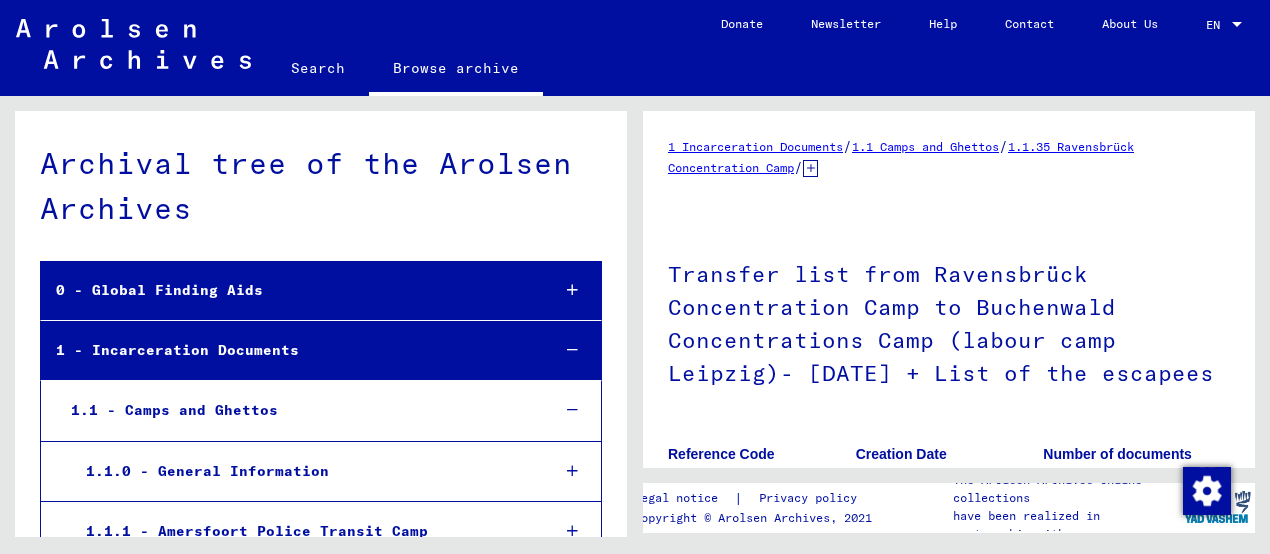 scroll, scrollTop: 0, scrollLeft: 0, axis: both 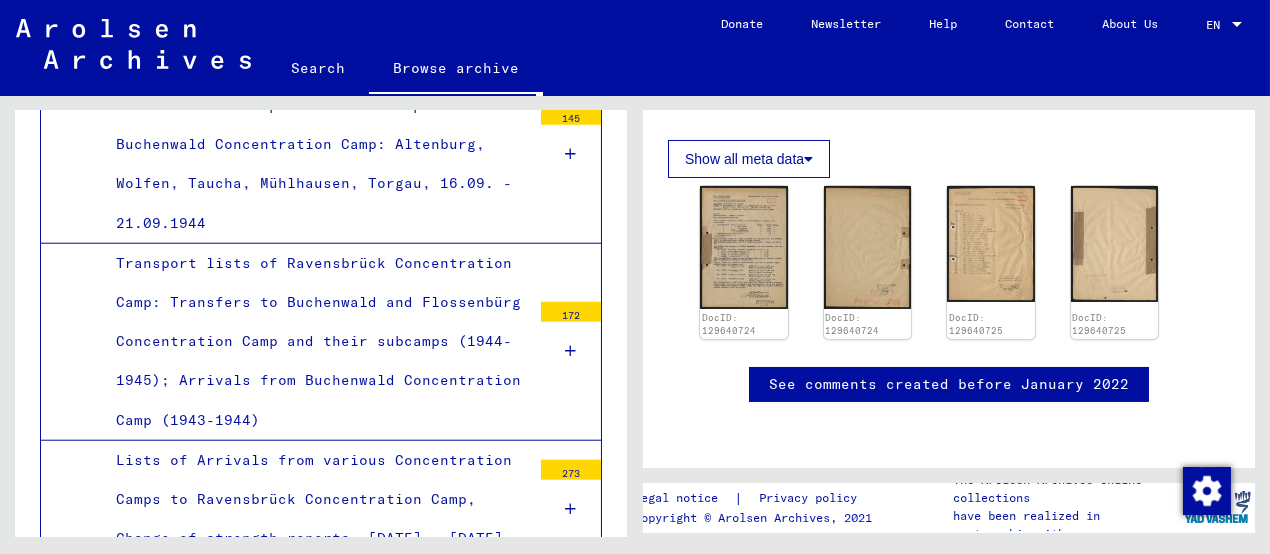 click on "Transport lists of Ravensbrück Concentration Camp: Transfers to Buchenwald      and Flossenbürg Concentration Camp and their subcamps (1944-1945);      Arrivals from Buchenwald Concentration Camp (1943-1944)" at bounding box center [316, 342] 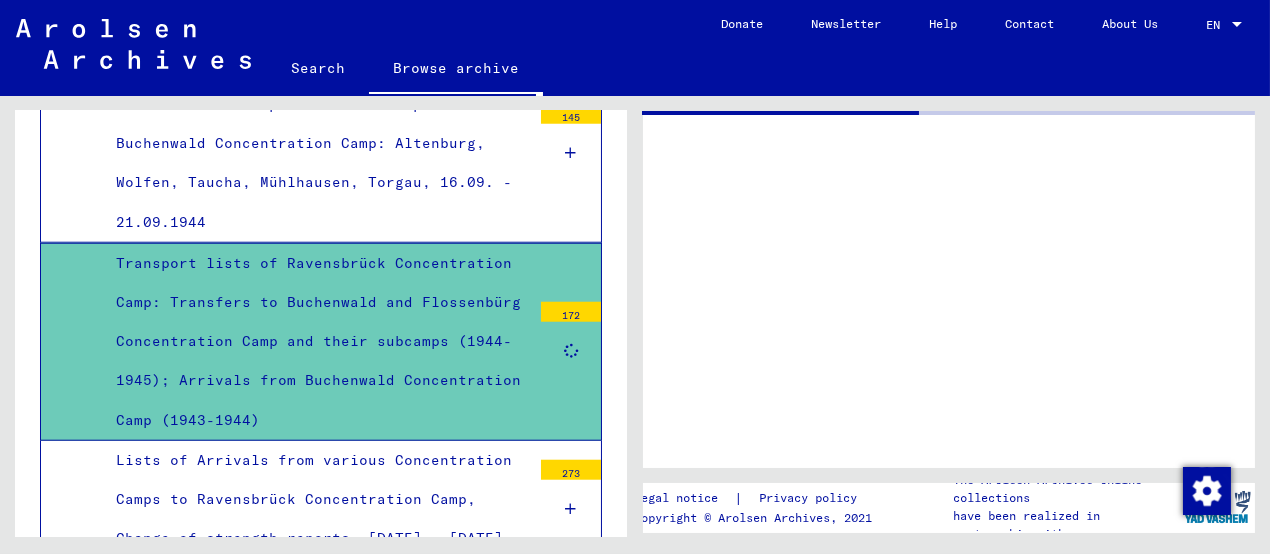 scroll, scrollTop: 0, scrollLeft: 0, axis: both 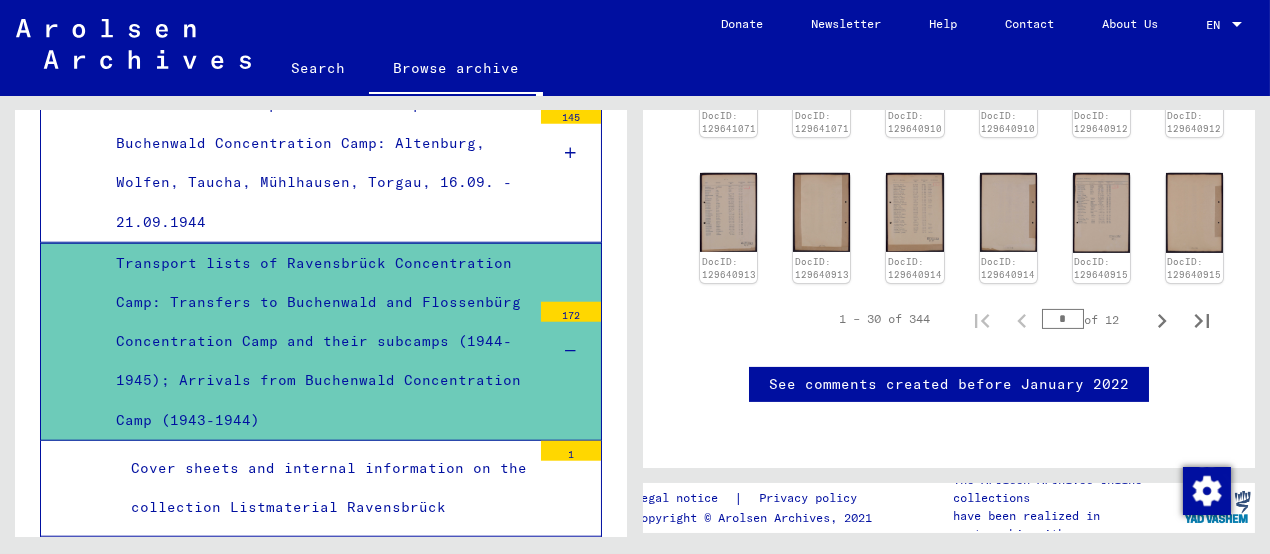 drag, startPoint x: 1042, startPoint y: 271, endPoint x: 1052, endPoint y: 273, distance: 10.198039 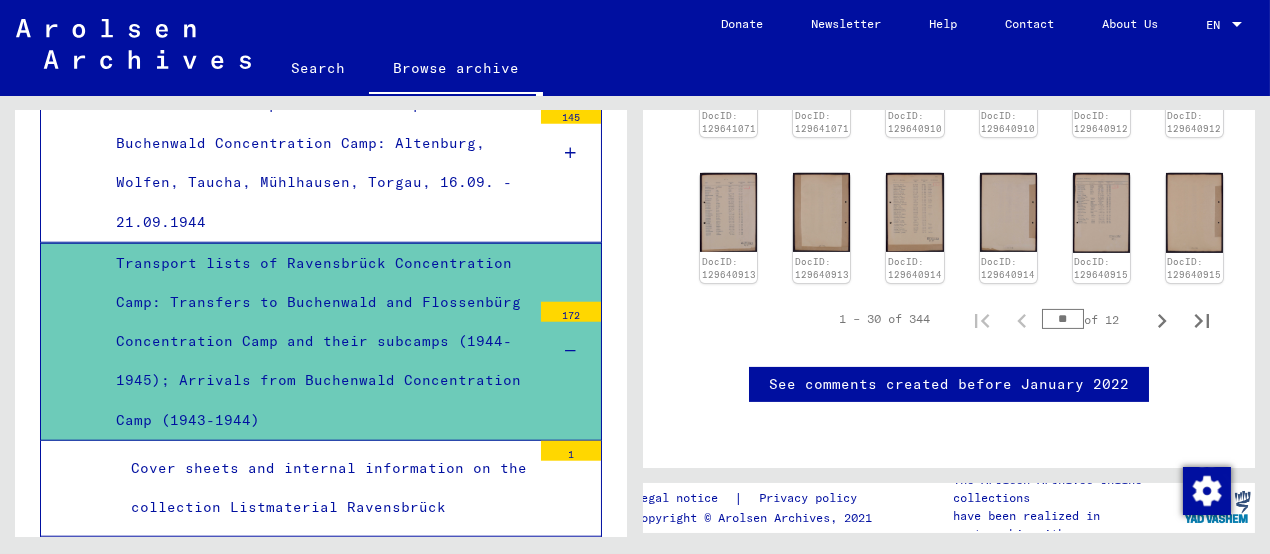 type on "**" 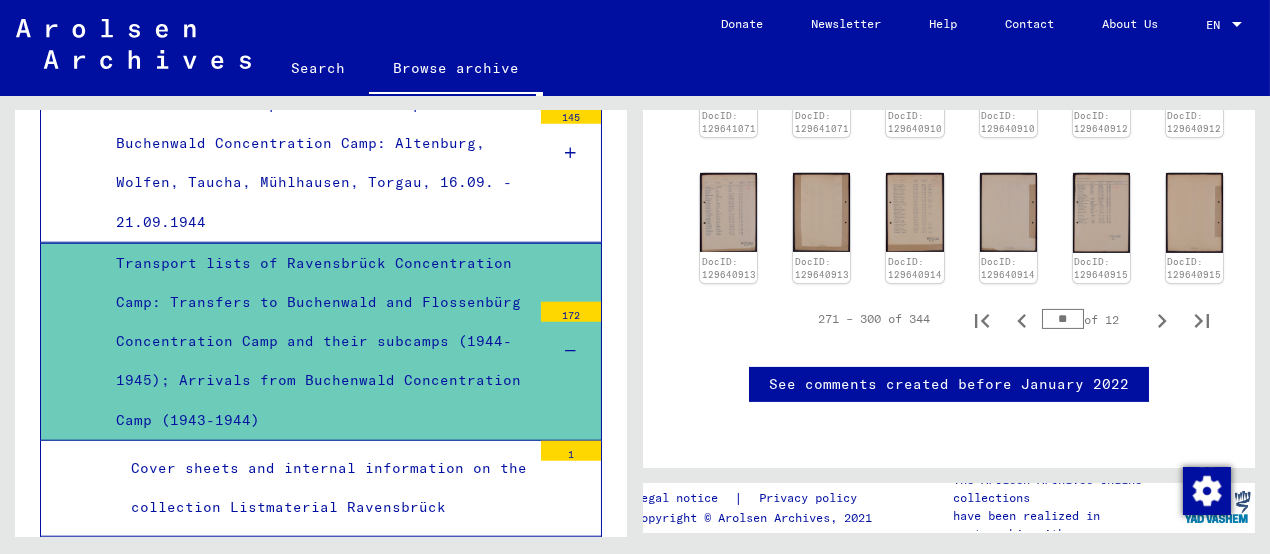 type on "**" 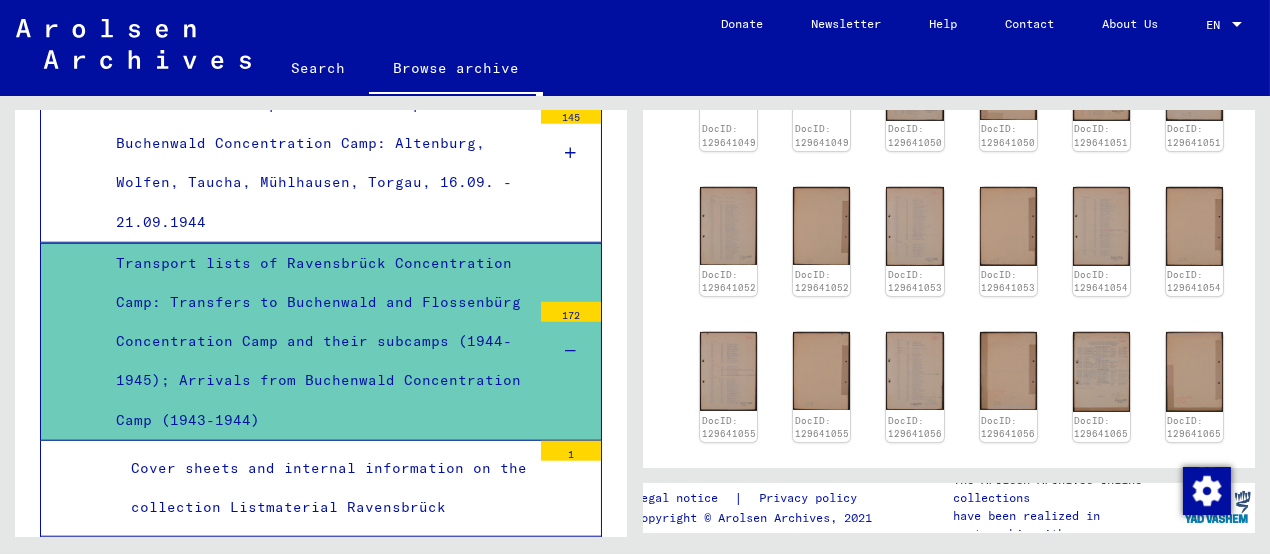 scroll, scrollTop: 973, scrollLeft: 0, axis: vertical 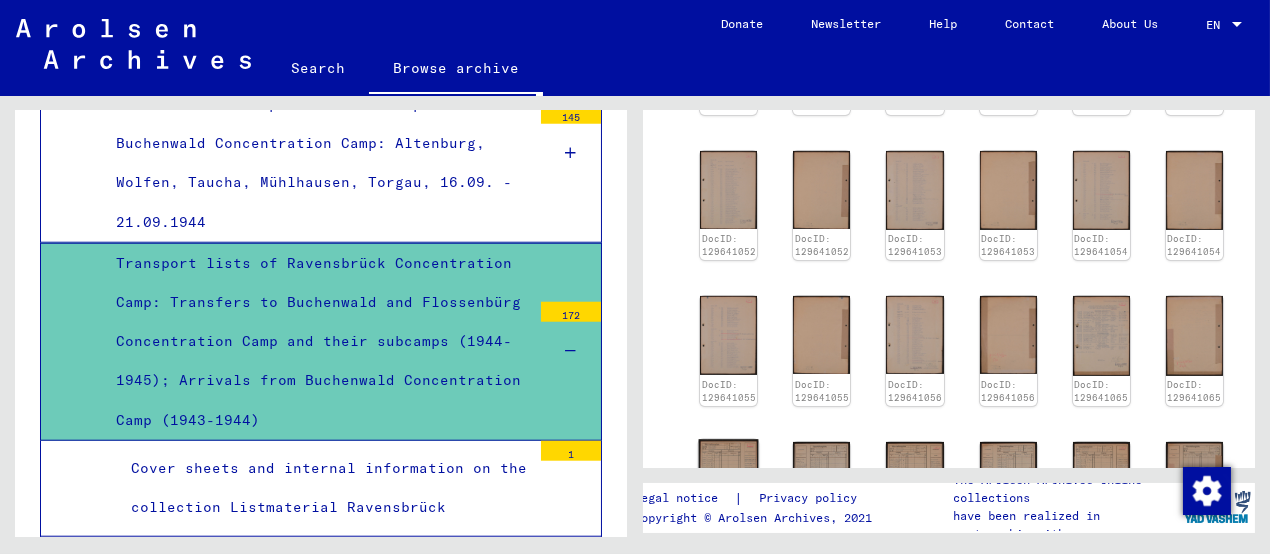 click 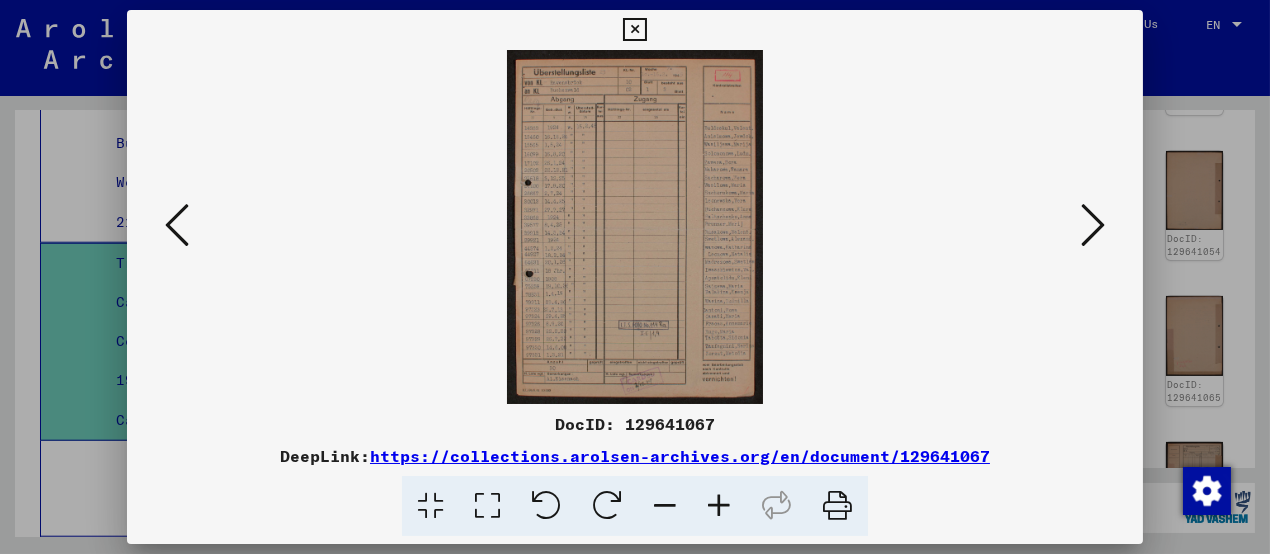 click at bounding box center (719, 506) 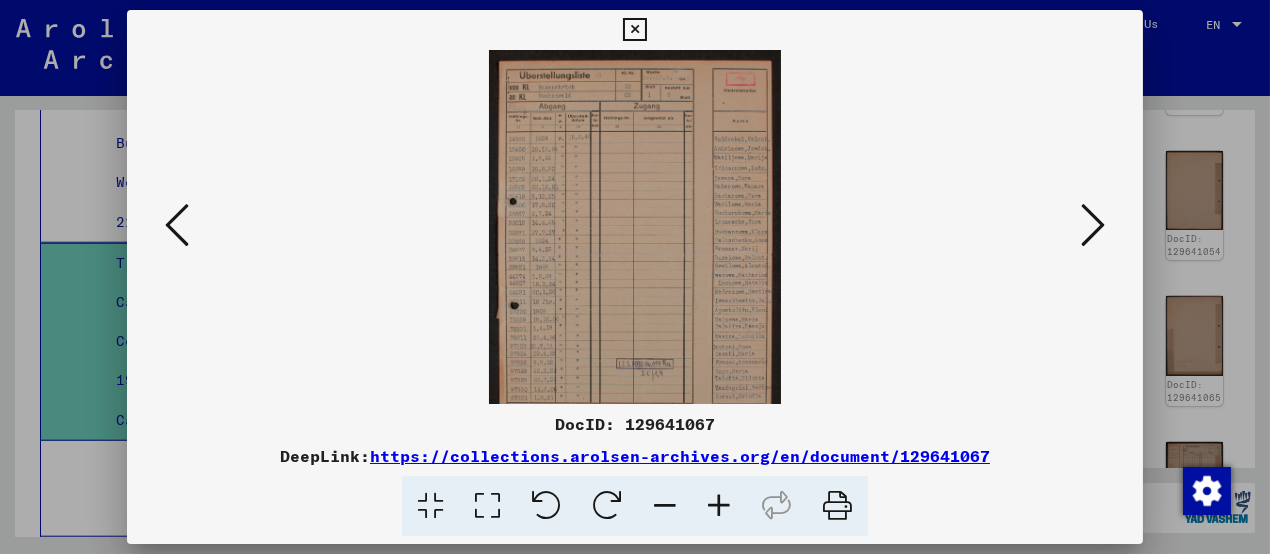 click at bounding box center (719, 506) 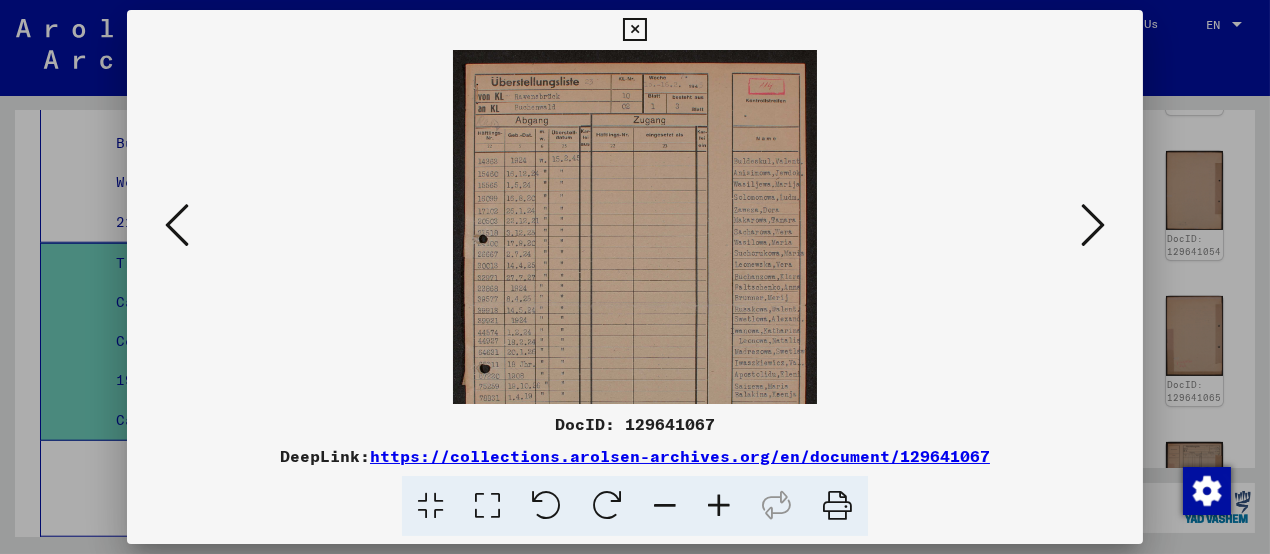 click at bounding box center [719, 506] 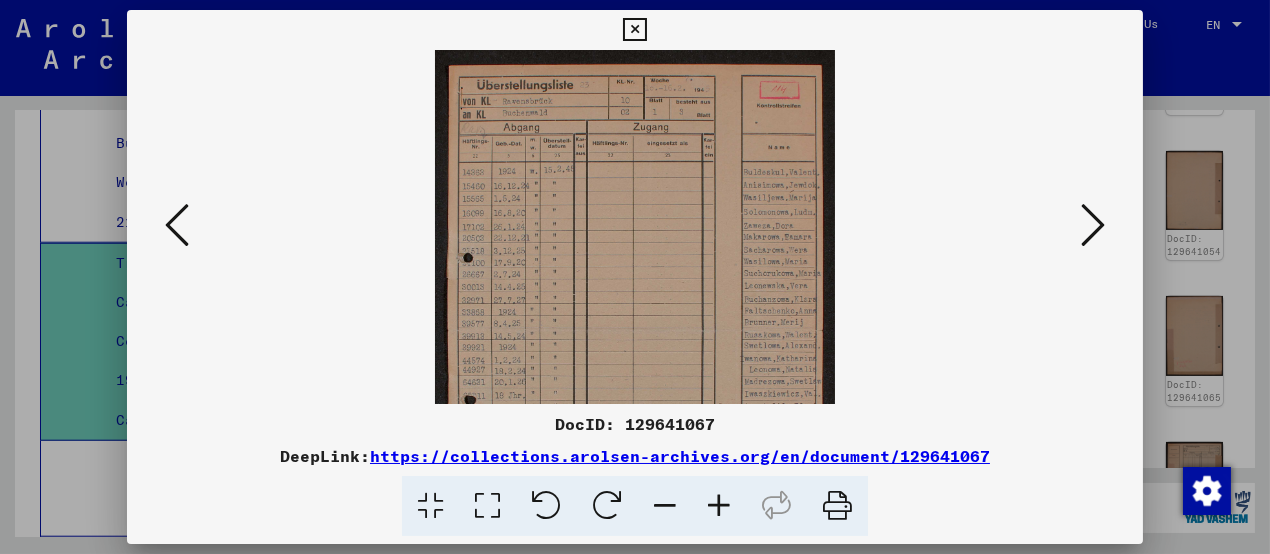 click at bounding box center [719, 506] 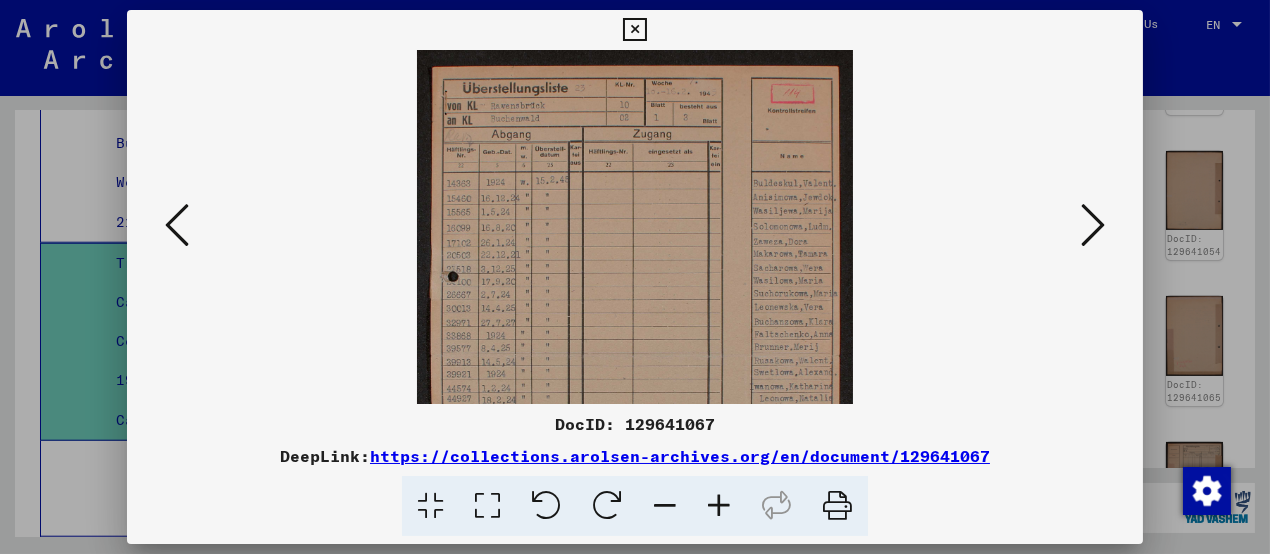 click at bounding box center (719, 506) 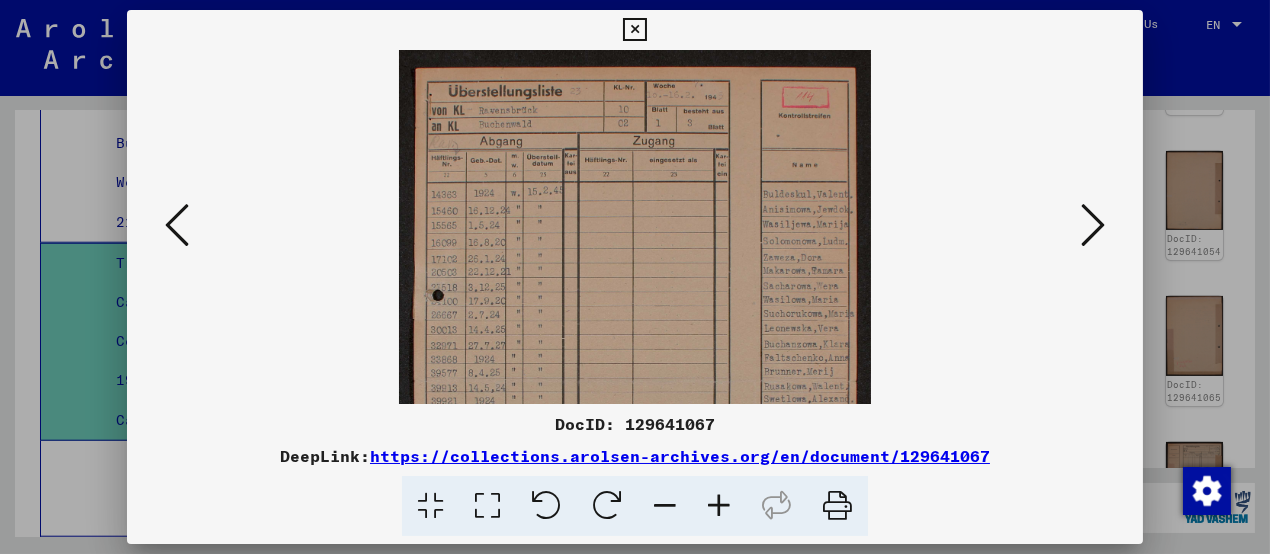 click at bounding box center [719, 506] 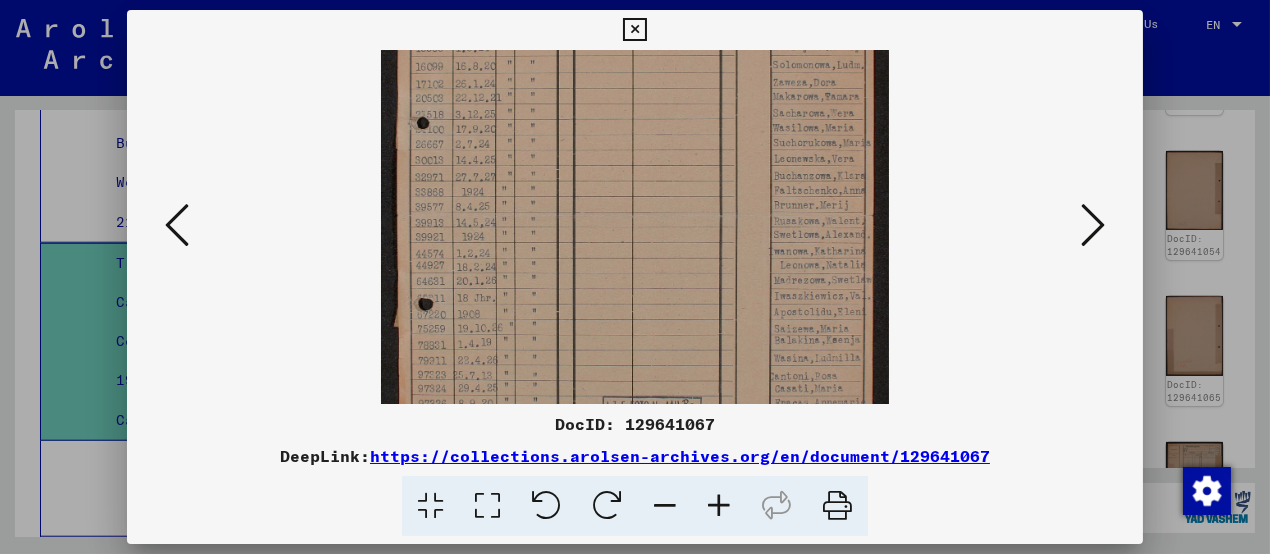 drag, startPoint x: 739, startPoint y: 320, endPoint x: 735, endPoint y: 175, distance: 145.05516 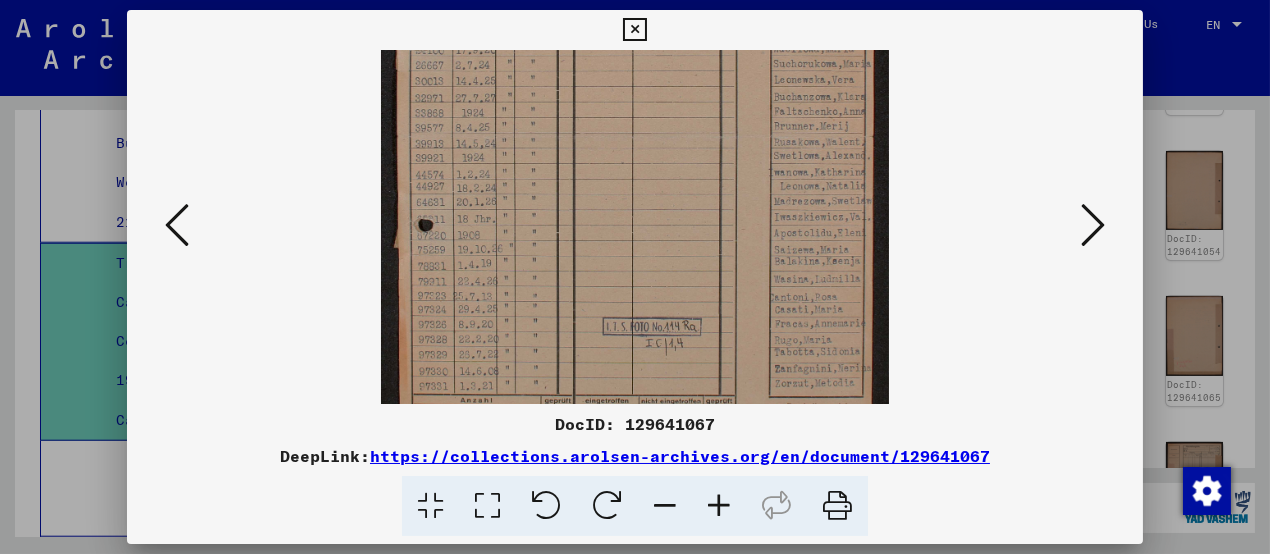scroll, scrollTop: 350, scrollLeft: 0, axis: vertical 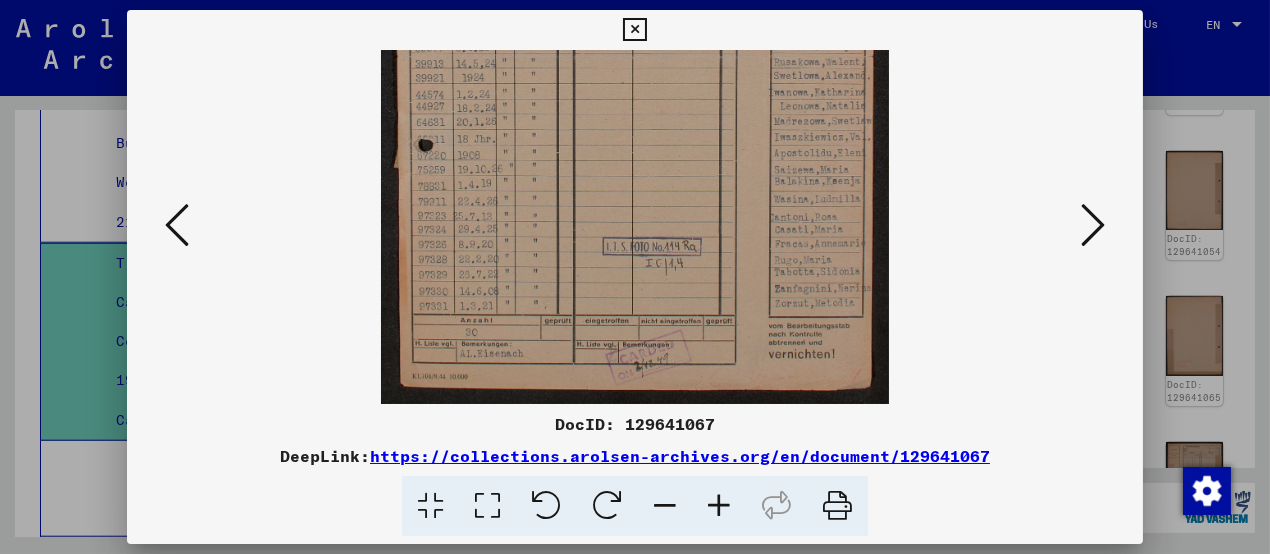 drag, startPoint x: 715, startPoint y: 322, endPoint x: 707, endPoint y: 154, distance: 168.19037 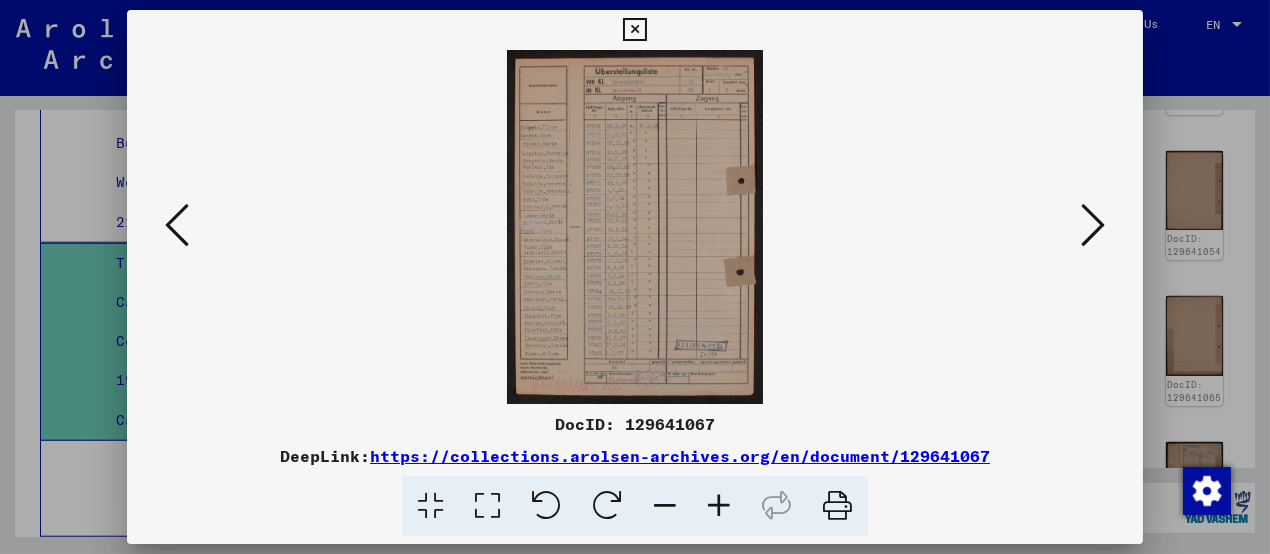 click at bounding box center [1093, 225] 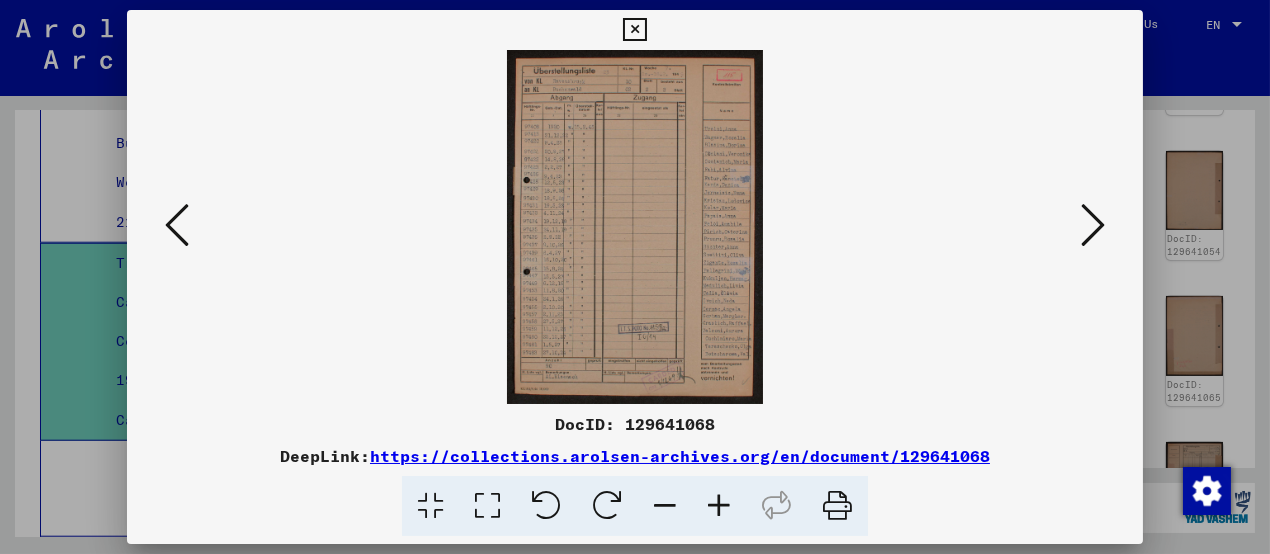 click at bounding box center [177, 225] 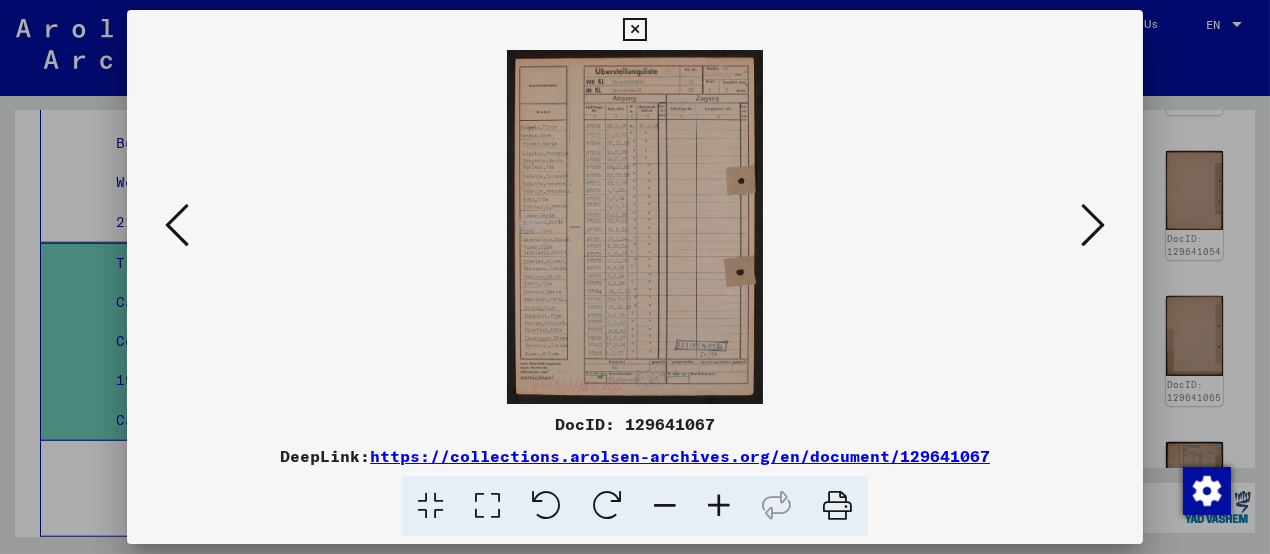click at bounding box center (1093, 225) 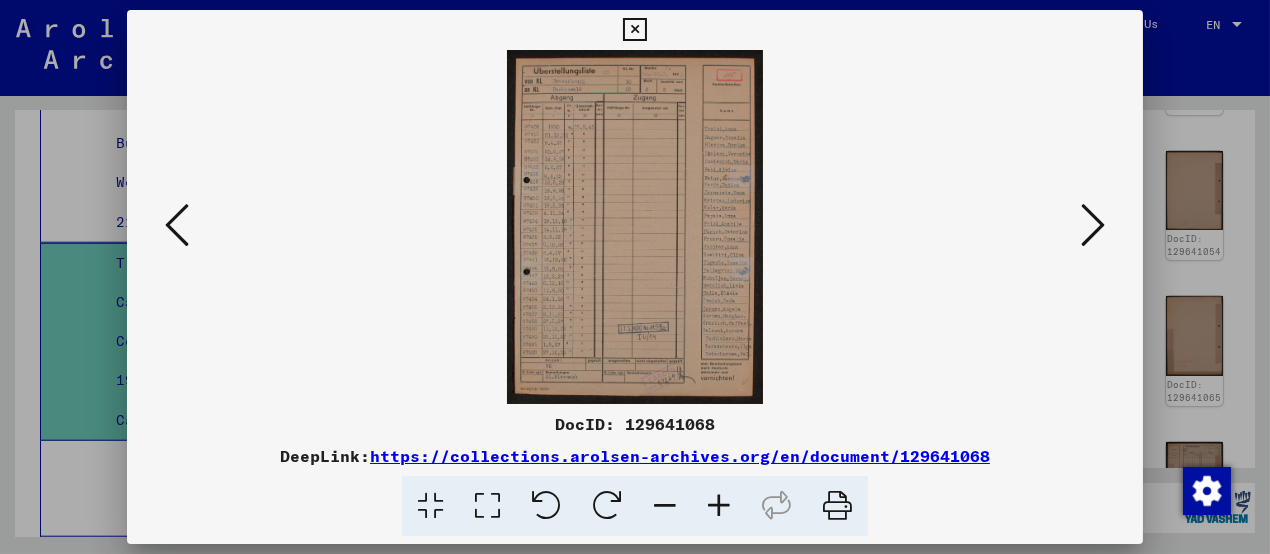 click at bounding box center (719, 506) 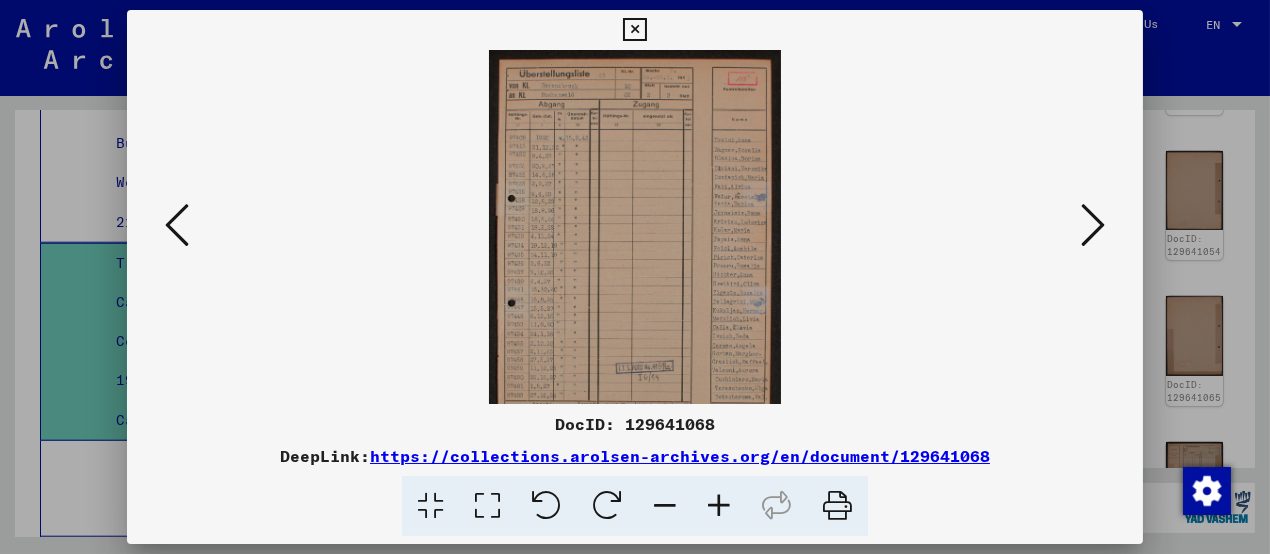 click at bounding box center (719, 506) 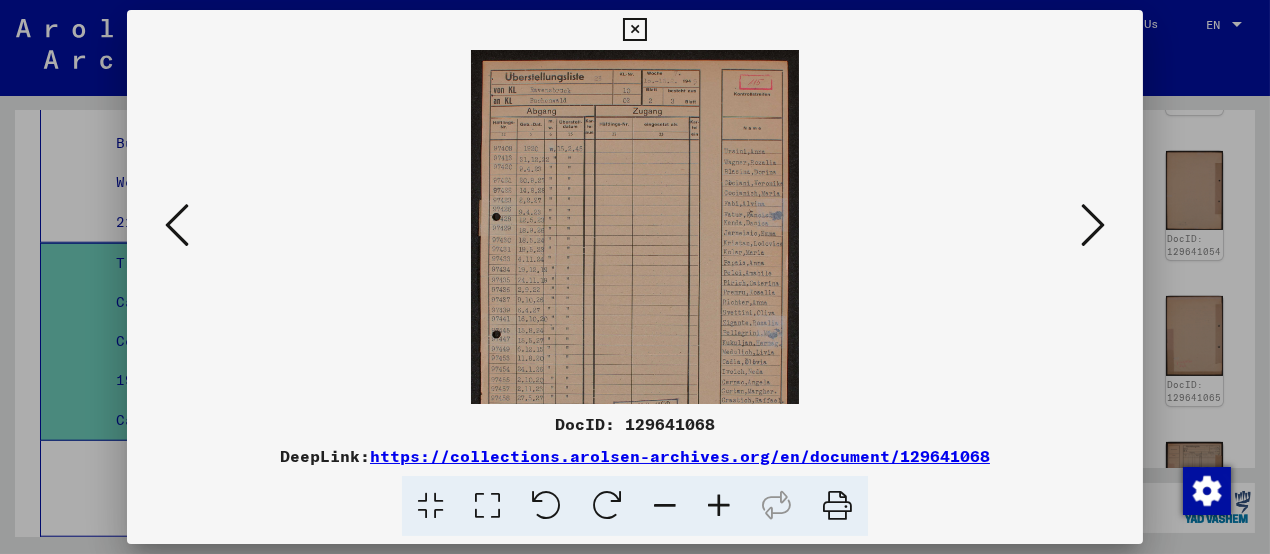 click at bounding box center (719, 506) 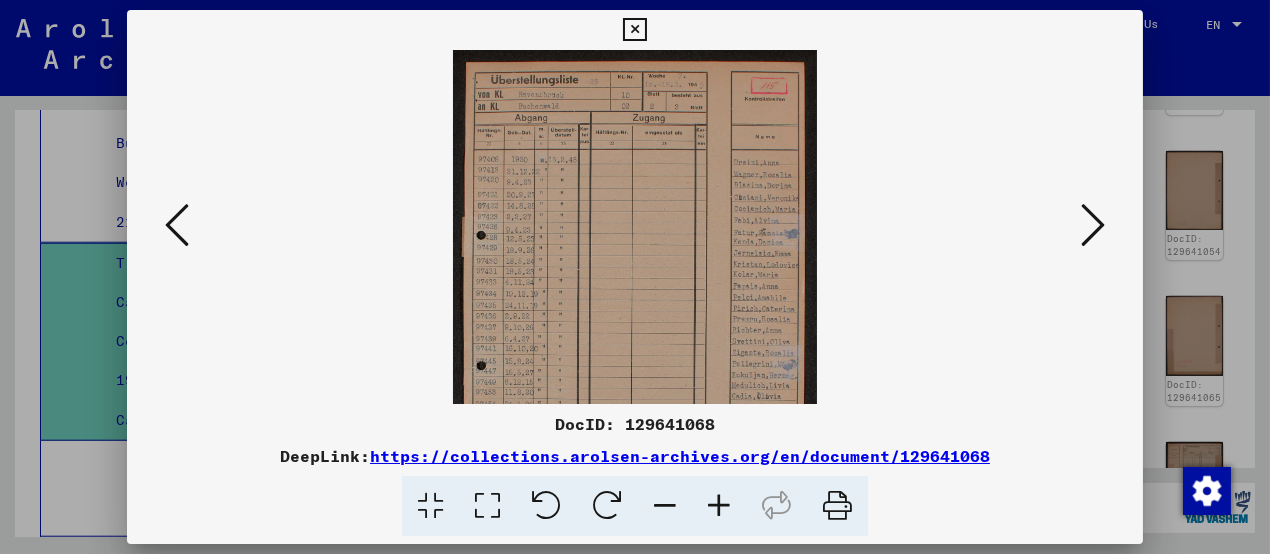 click at bounding box center (719, 506) 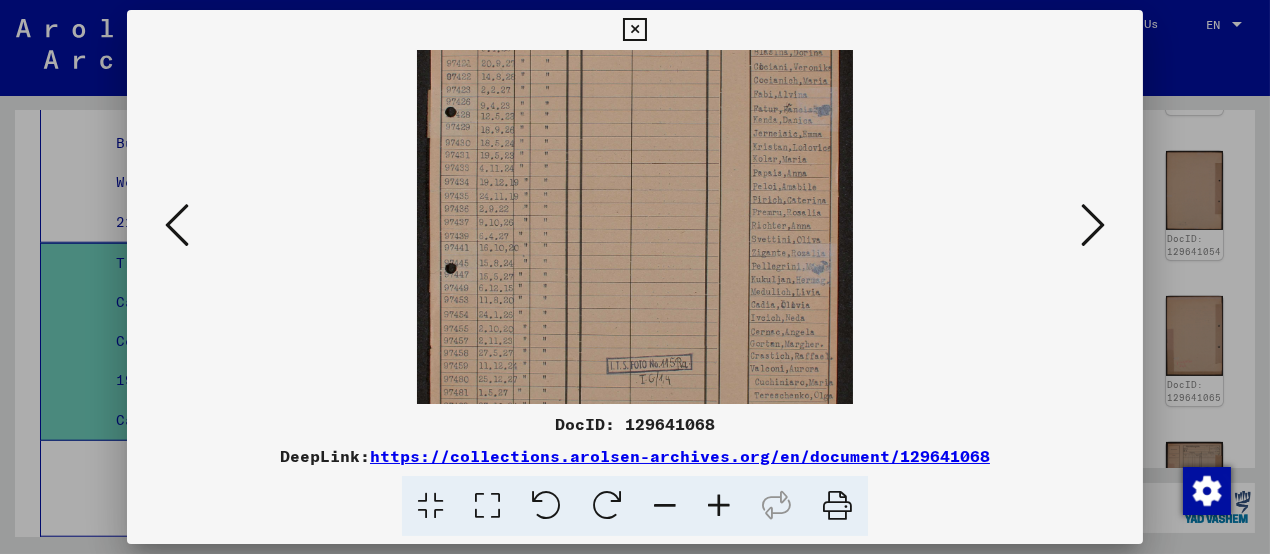 scroll, scrollTop: 201, scrollLeft: 0, axis: vertical 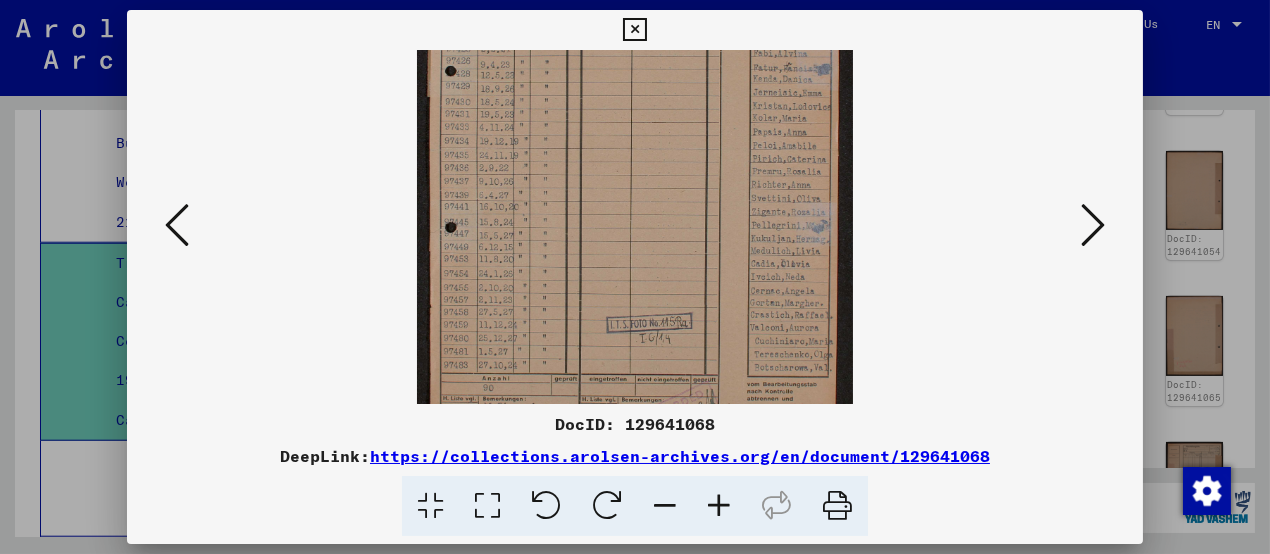 drag, startPoint x: 587, startPoint y: 311, endPoint x: 578, endPoint y: 110, distance: 201.20139 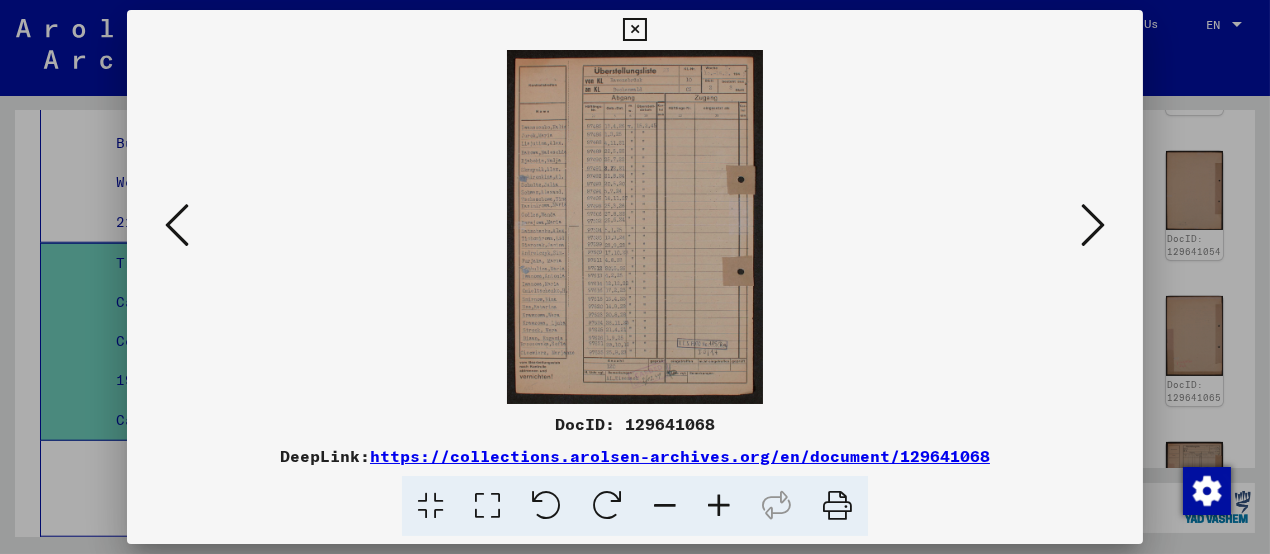 click at bounding box center [719, 506] 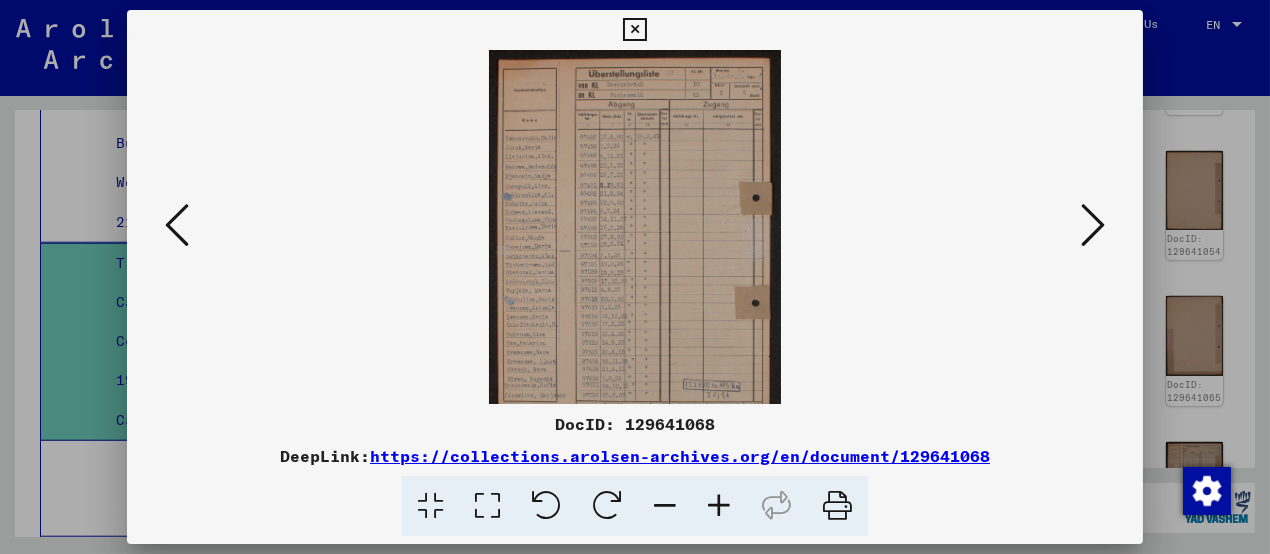 click at bounding box center (719, 506) 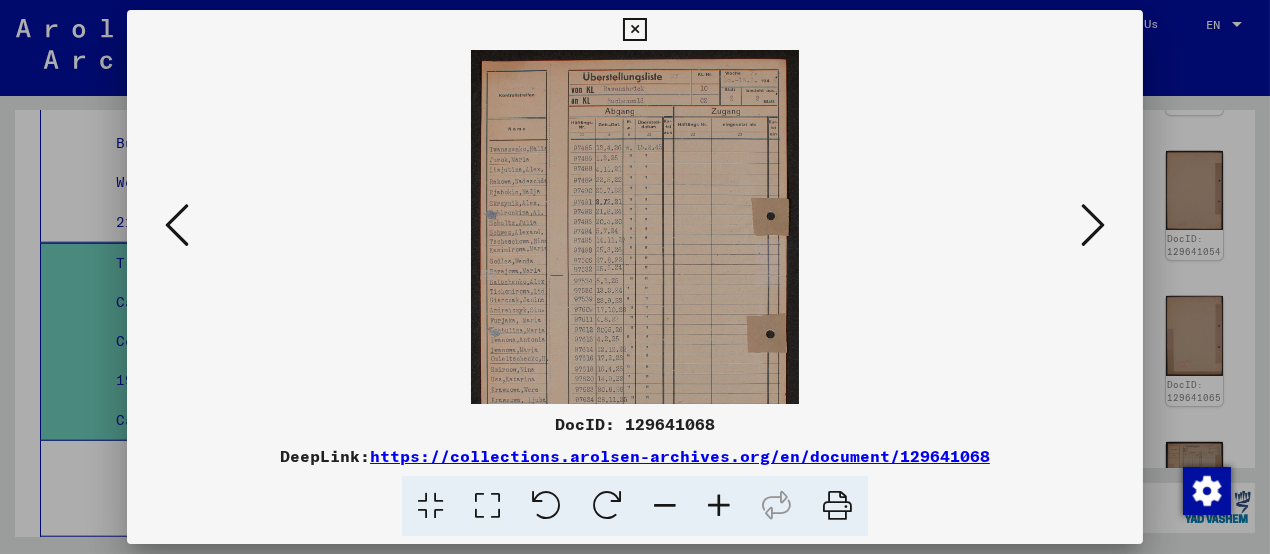 click at bounding box center [719, 506] 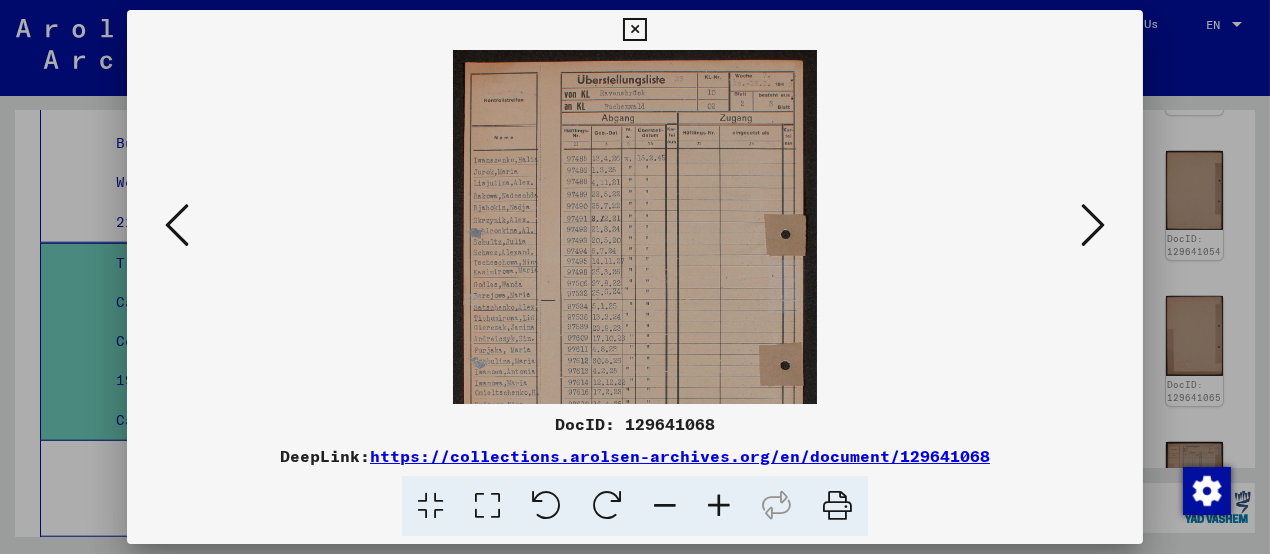 click at bounding box center [719, 506] 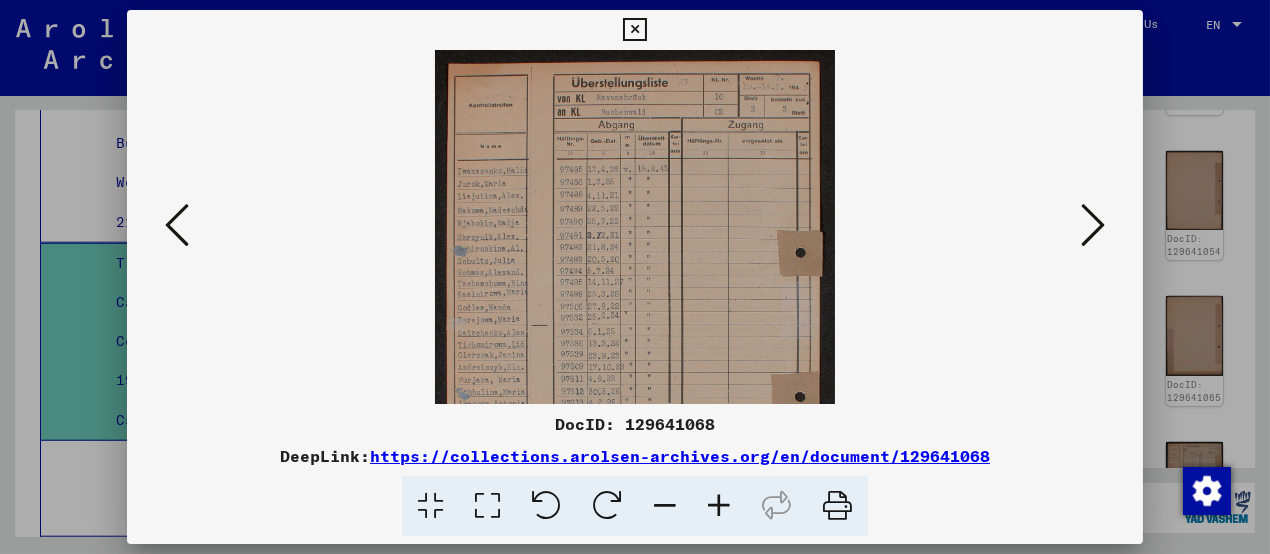 click at bounding box center (719, 506) 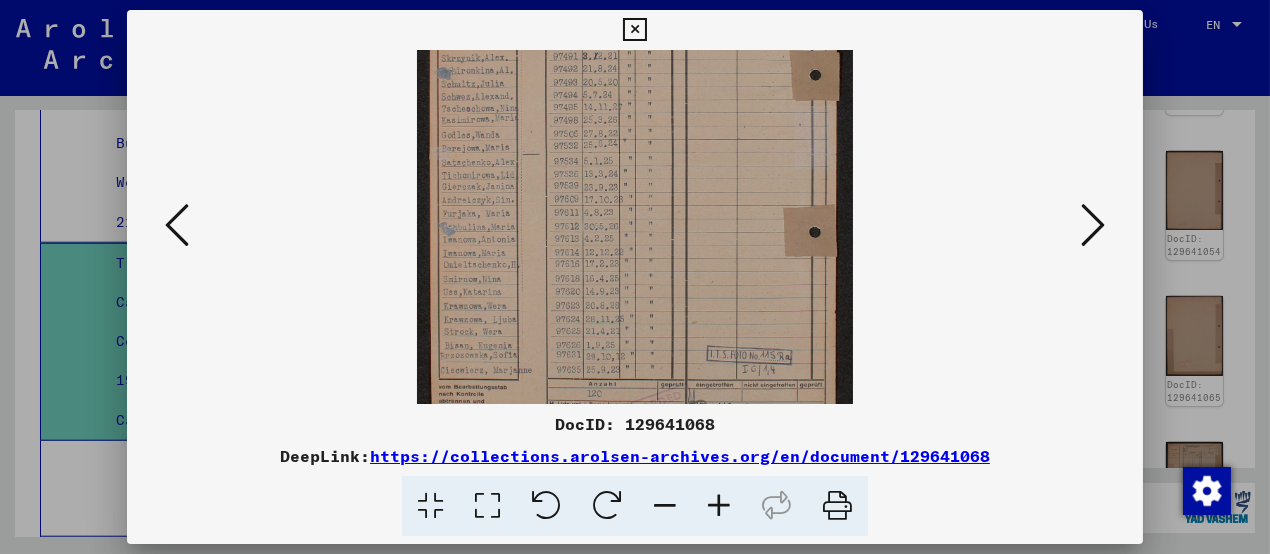scroll, scrollTop: 210, scrollLeft: 0, axis: vertical 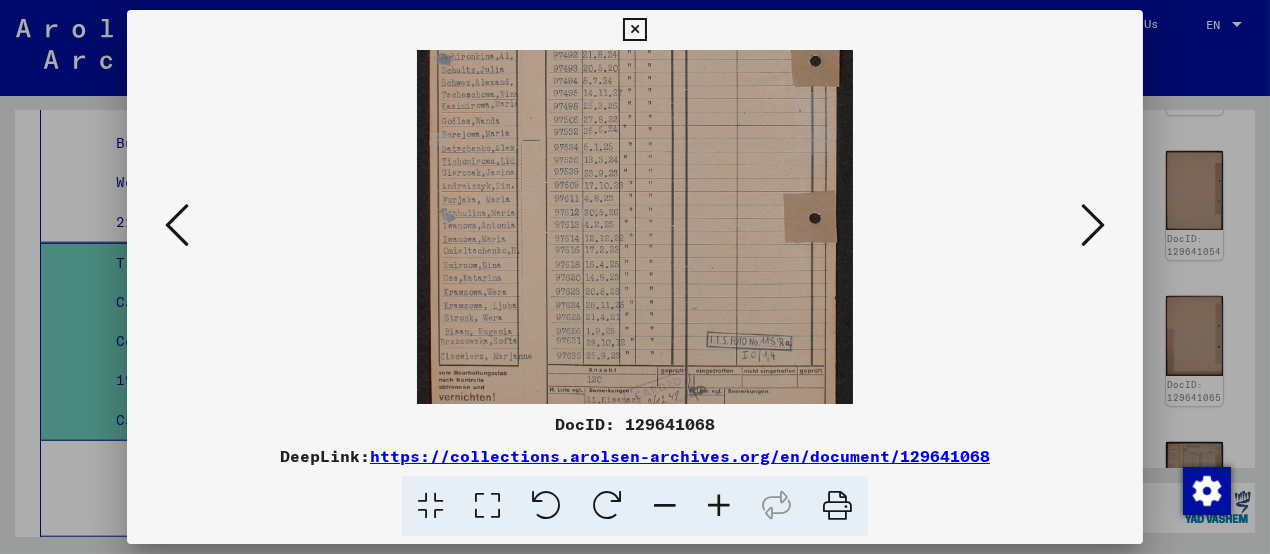 drag, startPoint x: 619, startPoint y: 325, endPoint x: 615, endPoint y: 122, distance: 203.0394 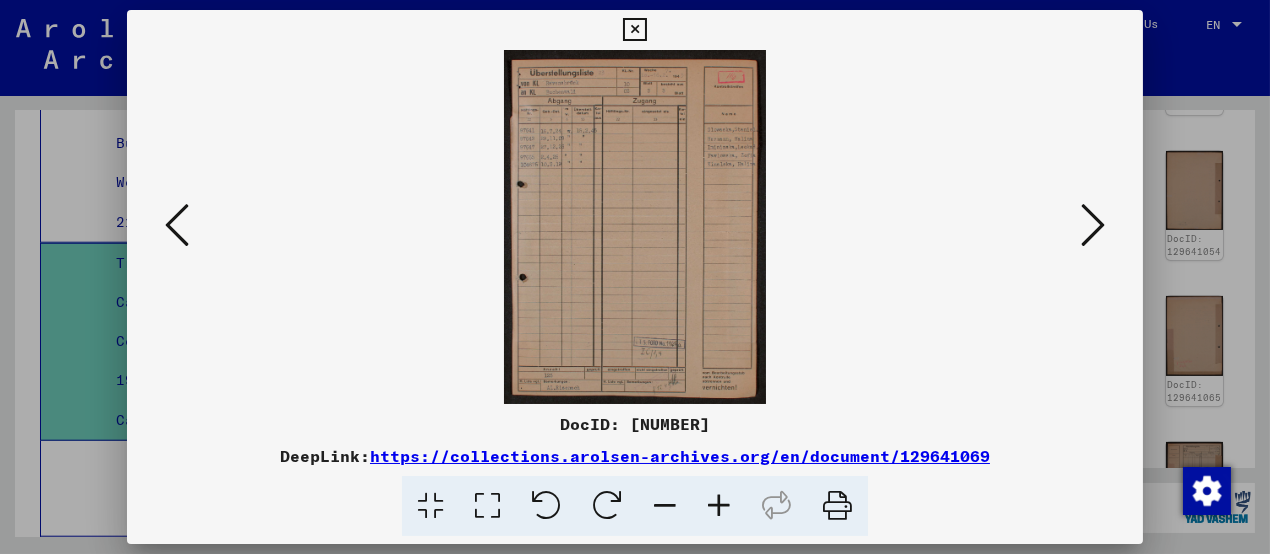 click at bounding box center (1093, 225) 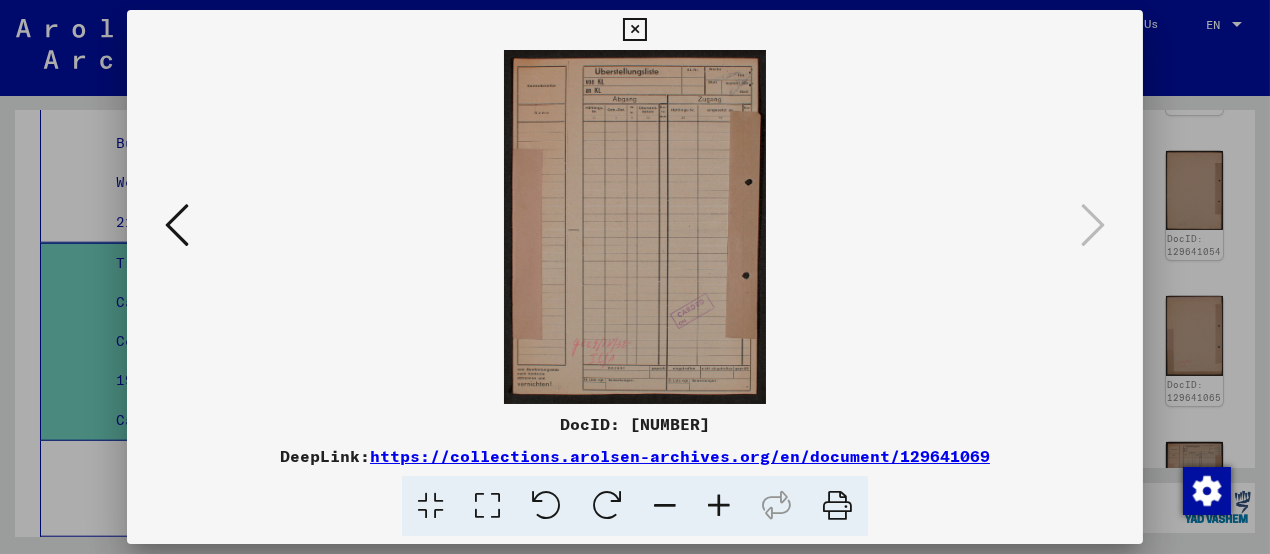 drag, startPoint x: 633, startPoint y: 14, endPoint x: 634, endPoint y: 25, distance: 11.045361 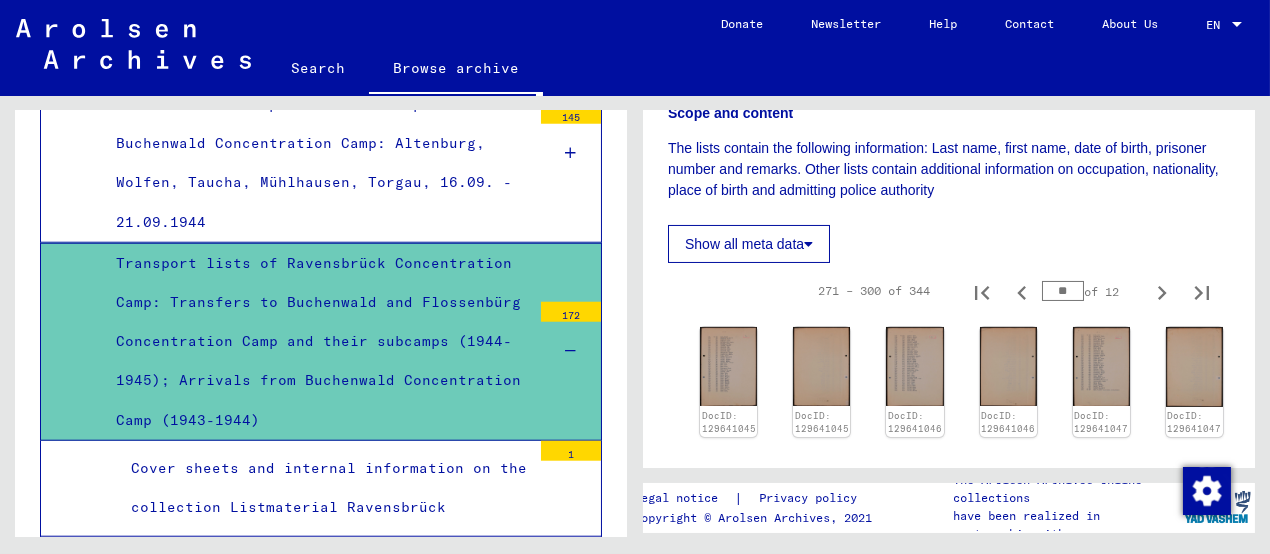 scroll, scrollTop: 674, scrollLeft: 0, axis: vertical 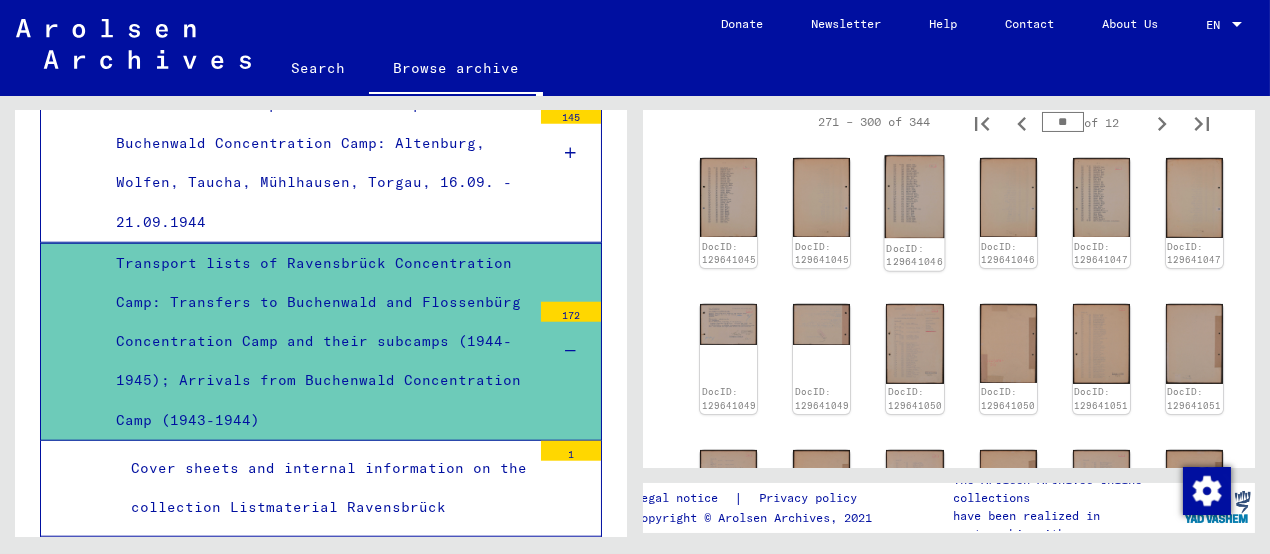 click 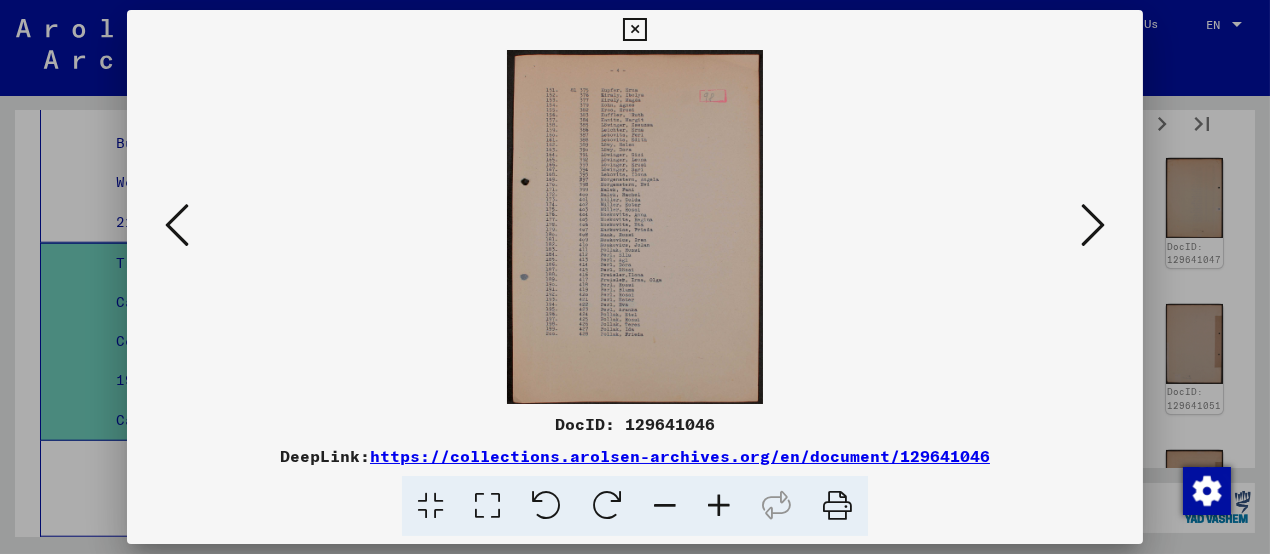 click at bounding box center (719, 506) 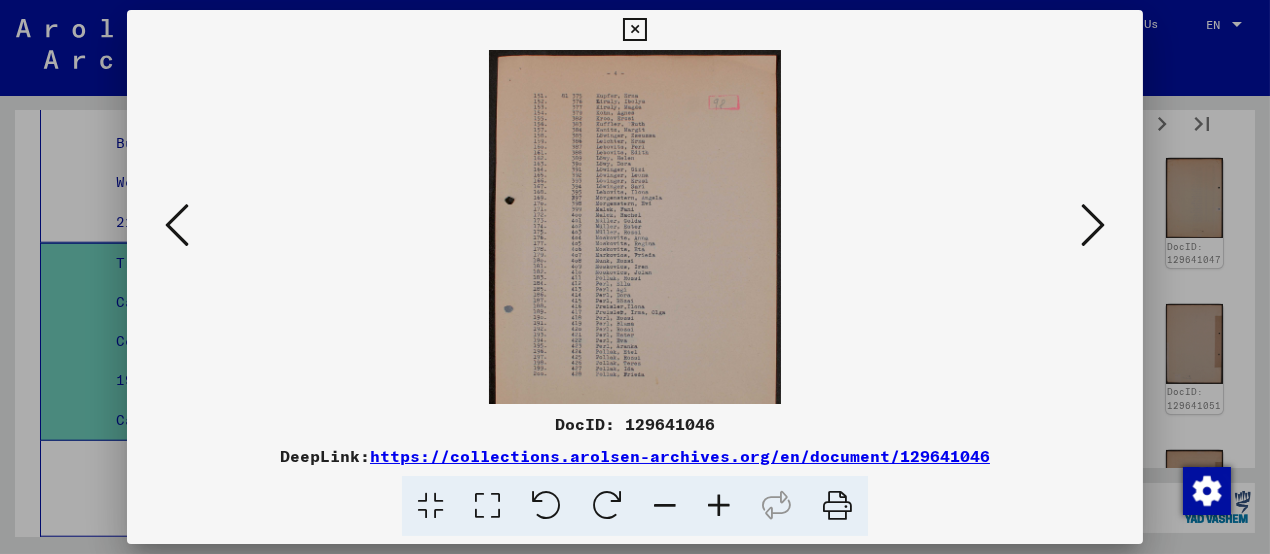 click at bounding box center (719, 506) 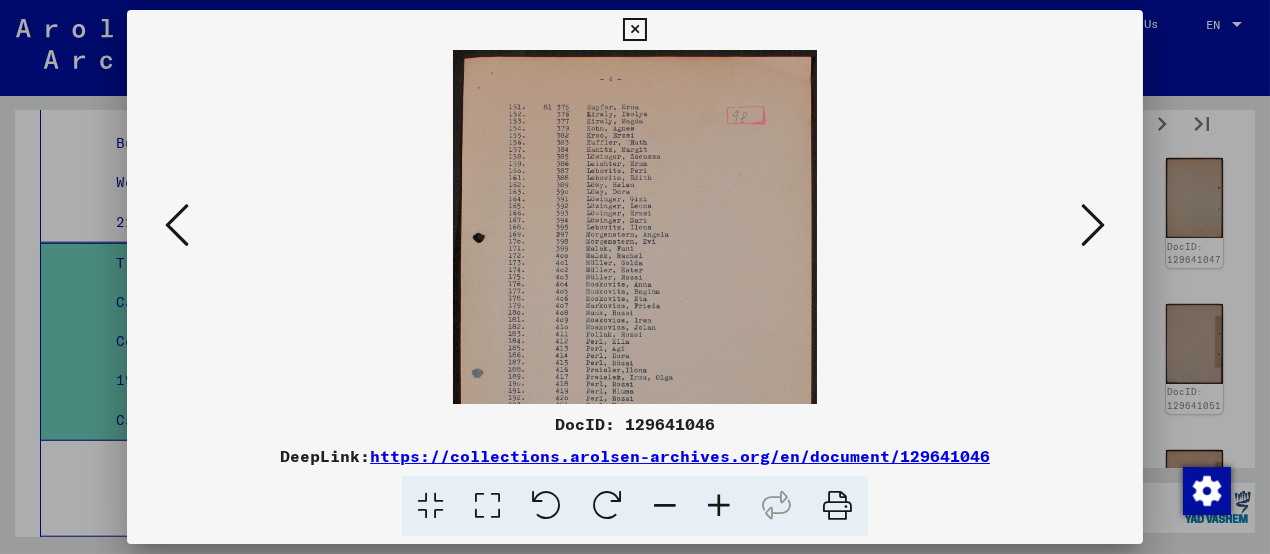 click at bounding box center [719, 506] 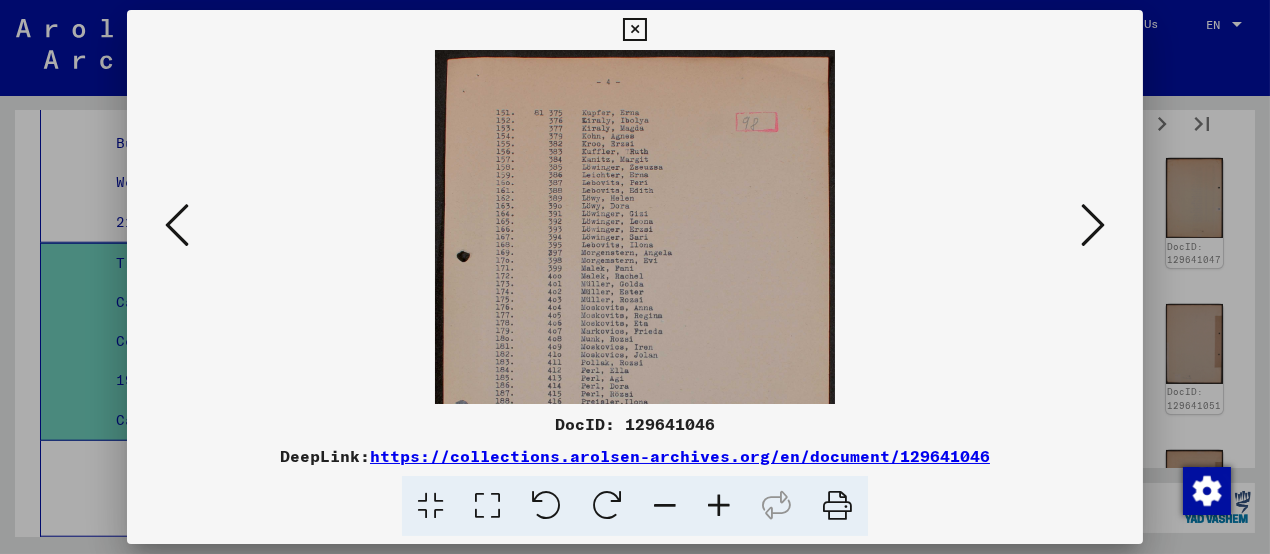 click at bounding box center (719, 506) 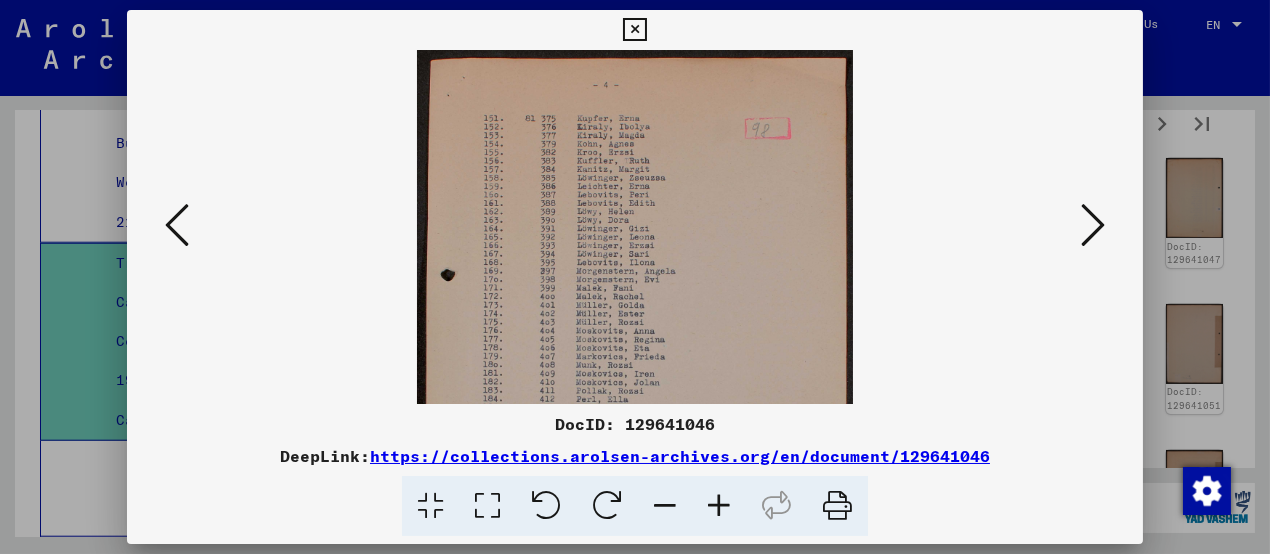 click at bounding box center [1093, 225] 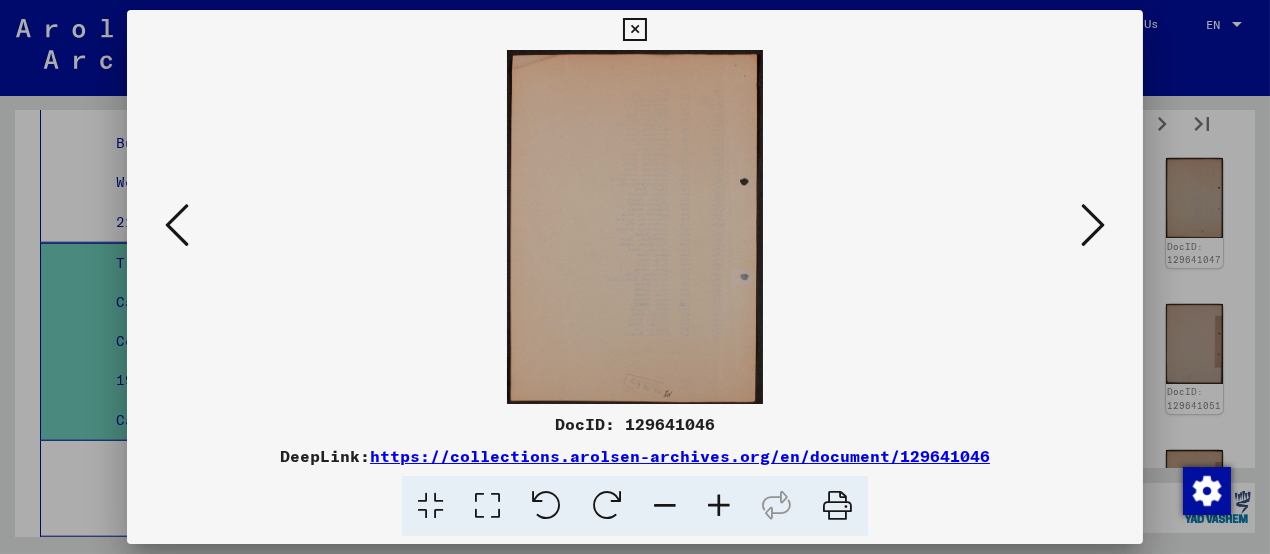 click at bounding box center [1093, 225] 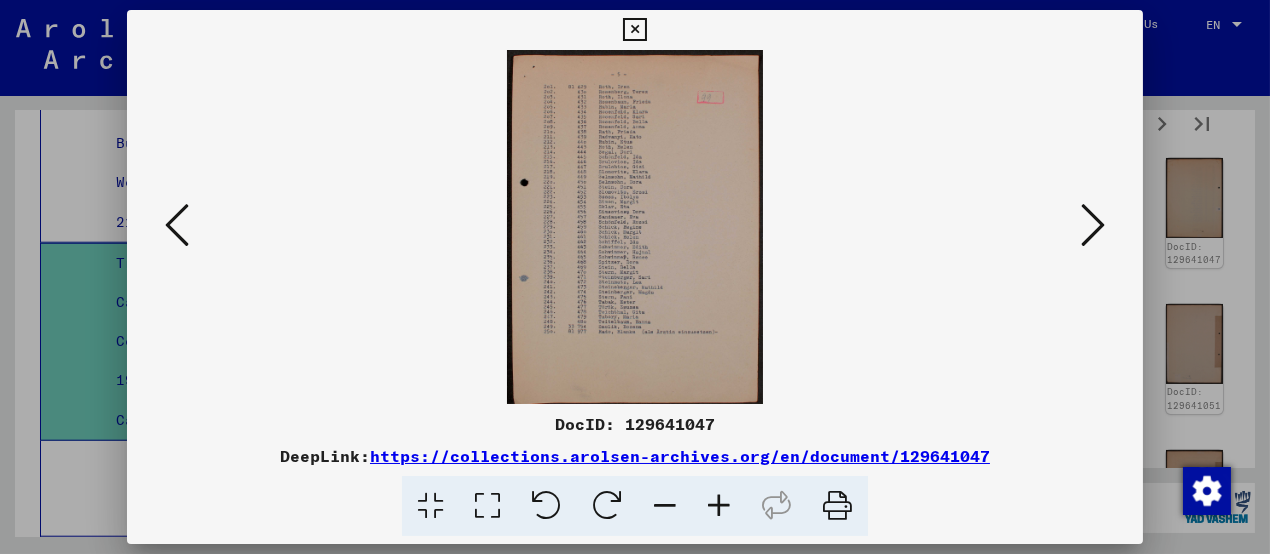 click at bounding box center [1093, 225] 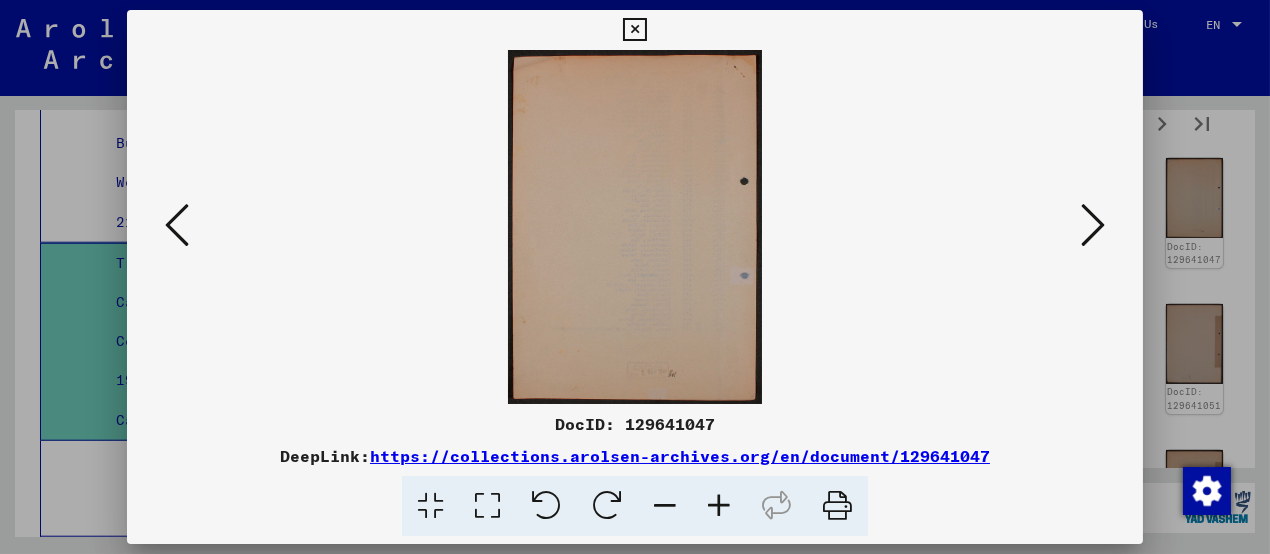 click at bounding box center (1093, 225) 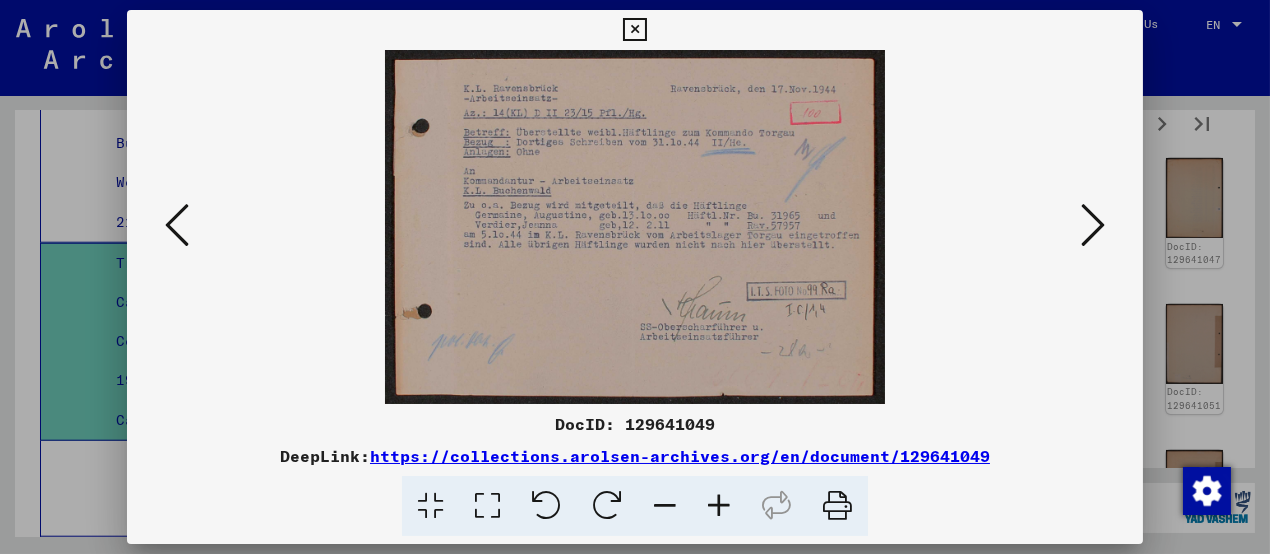 click at bounding box center (1093, 225) 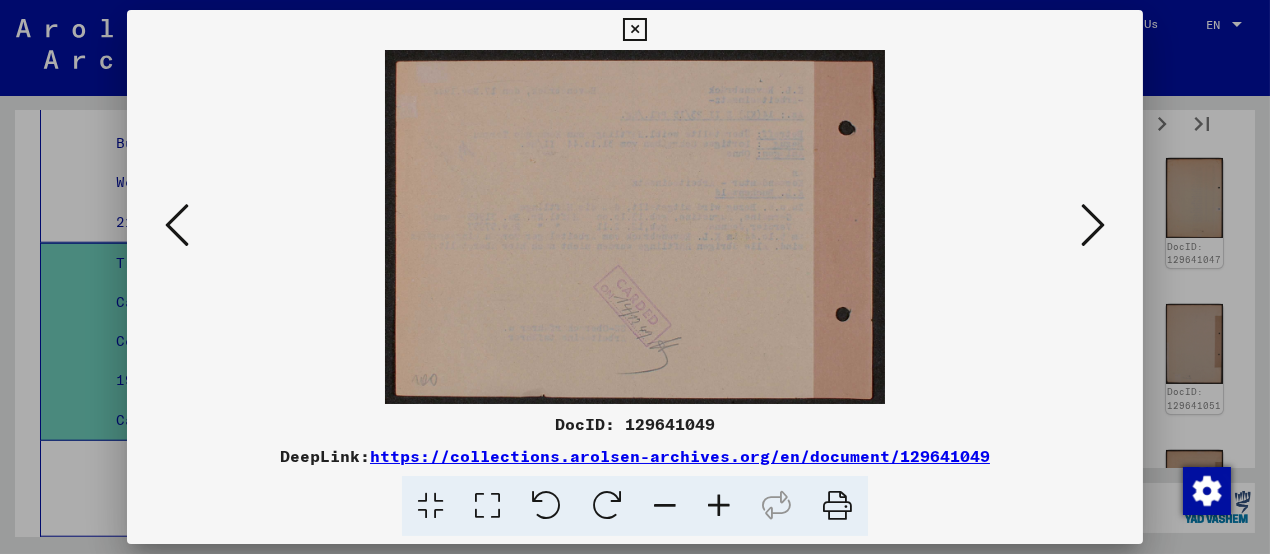 click at bounding box center (1093, 225) 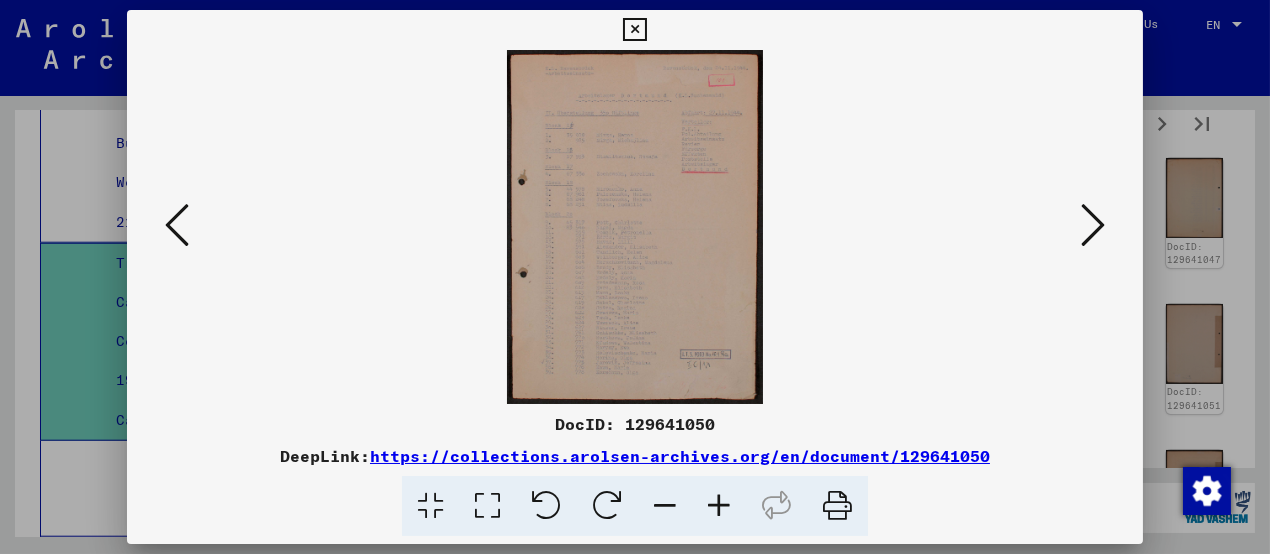 click at bounding box center [719, 506] 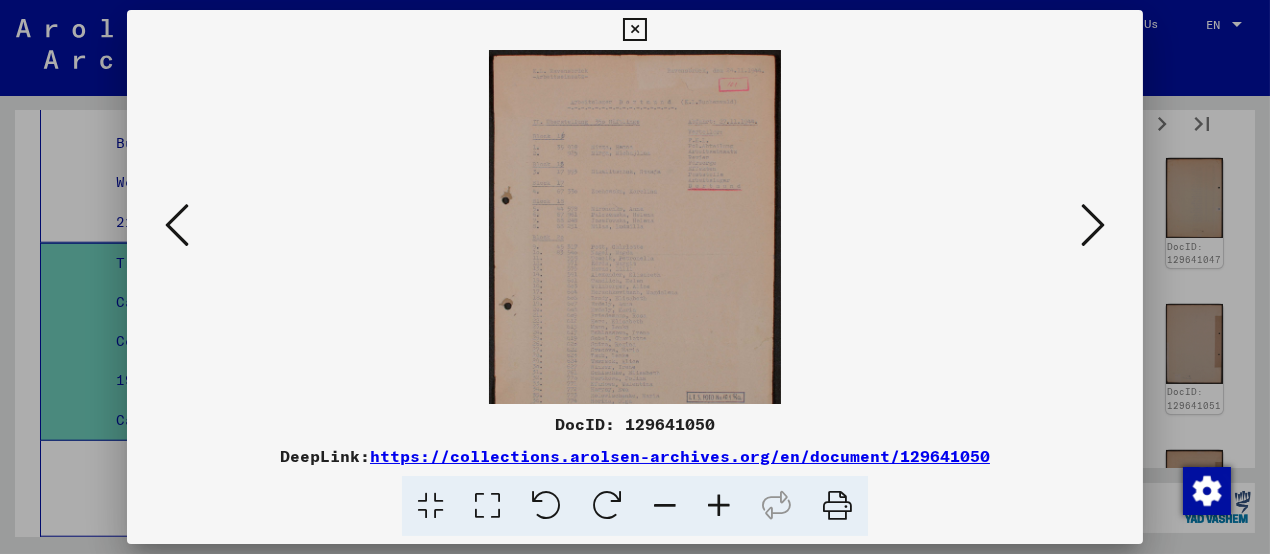click at bounding box center (719, 506) 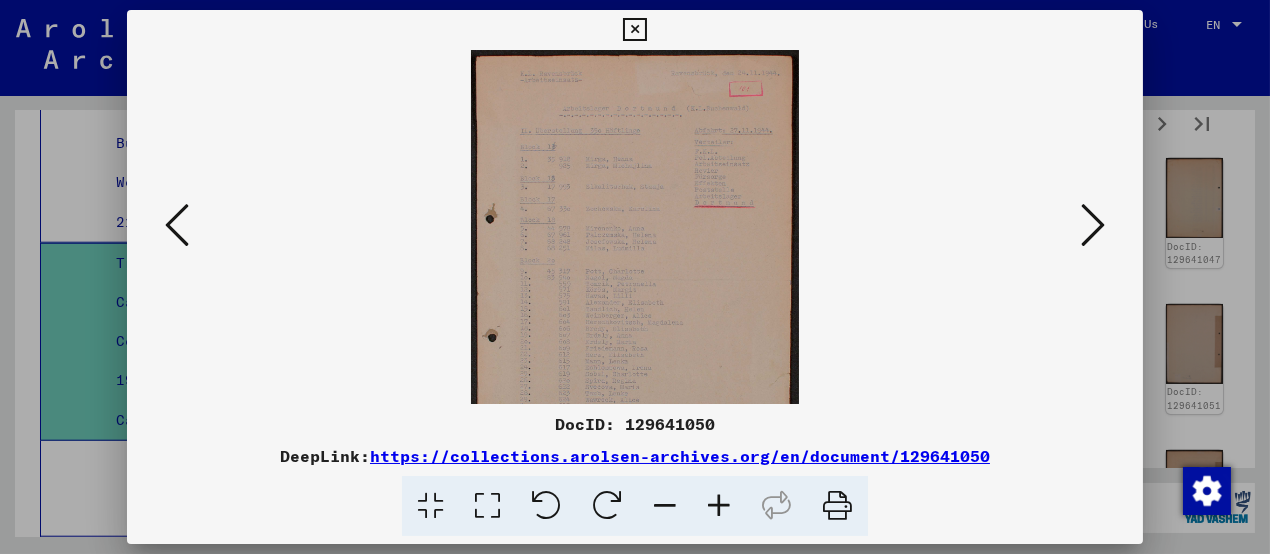 click at bounding box center [719, 506] 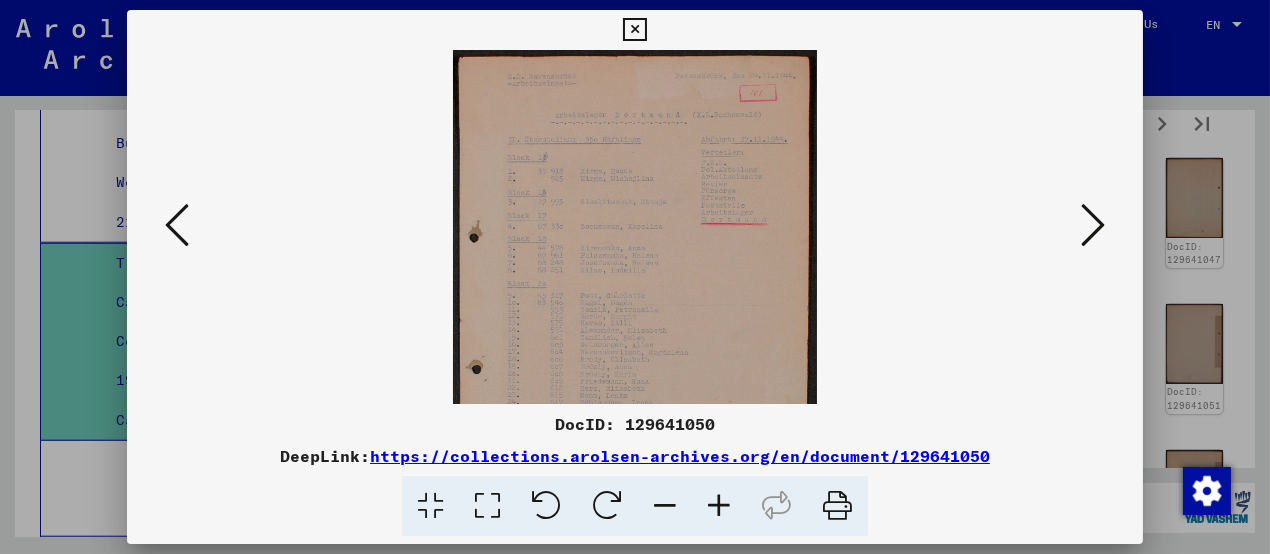 click at bounding box center (719, 506) 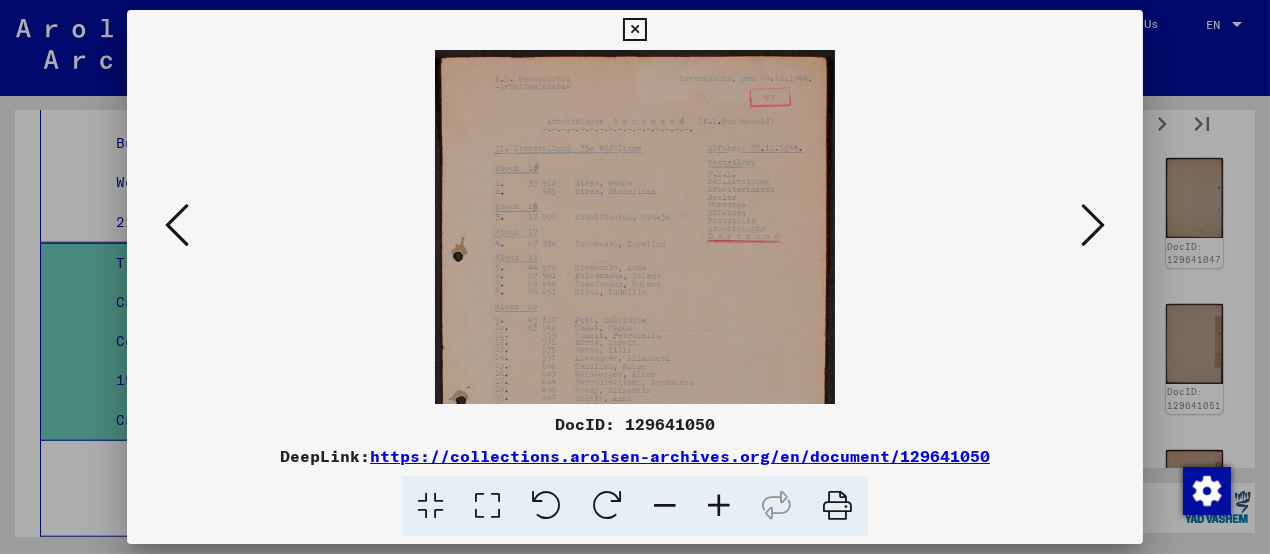 click at bounding box center (719, 506) 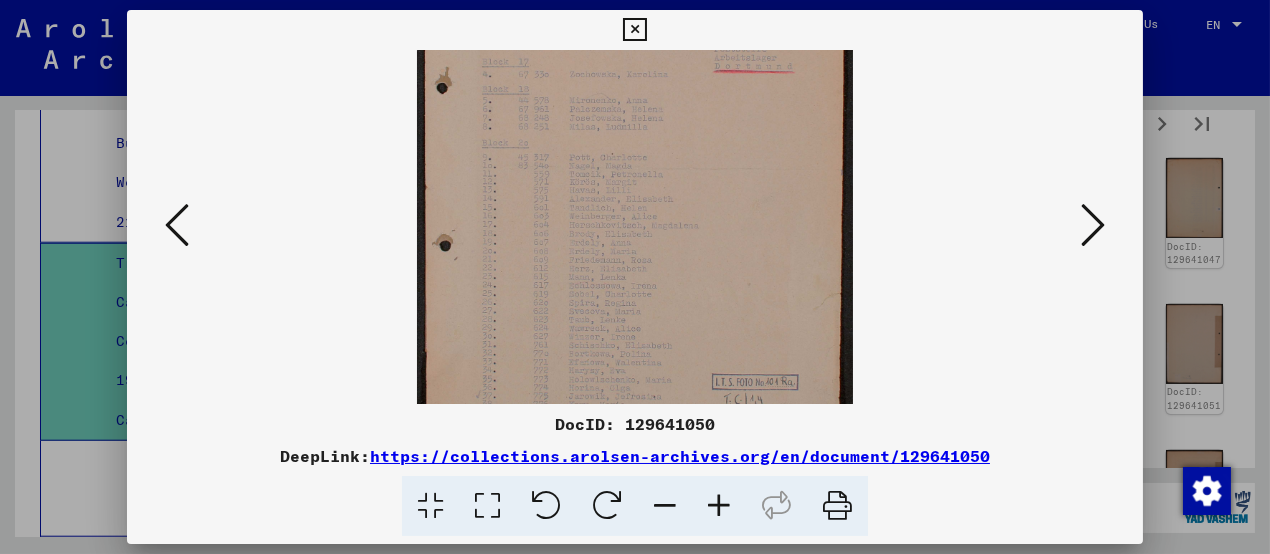 scroll, scrollTop: 213, scrollLeft: 0, axis: vertical 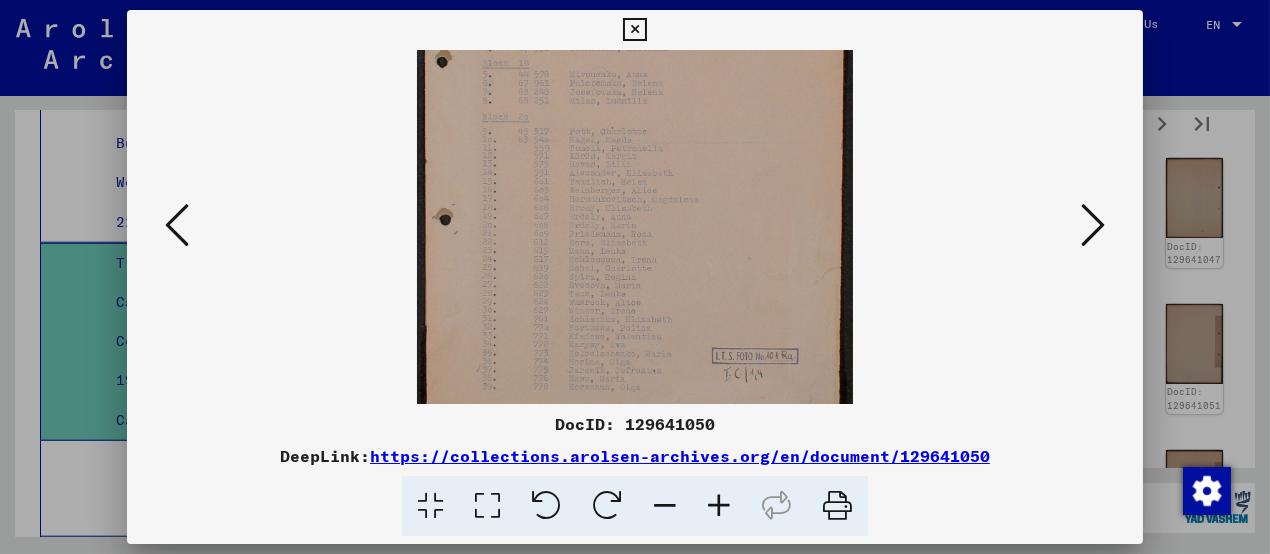 drag, startPoint x: 684, startPoint y: 316, endPoint x: 679, endPoint y: 103, distance: 213.05867 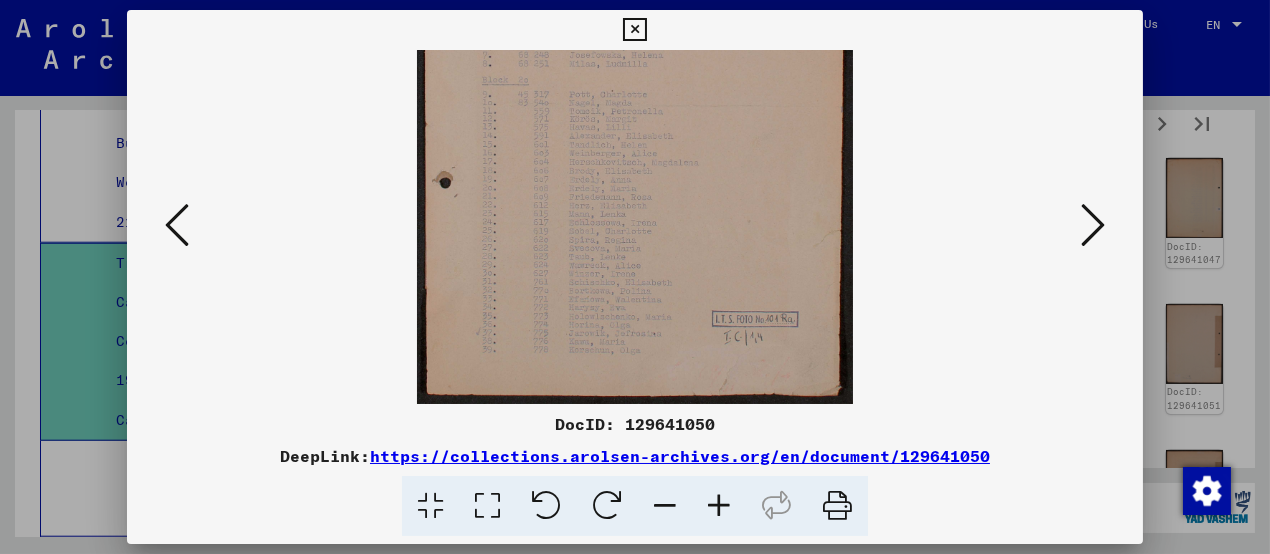 drag, startPoint x: 650, startPoint y: 224, endPoint x: 636, endPoint y: 114, distance: 110.88733 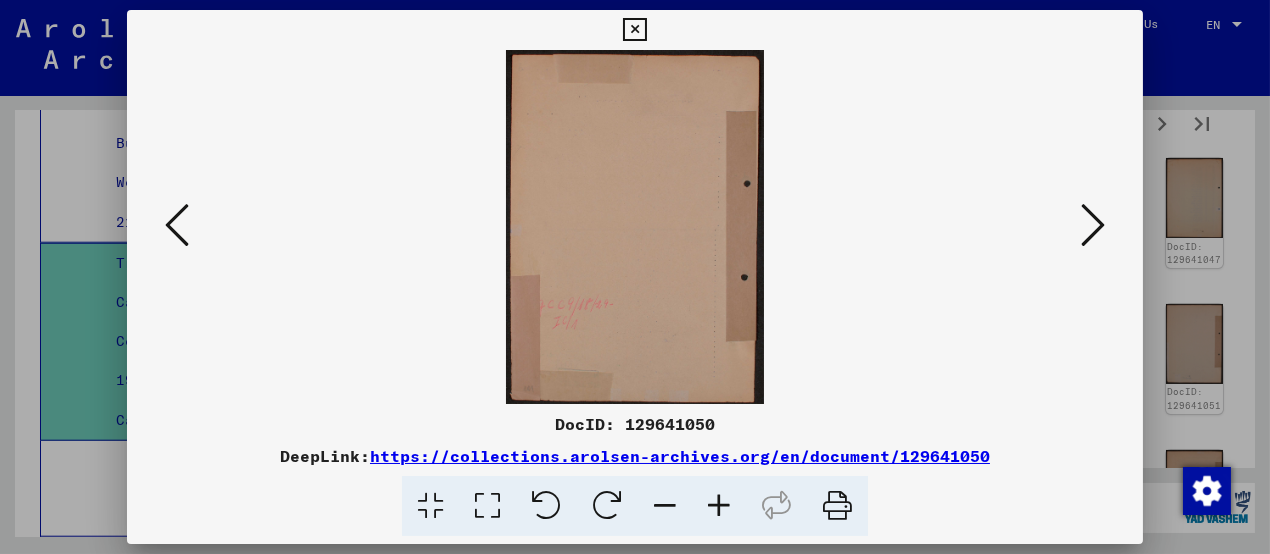 scroll, scrollTop: 0, scrollLeft: 0, axis: both 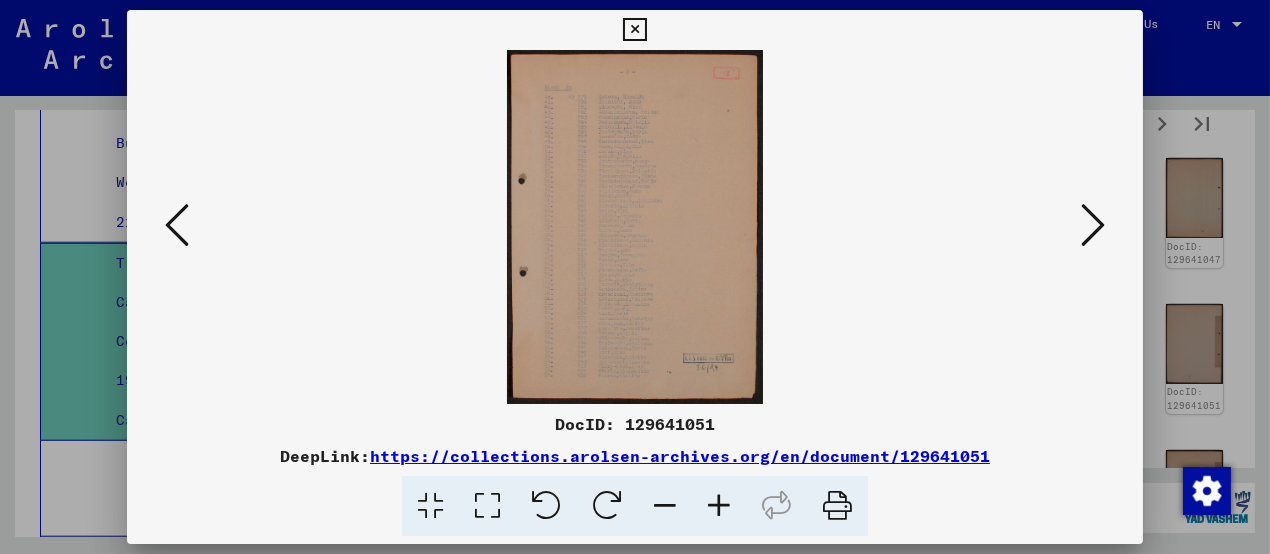 click at bounding box center [719, 506] 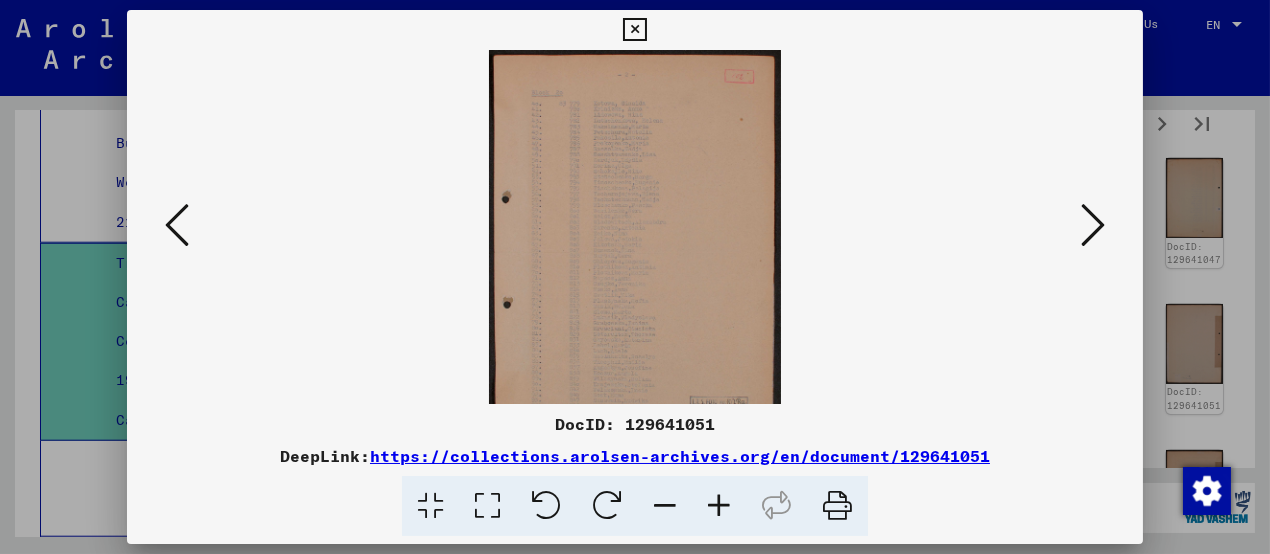 click at bounding box center [719, 506] 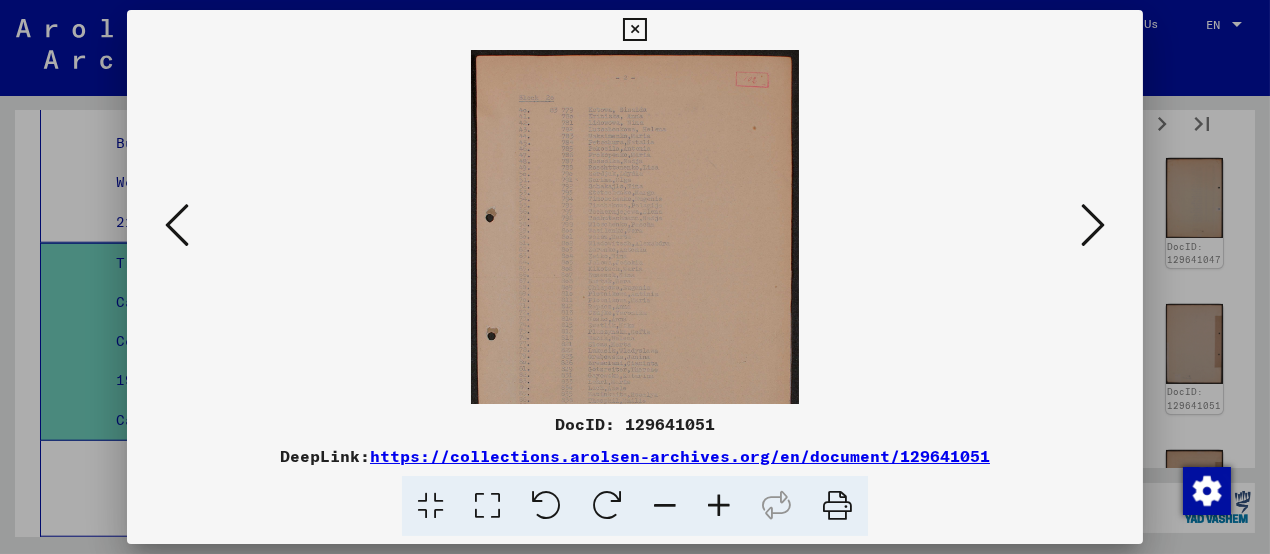 click at bounding box center (719, 506) 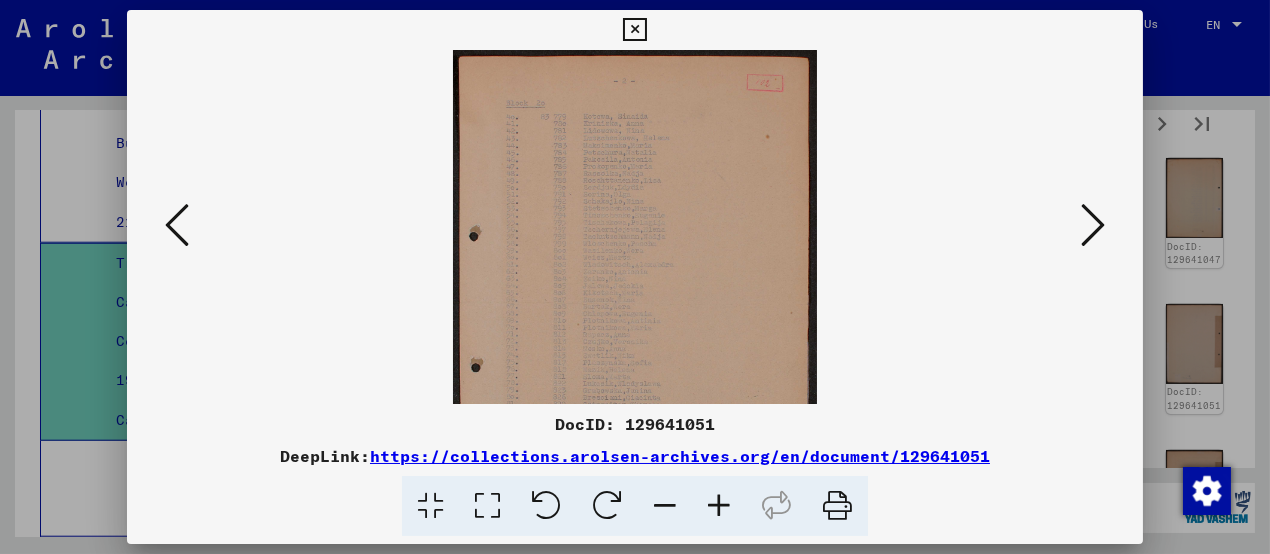 click at bounding box center (719, 506) 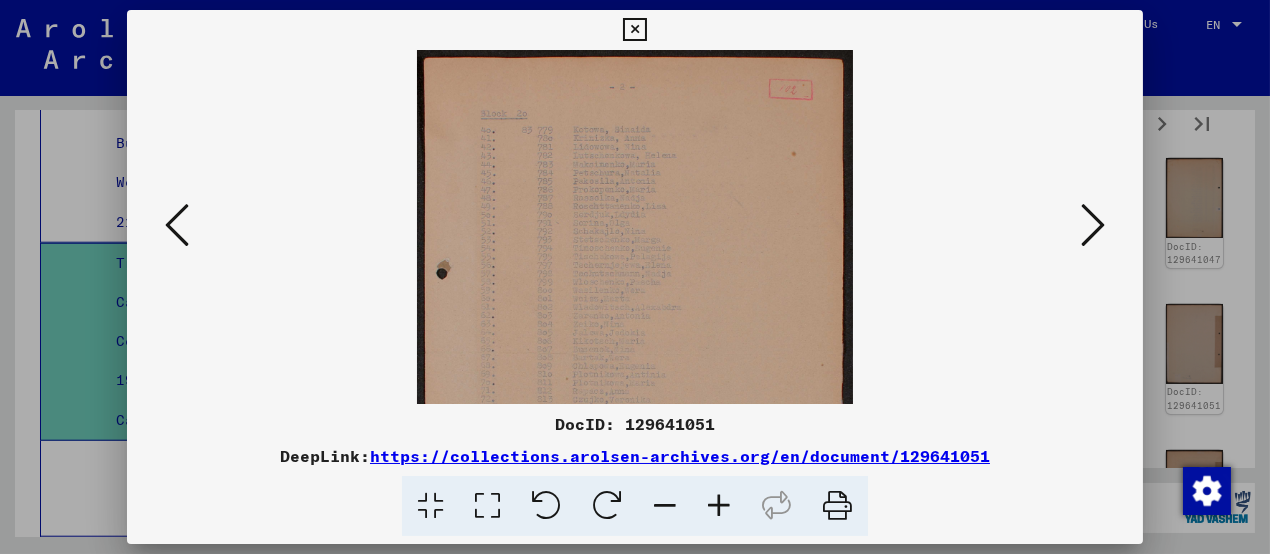 click at bounding box center [719, 506] 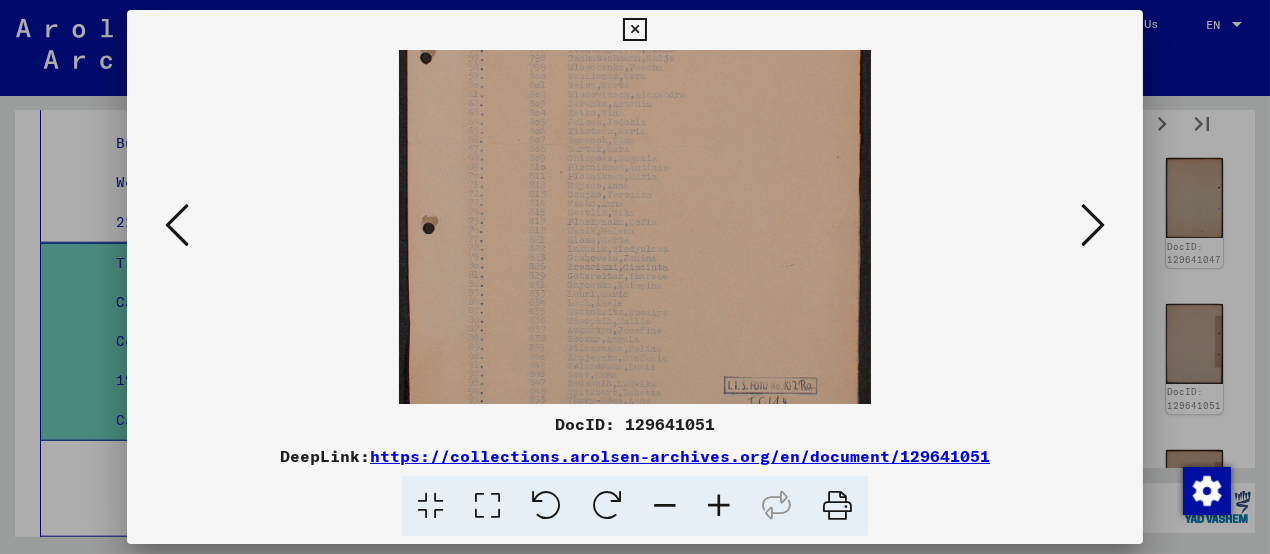 drag, startPoint x: 684, startPoint y: 295, endPoint x: 665, endPoint y: 62, distance: 233.77339 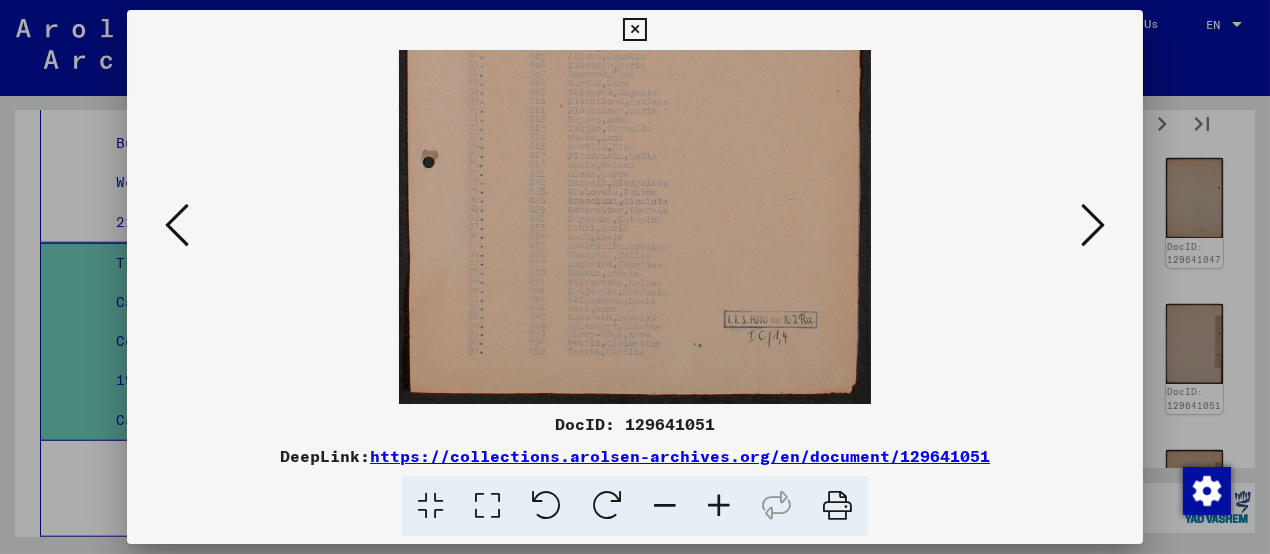 drag, startPoint x: 801, startPoint y: 300, endPoint x: 816, endPoint y: 124, distance: 176.63805 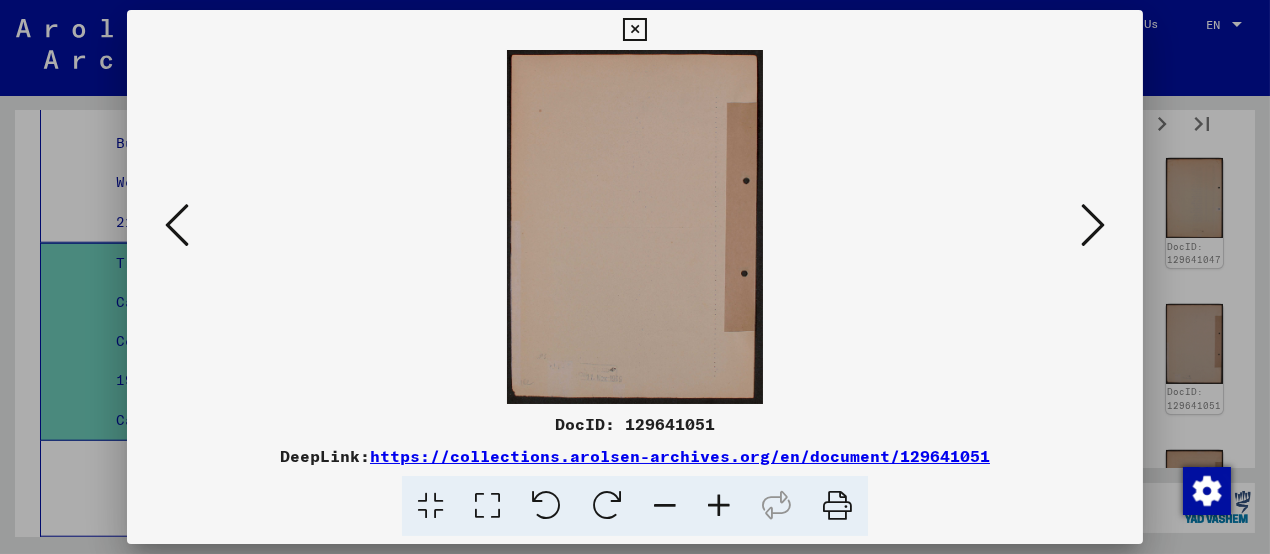 click at bounding box center [1093, 226] 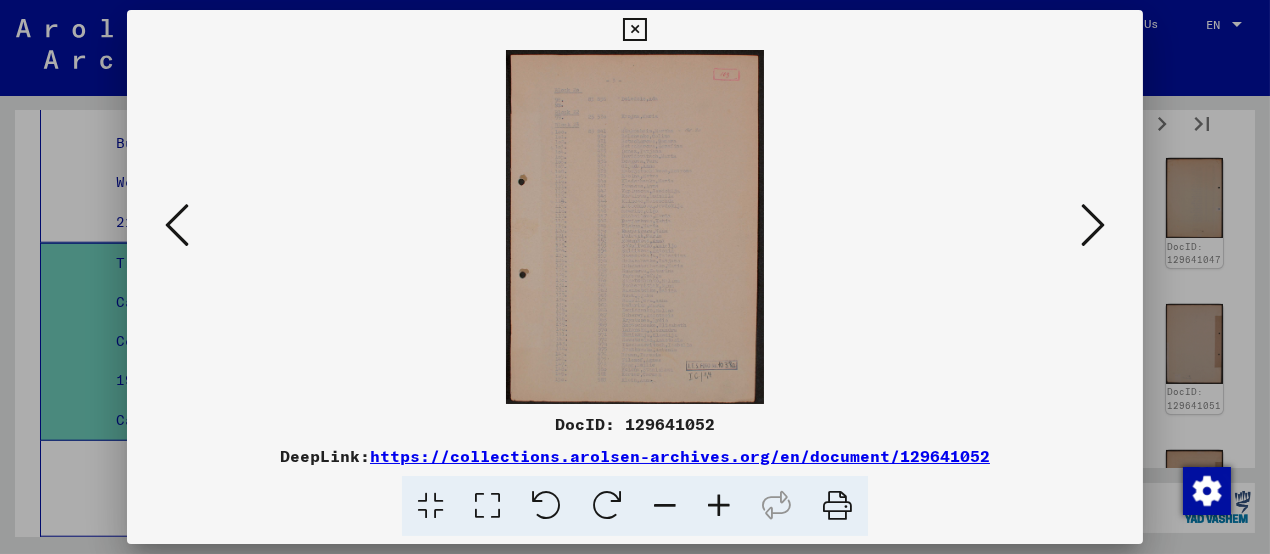 click at bounding box center [719, 506] 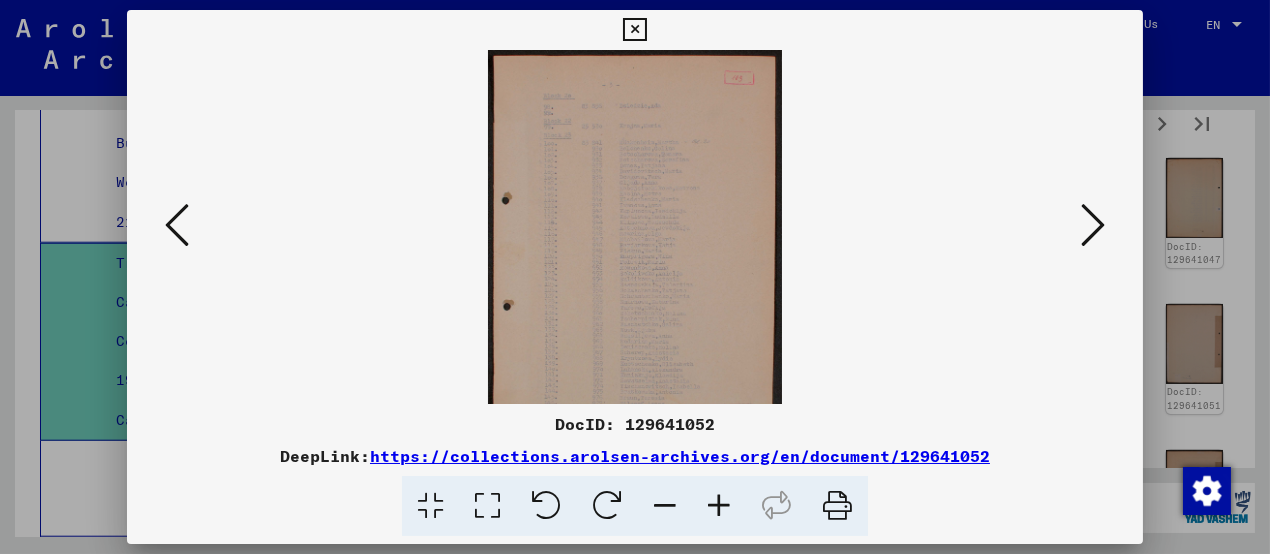 click at bounding box center (719, 506) 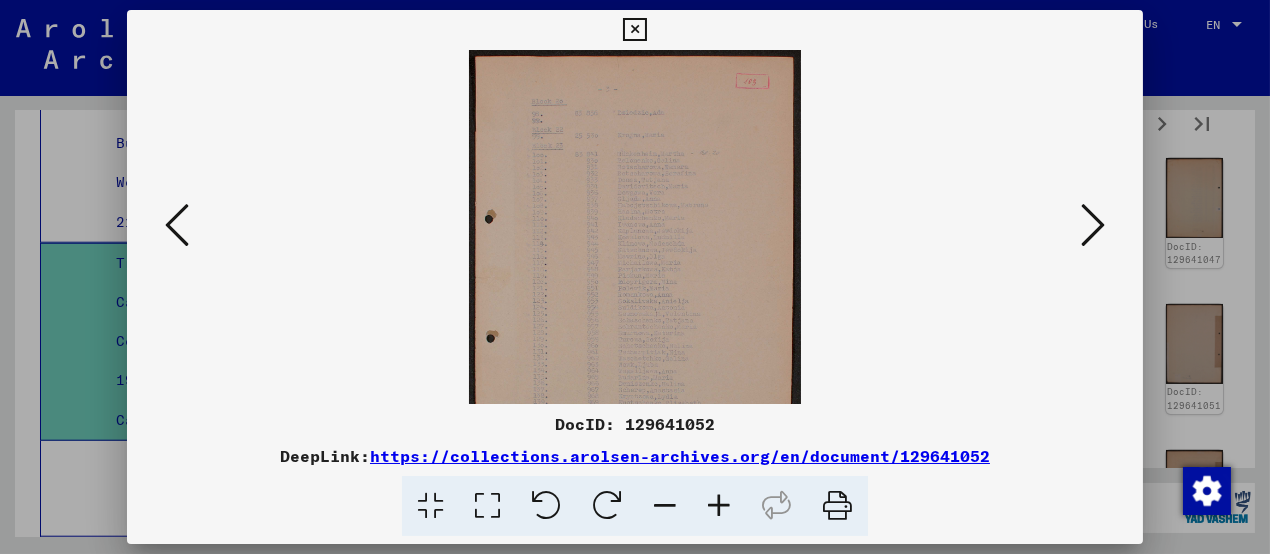 click at bounding box center [719, 506] 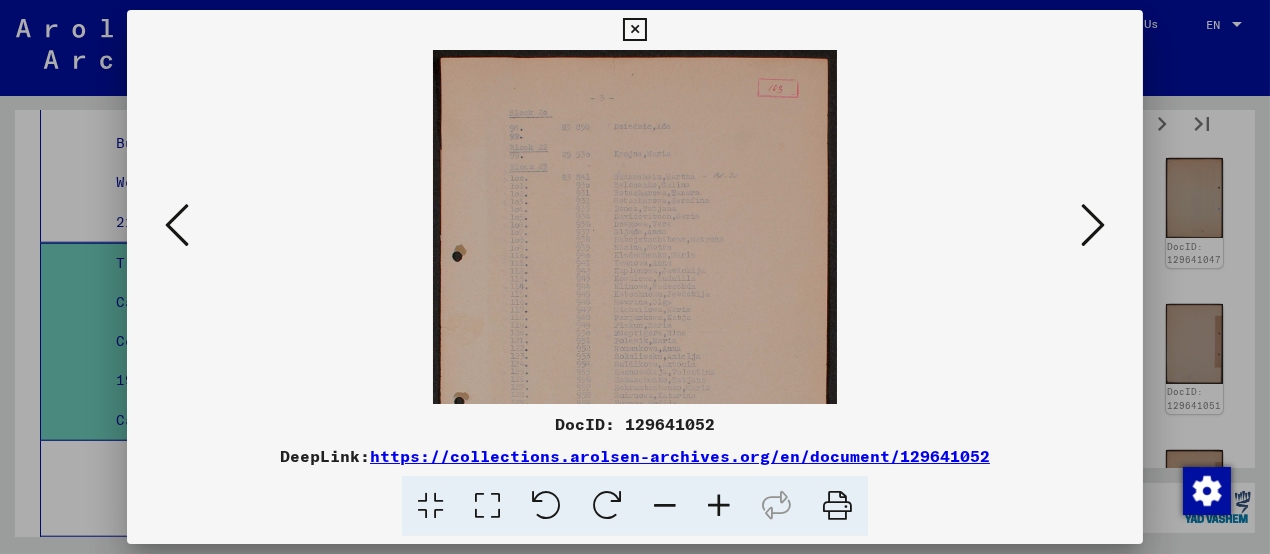 click at bounding box center (719, 506) 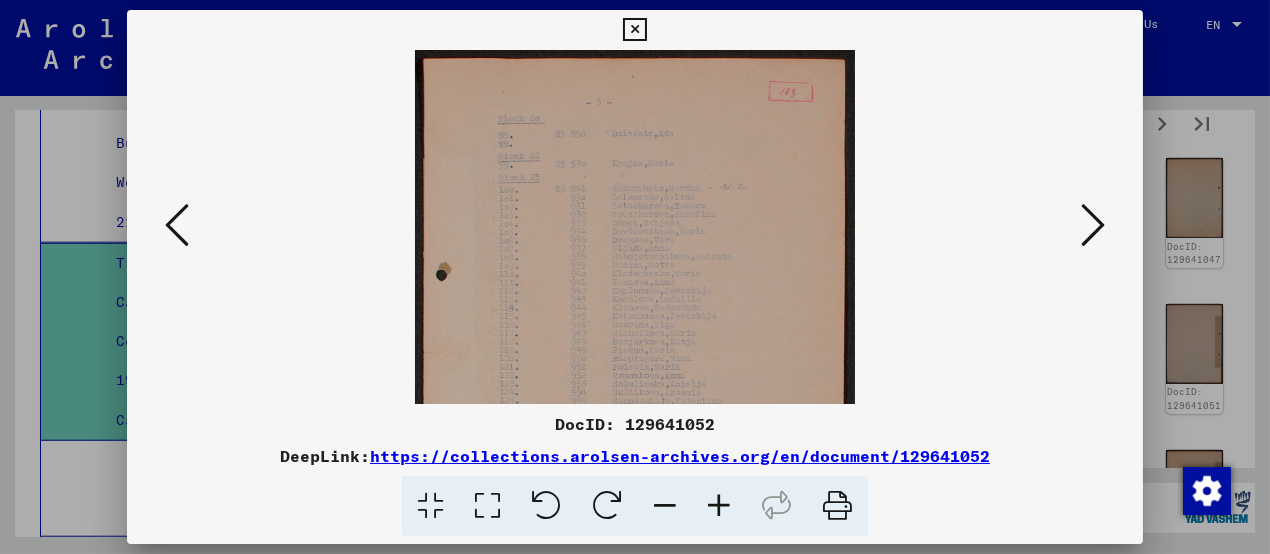 click at bounding box center (719, 506) 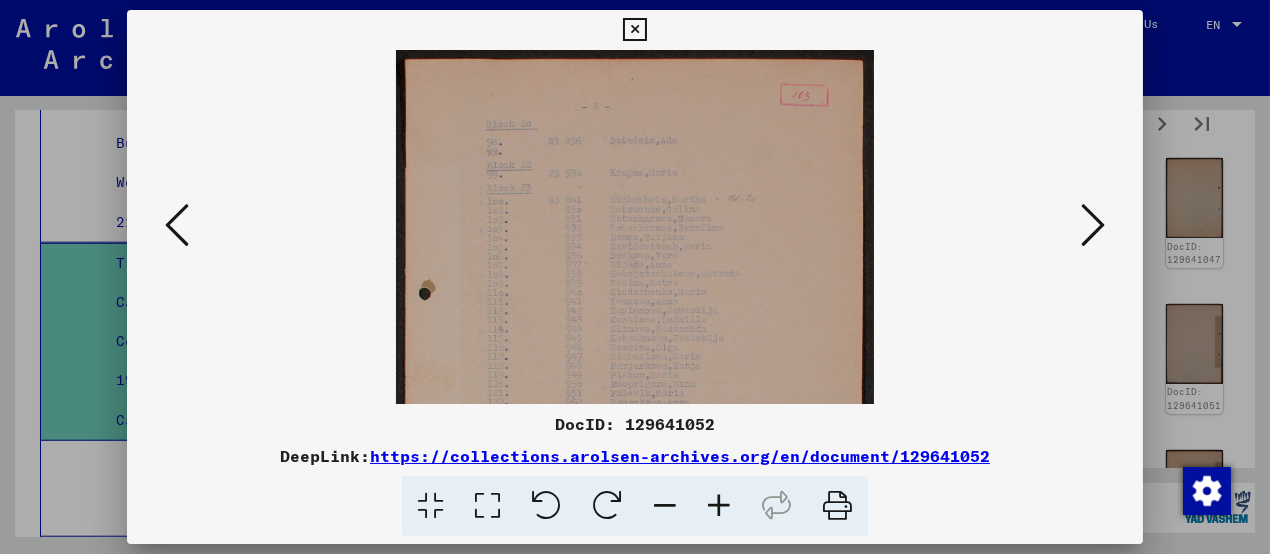 click at bounding box center (719, 506) 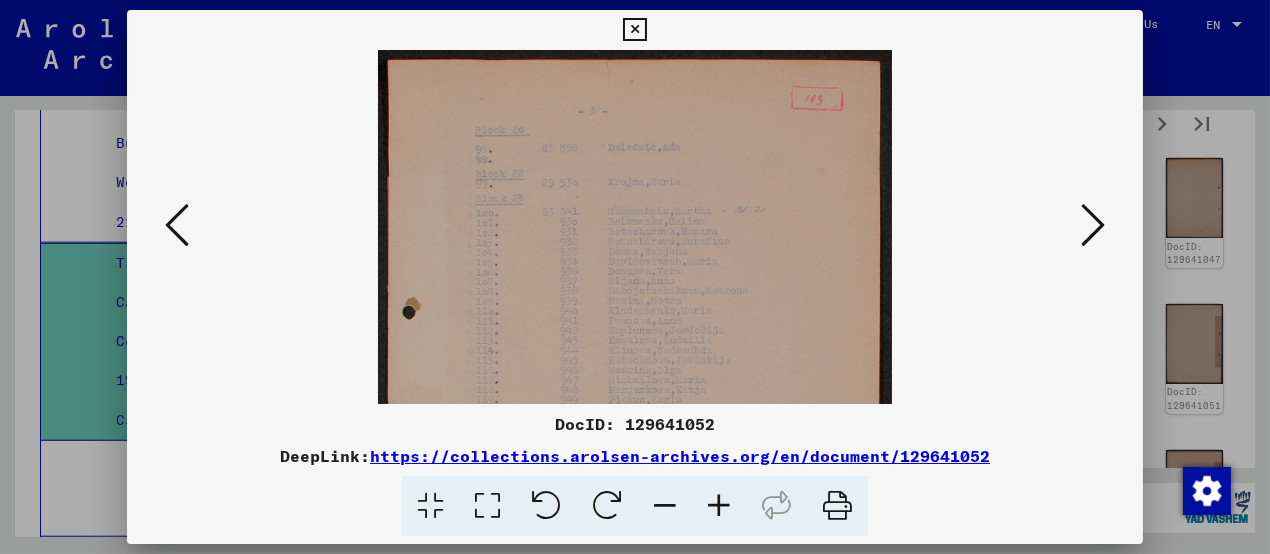 click at bounding box center (719, 506) 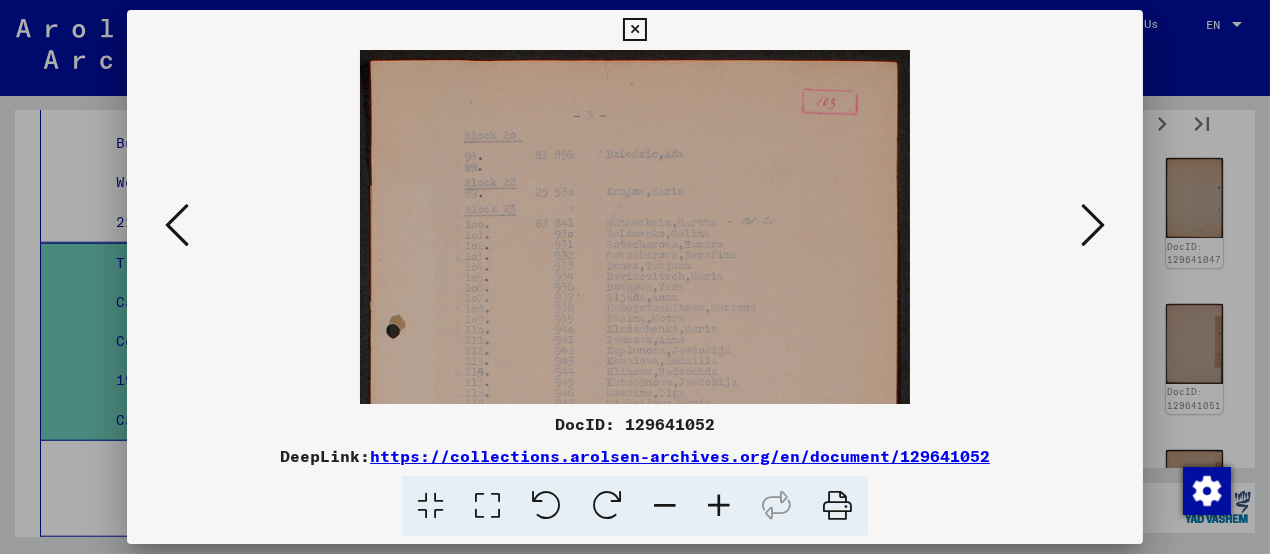 click at bounding box center (719, 506) 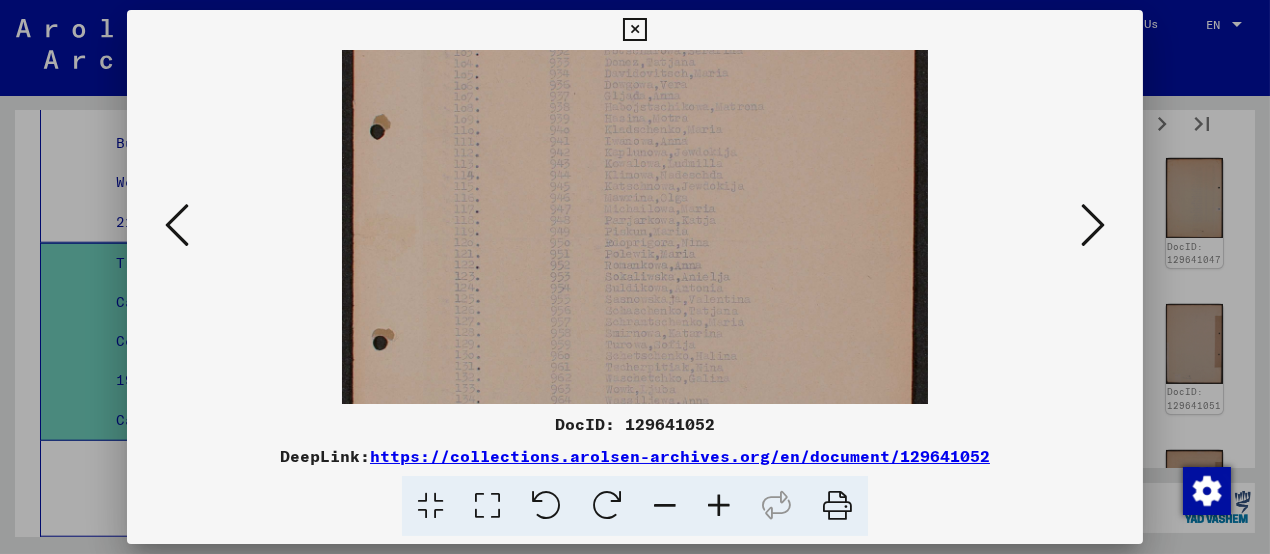 drag, startPoint x: 690, startPoint y: 271, endPoint x: 684, endPoint y: 100, distance: 171.10522 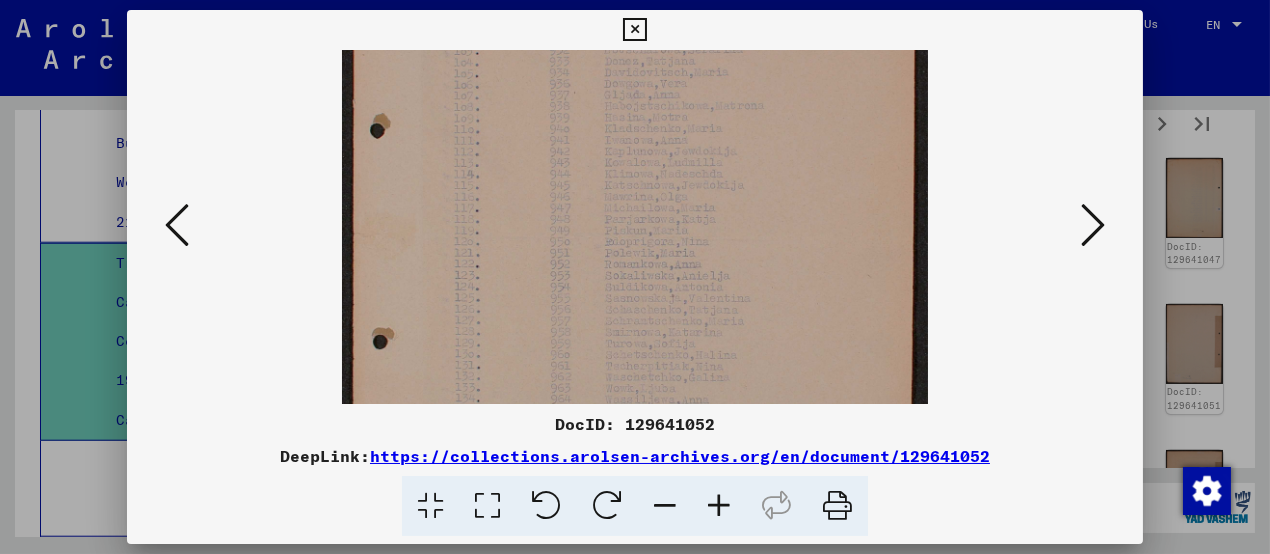 click at bounding box center [635, 233] 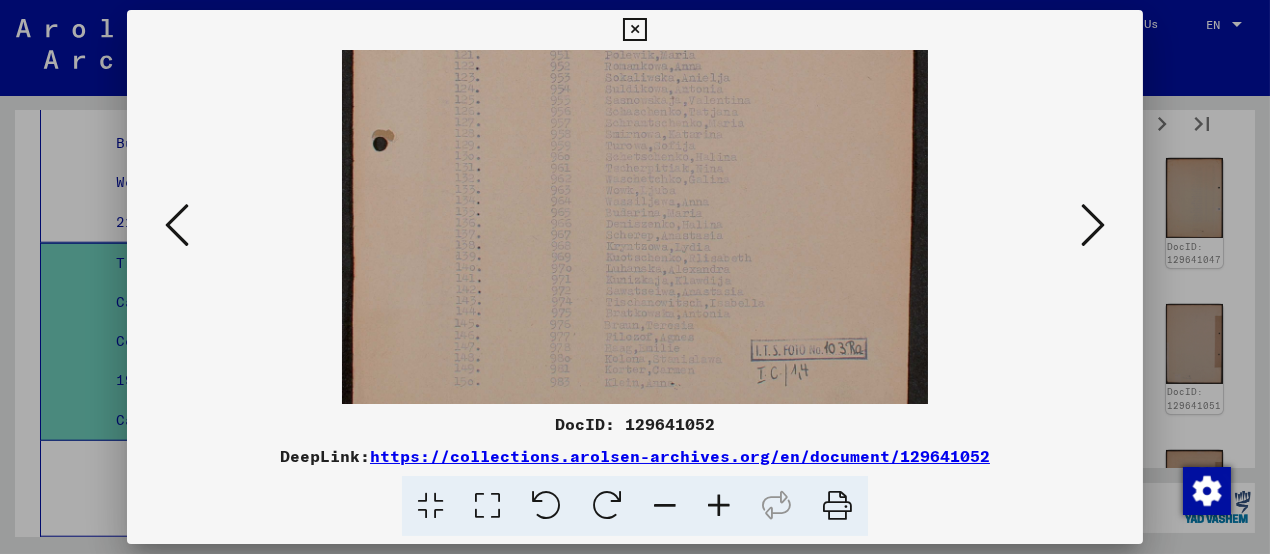drag, startPoint x: 699, startPoint y: 306, endPoint x: 713, endPoint y: 111, distance: 195.50192 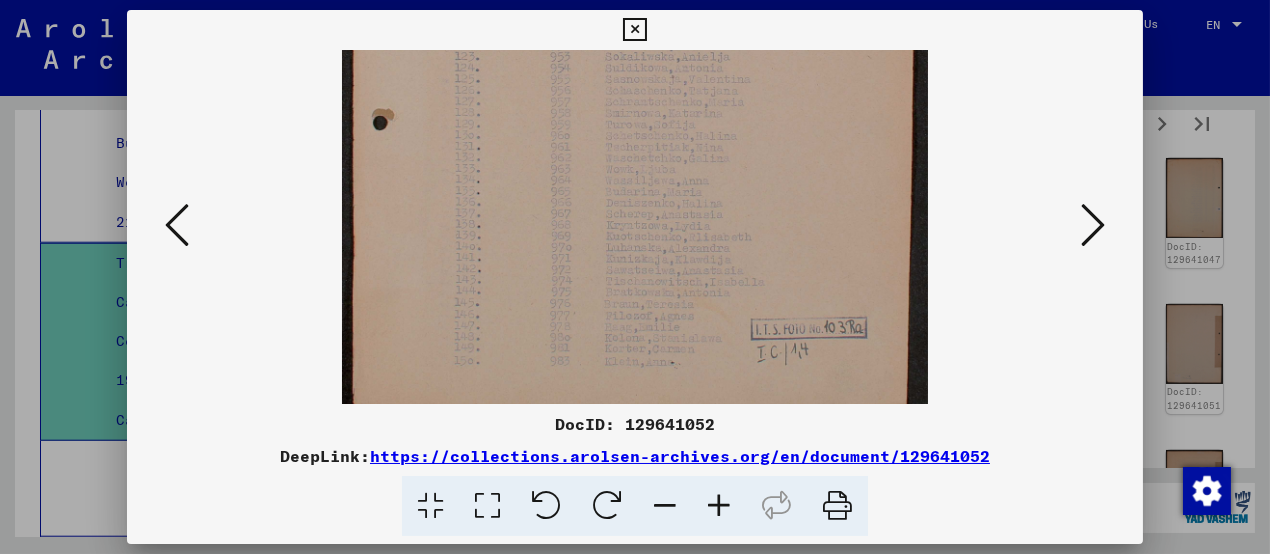 scroll, scrollTop: 450, scrollLeft: 0, axis: vertical 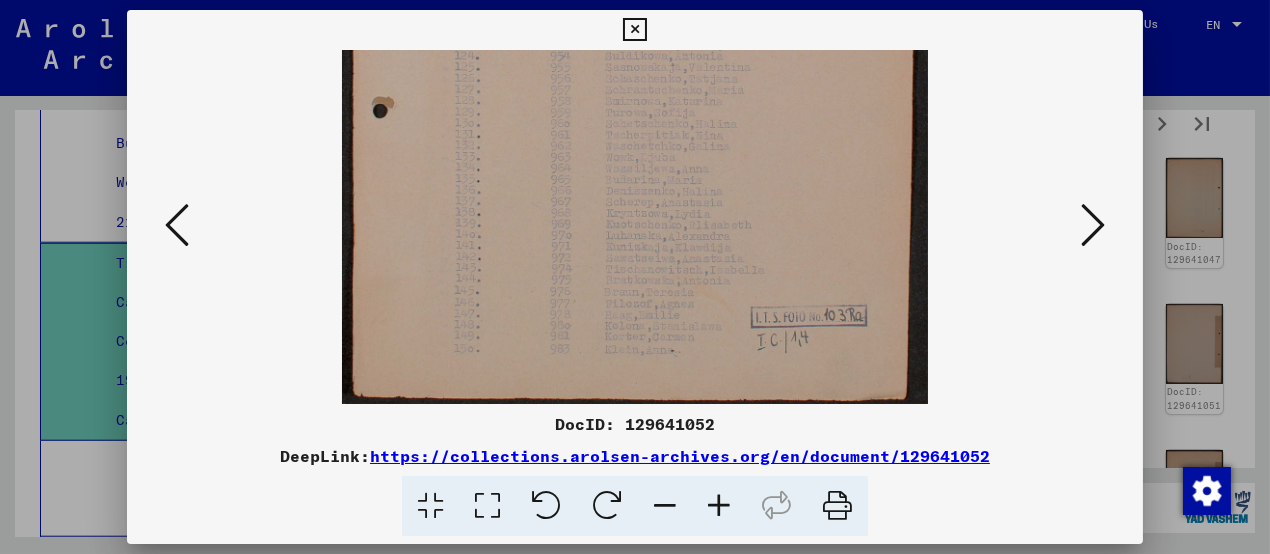 drag, startPoint x: 772, startPoint y: 252, endPoint x: 779, endPoint y: 173, distance: 79.30952 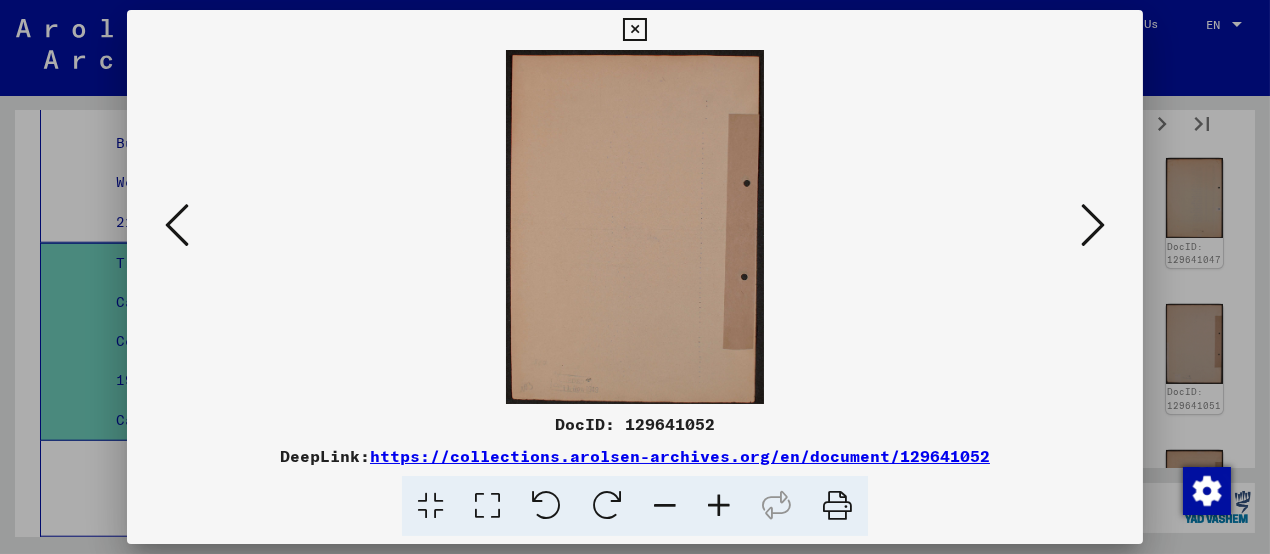 scroll, scrollTop: 0, scrollLeft: 0, axis: both 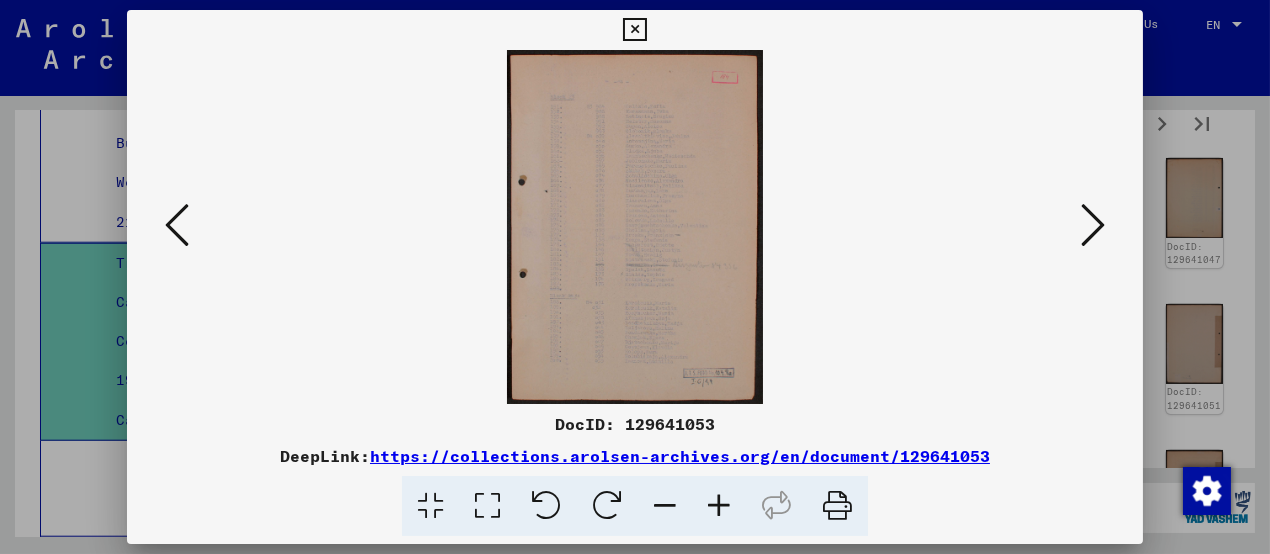 click at bounding box center (719, 506) 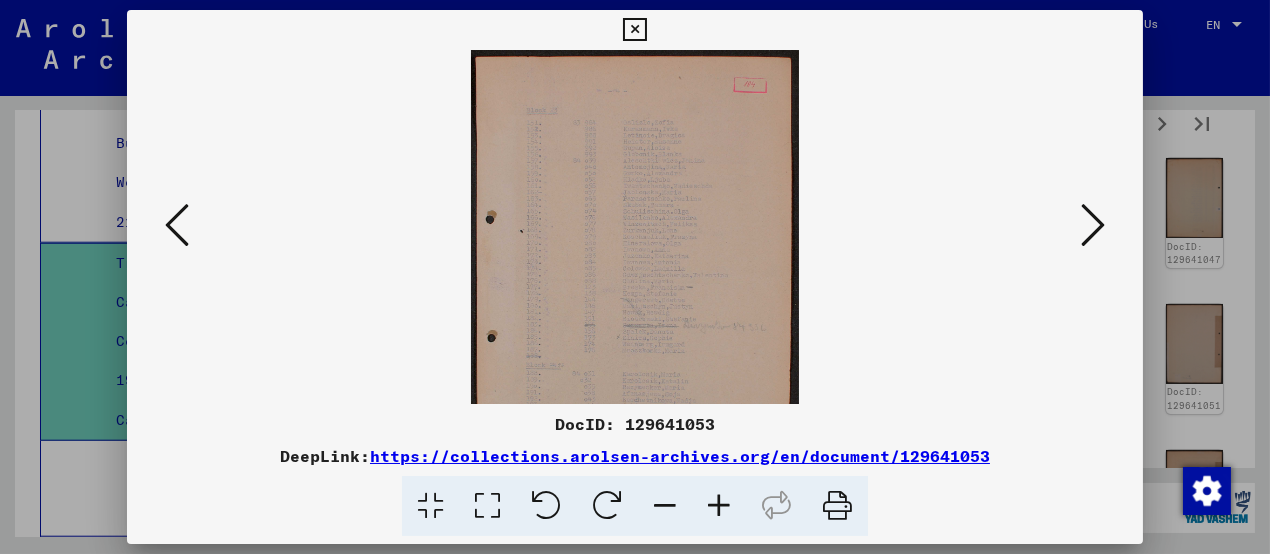 click at bounding box center (719, 506) 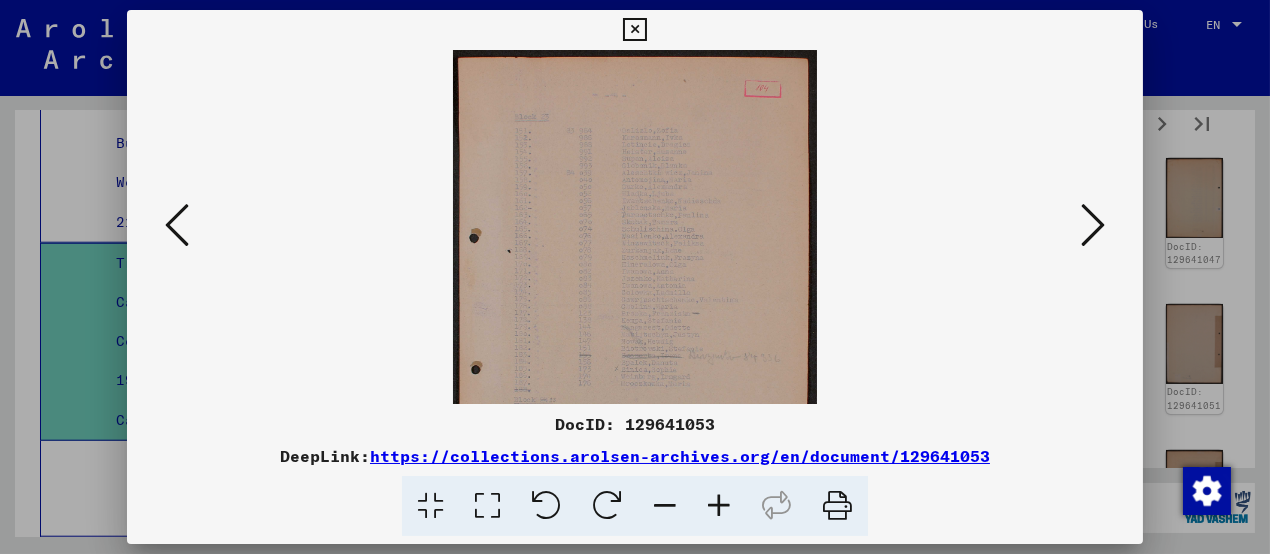 click at bounding box center (719, 506) 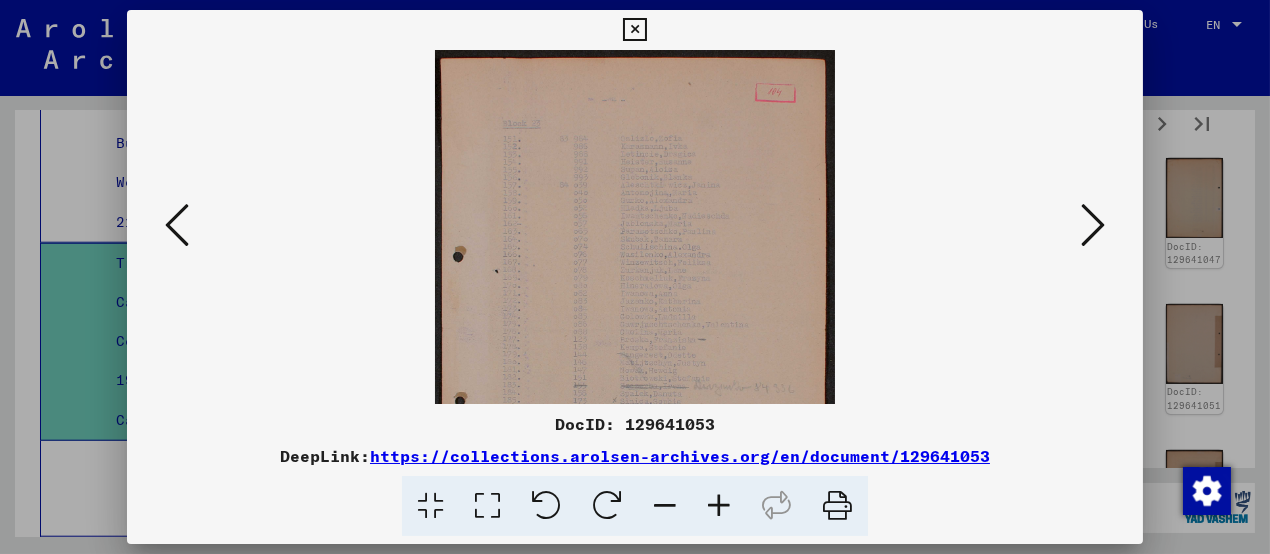 click at bounding box center (719, 506) 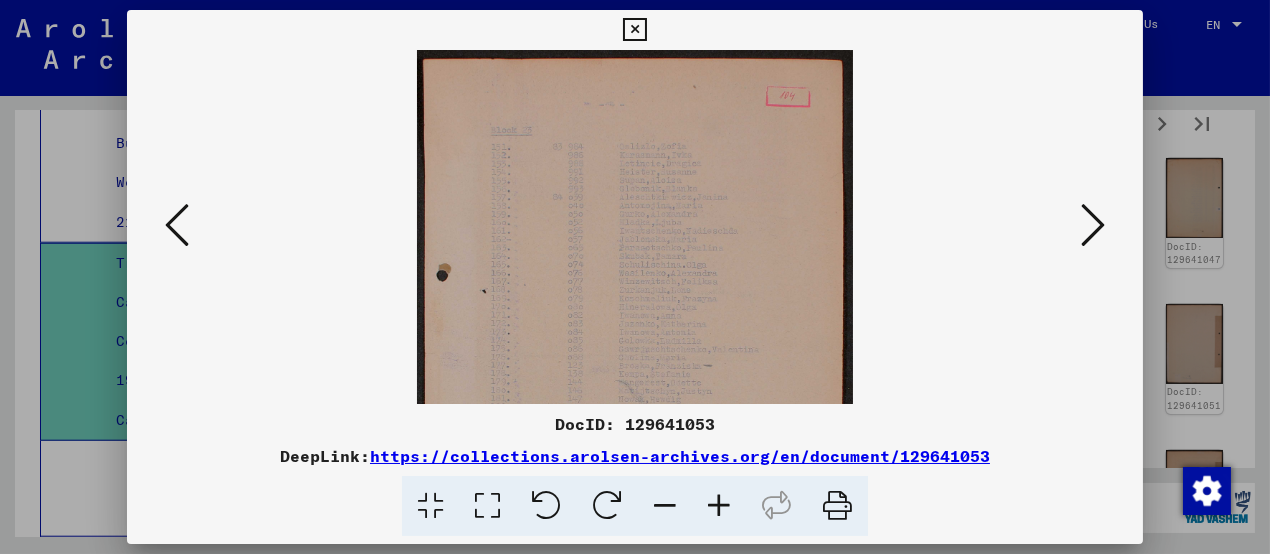 click at bounding box center [719, 506] 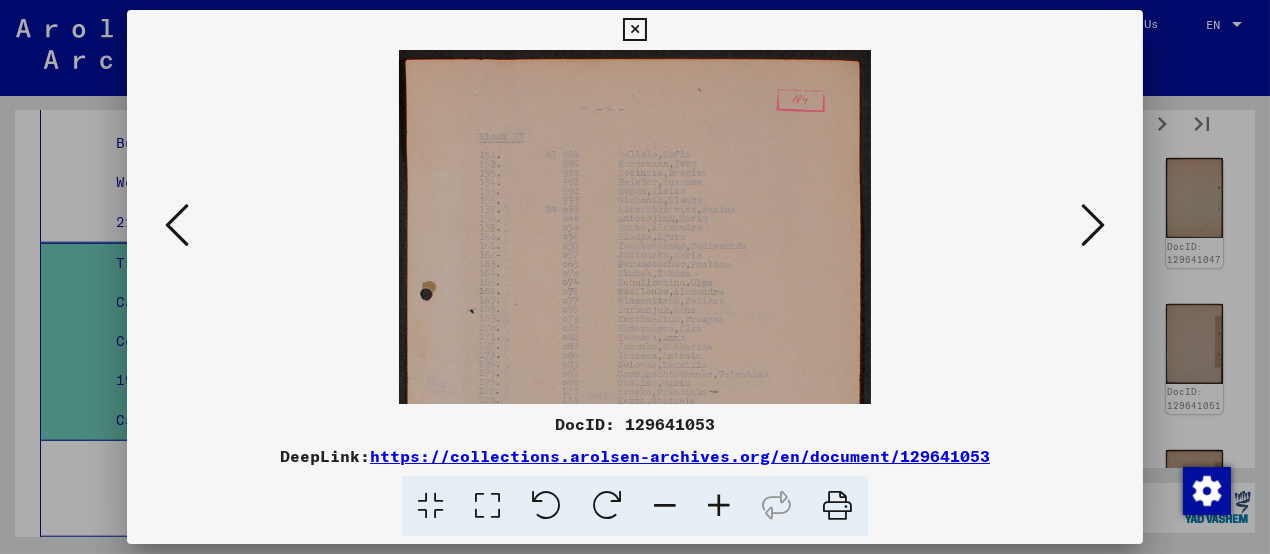 click at bounding box center [719, 506] 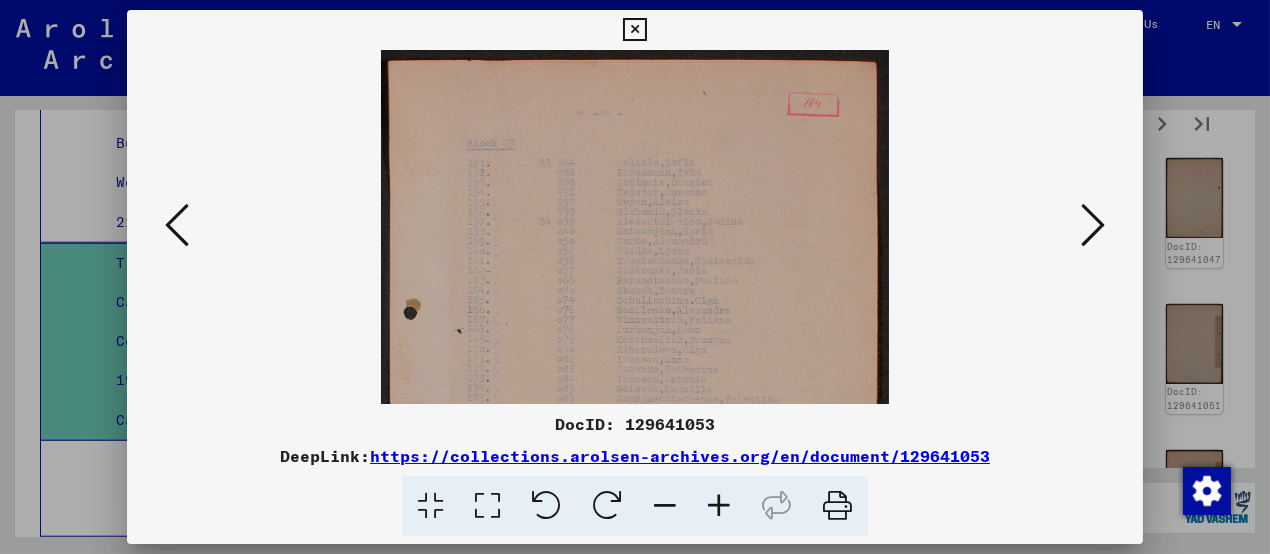 click at bounding box center [719, 506] 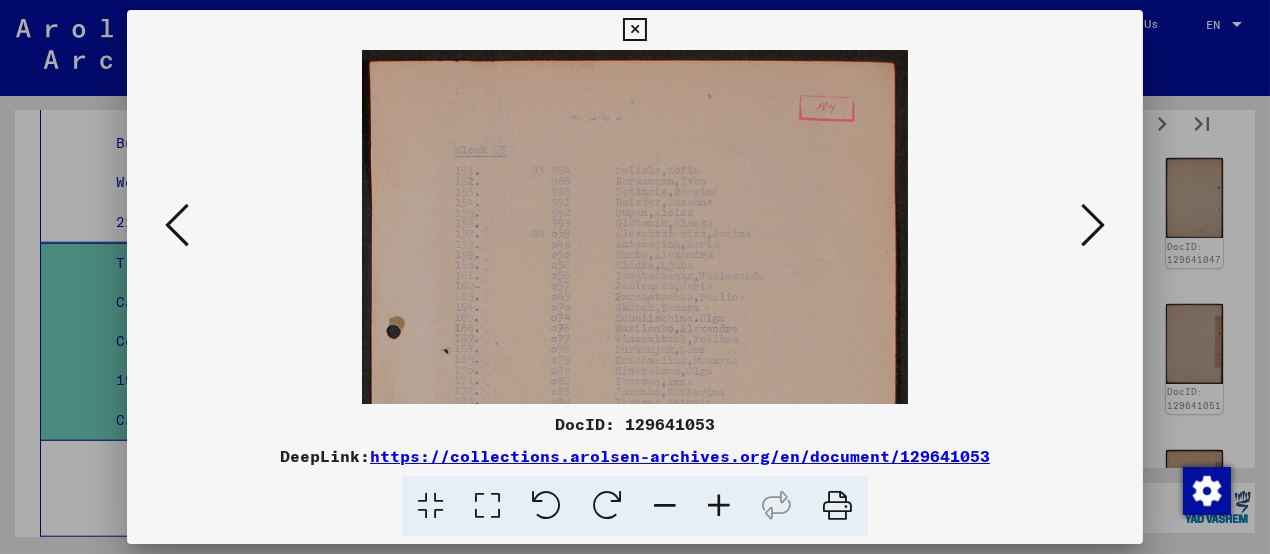 click at bounding box center (719, 506) 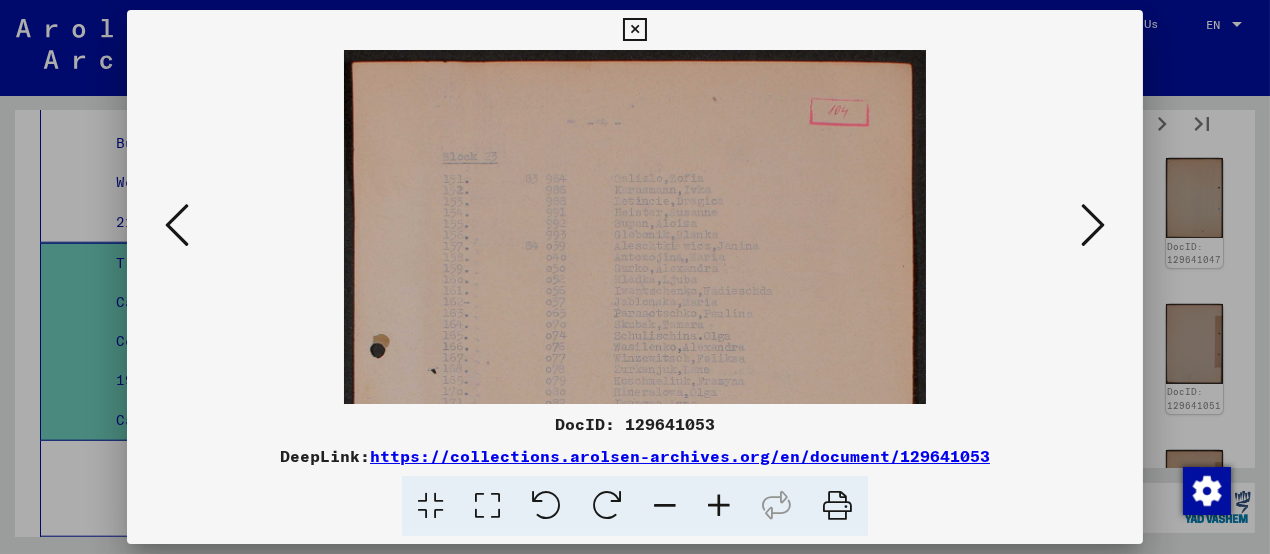 click at bounding box center (719, 506) 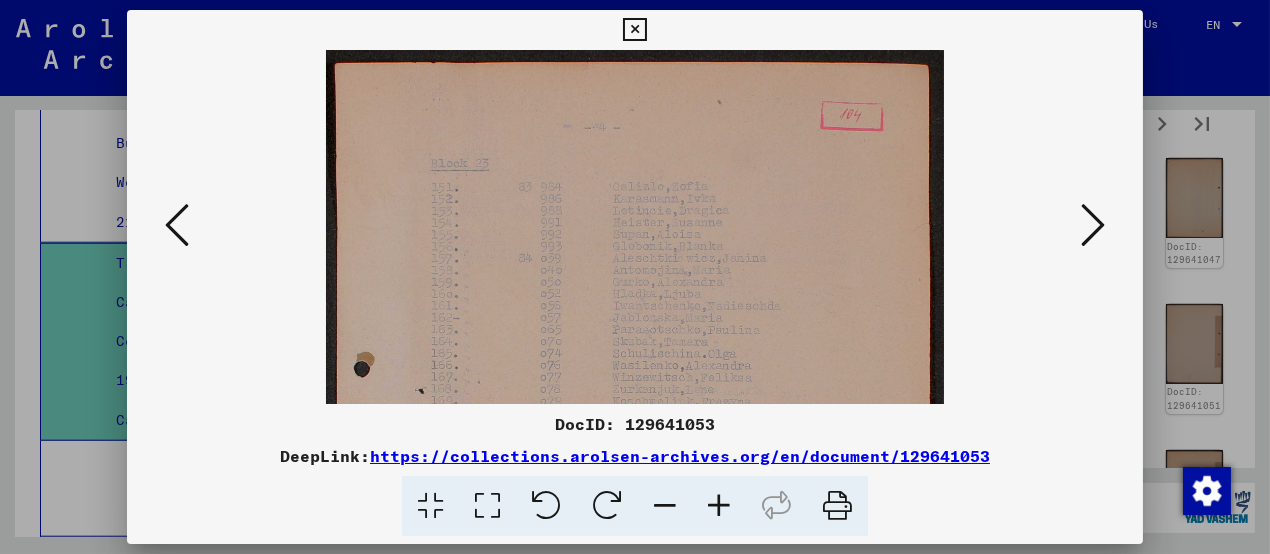 click at bounding box center [719, 506] 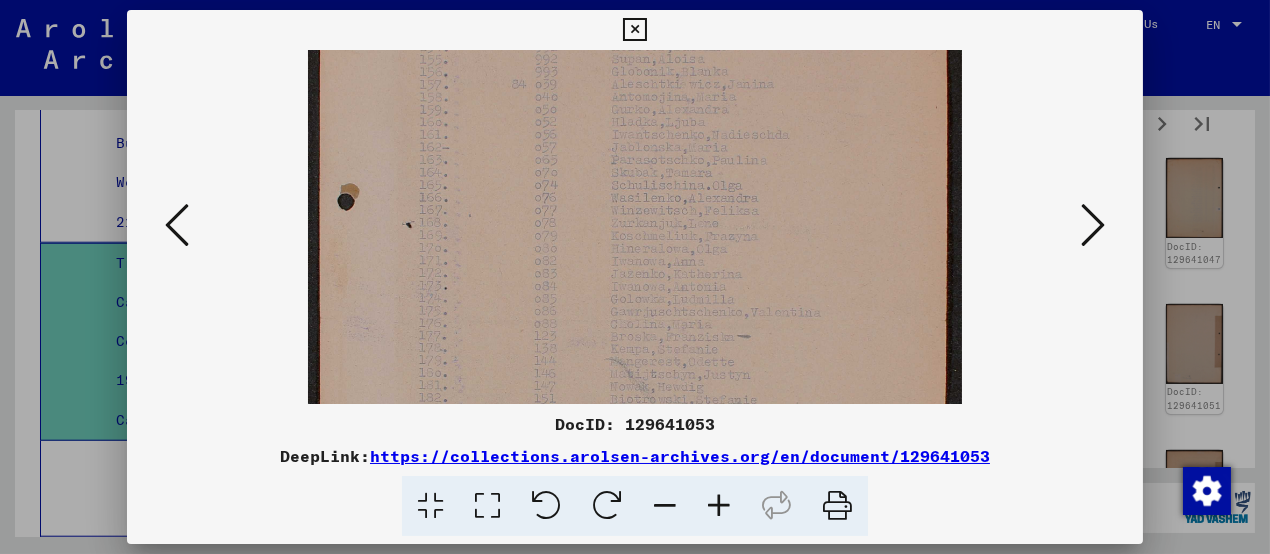 drag, startPoint x: 612, startPoint y: 279, endPoint x: 605, endPoint y: 144, distance: 135.18137 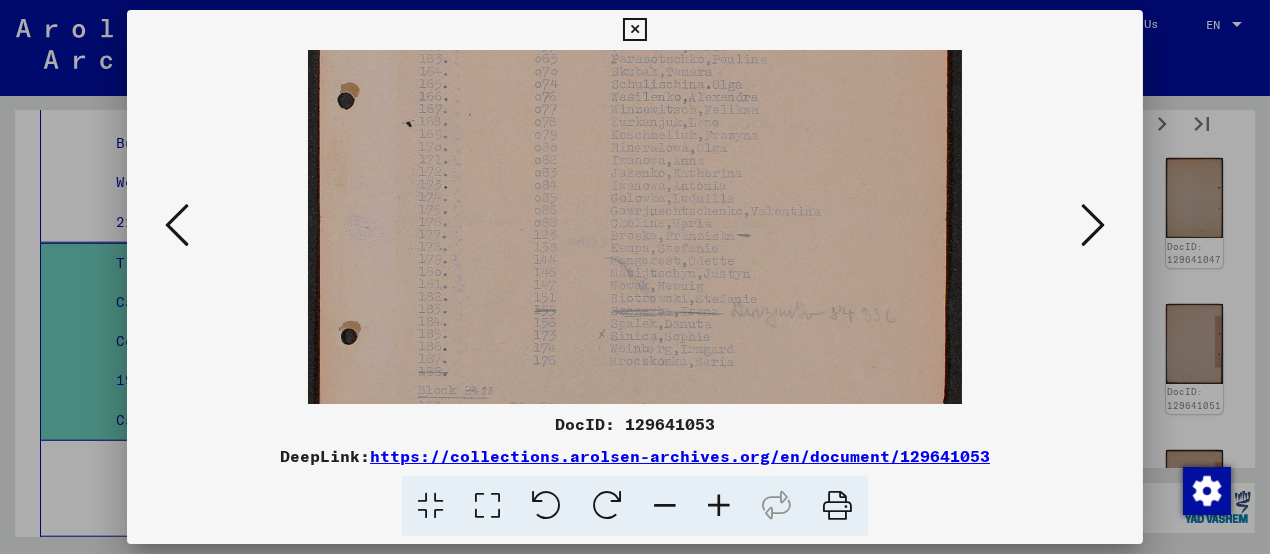 drag, startPoint x: 613, startPoint y: 175, endPoint x: 626, endPoint y: 355, distance: 180.46883 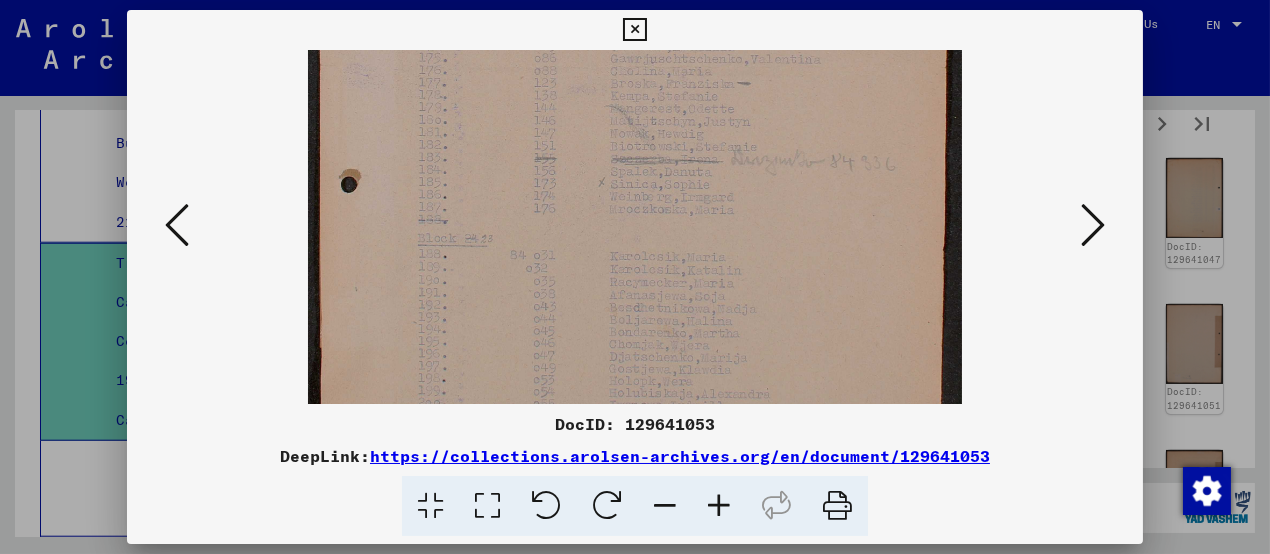 scroll, scrollTop: 462, scrollLeft: 0, axis: vertical 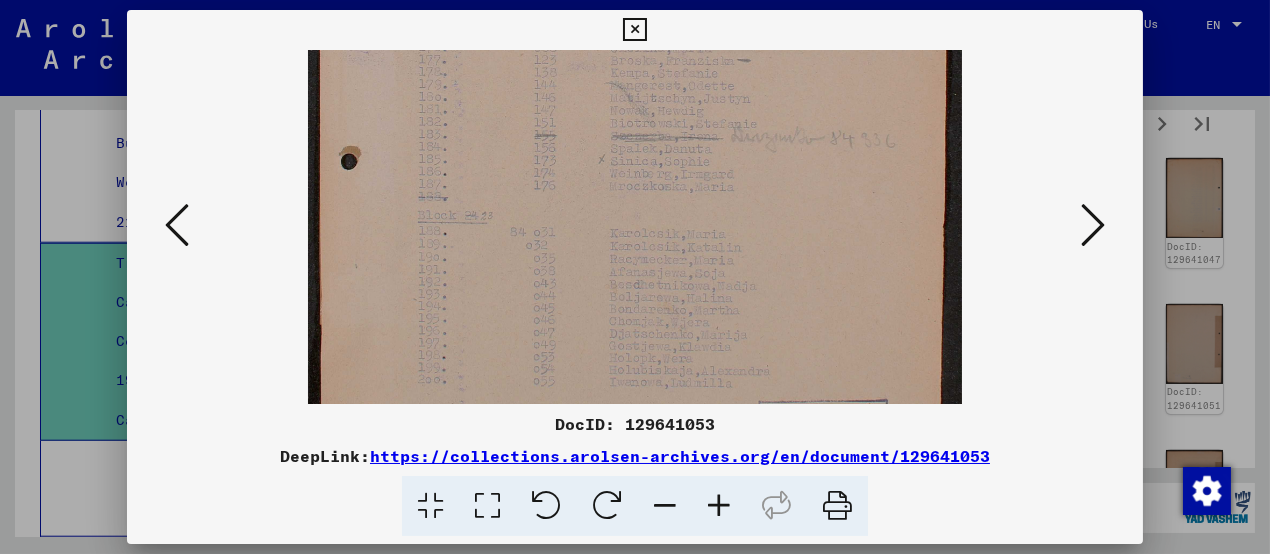 drag, startPoint x: 636, startPoint y: 304, endPoint x: 632, endPoint y: 235, distance: 69.115845 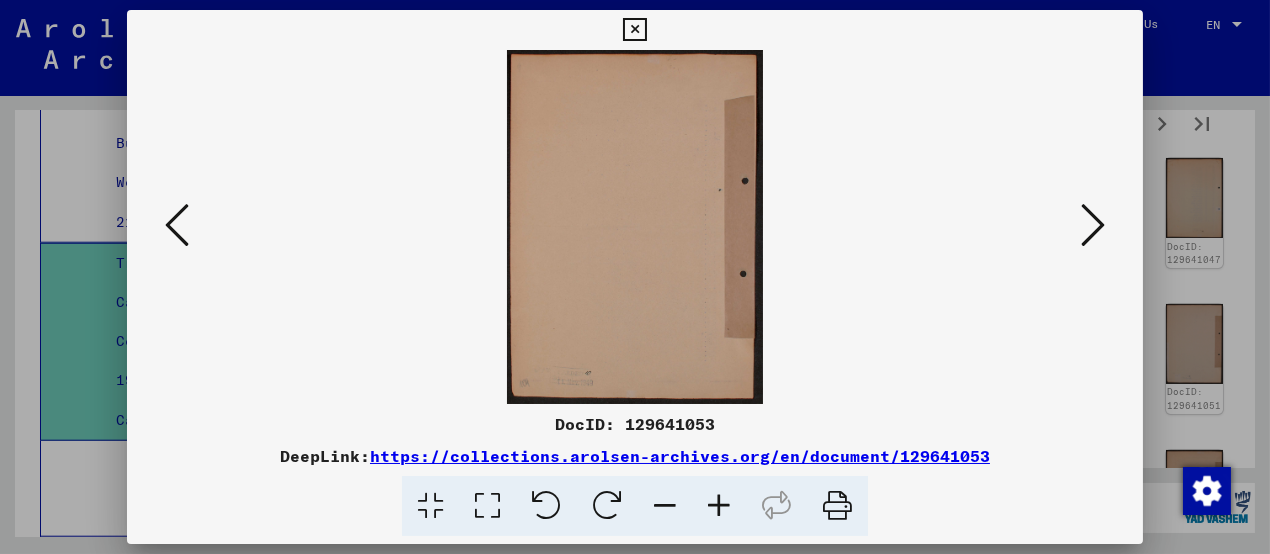 click at bounding box center (1093, 226) 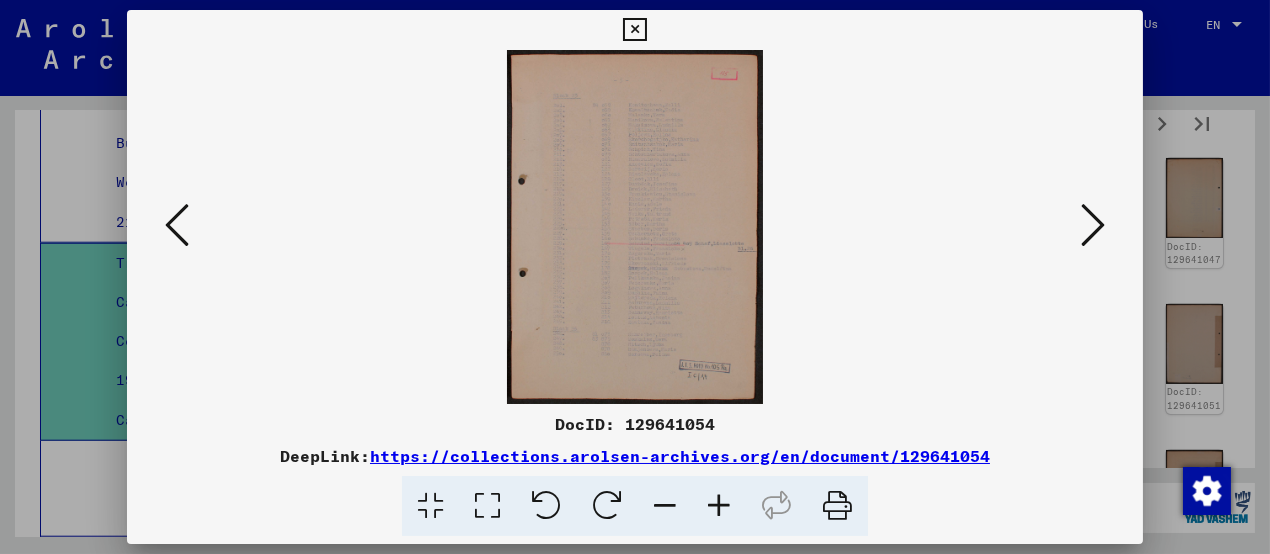 click at bounding box center [719, 506] 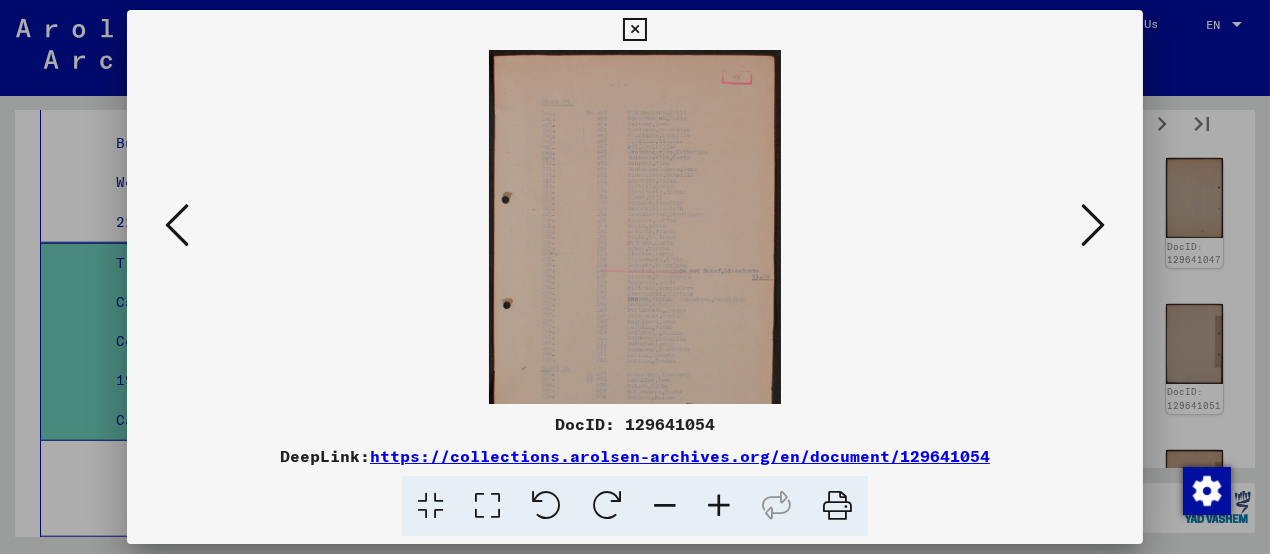 click at bounding box center (719, 506) 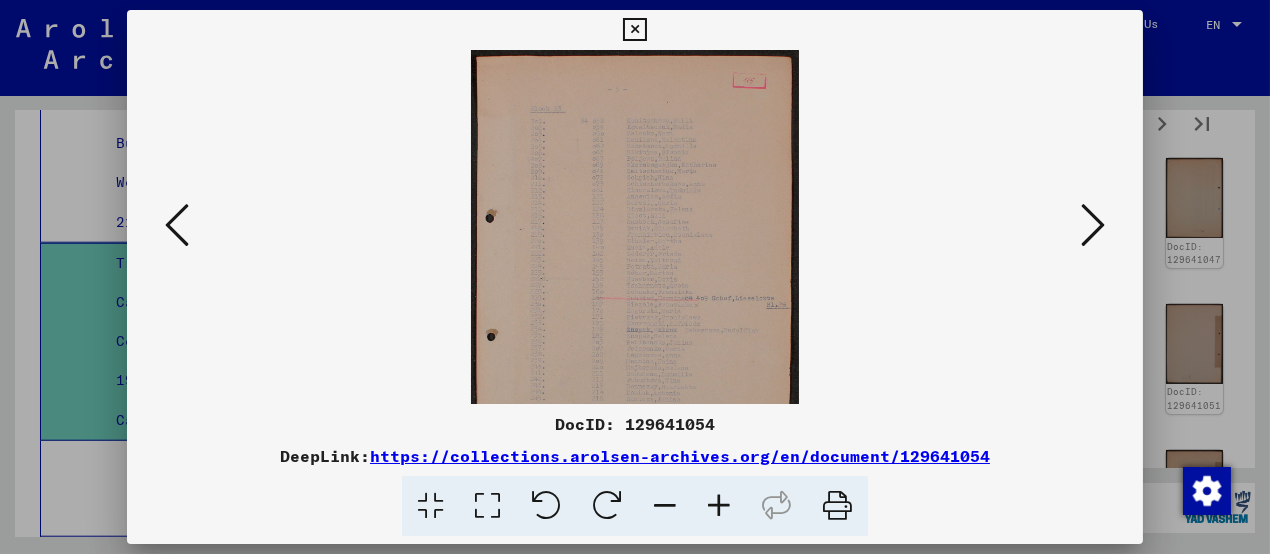 click at bounding box center (719, 506) 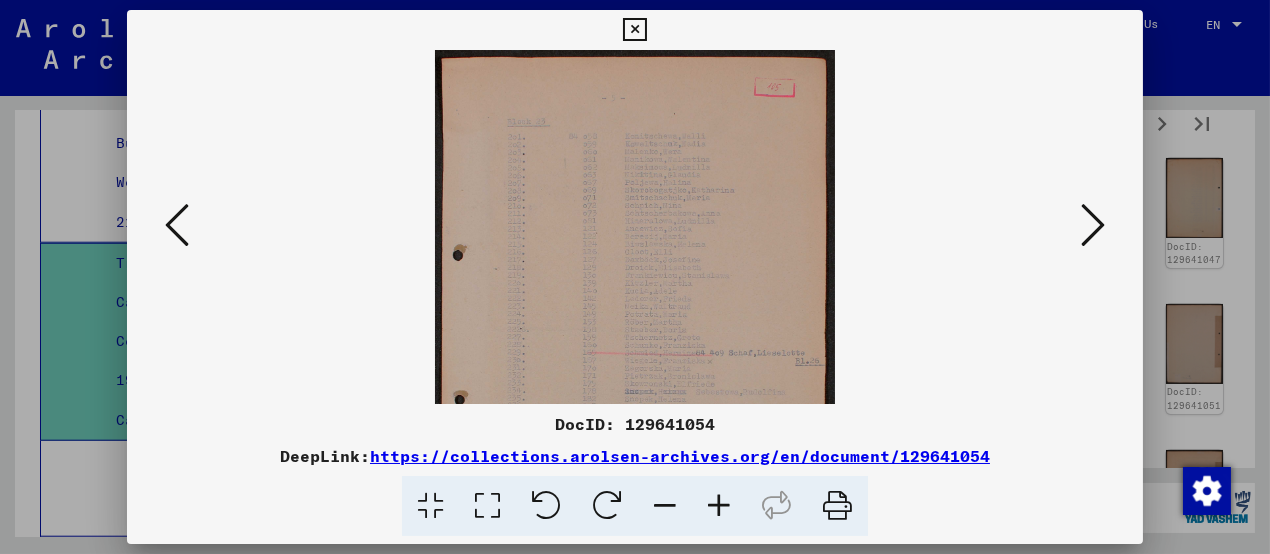 click at bounding box center [719, 506] 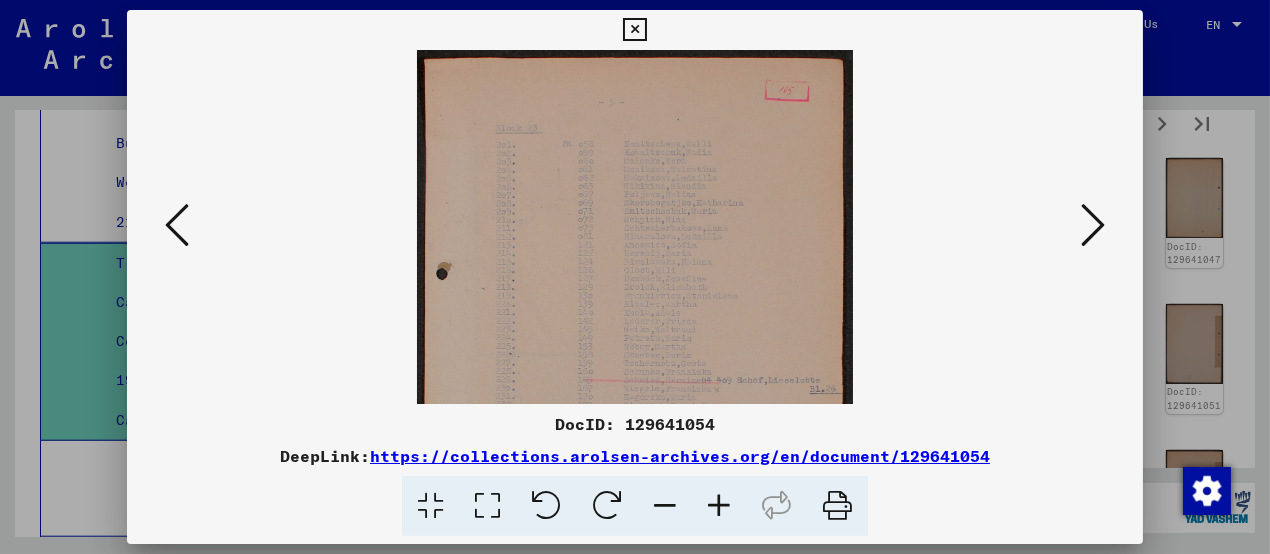 click at bounding box center (719, 506) 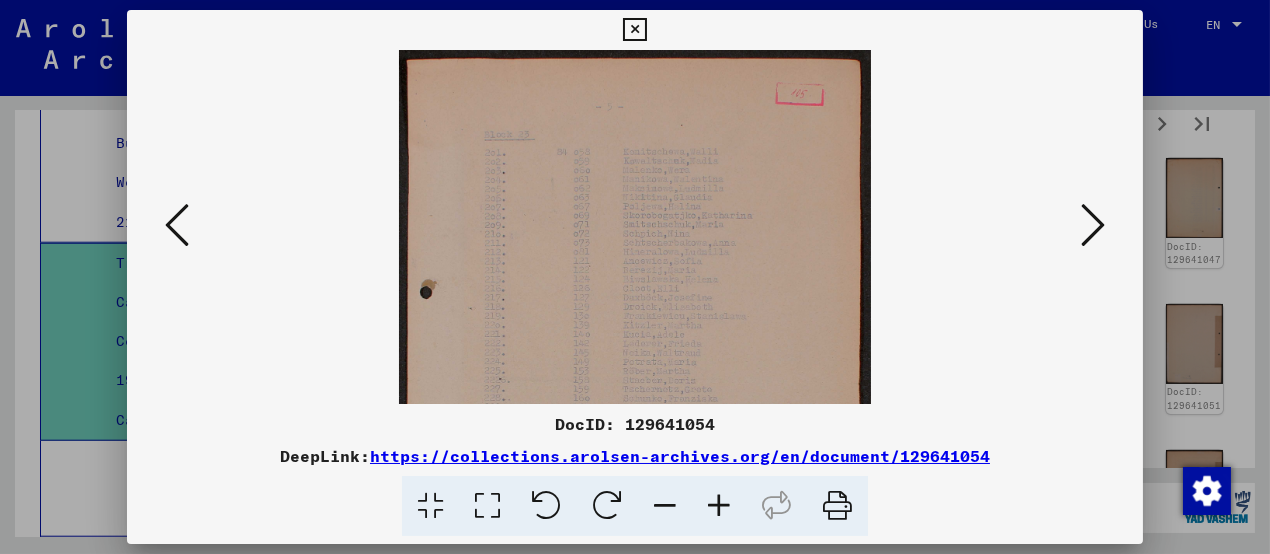 click at bounding box center (719, 506) 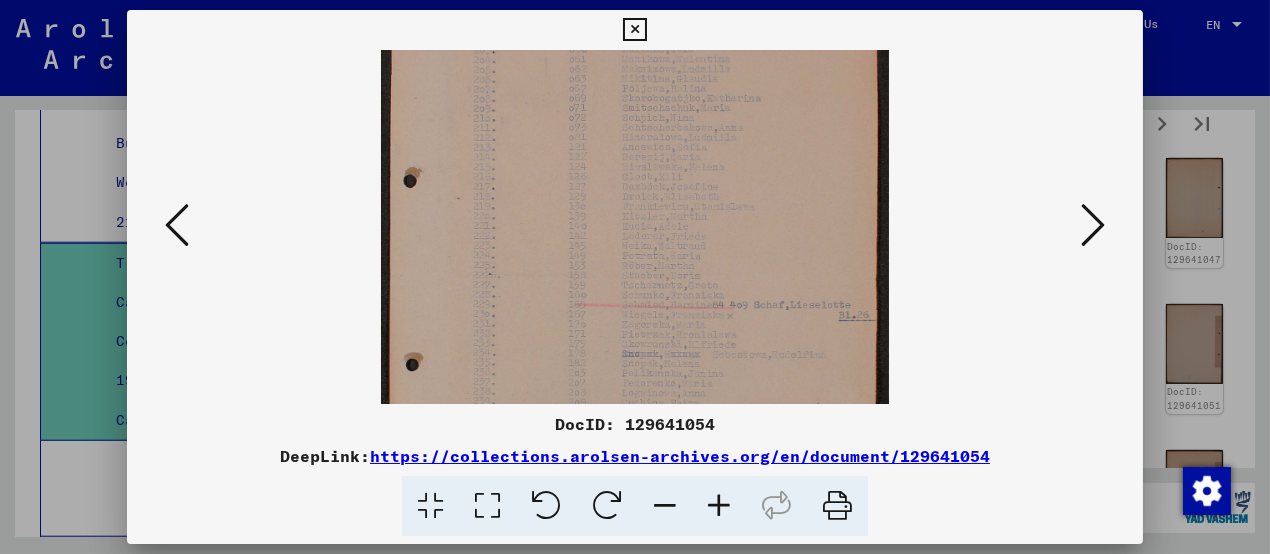 drag, startPoint x: 684, startPoint y: 323, endPoint x: 669, endPoint y: 142, distance: 181.62048 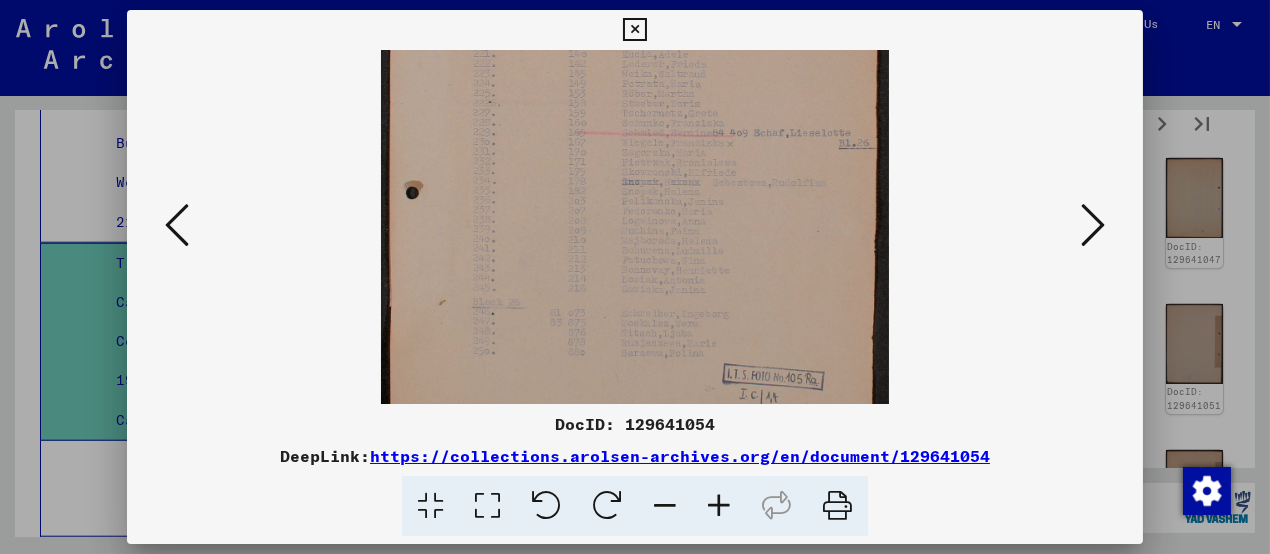 drag, startPoint x: 713, startPoint y: 349, endPoint x: 725, endPoint y: 284, distance: 66.09841 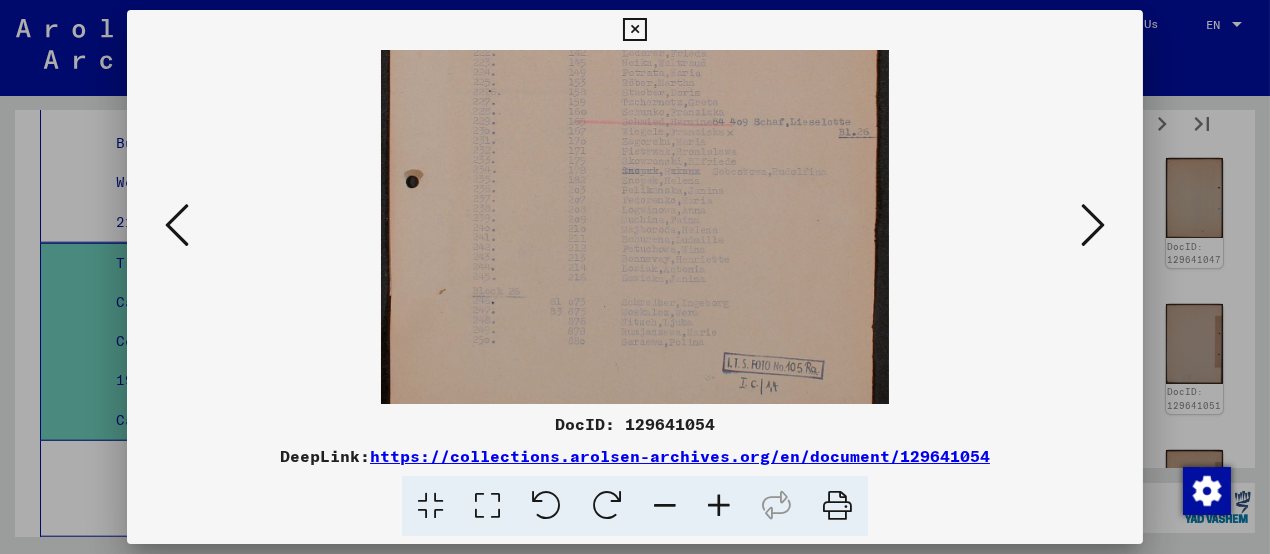 scroll, scrollTop: 350, scrollLeft: 0, axis: vertical 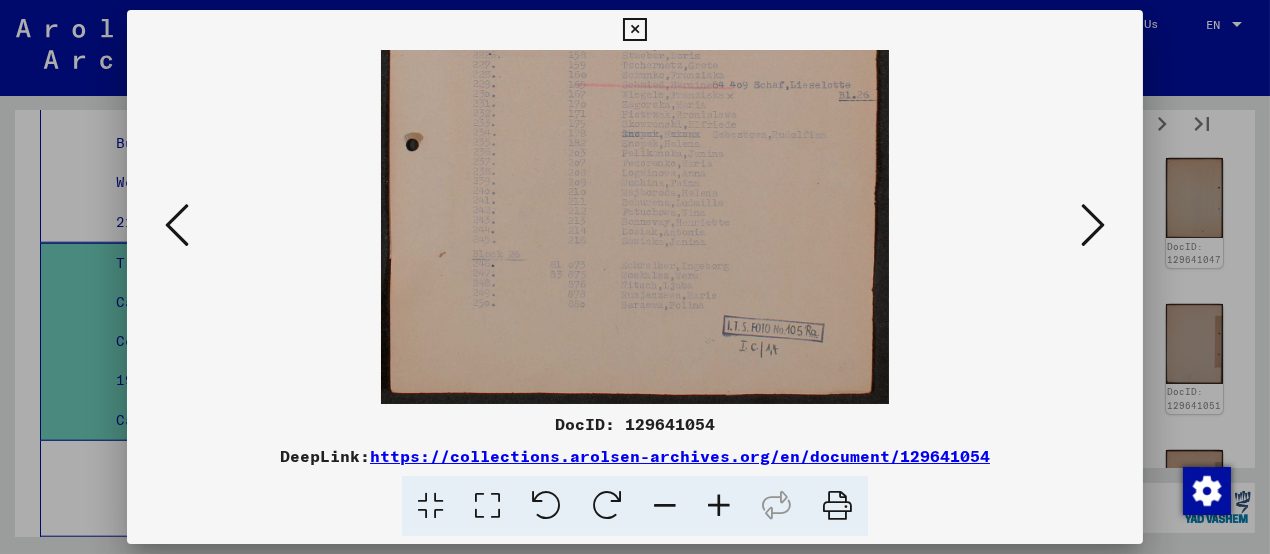 drag, startPoint x: 732, startPoint y: 258, endPoint x: 742, endPoint y: 195, distance: 63.788715 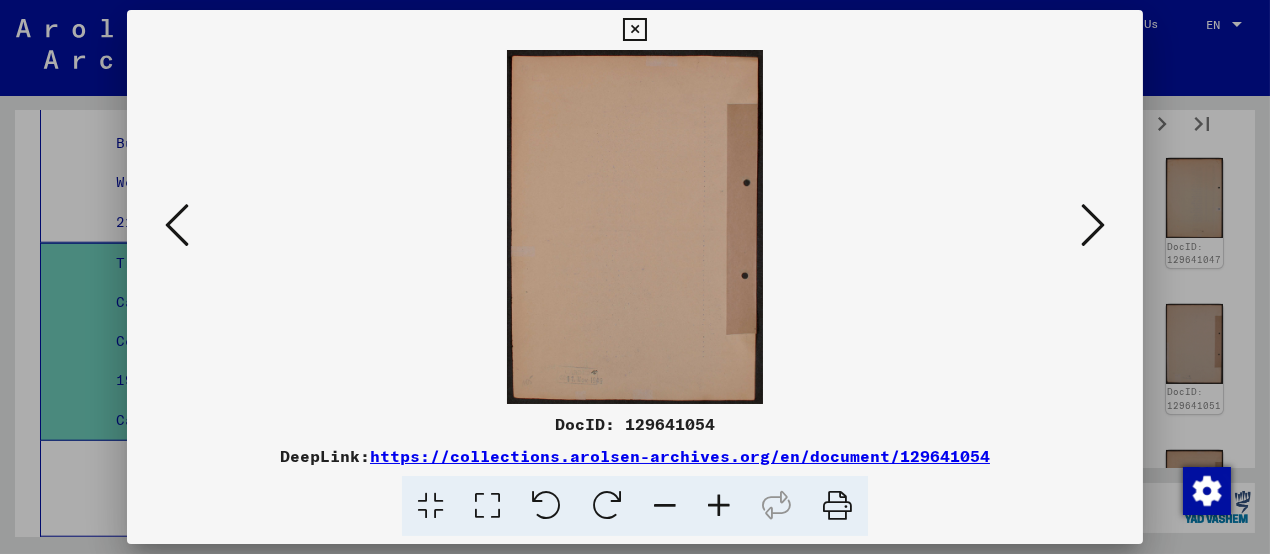 click at bounding box center (1093, 225) 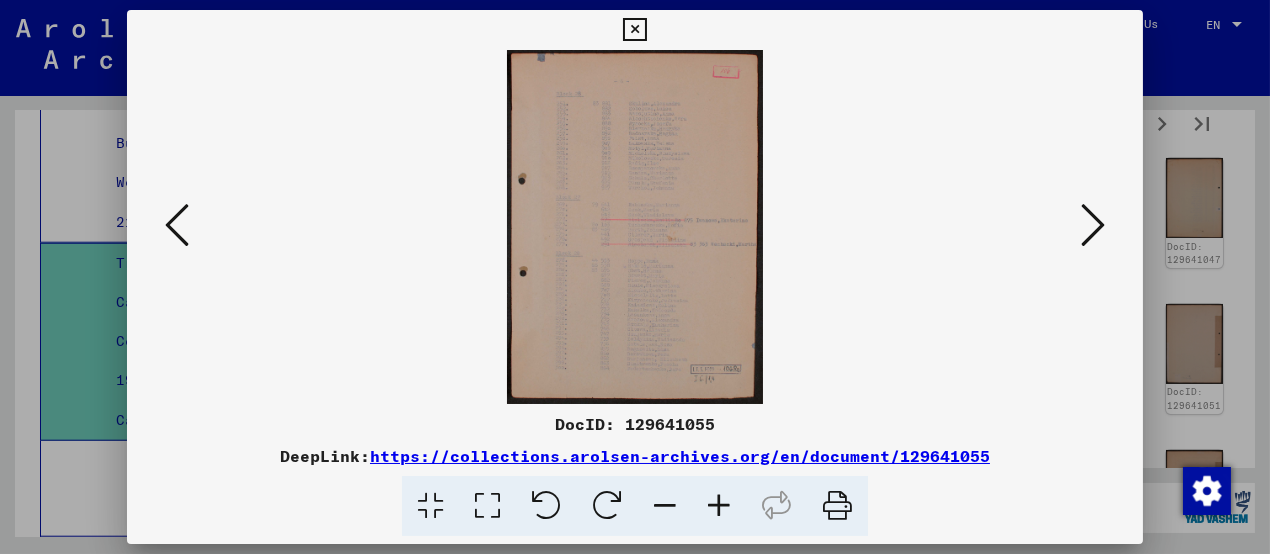 click at bounding box center [719, 506] 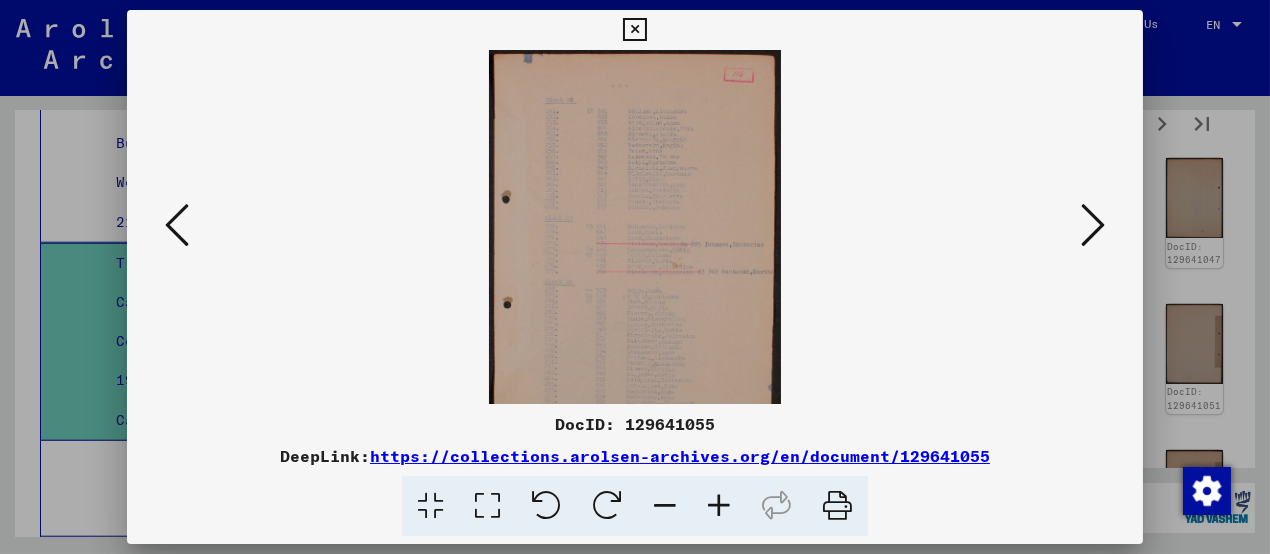 click at bounding box center [719, 506] 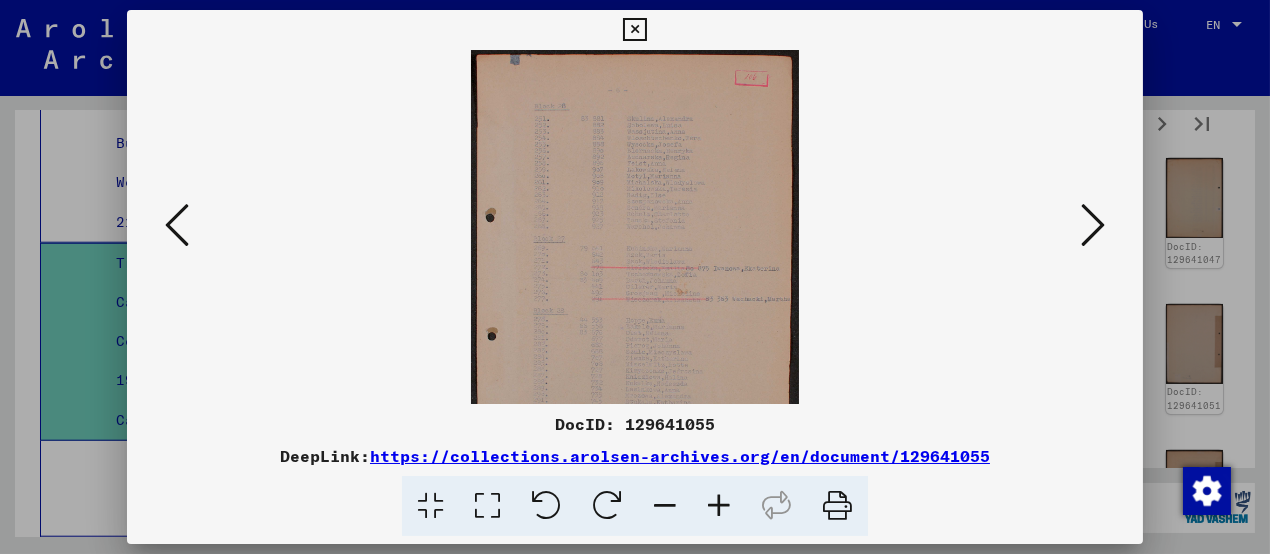 click at bounding box center [719, 506] 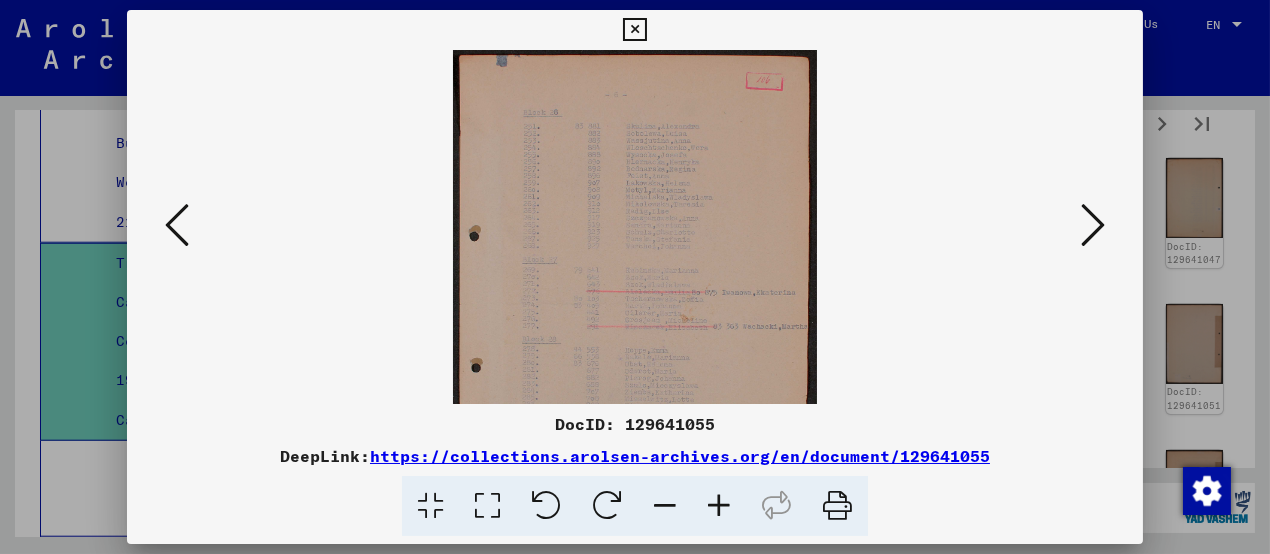 click at bounding box center [719, 506] 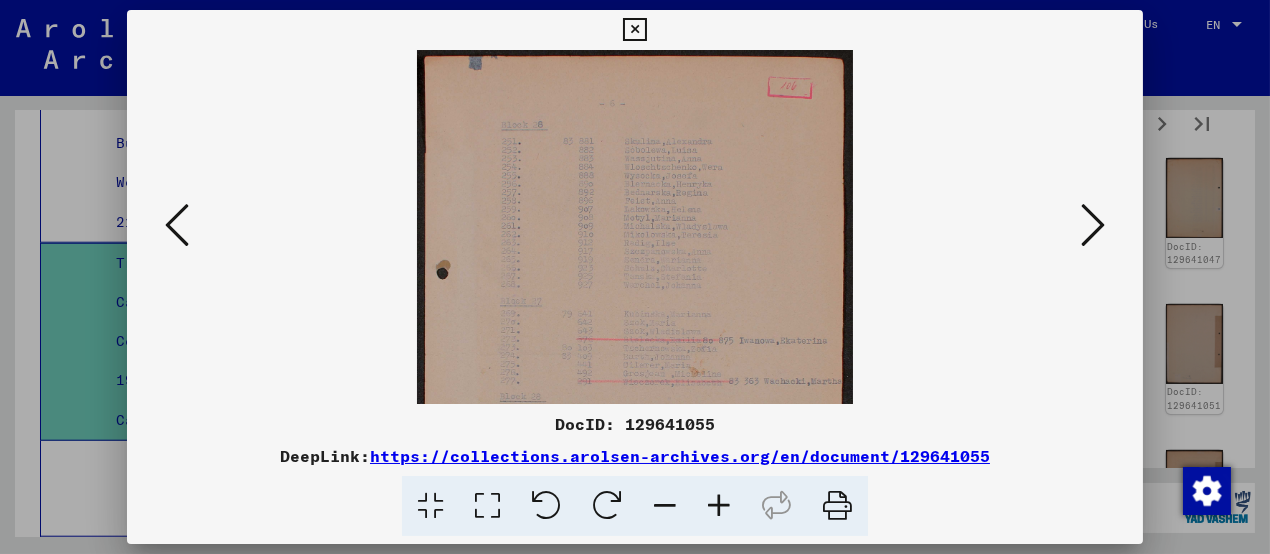 click at bounding box center (719, 506) 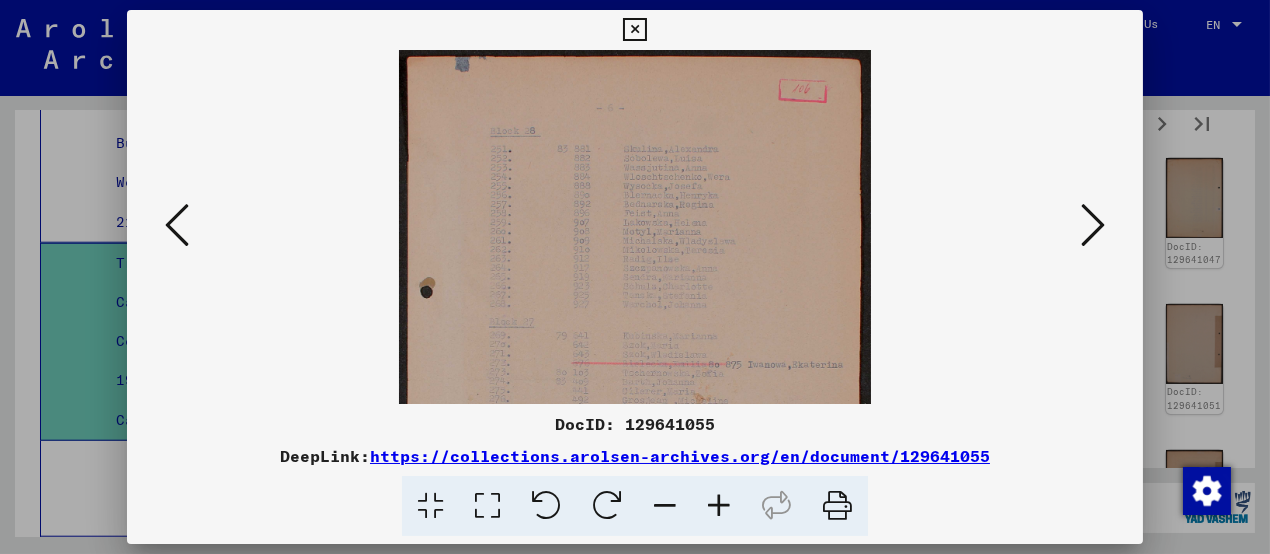 click at bounding box center (719, 506) 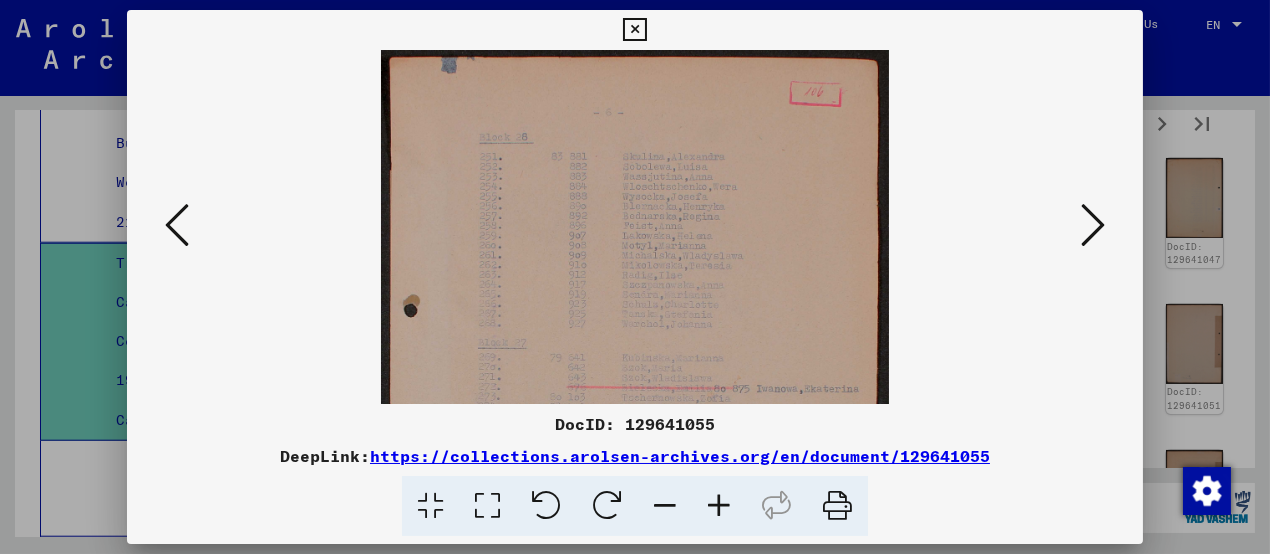 click at bounding box center (719, 506) 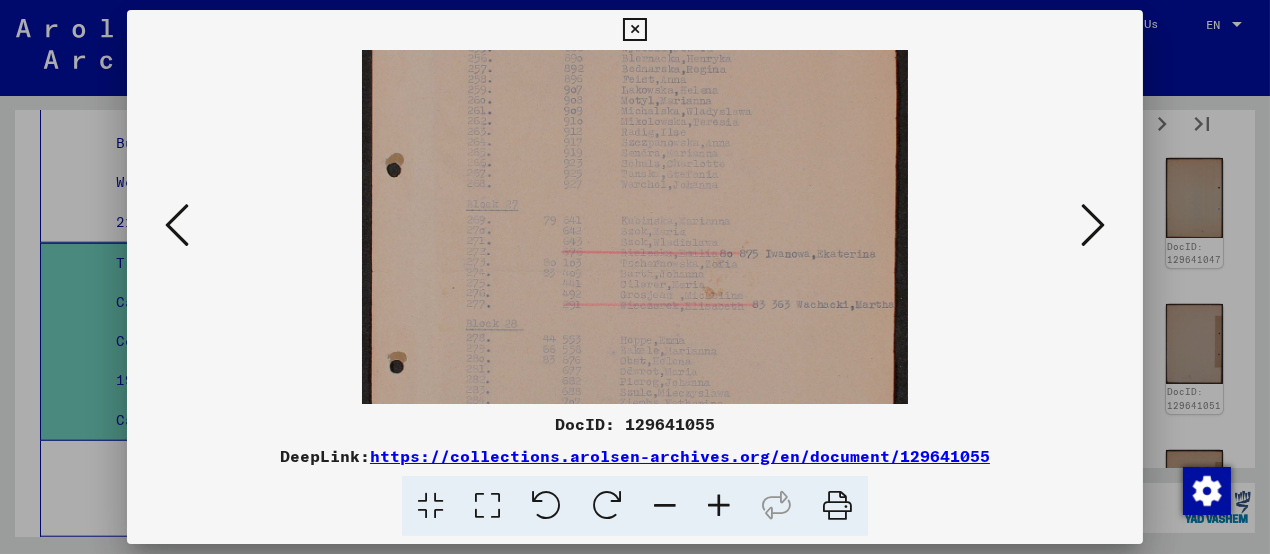 drag, startPoint x: 643, startPoint y: 314, endPoint x: 639, endPoint y: 166, distance: 148.05405 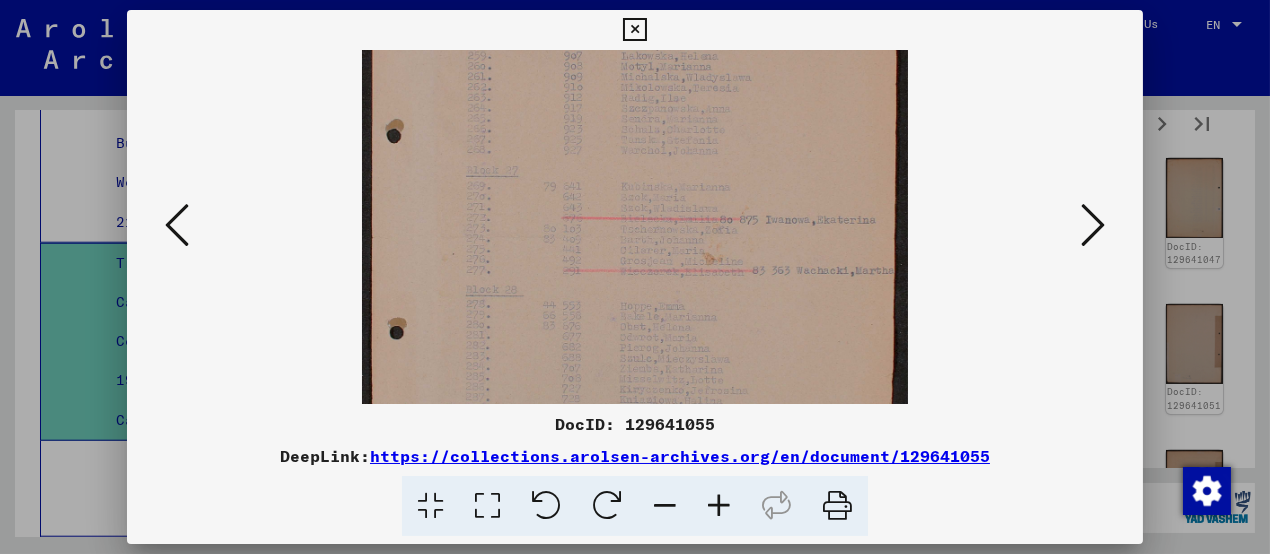 drag, startPoint x: 639, startPoint y: 306, endPoint x: 639, endPoint y: 277, distance: 29 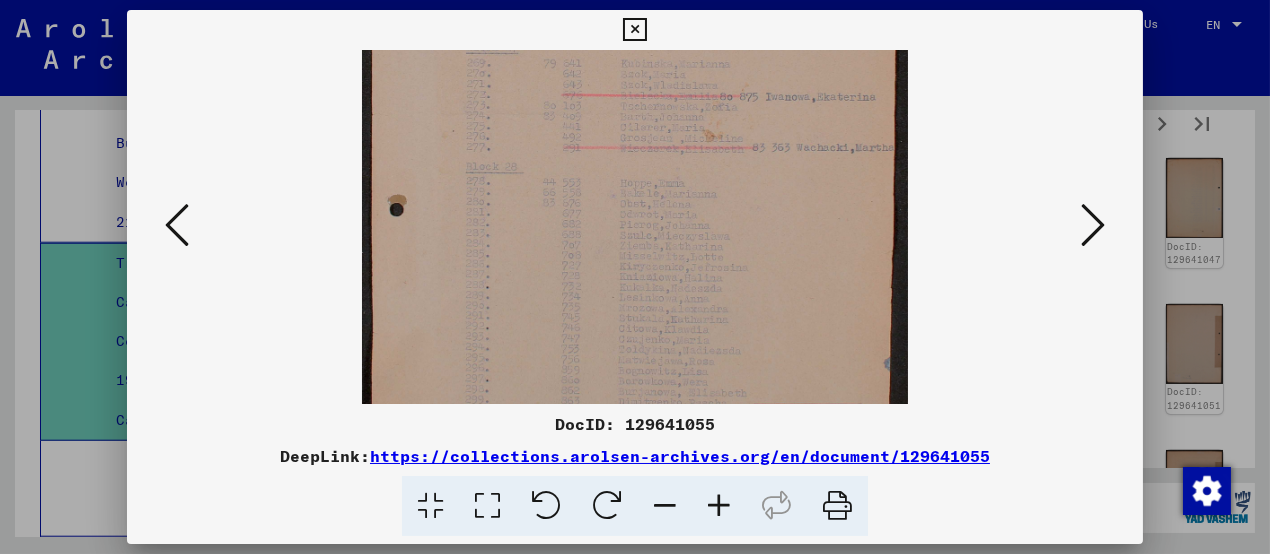 drag, startPoint x: 735, startPoint y: 270, endPoint x: 731, endPoint y: 184, distance: 86.09297 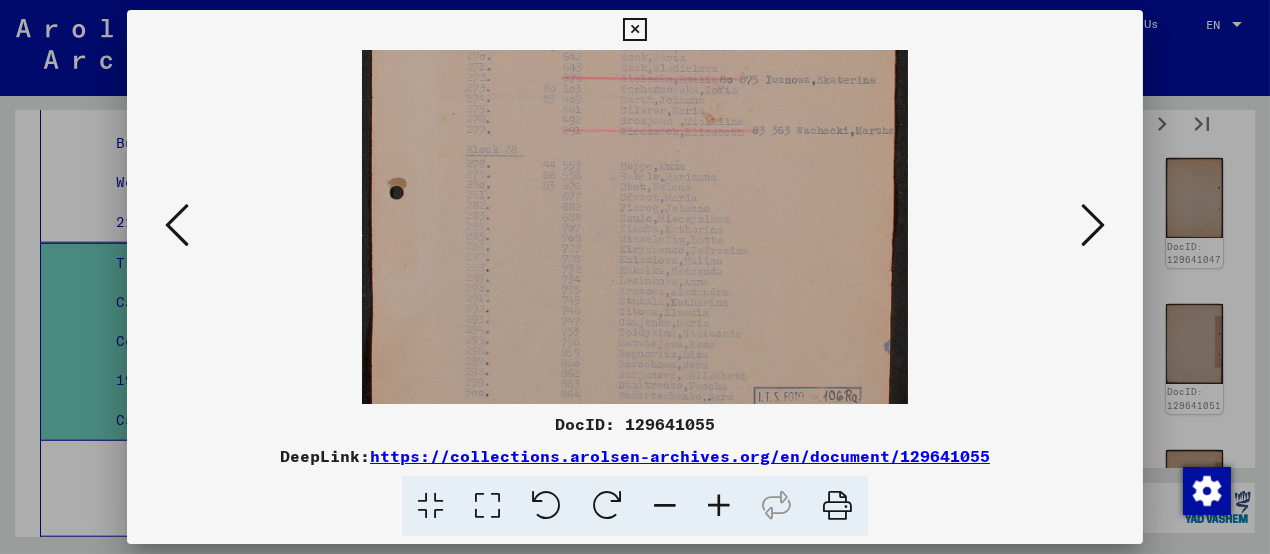 scroll, scrollTop: 400, scrollLeft: 0, axis: vertical 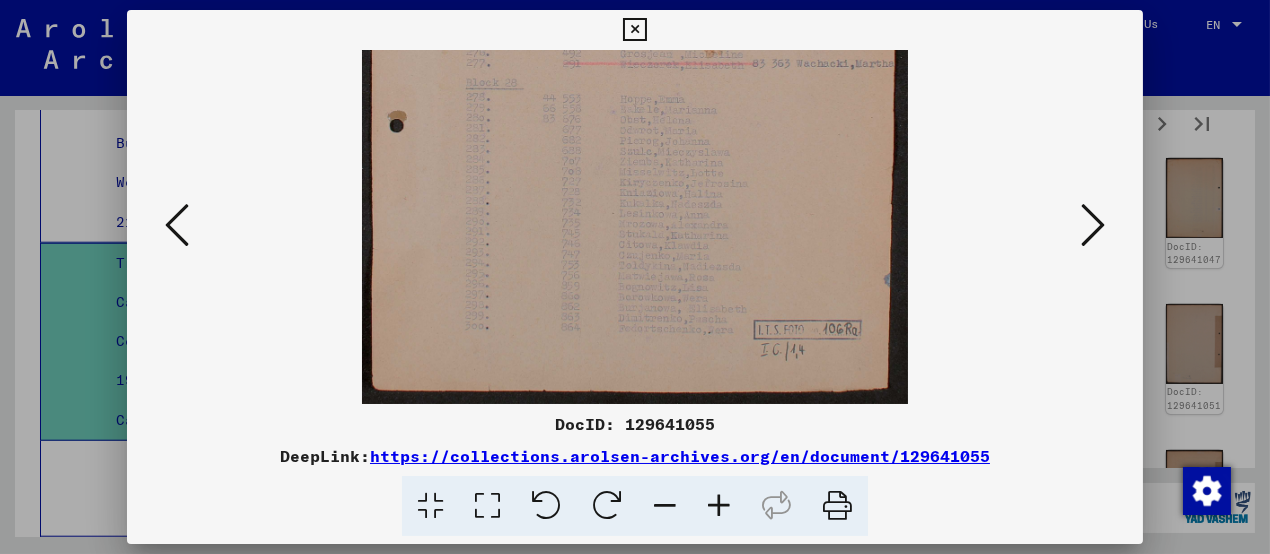 drag, startPoint x: 727, startPoint y: 267, endPoint x: 742, endPoint y: 169, distance: 99.14131 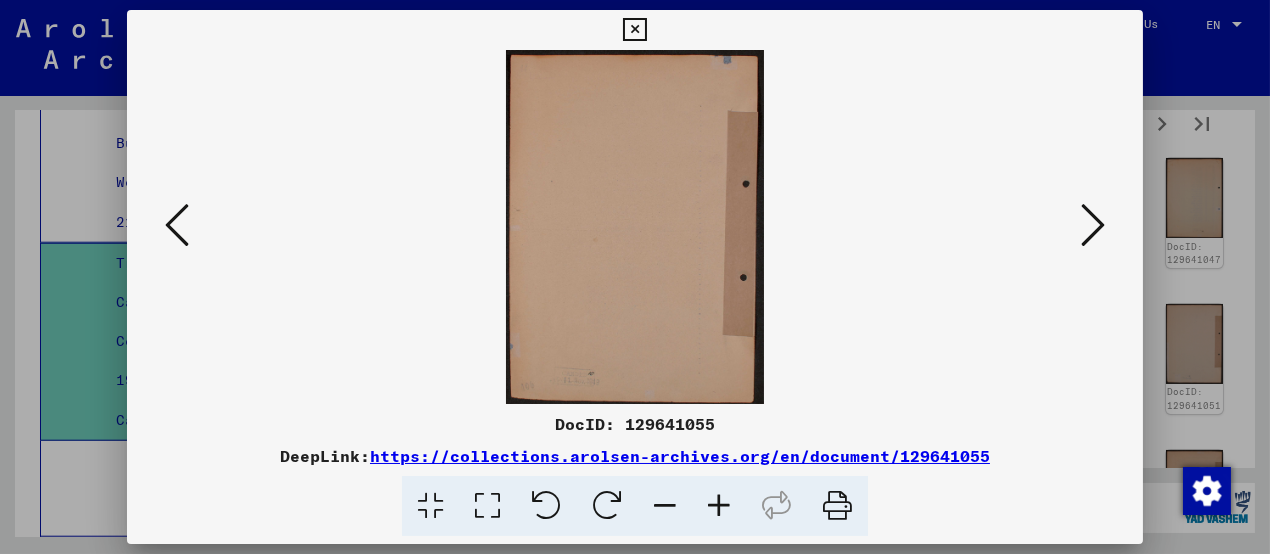 scroll, scrollTop: 0, scrollLeft: 0, axis: both 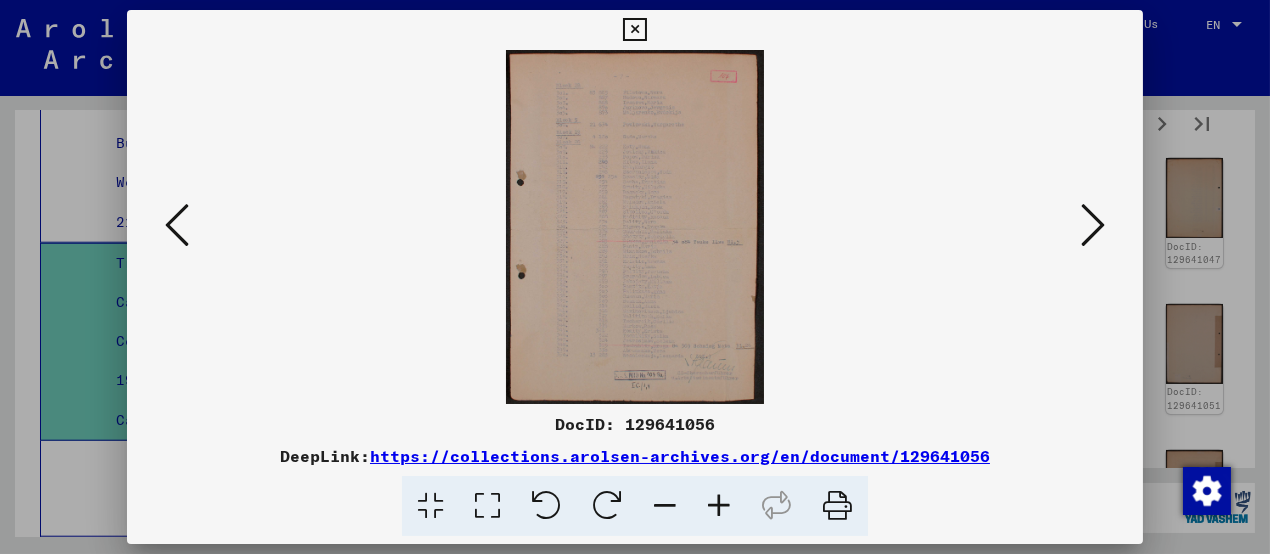 click at bounding box center (719, 506) 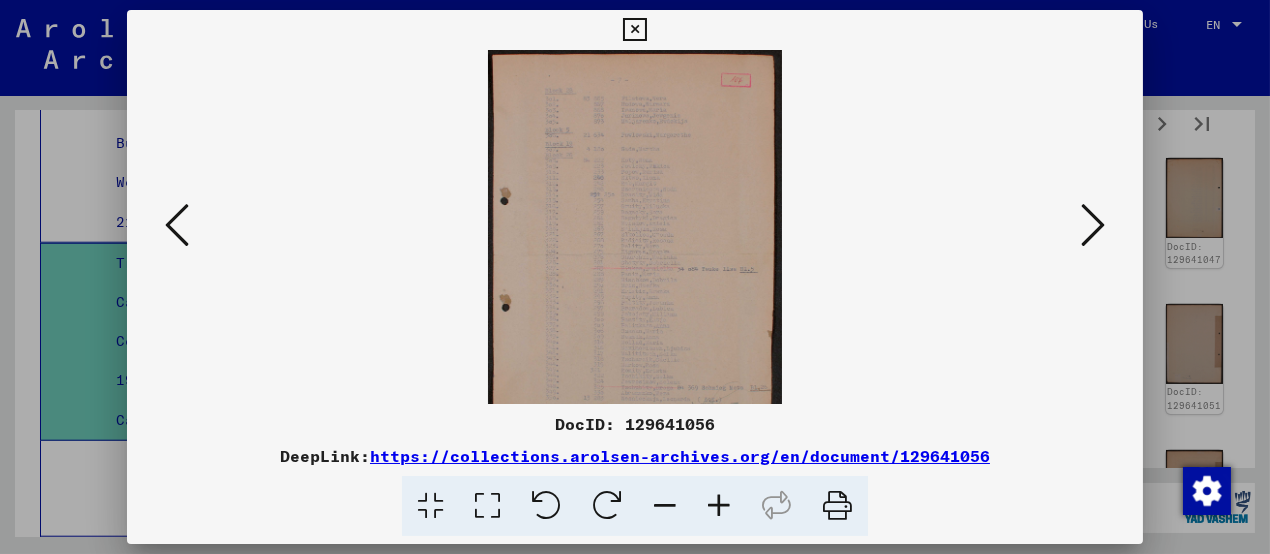 click at bounding box center [719, 506] 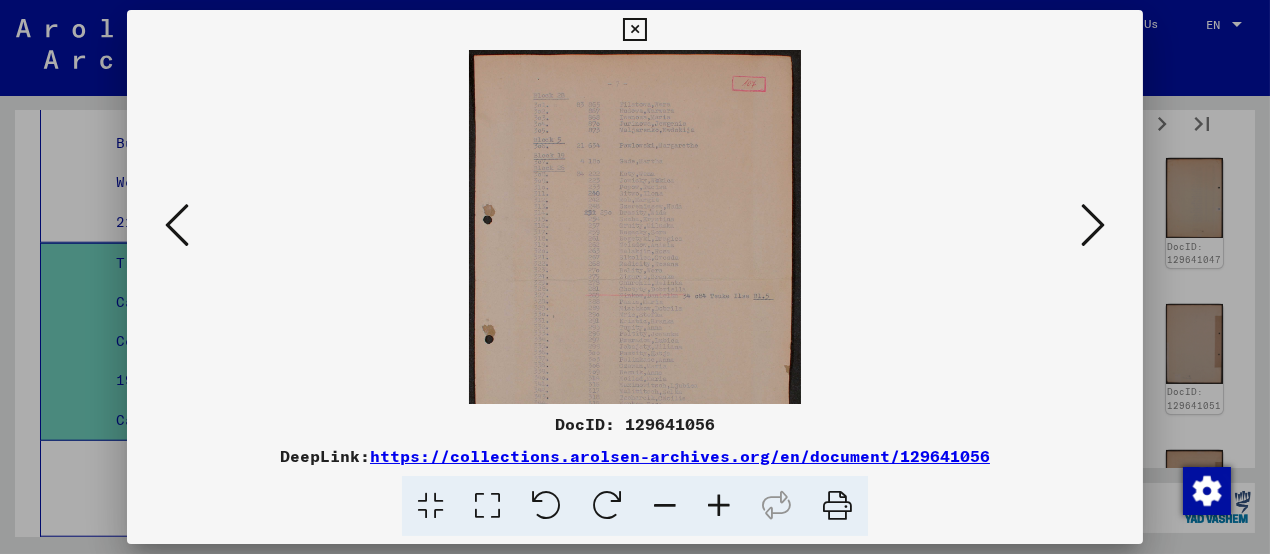 click at bounding box center [719, 506] 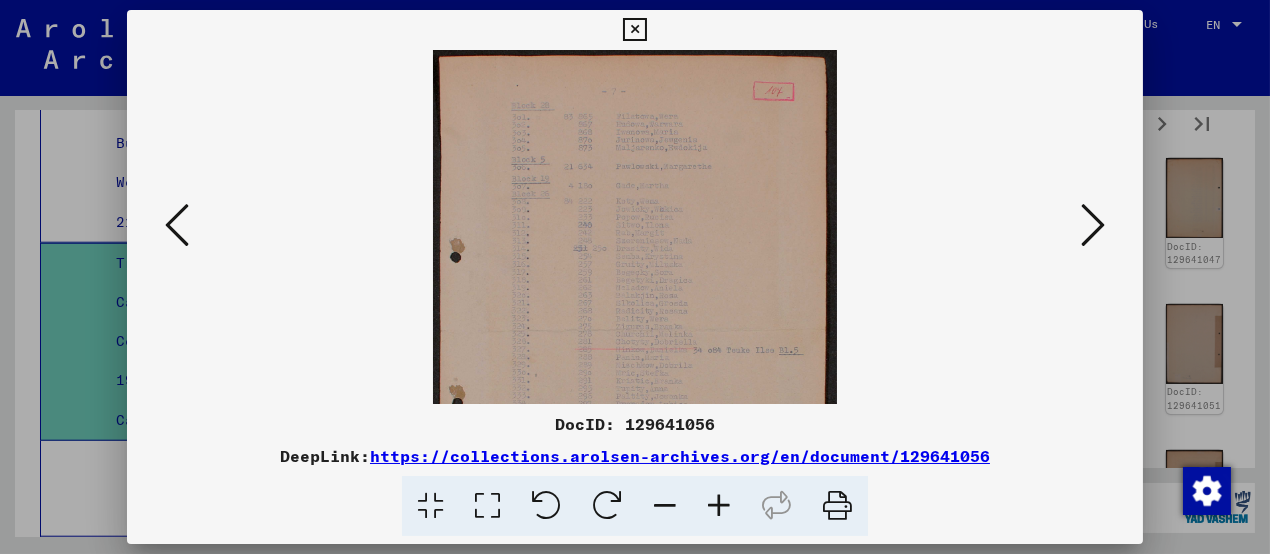 click at bounding box center (719, 506) 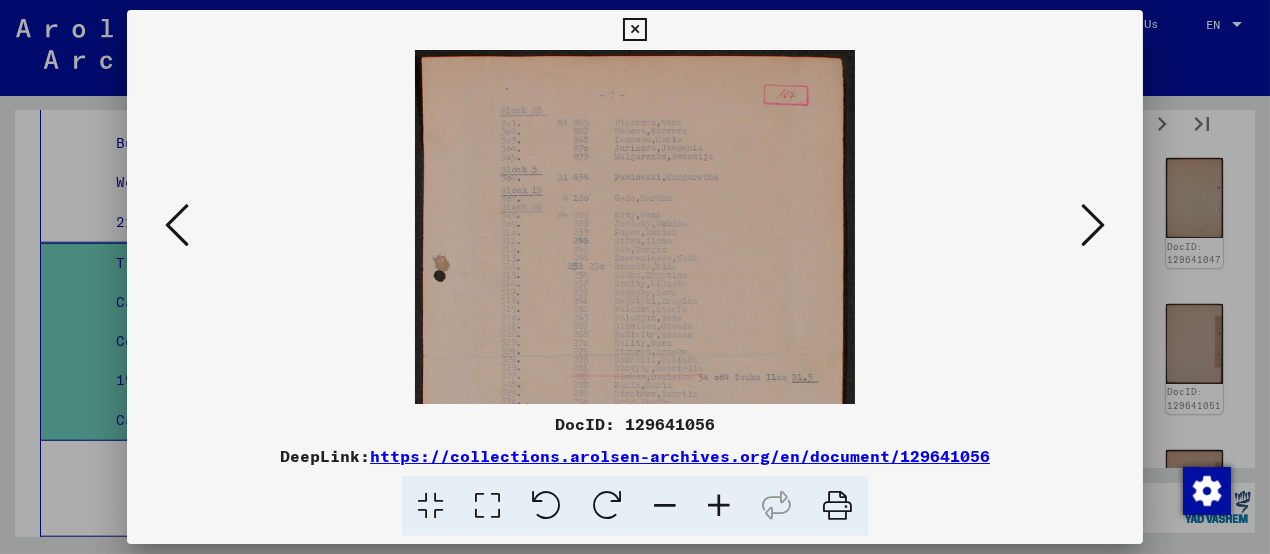 click at bounding box center [719, 506] 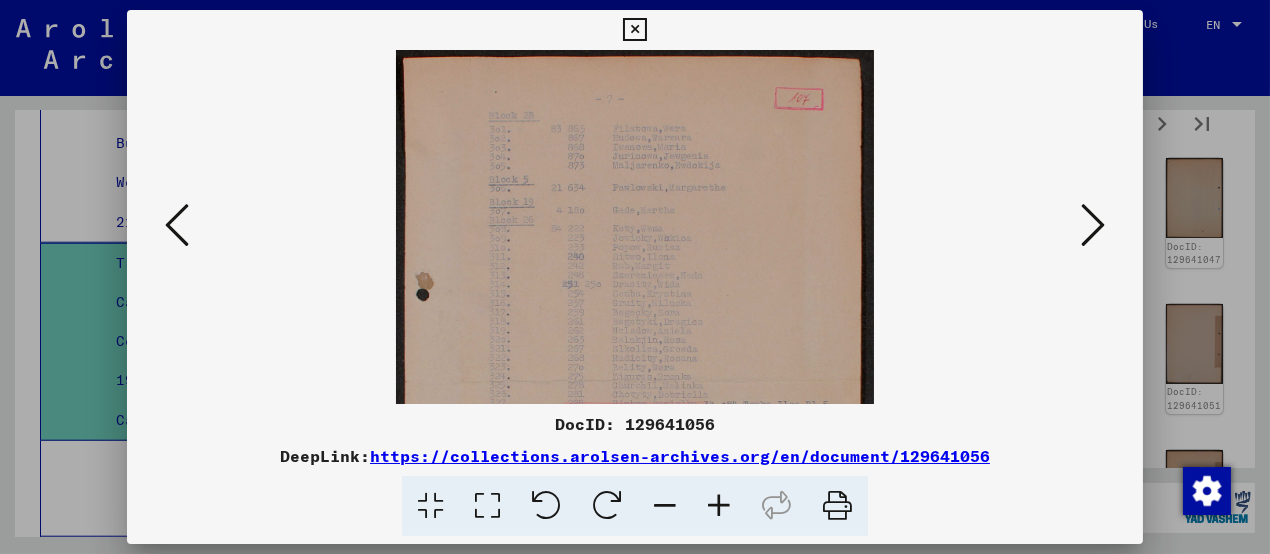 click at bounding box center [719, 506] 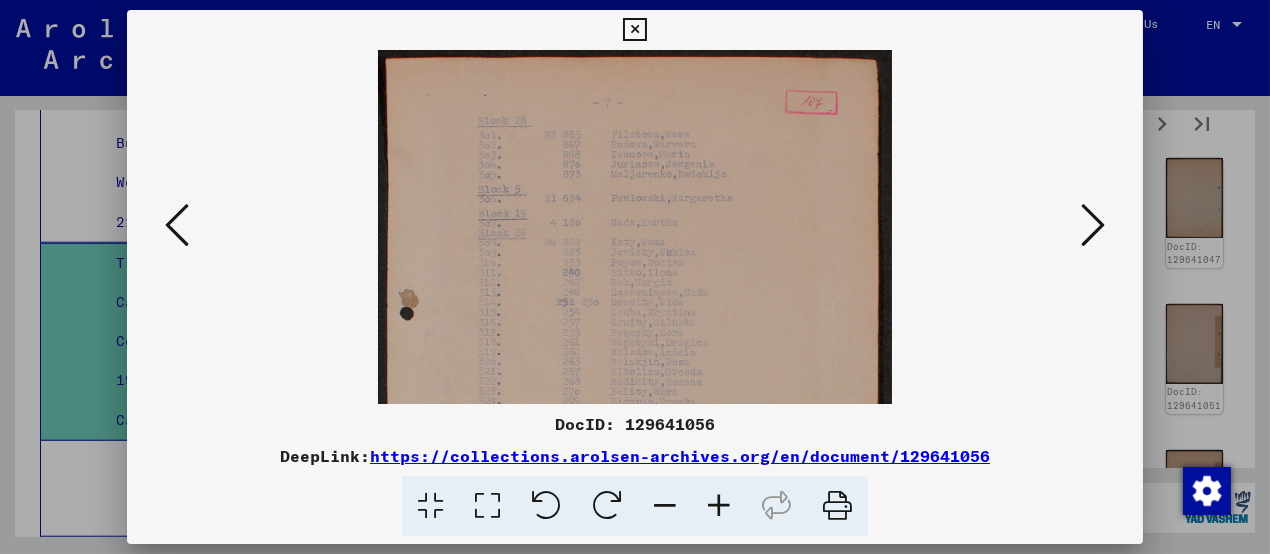 click at bounding box center [719, 506] 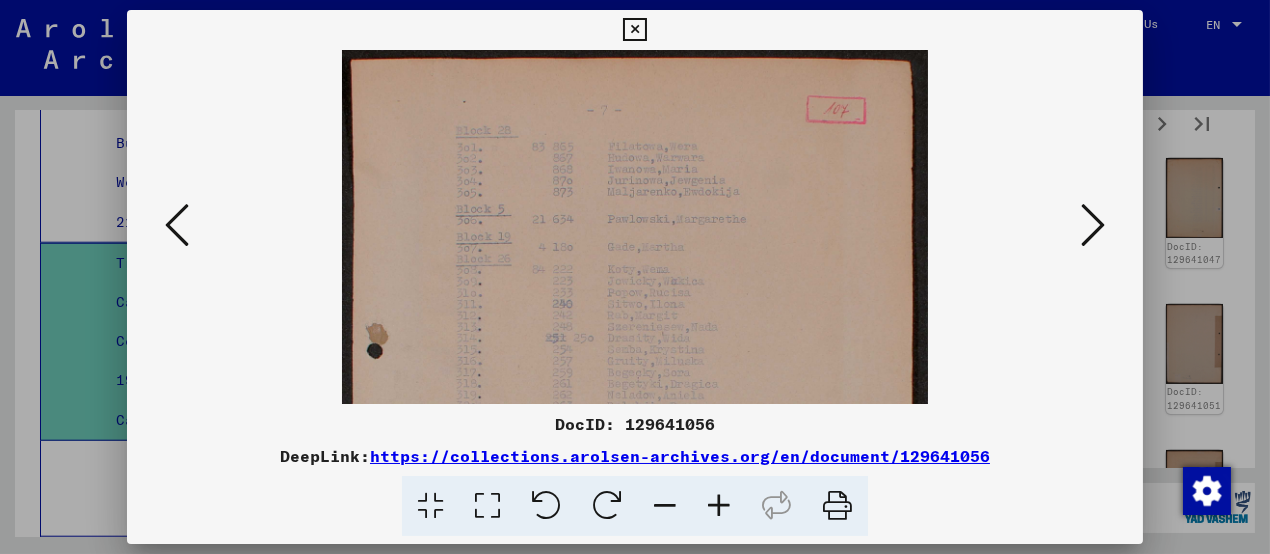 click at bounding box center [719, 506] 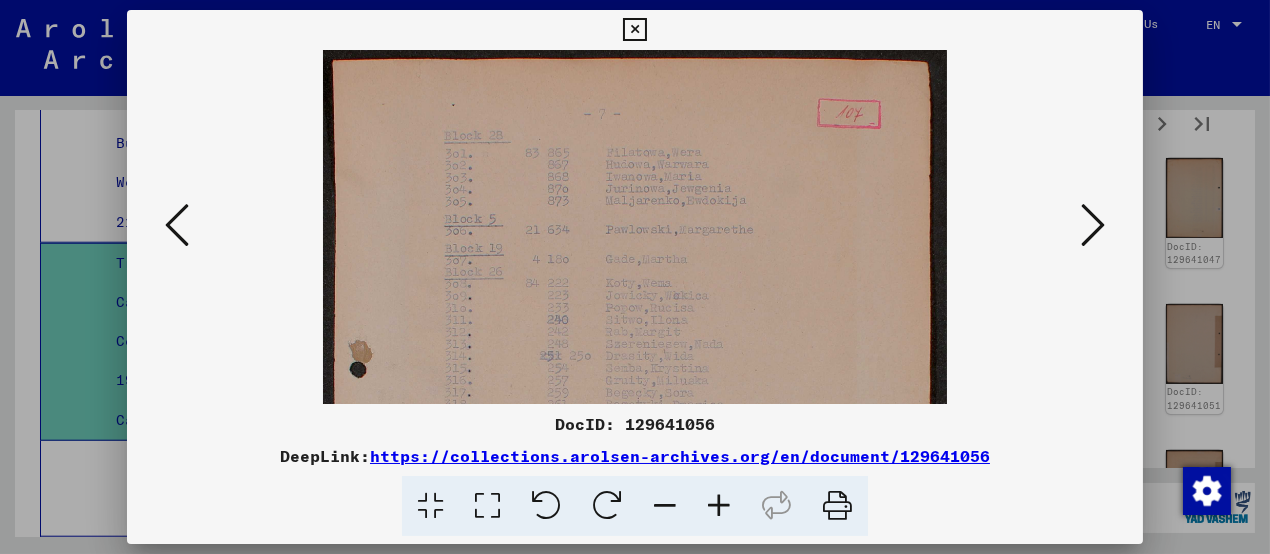 click at bounding box center (719, 506) 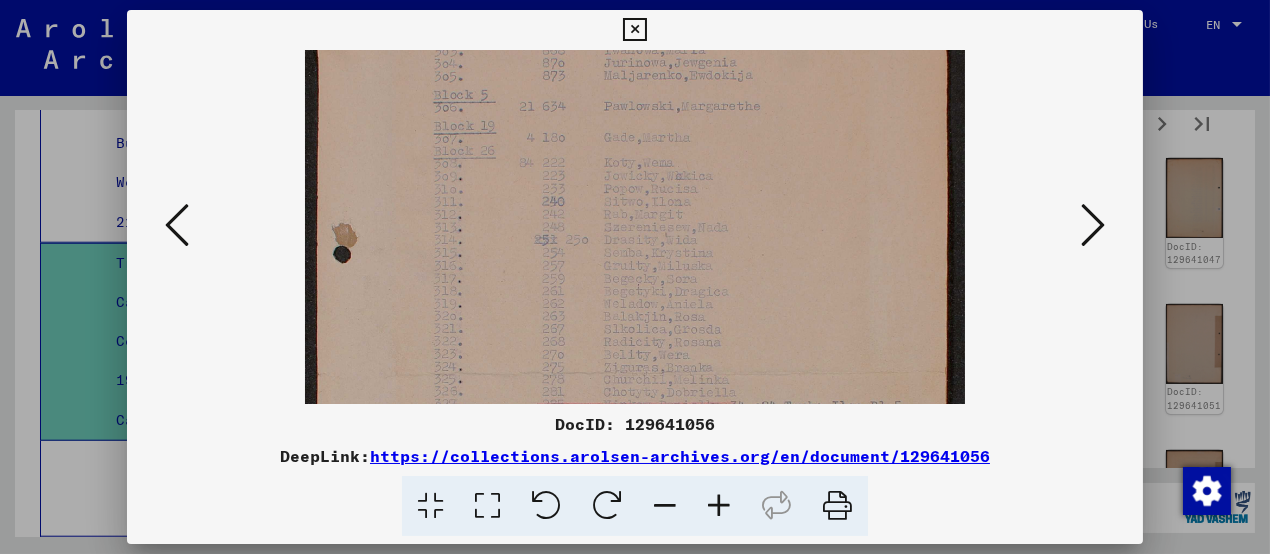 drag, startPoint x: 649, startPoint y: 331, endPoint x: 632, endPoint y: 224, distance: 108.34205 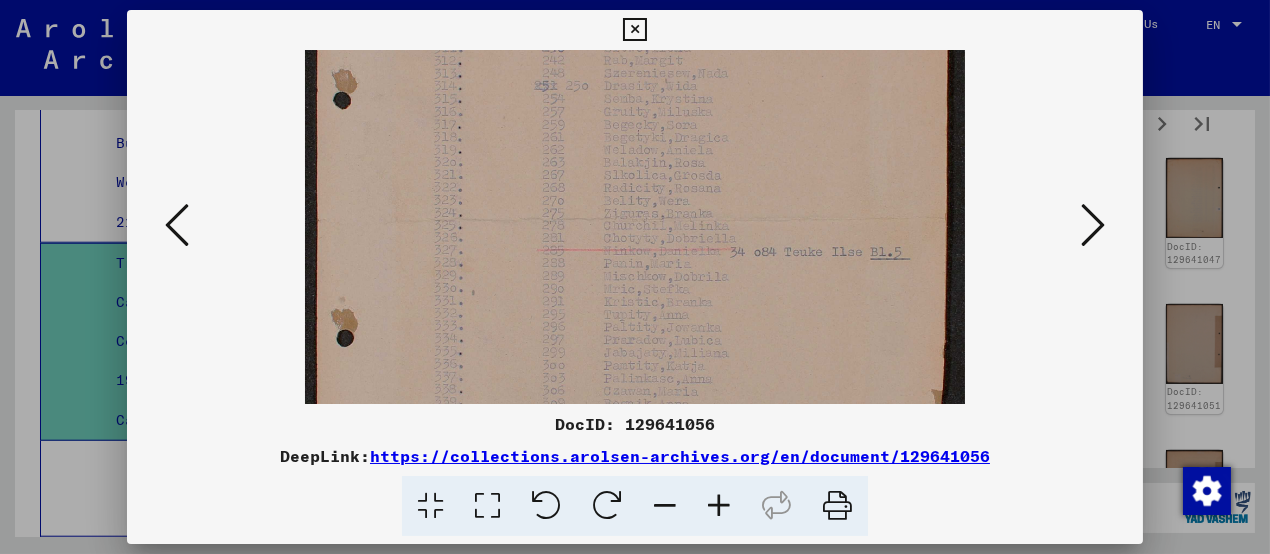 drag, startPoint x: 642, startPoint y: 288, endPoint x: 643, endPoint y: 152, distance: 136.00368 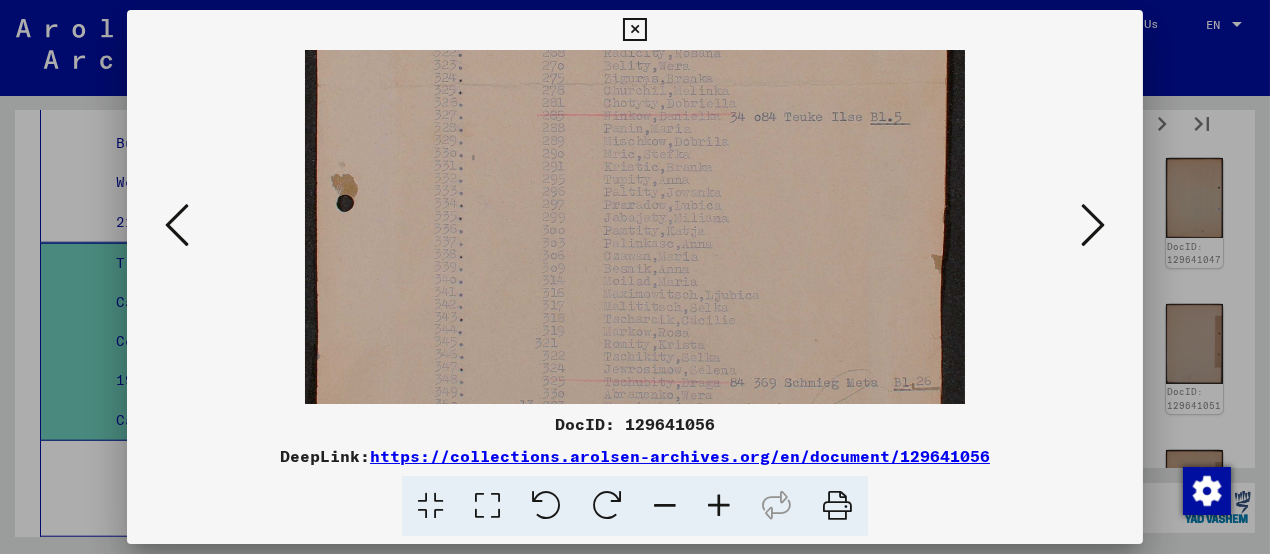 drag, startPoint x: 678, startPoint y: 263, endPoint x: 688, endPoint y: 174, distance: 89.560036 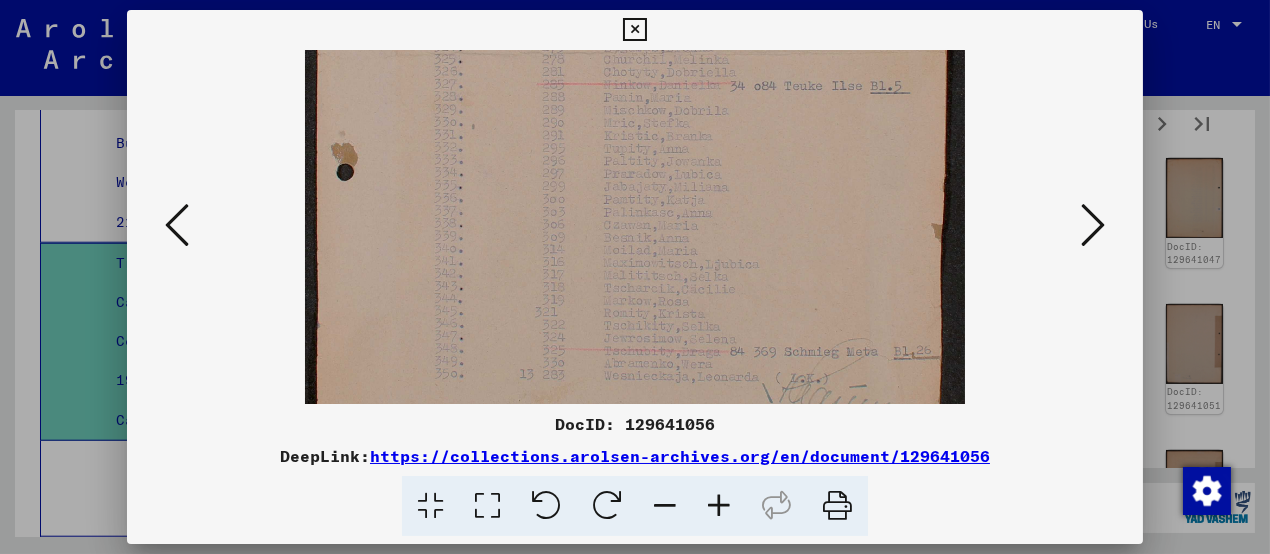 scroll, scrollTop: 544, scrollLeft: 0, axis: vertical 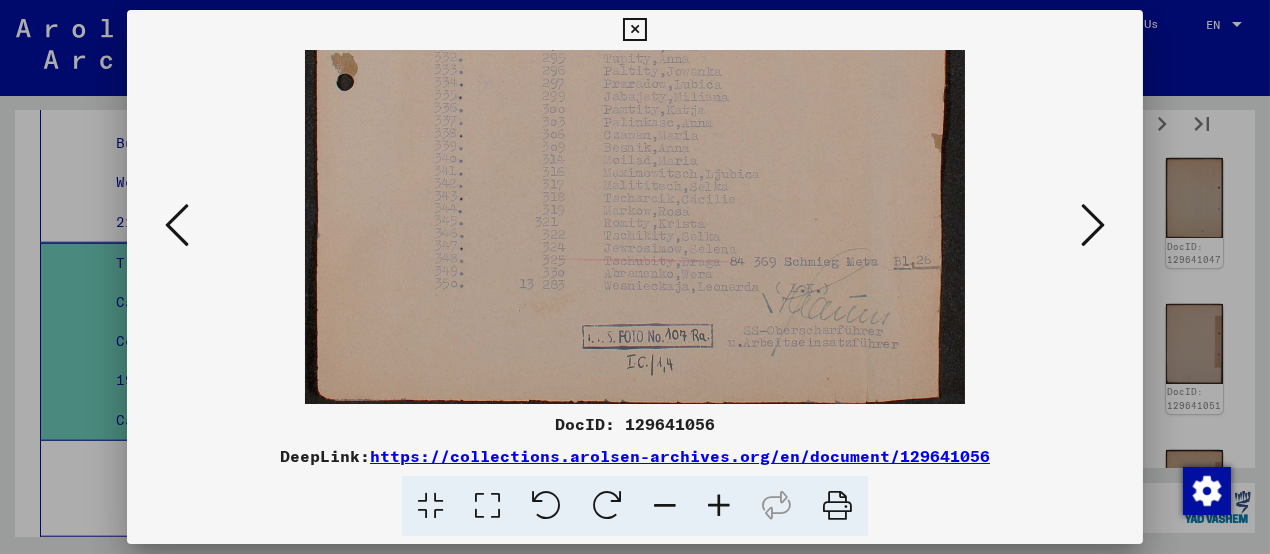 drag, startPoint x: 727, startPoint y: 315, endPoint x: 727, endPoint y: 228, distance: 87 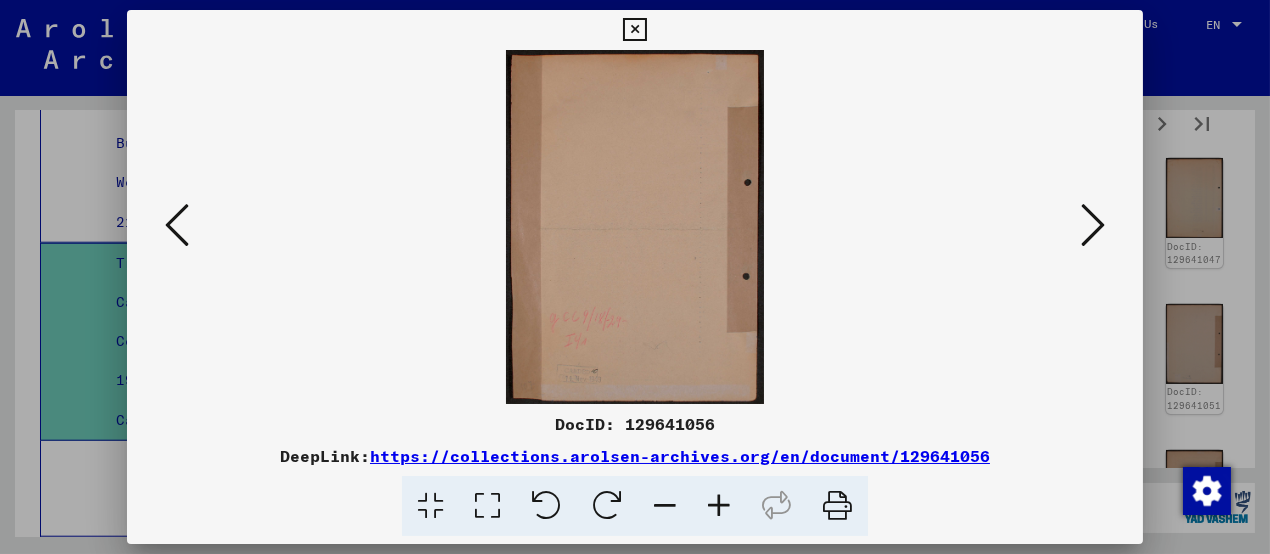 click at bounding box center (1093, 225) 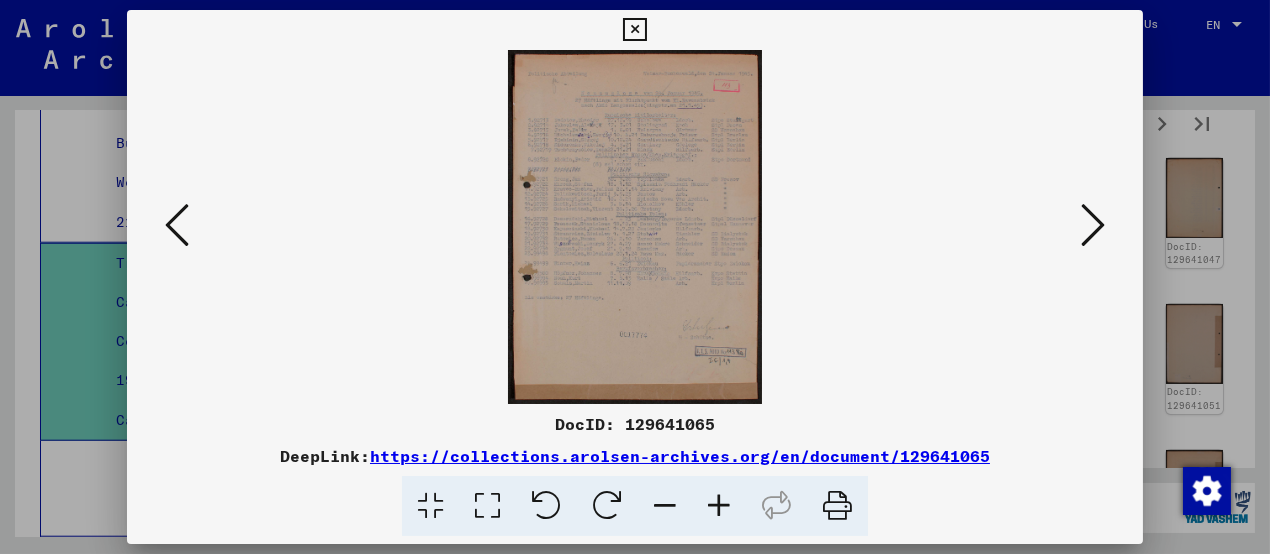 click at bounding box center (719, 506) 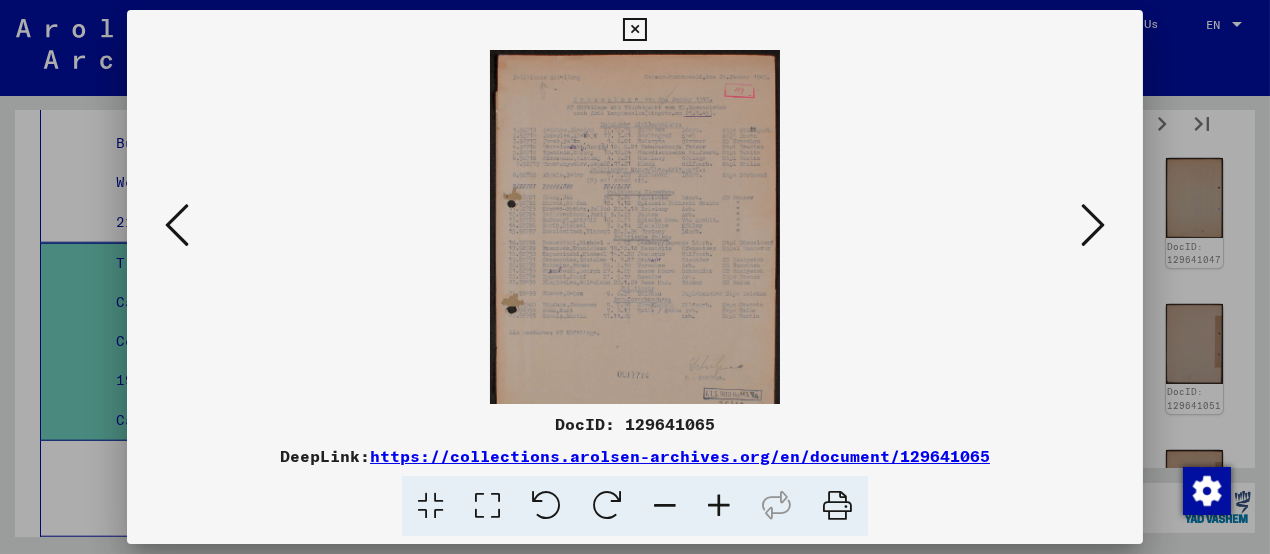 click at bounding box center (719, 506) 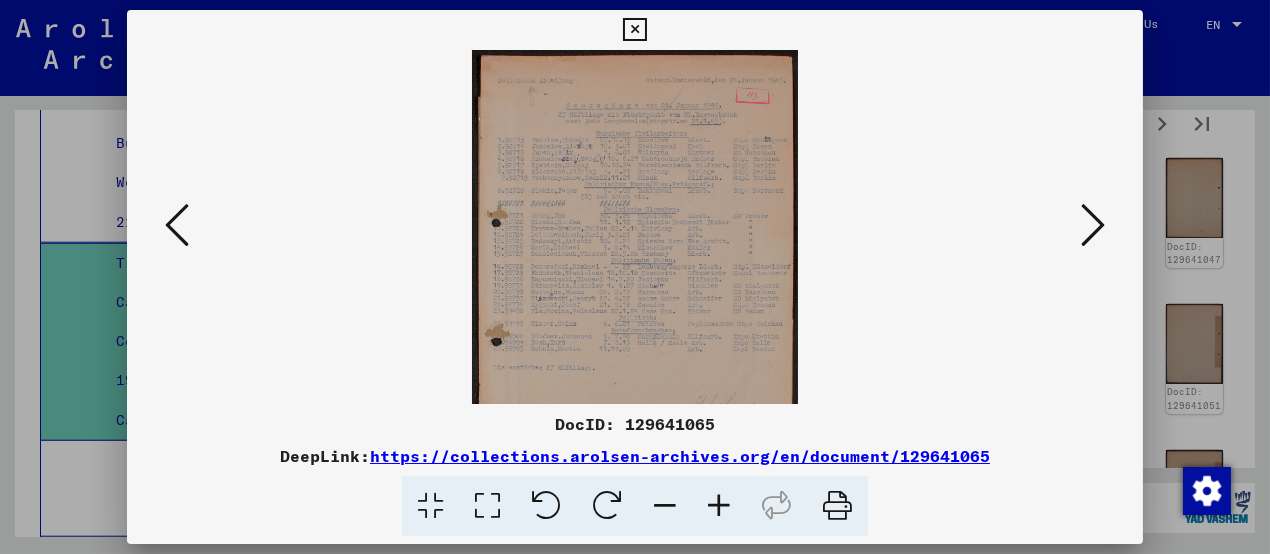 click at bounding box center [719, 506] 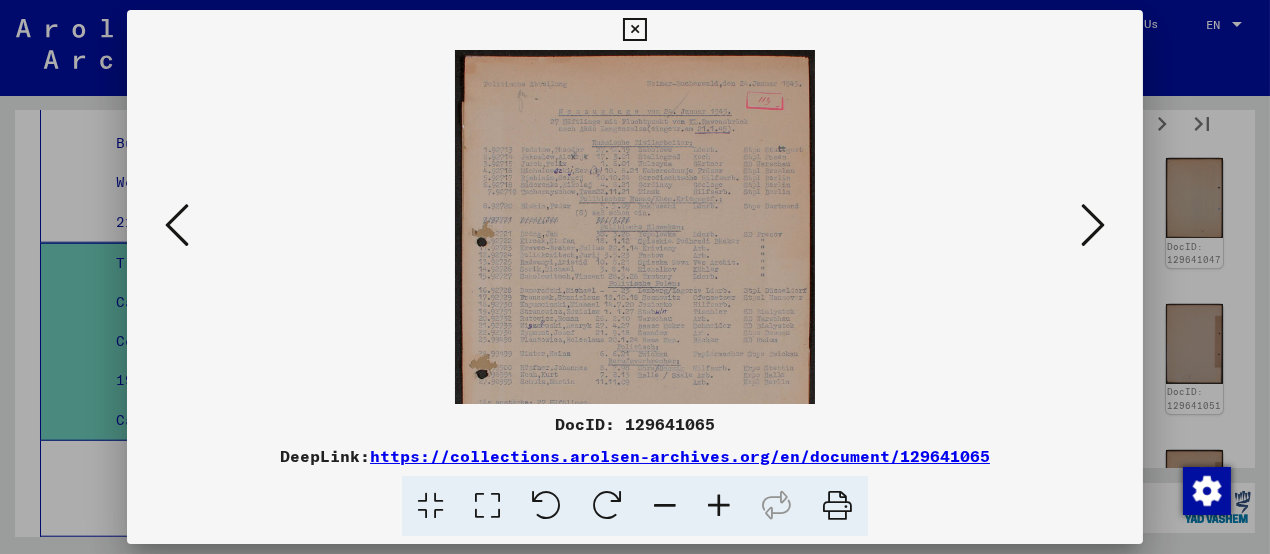 click at bounding box center [719, 506] 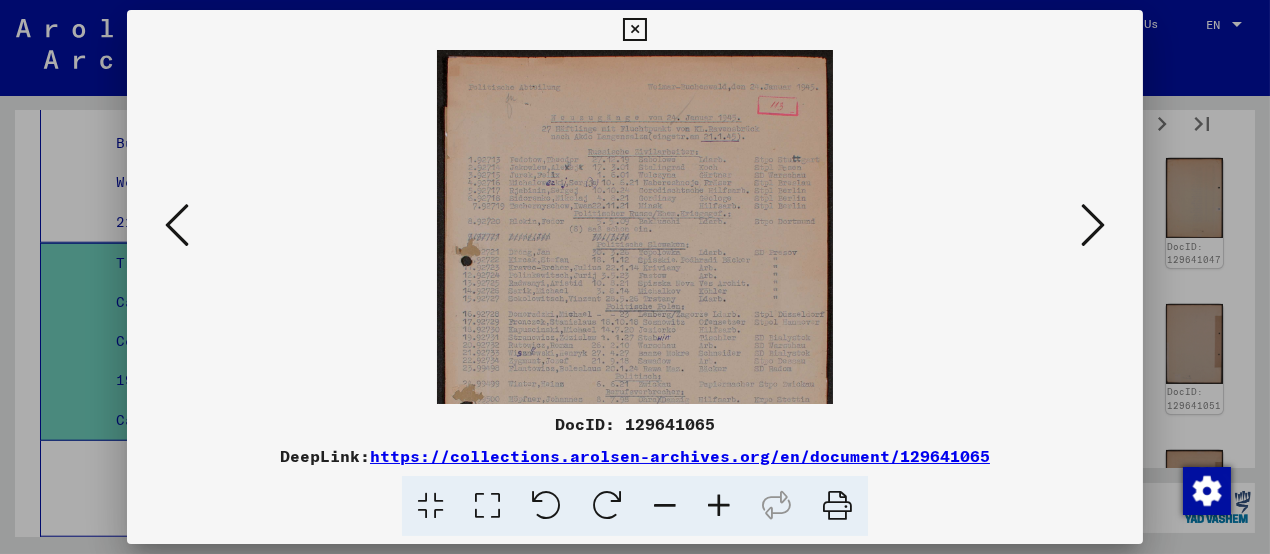 click at bounding box center (719, 506) 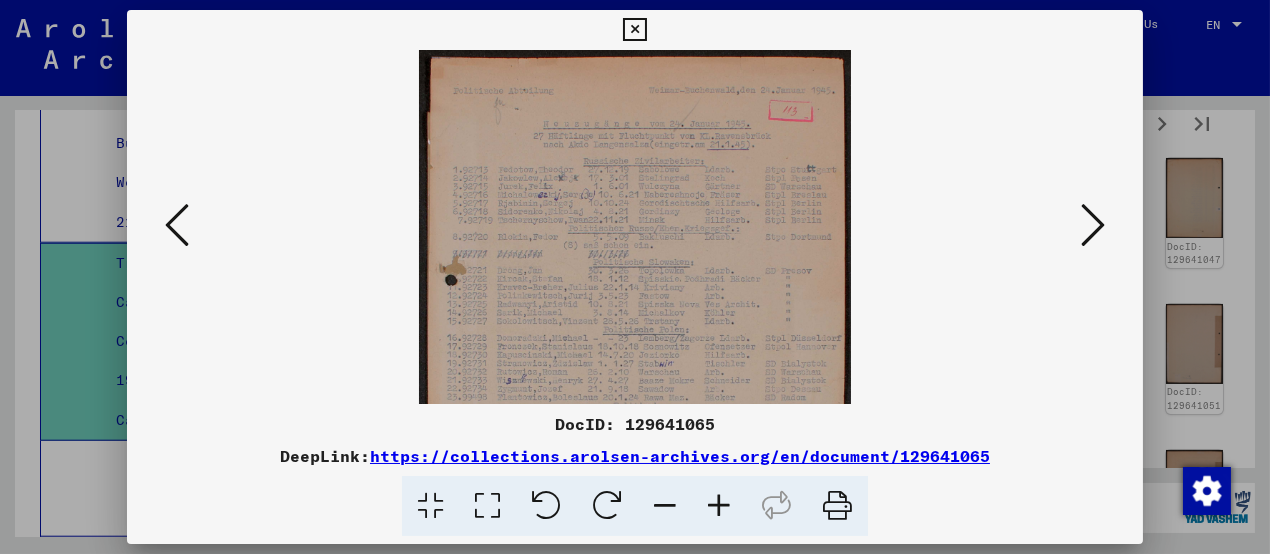 click at bounding box center (719, 506) 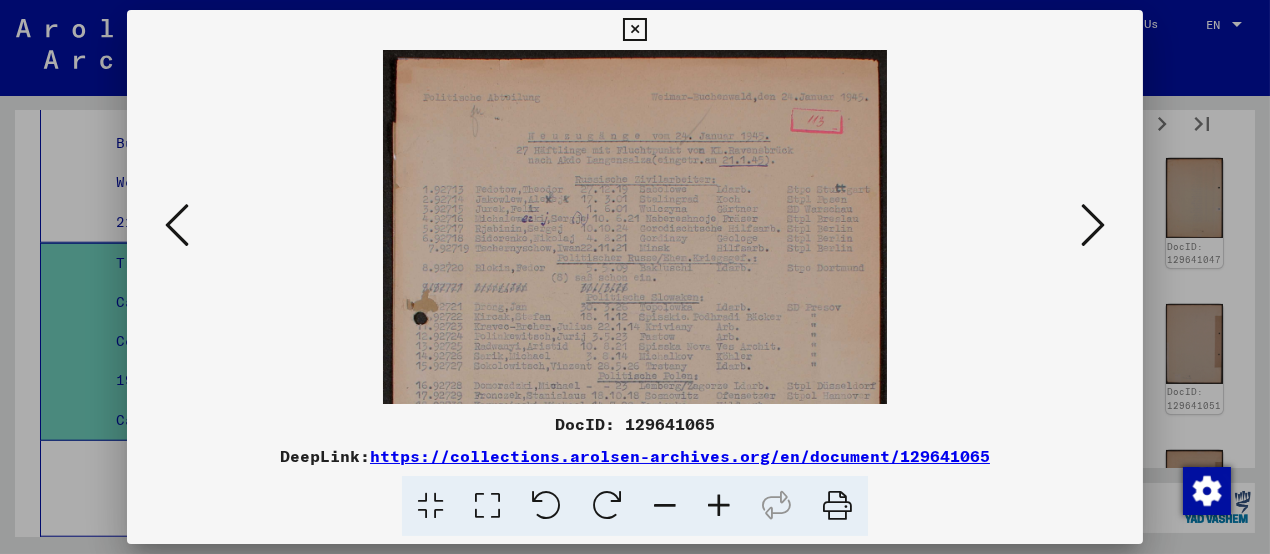 click at bounding box center [719, 506] 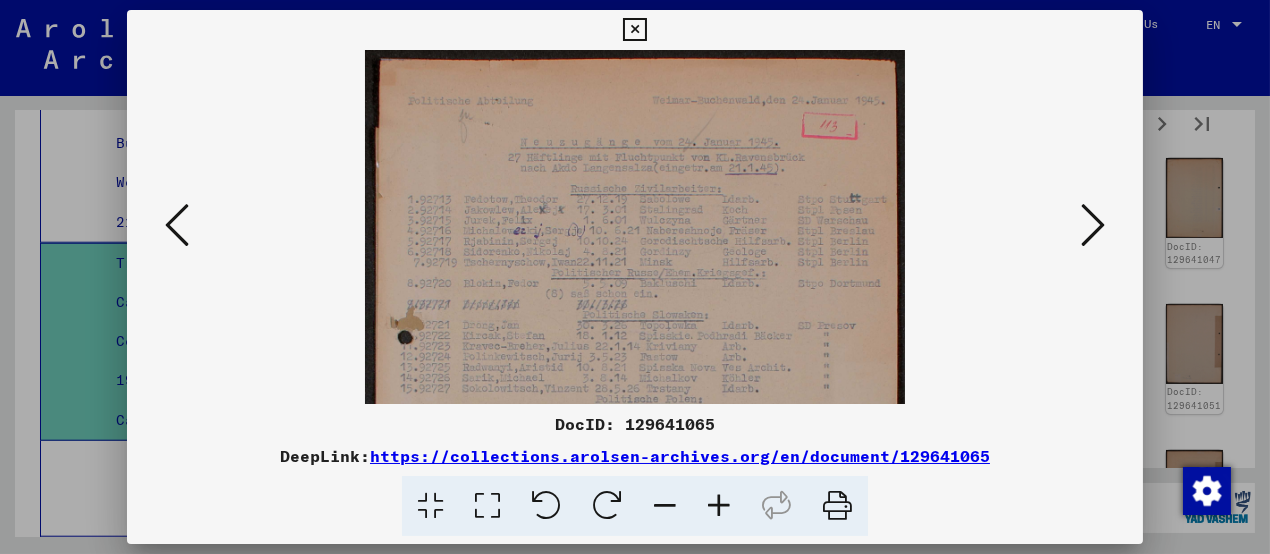 click at bounding box center [719, 506] 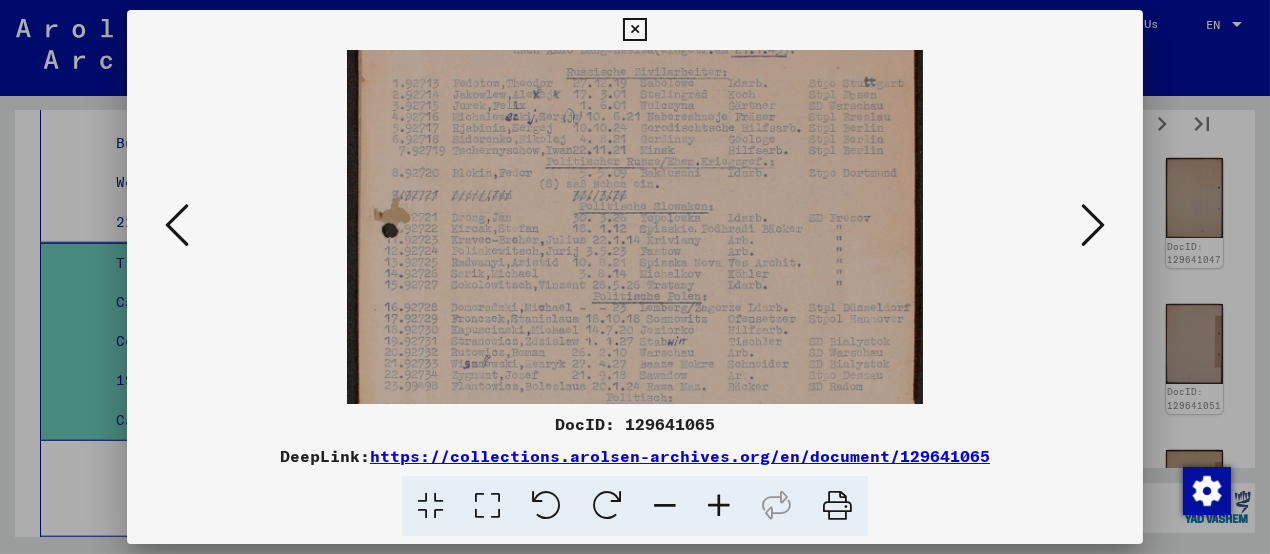 drag, startPoint x: 496, startPoint y: 323, endPoint x: 495, endPoint y: 197, distance: 126.00397 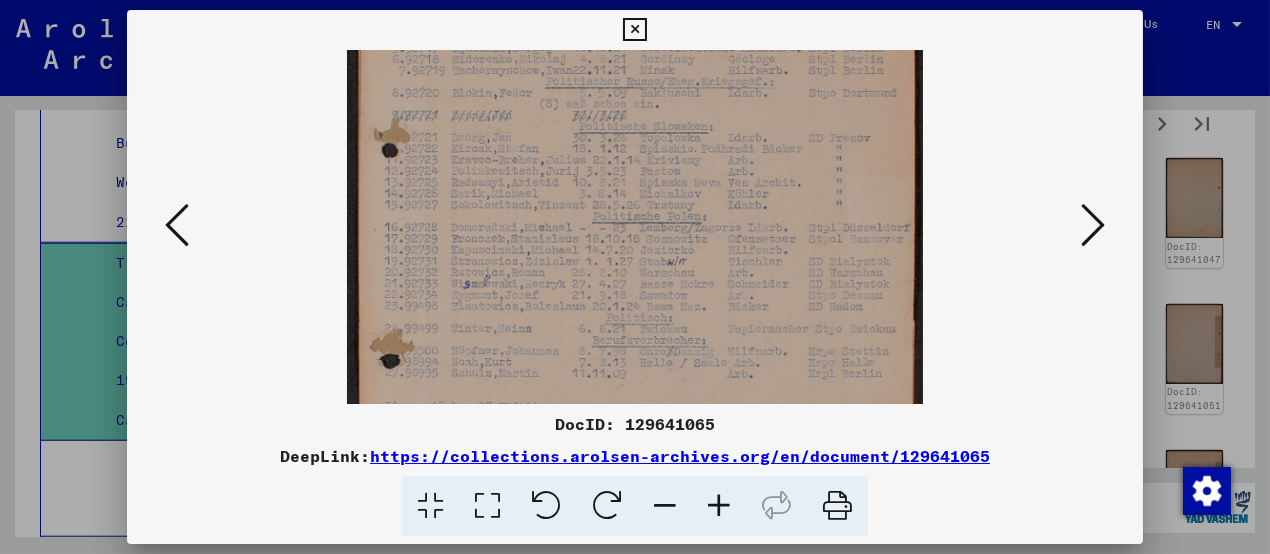 drag, startPoint x: 491, startPoint y: 295, endPoint x: 499, endPoint y: 218, distance: 77.41447 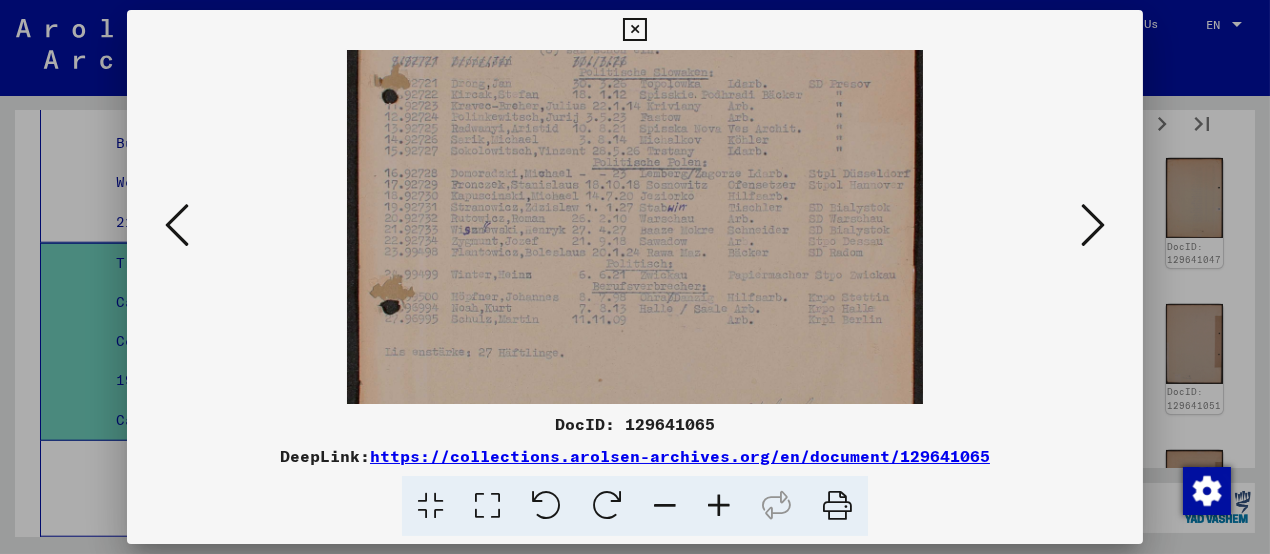scroll, scrollTop: 366, scrollLeft: 0, axis: vertical 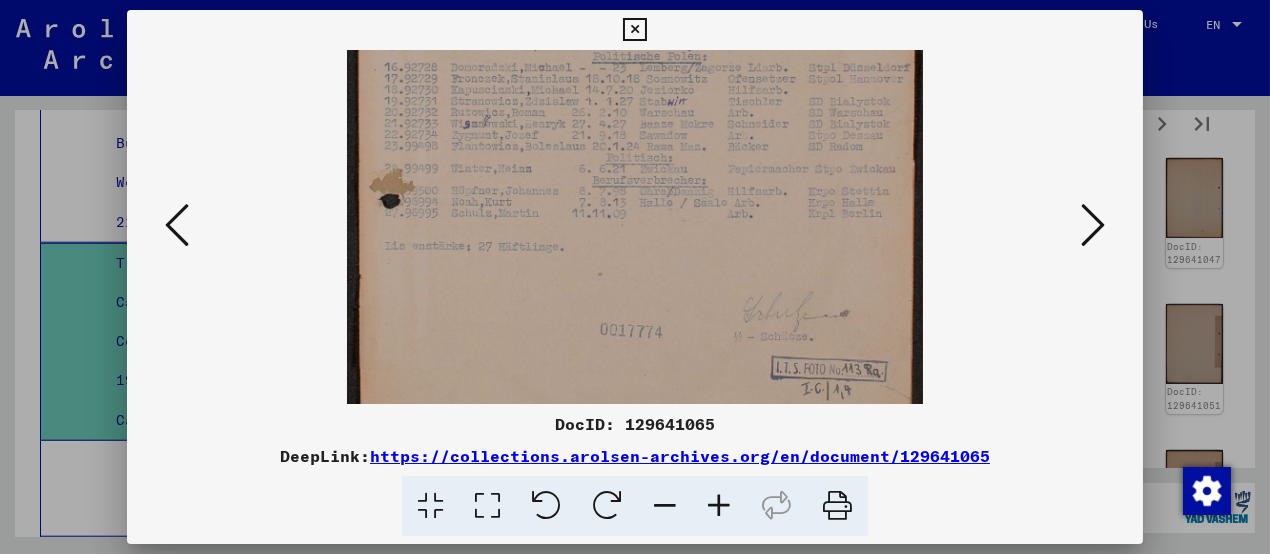 drag, startPoint x: 509, startPoint y: 360, endPoint x: 527, endPoint y: 206, distance: 155.04839 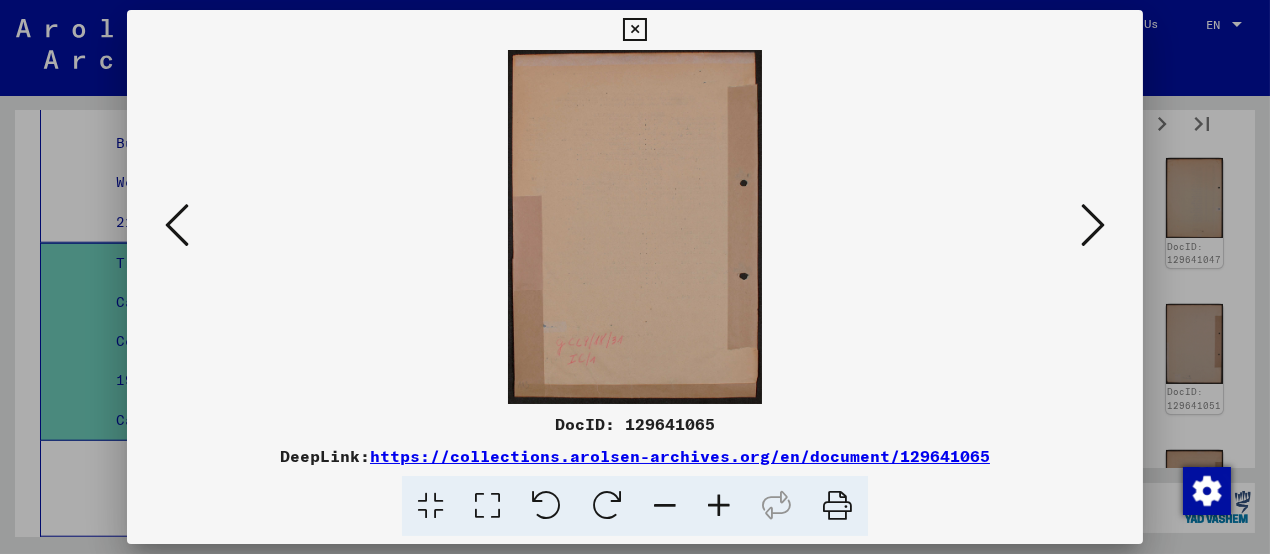 click at bounding box center [1093, 225] 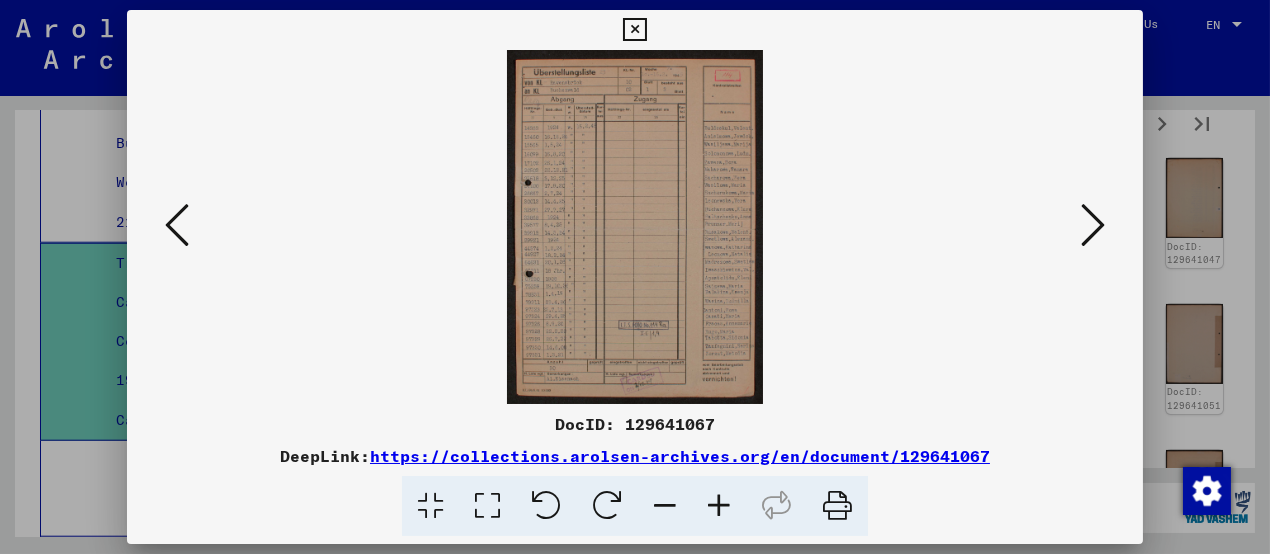 click at bounding box center (719, 506) 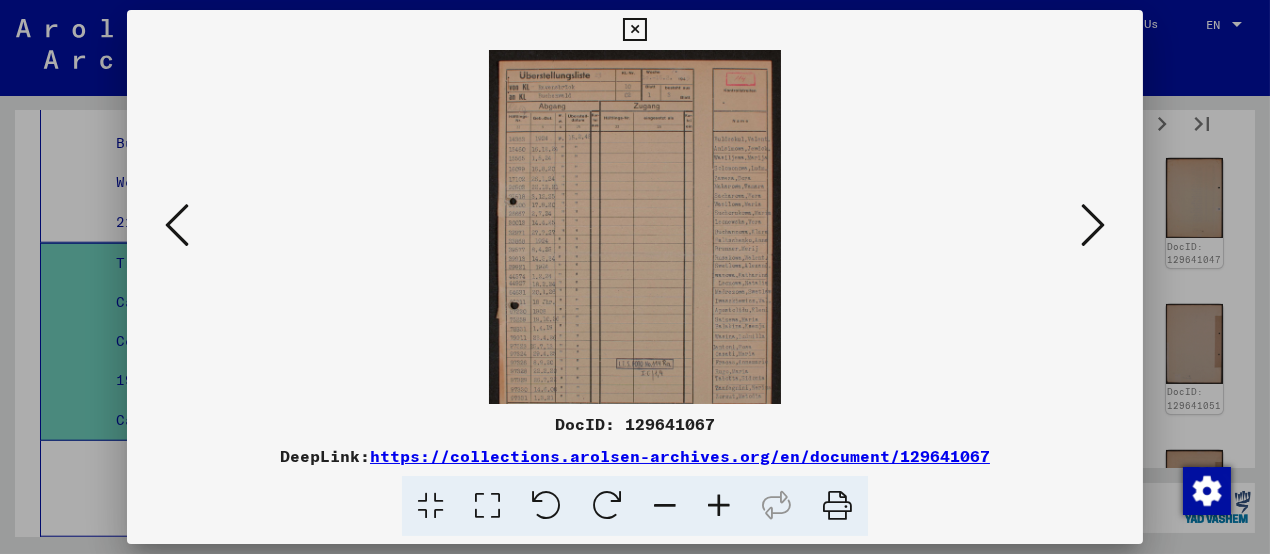 click at bounding box center (719, 506) 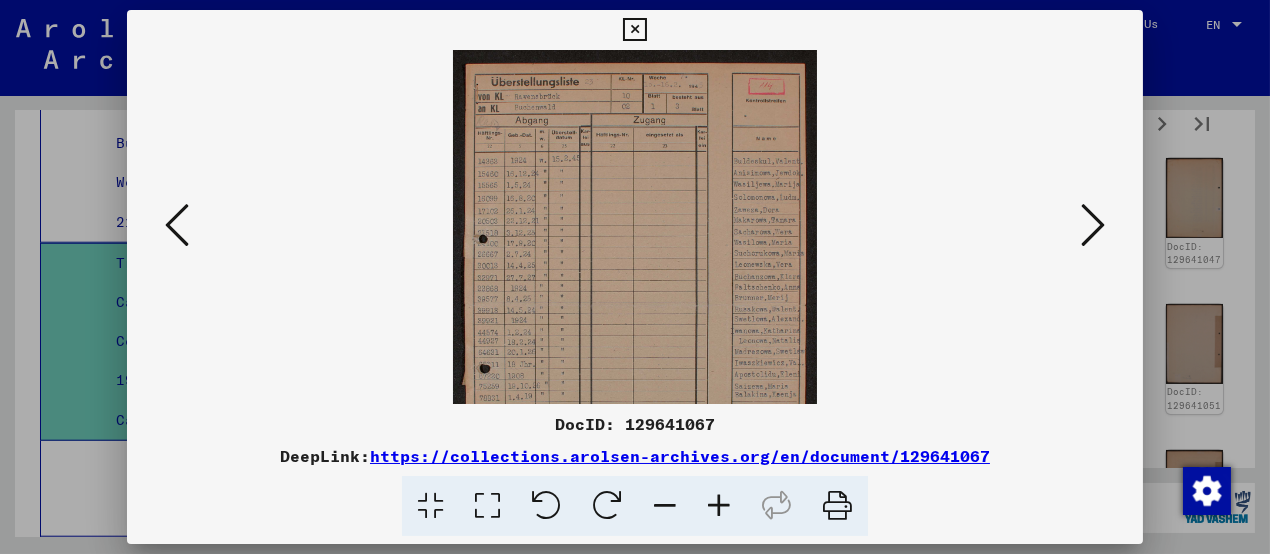 click at bounding box center (719, 506) 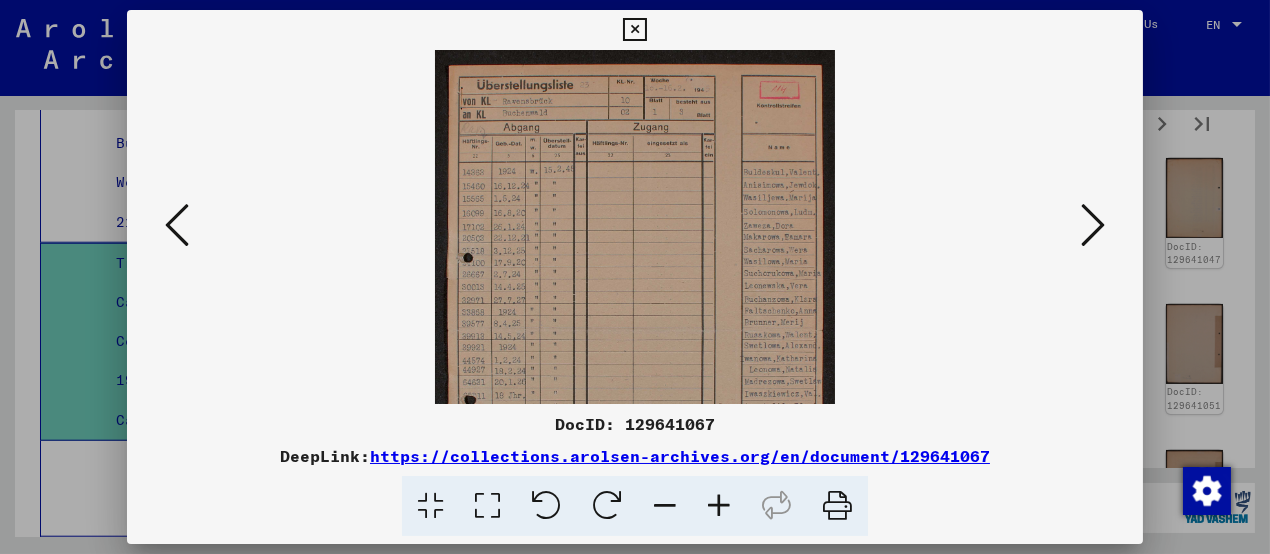 click at bounding box center [719, 506] 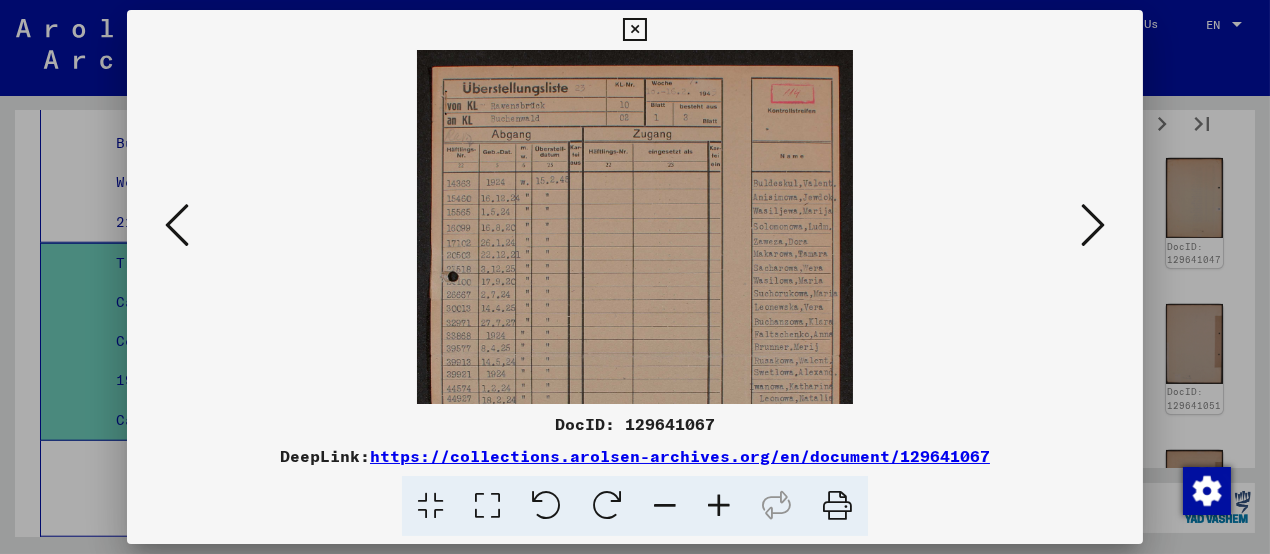 click at bounding box center [719, 506] 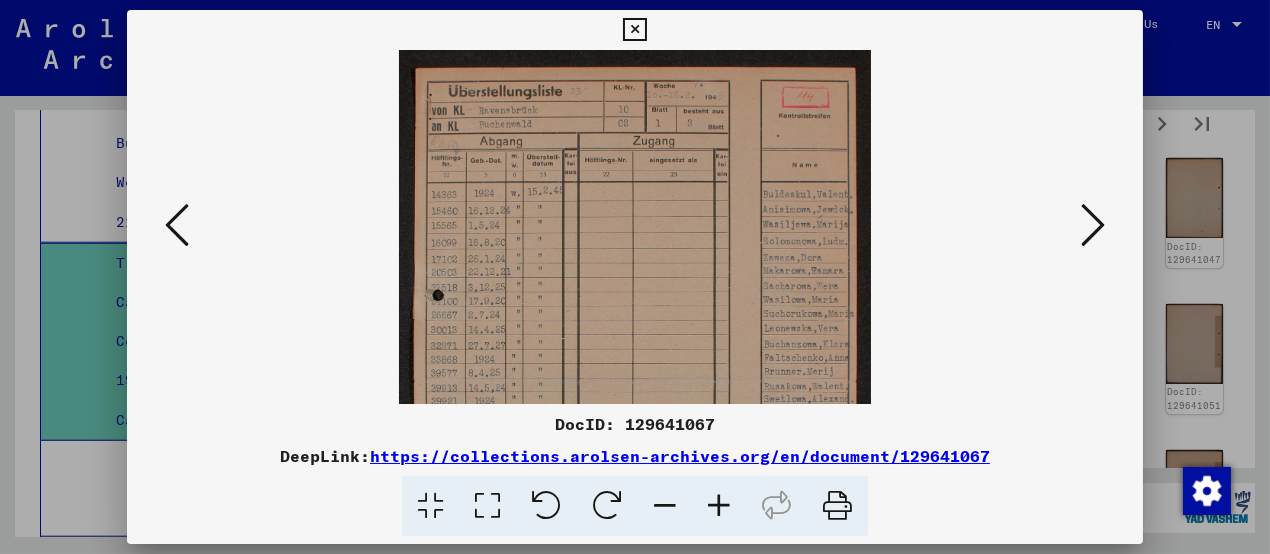 click at bounding box center [719, 506] 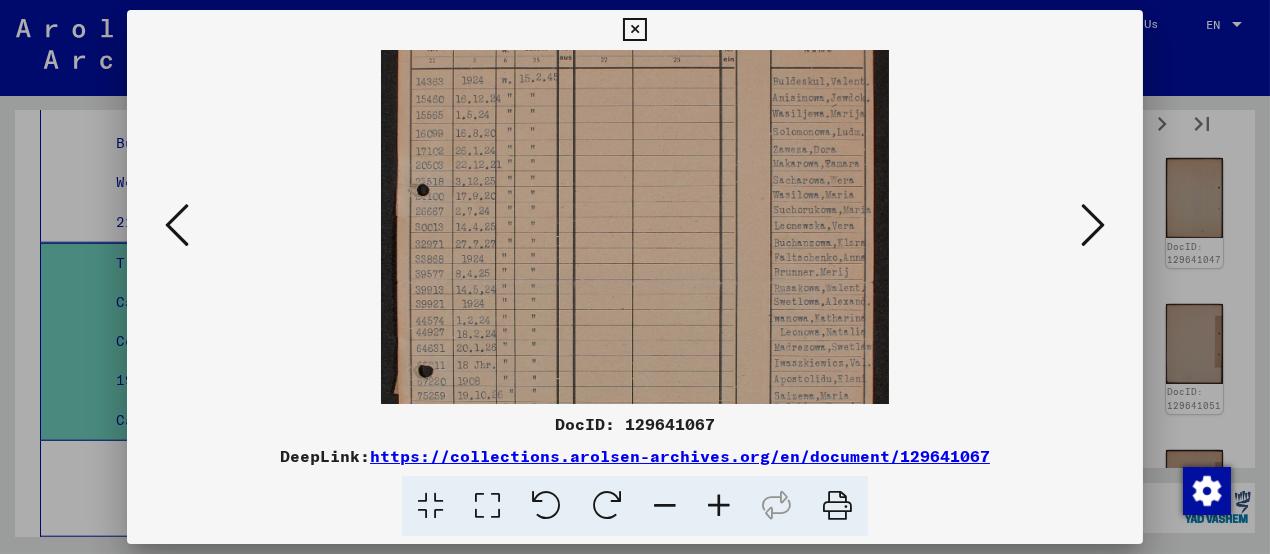 drag, startPoint x: 634, startPoint y: 300, endPoint x: 632, endPoint y: 193, distance: 107.01869 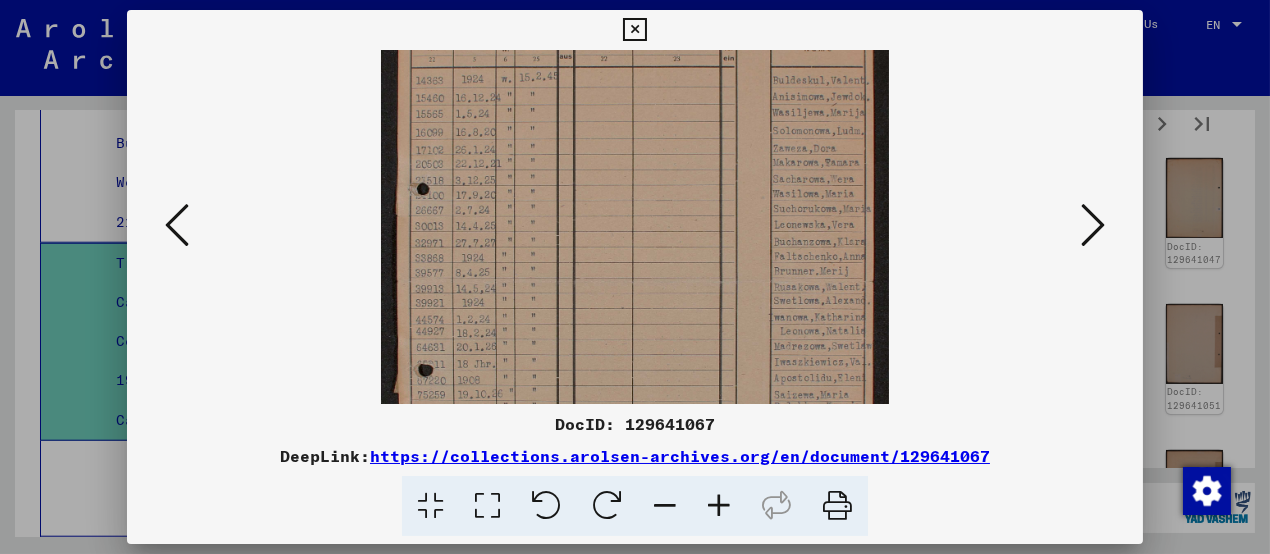 click at bounding box center [635, 277] 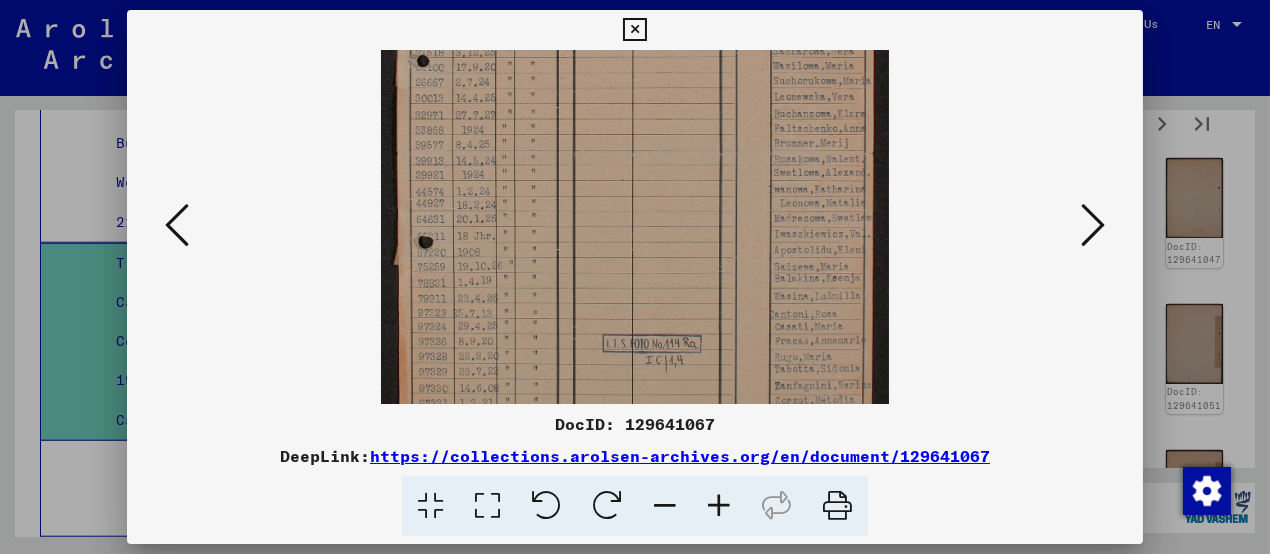 drag, startPoint x: 617, startPoint y: 186, endPoint x: 618, endPoint y: 248, distance: 62.008064 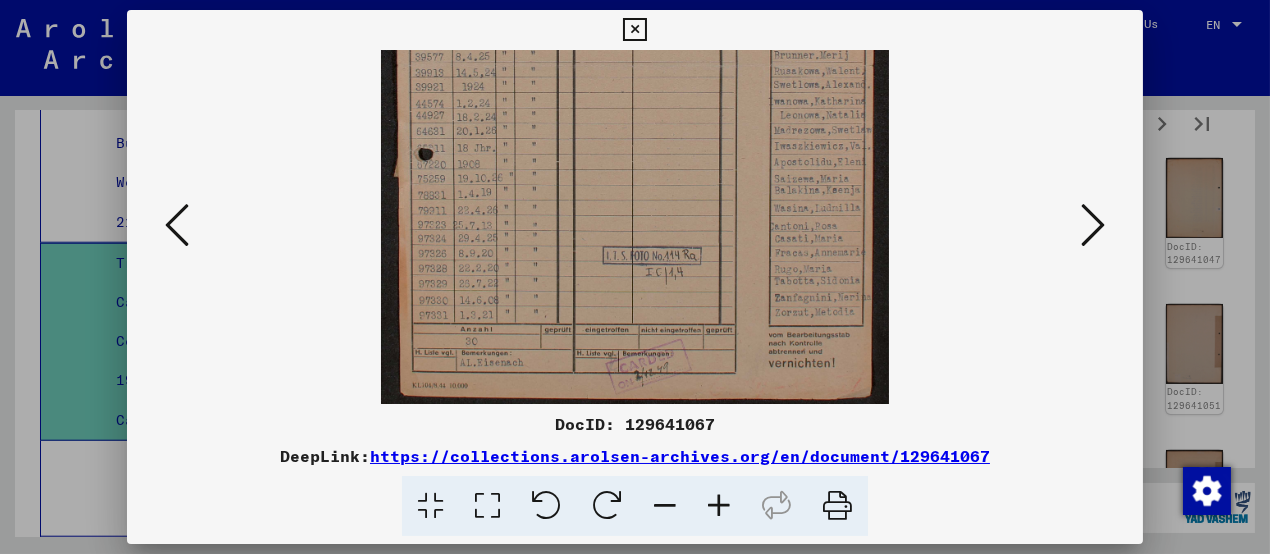 scroll, scrollTop: 350, scrollLeft: 0, axis: vertical 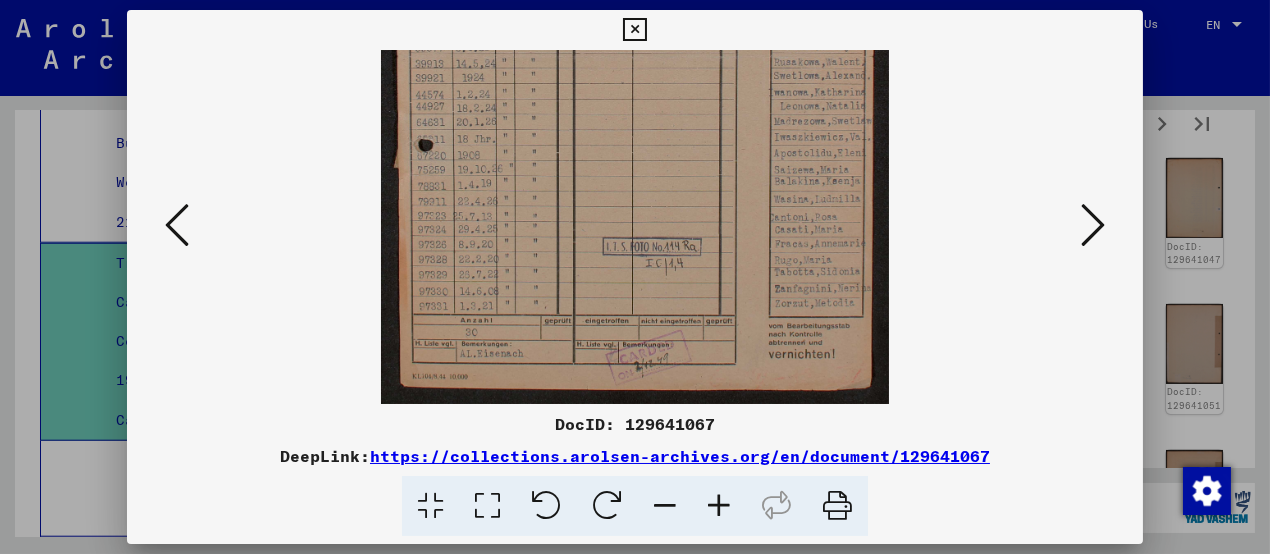 drag, startPoint x: 622, startPoint y: 232, endPoint x: 634, endPoint y: 165, distance: 68.06615 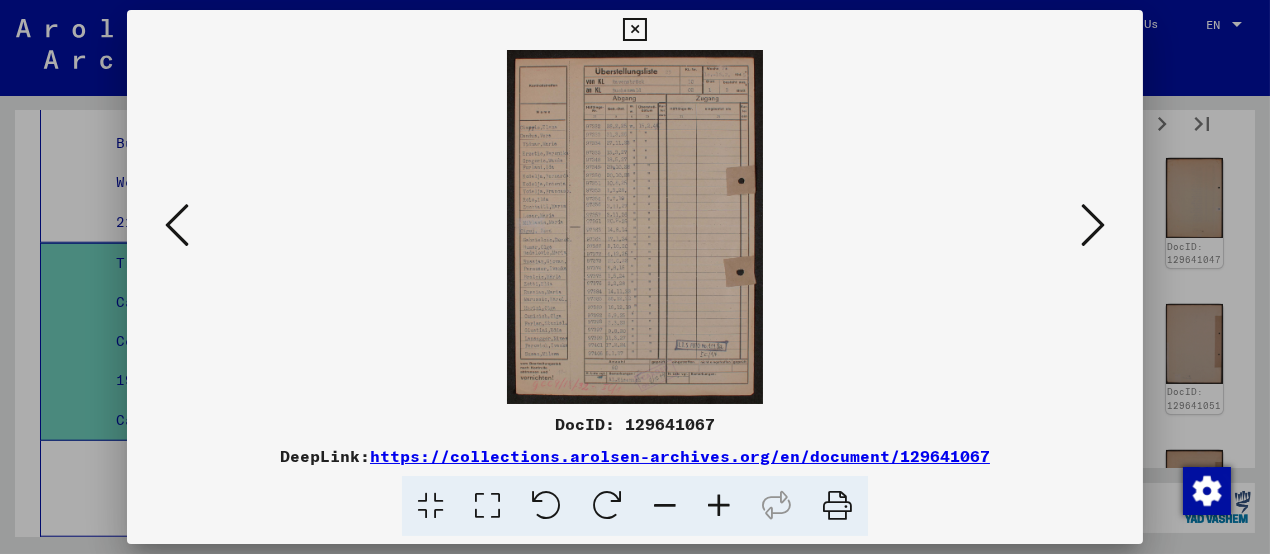 scroll, scrollTop: 0, scrollLeft: 0, axis: both 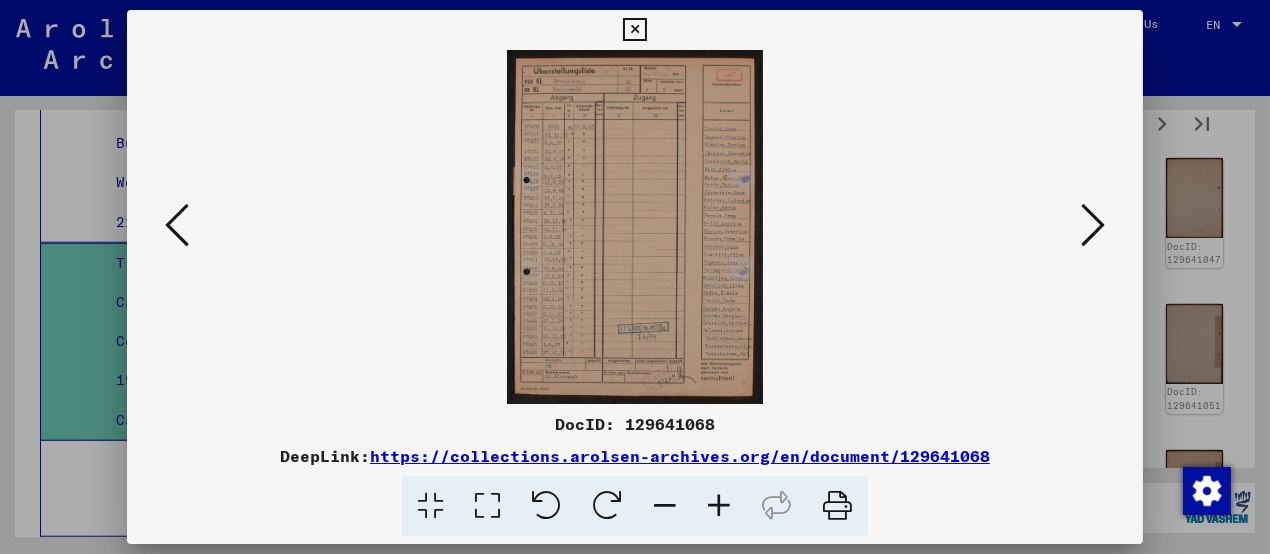 click at bounding box center [719, 506] 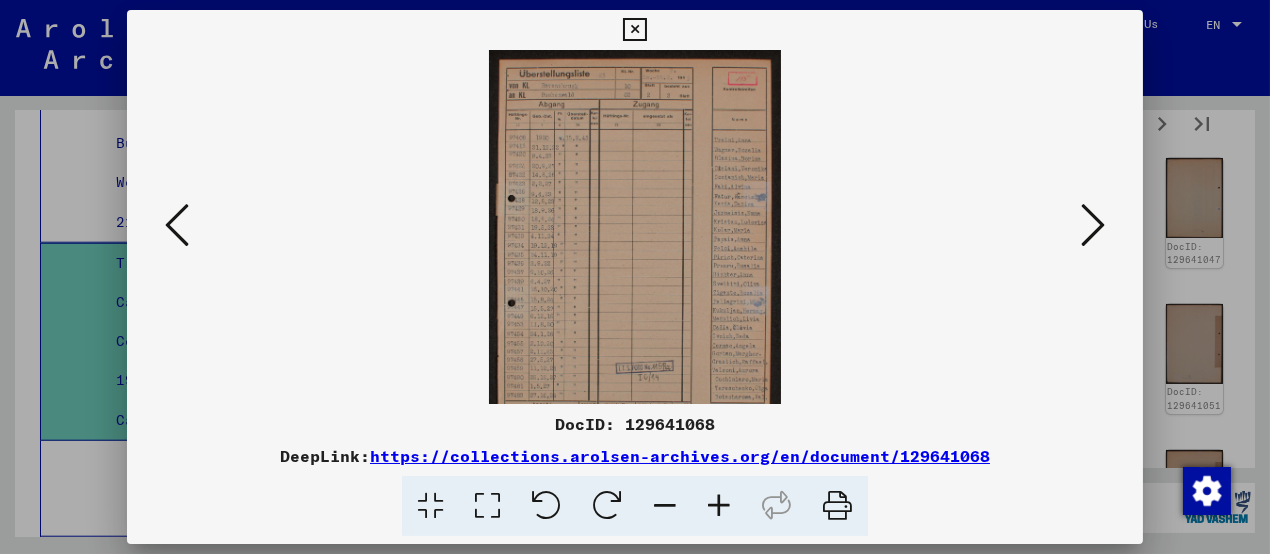 click at bounding box center (719, 506) 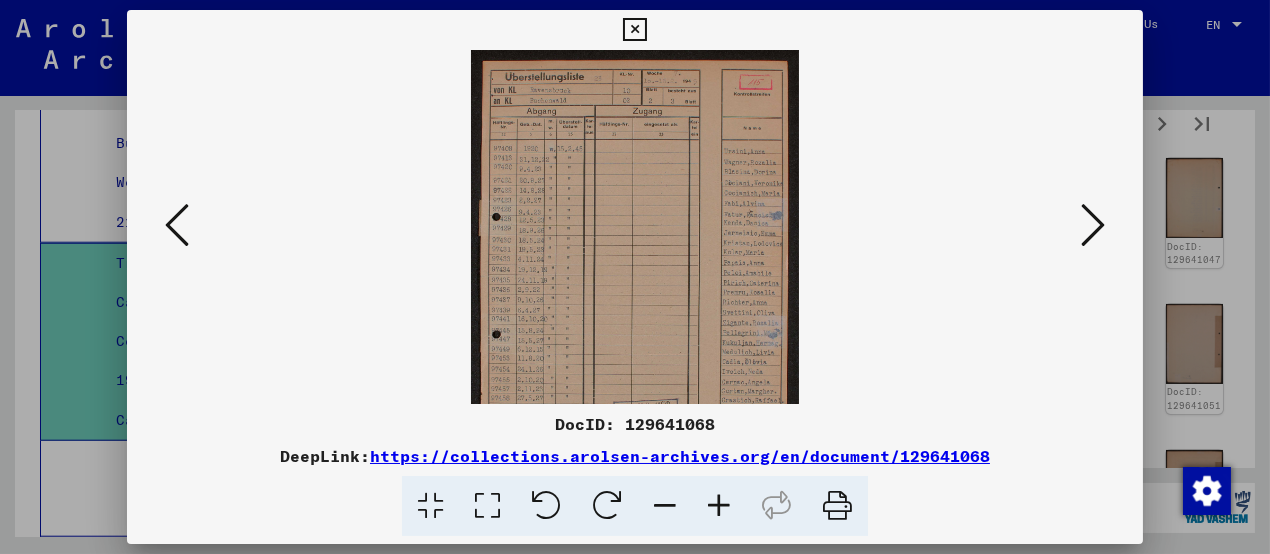 click at bounding box center (719, 506) 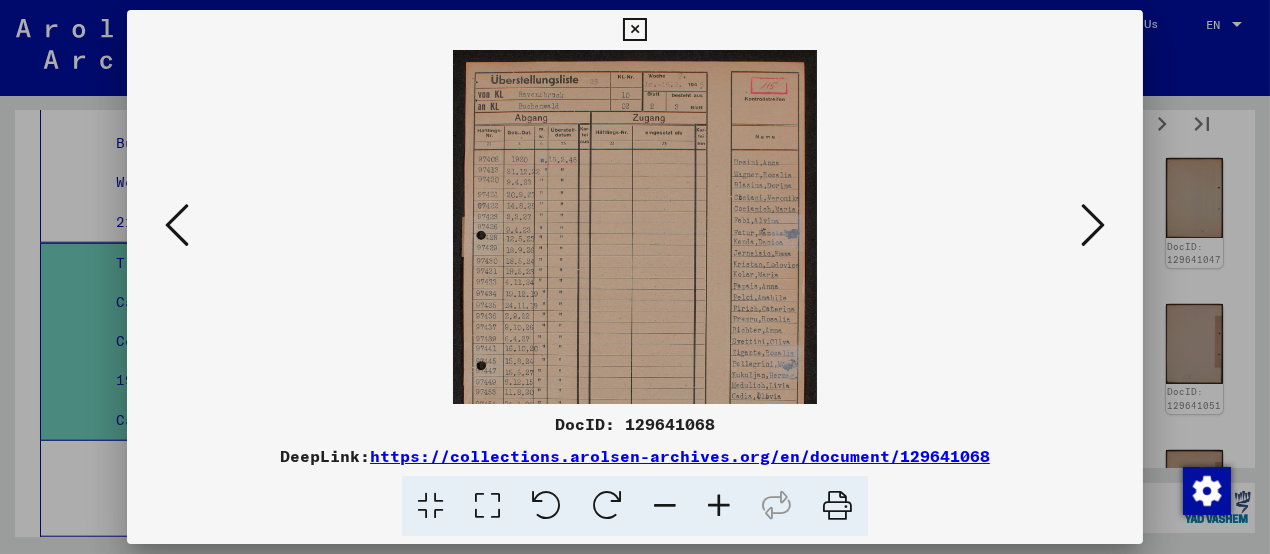 click at bounding box center (719, 506) 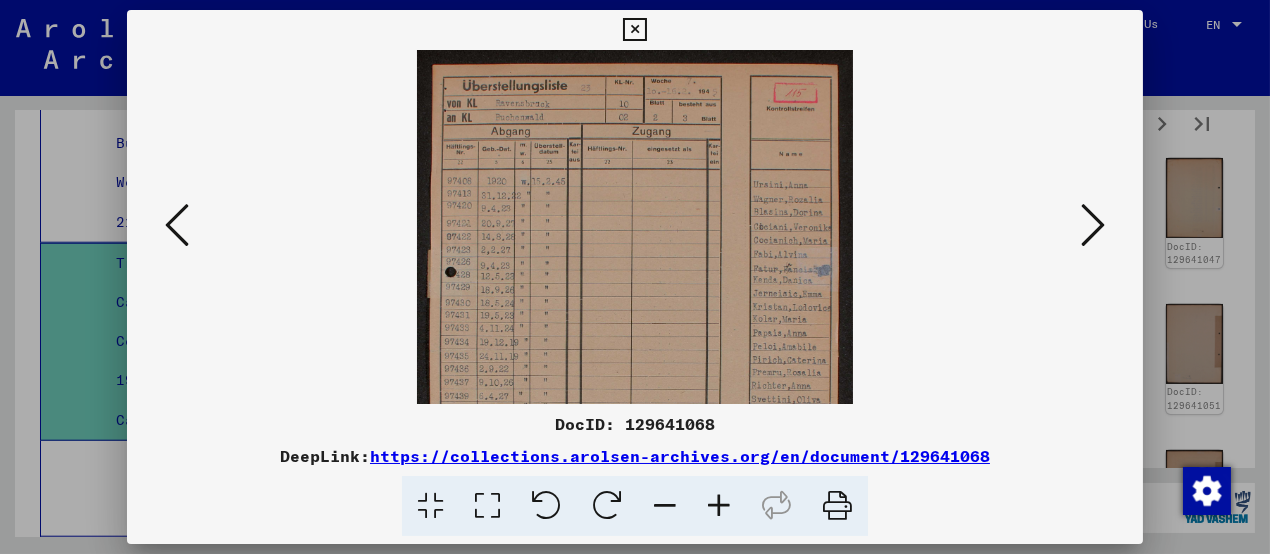 click at bounding box center (719, 506) 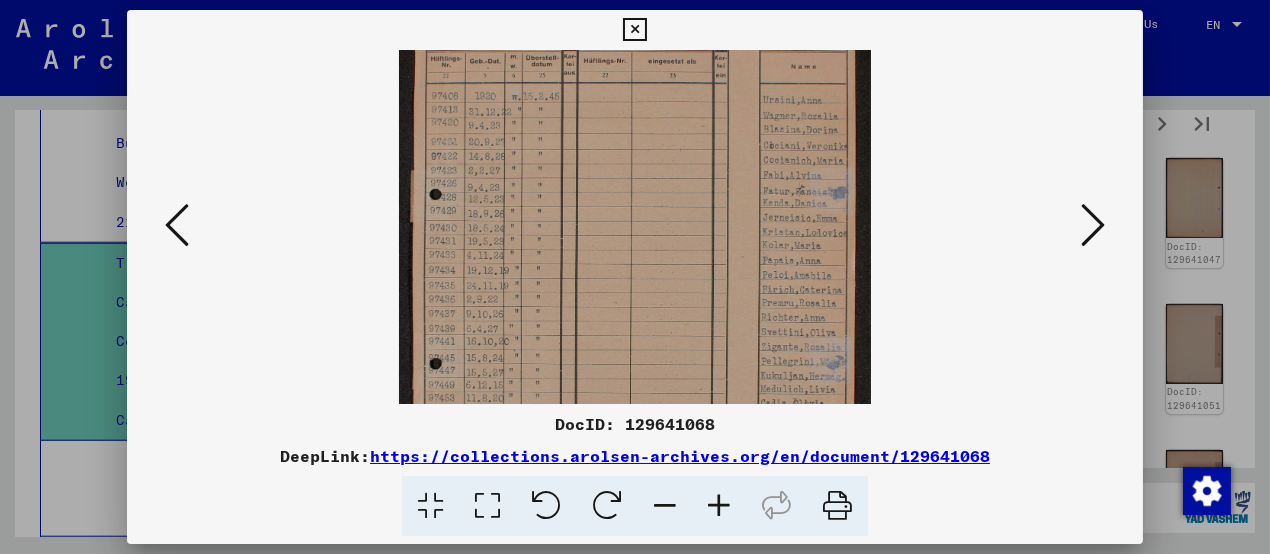 drag, startPoint x: 650, startPoint y: 273, endPoint x: 627, endPoint y: 159, distance: 116.297035 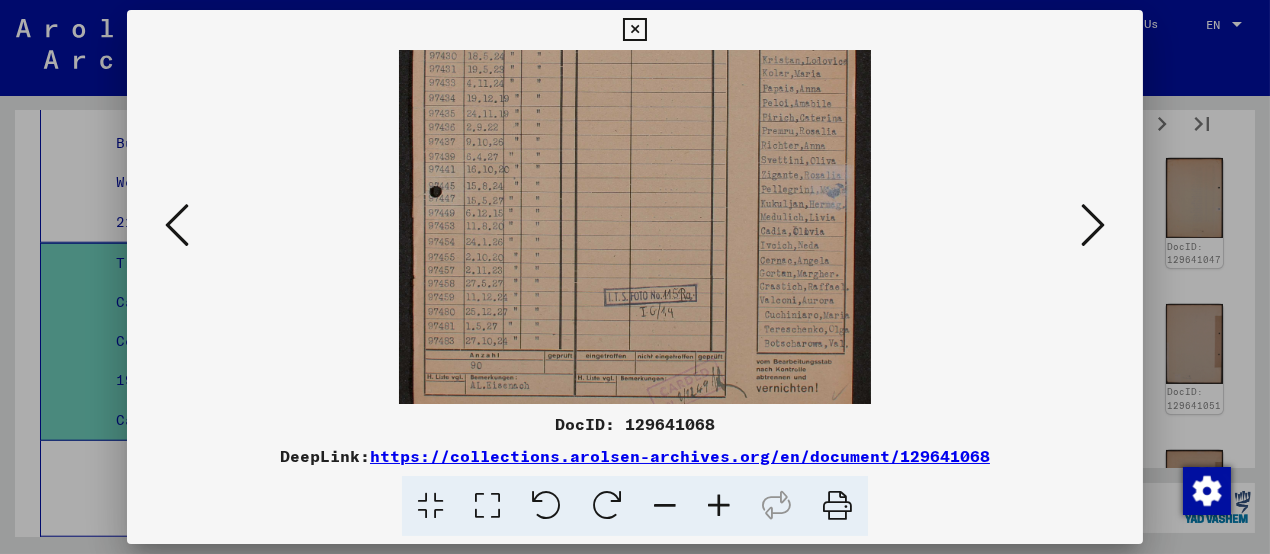 scroll, scrollTop: 300, scrollLeft: 0, axis: vertical 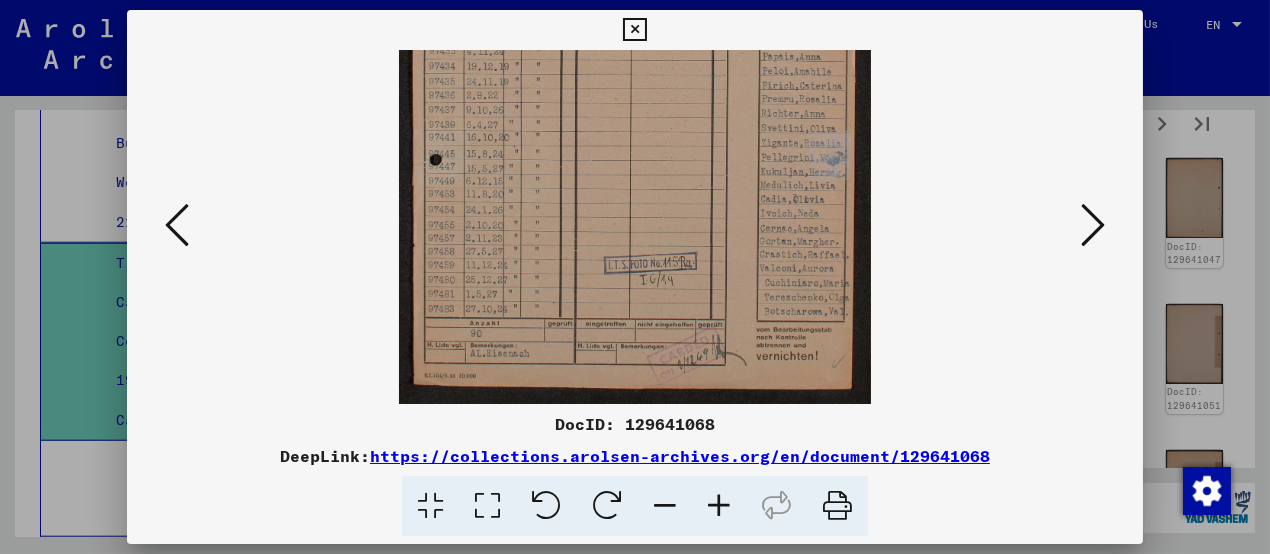 drag, startPoint x: 616, startPoint y: 126, endPoint x: 616, endPoint y: 146, distance: 20 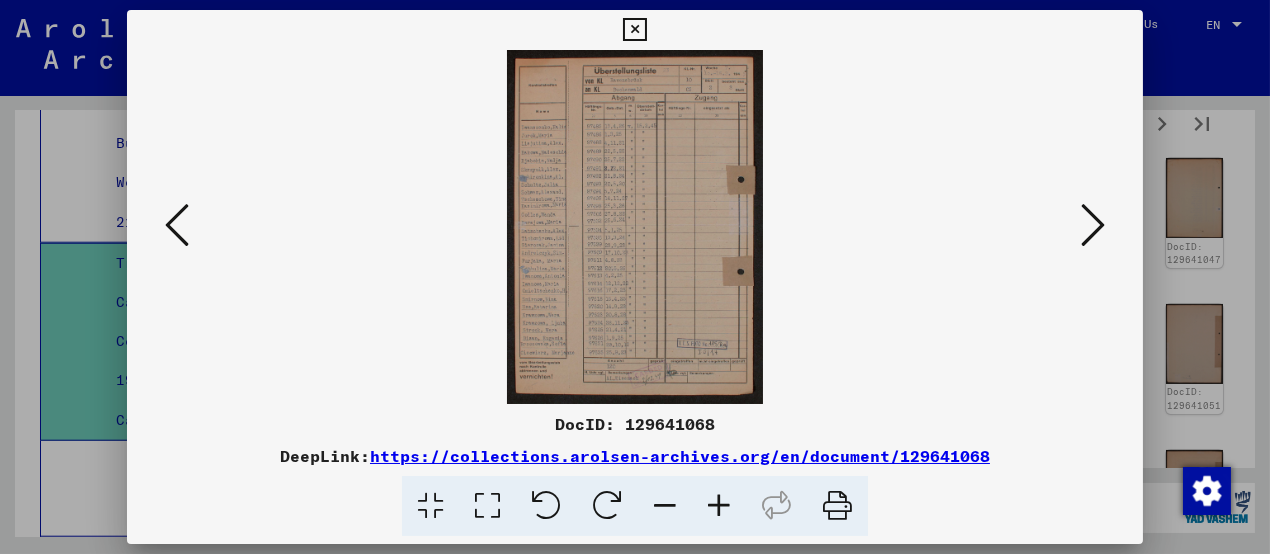 click at bounding box center [1093, 225] 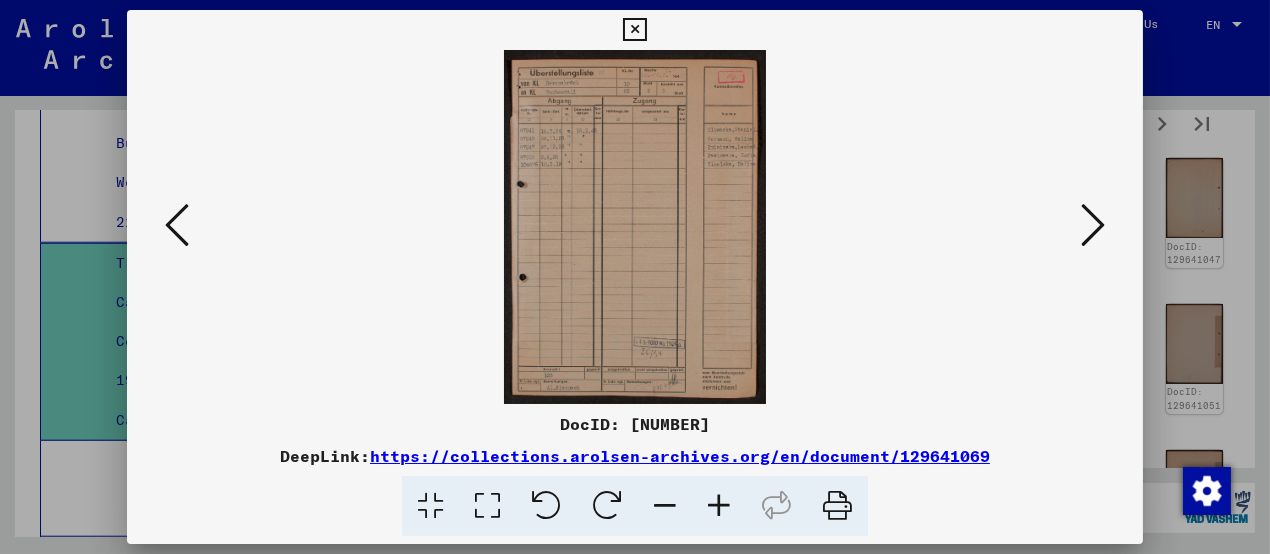 click at bounding box center [1093, 225] 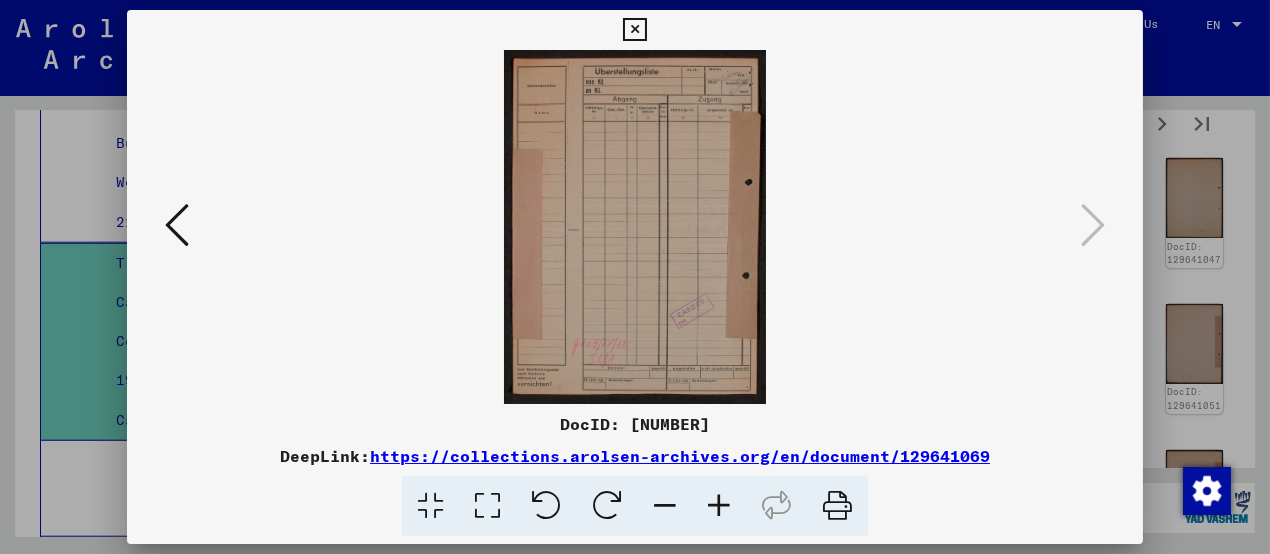 click at bounding box center (634, 30) 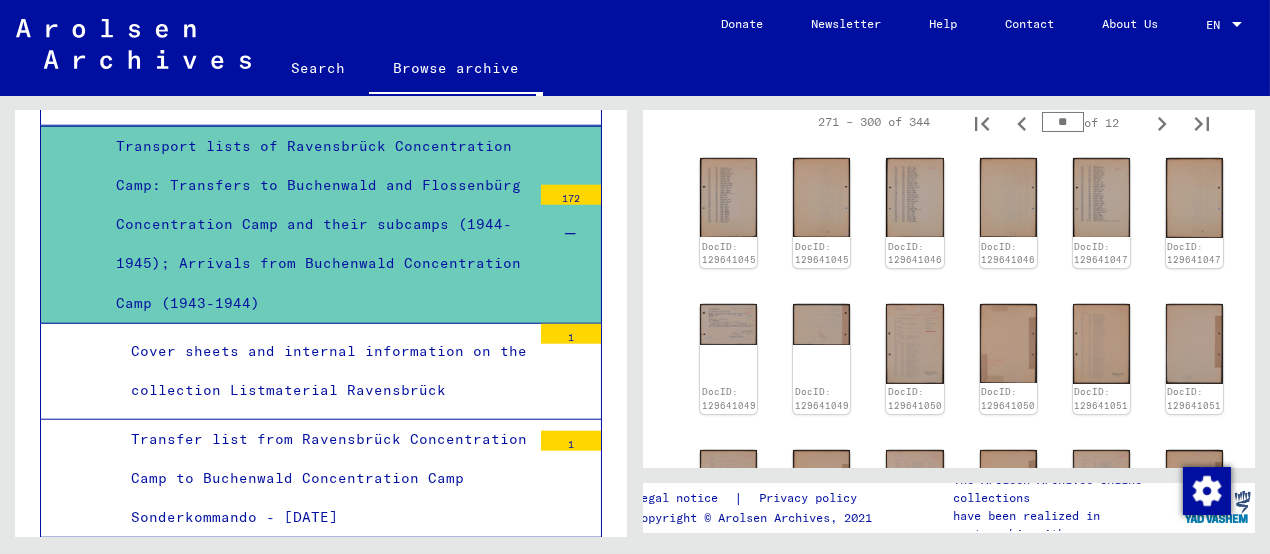 scroll, scrollTop: 4356, scrollLeft: 0, axis: vertical 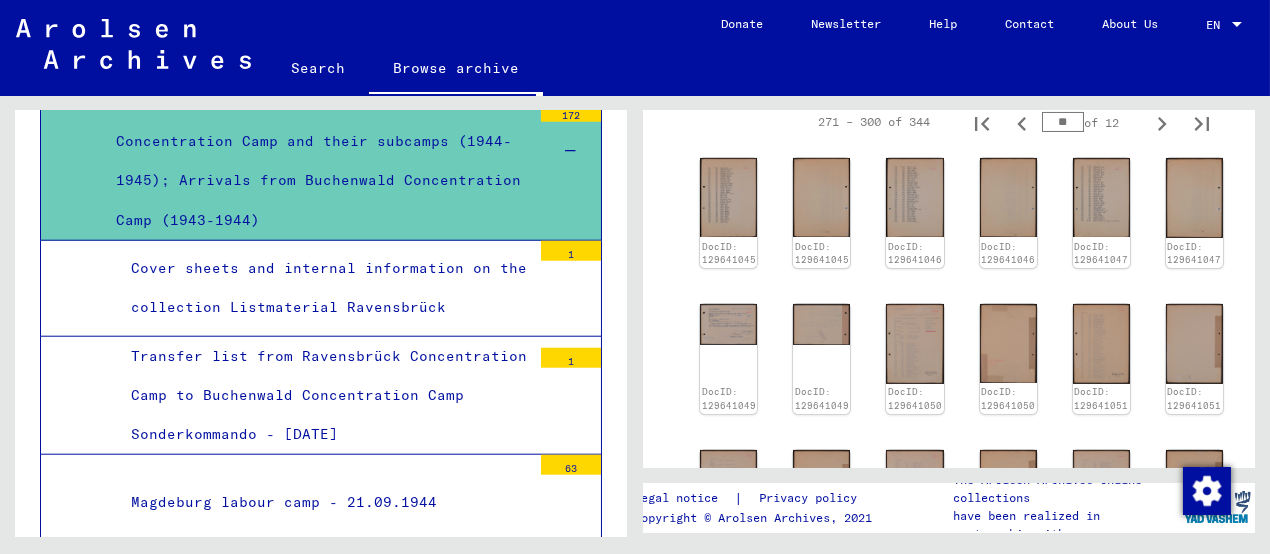 click on "Cover sheets and internal information on the collection Listmaterial      Ravensbrück" at bounding box center (323, 288) 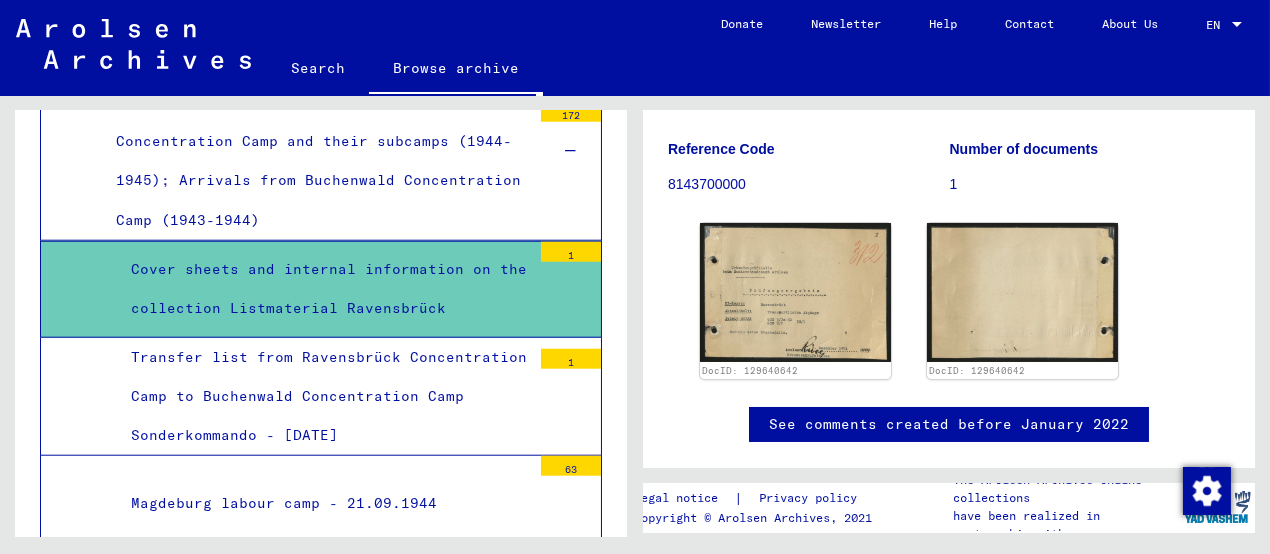 scroll, scrollTop: 300, scrollLeft: 0, axis: vertical 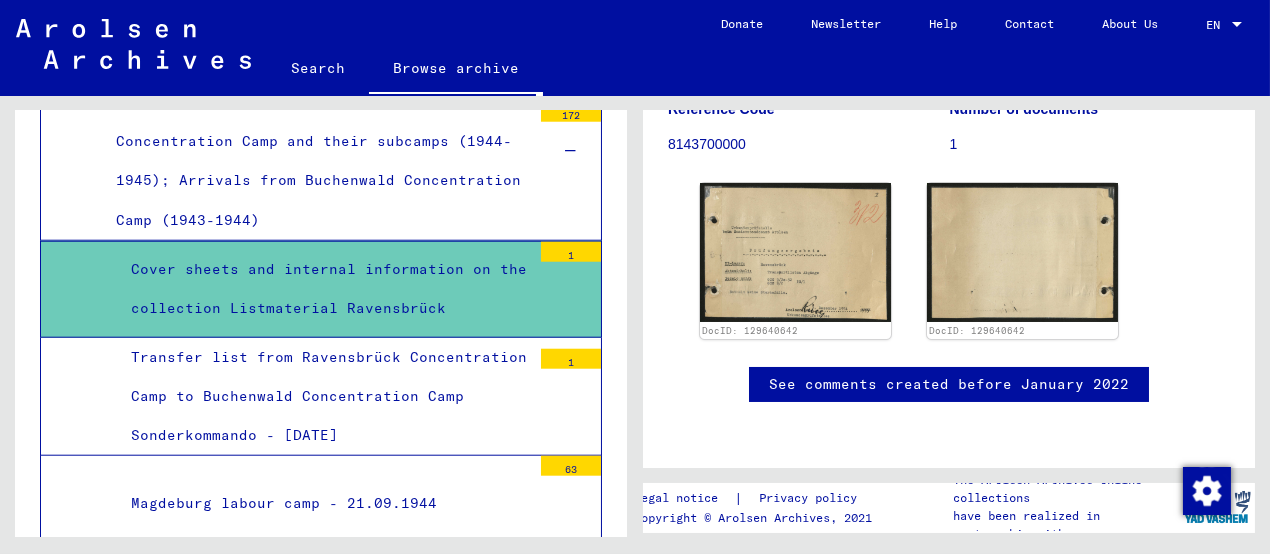 click on "Transfer list from Ravensbrück Concentration Camp to Buchenwald      Concentration Camp Sonderkommando - [DATE]" at bounding box center (323, 397) 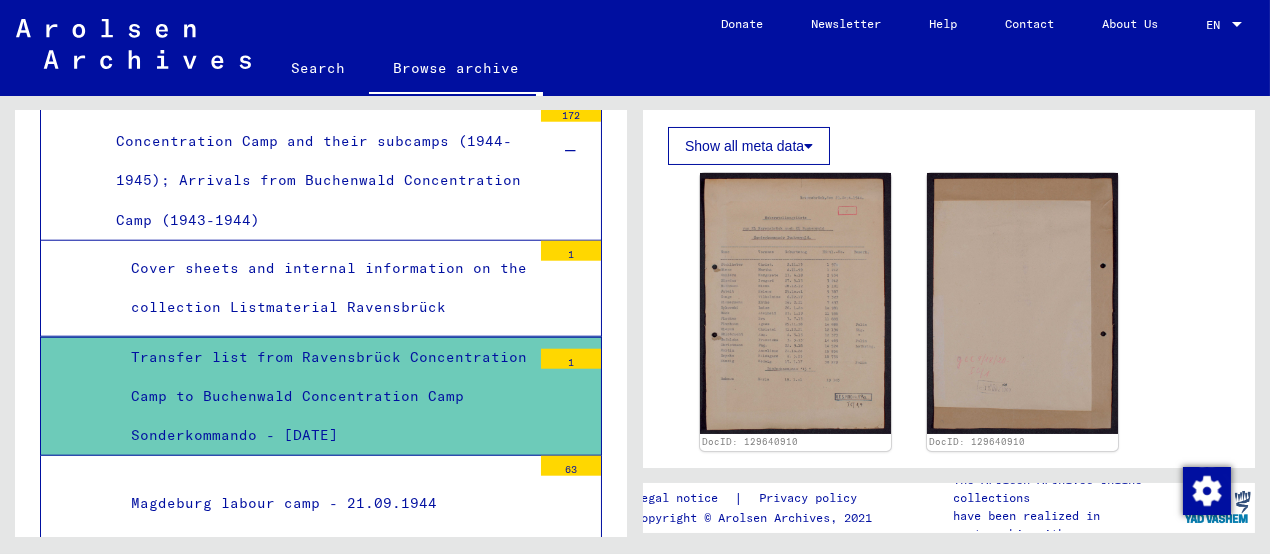 scroll, scrollTop: 499, scrollLeft: 0, axis: vertical 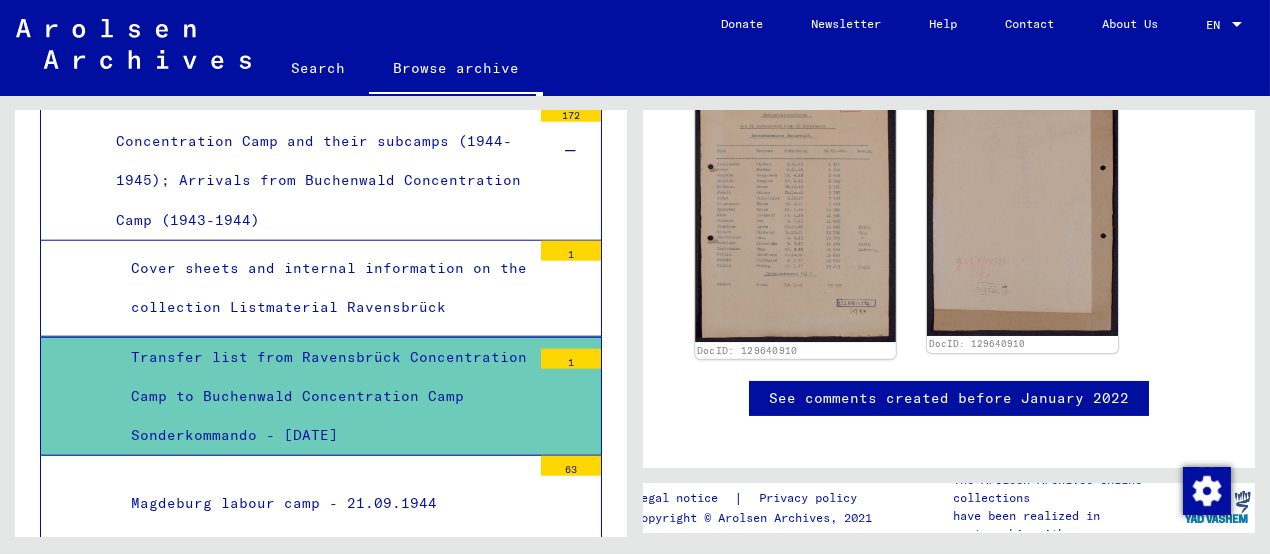 click 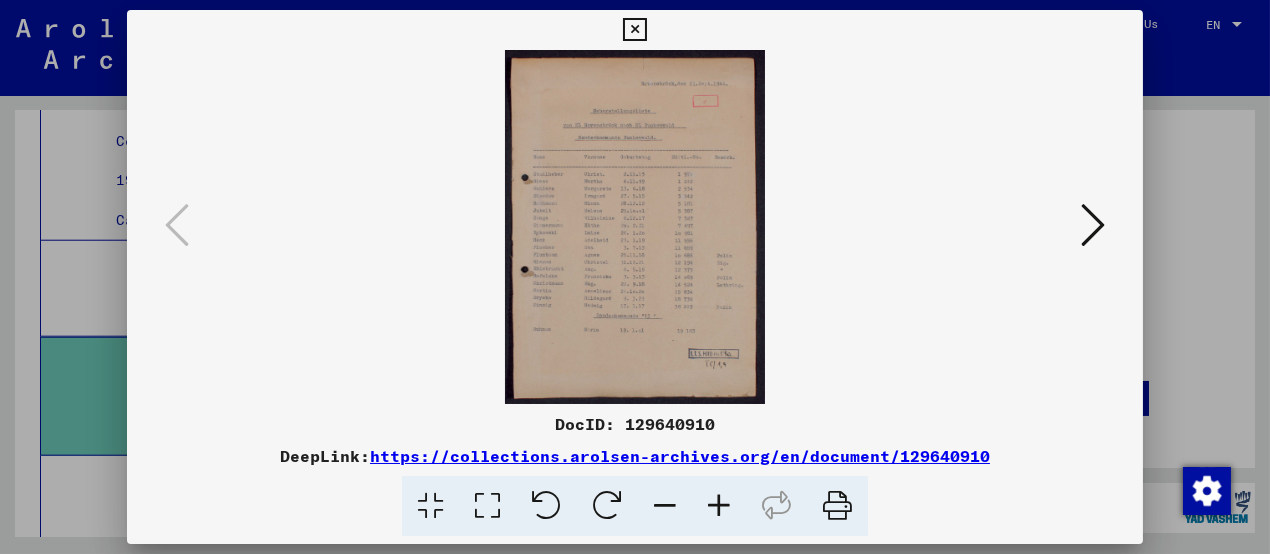 click at bounding box center [719, 506] 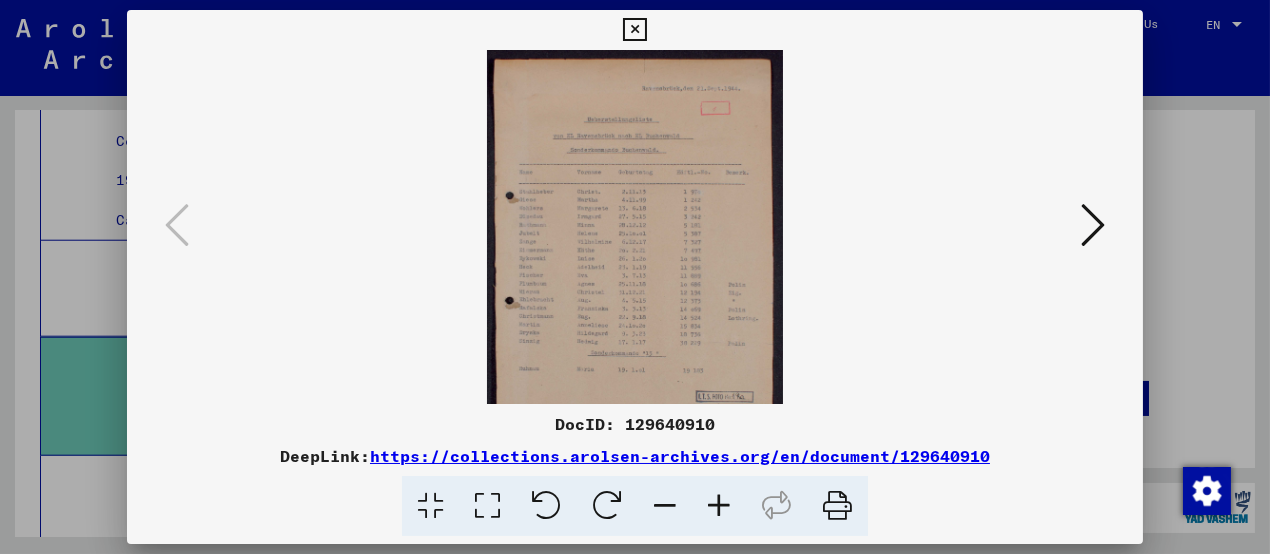 click at bounding box center [719, 506] 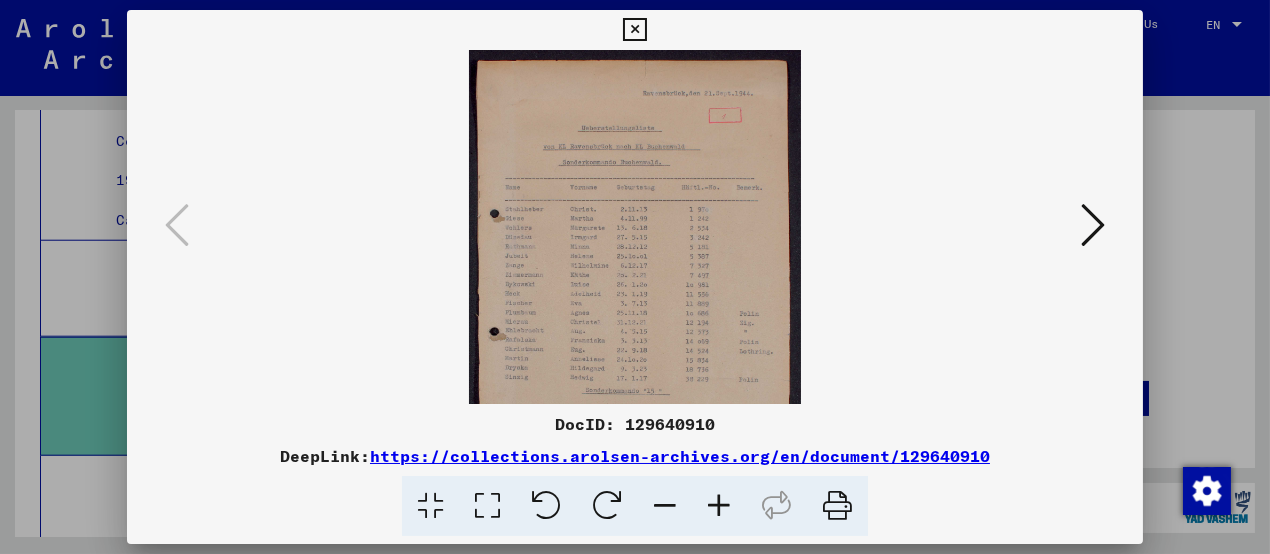 click at bounding box center [719, 506] 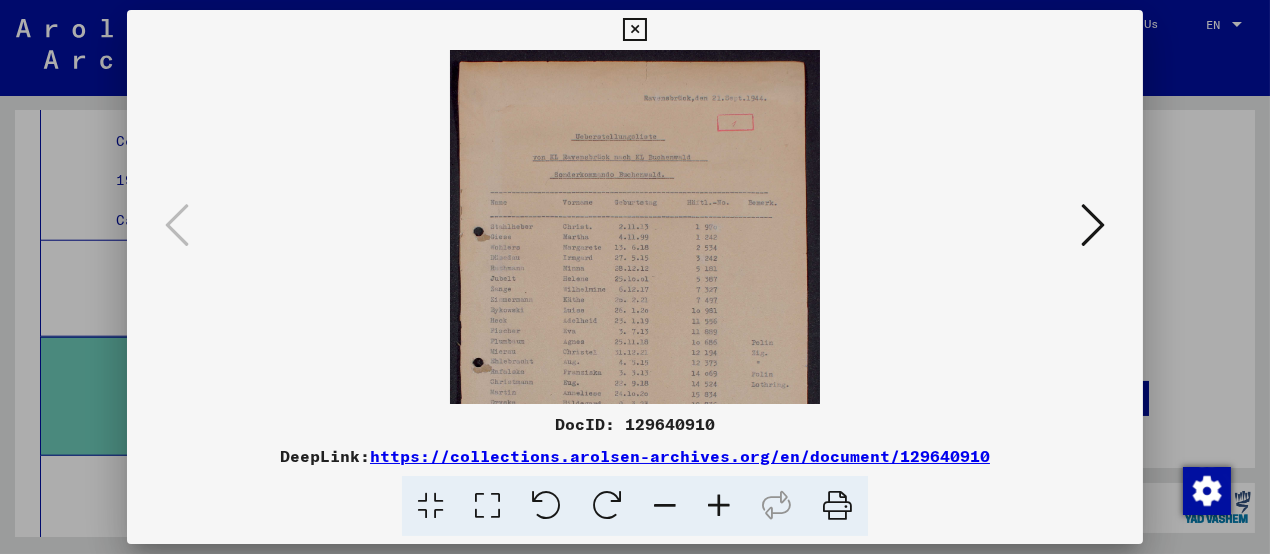 click at bounding box center [719, 506] 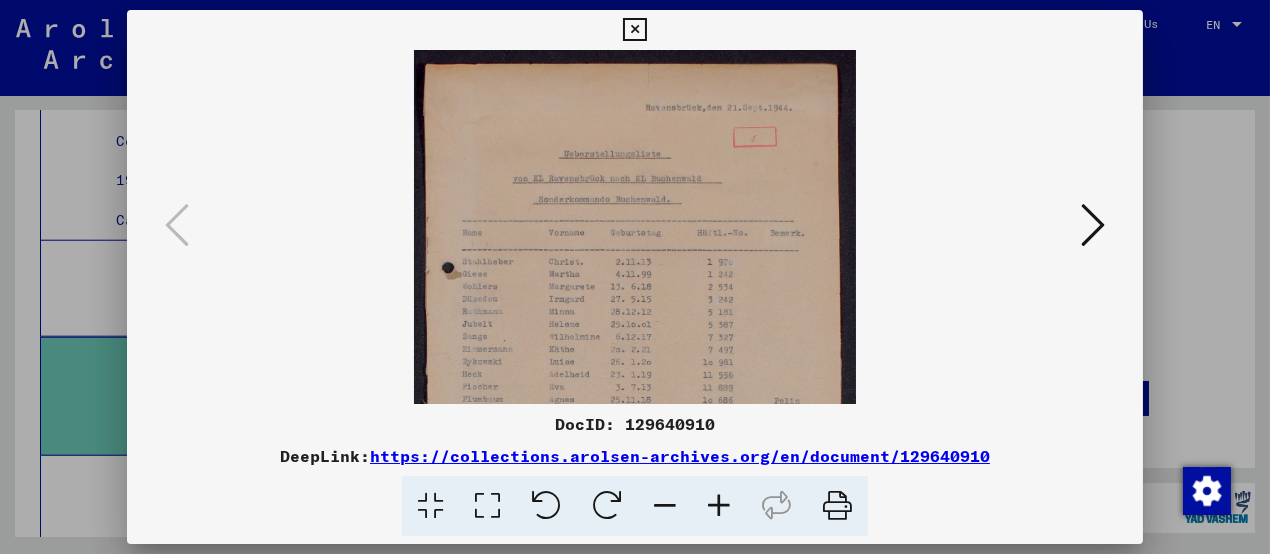 click at bounding box center (719, 506) 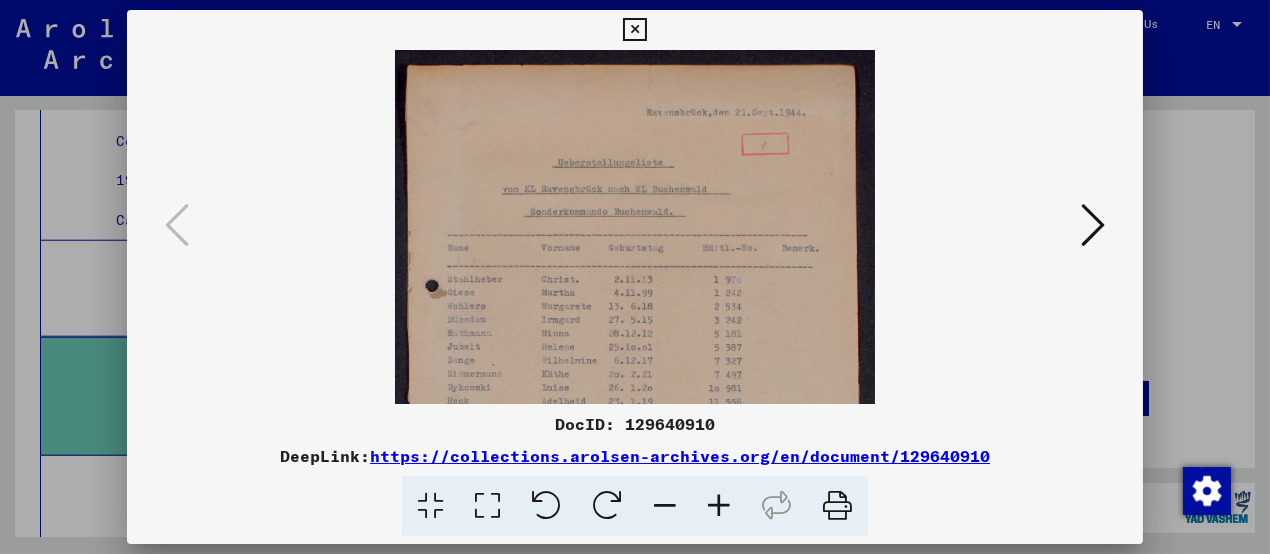 click at bounding box center (719, 506) 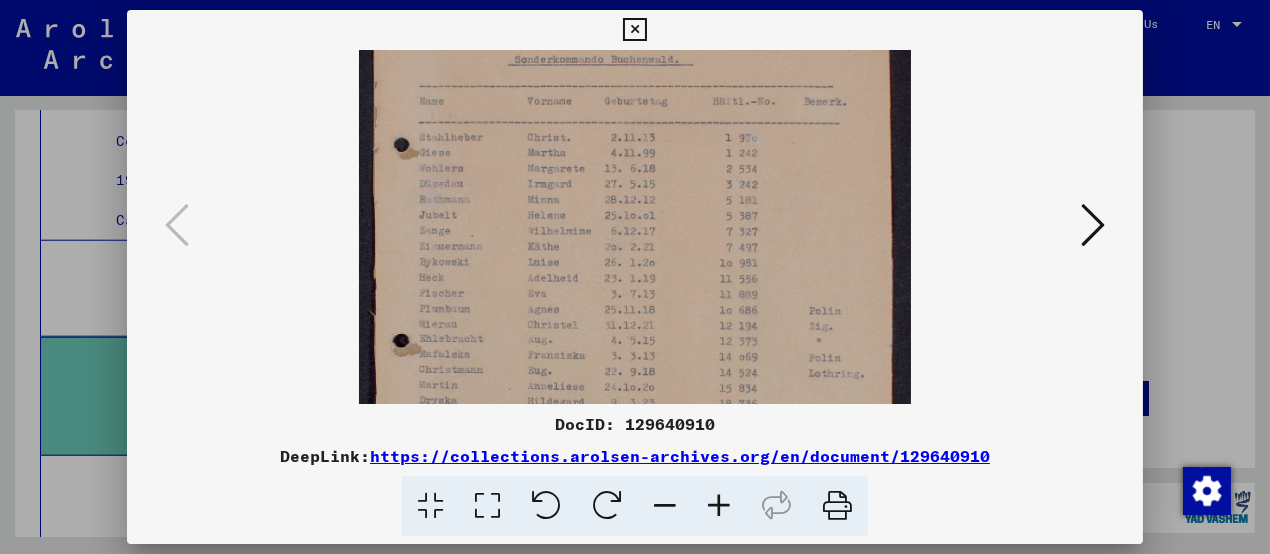 drag, startPoint x: 692, startPoint y: 292, endPoint x: 686, endPoint y: 114, distance: 178.10109 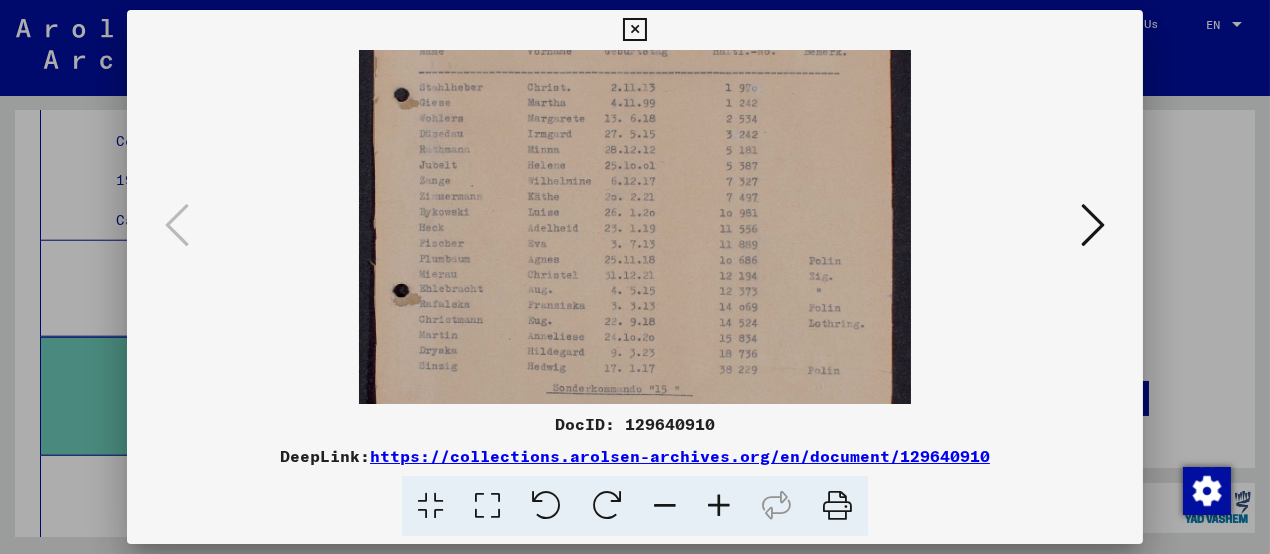 scroll, scrollTop: 241, scrollLeft: 0, axis: vertical 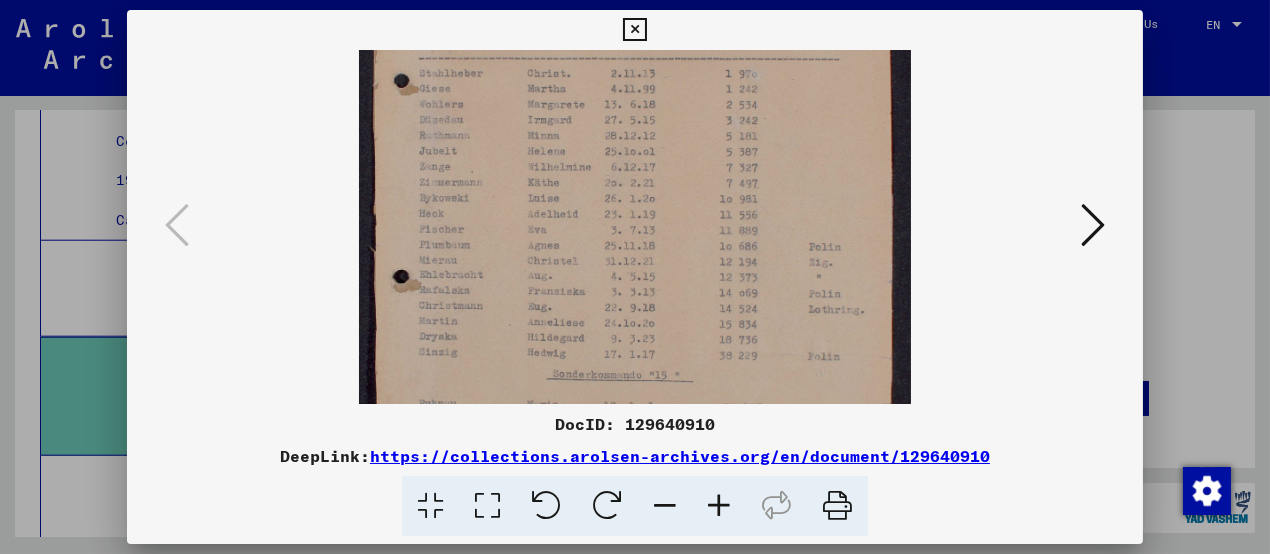 drag, startPoint x: 685, startPoint y: 316, endPoint x: 680, endPoint y: 257, distance: 59.211487 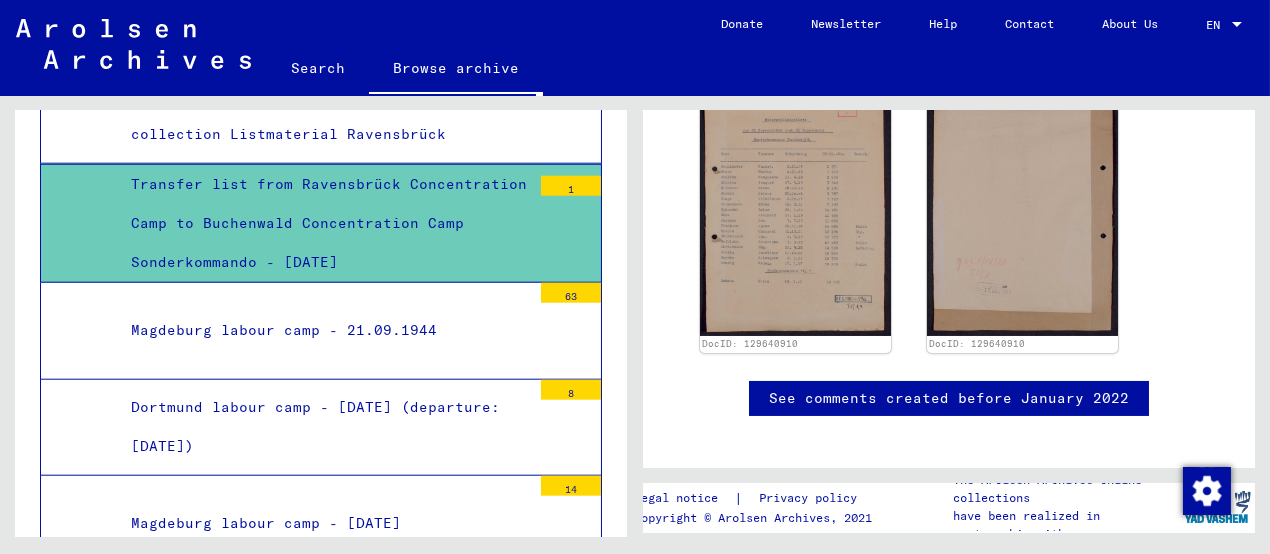 scroll, scrollTop: 4555, scrollLeft: 0, axis: vertical 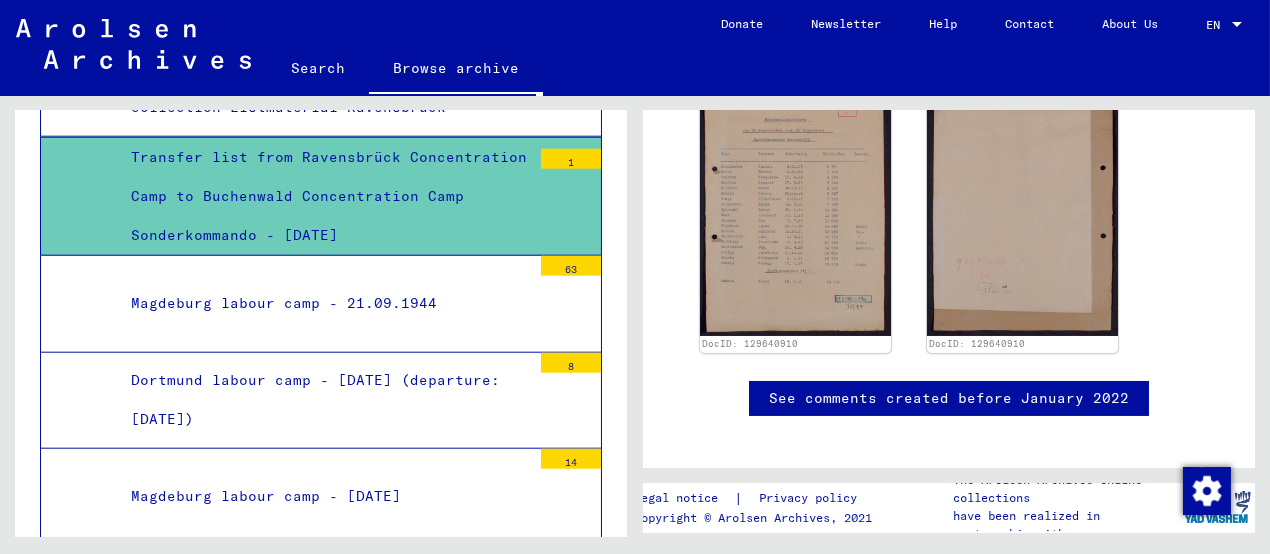 click on "Magdeburg labour camp - 21.09.1944" at bounding box center (323, 303) 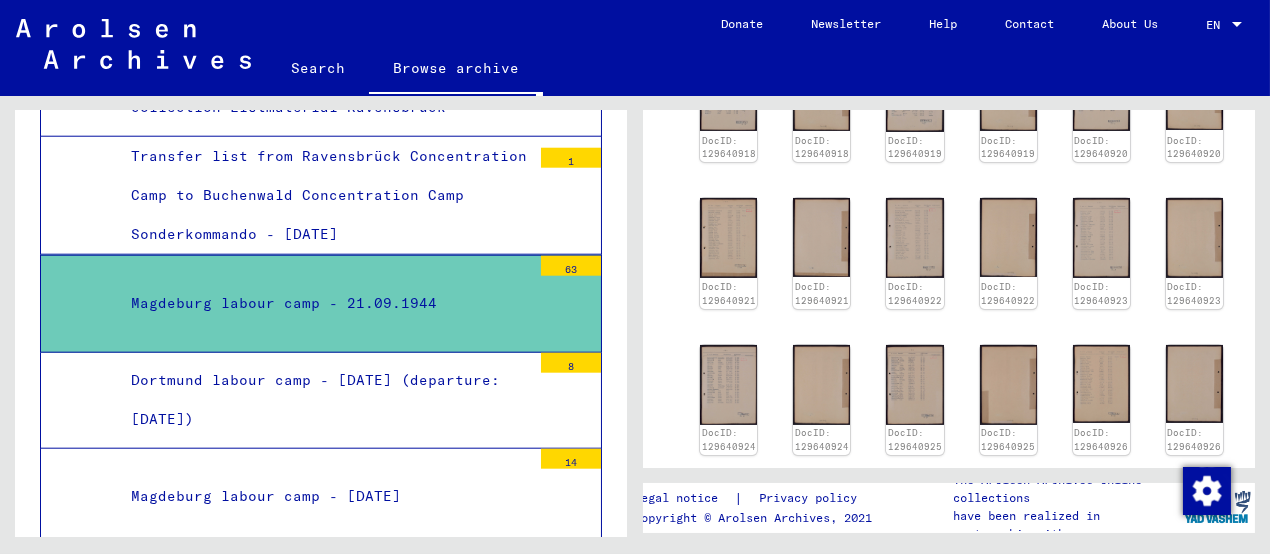 scroll, scrollTop: 800, scrollLeft: 0, axis: vertical 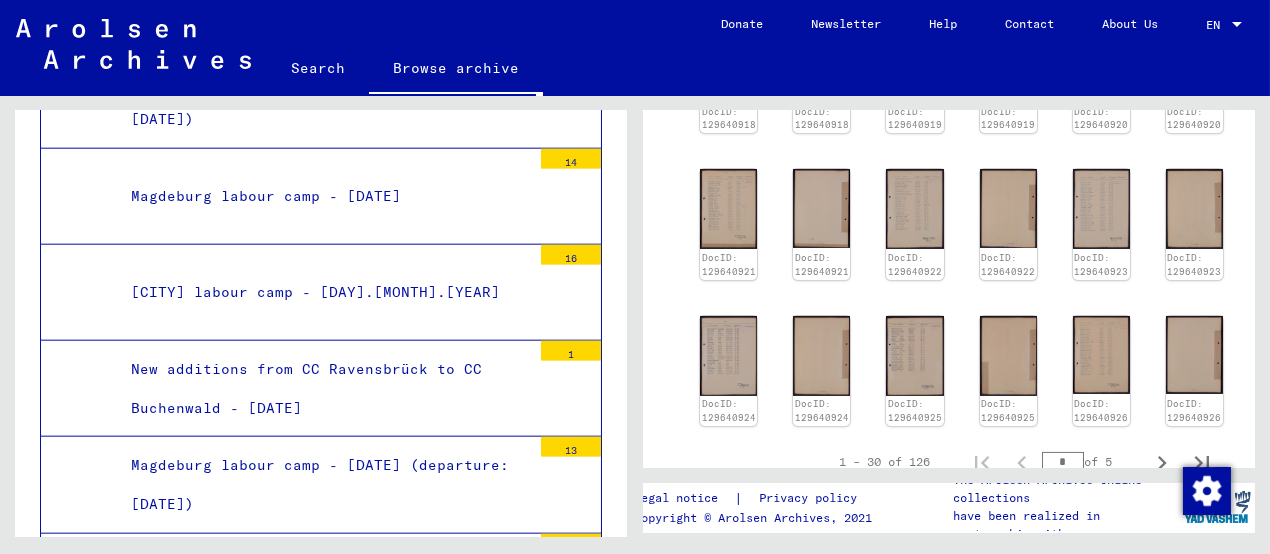 click on "[CITY] labour camp - [DAY].[MONTH].[YEAR]" at bounding box center (323, 292) 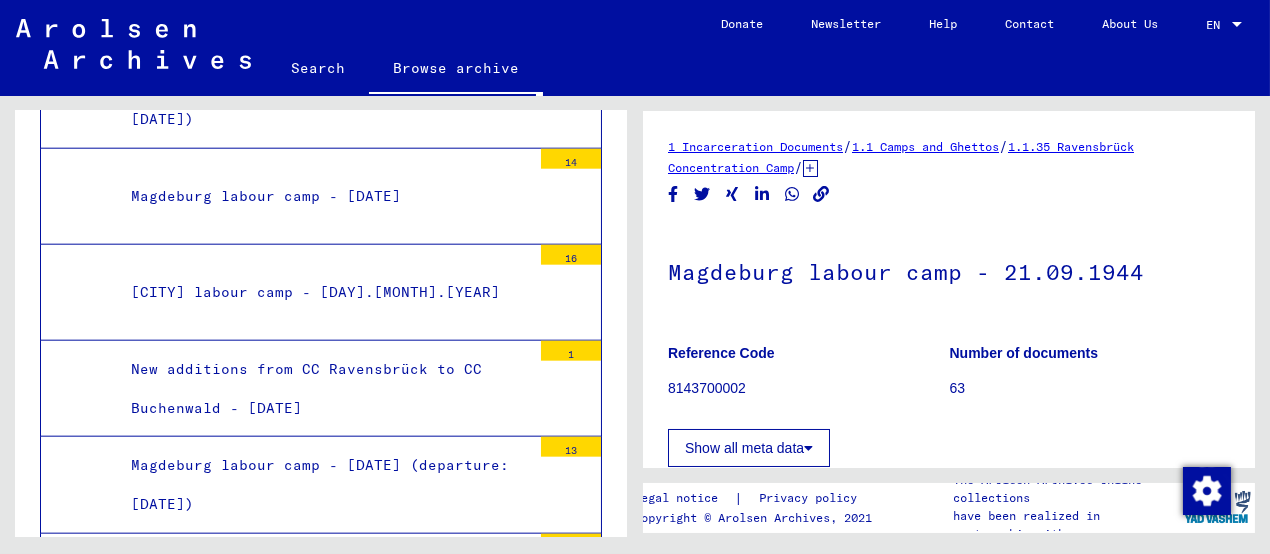 scroll, scrollTop: 4854, scrollLeft: 0, axis: vertical 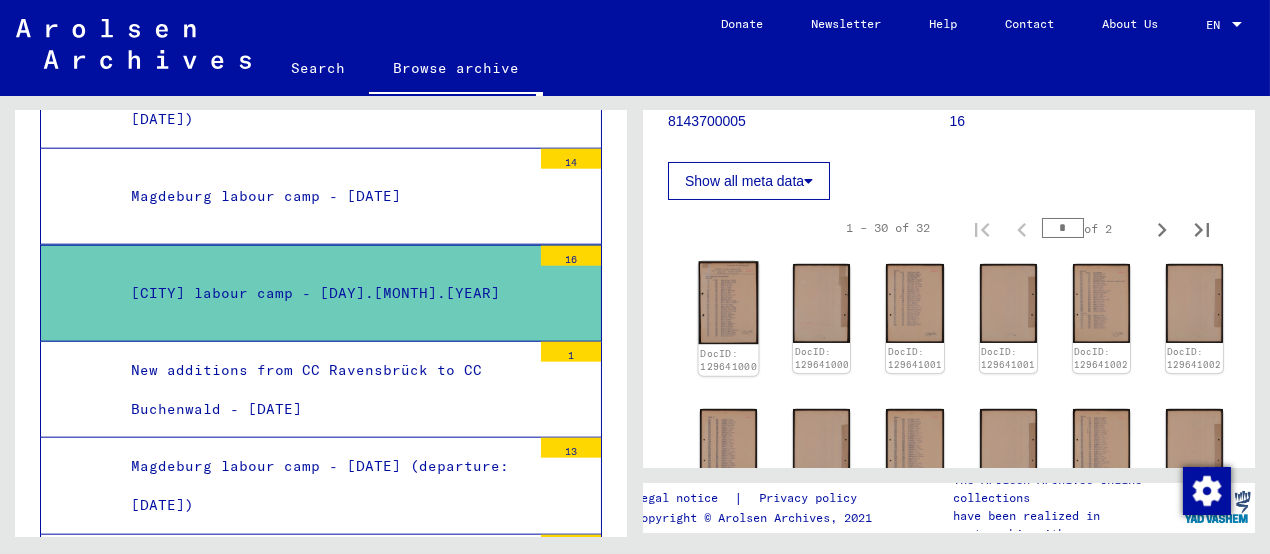 click 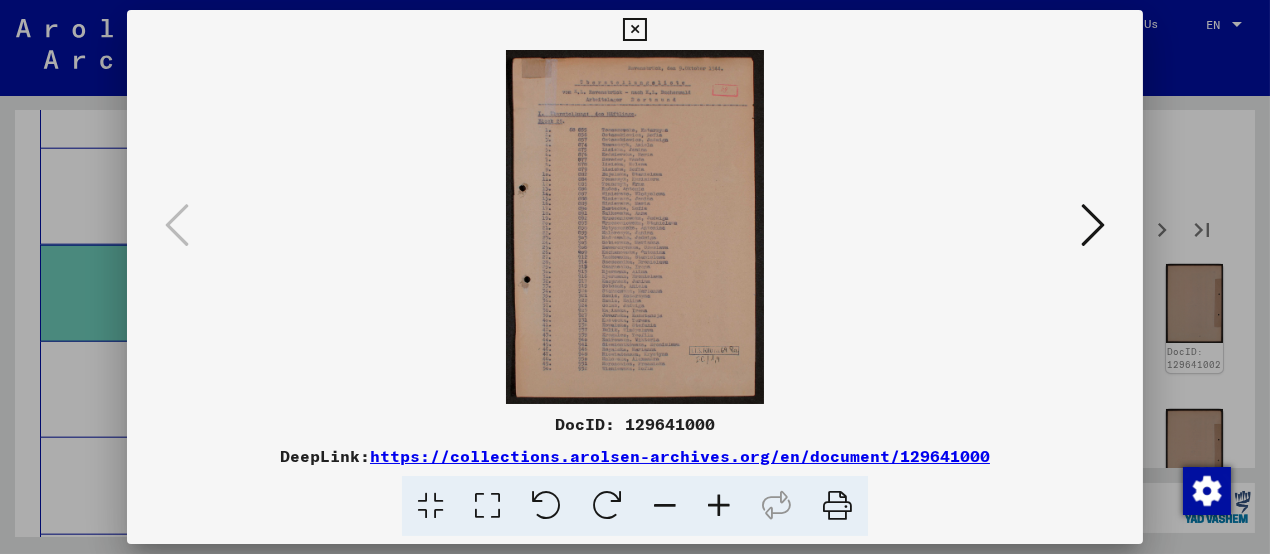 click at bounding box center (719, 506) 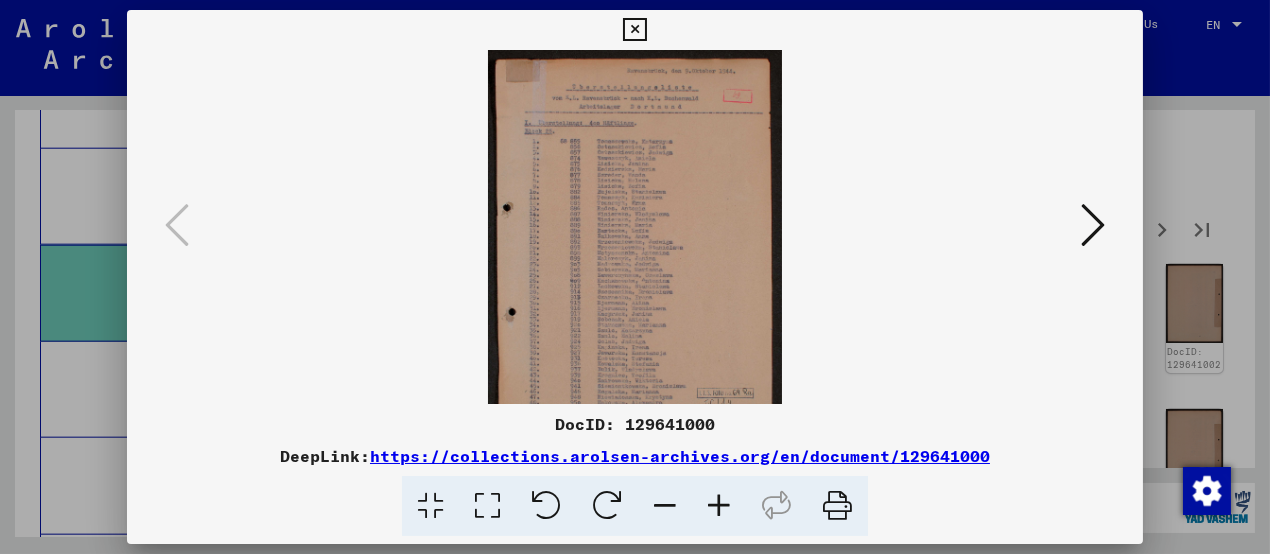 click at bounding box center (719, 506) 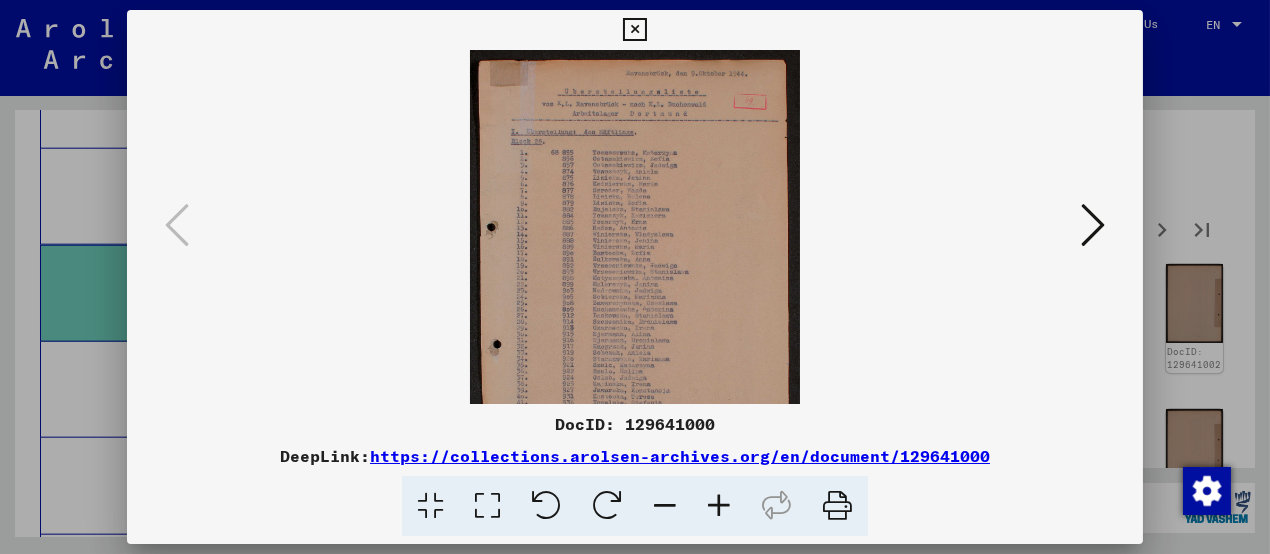 click at bounding box center (719, 506) 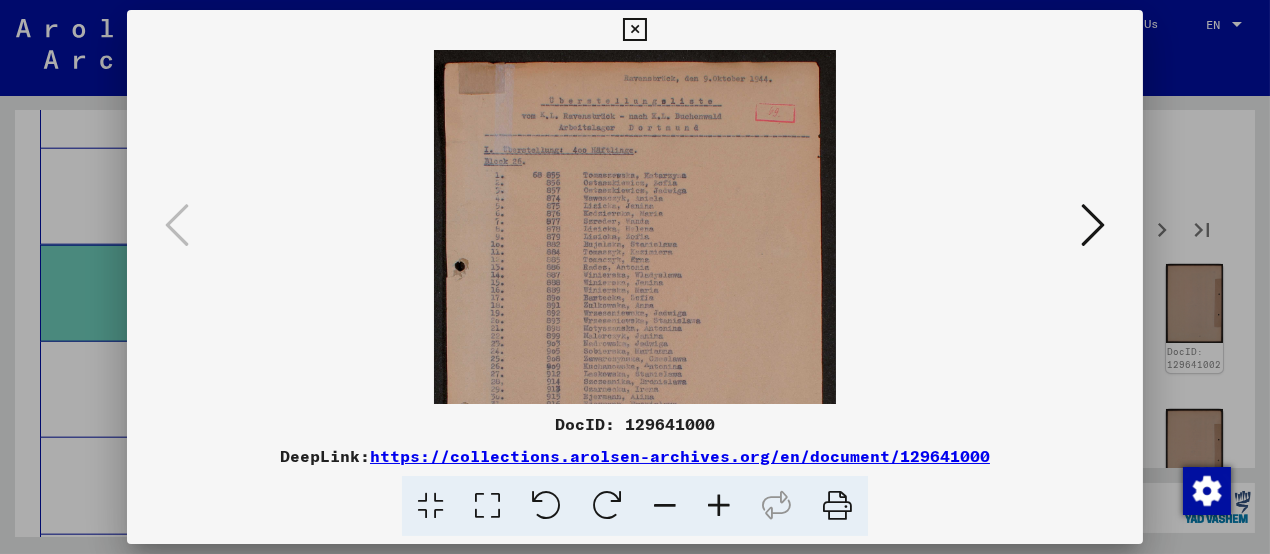click at bounding box center [719, 506] 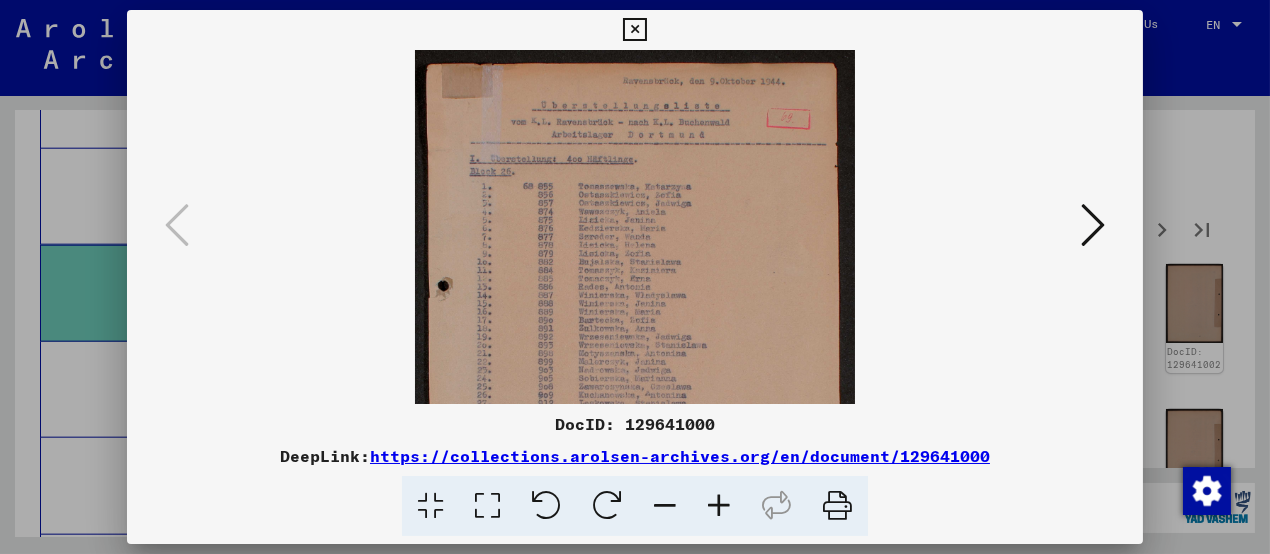click at bounding box center (719, 506) 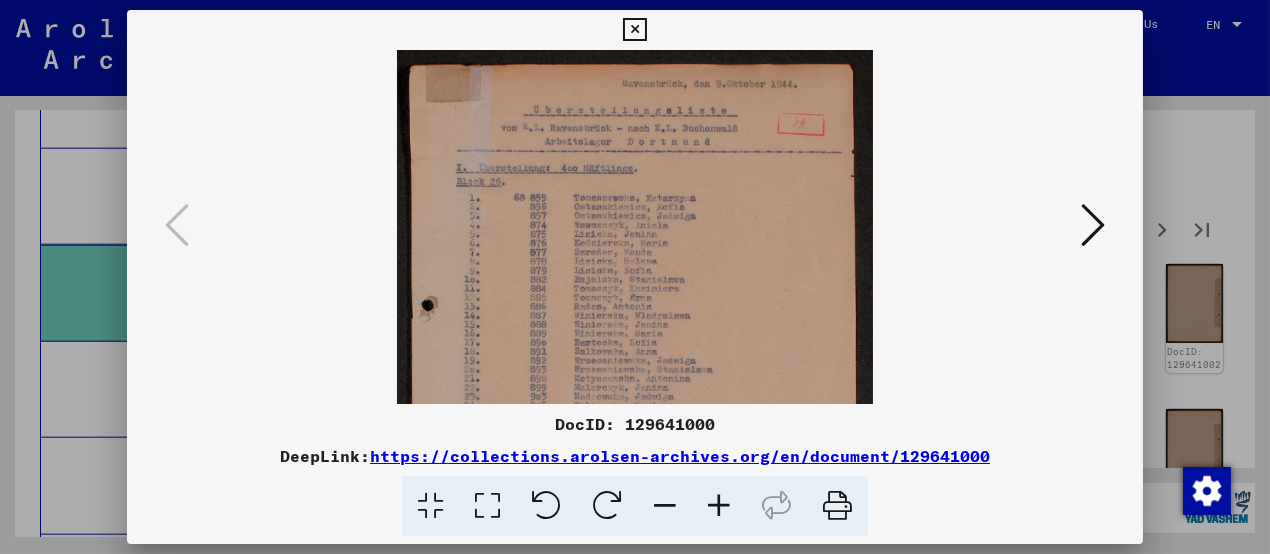 click at bounding box center [719, 506] 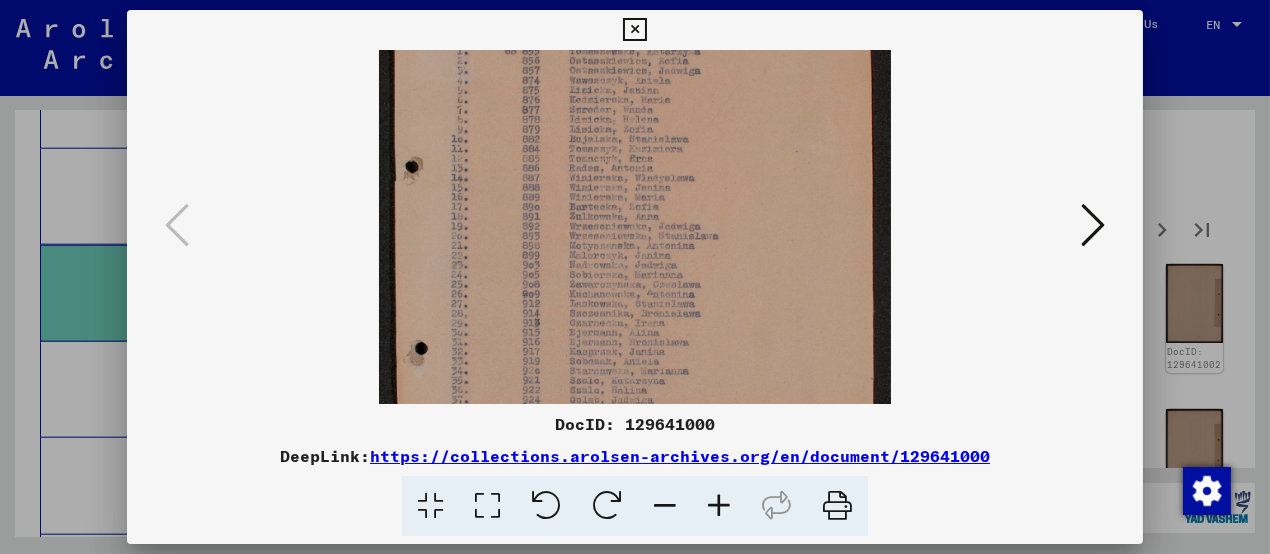 drag, startPoint x: 651, startPoint y: 343, endPoint x: 622, endPoint y: 161, distance: 184.29596 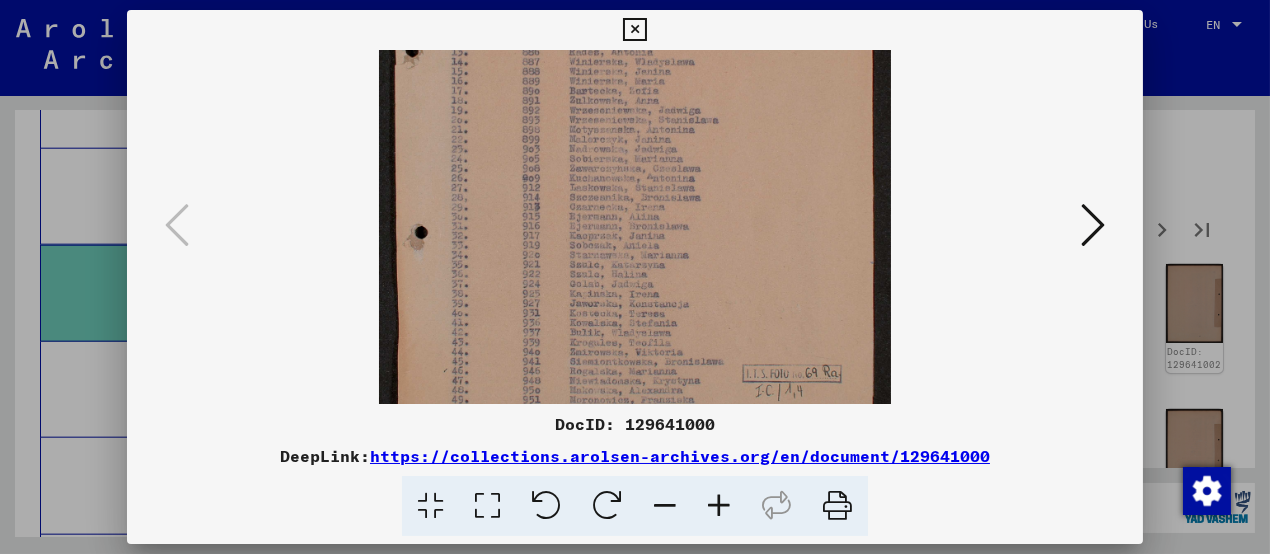 drag, startPoint x: 640, startPoint y: 325, endPoint x: 635, endPoint y: 171, distance: 154.08115 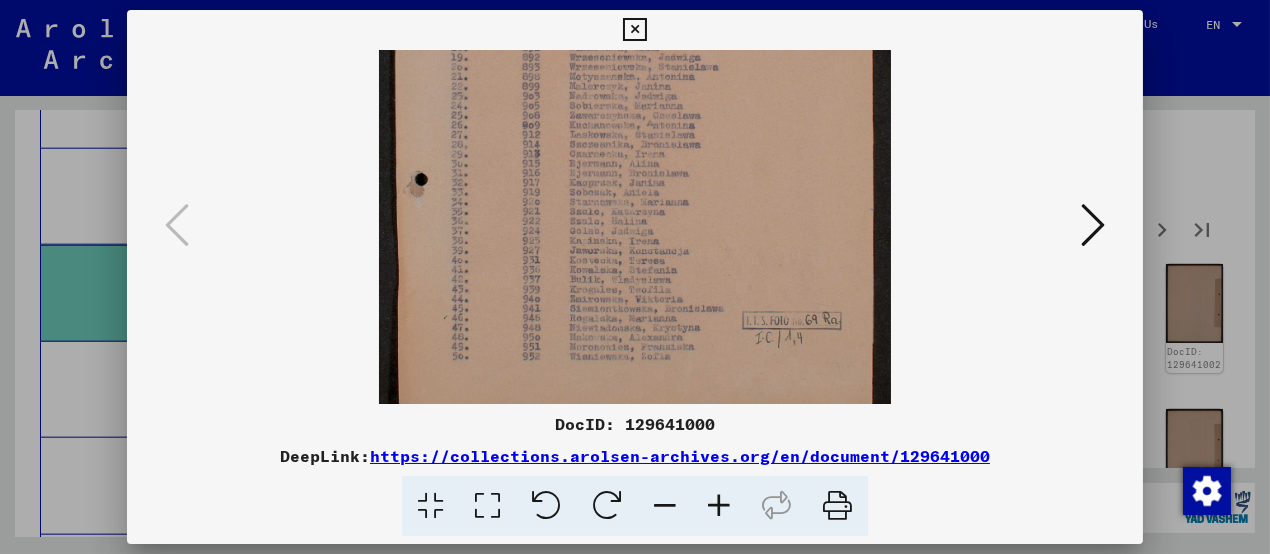 drag, startPoint x: 680, startPoint y: 280, endPoint x: 763, endPoint y: 245, distance: 90.07774 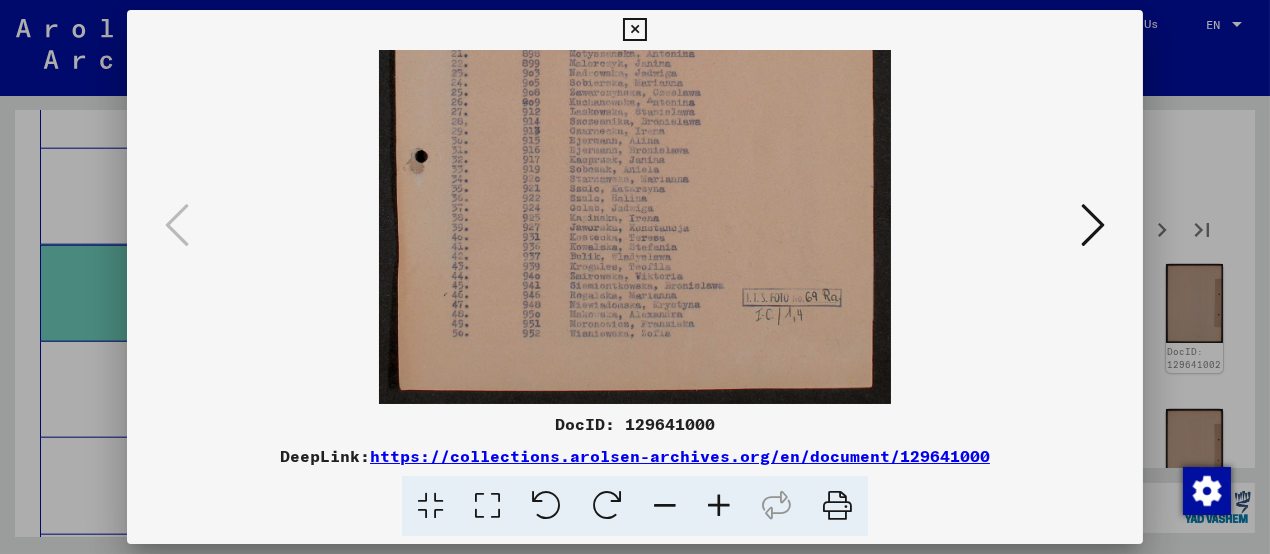 click at bounding box center [1093, 225] 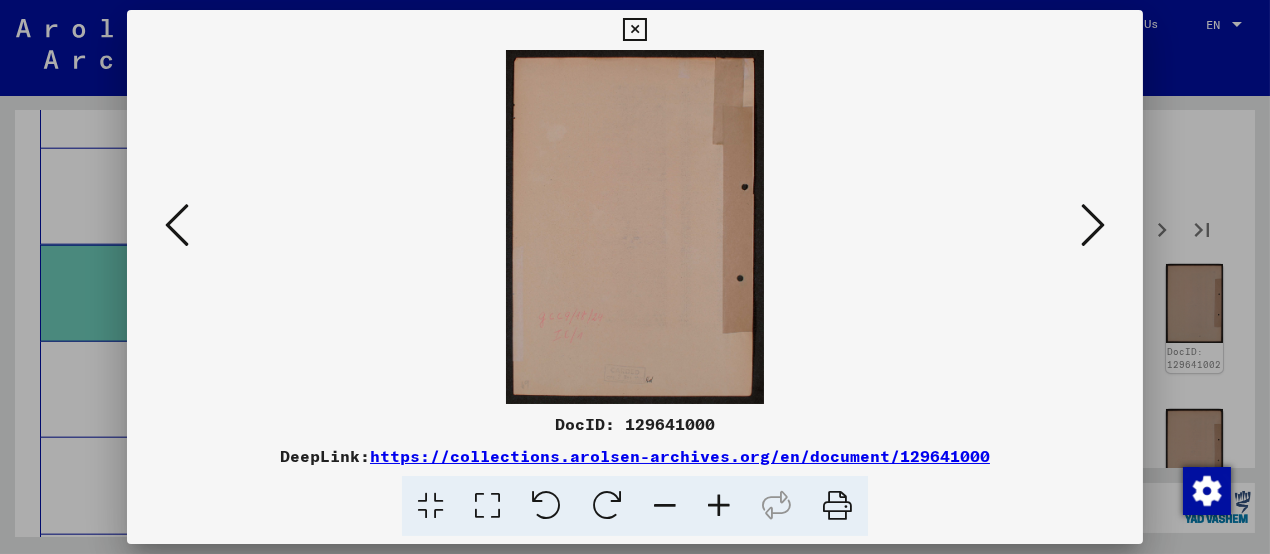 scroll, scrollTop: 0, scrollLeft: 0, axis: both 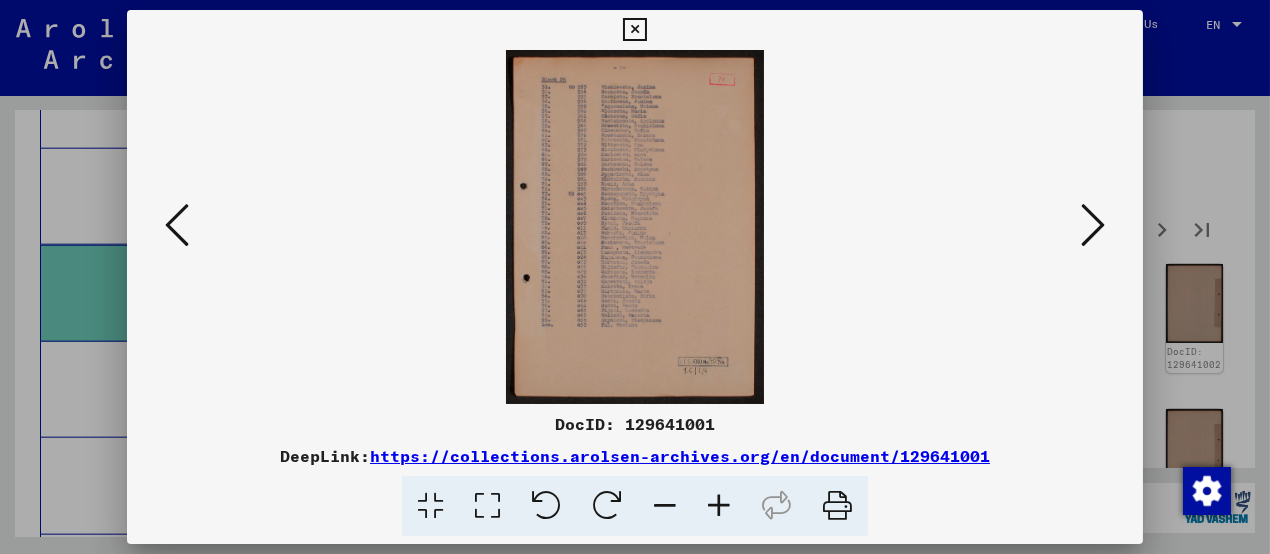 click at bounding box center [719, 506] 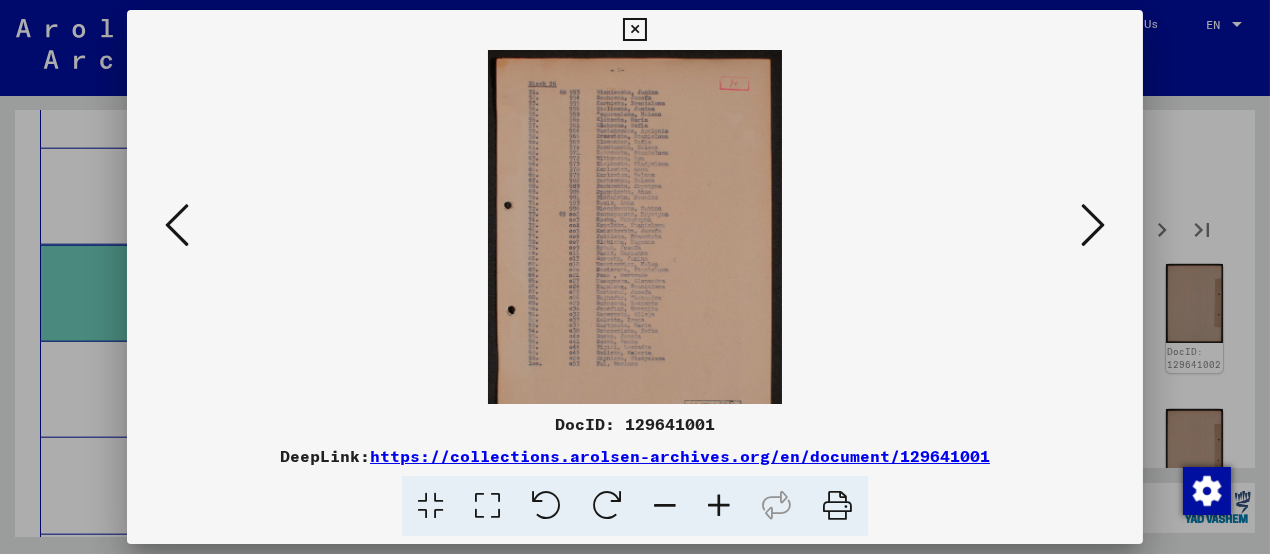 click at bounding box center (719, 506) 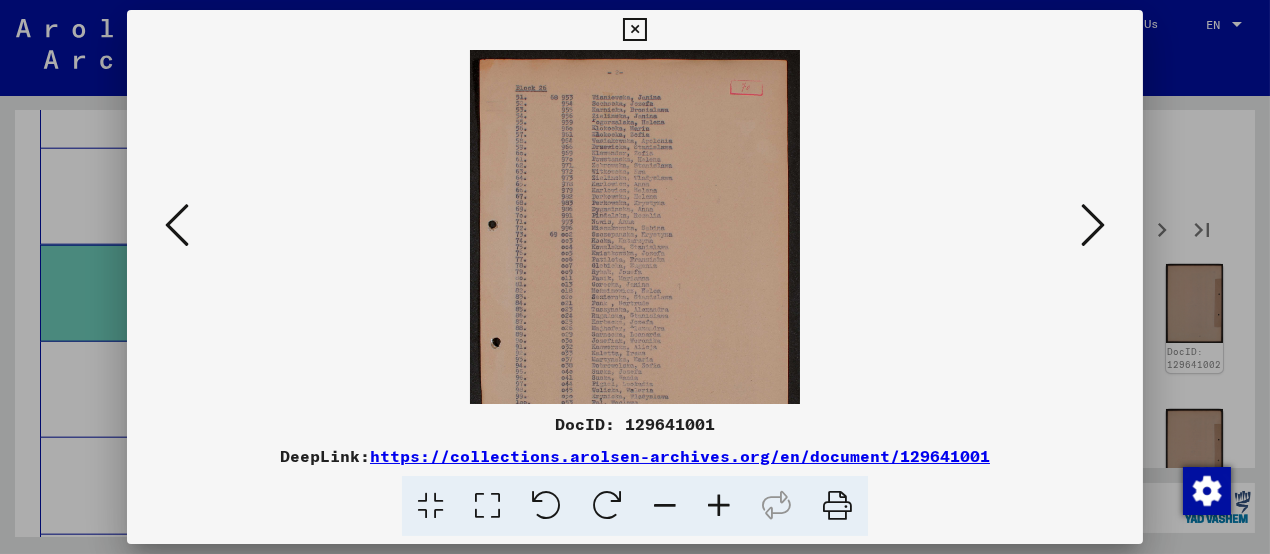 click at bounding box center (719, 506) 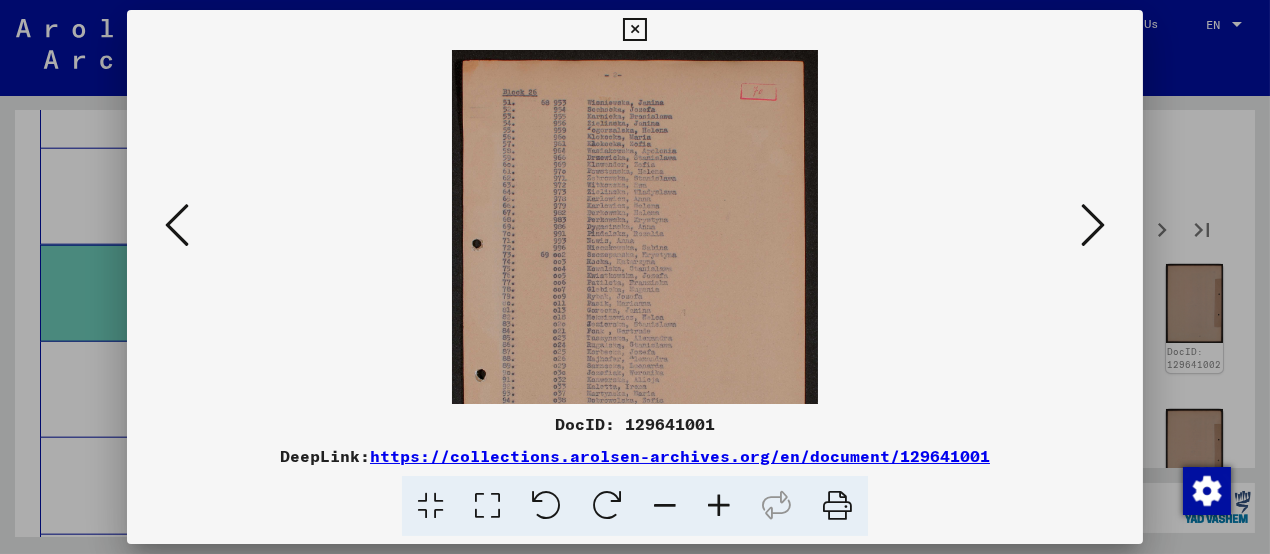 click at bounding box center [719, 506] 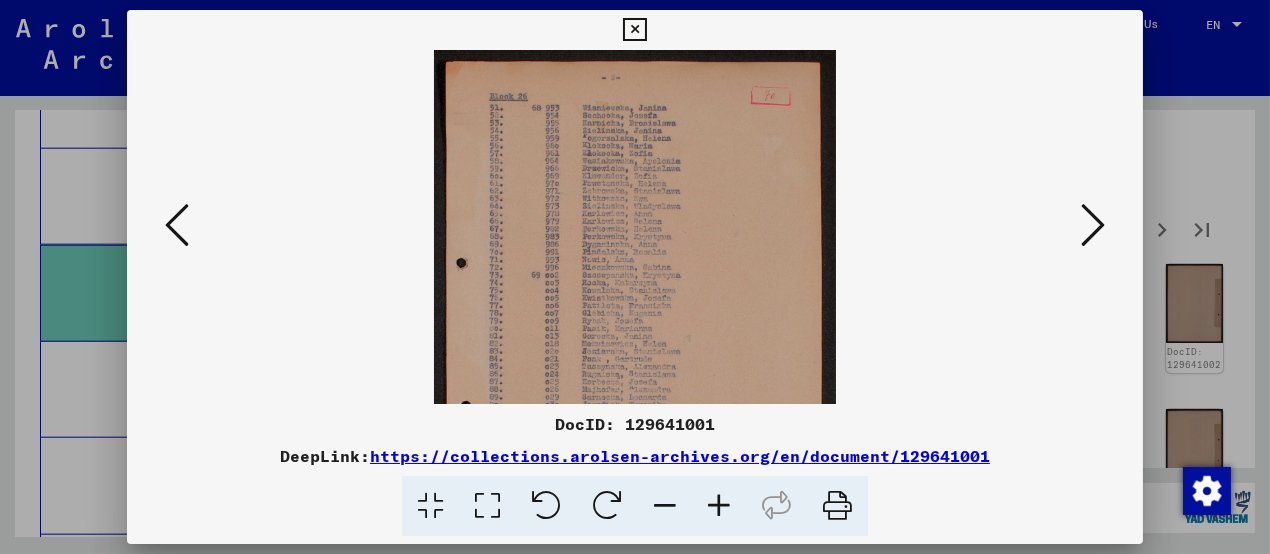click at bounding box center (719, 506) 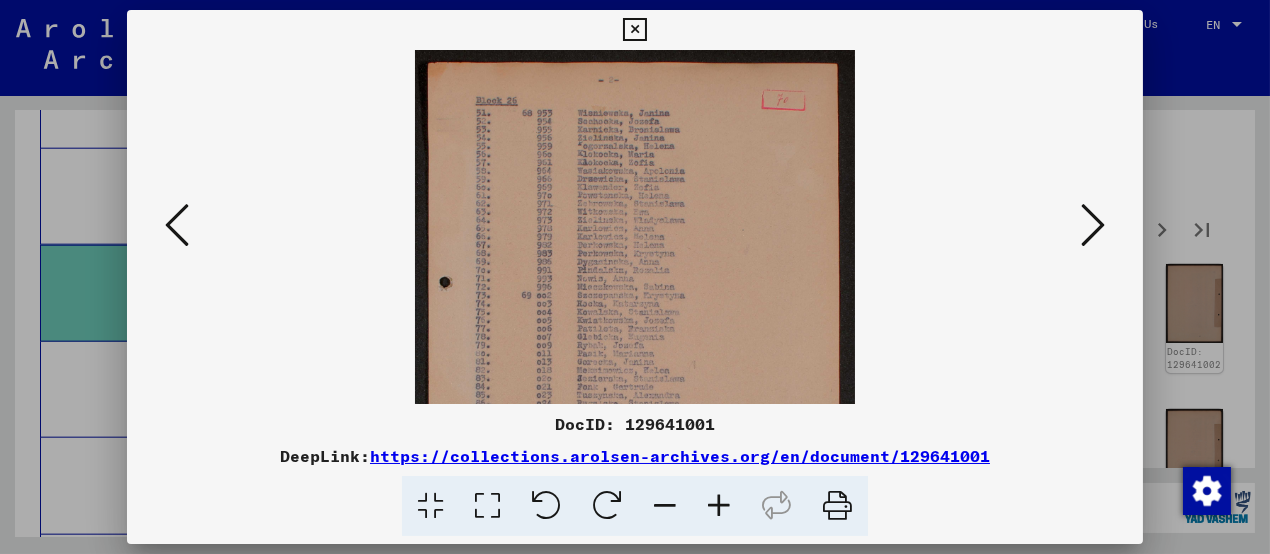 click at bounding box center (719, 506) 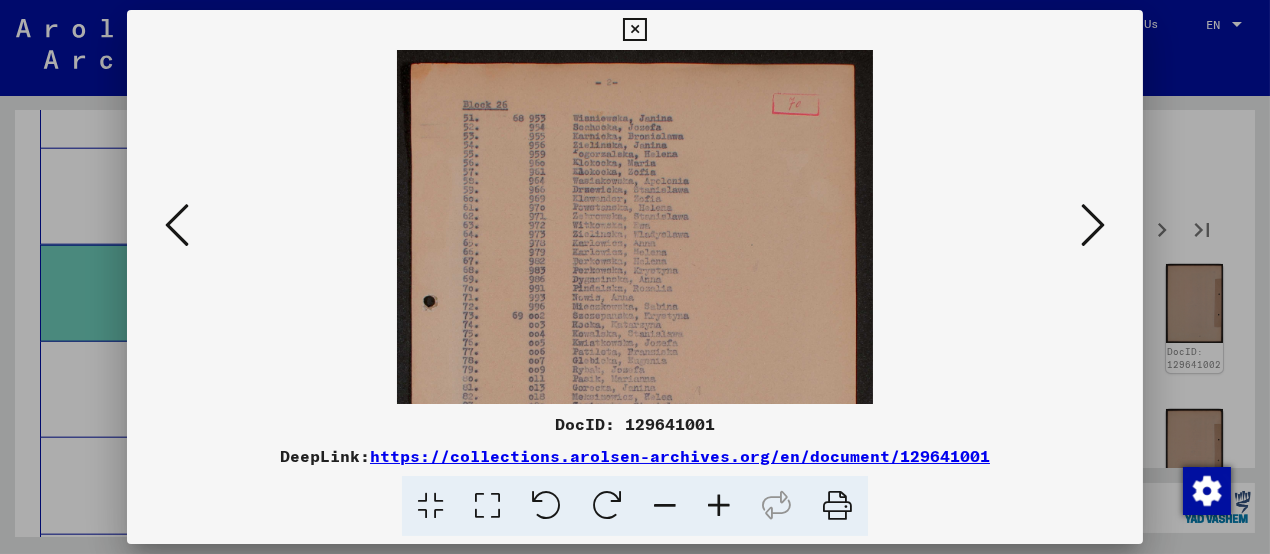 click at bounding box center (719, 506) 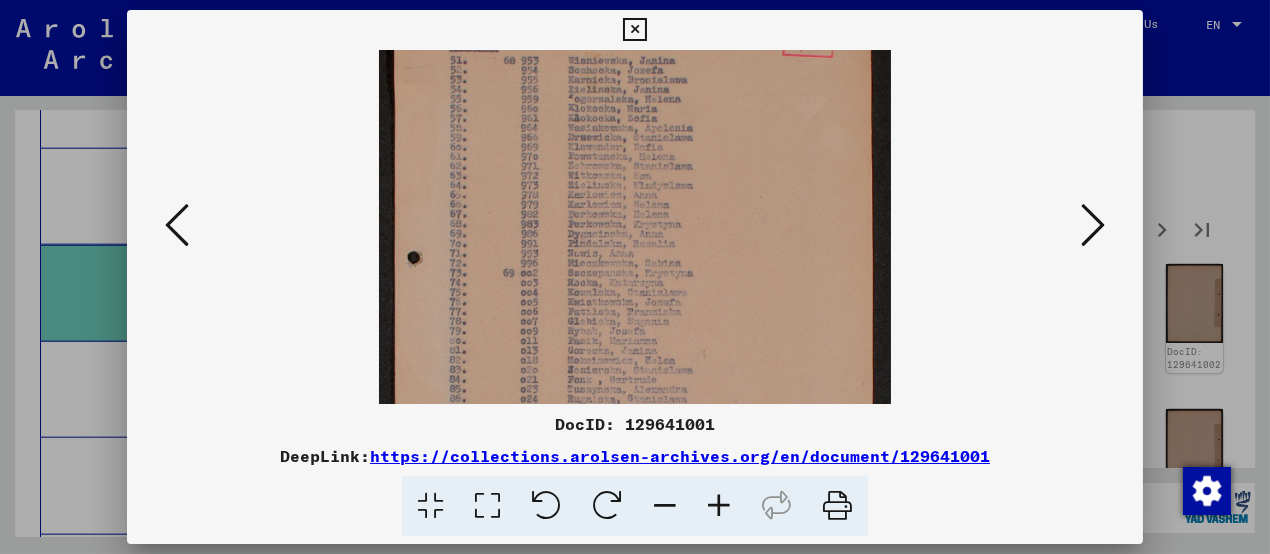 drag, startPoint x: 694, startPoint y: 282, endPoint x: 692, endPoint y: 150, distance: 132.01515 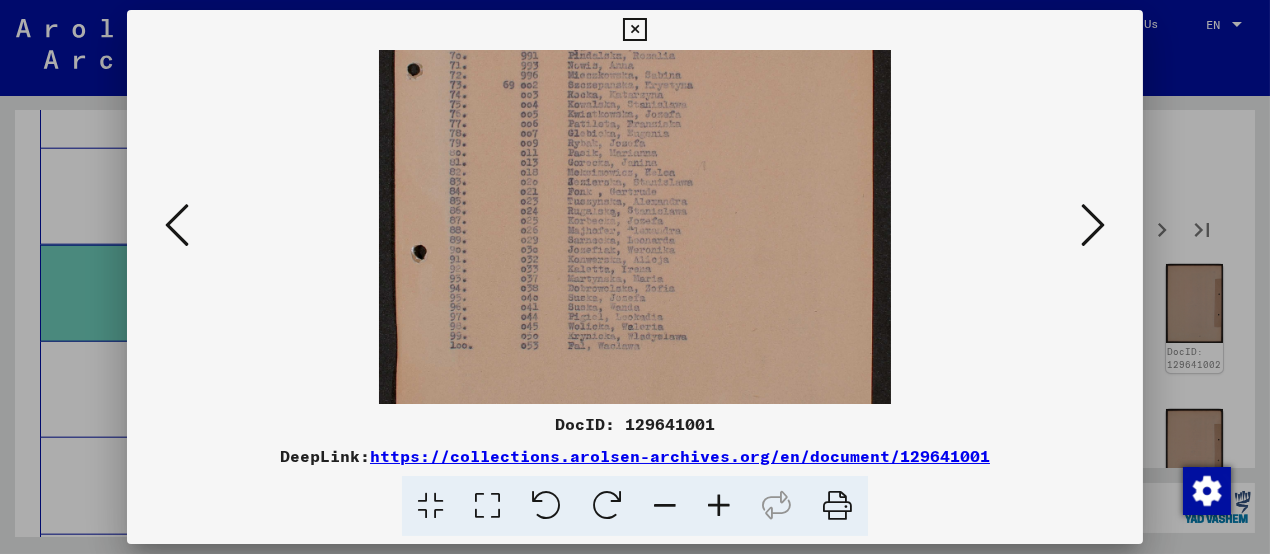 drag, startPoint x: 691, startPoint y: 197, endPoint x: 710, endPoint y: 126, distance: 73.4983 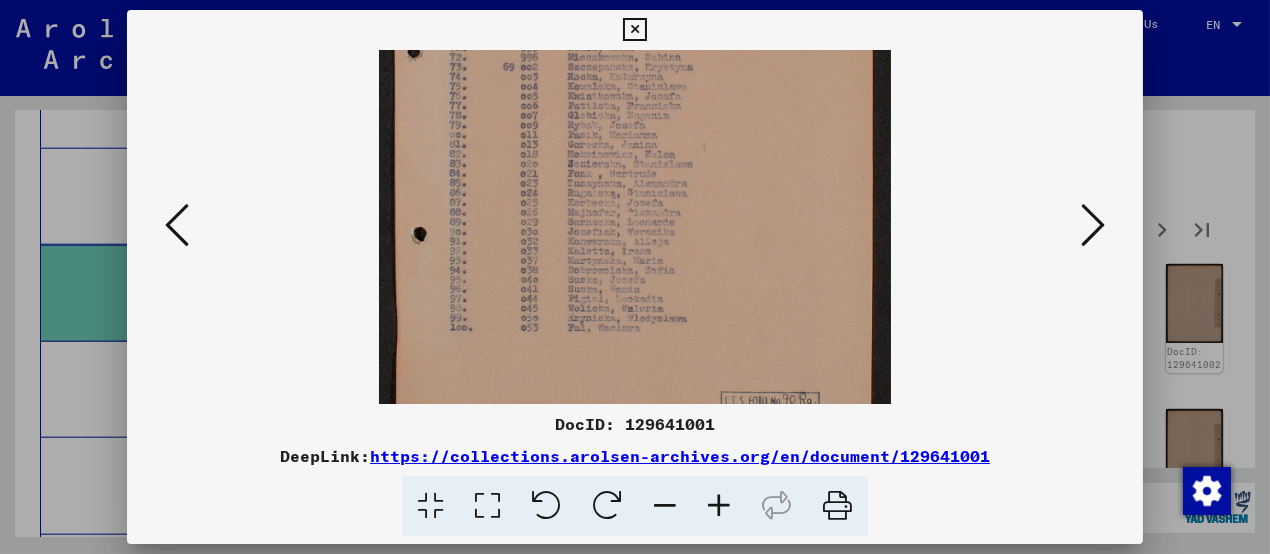 click at bounding box center [1093, 226] 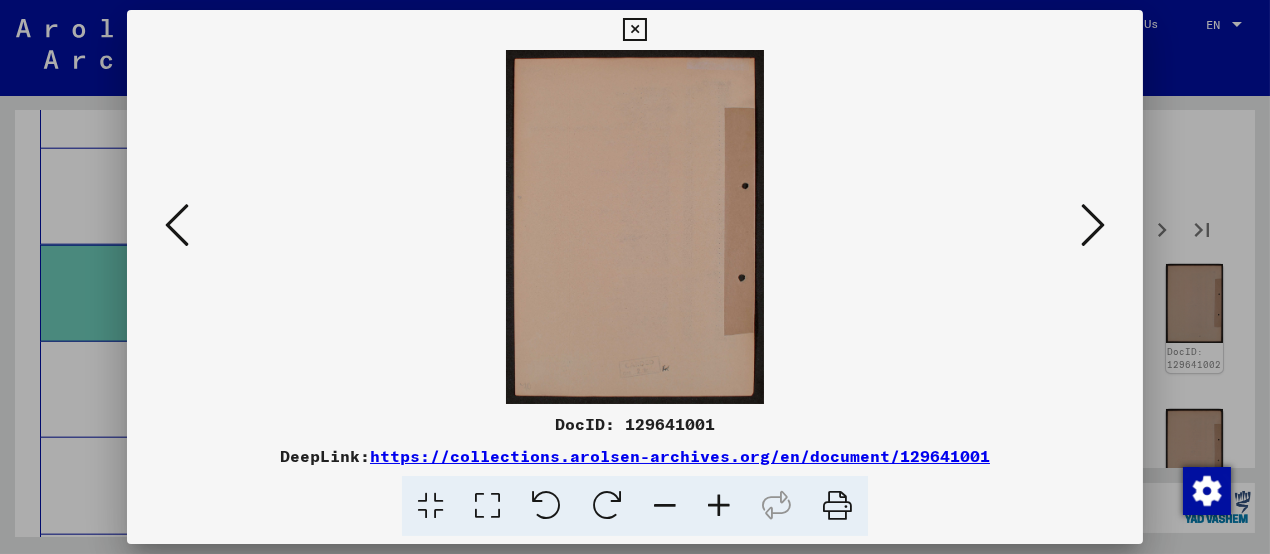 click at bounding box center [1093, 226] 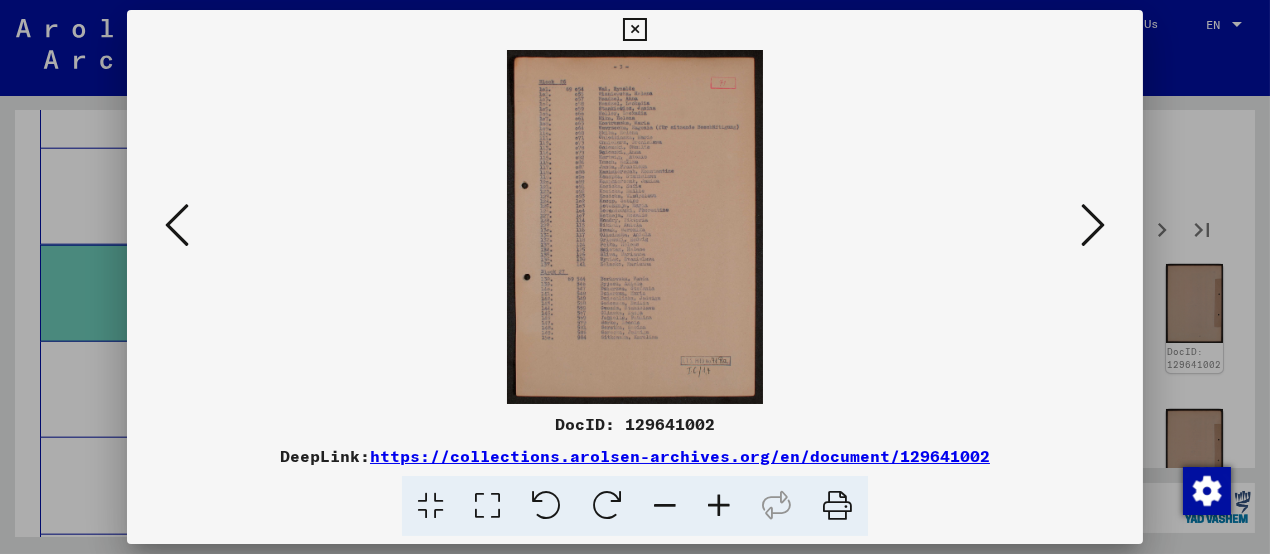 click at bounding box center [1093, 226] 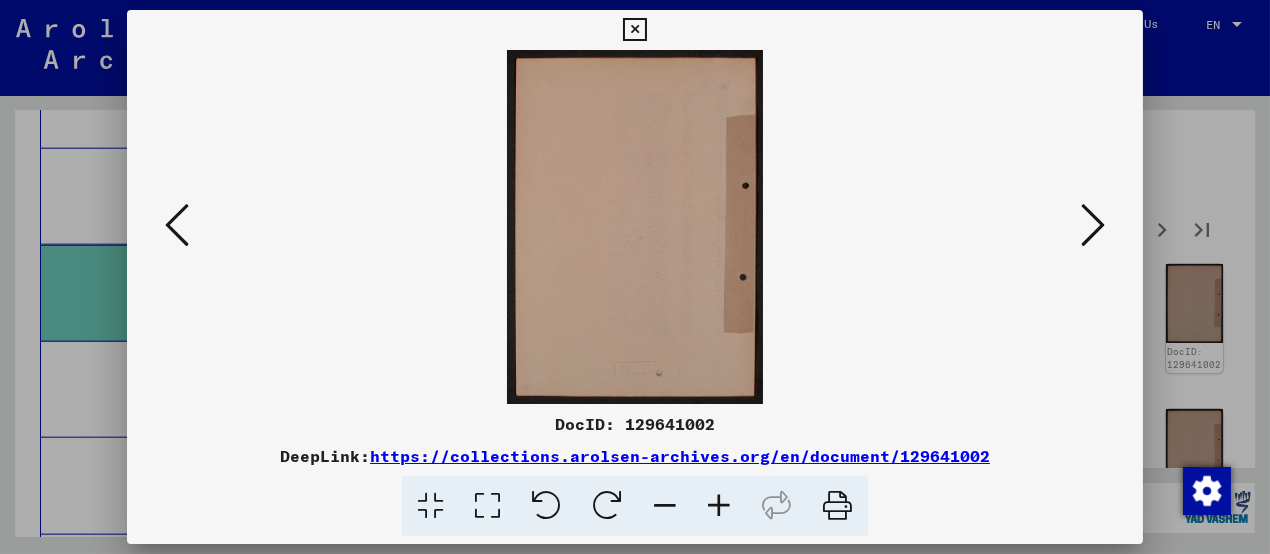 click at bounding box center [1093, 226] 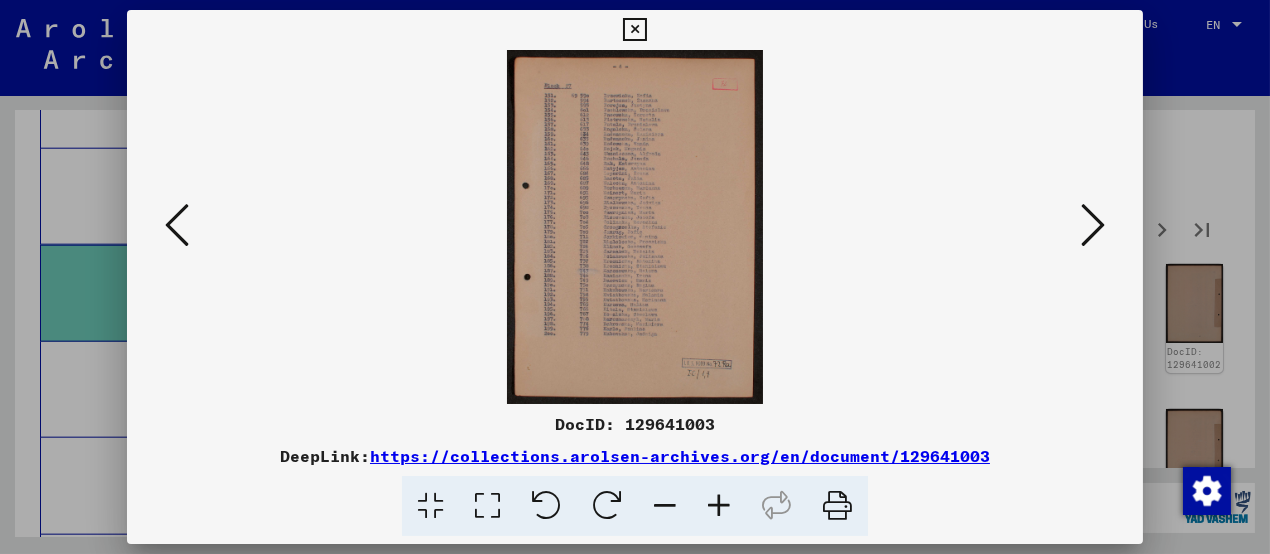 click at bounding box center [1093, 226] 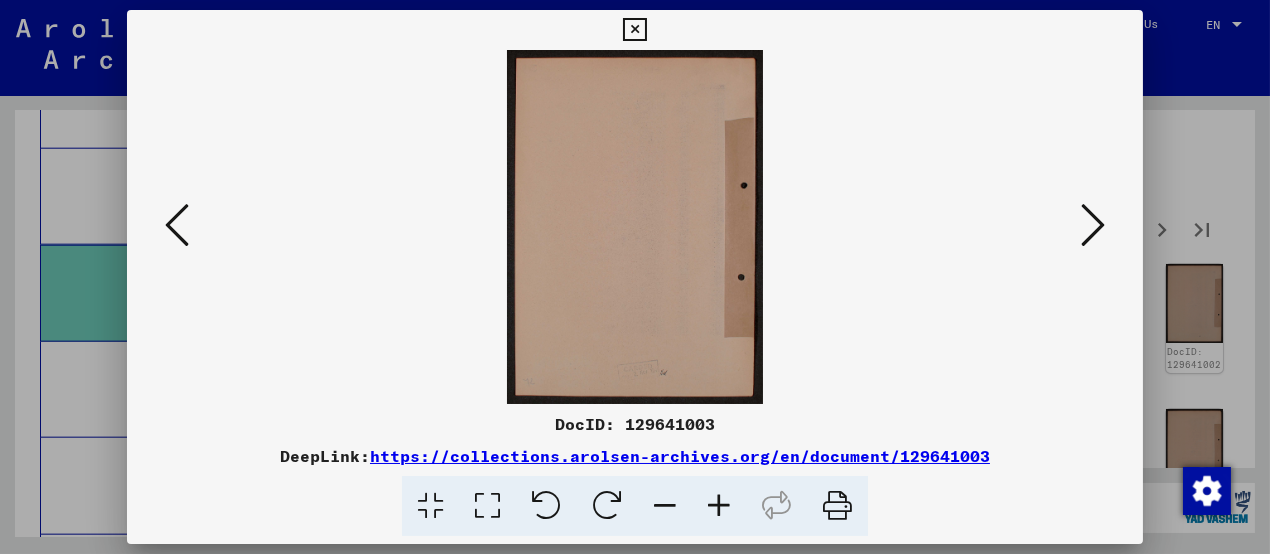 click at bounding box center [1093, 226] 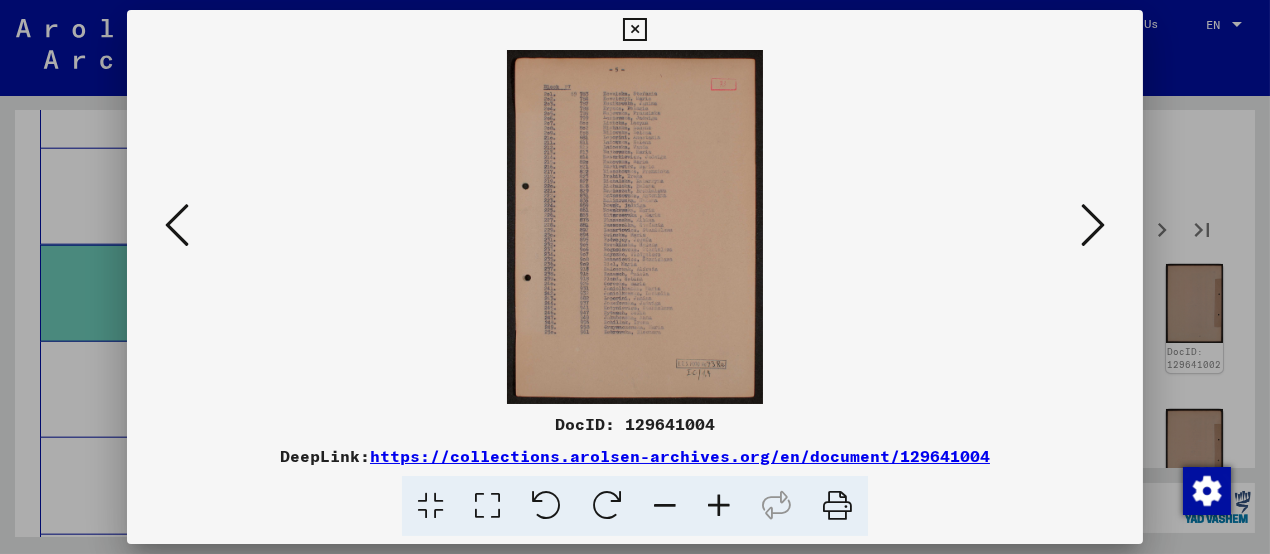 click at bounding box center (1093, 226) 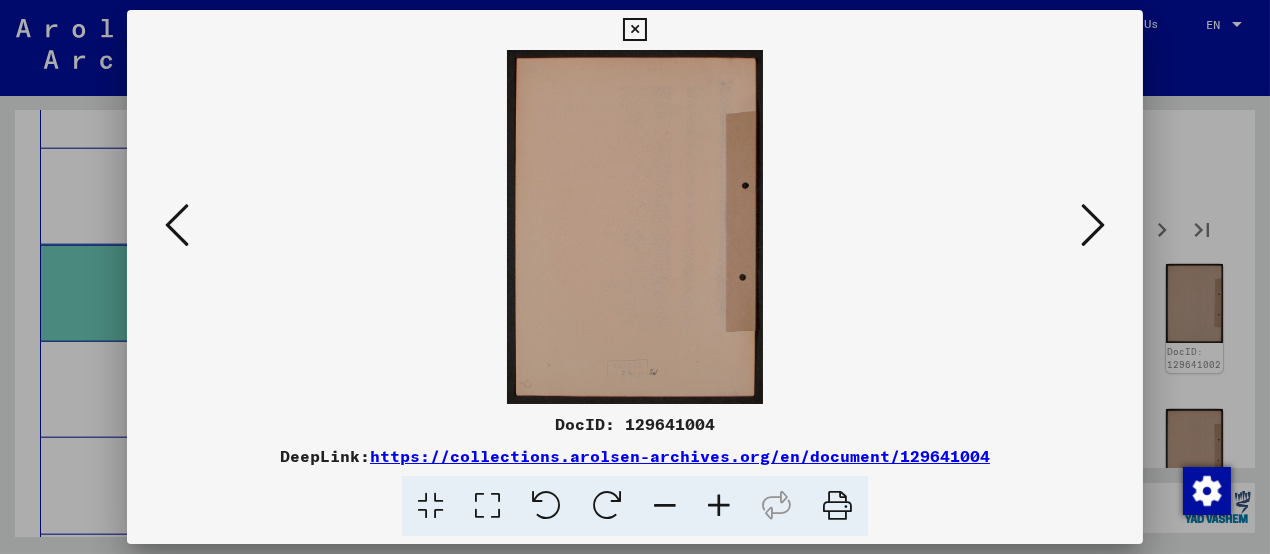 click at bounding box center [1093, 226] 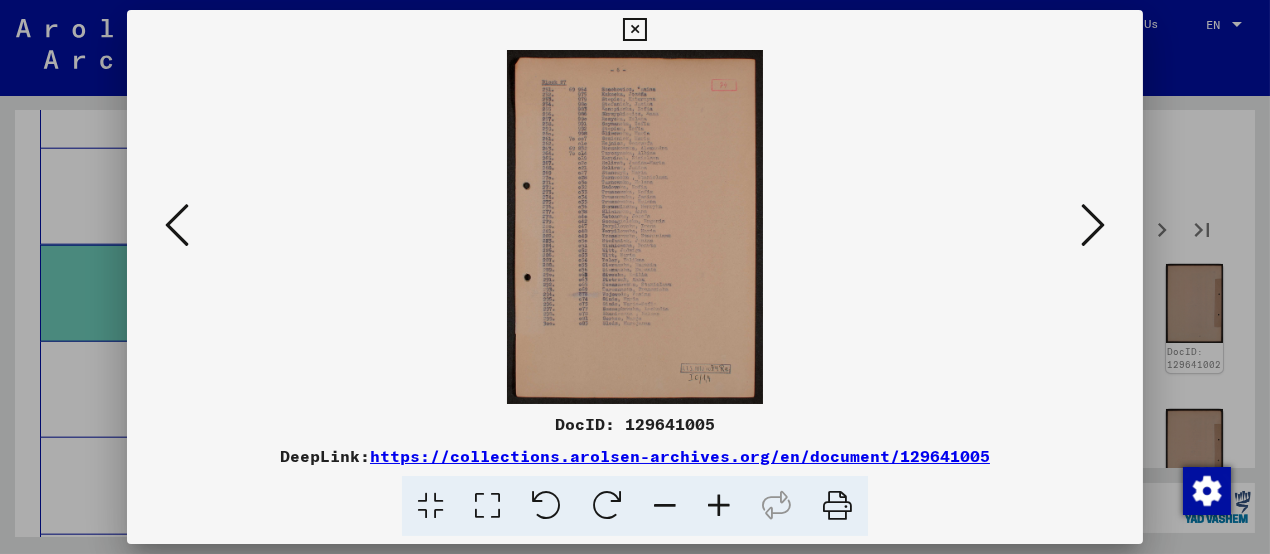 click at bounding box center (719, 506) 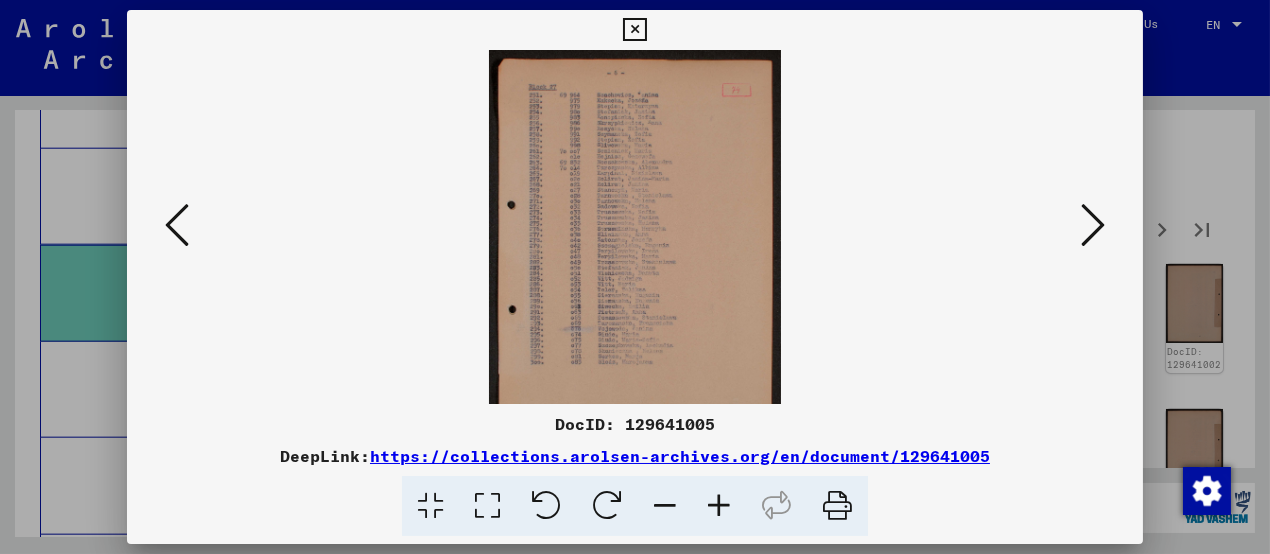 click at bounding box center (719, 506) 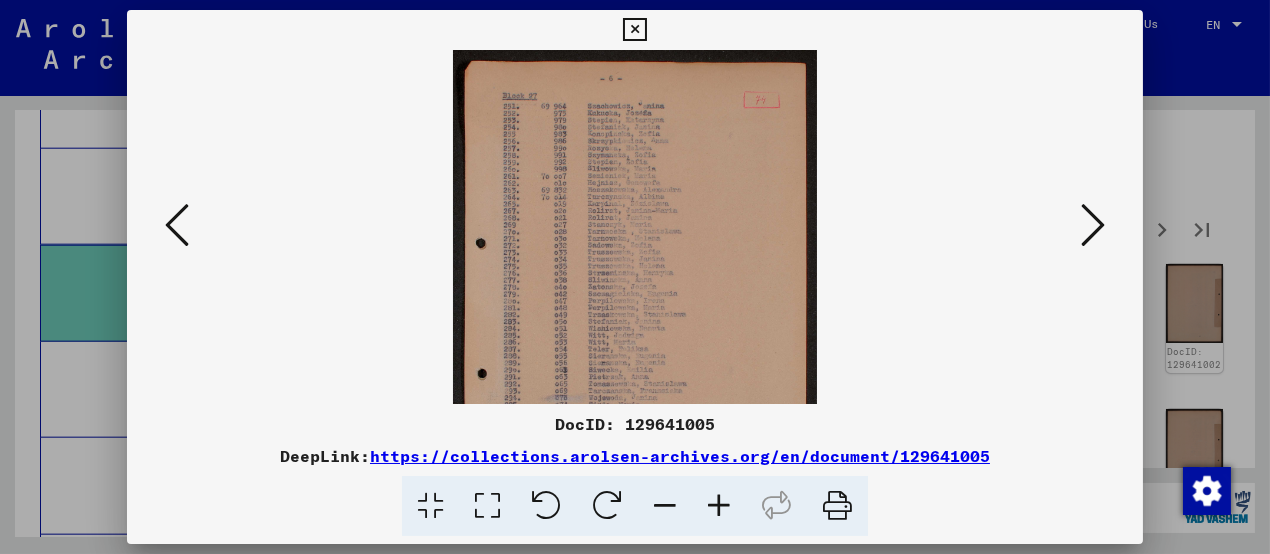 click at bounding box center [719, 506] 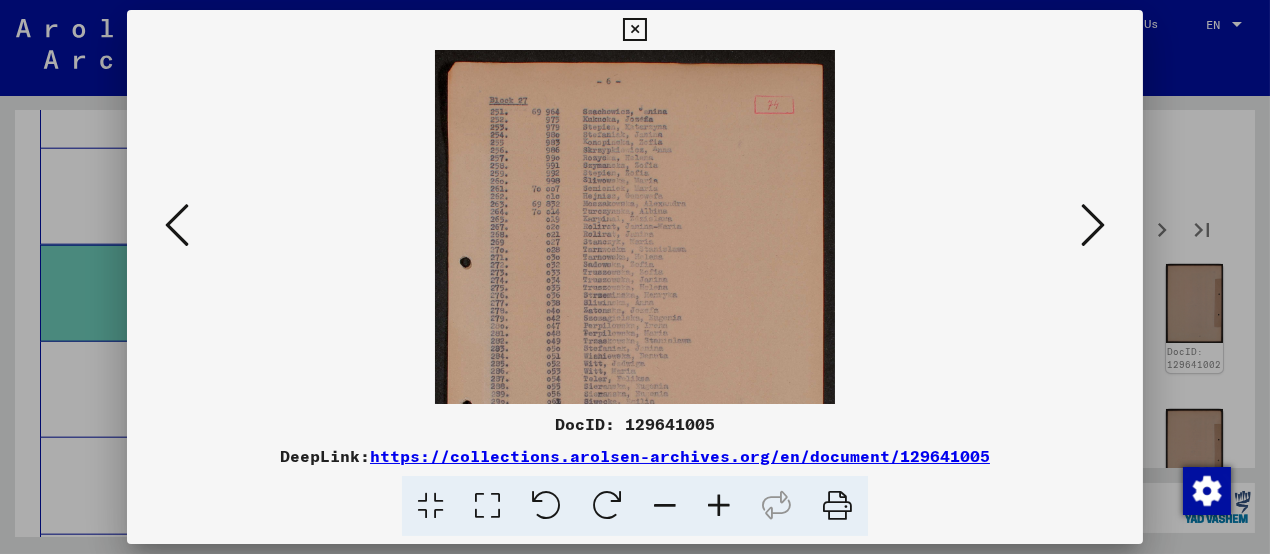 click at bounding box center [719, 506] 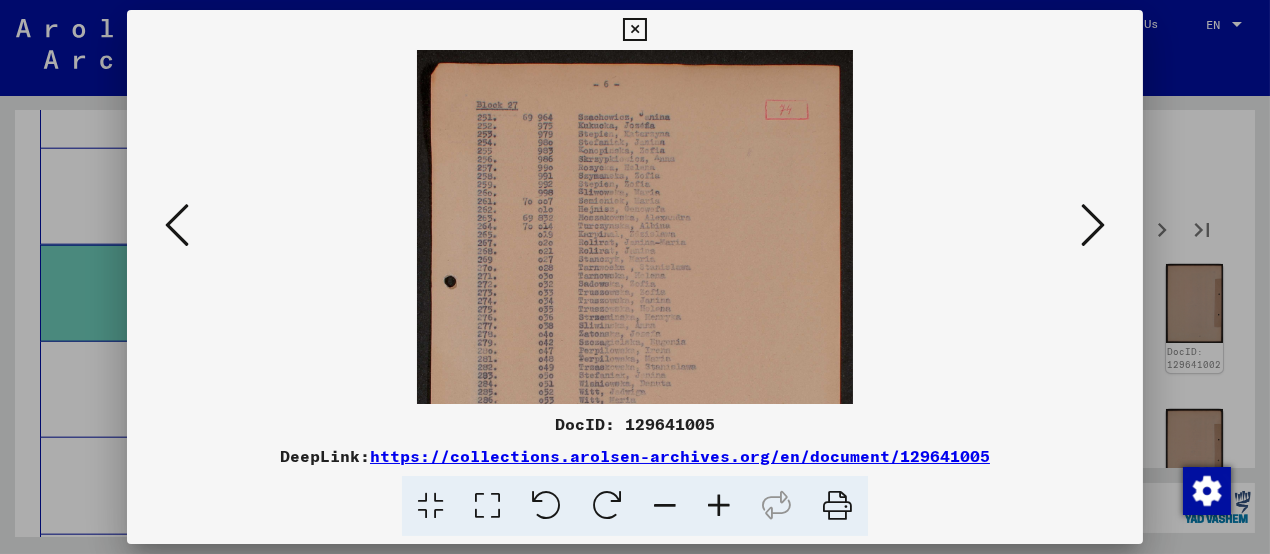 click at bounding box center (1093, 225) 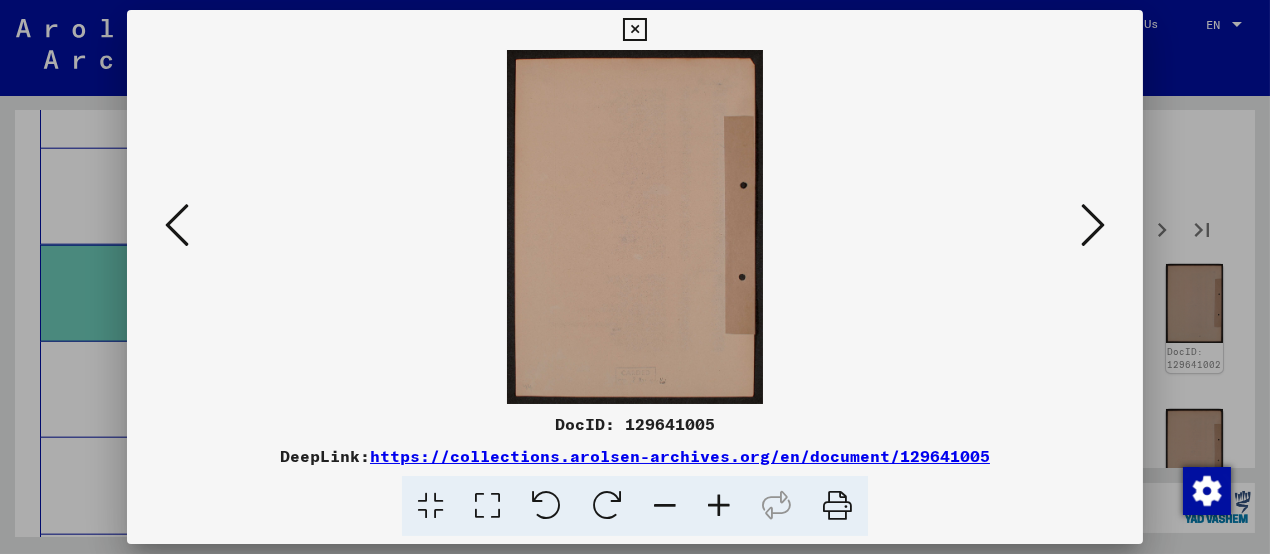 click at bounding box center [1093, 225] 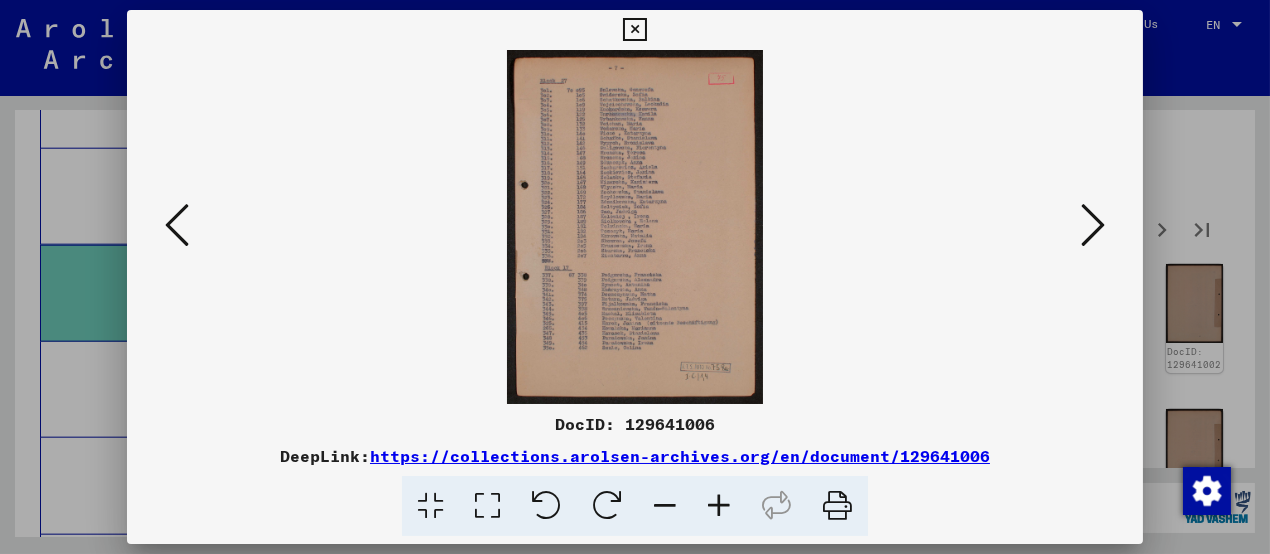 click at bounding box center [719, 506] 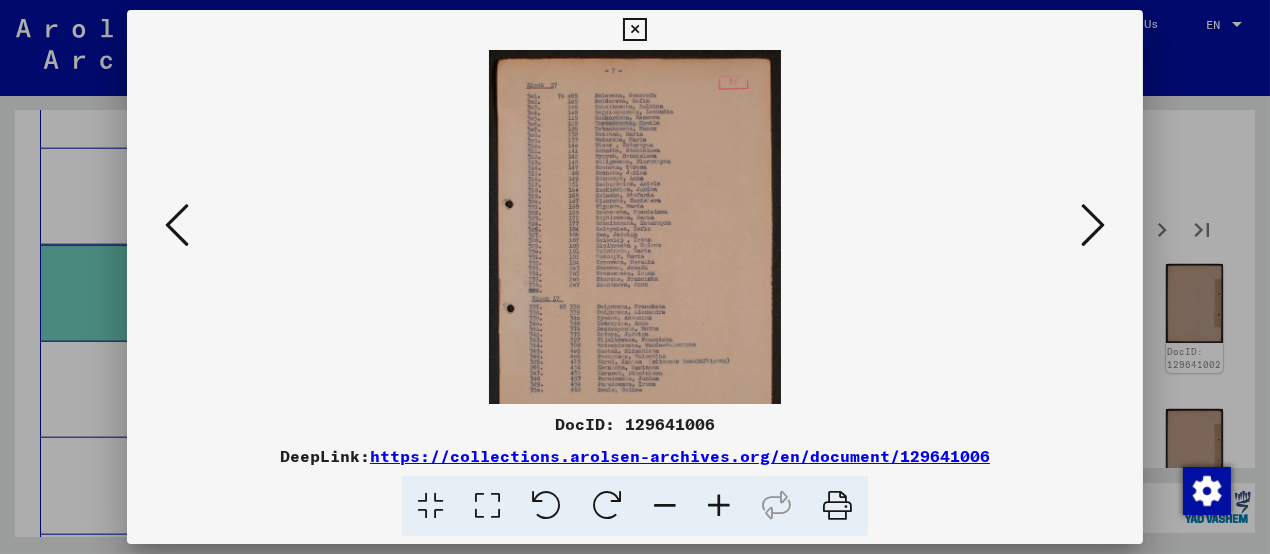 click at bounding box center (719, 506) 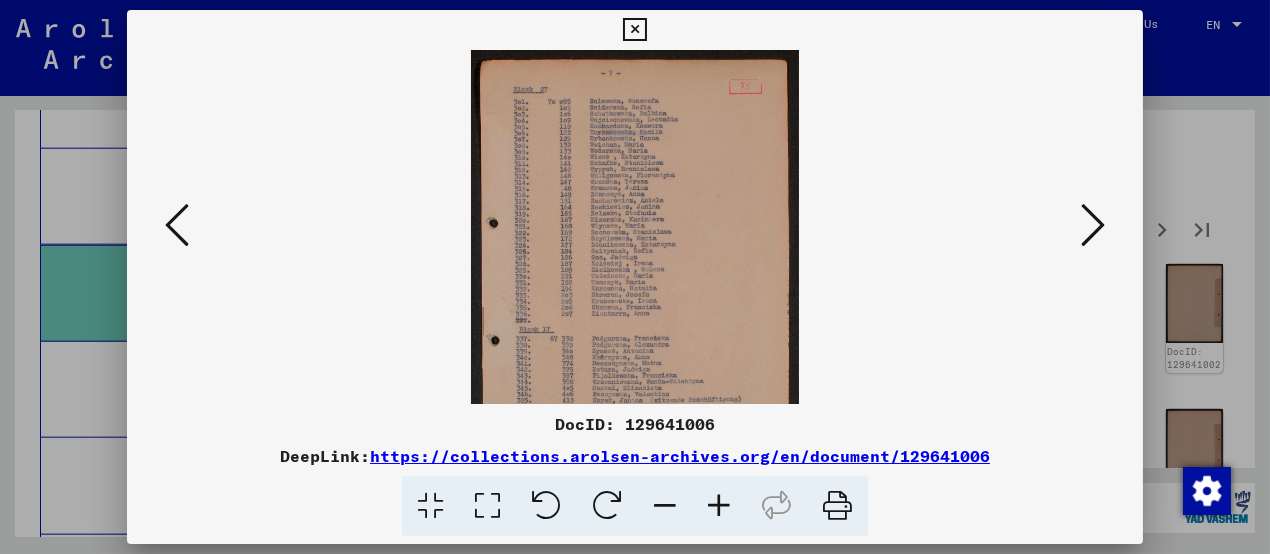 click at bounding box center (719, 506) 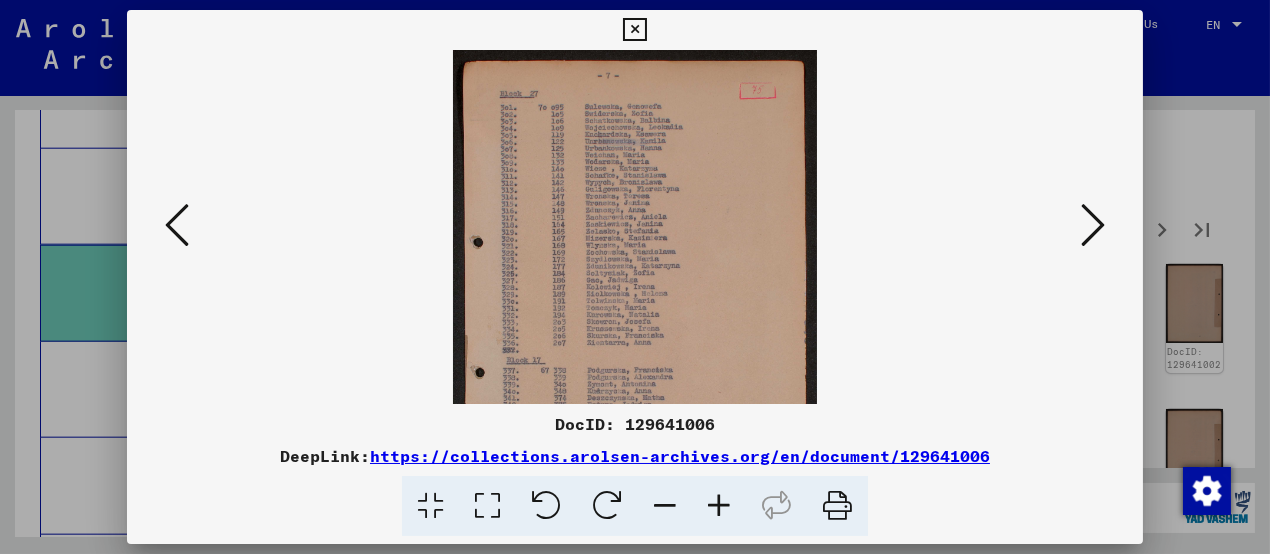 click at bounding box center (719, 506) 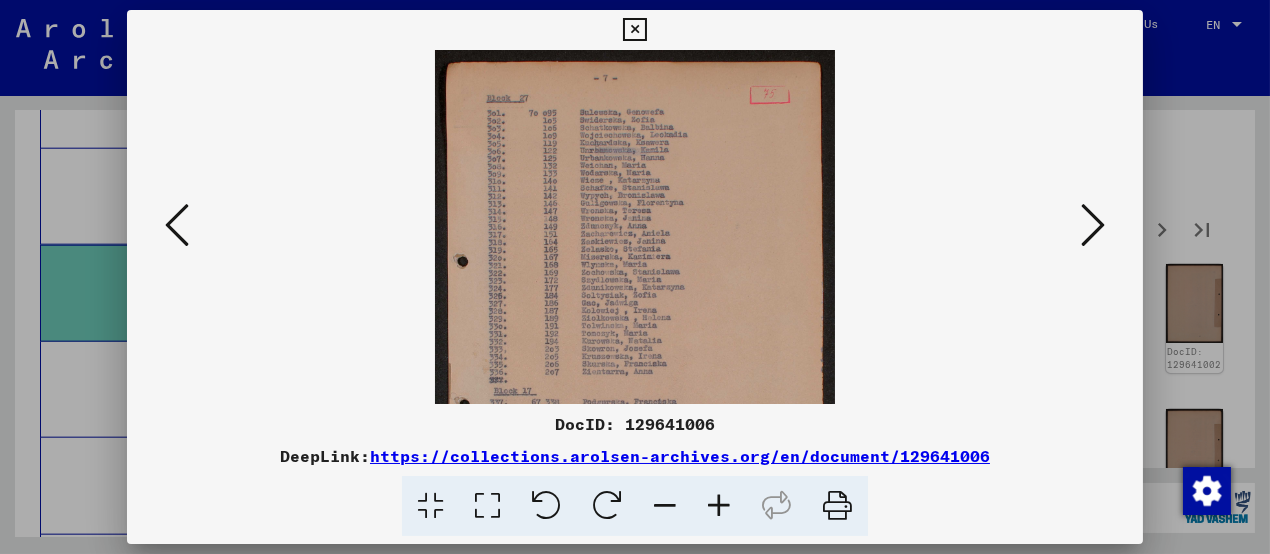 click at bounding box center [719, 506] 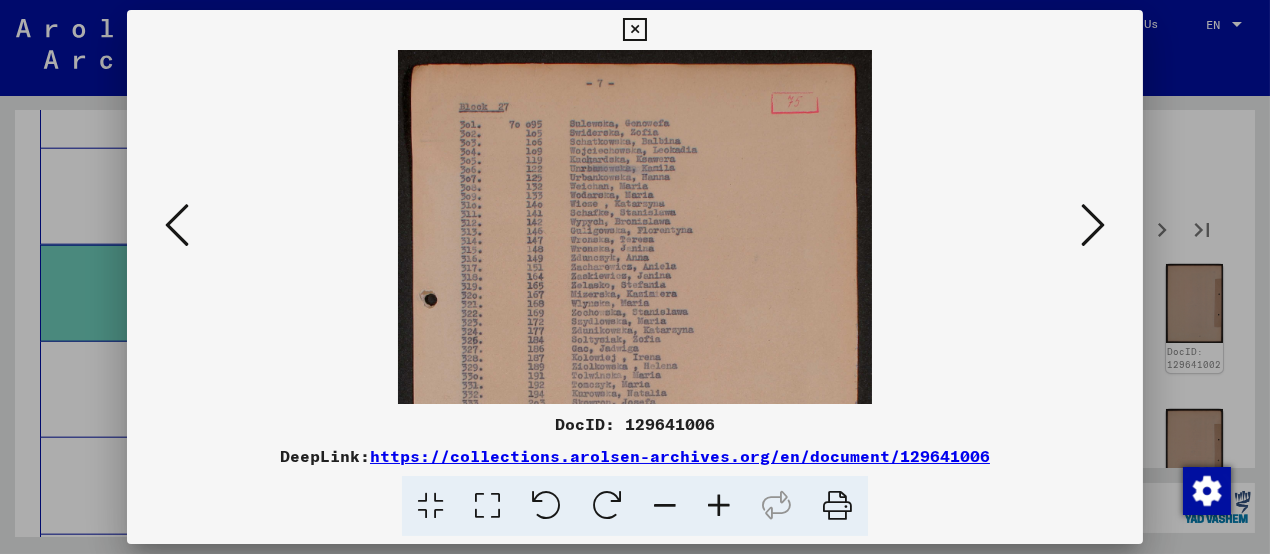 click at bounding box center (719, 506) 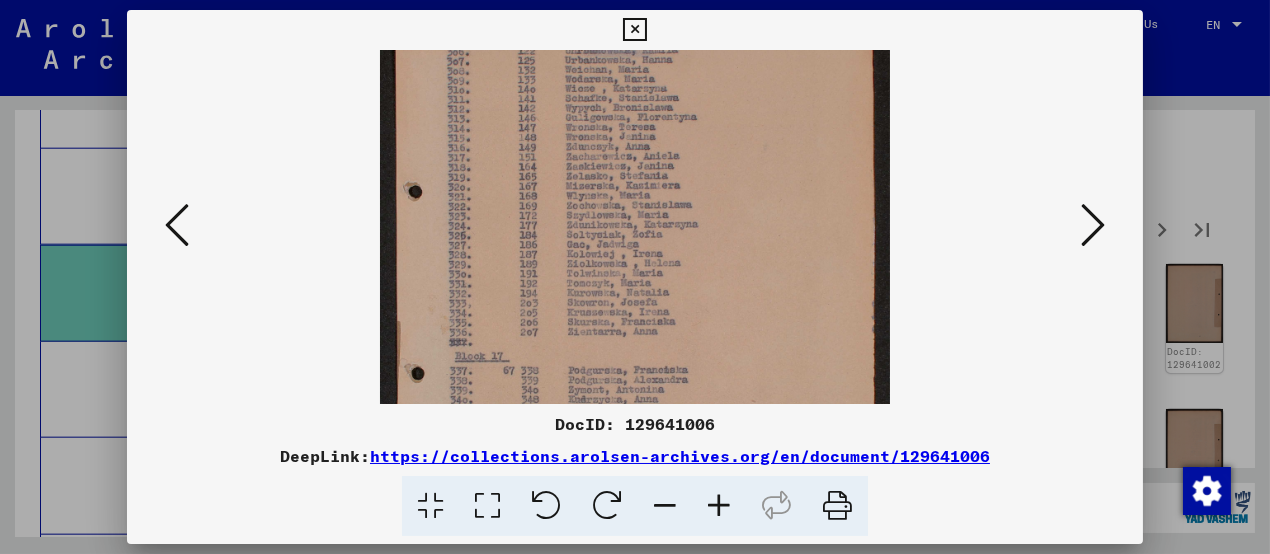 drag, startPoint x: 653, startPoint y: 222, endPoint x: 645, endPoint y: 106, distance: 116.275536 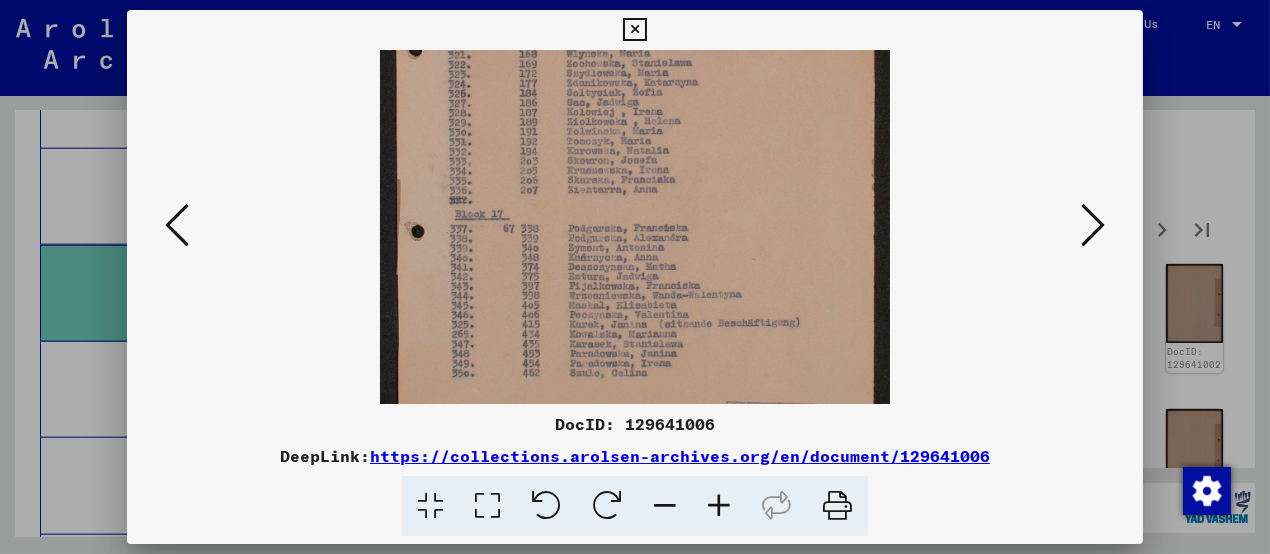 drag, startPoint x: 640, startPoint y: 142, endPoint x: 641, endPoint y: 120, distance: 22.022715 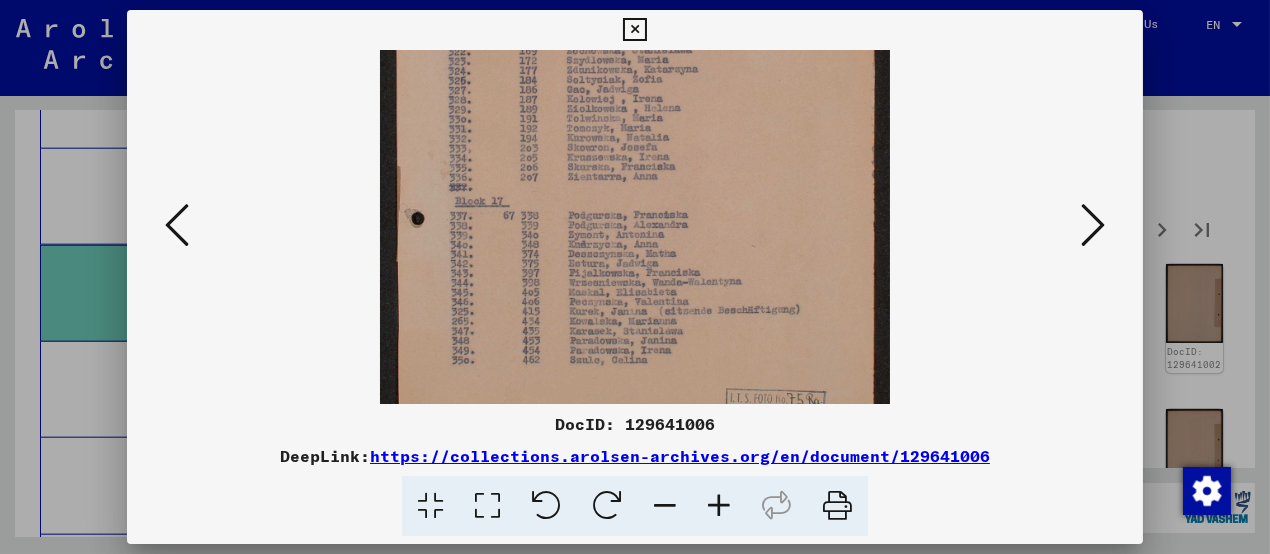 click at bounding box center (1093, 225) 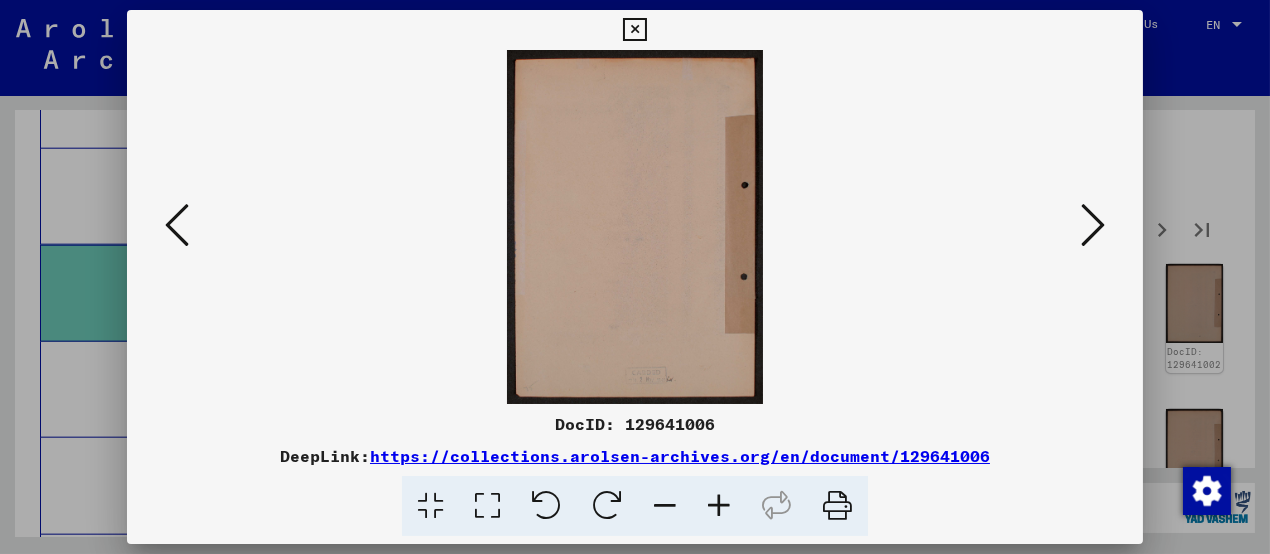 scroll, scrollTop: 0, scrollLeft: 0, axis: both 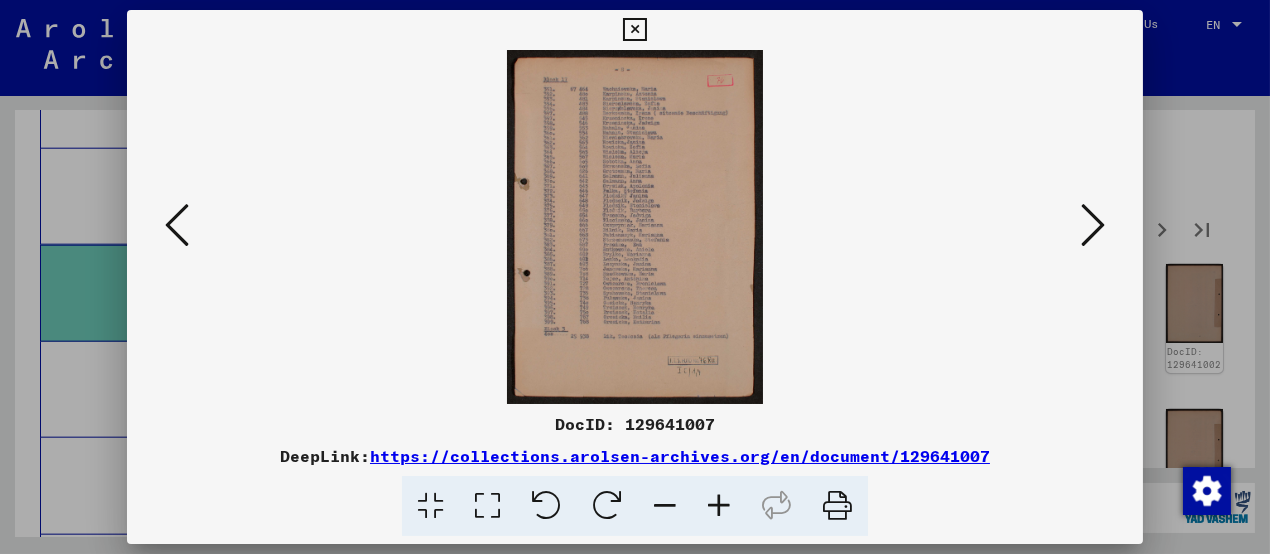 click at bounding box center [1093, 225] 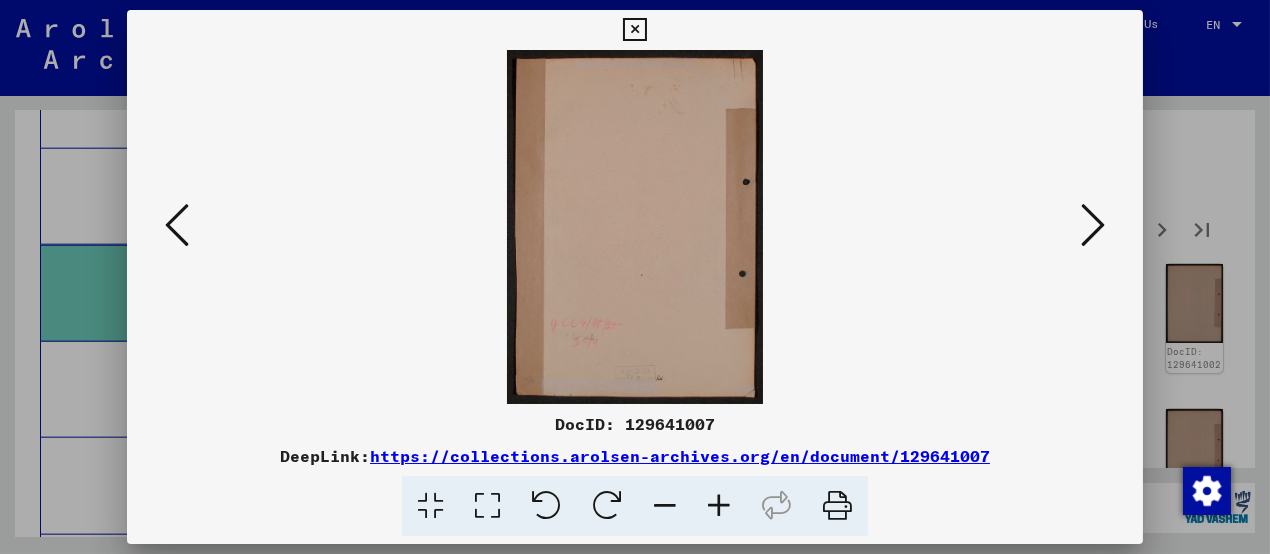 click at bounding box center [1093, 225] 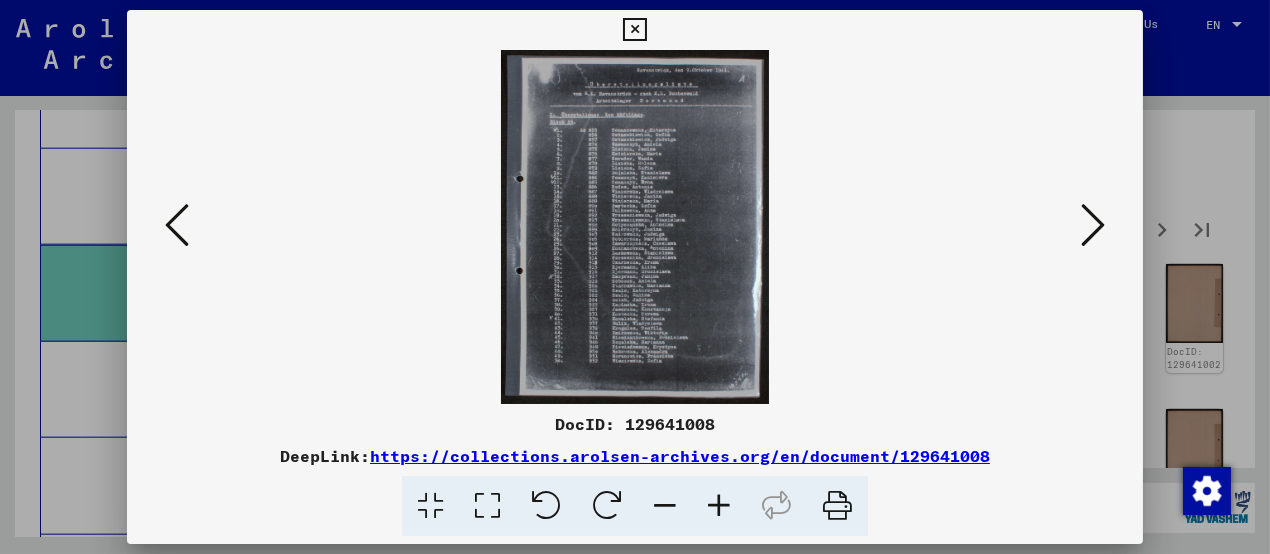 click at bounding box center [1093, 226] 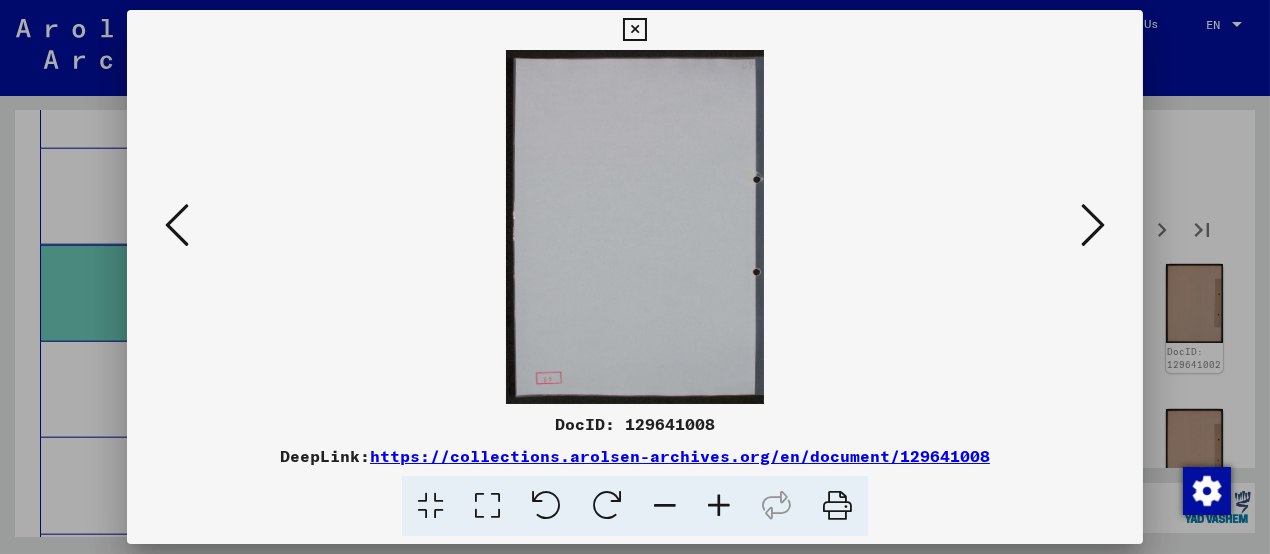click at bounding box center [1093, 226] 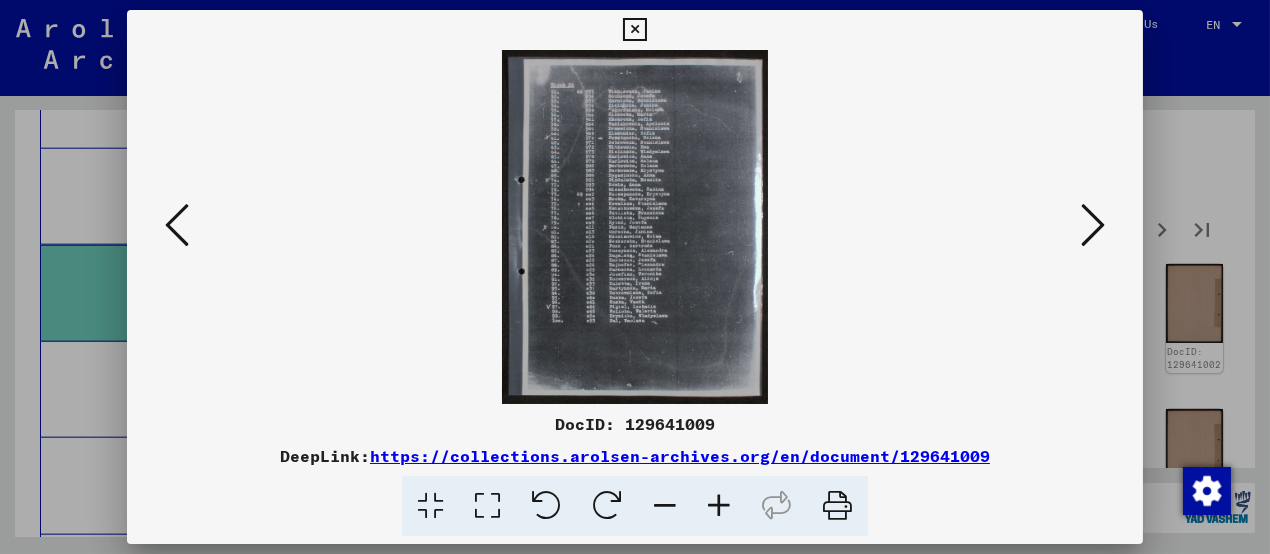 click at bounding box center (1093, 226) 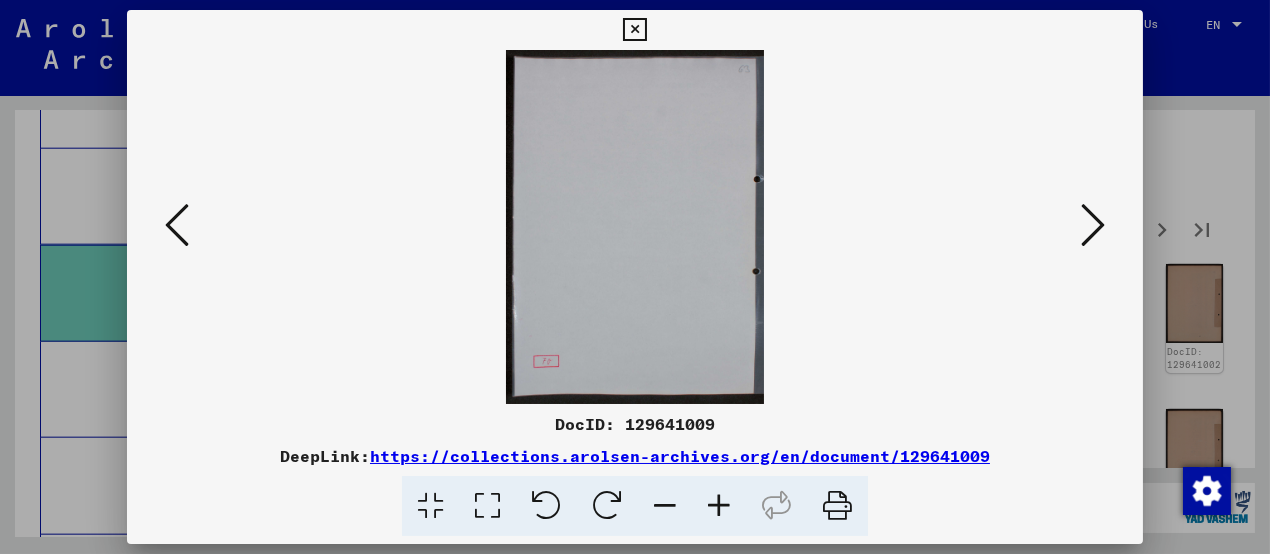 click at bounding box center [1093, 226] 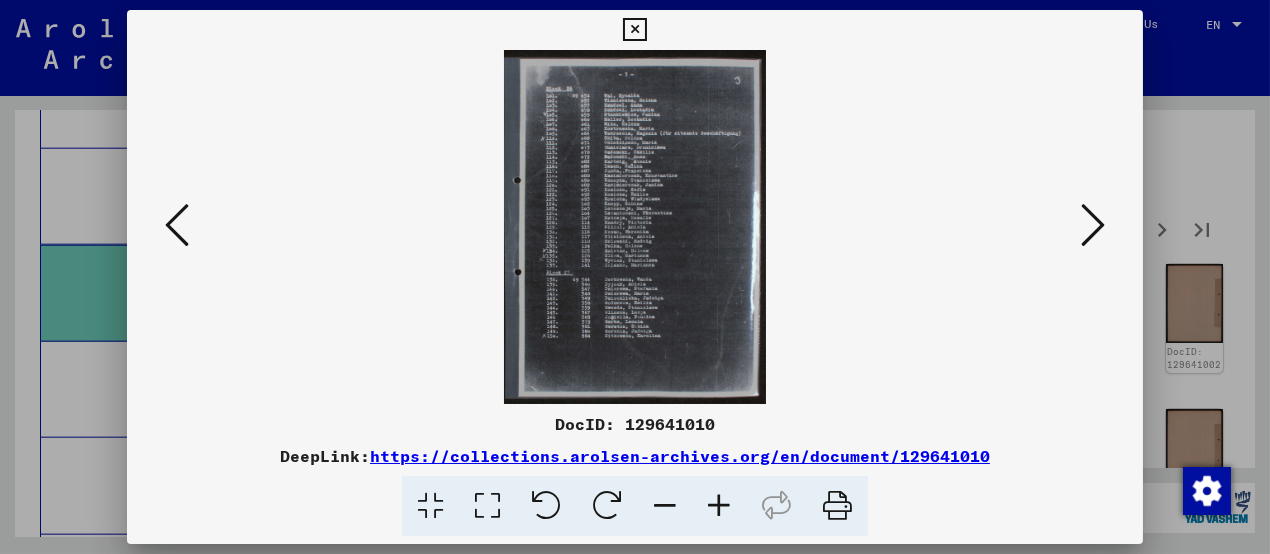 click at bounding box center [1093, 226] 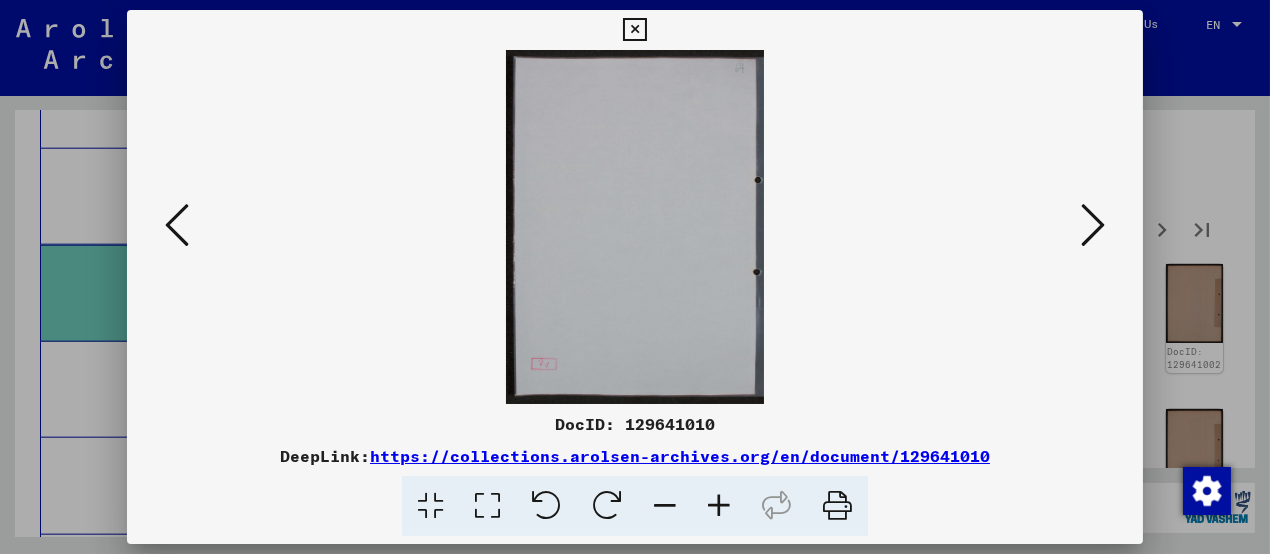click at bounding box center [1093, 226] 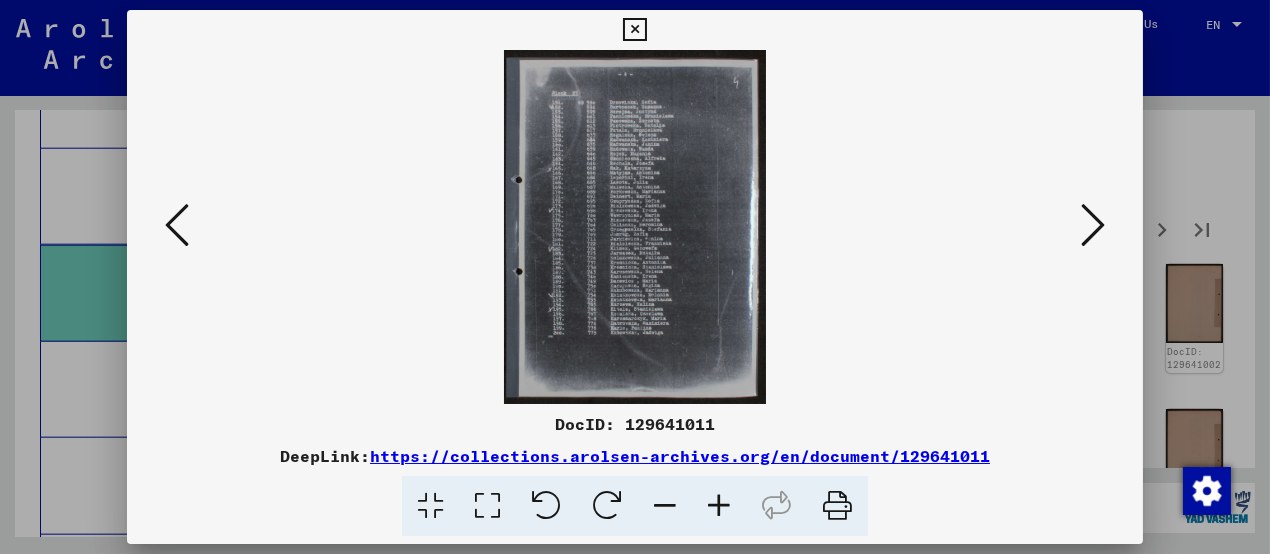 click at bounding box center [1093, 226] 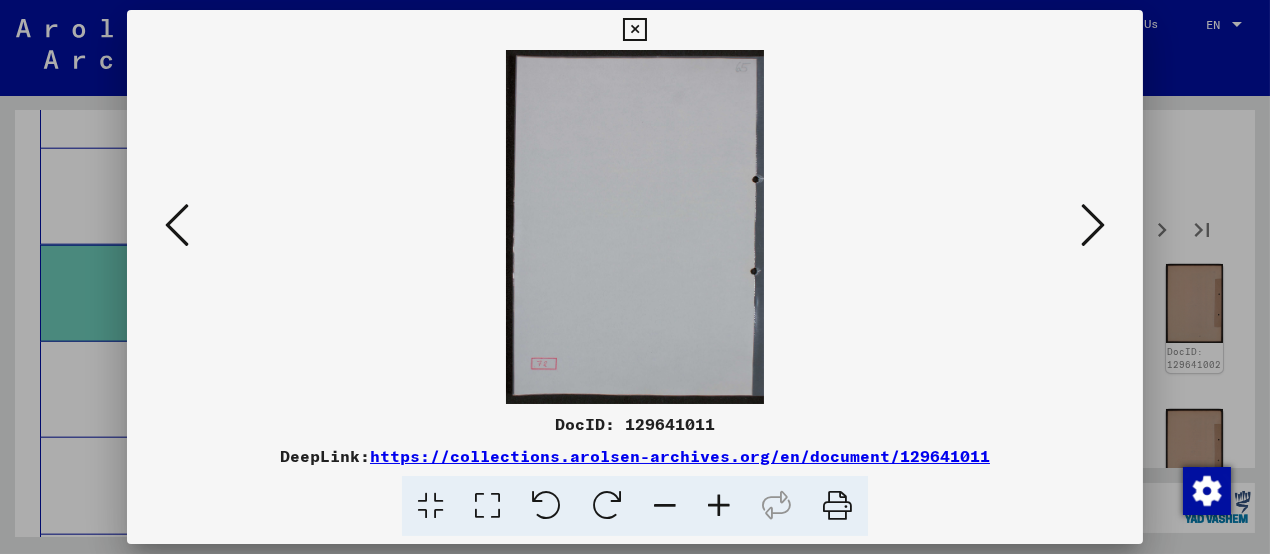 click at bounding box center (1093, 226) 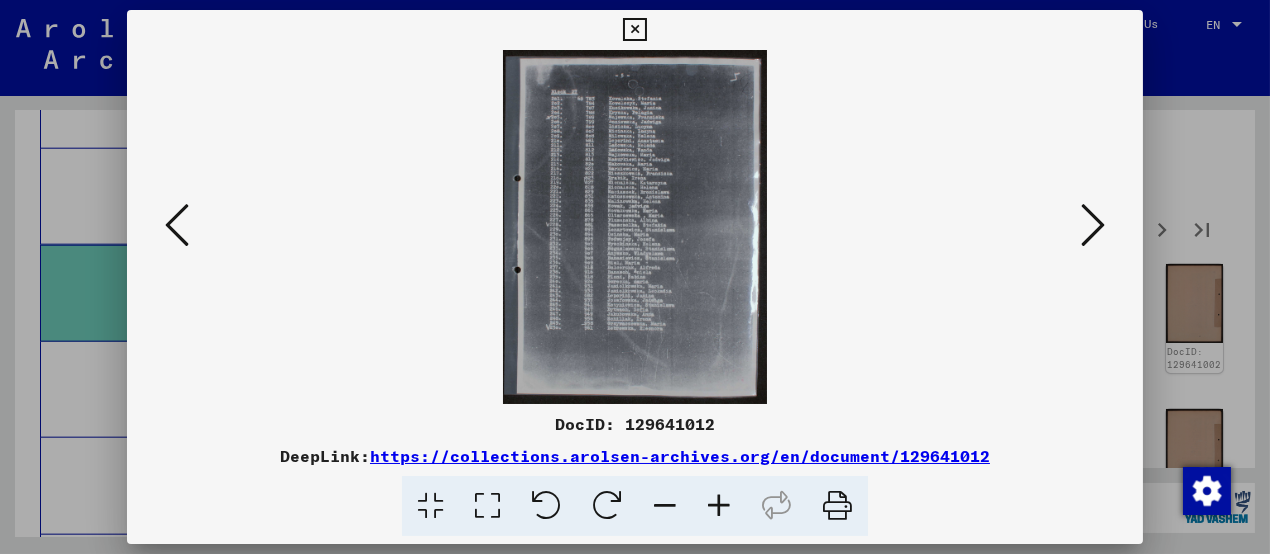 click at bounding box center [1093, 226] 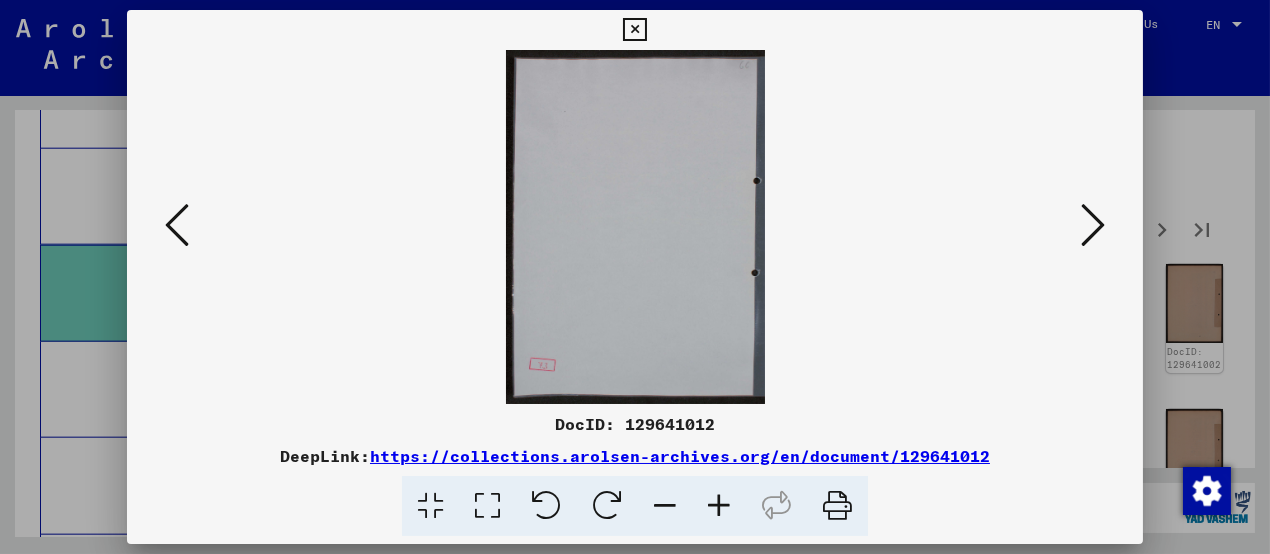 click at bounding box center (1093, 226) 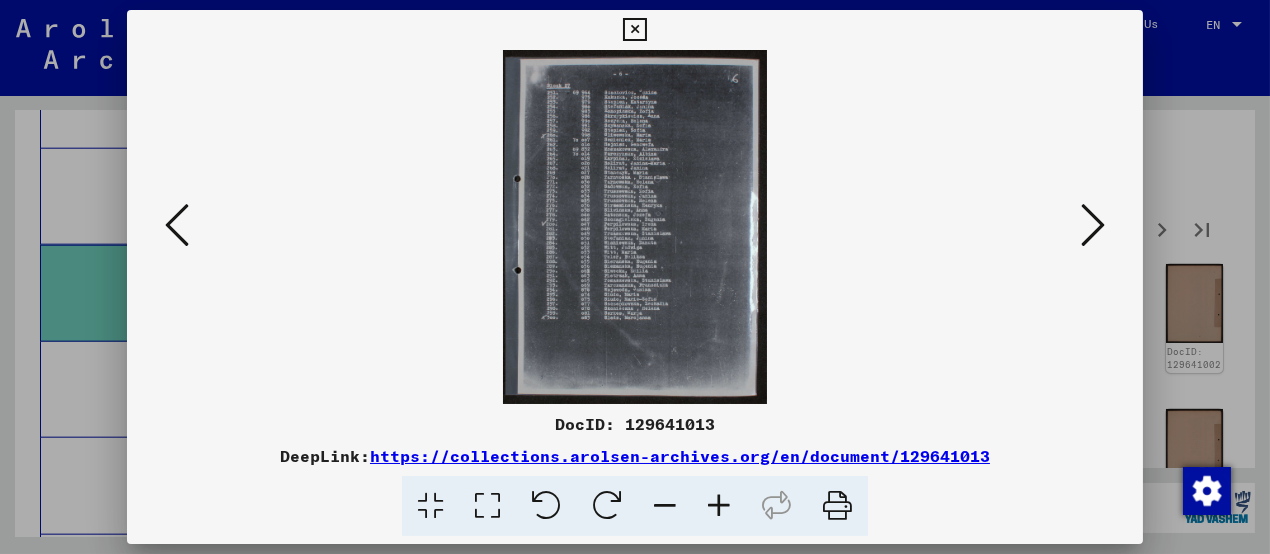 click at bounding box center [719, 506] 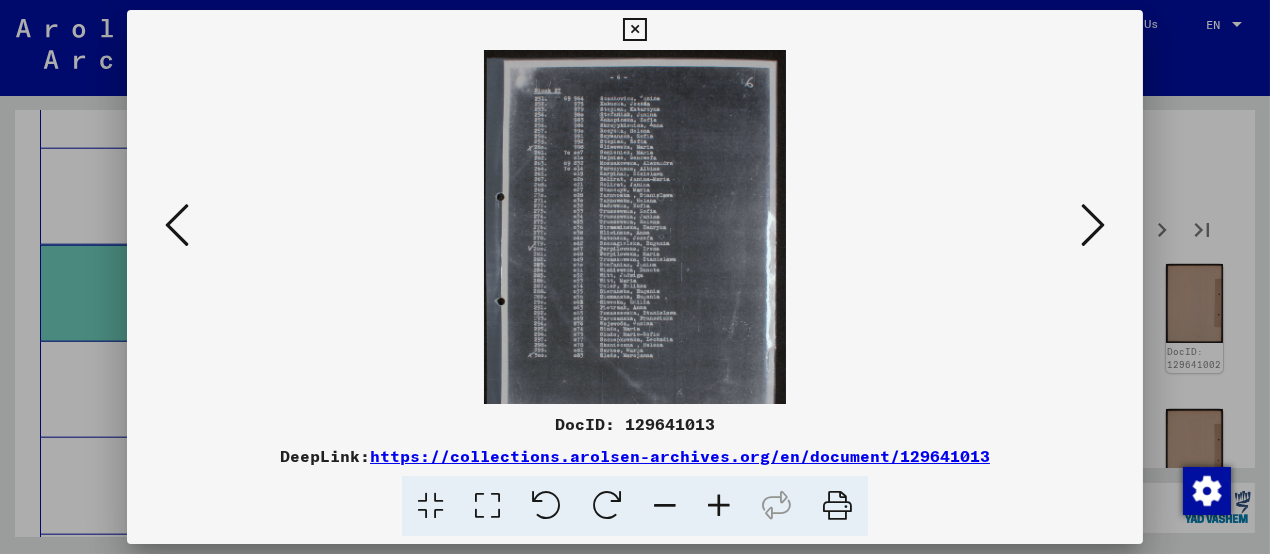 click at bounding box center [719, 506] 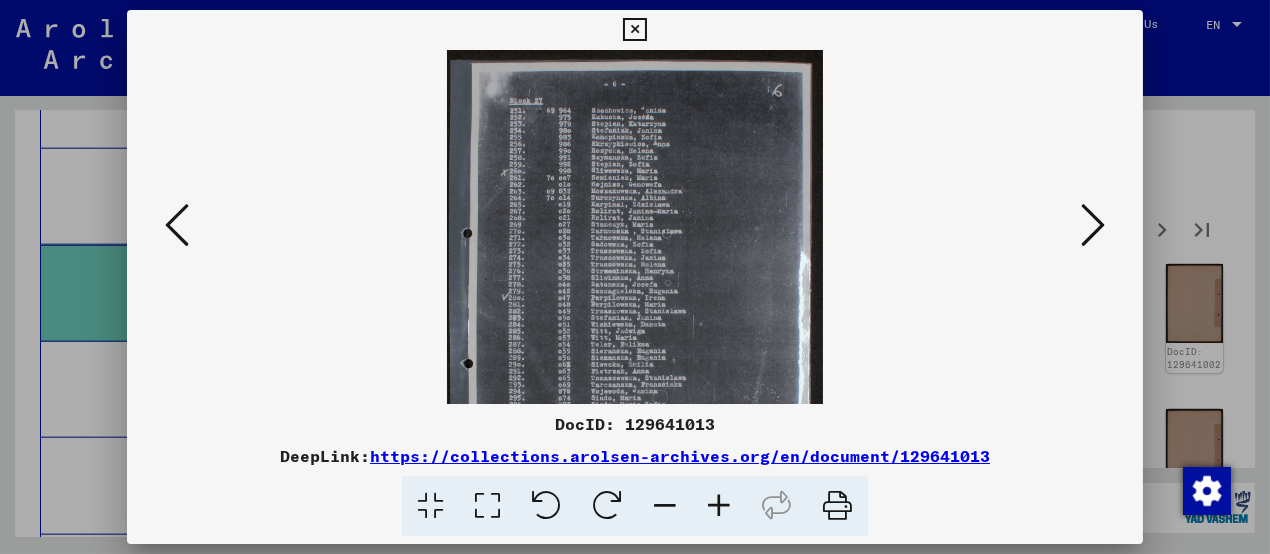 click at bounding box center [719, 506] 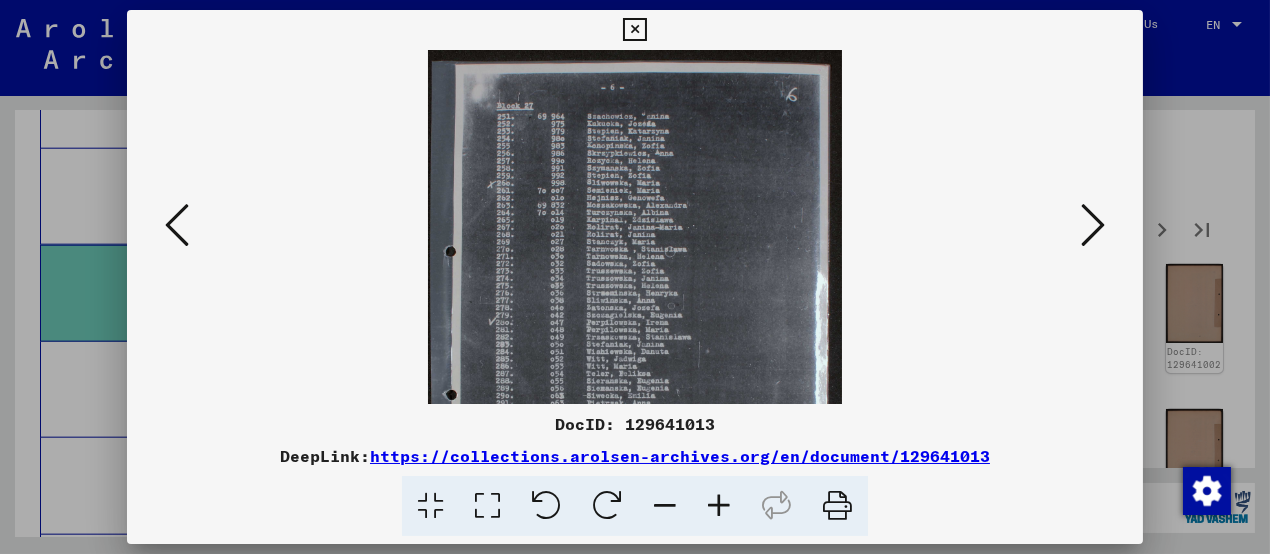 click at bounding box center (719, 506) 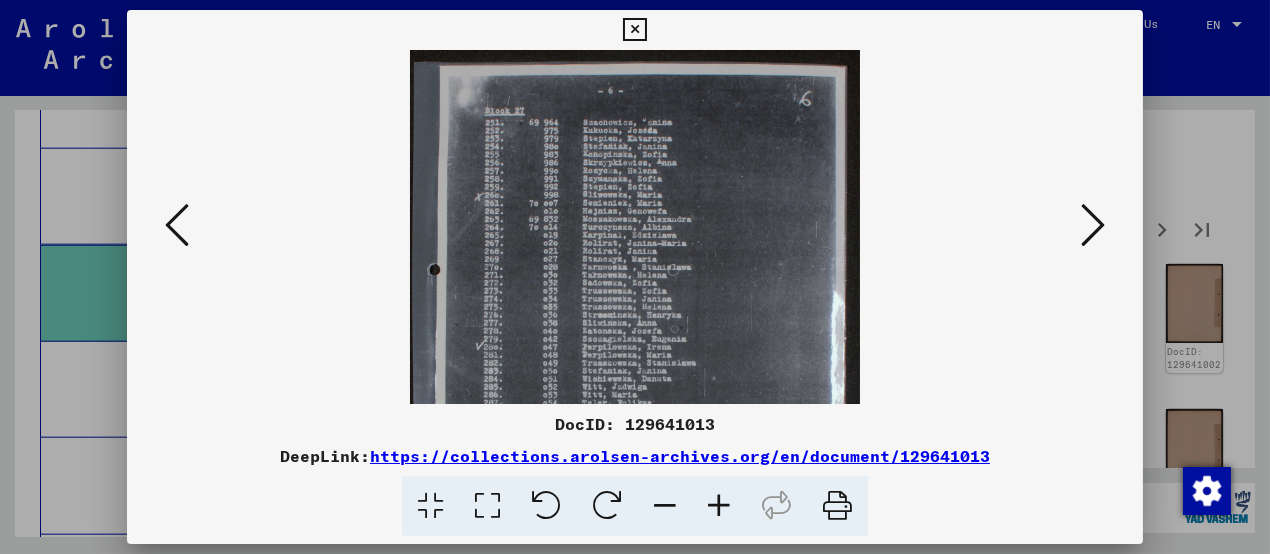 click at bounding box center [719, 506] 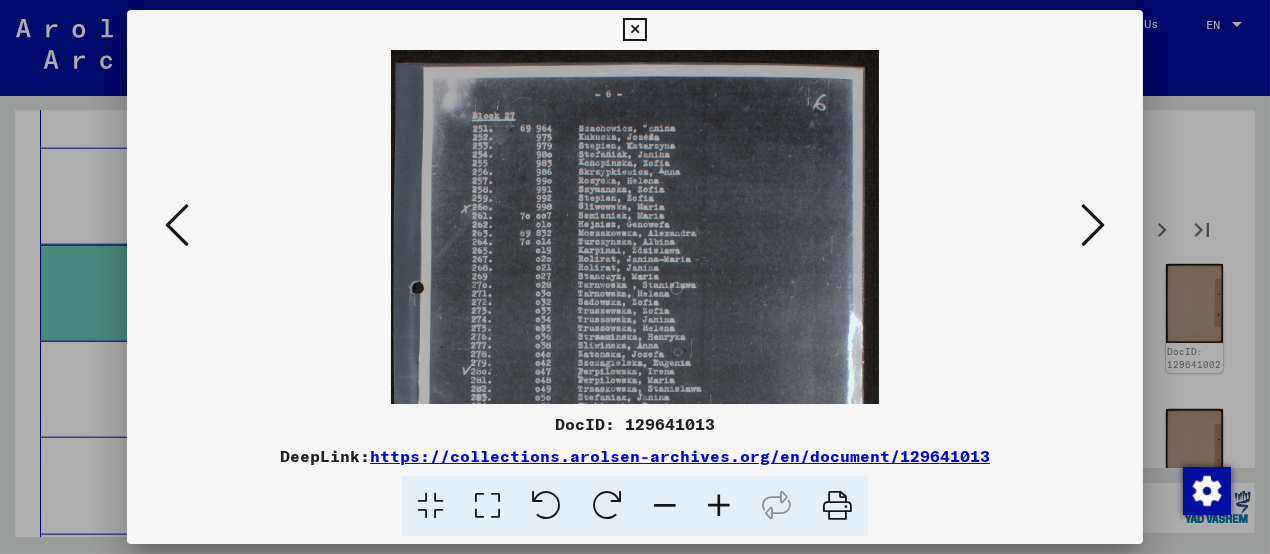 click at bounding box center [1093, 225] 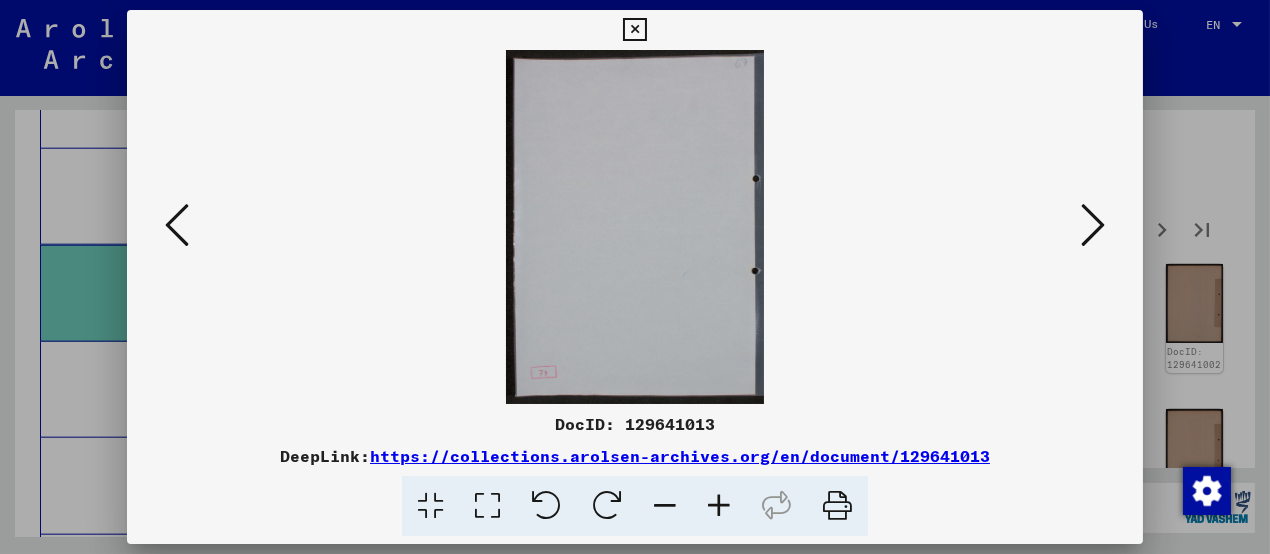 click at bounding box center [1093, 225] 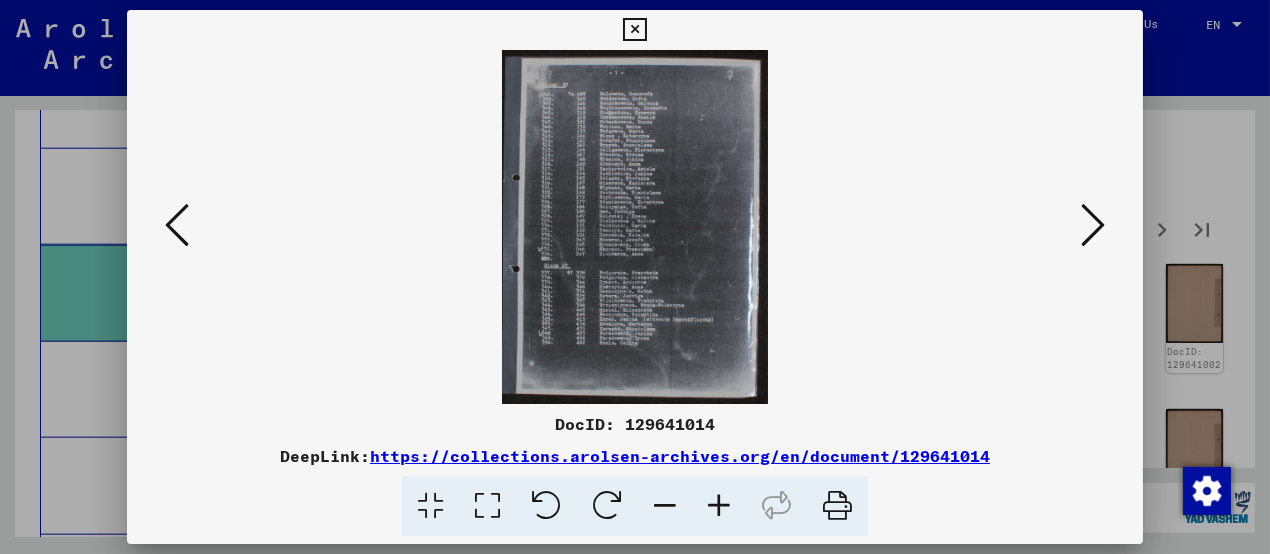 click at bounding box center (1093, 225) 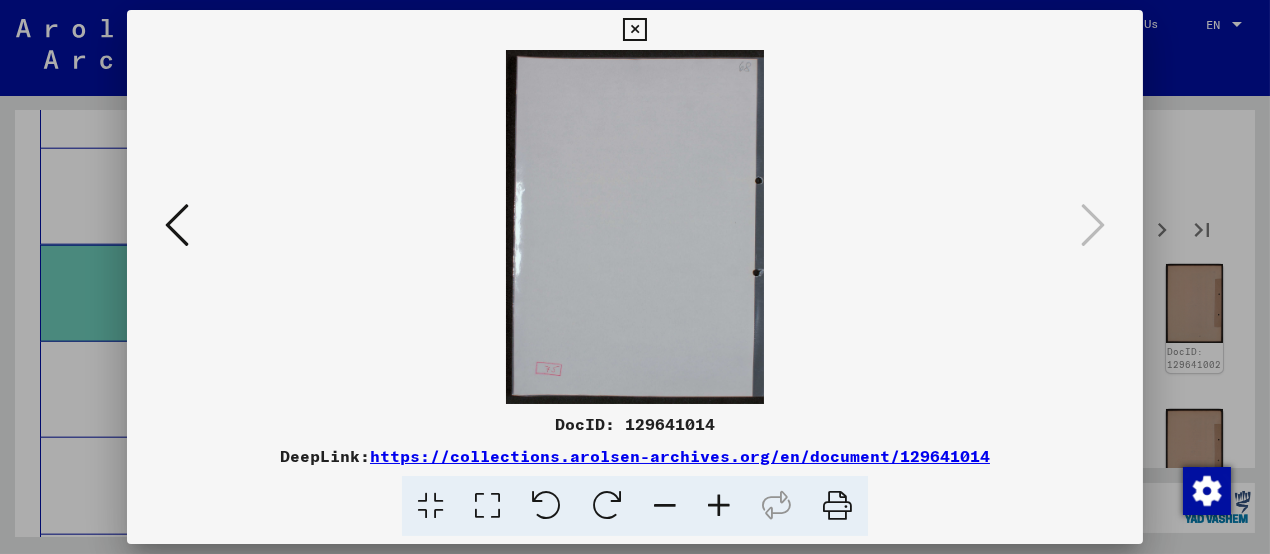 click at bounding box center [634, 30] 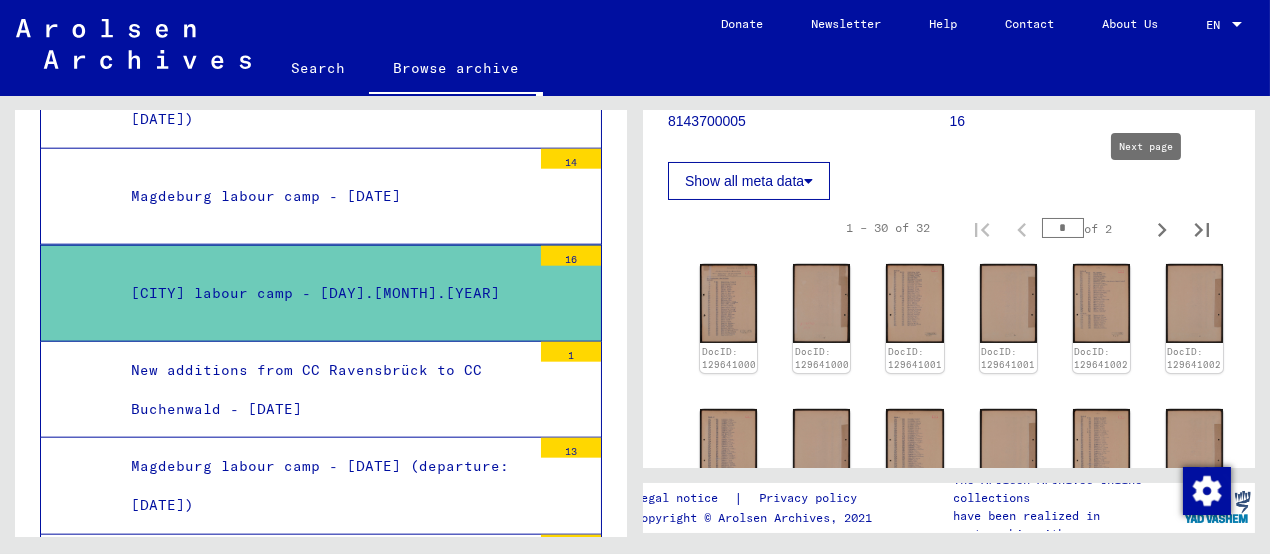 click 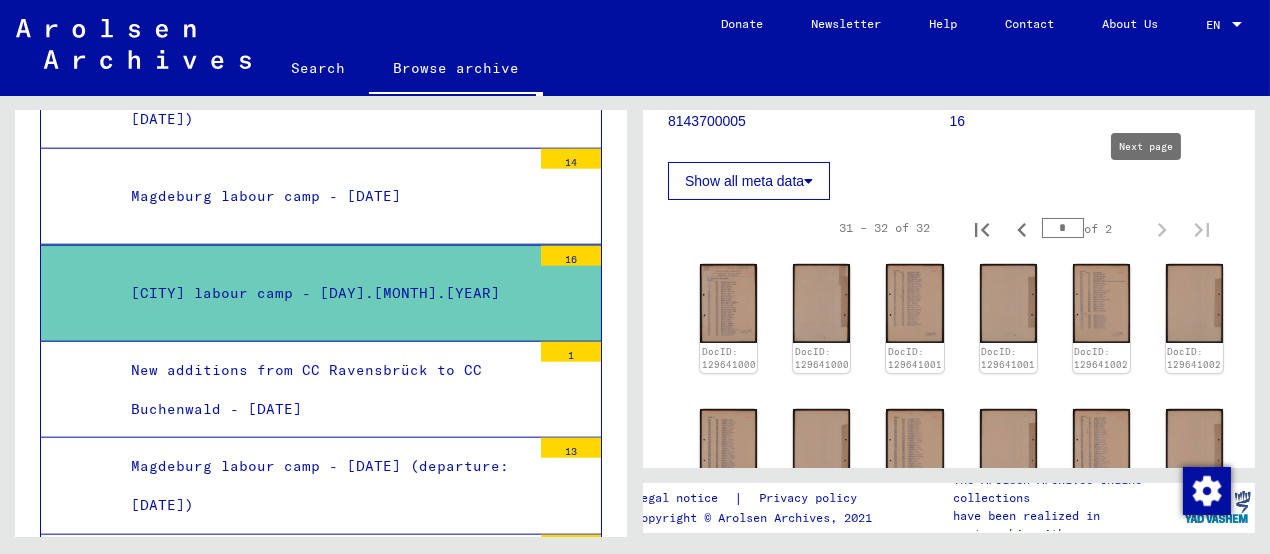 type on "*" 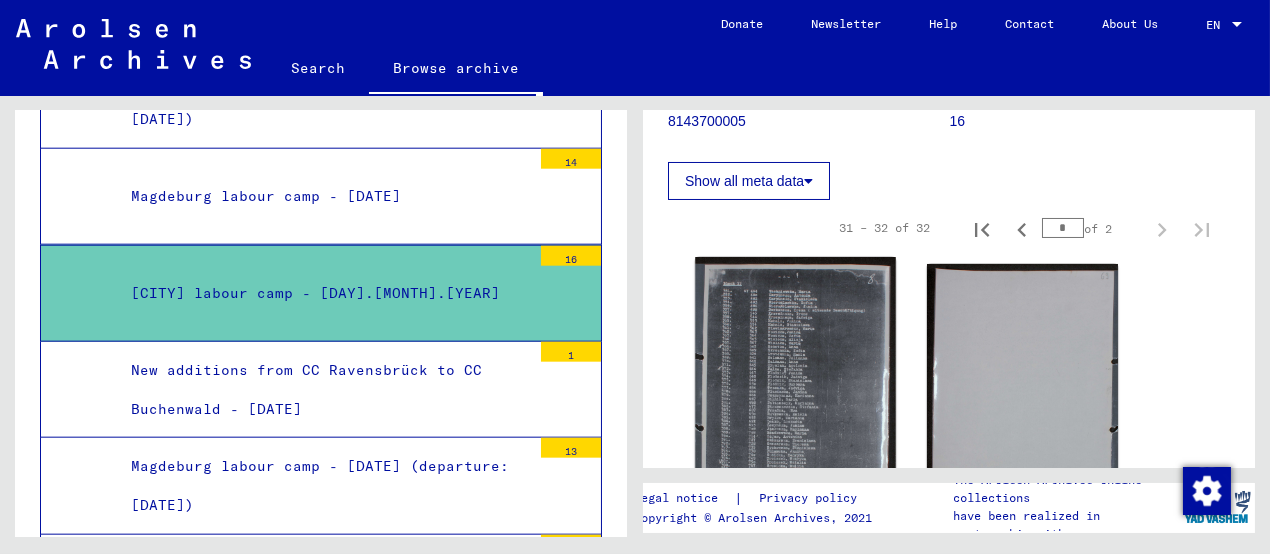click 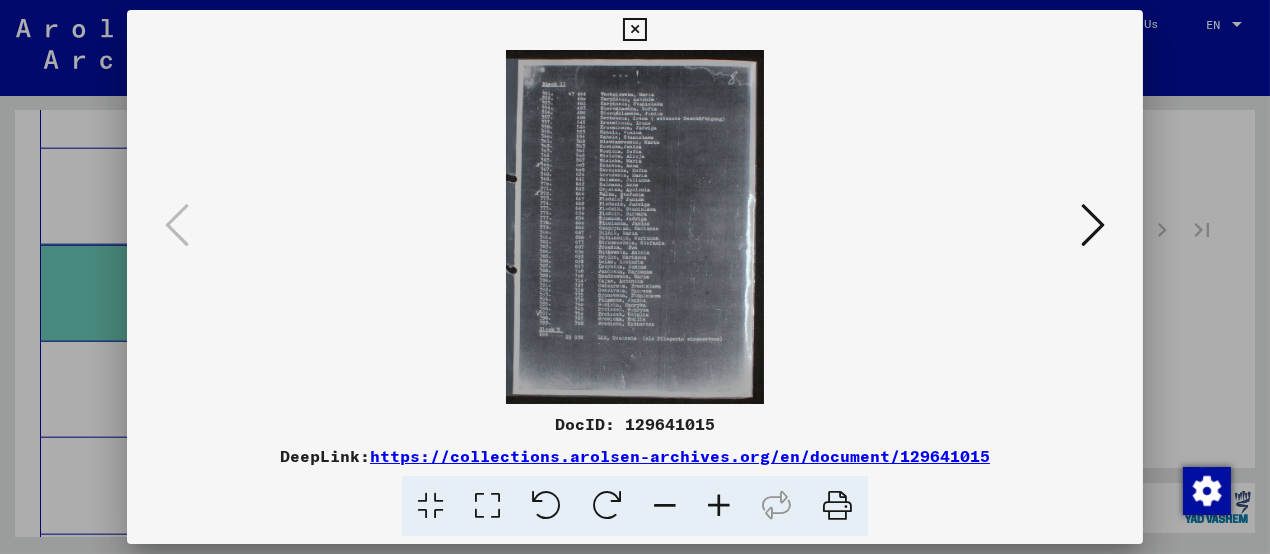 drag, startPoint x: 641, startPoint y: 27, endPoint x: 624, endPoint y: 4, distance: 28.600698 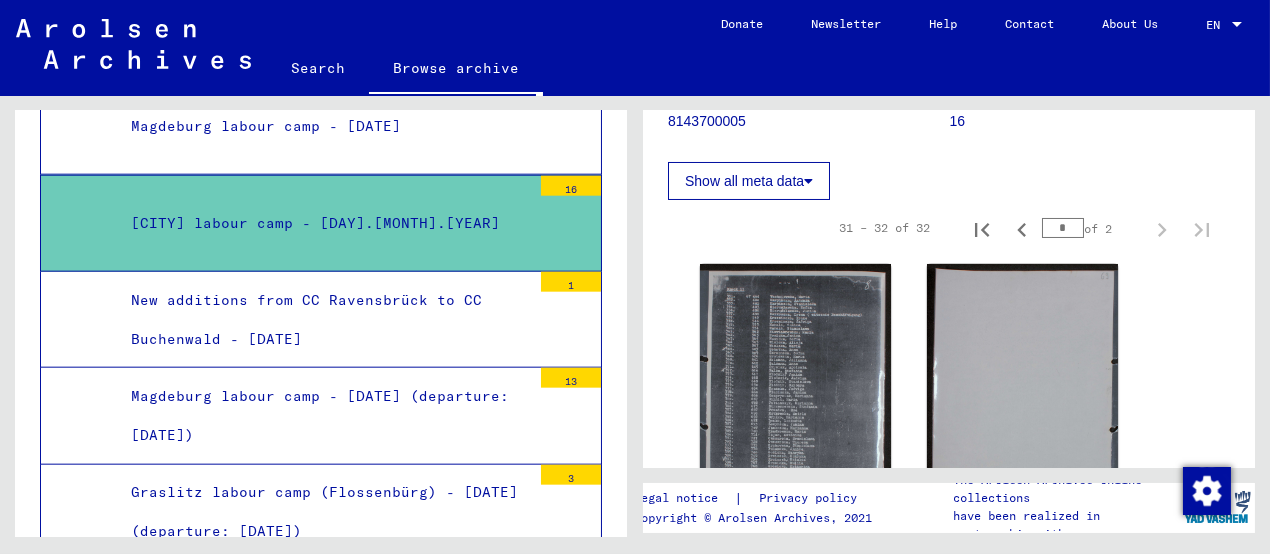 scroll, scrollTop: 4954, scrollLeft: 0, axis: vertical 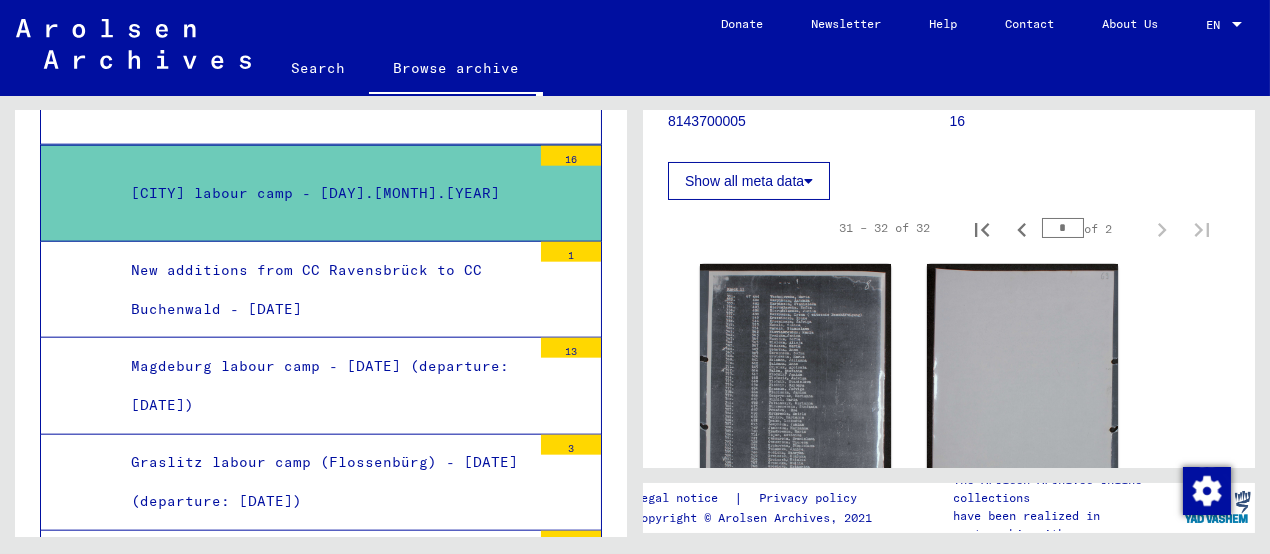 click on "New additions from CC Ravensbrück to CC Buchenwald - [DATE]" at bounding box center (323, 290) 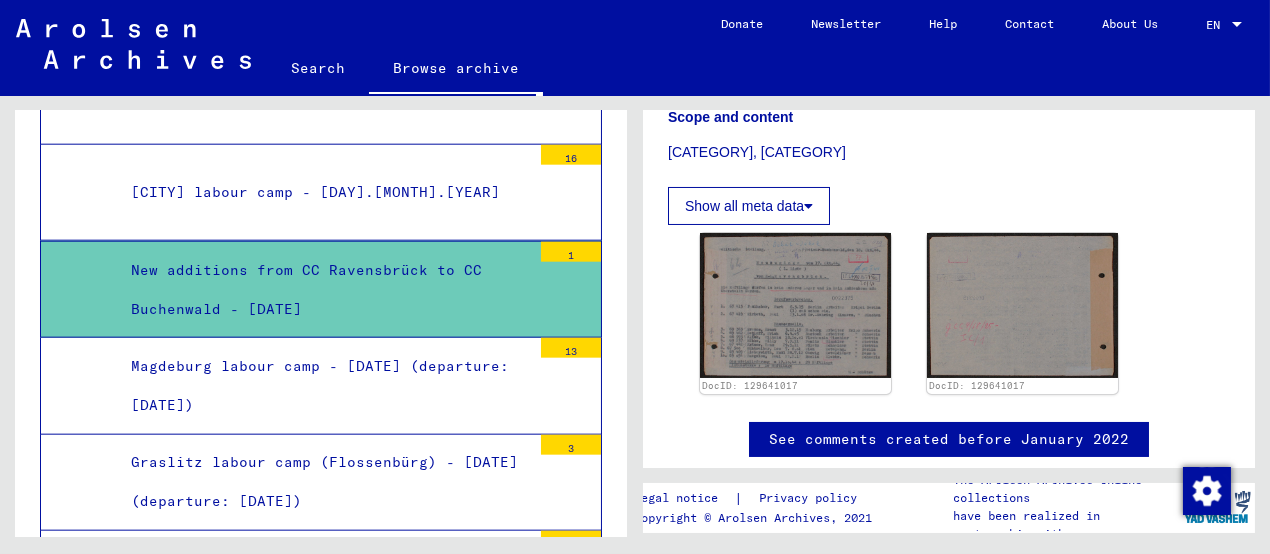 scroll, scrollTop: 400, scrollLeft: 0, axis: vertical 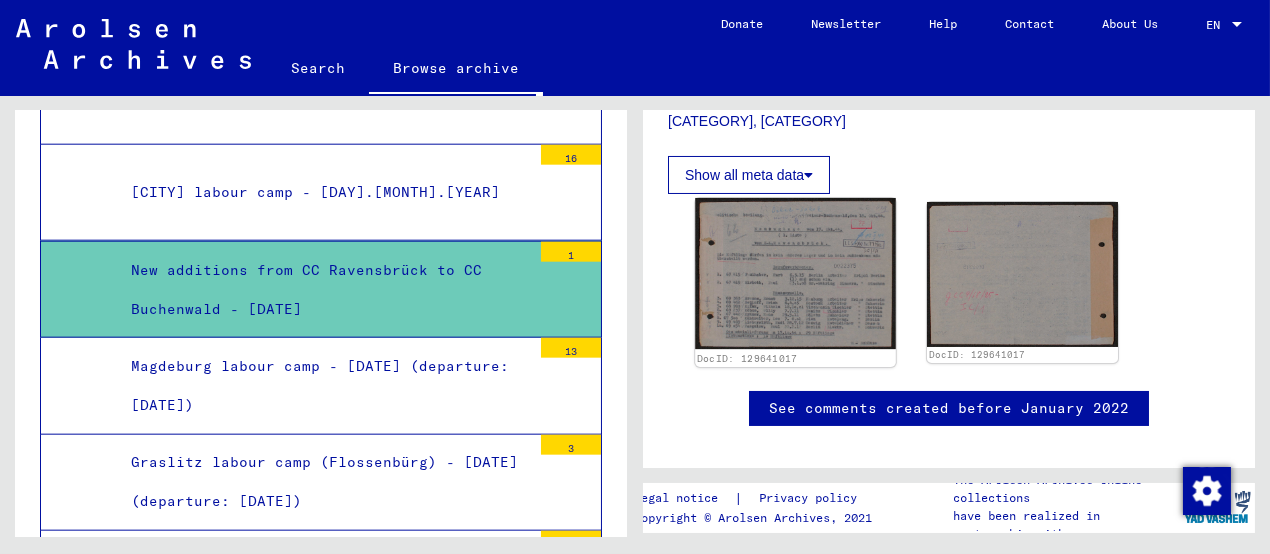 click 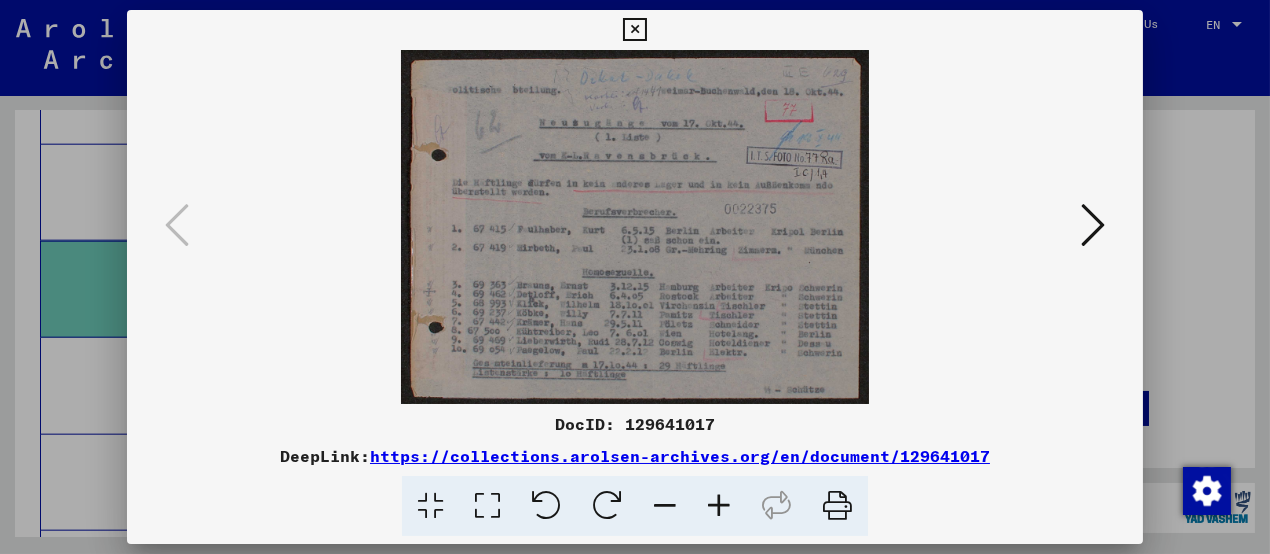 click at bounding box center [634, 30] 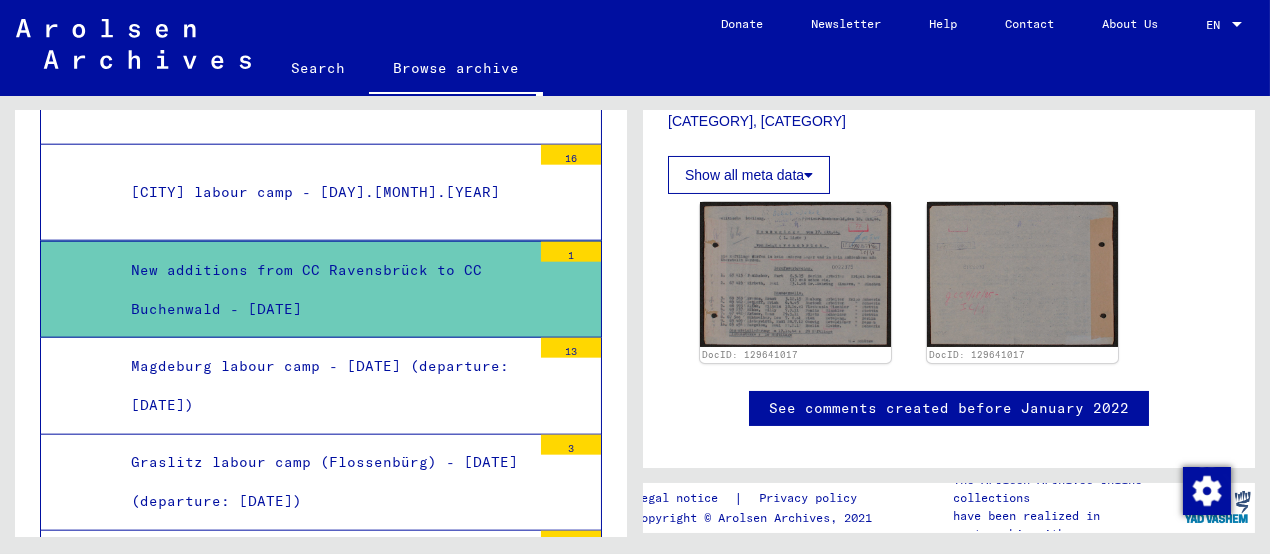 click on "Magdeburg labour camp - [DATE] (departure: [DATE])" at bounding box center [323, 386] 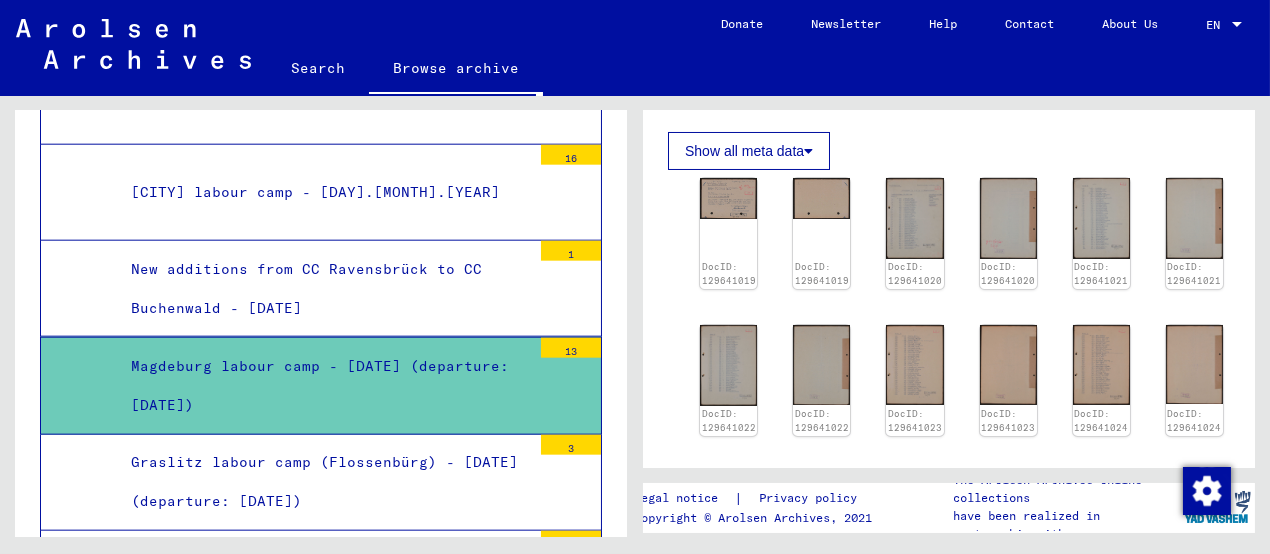 scroll, scrollTop: 300, scrollLeft: 0, axis: vertical 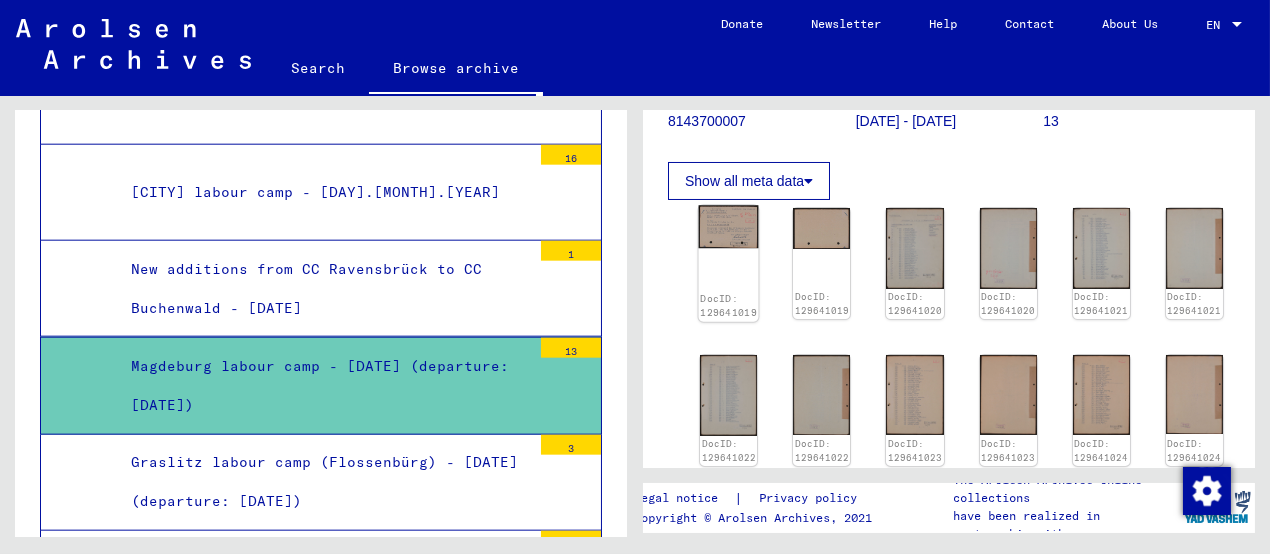 click 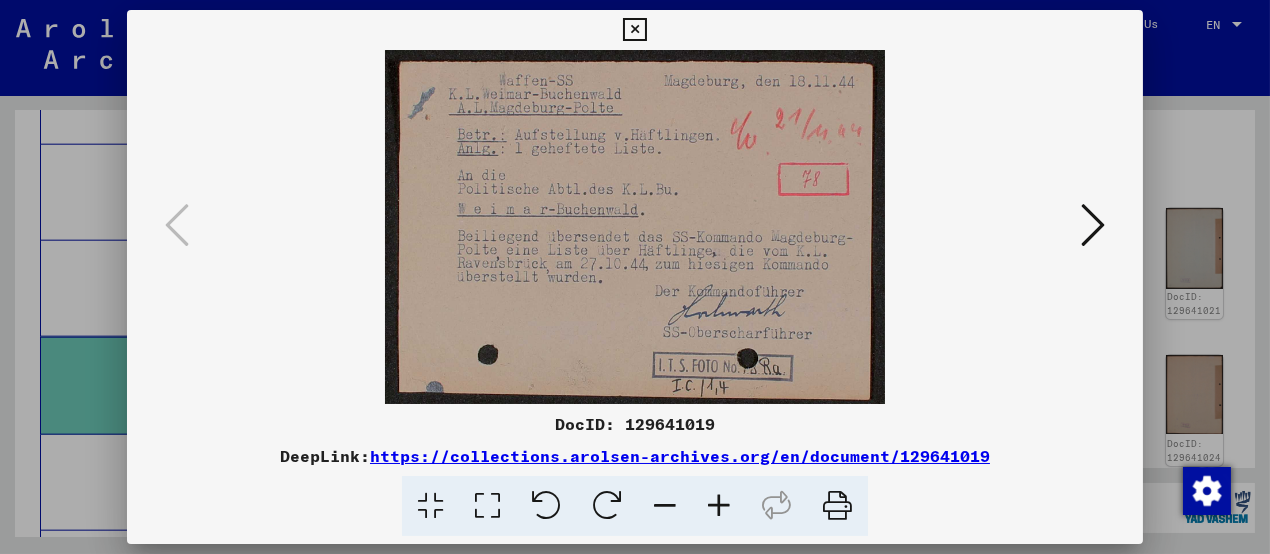 click at bounding box center (1093, 225) 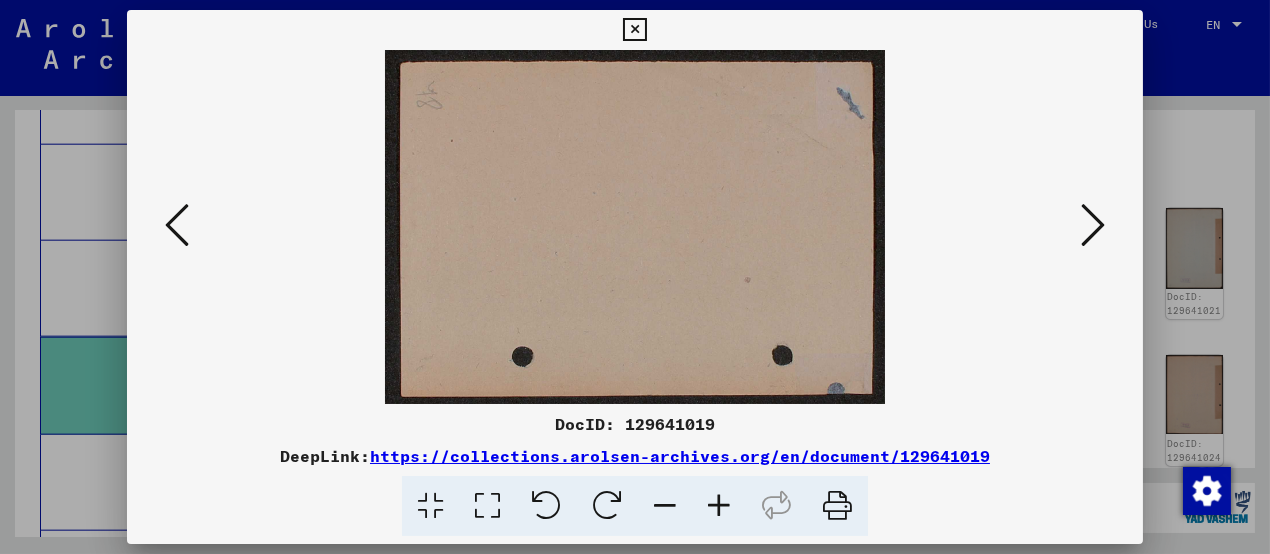 click at bounding box center (1093, 225) 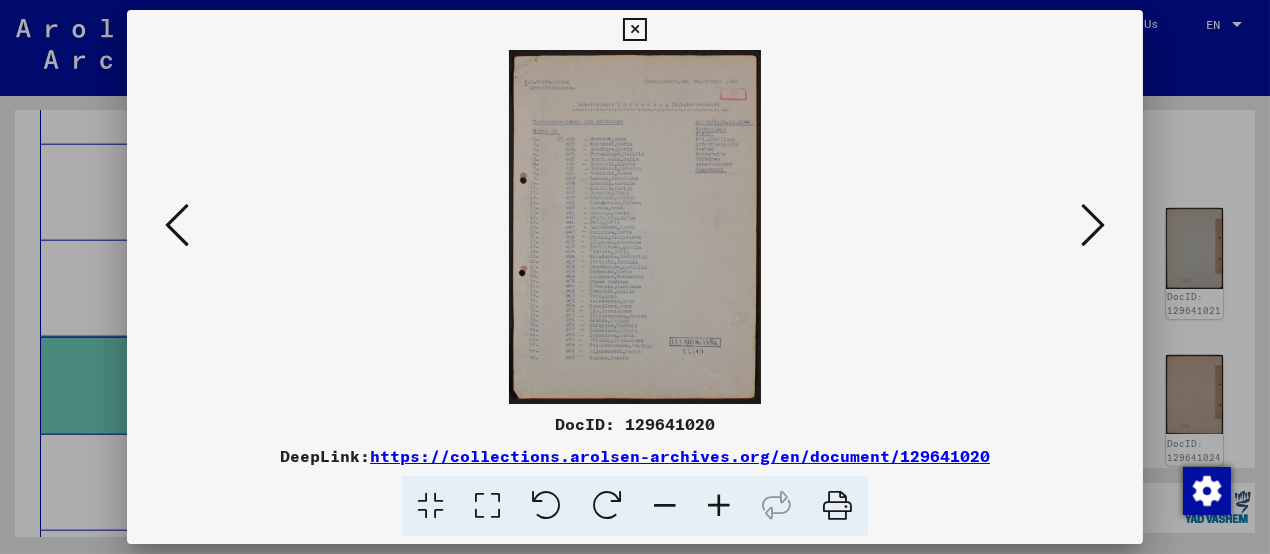 click at bounding box center [719, 506] 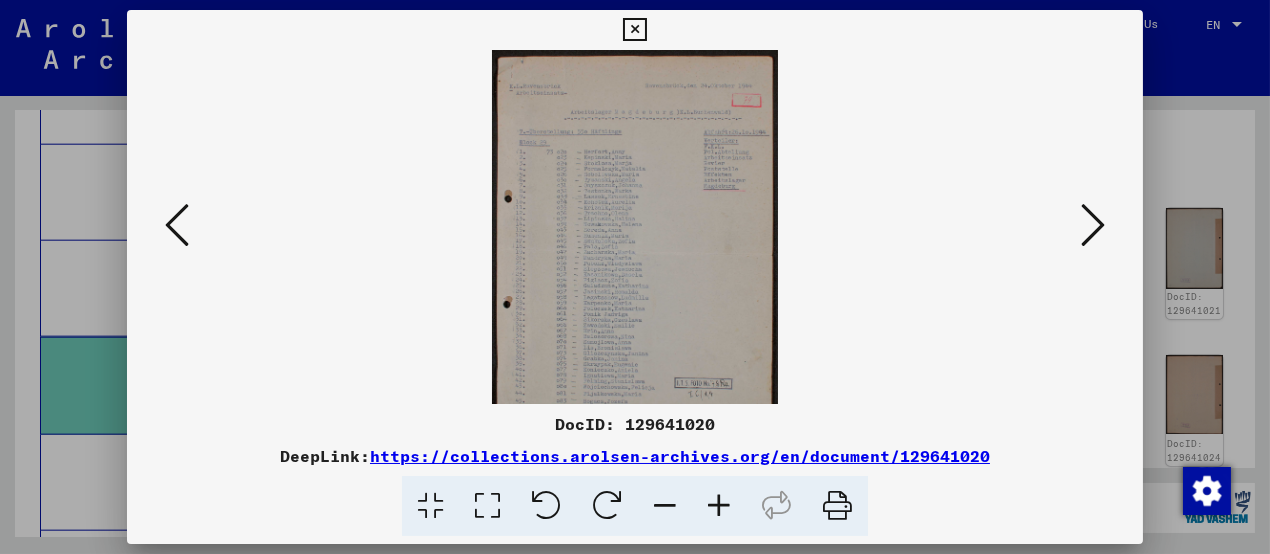 click at bounding box center [719, 506] 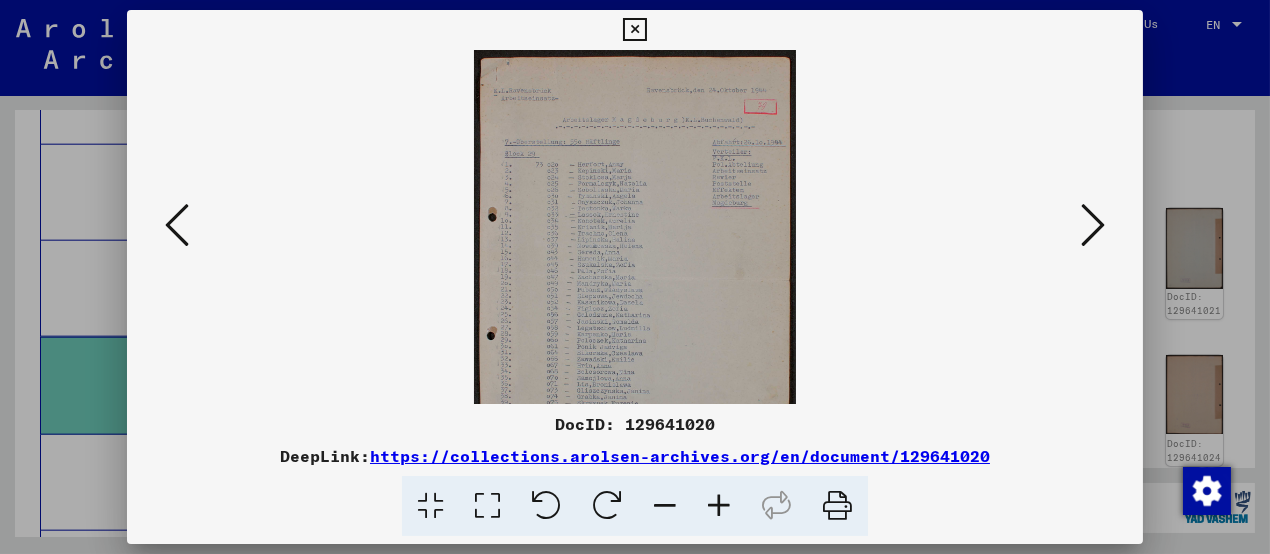 click at bounding box center (719, 506) 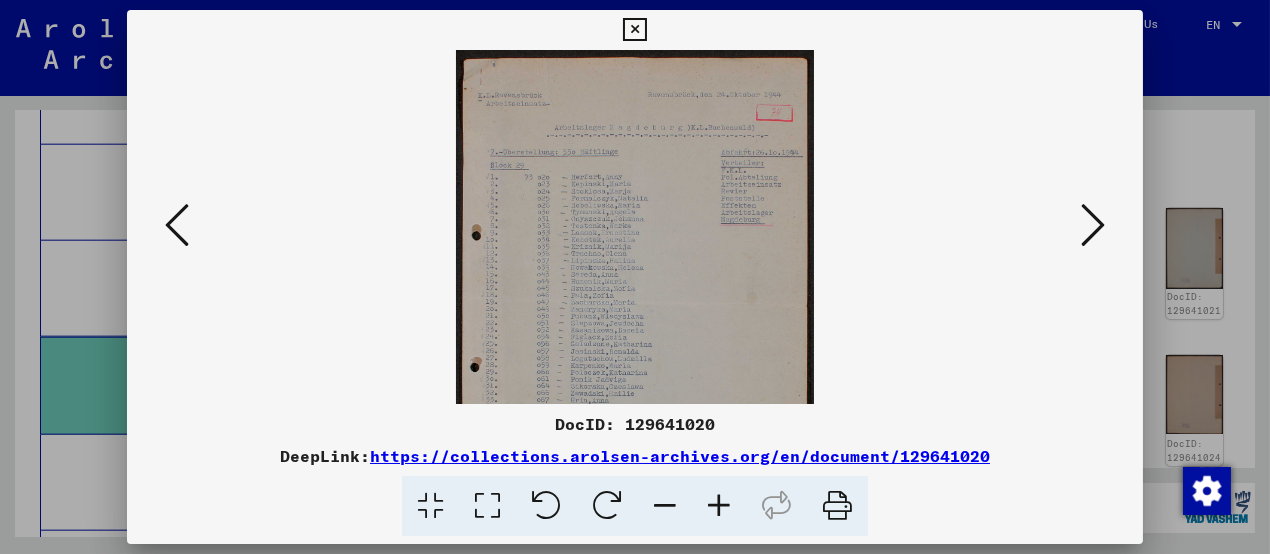 click at bounding box center (719, 506) 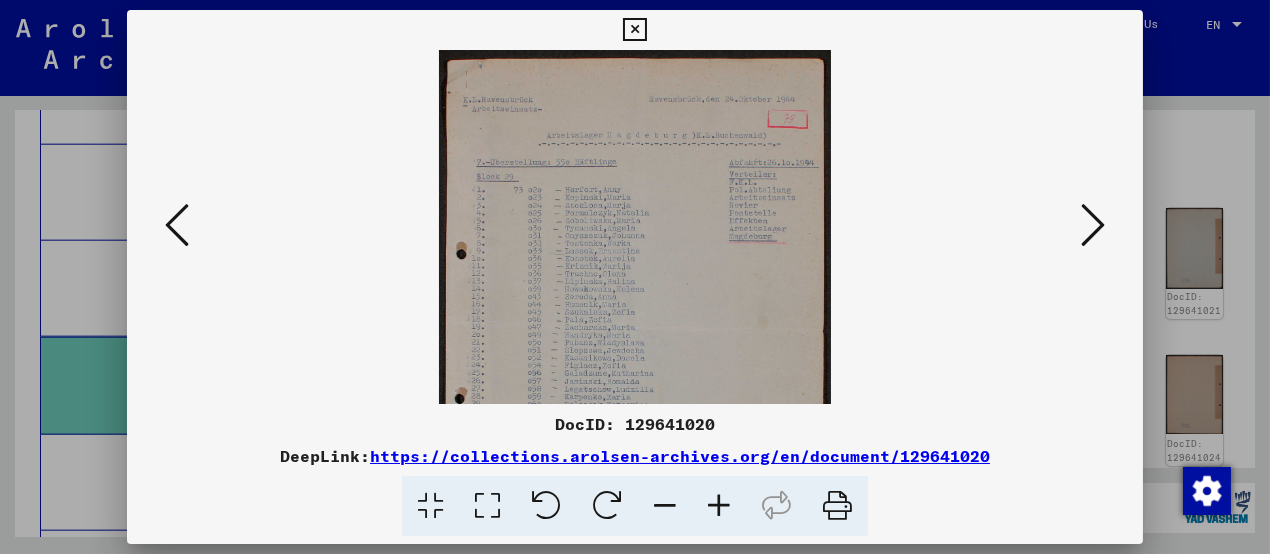 click at bounding box center [719, 506] 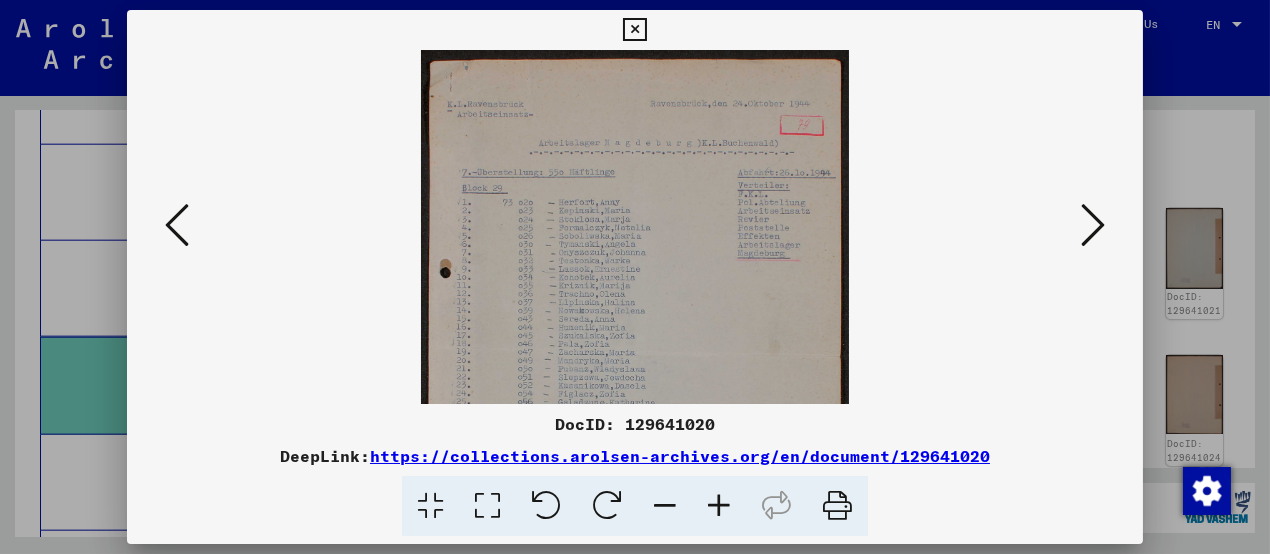 click at bounding box center [719, 506] 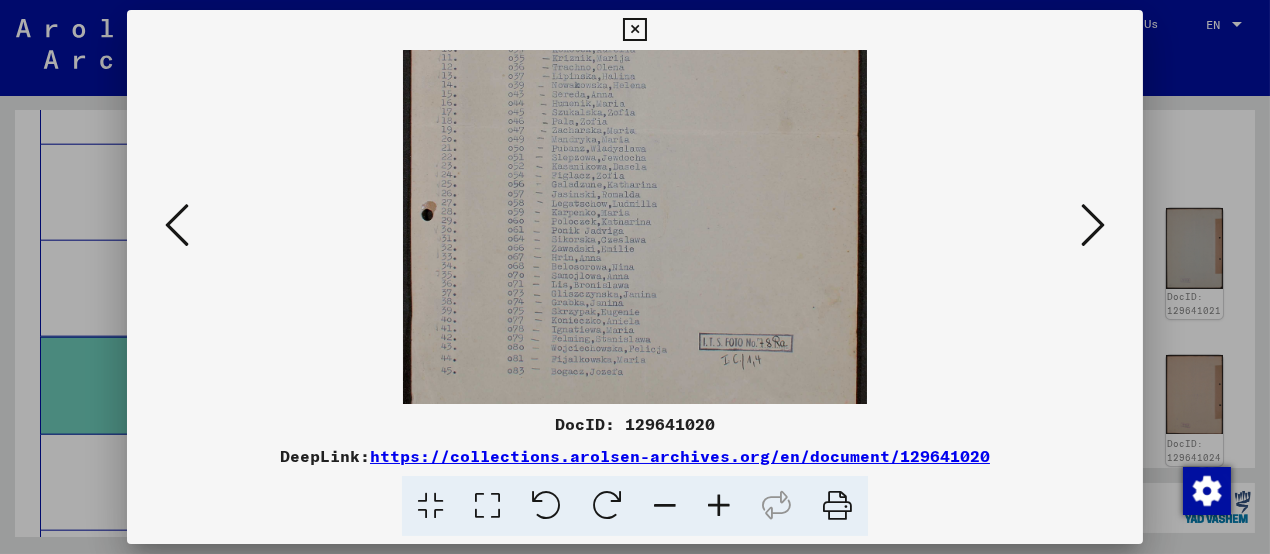 drag, startPoint x: 727, startPoint y: 335, endPoint x: 706, endPoint y: 137, distance: 199.11052 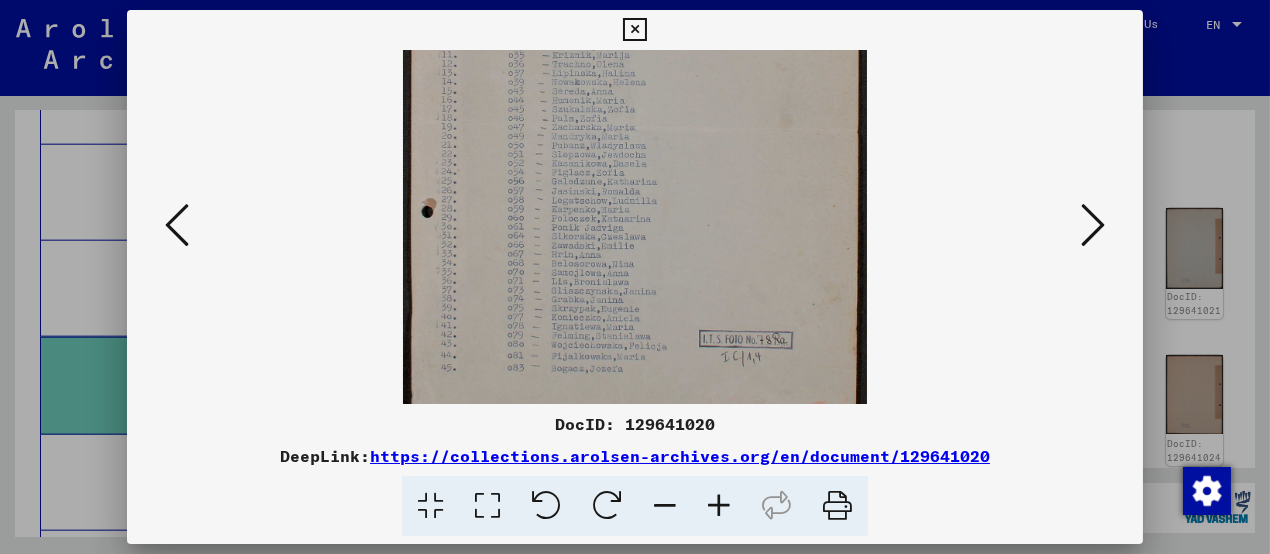 scroll, scrollTop: 300, scrollLeft: 0, axis: vertical 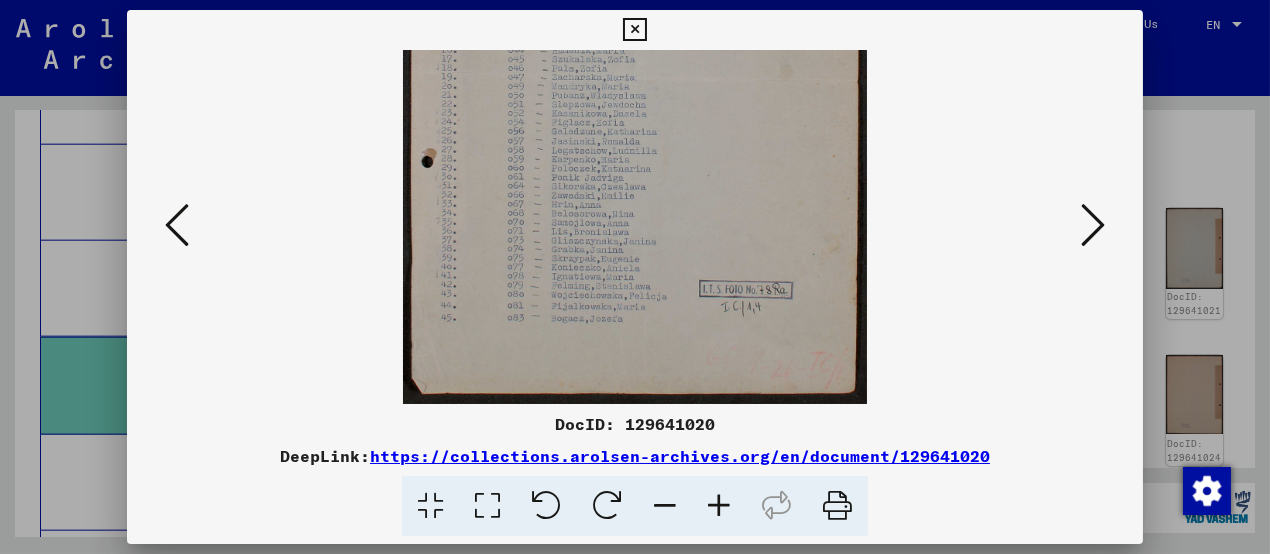 drag, startPoint x: 710, startPoint y: 193, endPoint x: 727, endPoint y: 152, distance: 44.38468 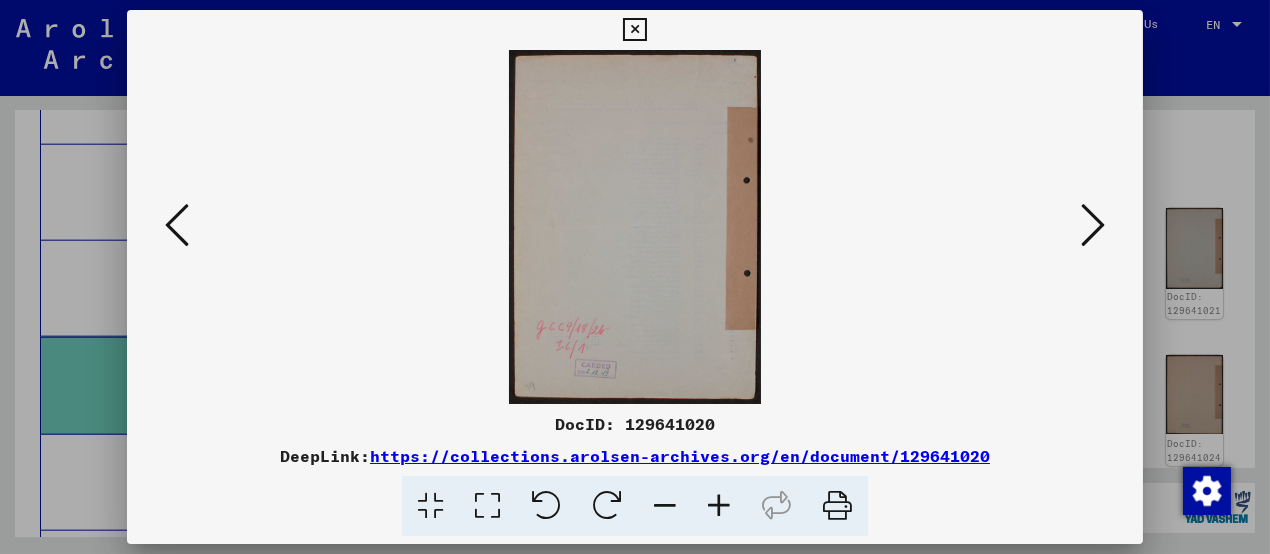 click at bounding box center [1093, 225] 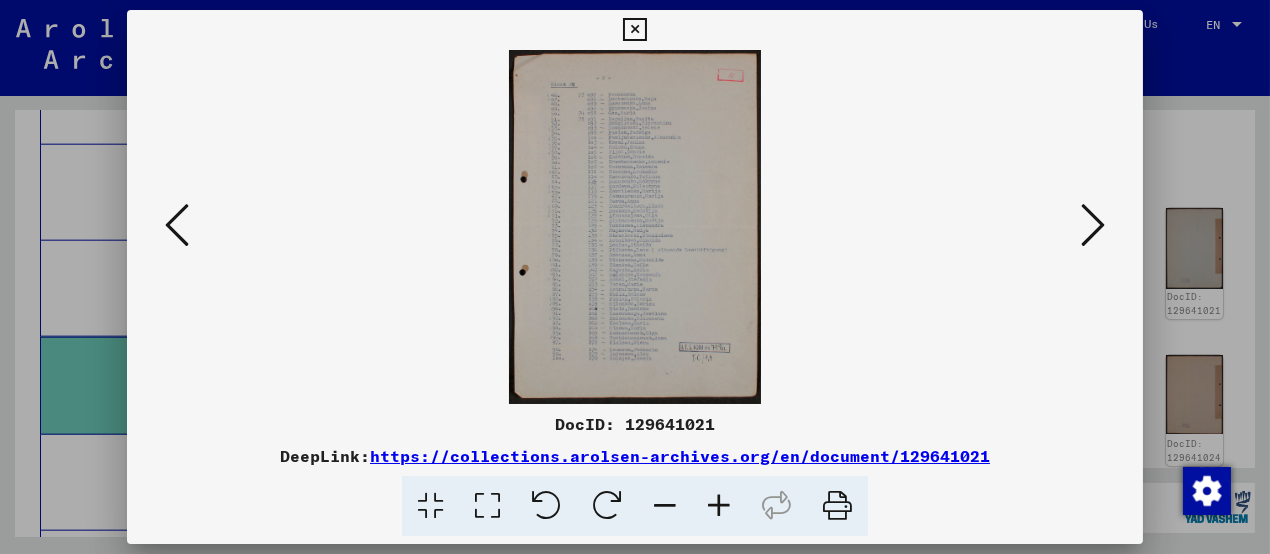 click at bounding box center (719, 506) 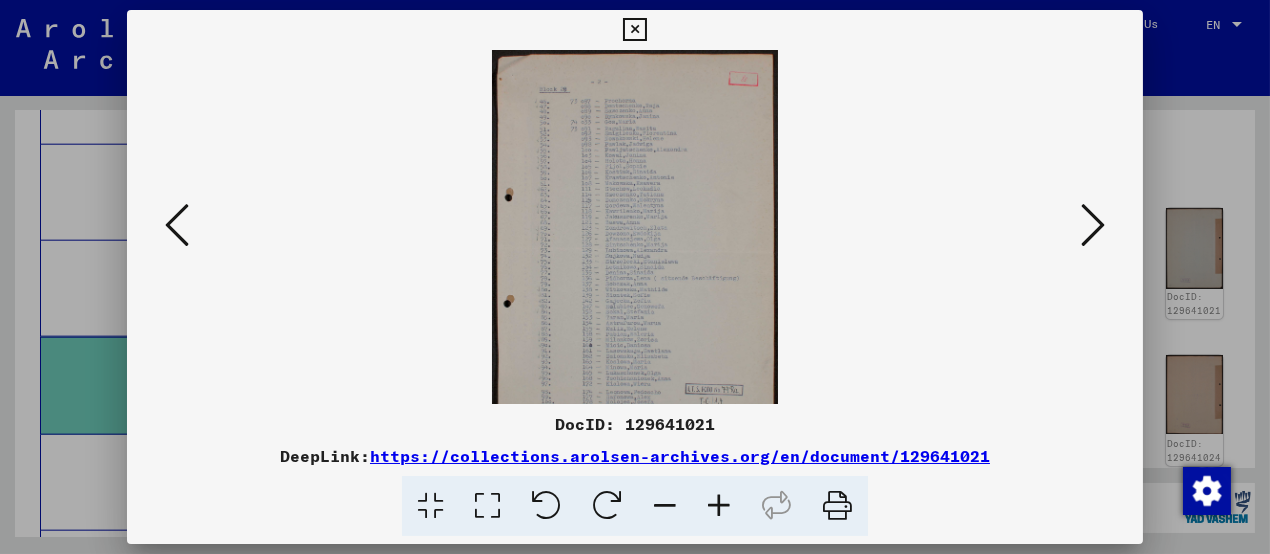 click at bounding box center [719, 506] 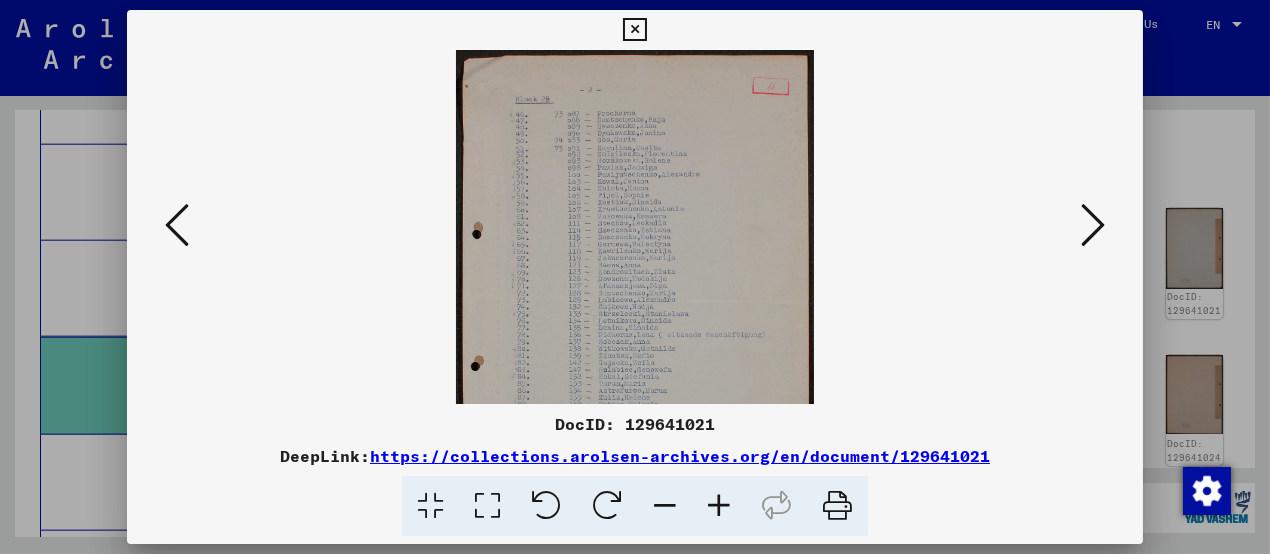 click at bounding box center (719, 506) 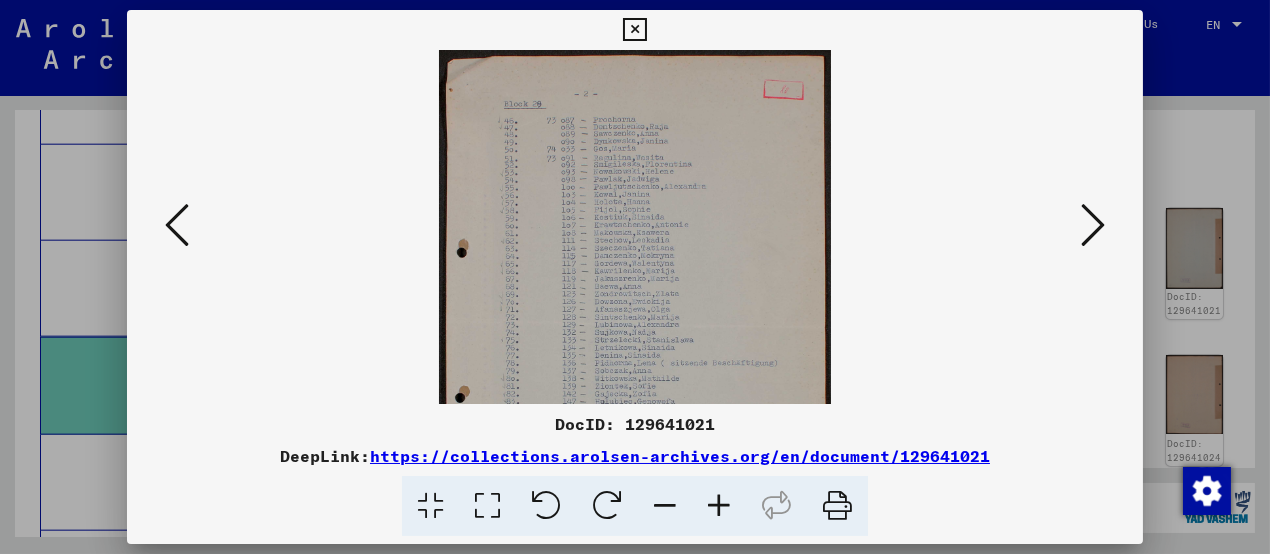 click at bounding box center (719, 506) 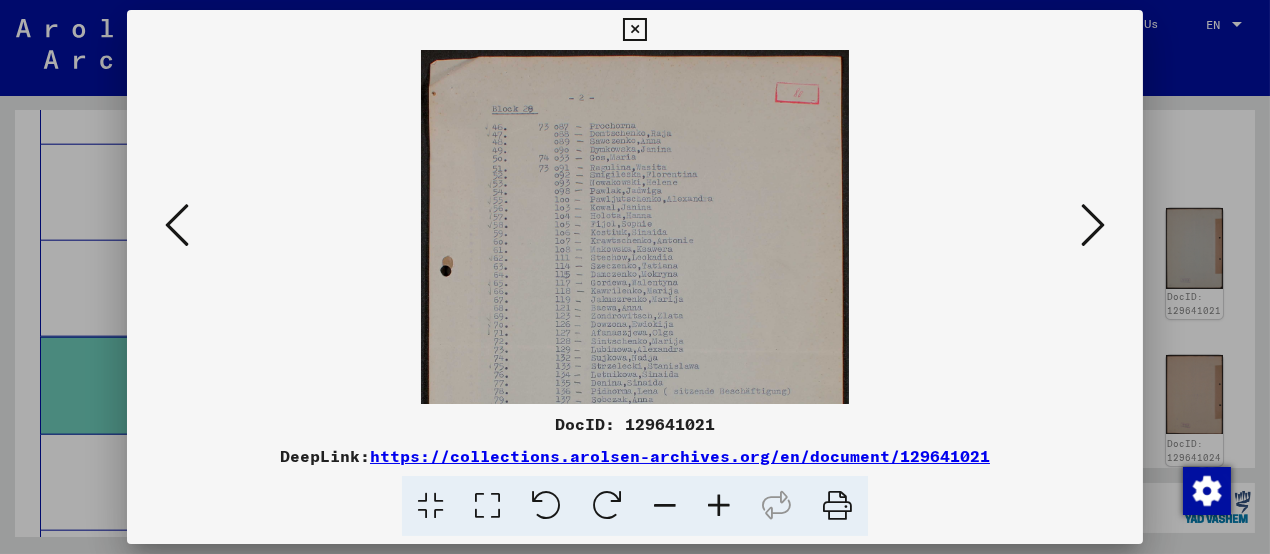 click at bounding box center [719, 506] 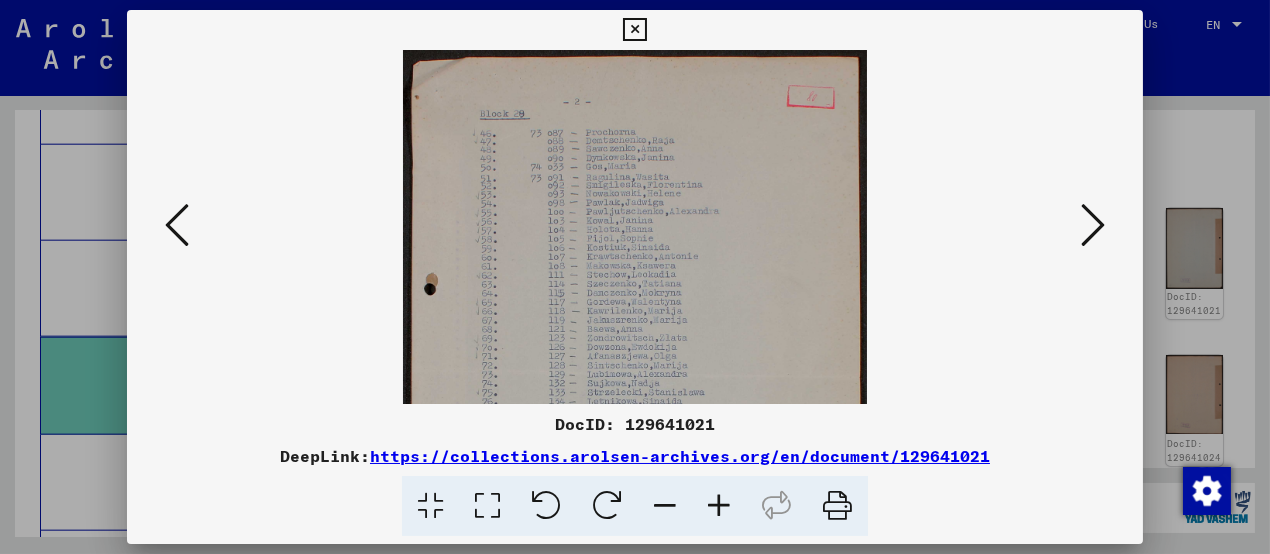 click at bounding box center [1093, 225] 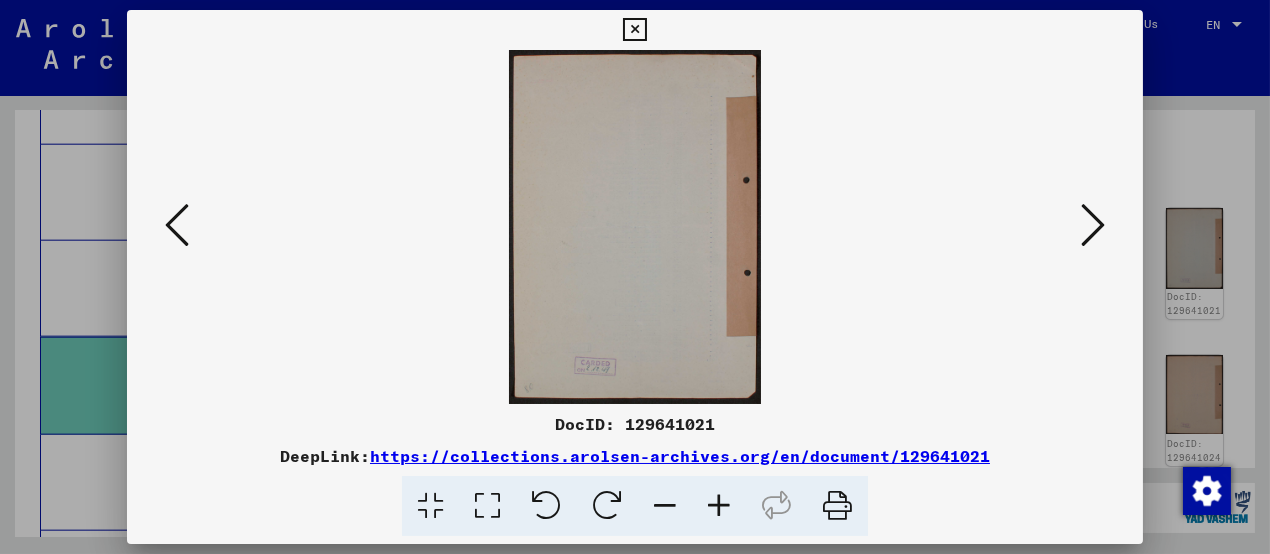 click at bounding box center [1093, 225] 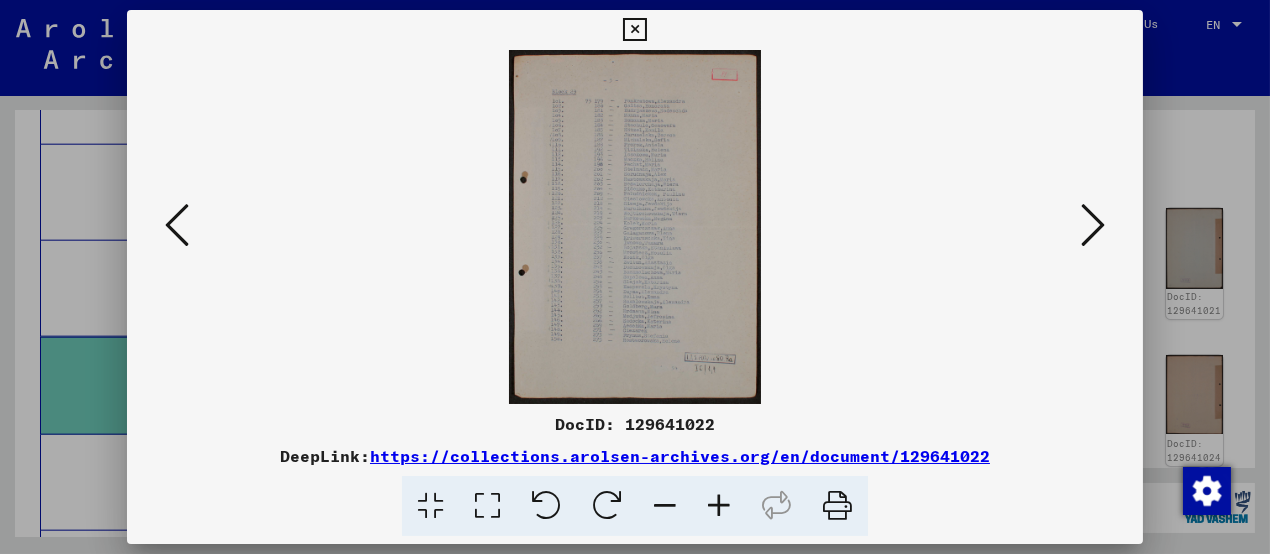 click at bounding box center [719, 506] 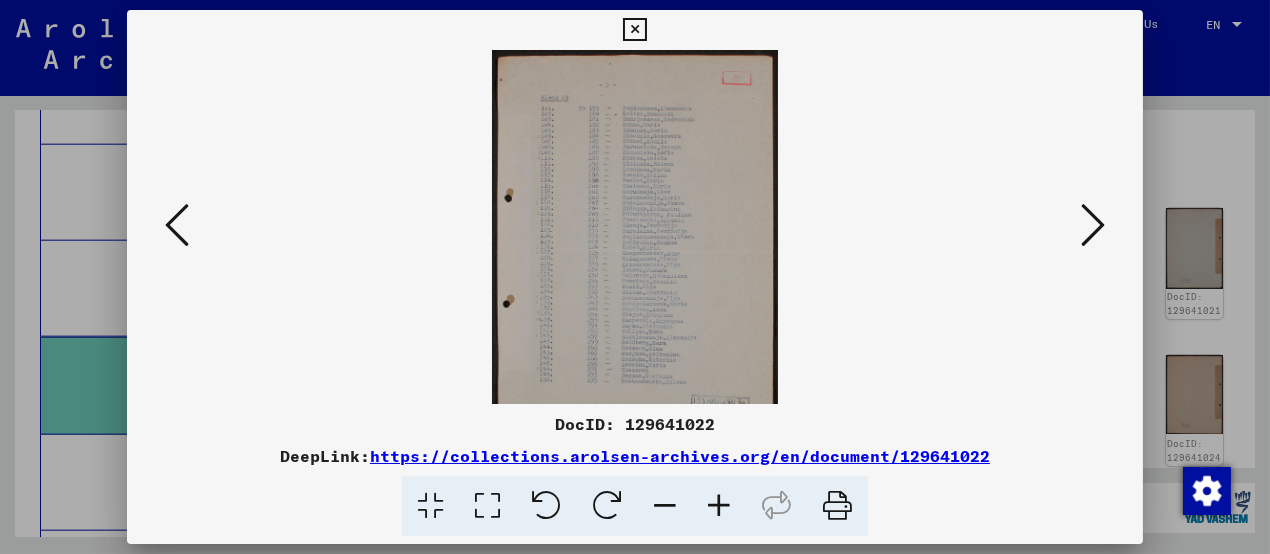 click at bounding box center [719, 506] 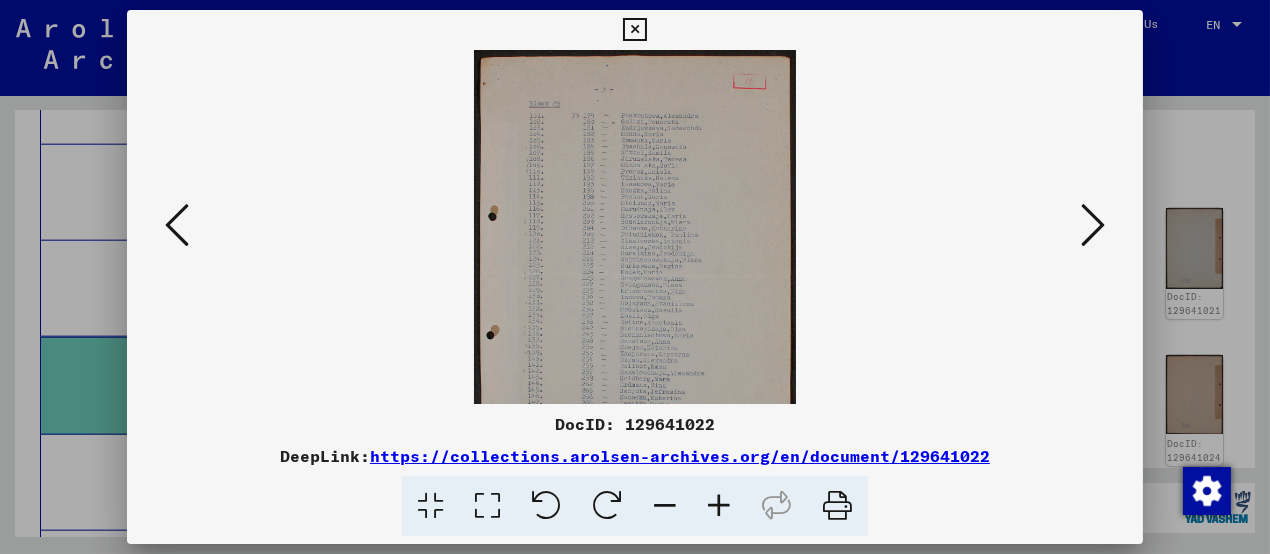 click at bounding box center (719, 506) 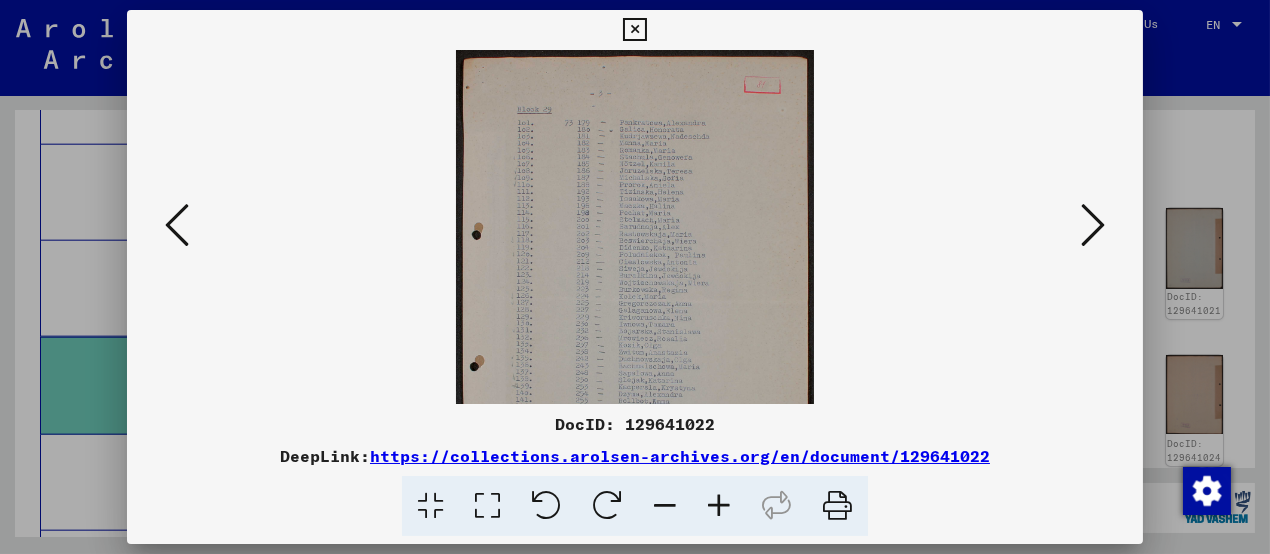 click at bounding box center [719, 506] 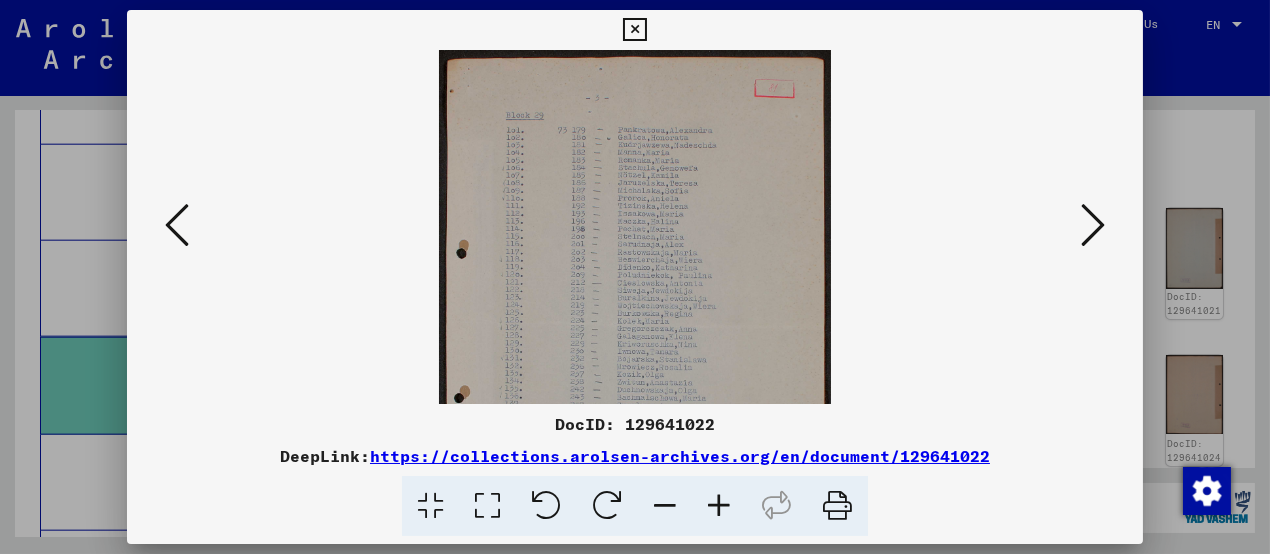 click at bounding box center [719, 506] 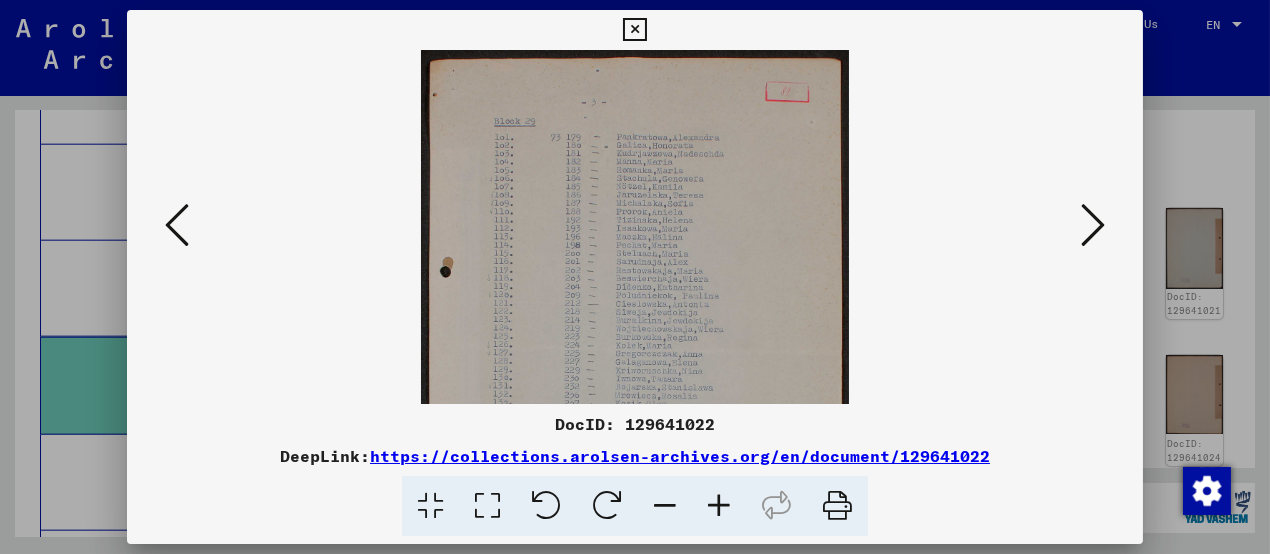click at bounding box center (719, 506) 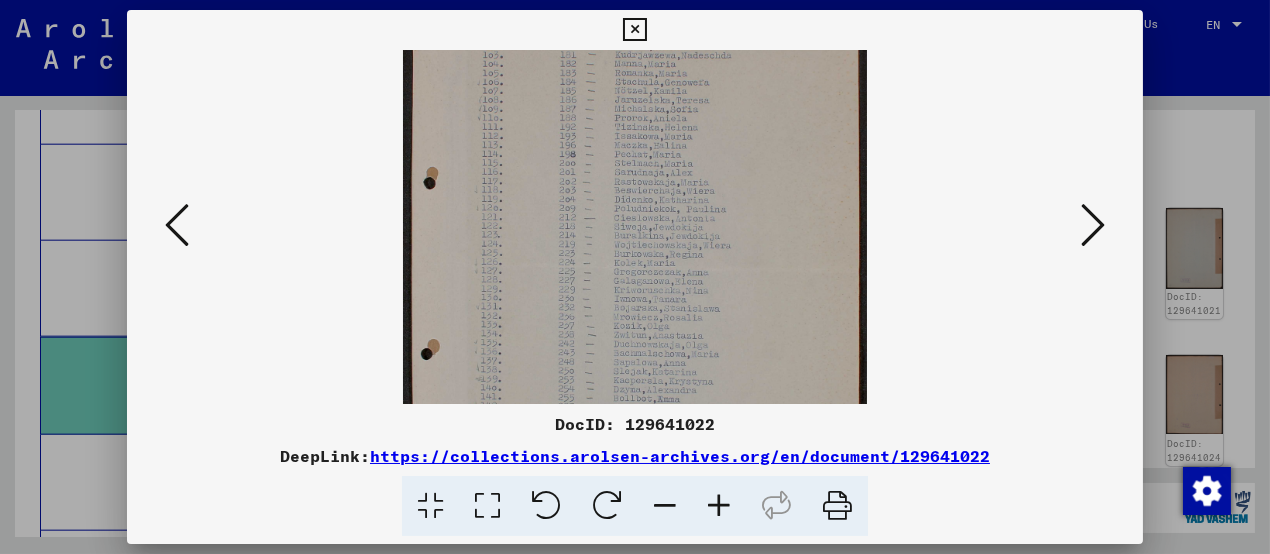 drag, startPoint x: 675, startPoint y: 215, endPoint x: 669, endPoint y: 121, distance: 94.19129 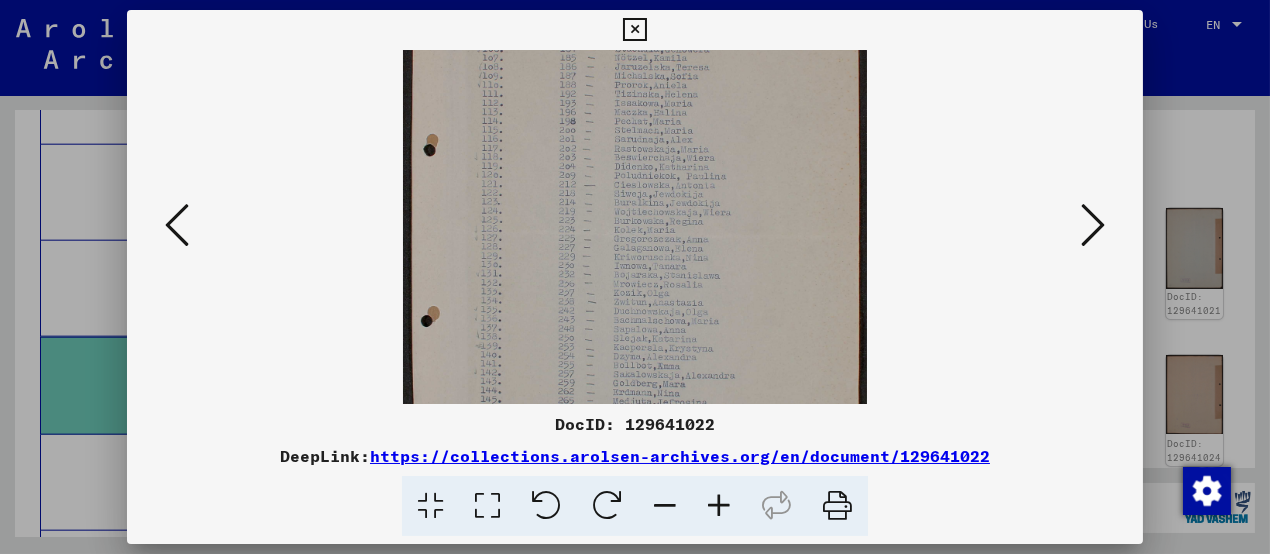 drag, startPoint x: 714, startPoint y: 273, endPoint x: 740, endPoint y: 185, distance: 91.76056 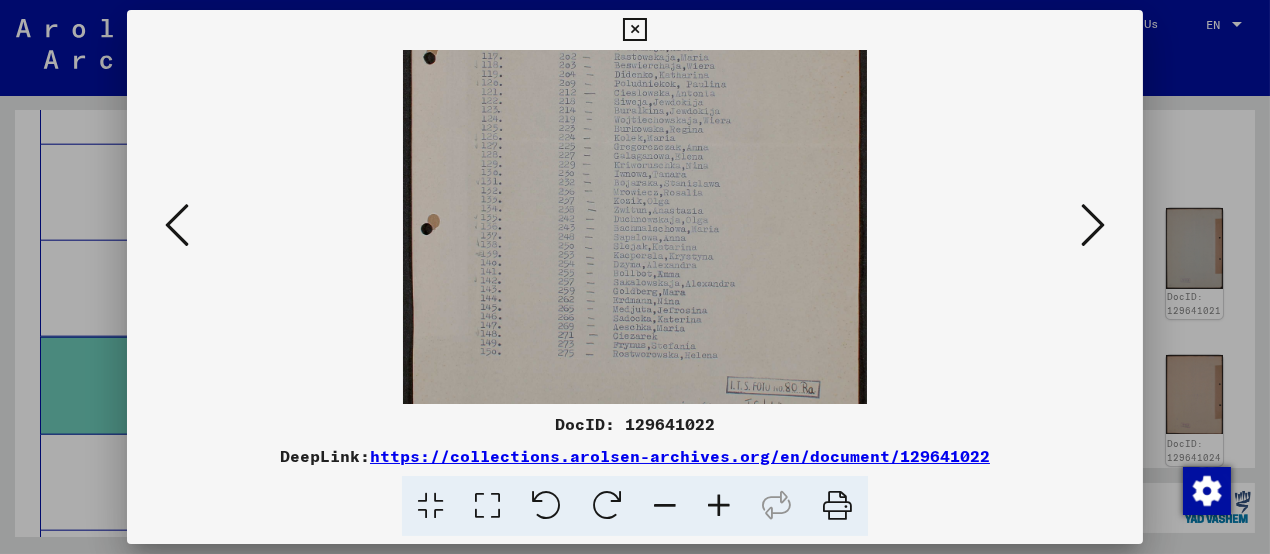 click at bounding box center (1093, 225) 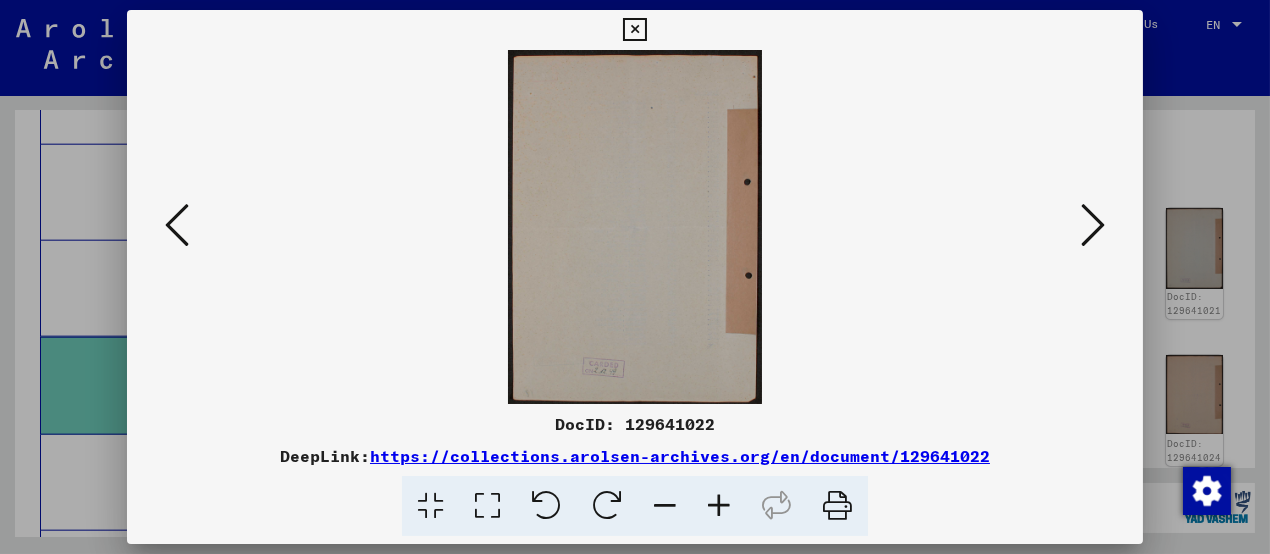 scroll, scrollTop: 0, scrollLeft: 0, axis: both 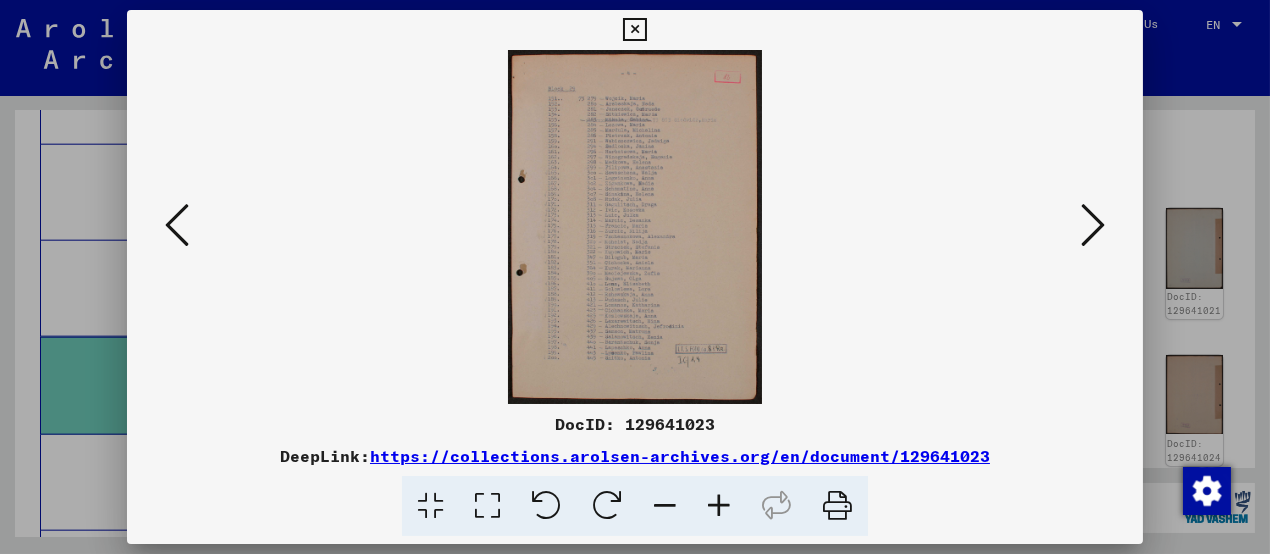 click at bounding box center [719, 506] 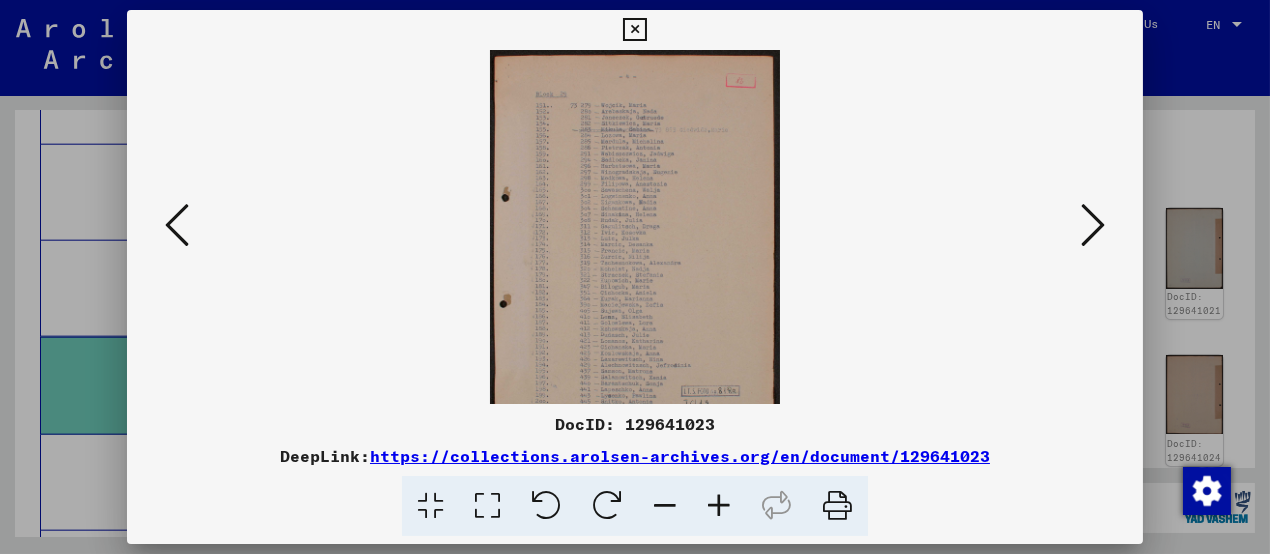 click at bounding box center [719, 506] 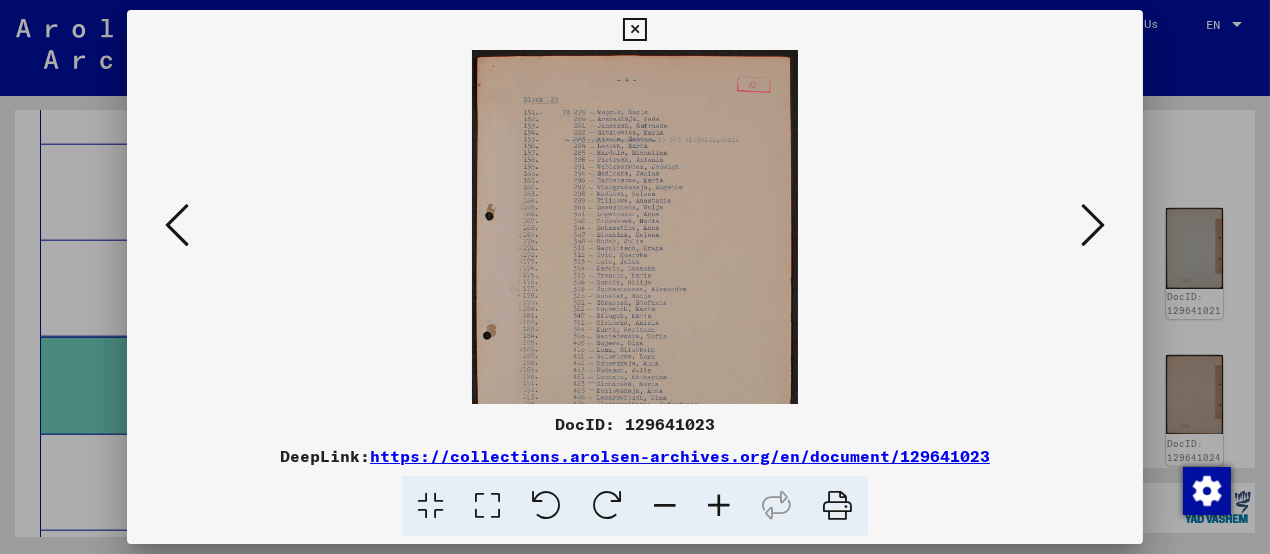 click at bounding box center [719, 506] 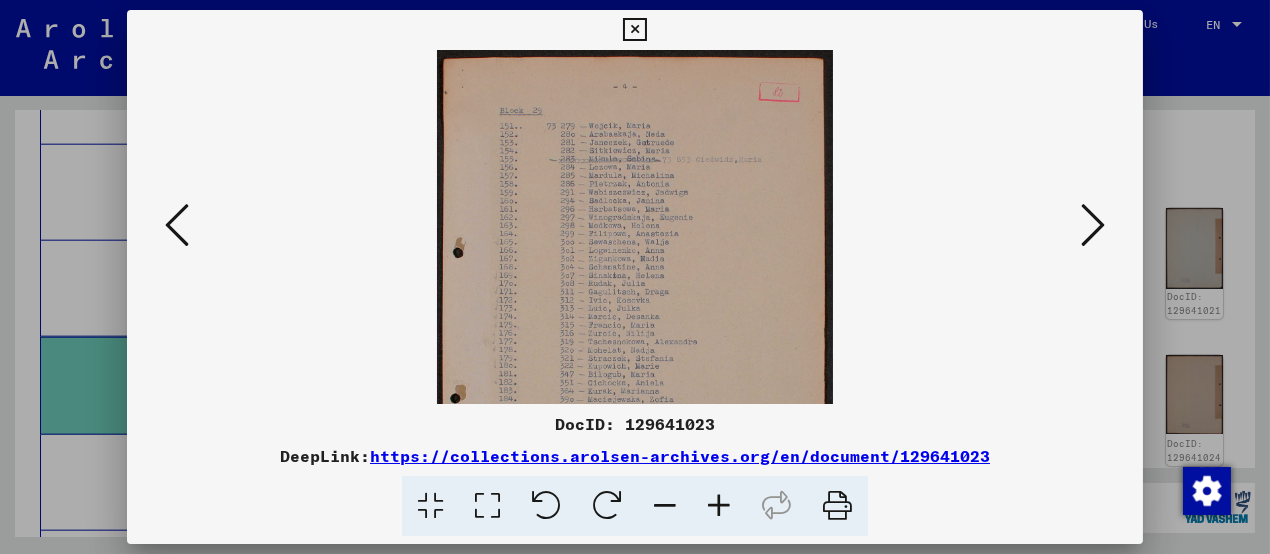 click at bounding box center (719, 506) 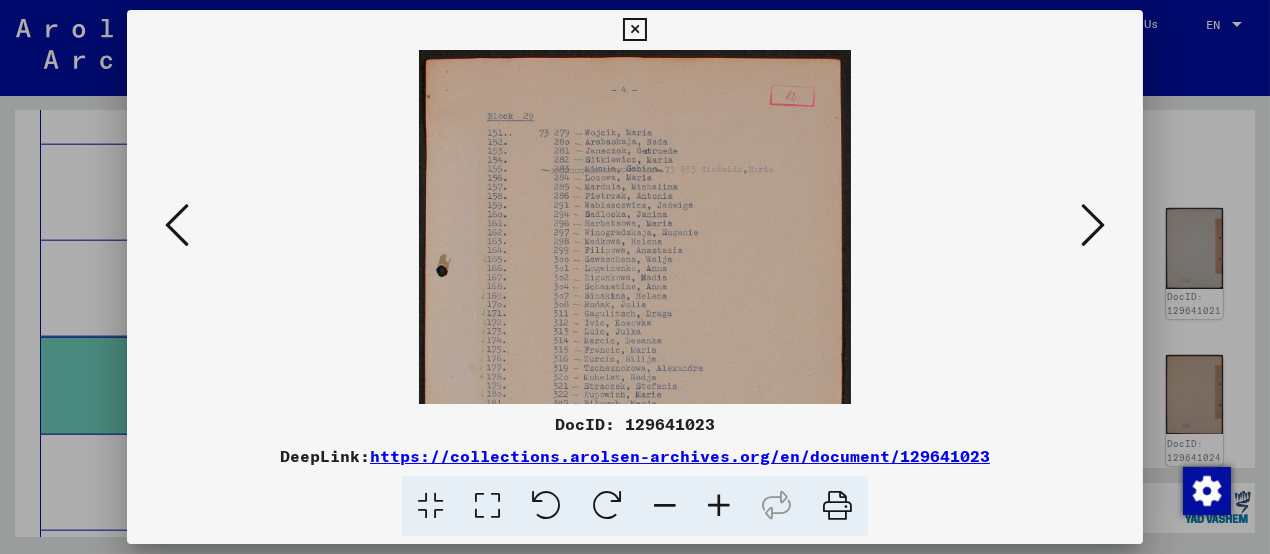 click at bounding box center (719, 506) 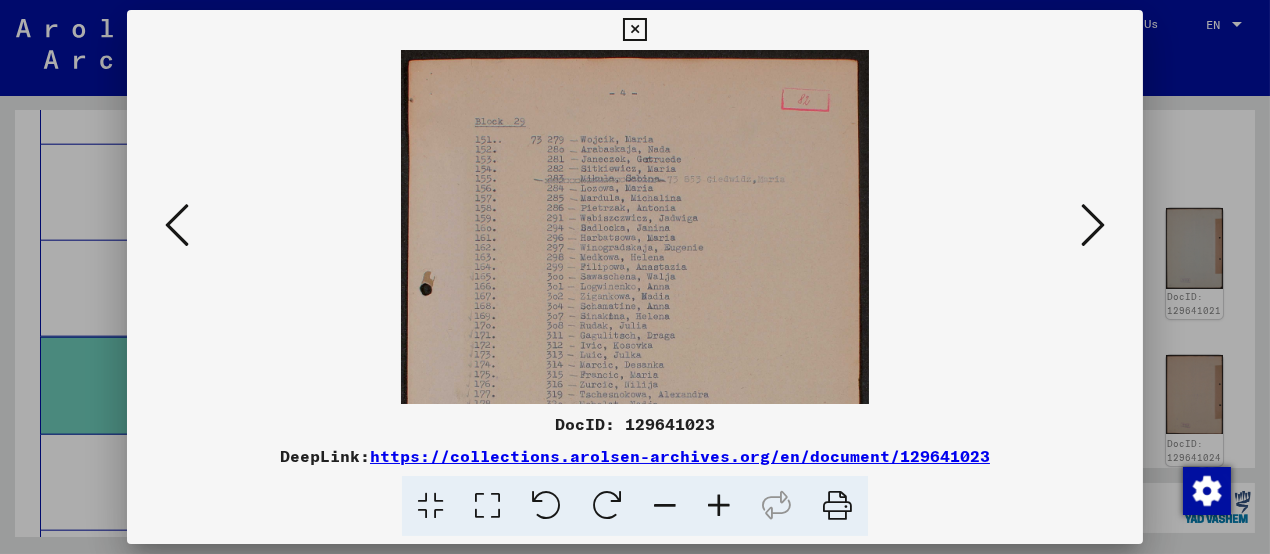 click at bounding box center (719, 506) 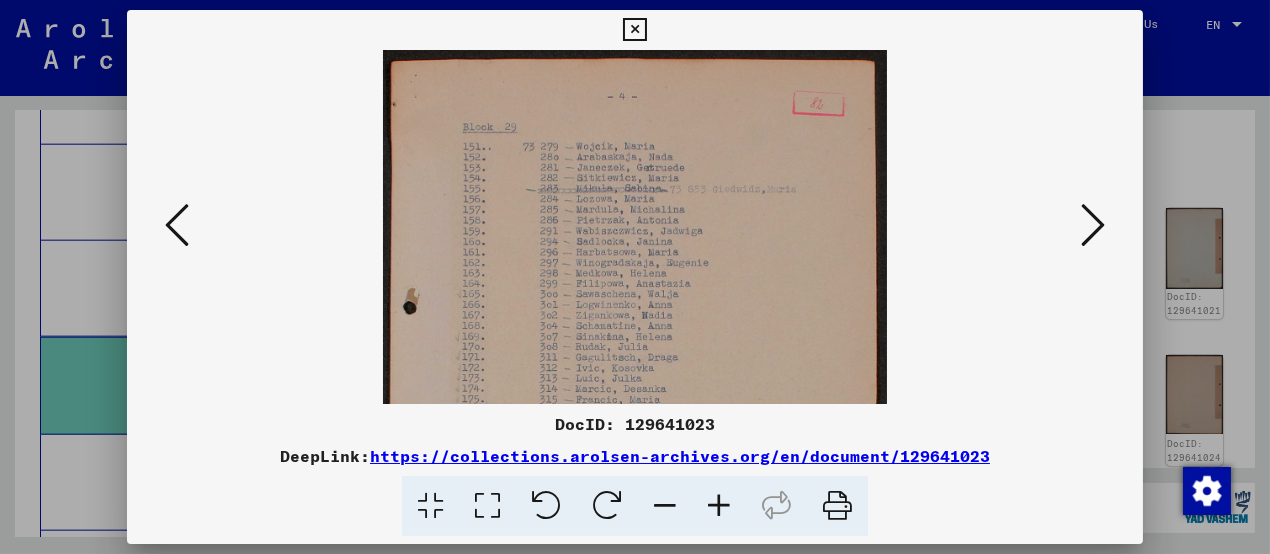 click at bounding box center [1093, 226] 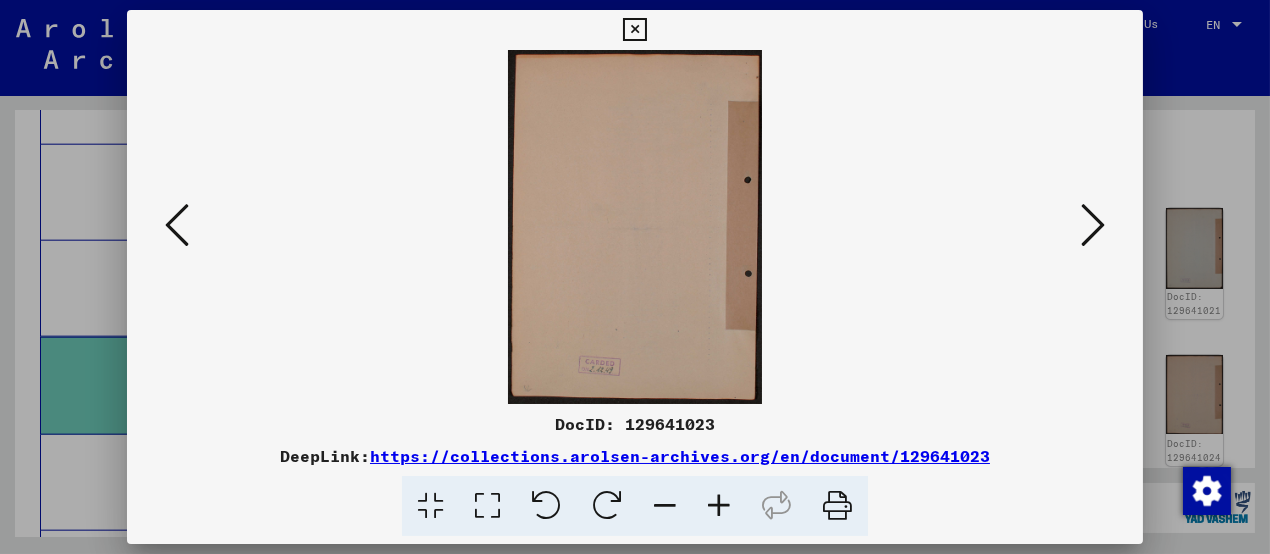 click at bounding box center [1093, 226] 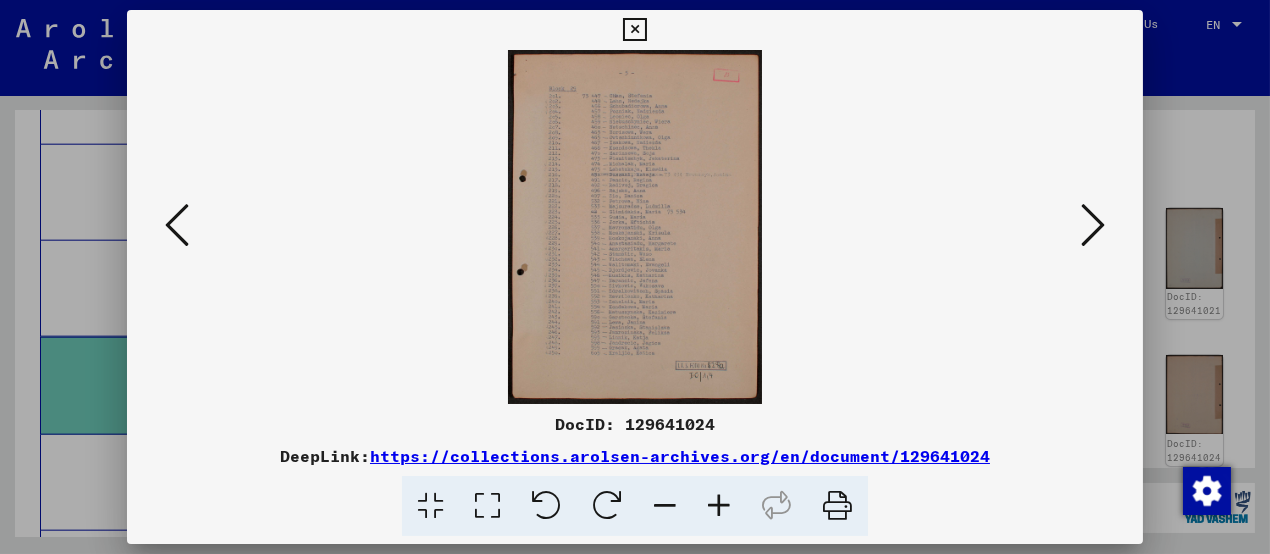 click at bounding box center [1093, 226] 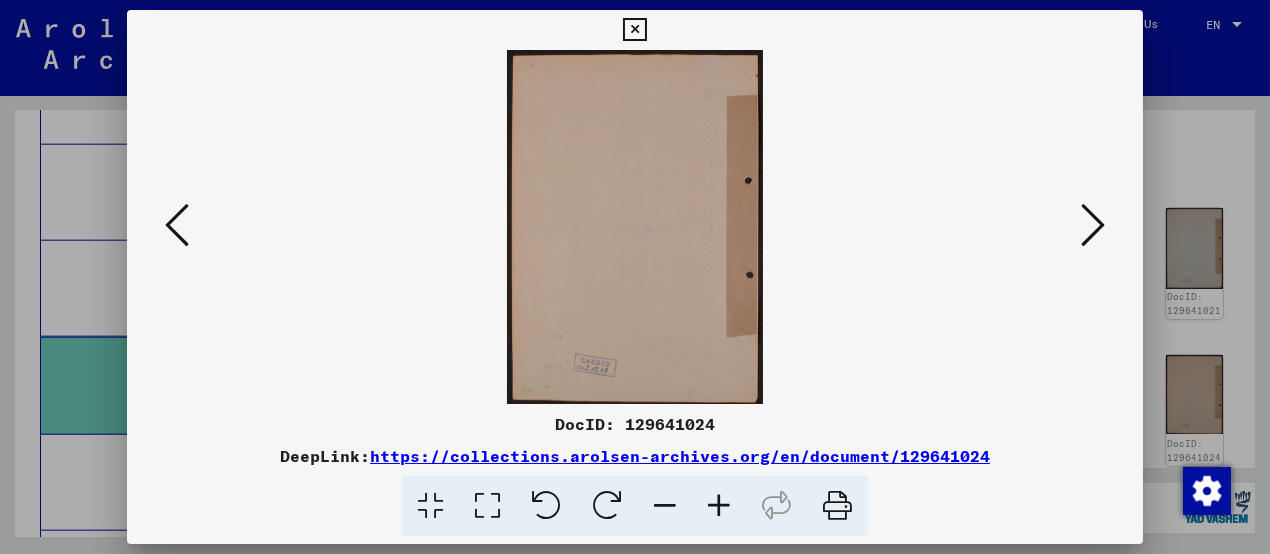 click at bounding box center [1093, 226] 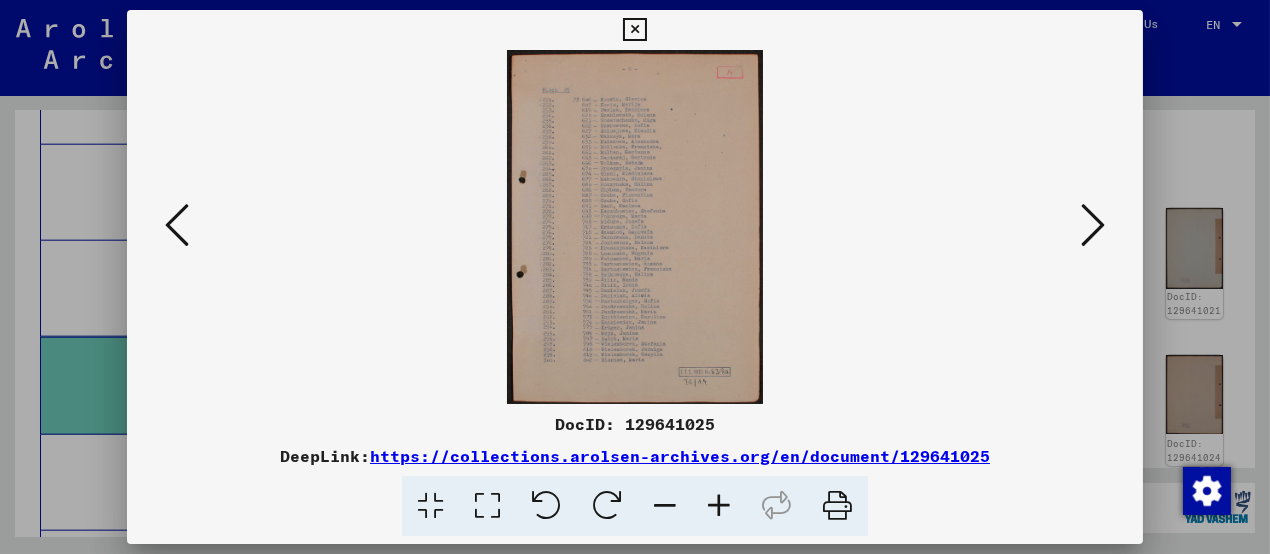 click at bounding box center (1093, 226) 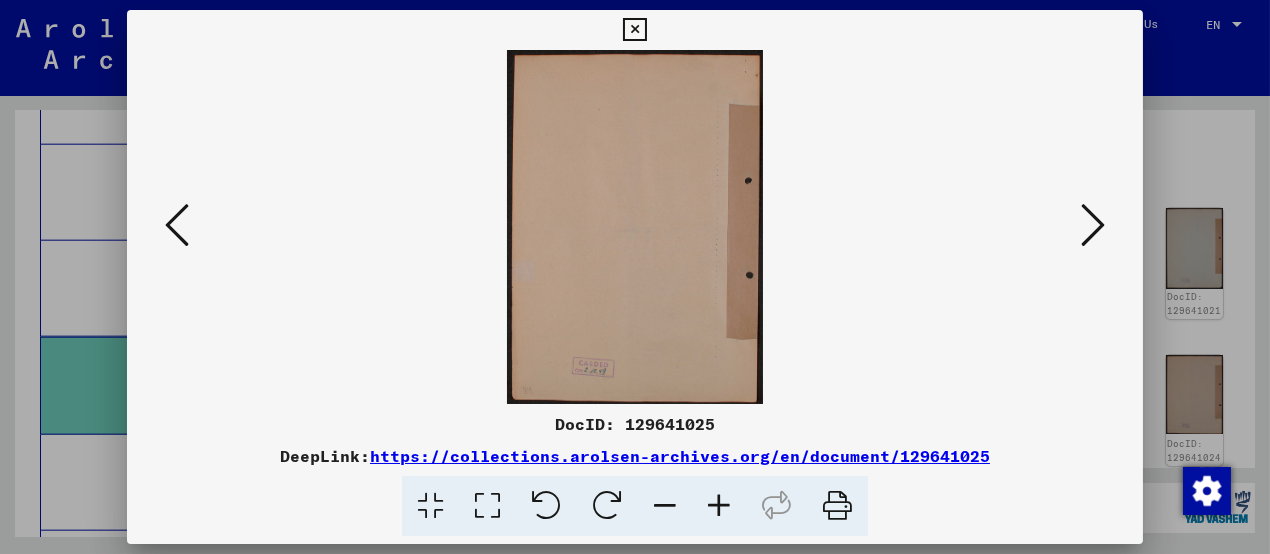 click at bounding box center [1093, 226] 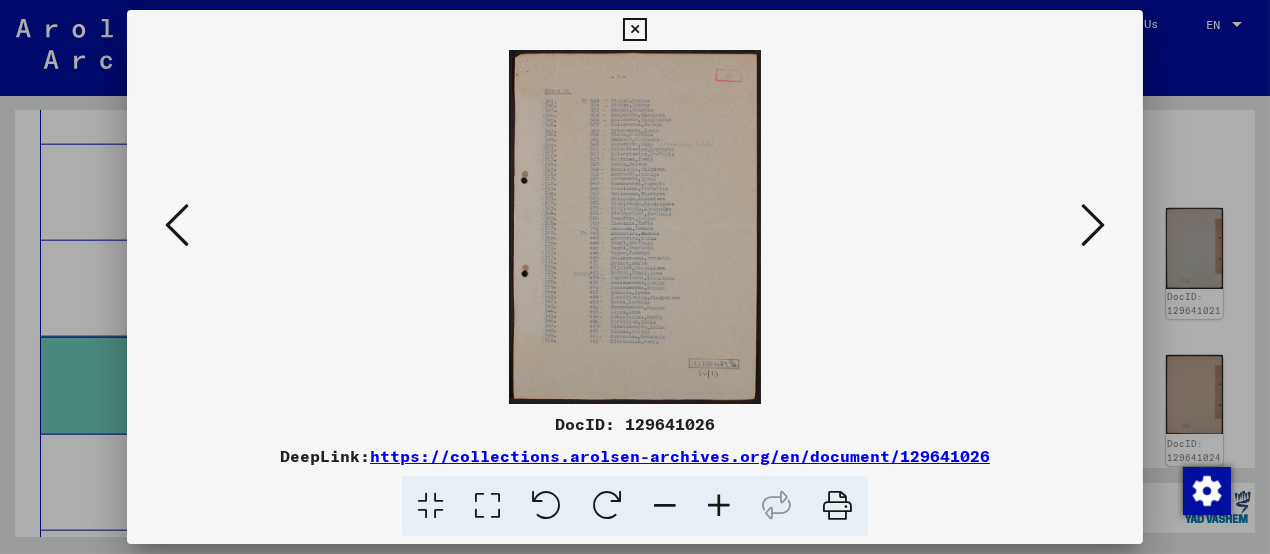 click at bounding box center [719, 506] 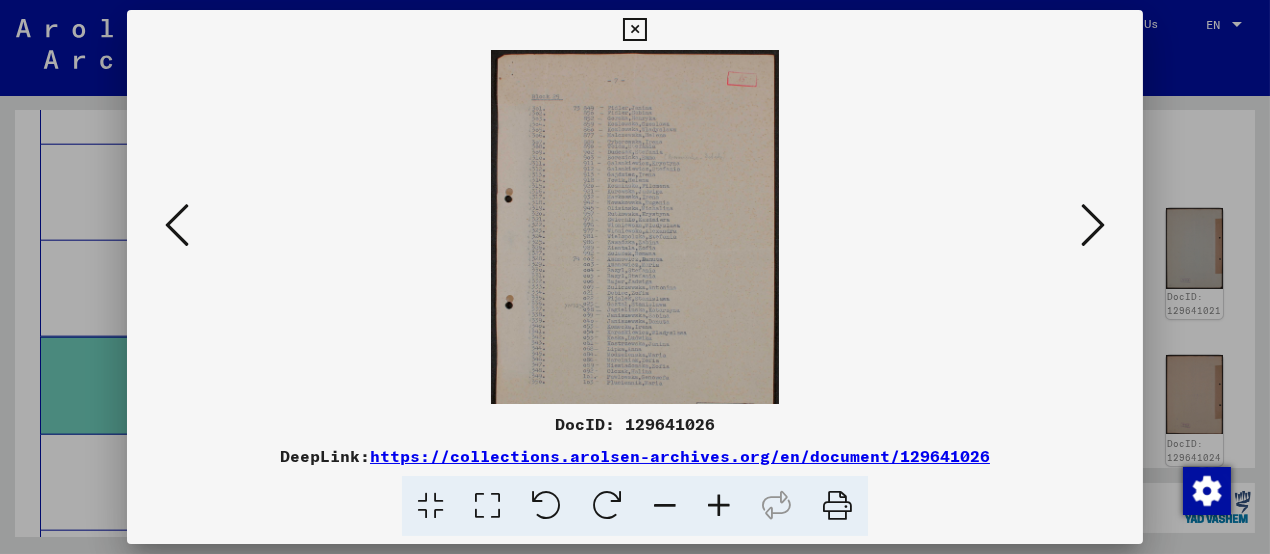 click at bounding box center (719, 506) 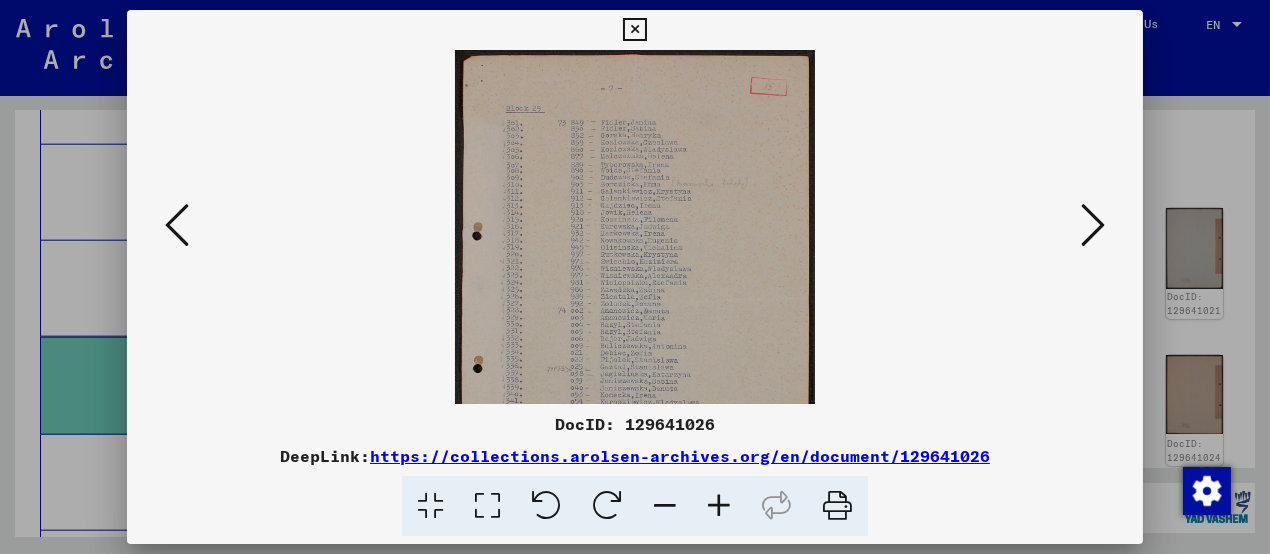 click at bounding box center [719, 506] 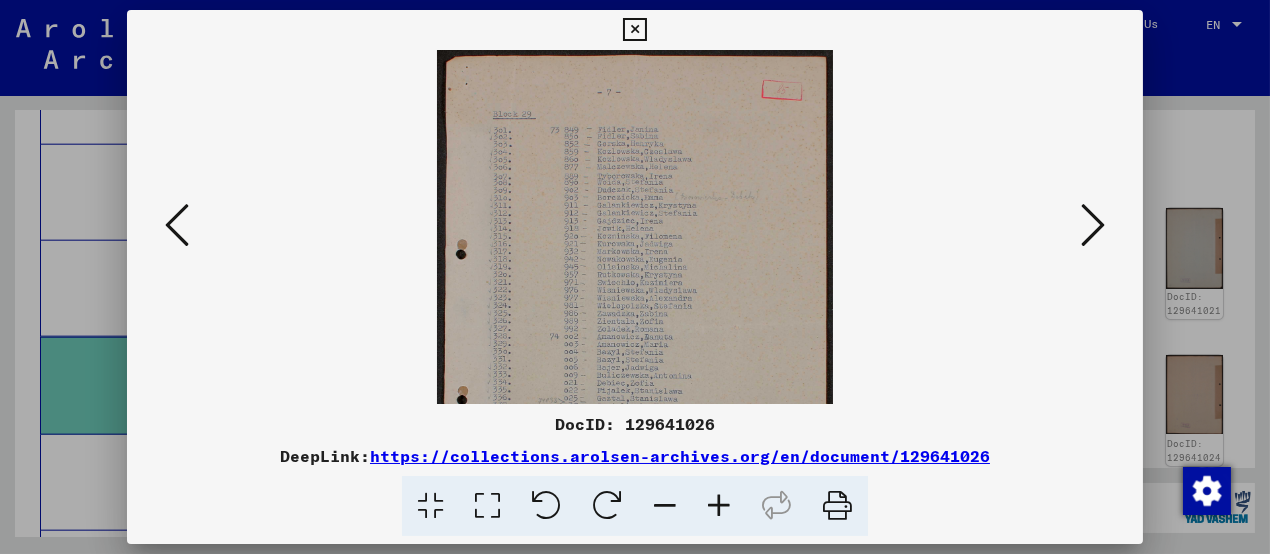 click at bounding box center (719, 506) 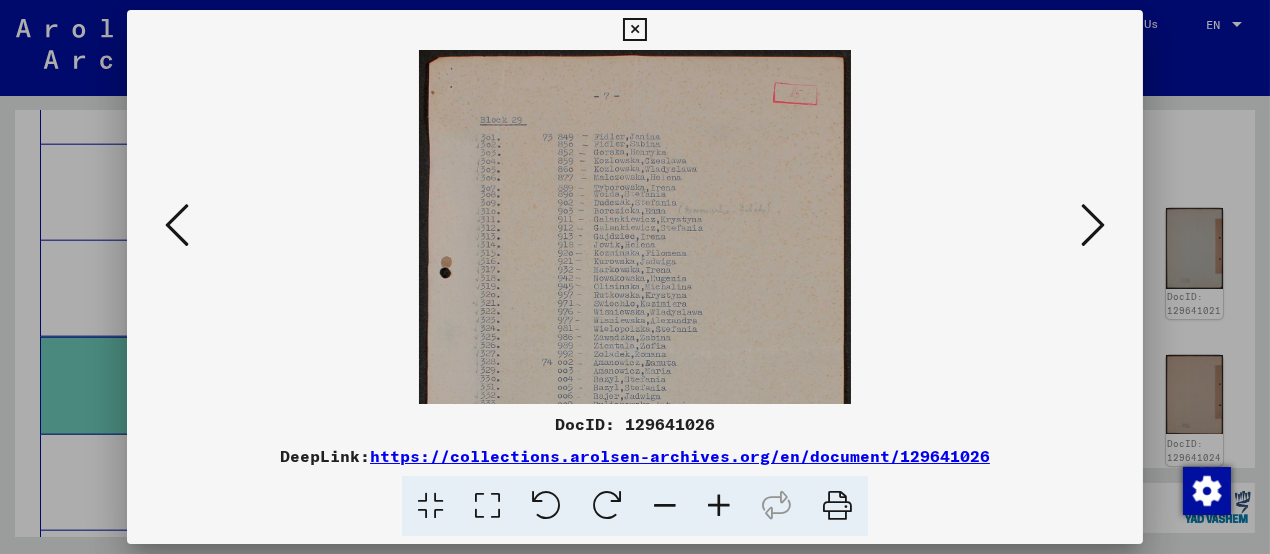 click at bounding box center (719, 506) 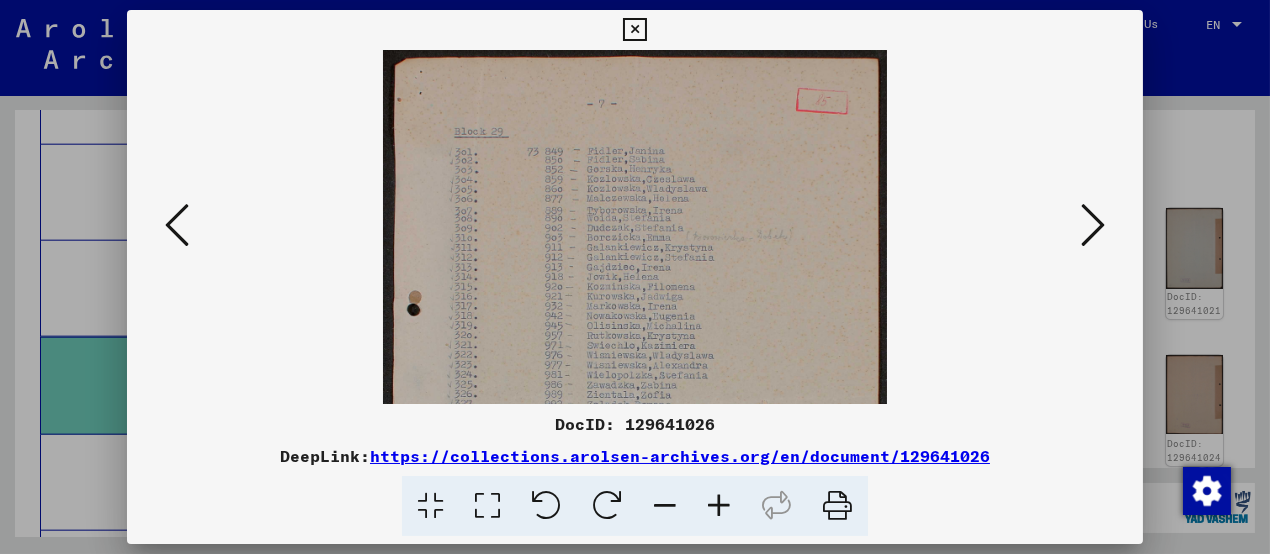 click at bounding box center [719, 506] 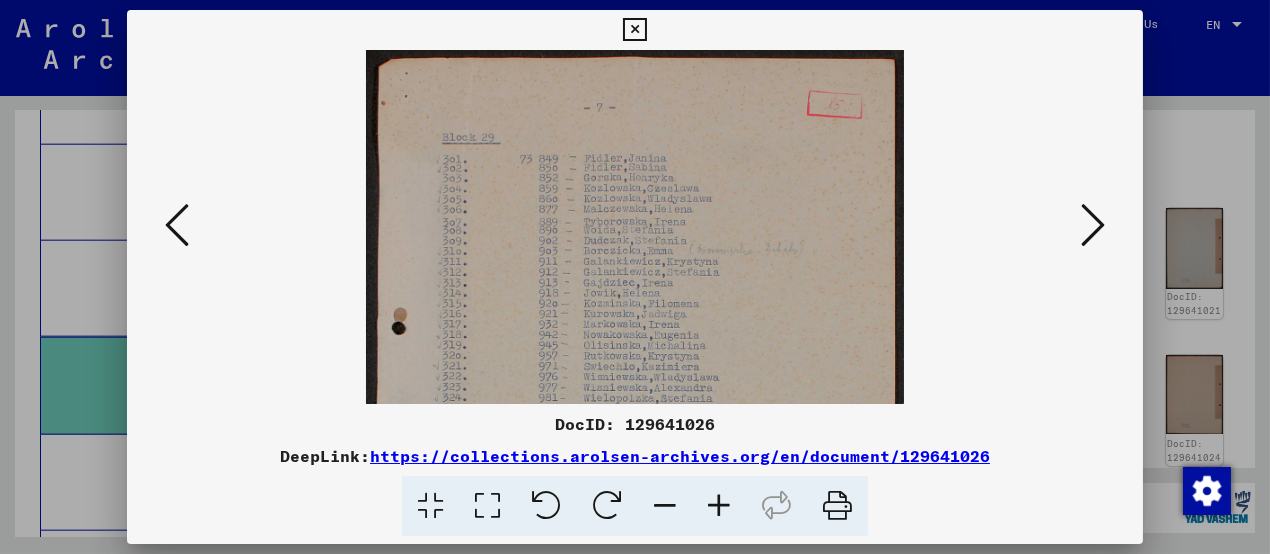 click at bounding box center [719, 506] 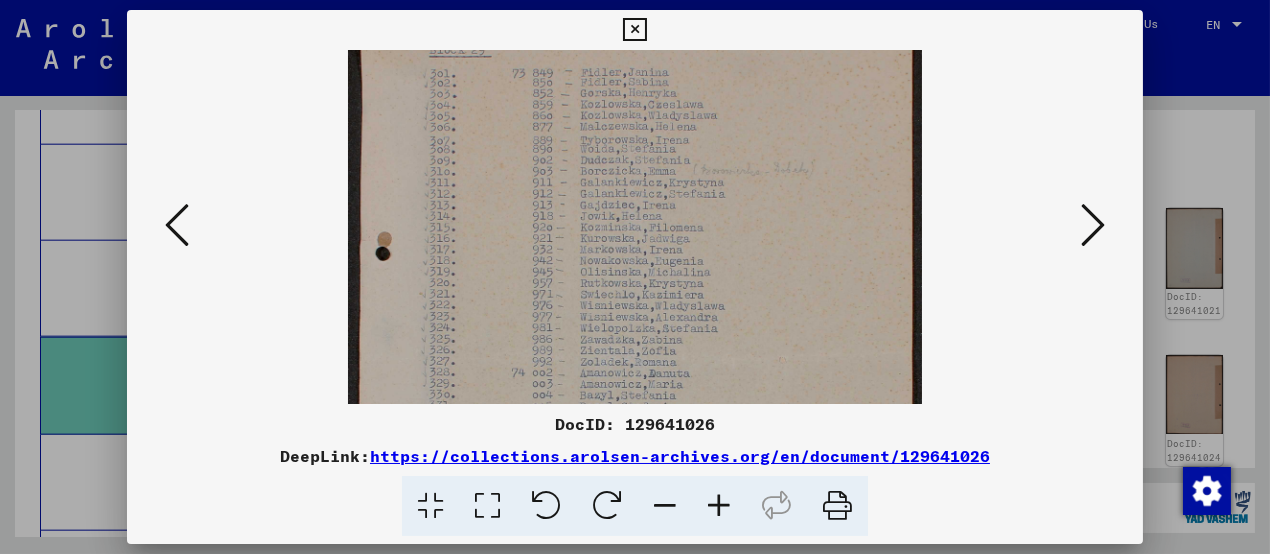drag, startPoint x: 651, startPoint y: 305, endPoint x: 630, endPoint y: 175, distance: 131.68523 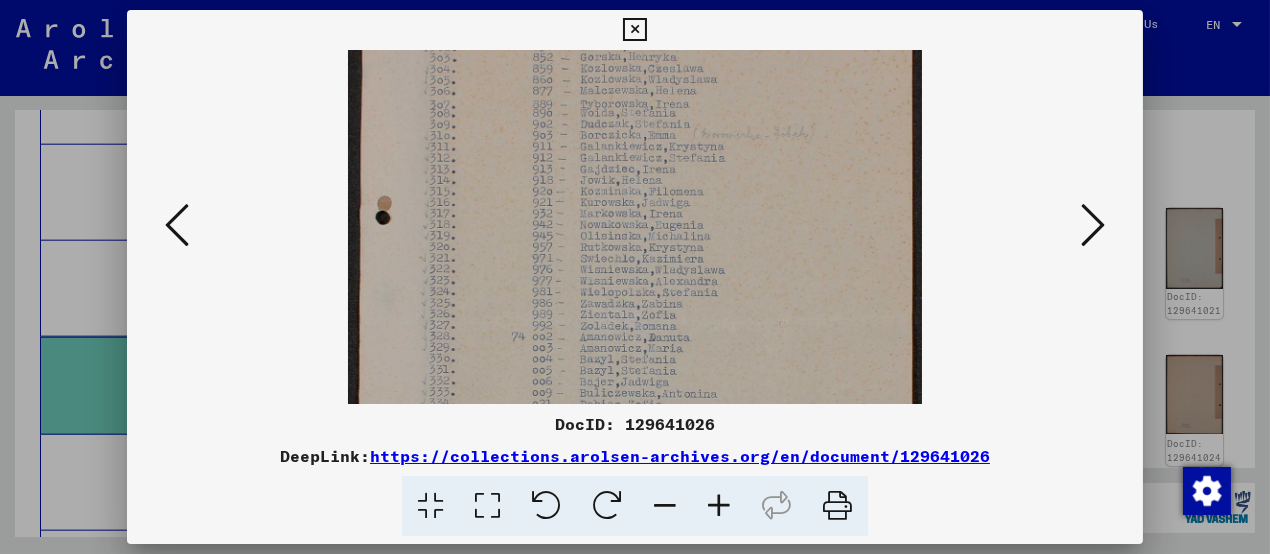 click at bounding box center (635, 323) 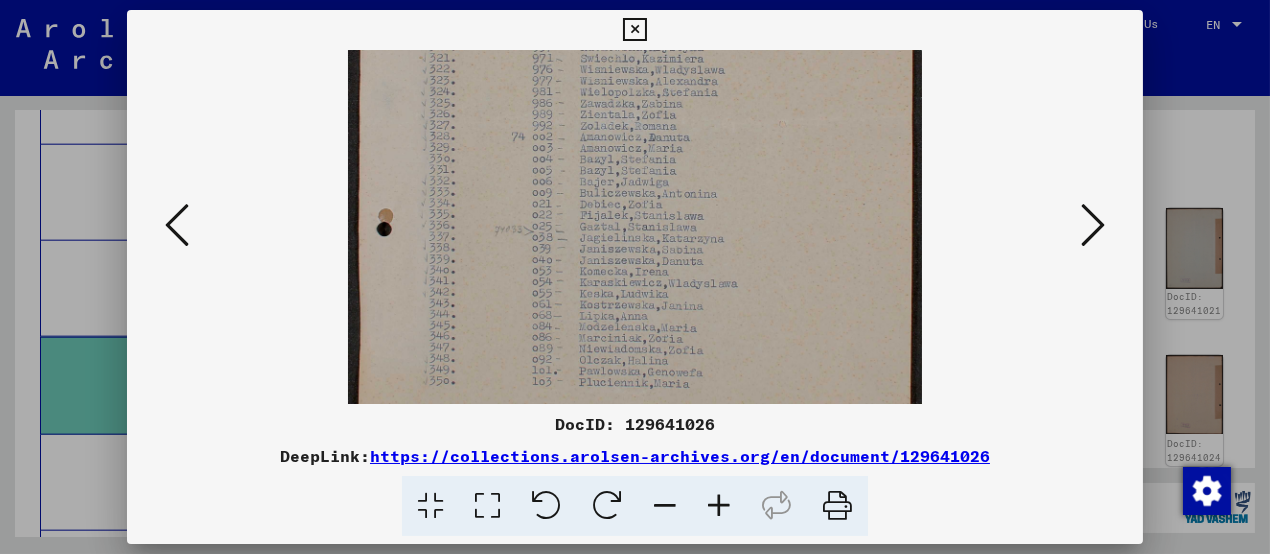 drag, startPoint x: 658, startPoint y: 286, endPoint x: 656, endPoint y: 159, distance: 127.01575 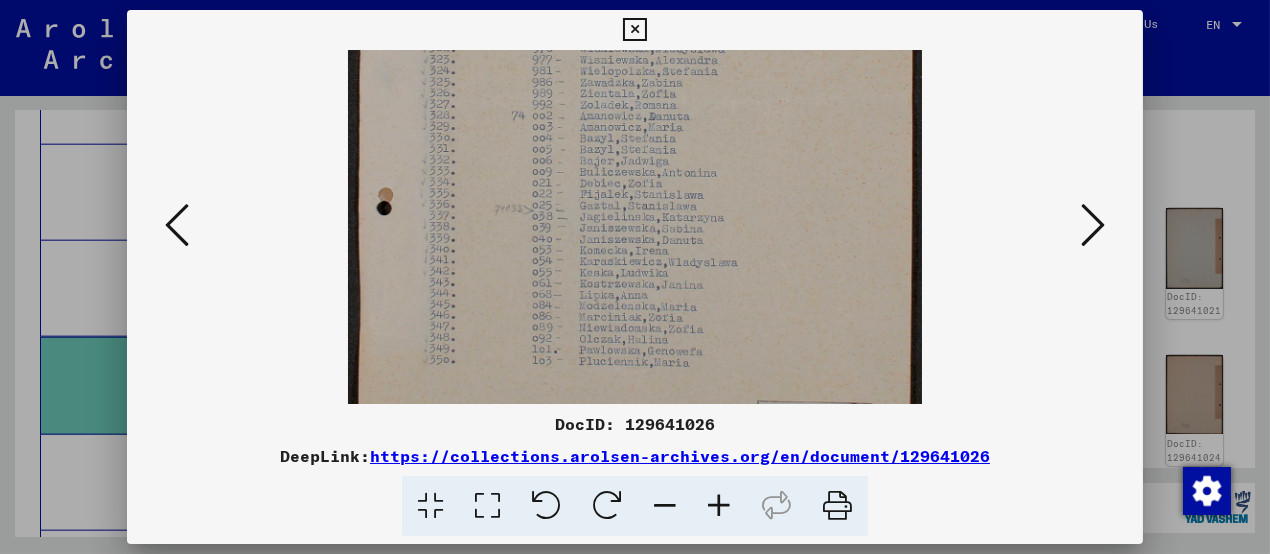 click at bounding box center [1093, 225] 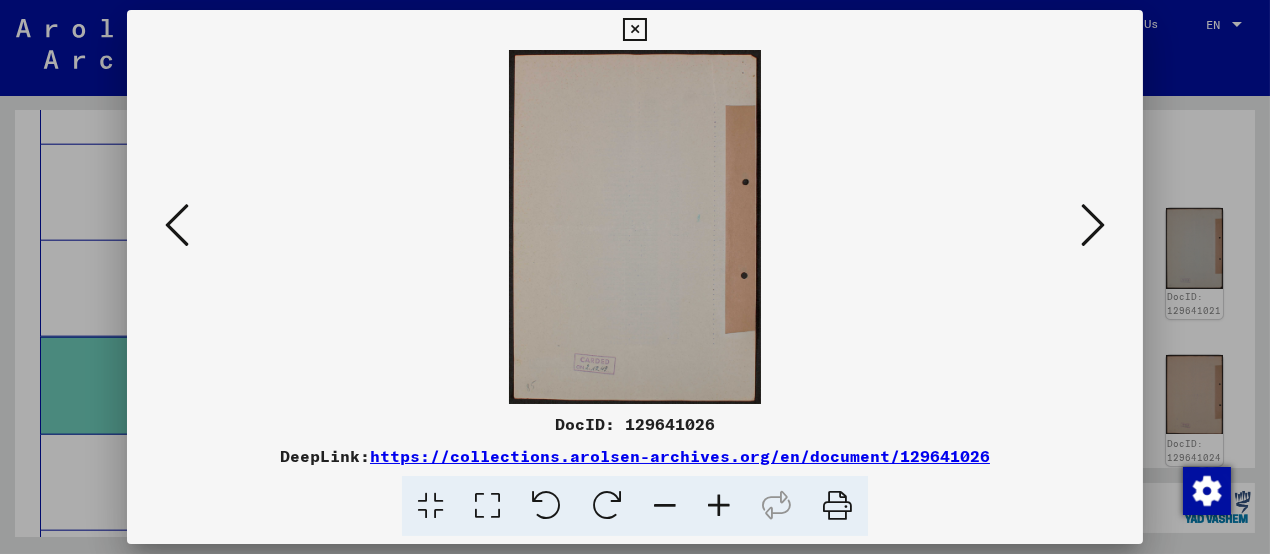 click at bounding box center [1093, 225] 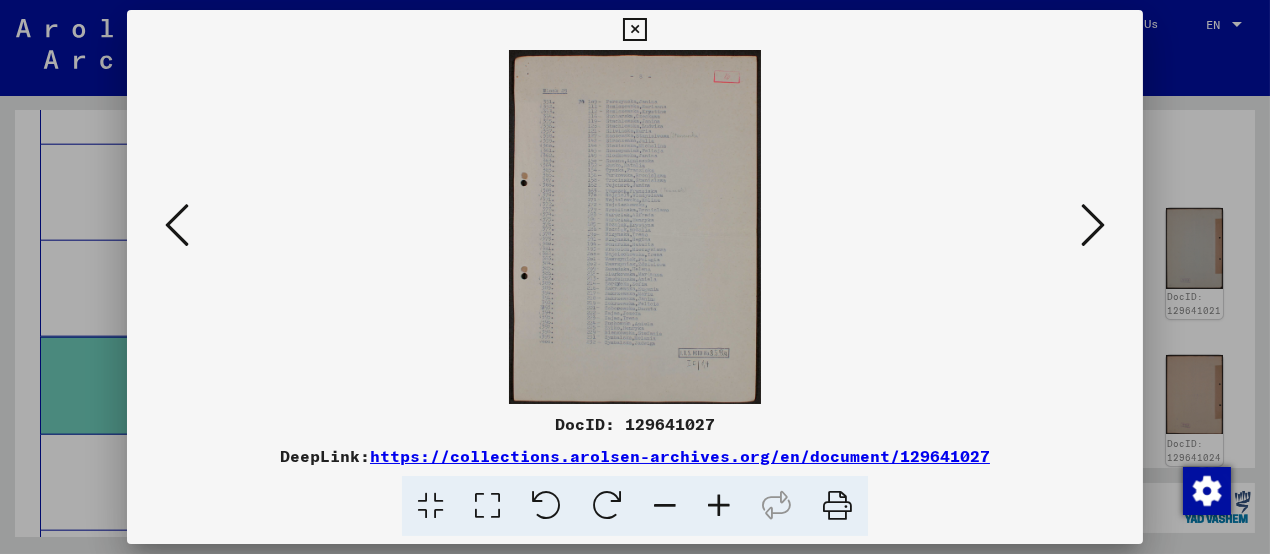 click at bounding box center [719, 506] 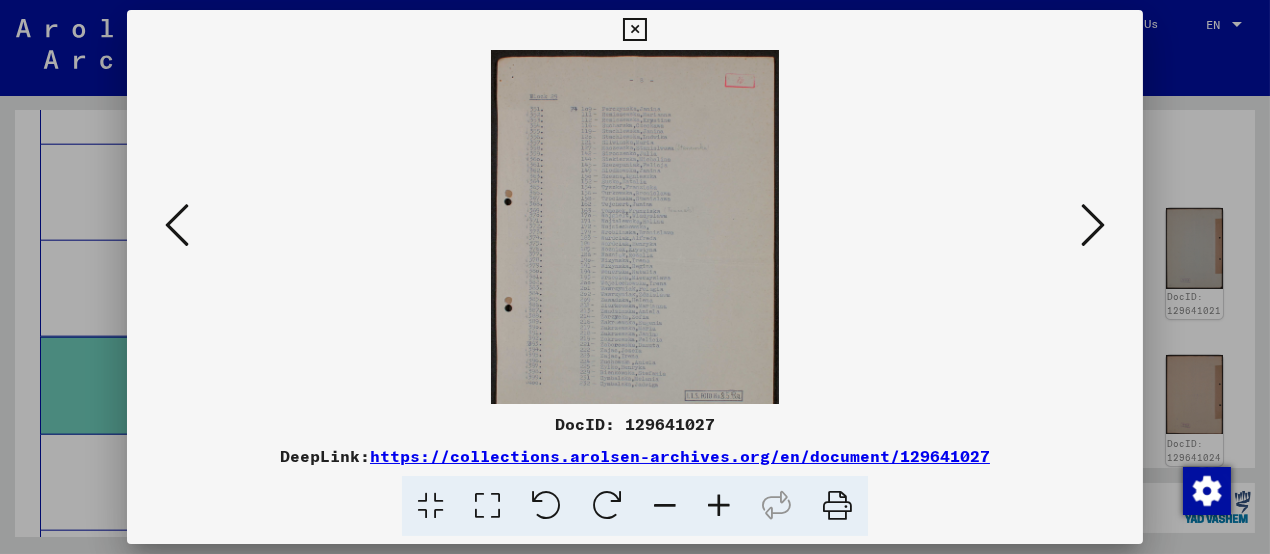 click at bounding box center [719, 506] 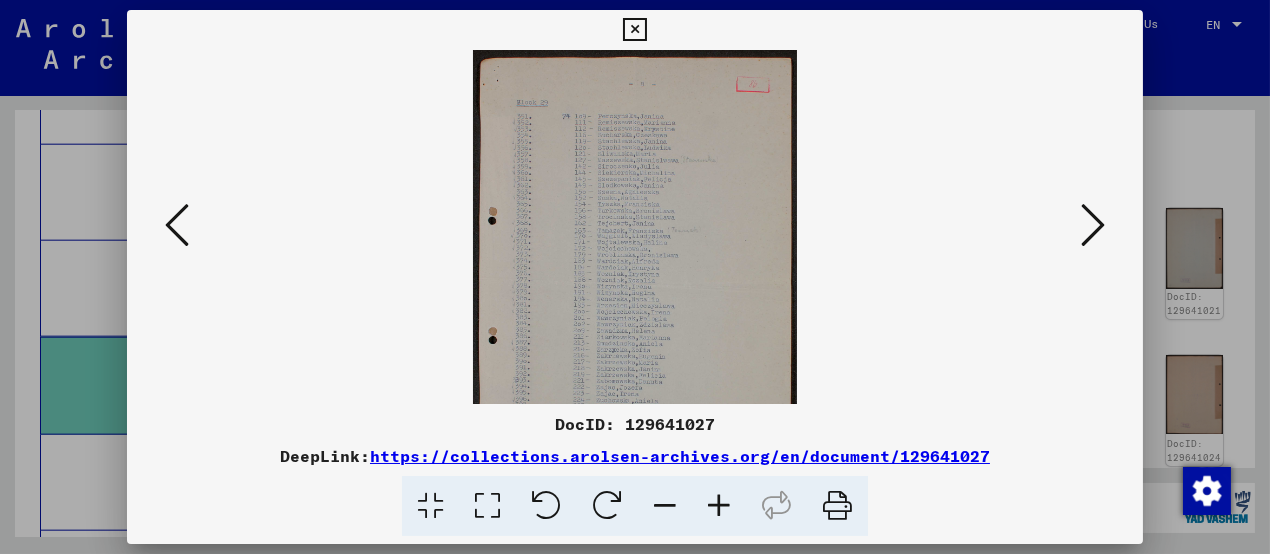 click at bounding box center (719, 506) 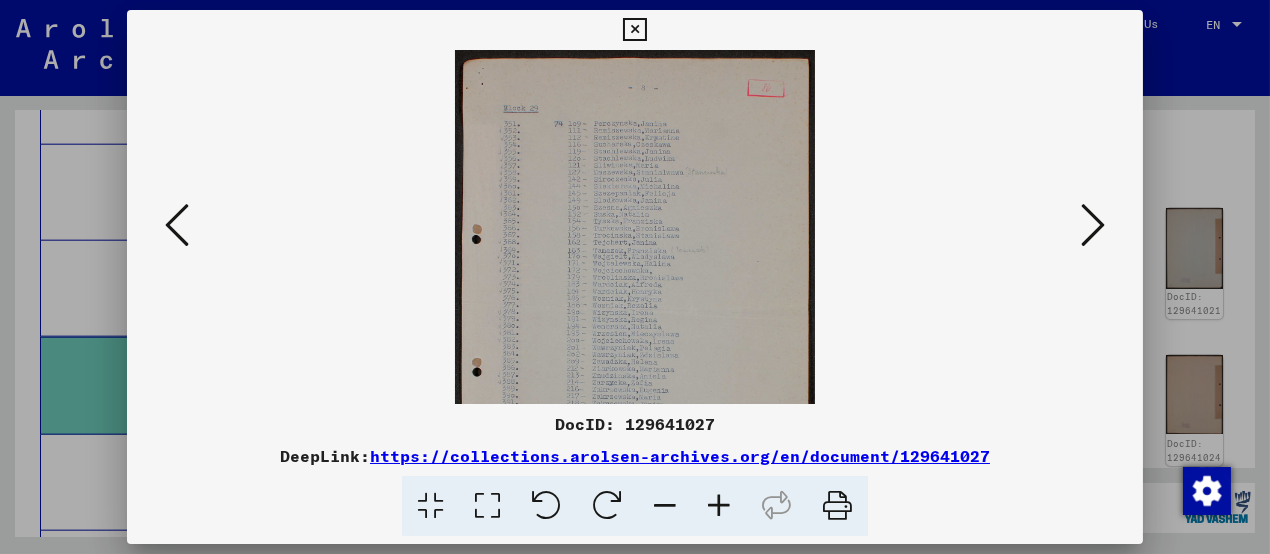 click at bounding box center (719, 506) 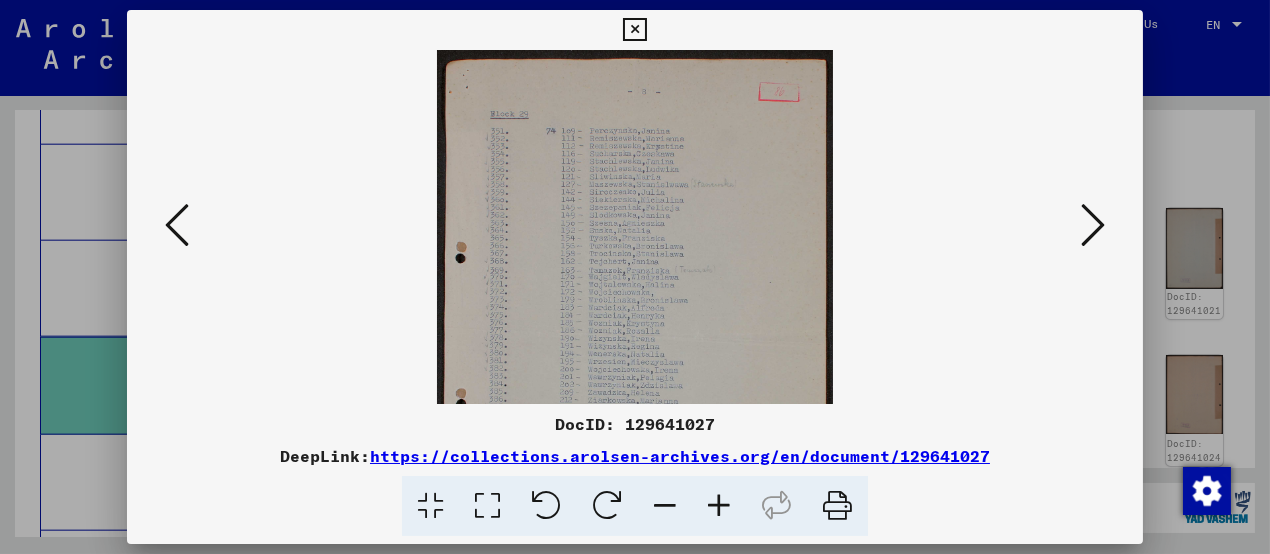 click at bounding box center (1093, 225) 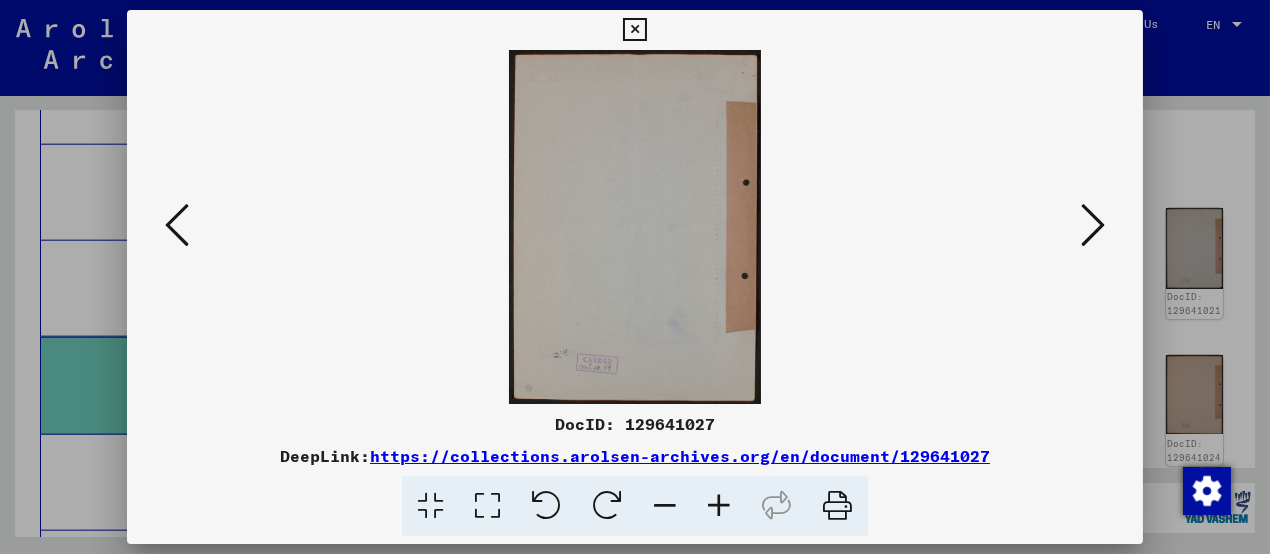 click at bounding box center (1093, 225) 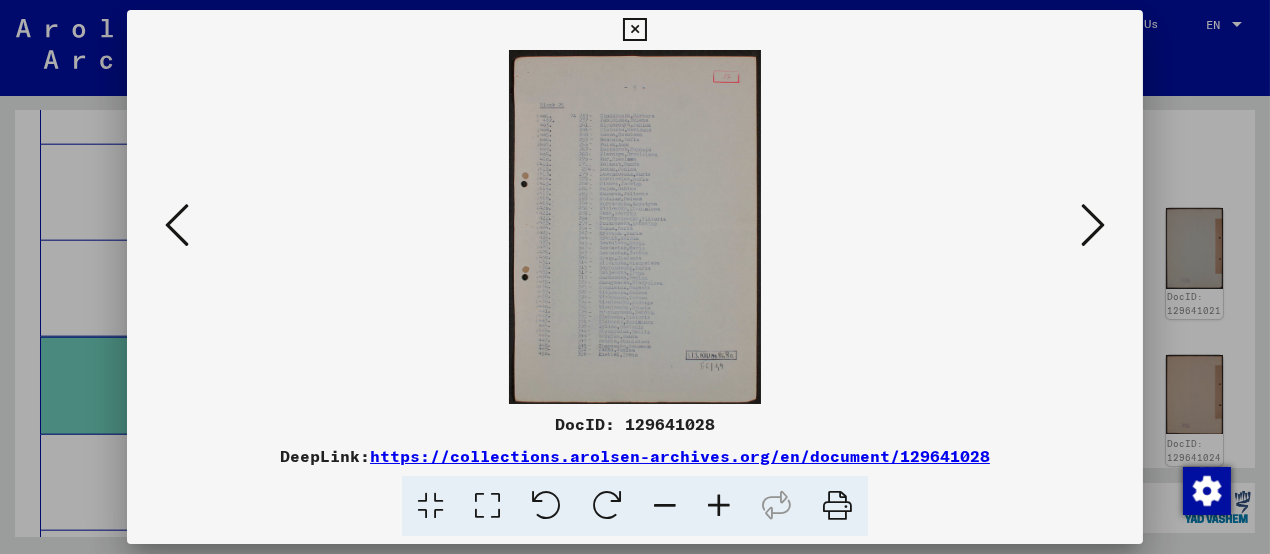 click at bounding box center (719, 506) 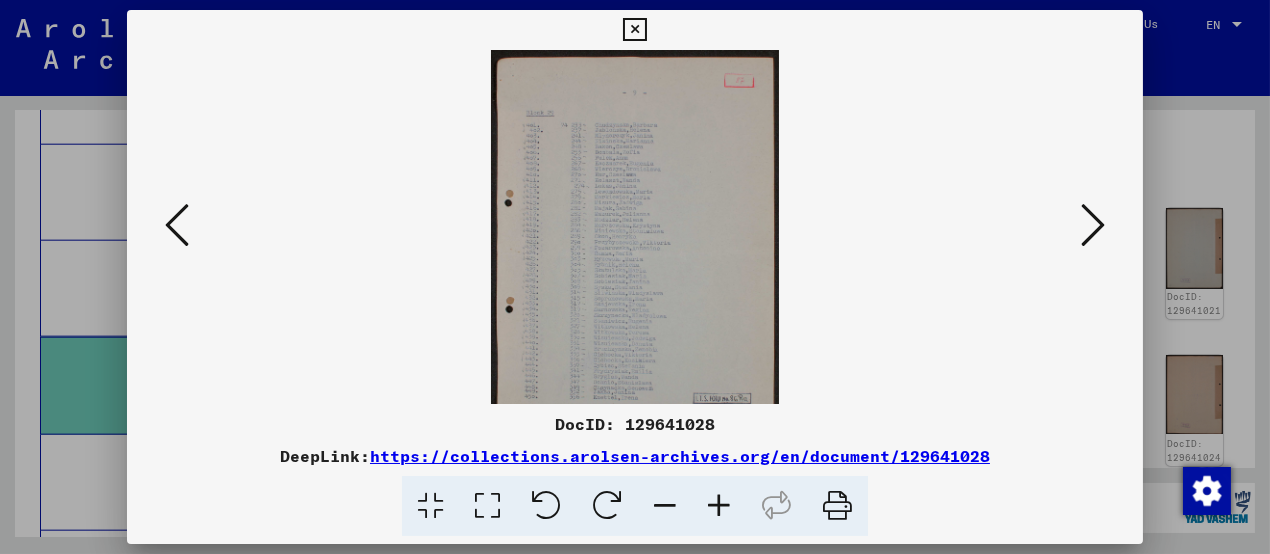 click at bounding box center (719, 506) 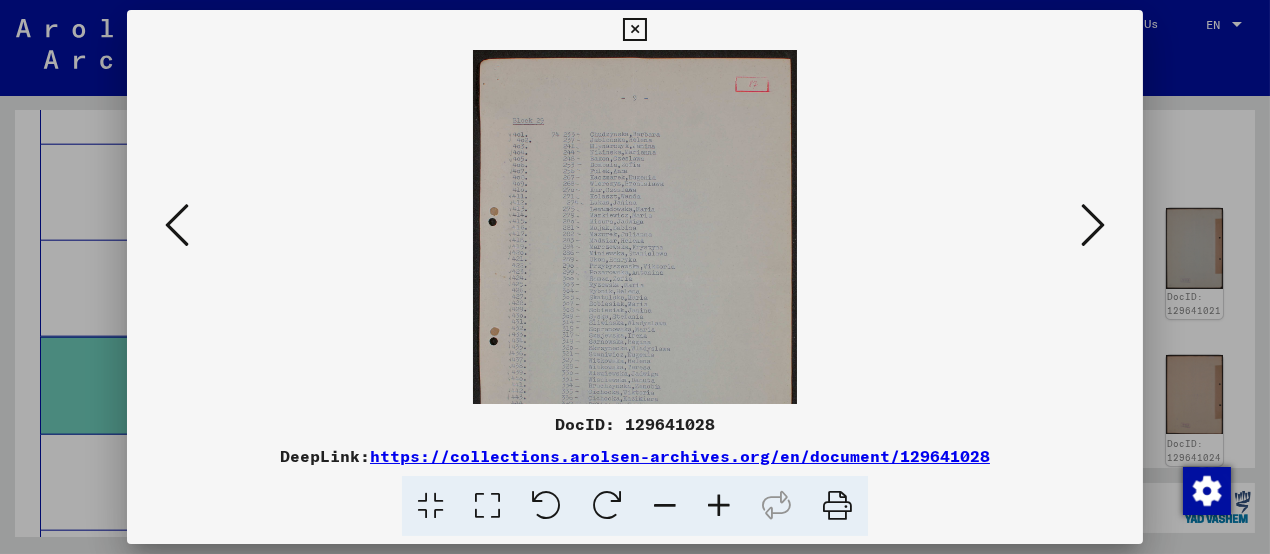 click at bounding box center [719, 506] 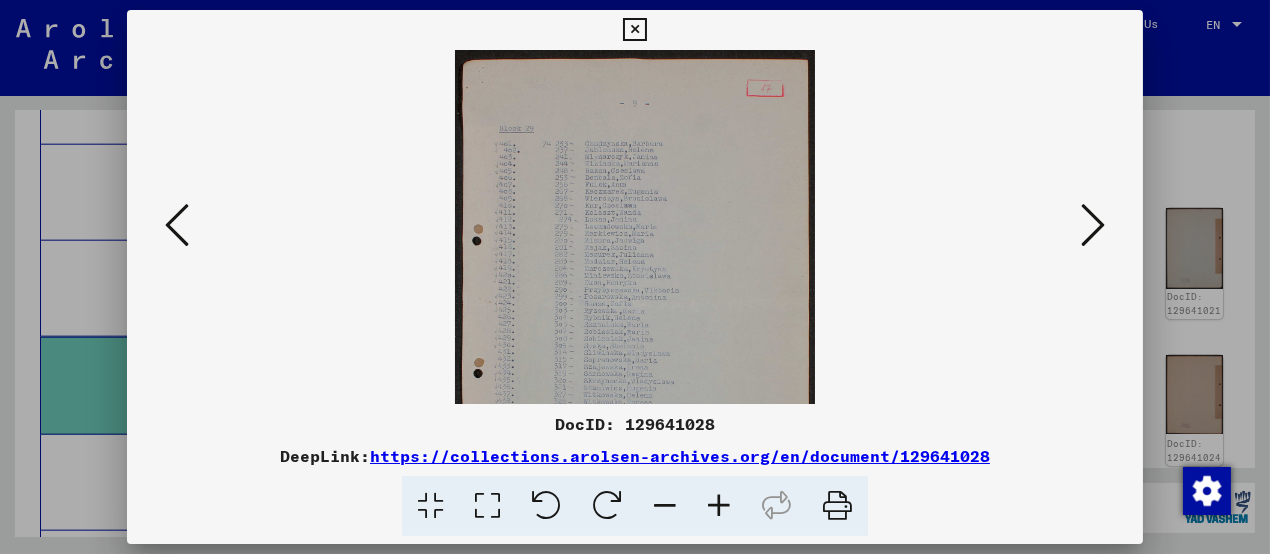 click at bounding box center [719, 506] 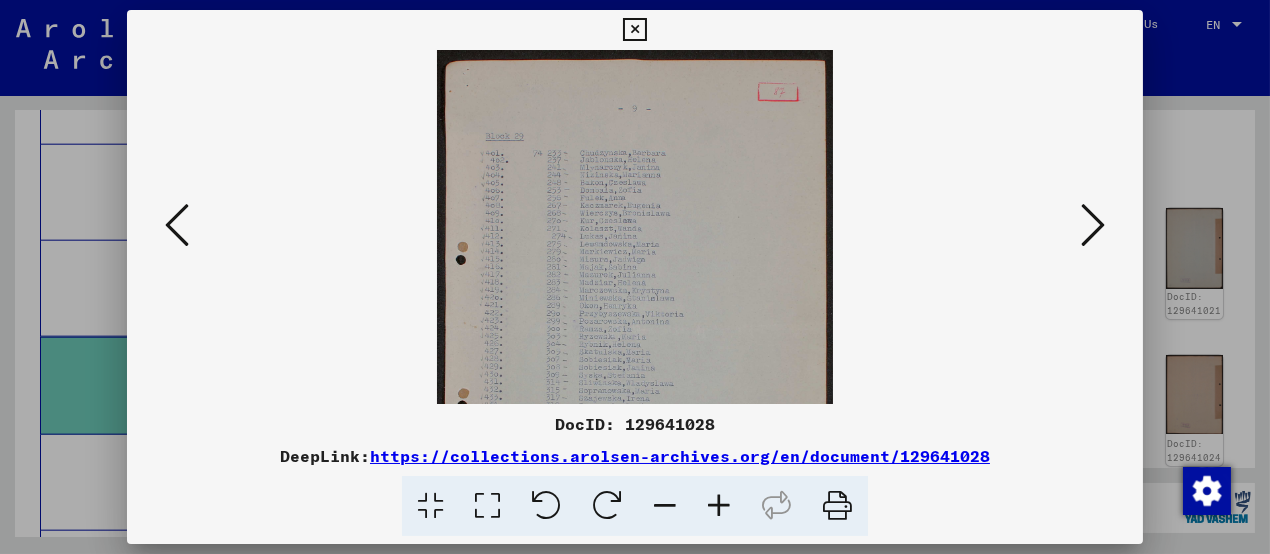 click at bounding box center [719, 506] 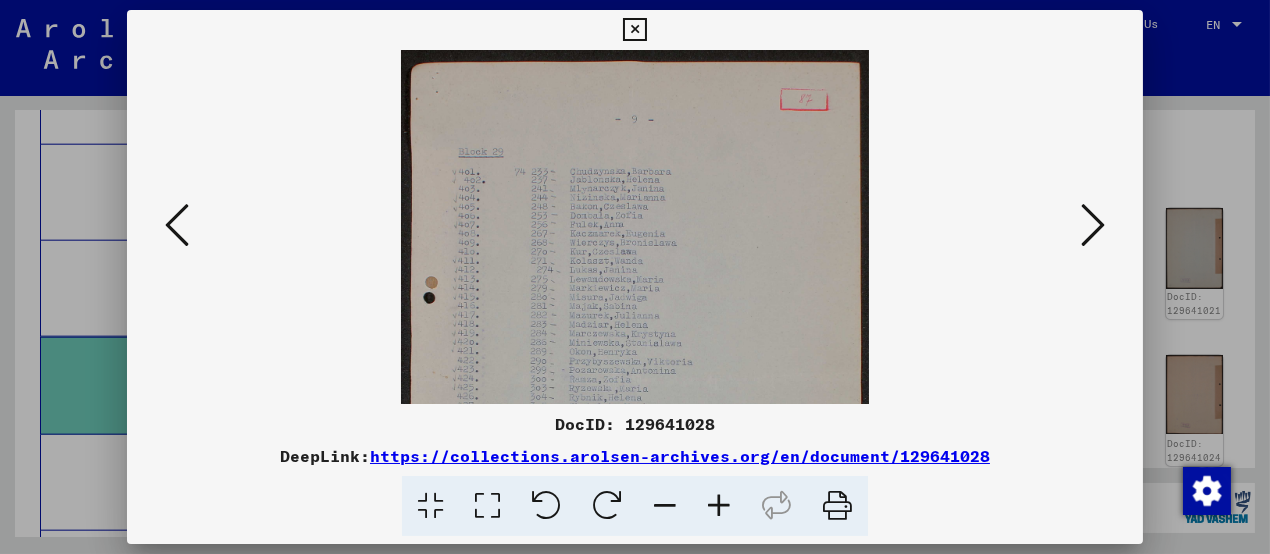 click at bounding box center [719, 506] 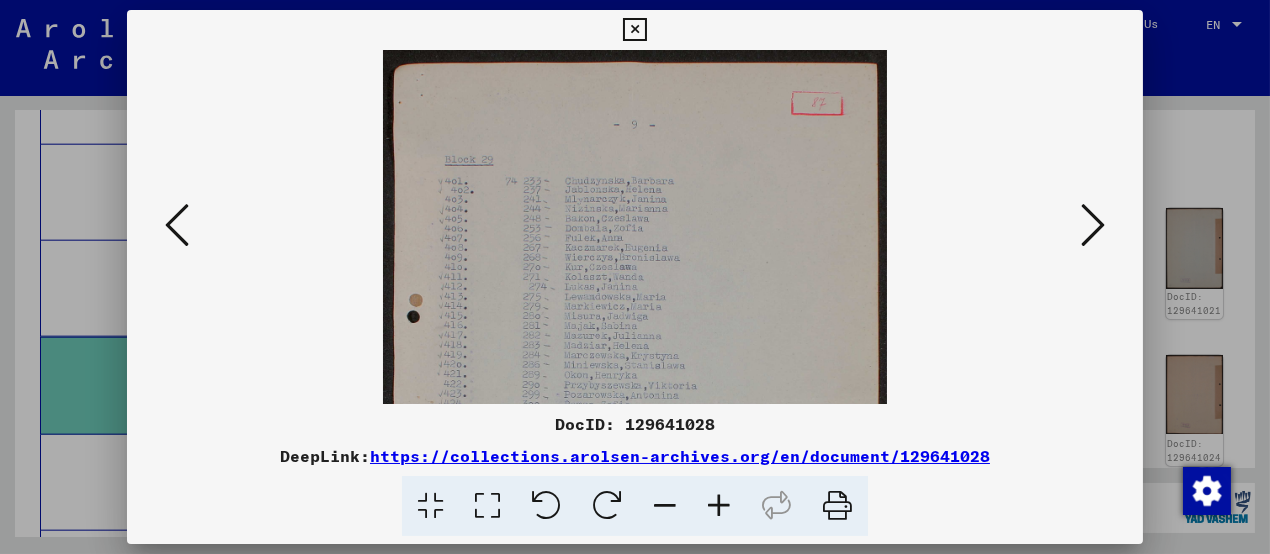 click at bounding box center [1093, 225] 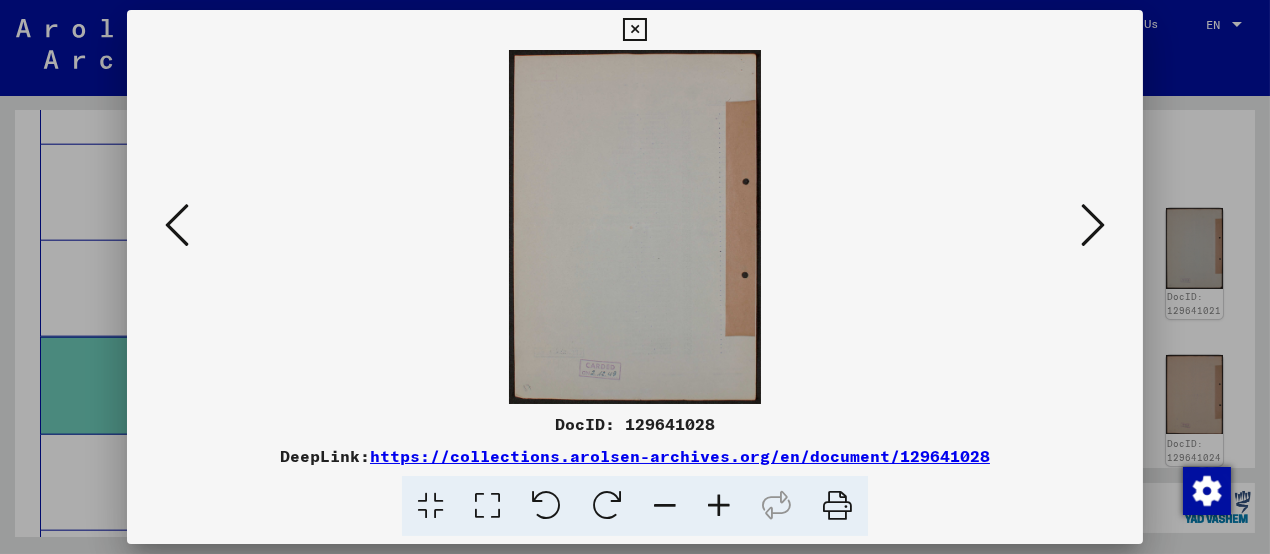 click at bounding box center (1093, 225) 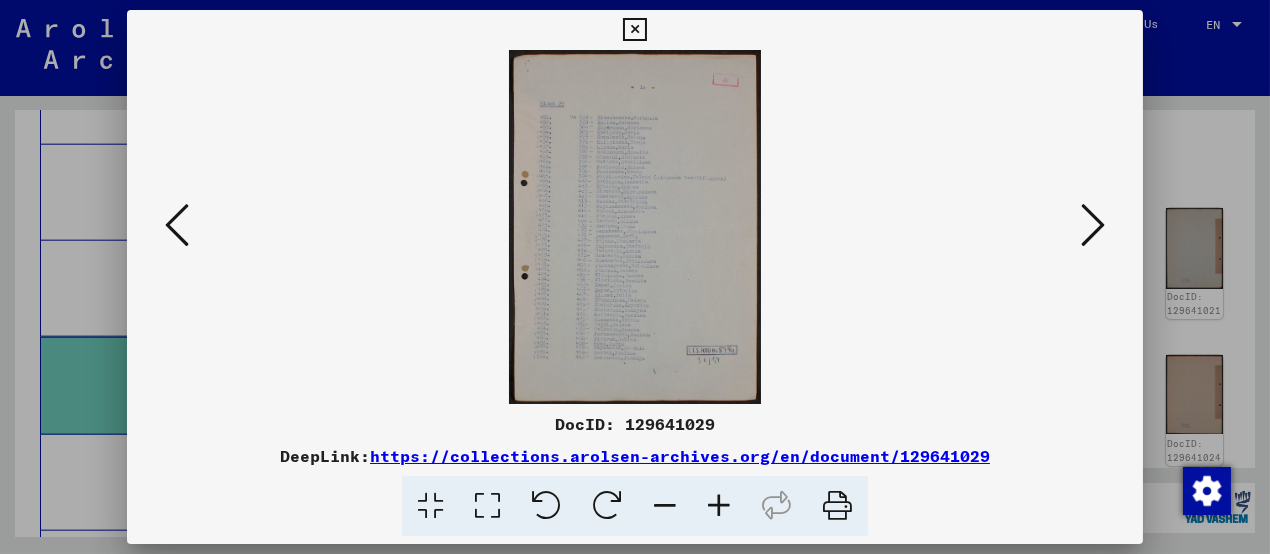 click at bounding box center (719, 506) 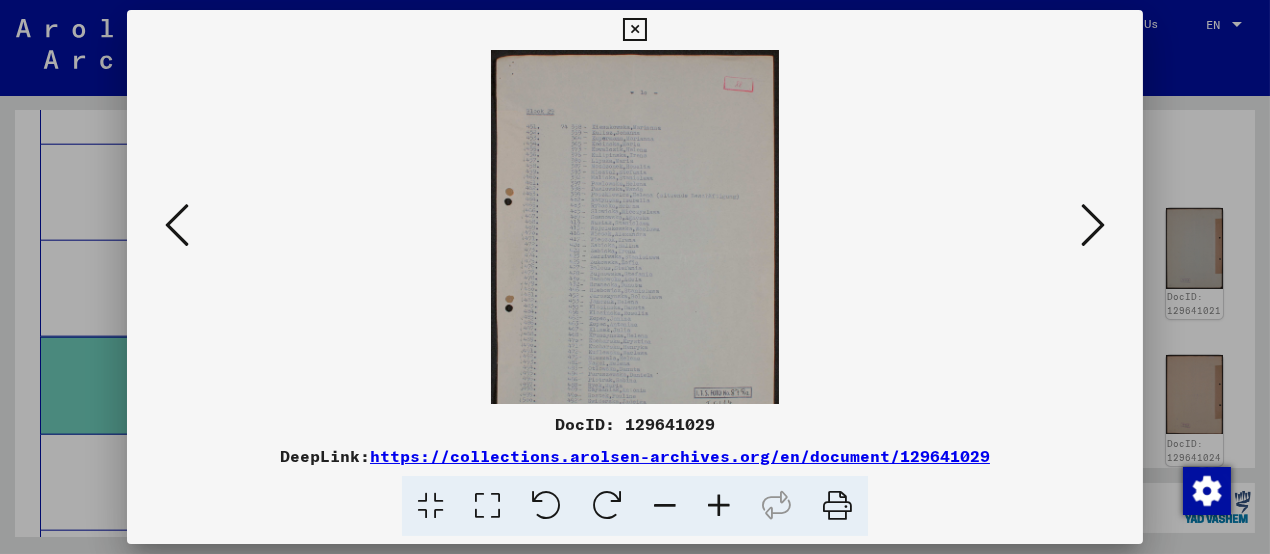 click at bounding box center [719, 506] 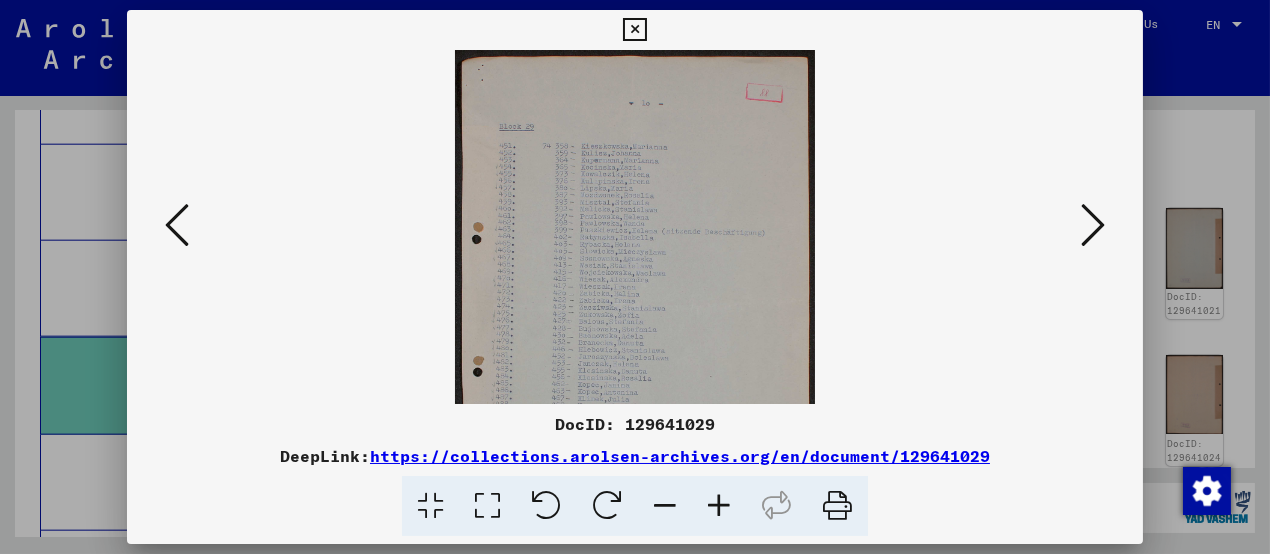 click at bounding box center (719, 506) 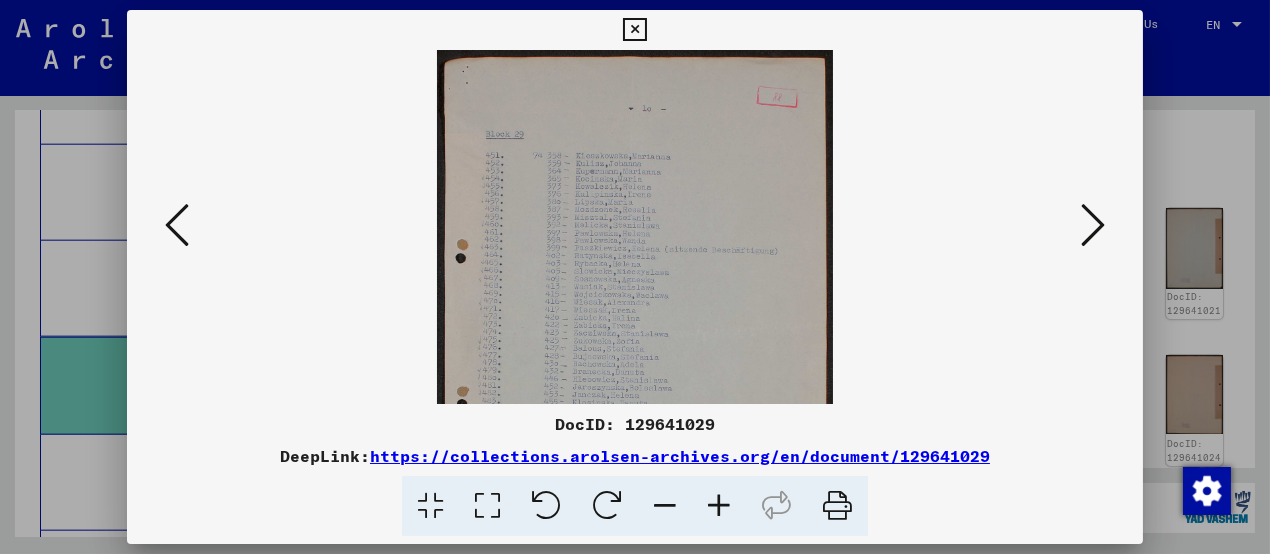 click at bounding box center (719, 506) 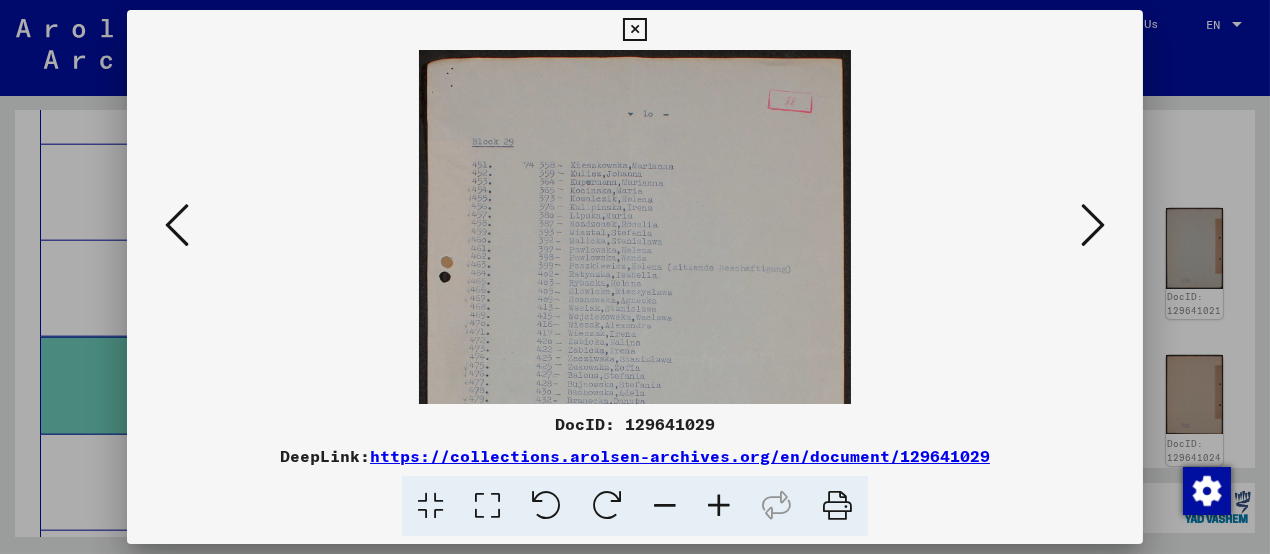 click at bounding box center (719, 506) 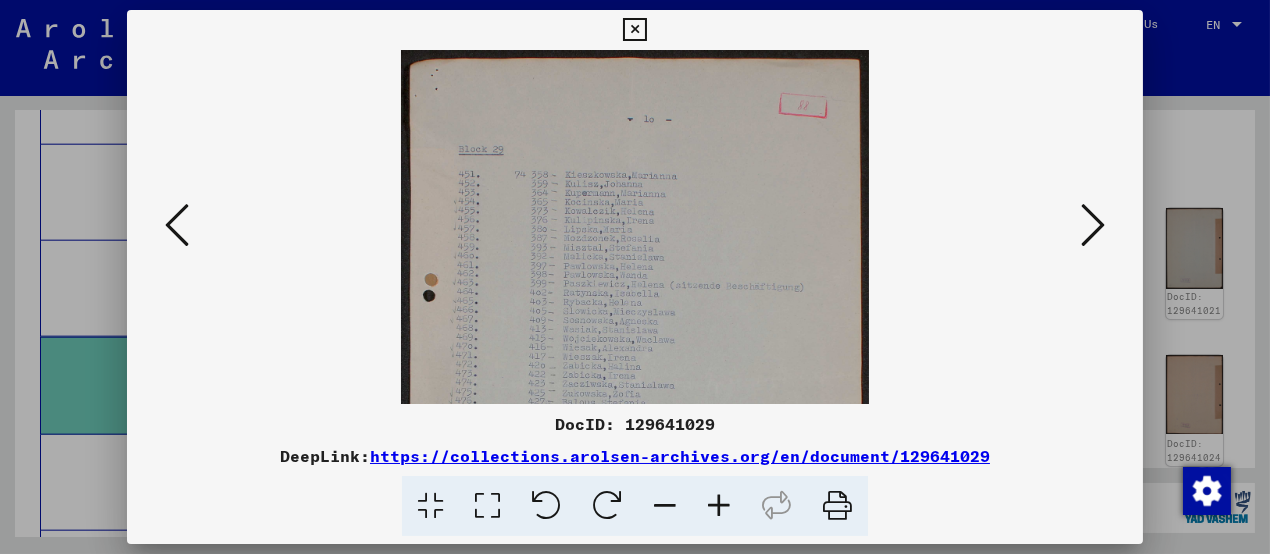 click at bounding box center [719, 506] 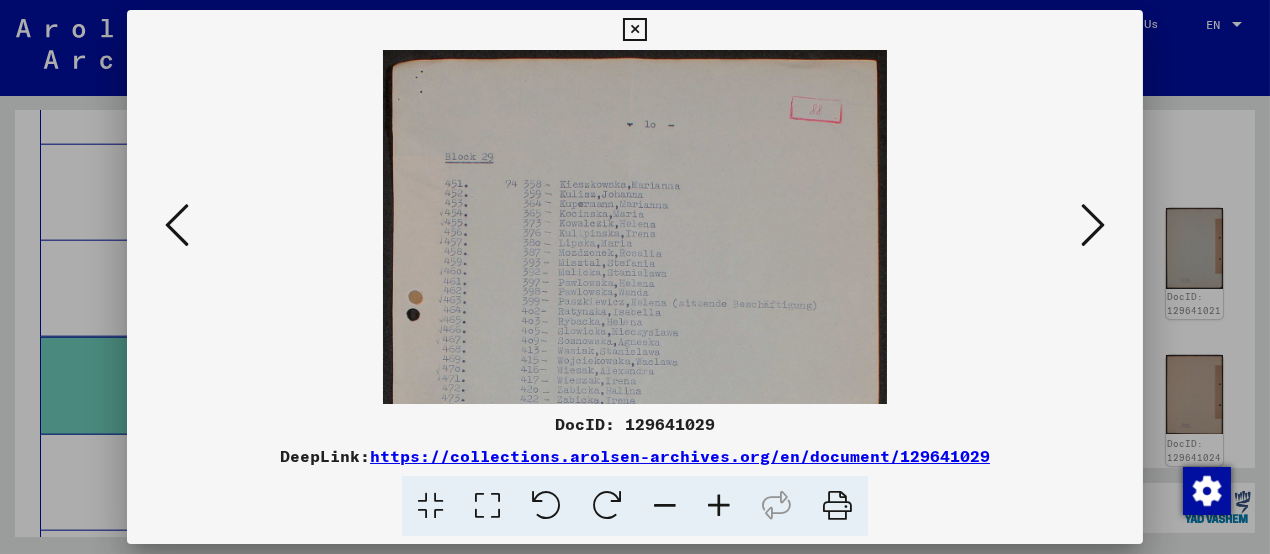 click at bounding box center (1093, 225) 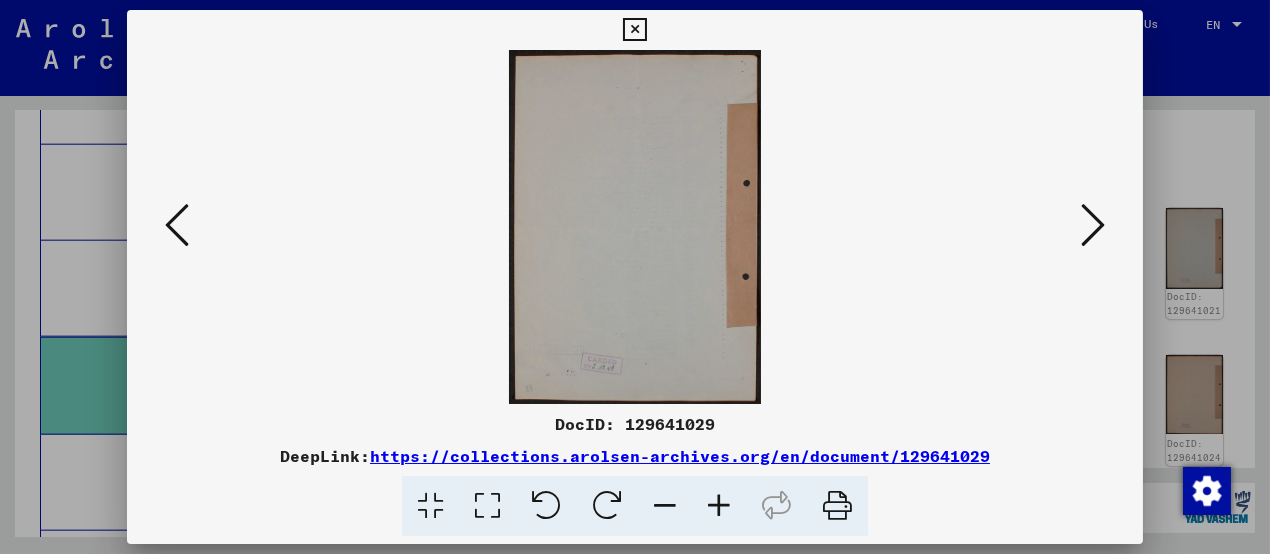 click at bounding box center (1093, 225) 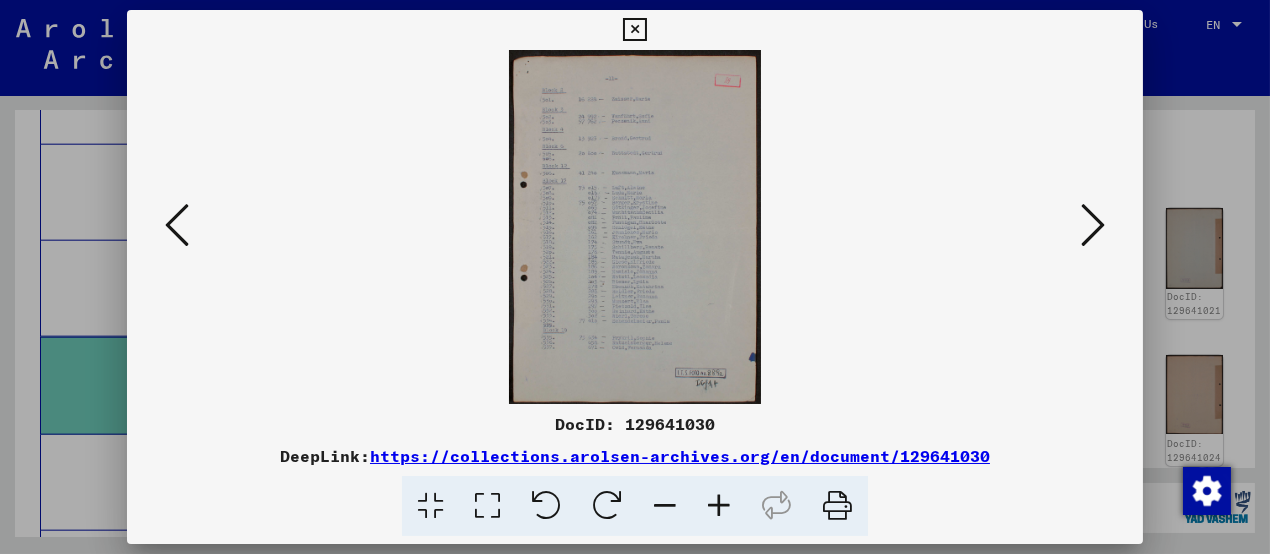 click at bounding box center [719, 506] 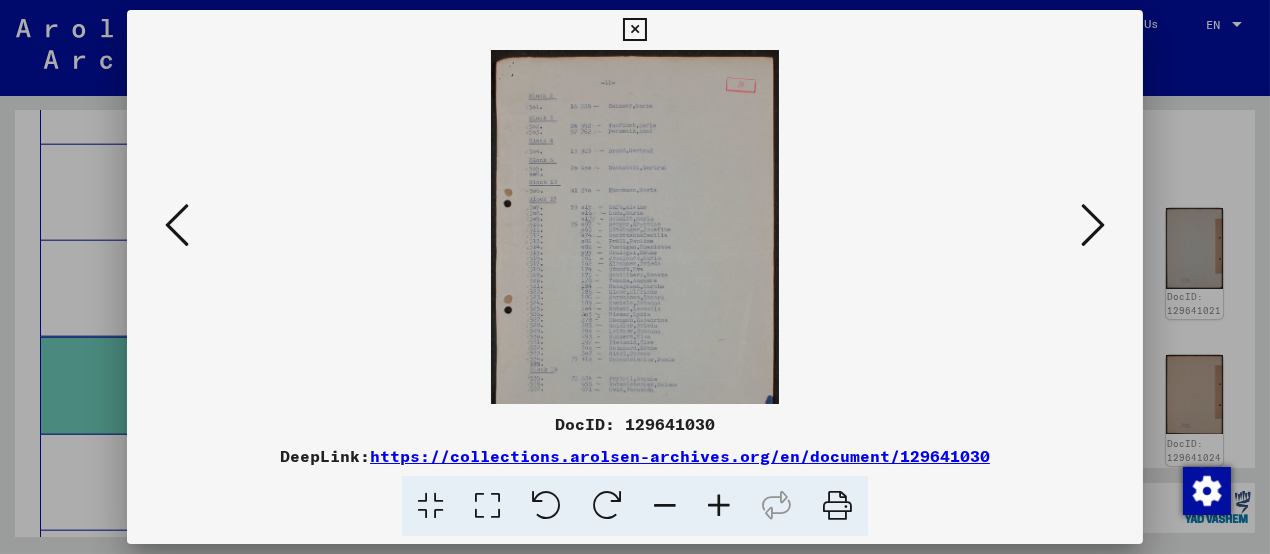 click at bounding box center (719, 506) 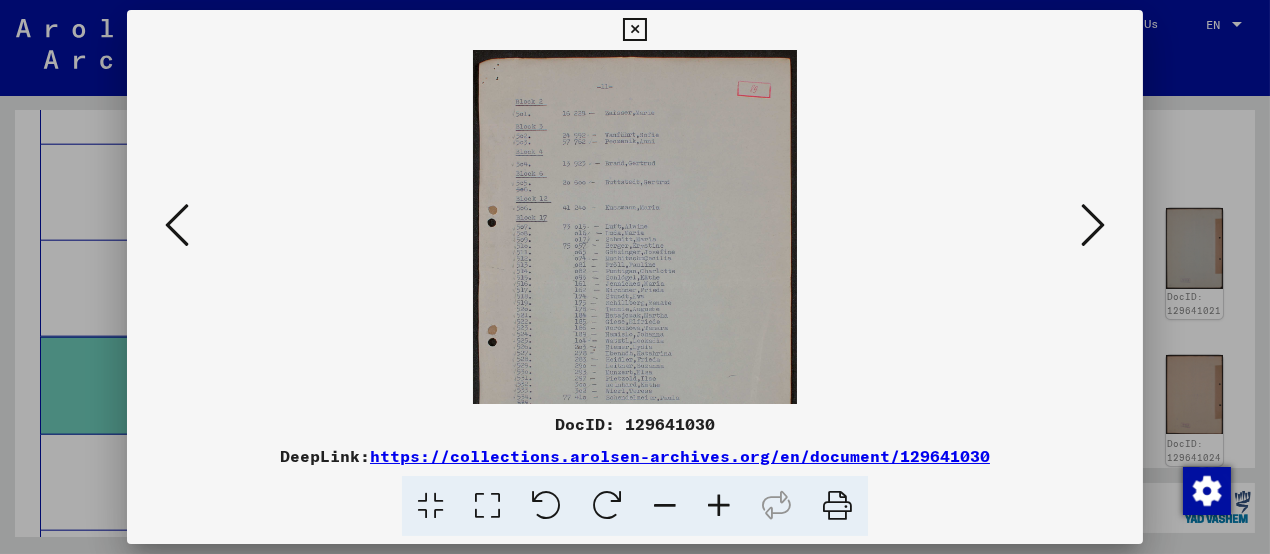 click at bounding box center (719, 506) 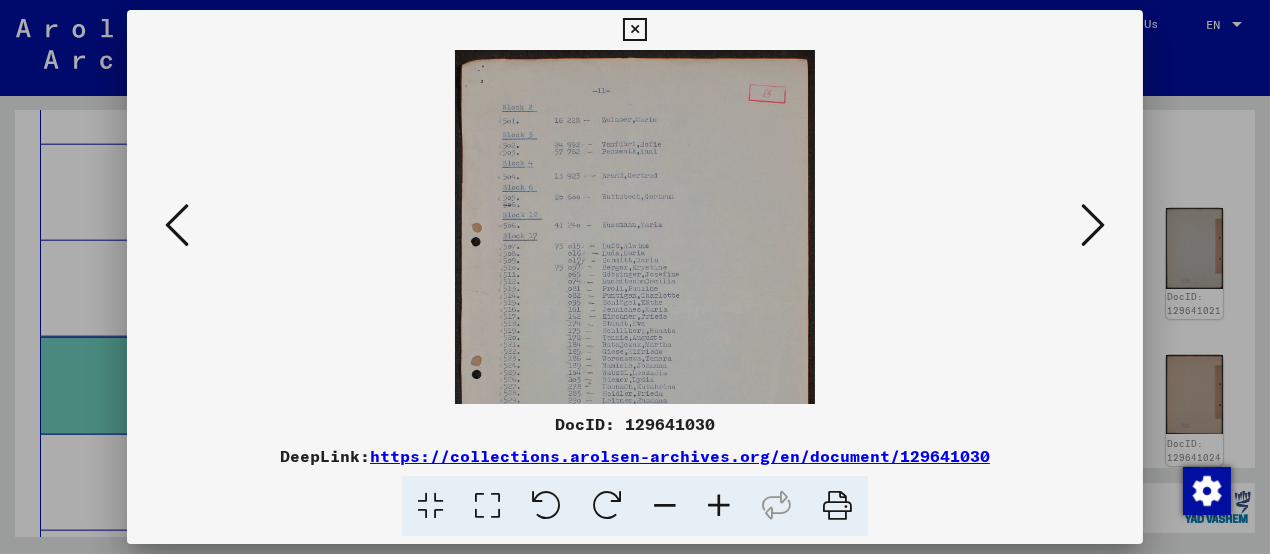 click at bounding box center (719, 506) 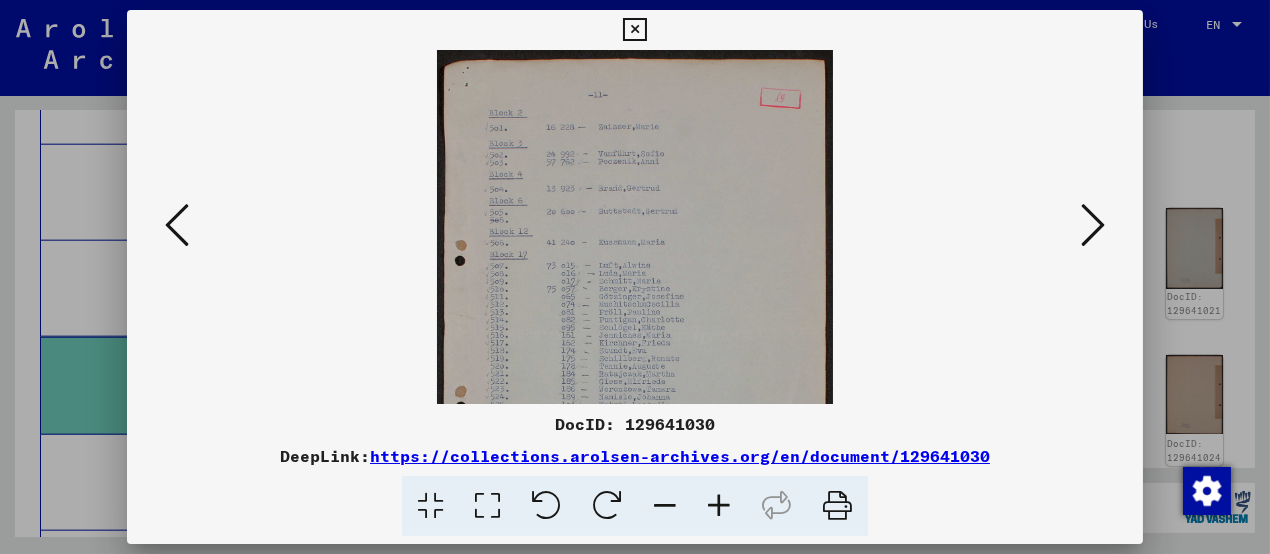 click at bounding box center [719, 506] 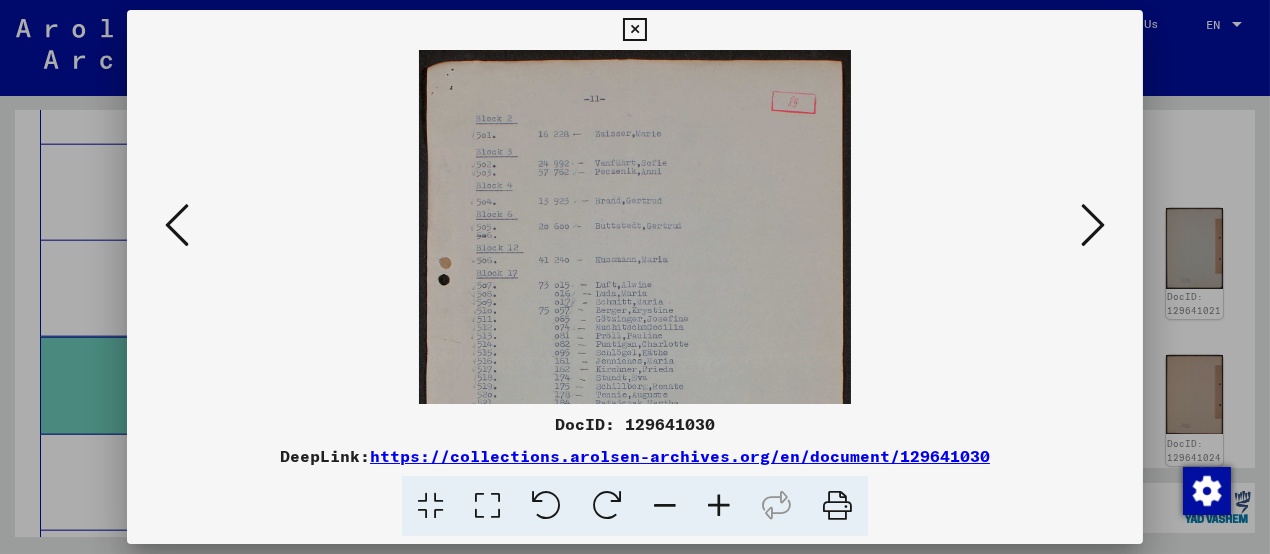 click at bounding box center [719, 506] 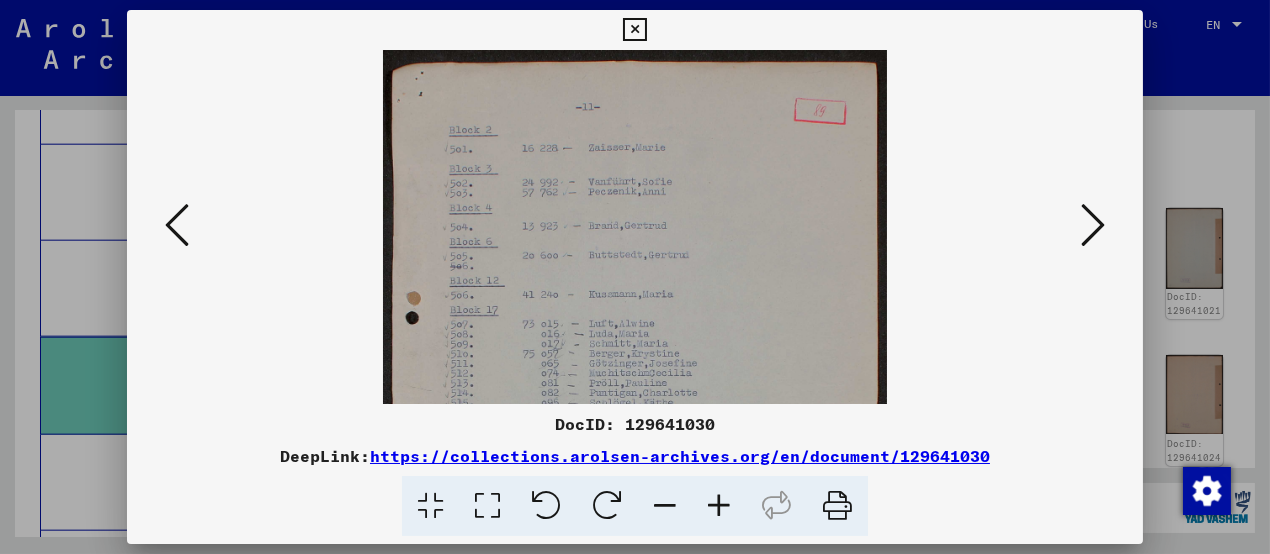 click at bounding box center [719, 506] 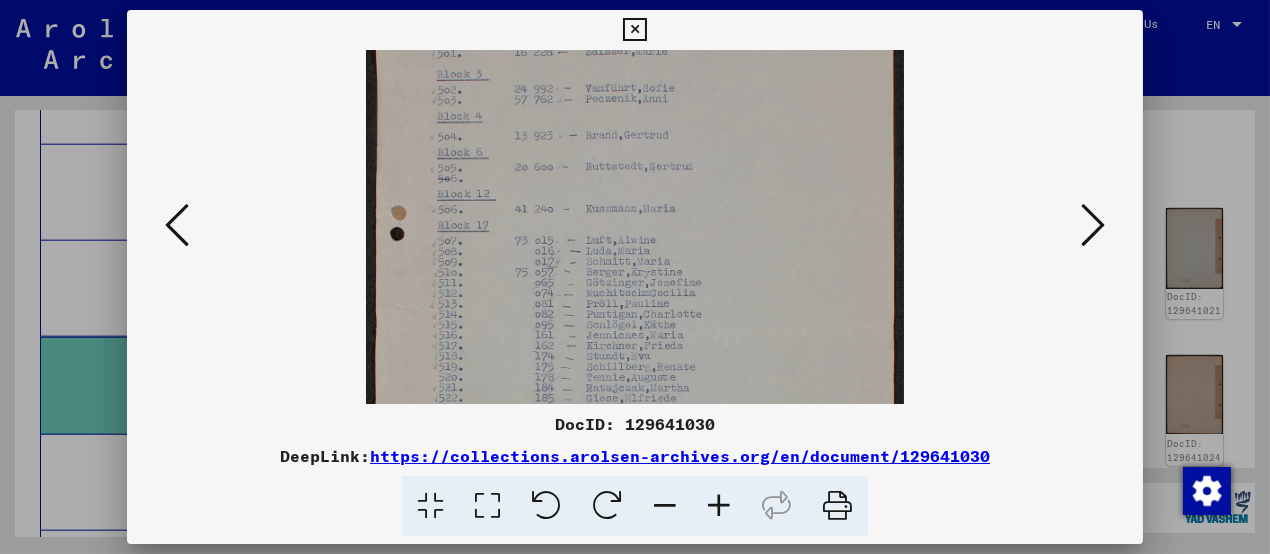 drag, startPoint x: 677, startPoint y: 325, endPoint x: 665, endPoint y: 111, distance: 214.33618 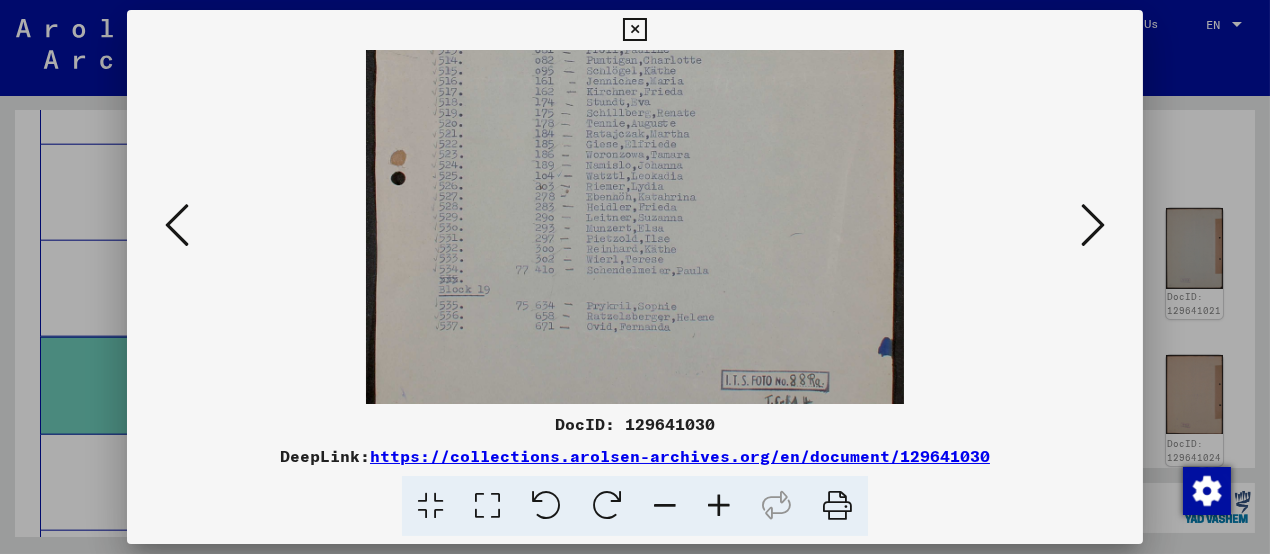 drag, startPoint x: 678, startPoint y: 241, endPoint x: 679, endPoint y: 69, distance: 172.00291 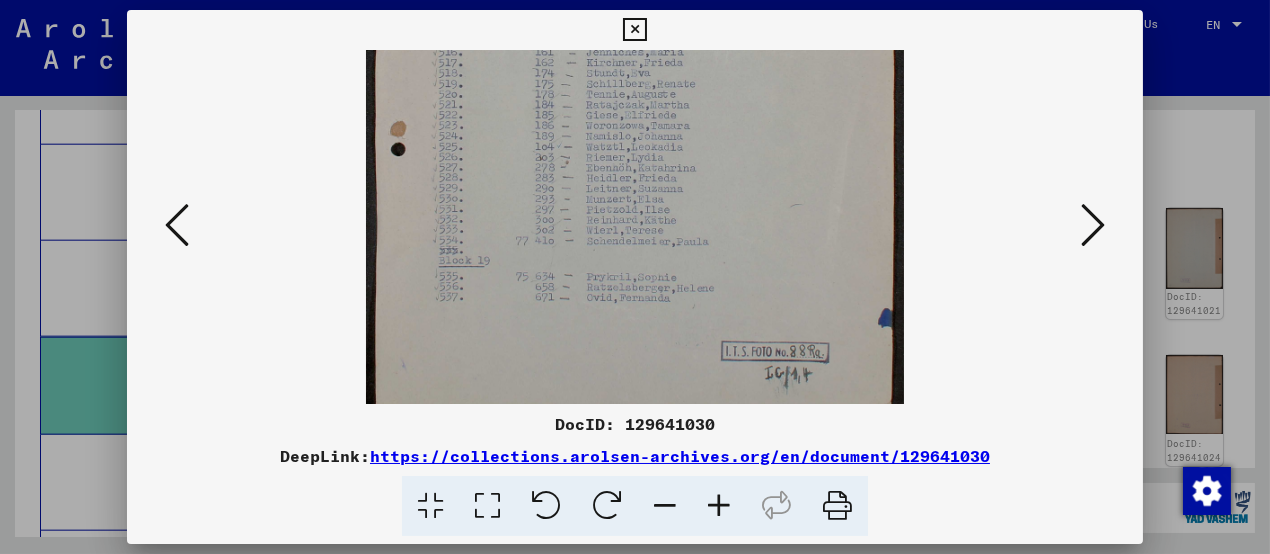 click at bounding box center [1093, 225] 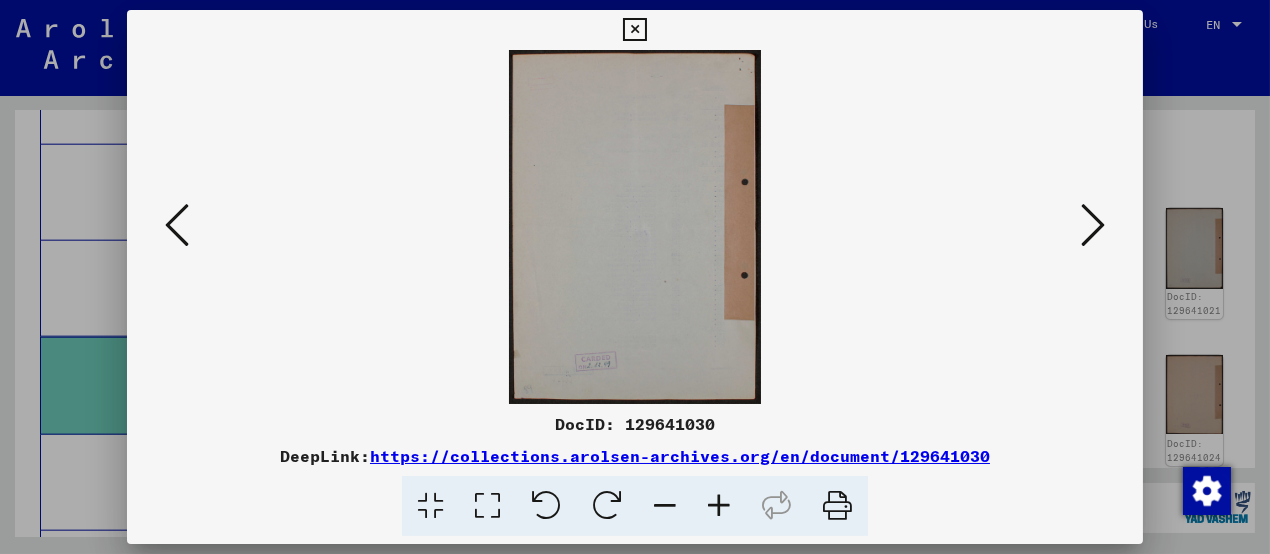 click at bounding box center (1093, 225) 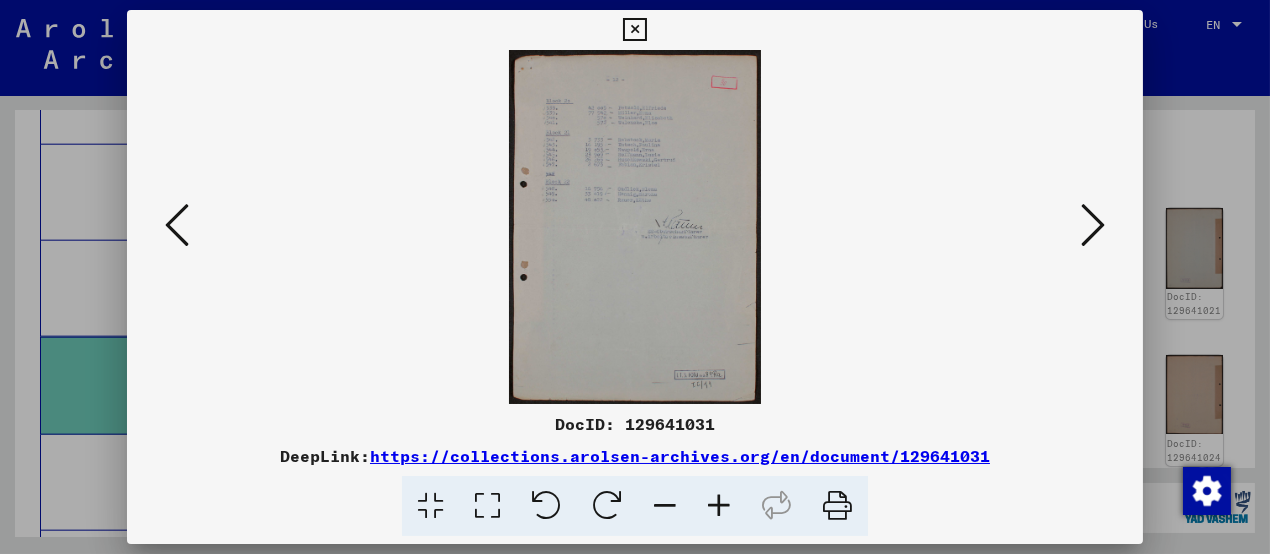 click at bounding box center (719, 506) 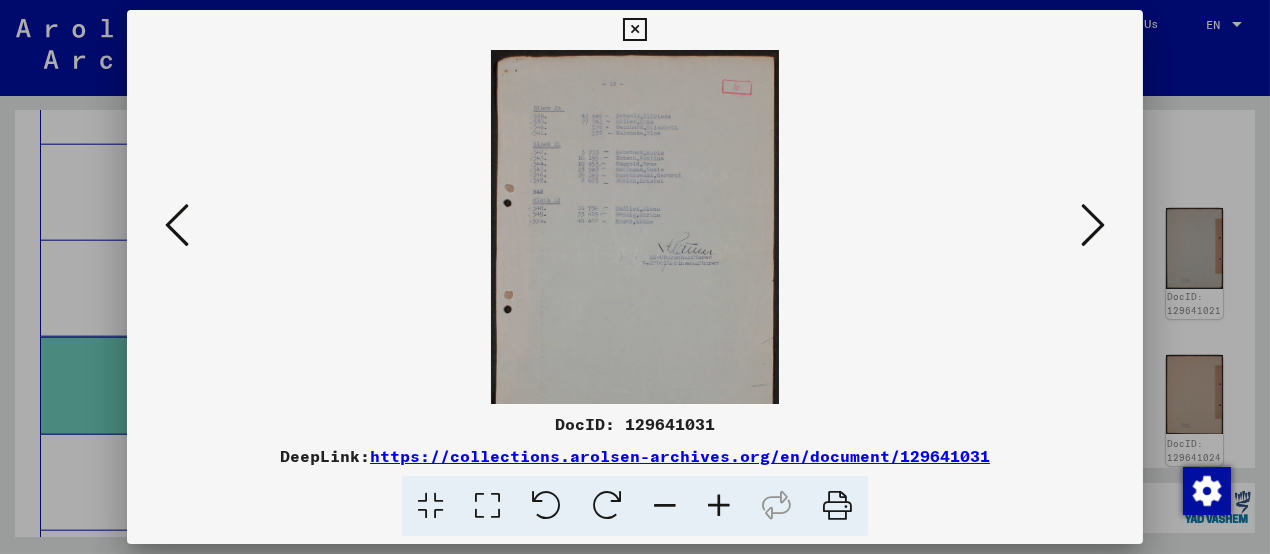 click at bounding box center [719, 506] 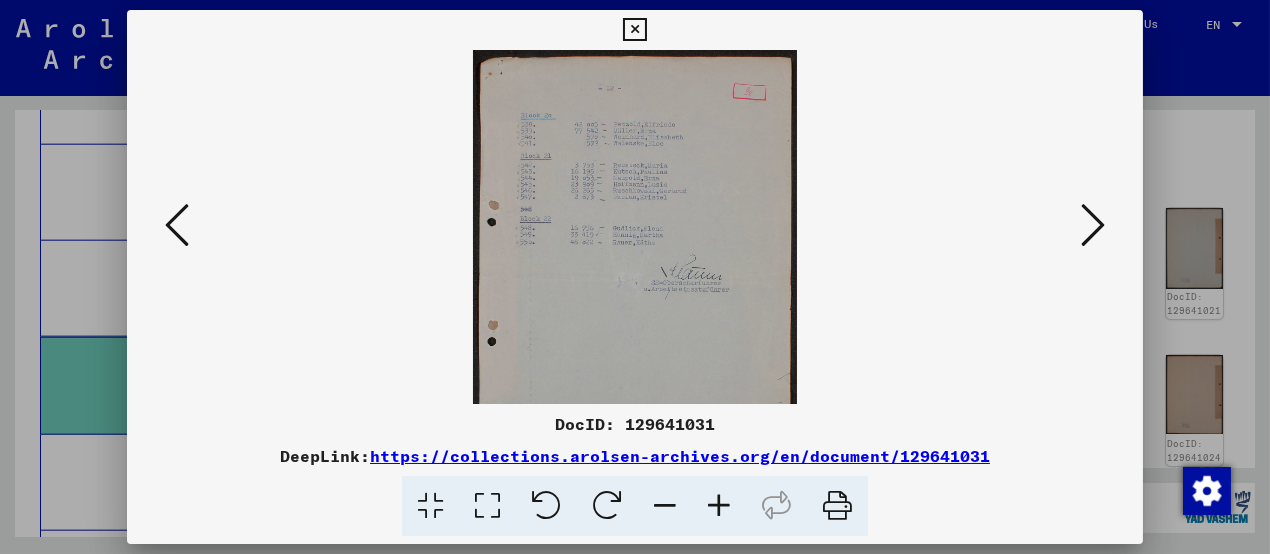 click at bounding box center (719, 506) 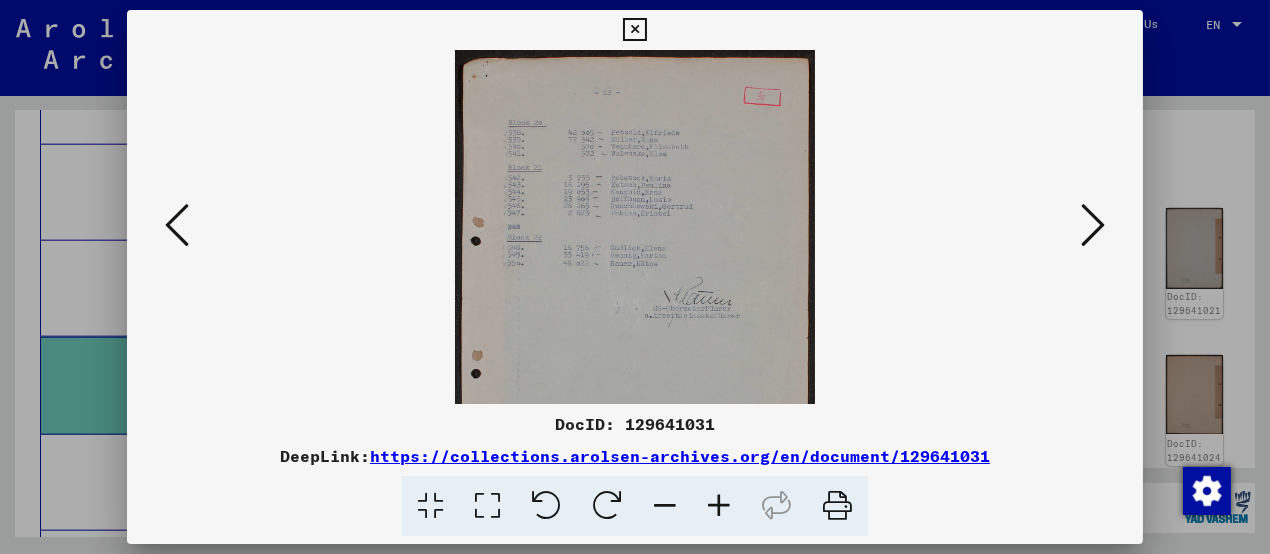 click at bounding box center [719, 506] 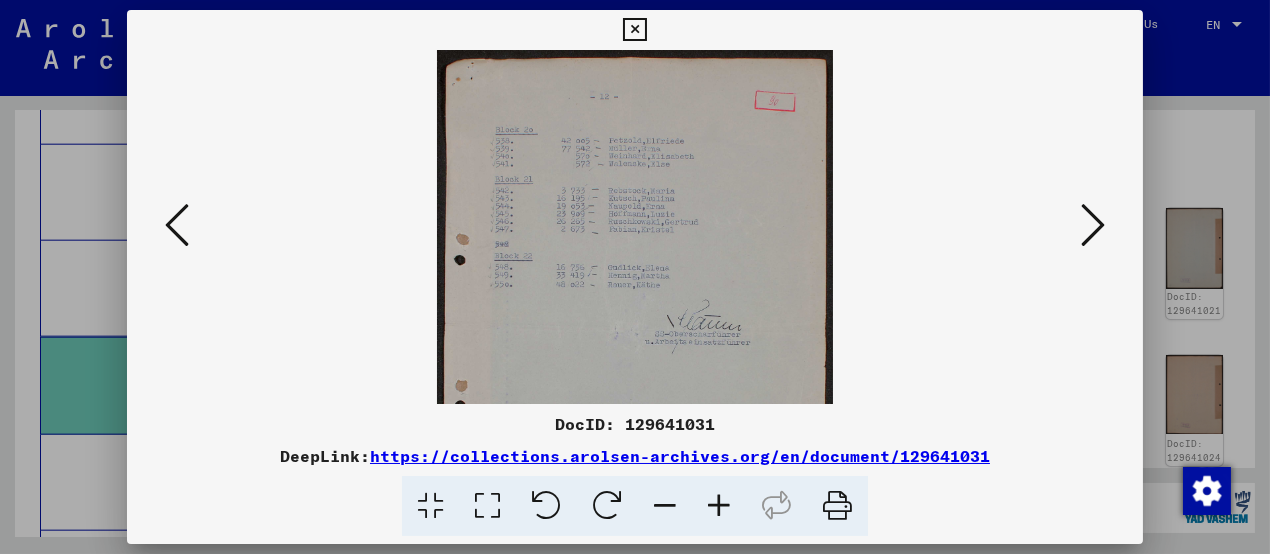 click at bounding box center [719, 506] 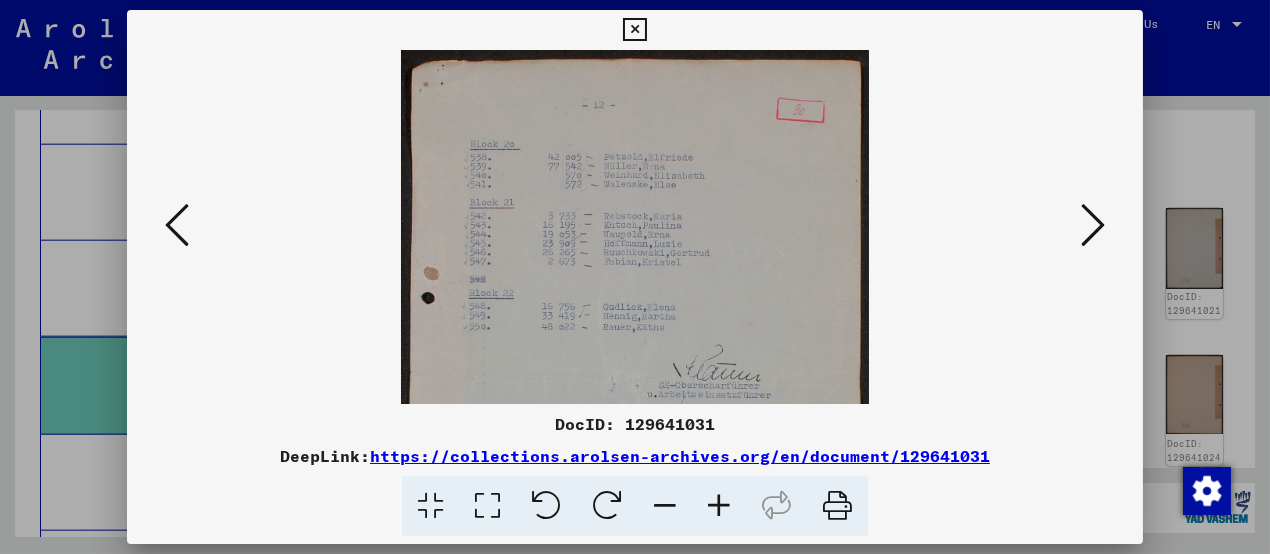 click at bounding box center [719, 506] 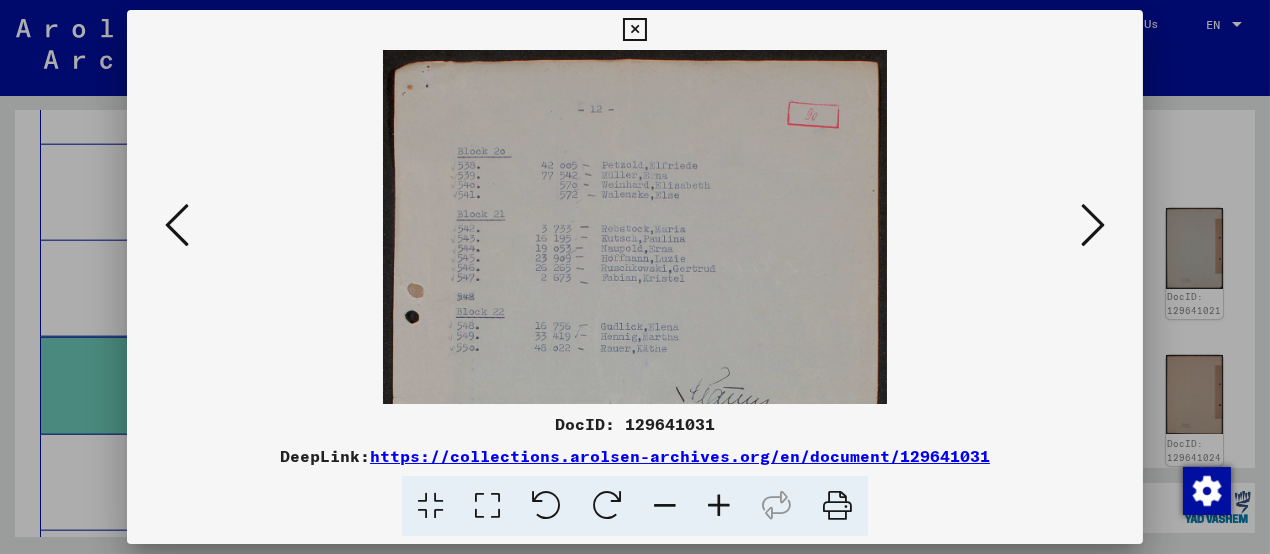 click at bounding box center [719, 506] 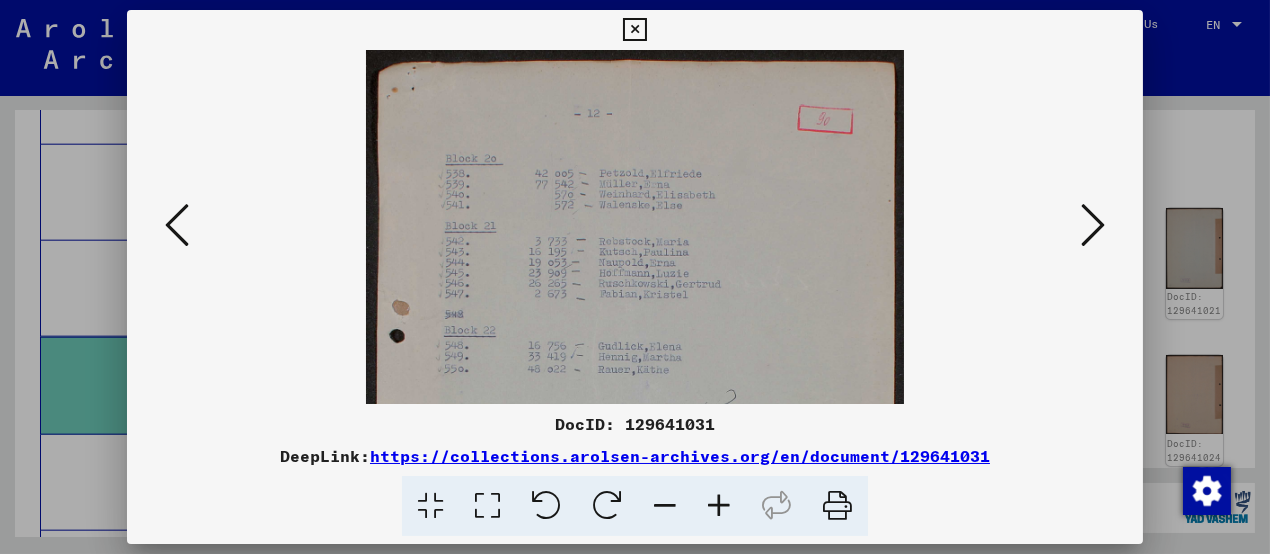 click at bounding box center [719, 506] 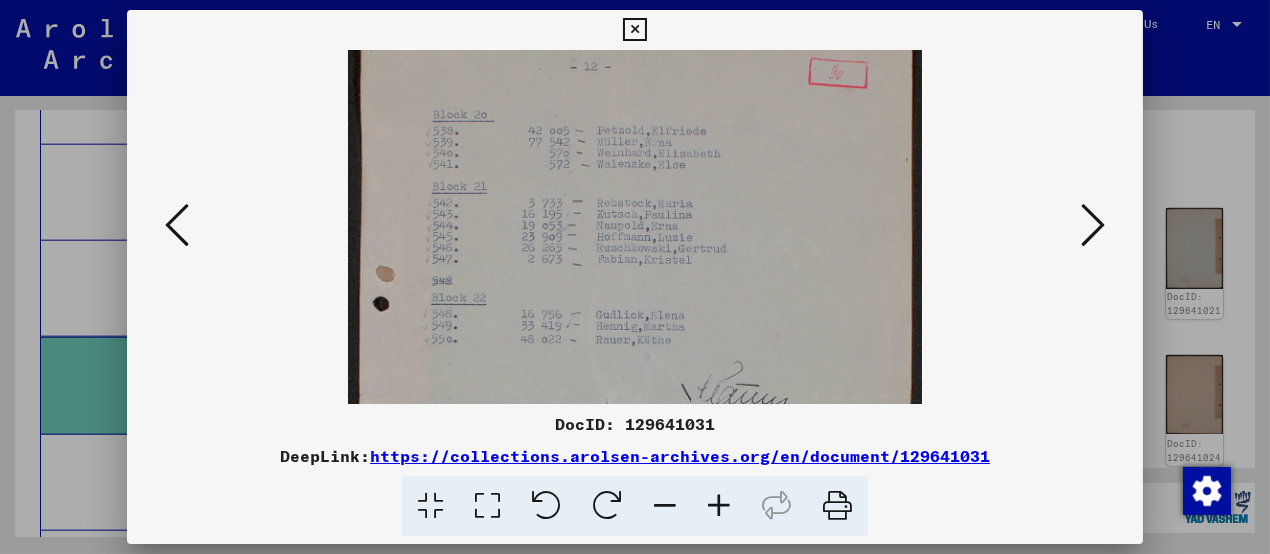 scroll, scrollTop: 54, scrollLeft: 0, axis: vertical 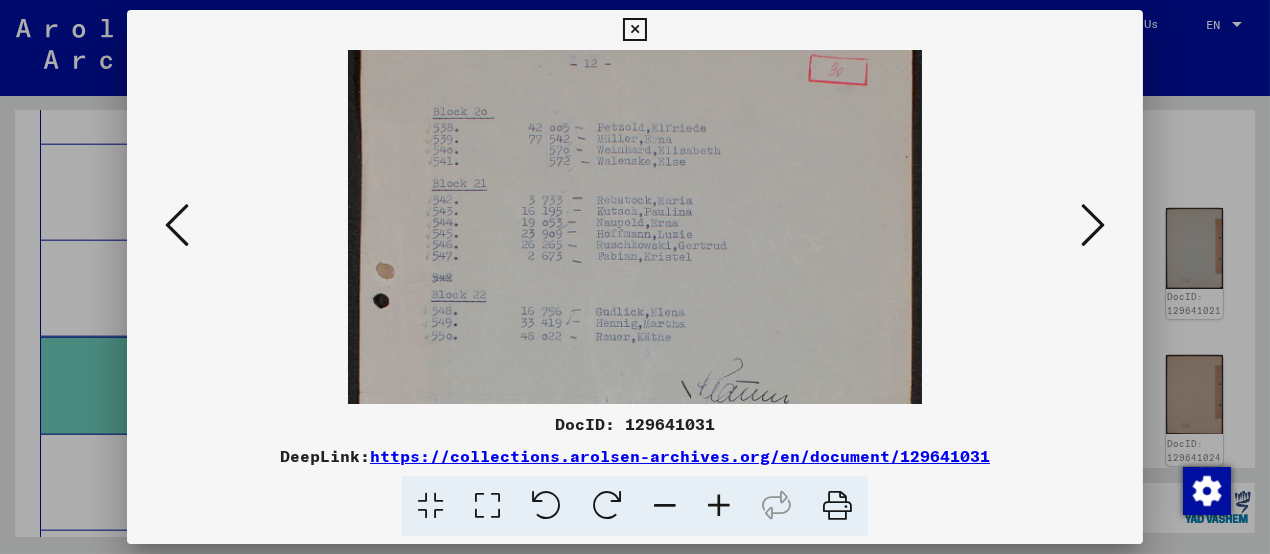 drag, startPoint x: 679, startPoint y: 280, endPoint x: 671, endPoint y: 232, distance: 48.6621 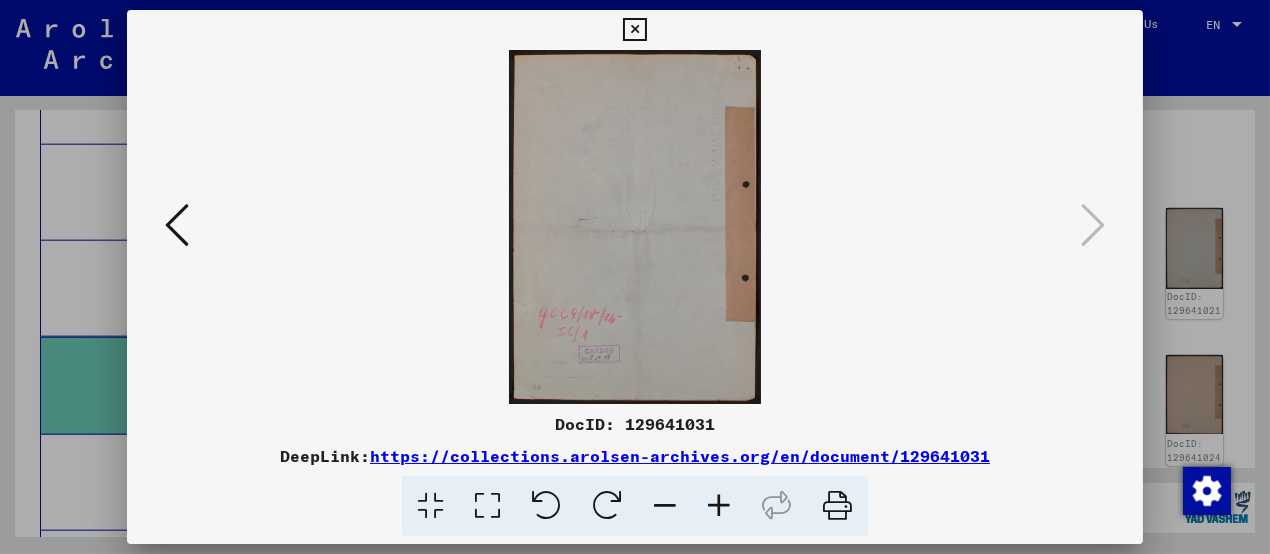 click at bounding box center (634, 30) 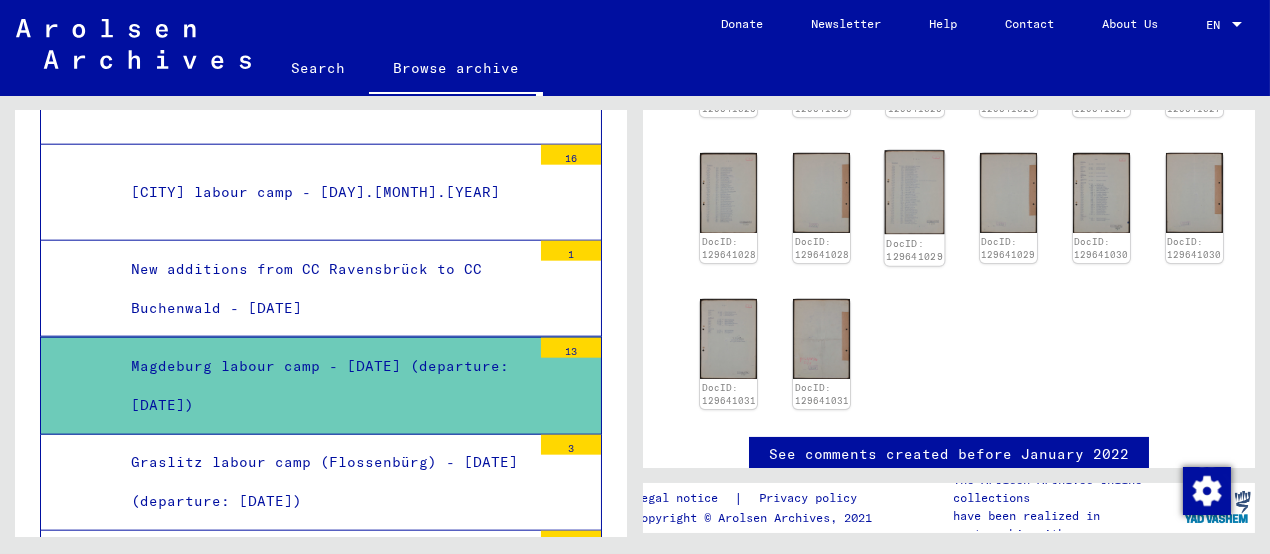 scroll, scrollTop: 899, scrollLeft: 0, axis: vertical 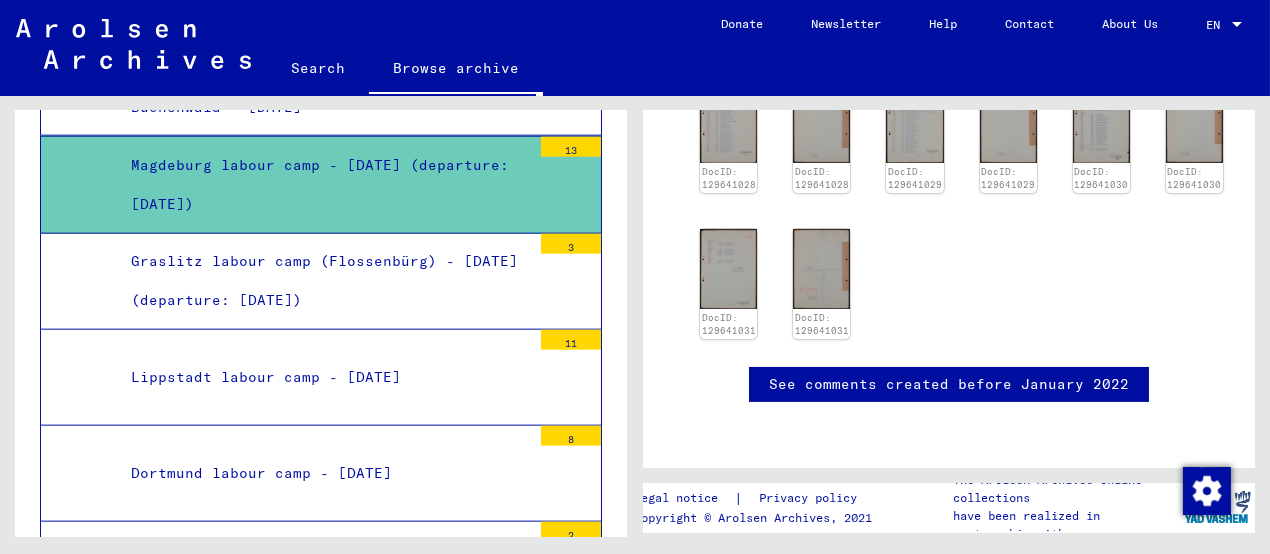click on "Graslitz labour camp (Flossenbürg) - [DATE] (departure: [DATE])" at bounding box center (323, 281) 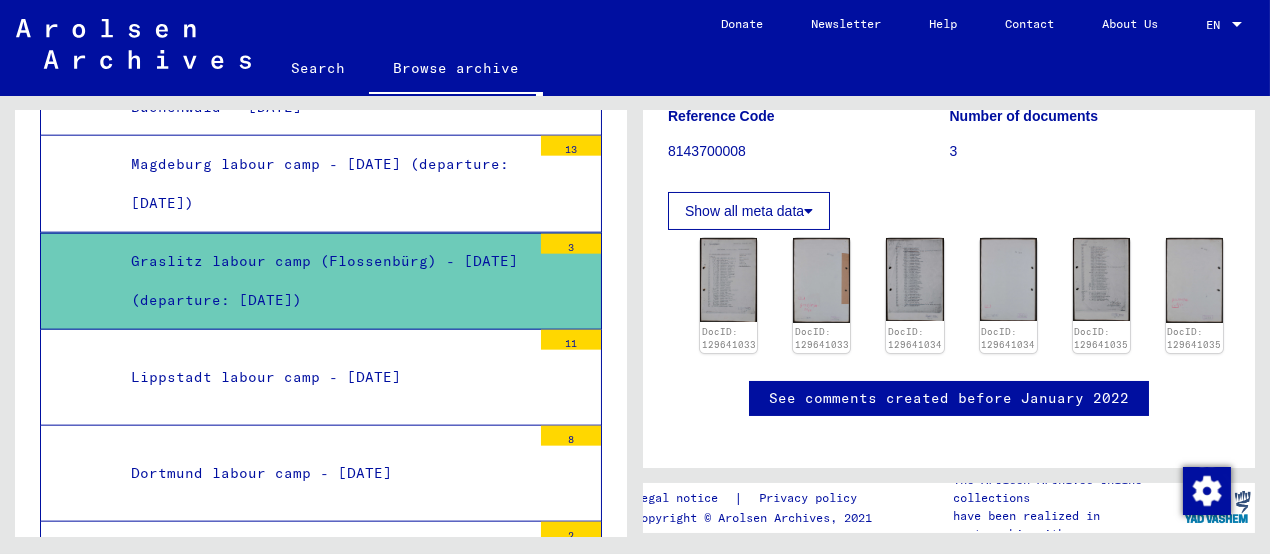 scroll, scrollTop: 310, scrollLeft: 0, axis: vertical 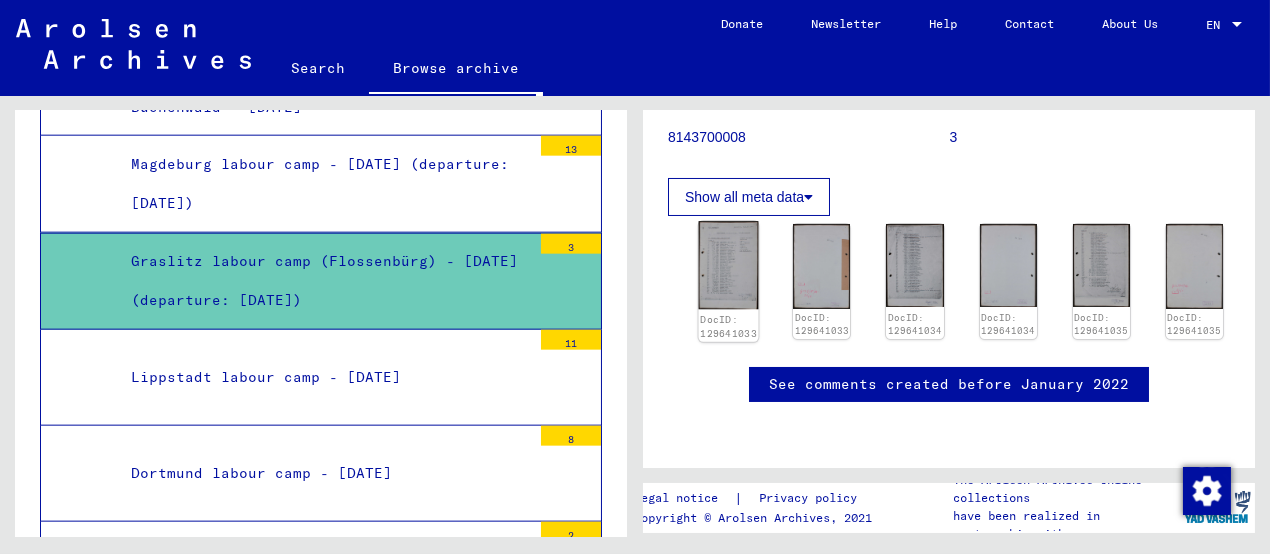click 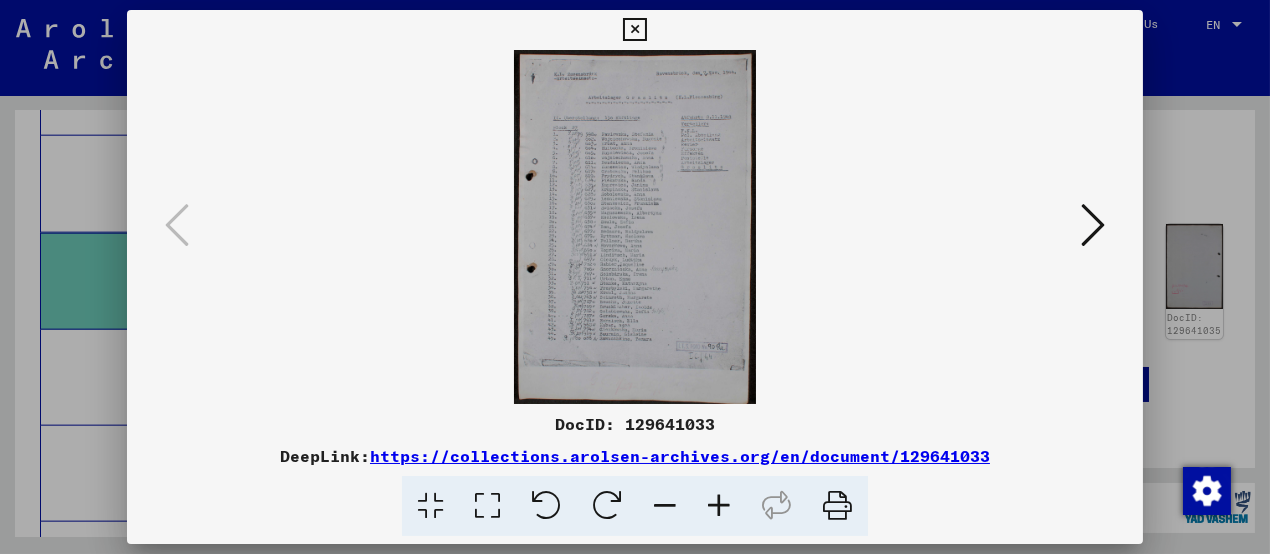 click at bounding box center [719, 506] 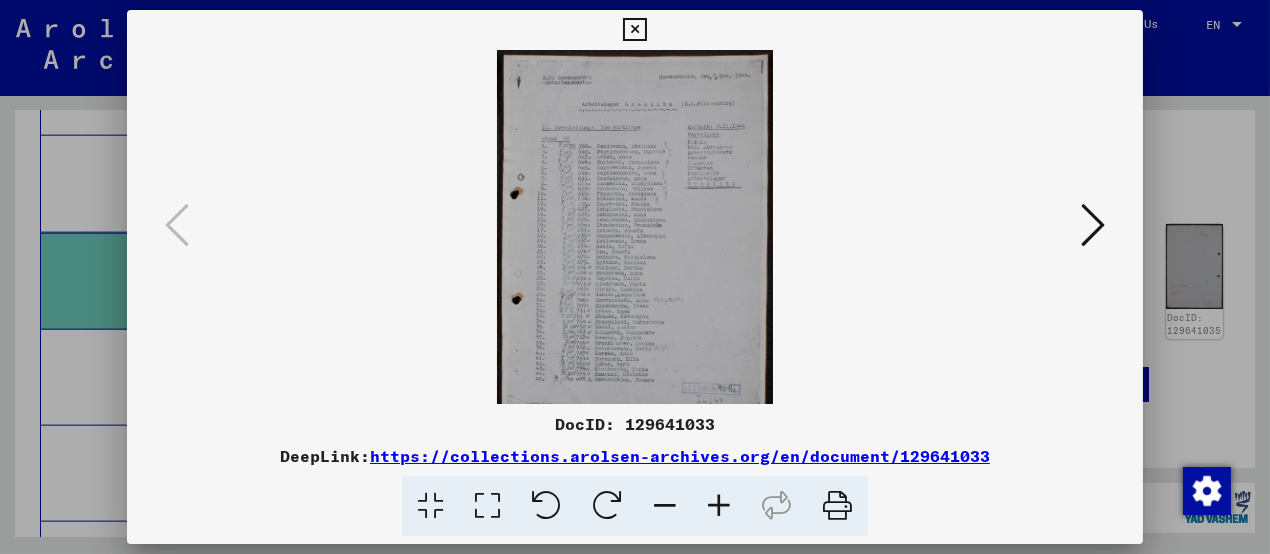 click at bounding box center (719, 506) 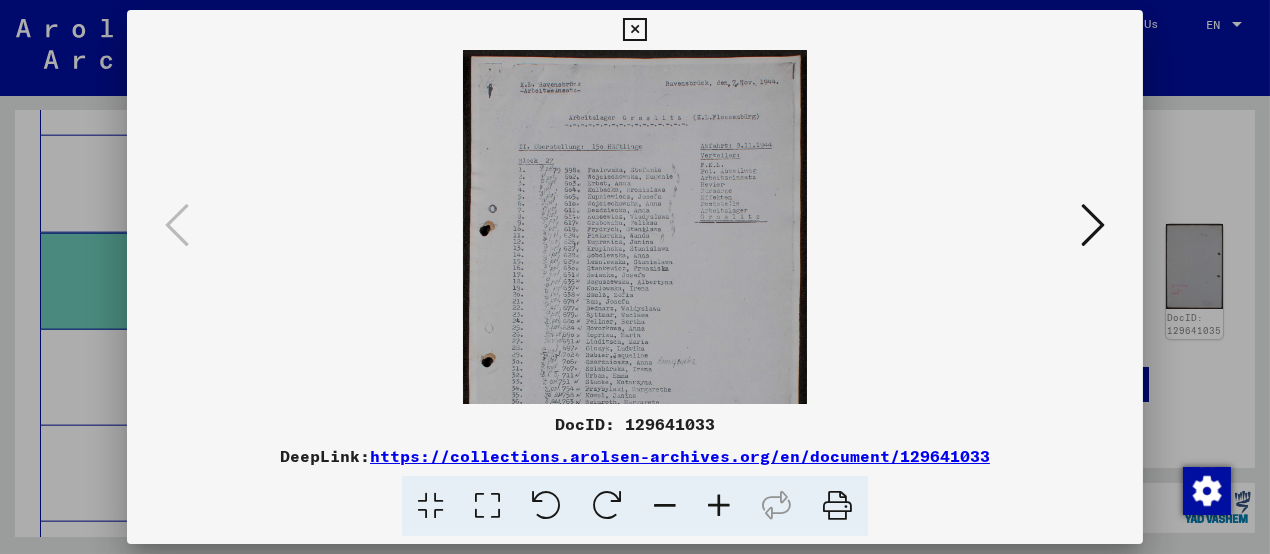 click at bounding box center [719, 506] 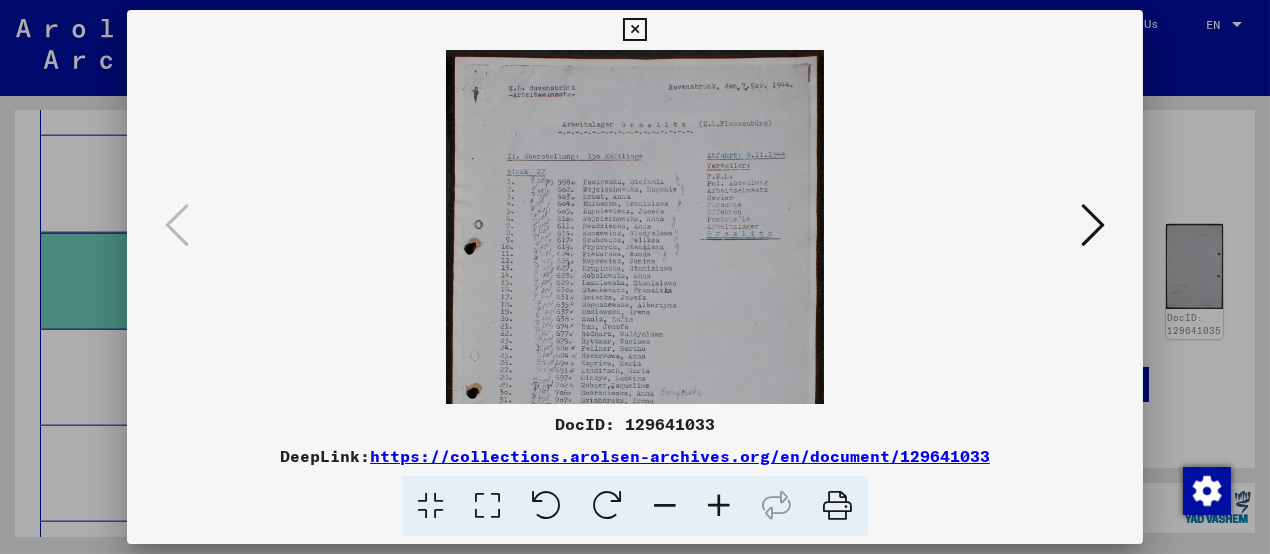 click at bounding box center (719, 506) 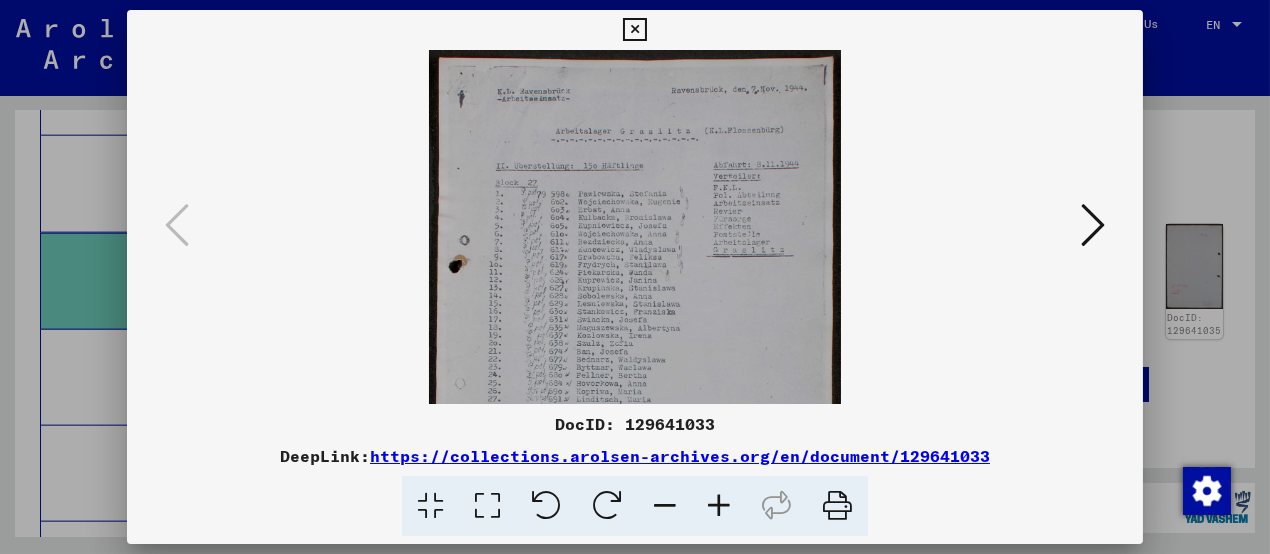 click at bounding box center [719, 506] 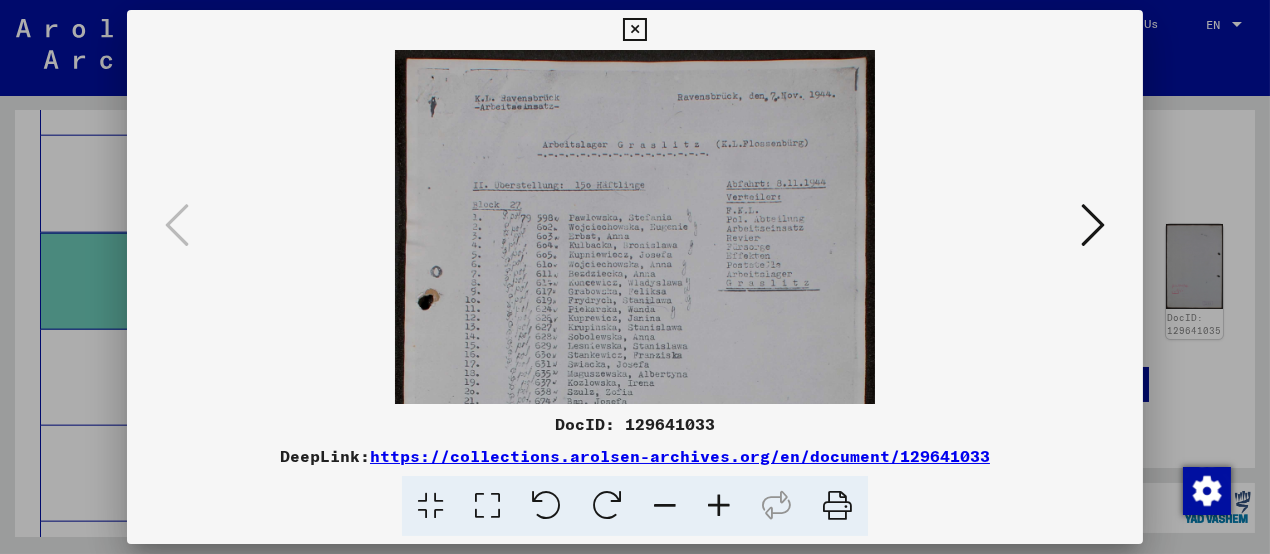 click at bounding box center [719, 506] 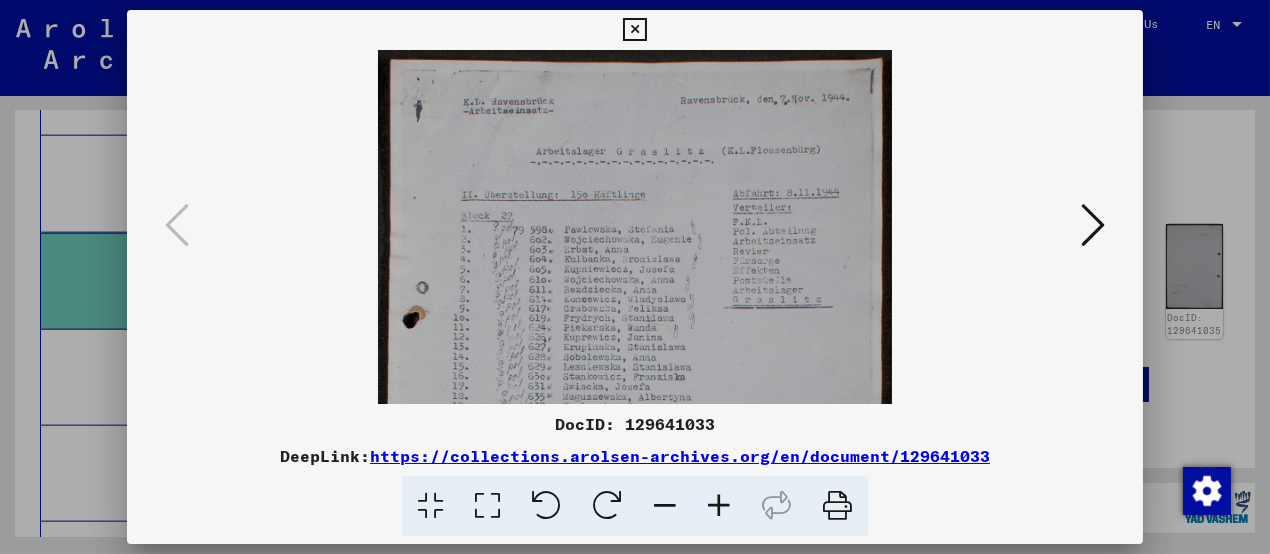 click at bounding box center (719, 506) 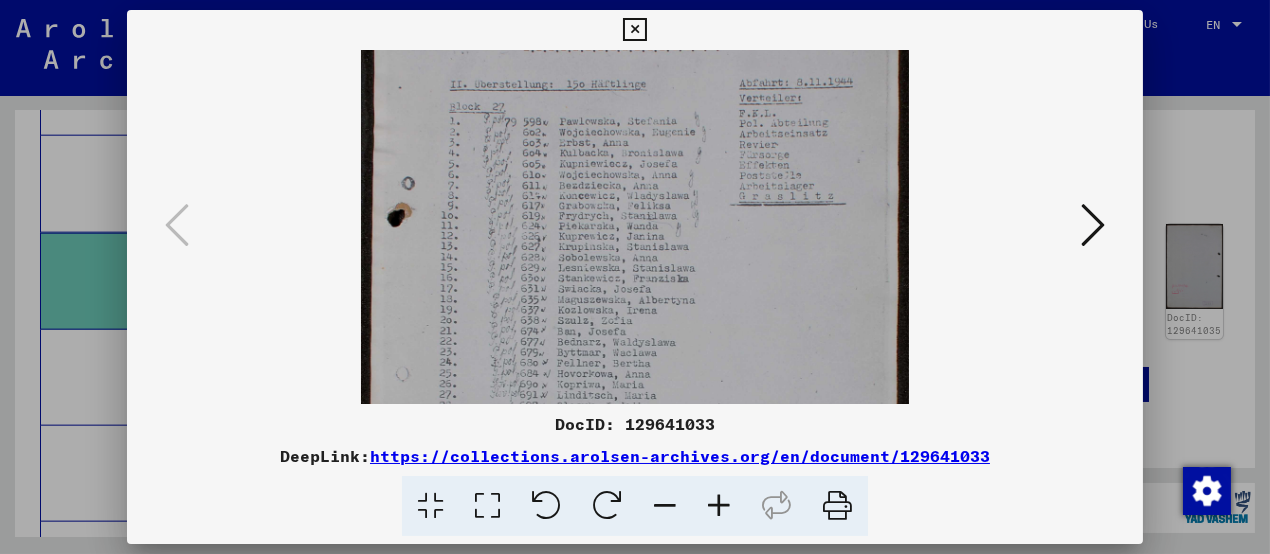 scroll, scrollTop: 122, scrollLeft: 0, axis: vertical 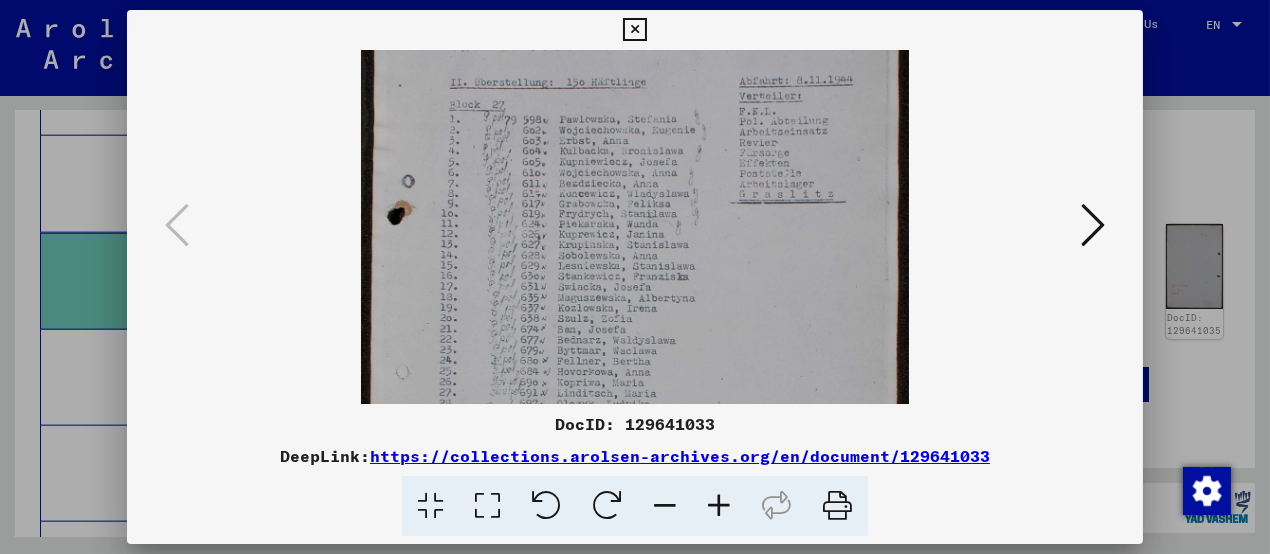 drag, startPoint x: 638, startPoint y: 309, endPoint x: 627, endPoint y: 195, distance: 114.52947 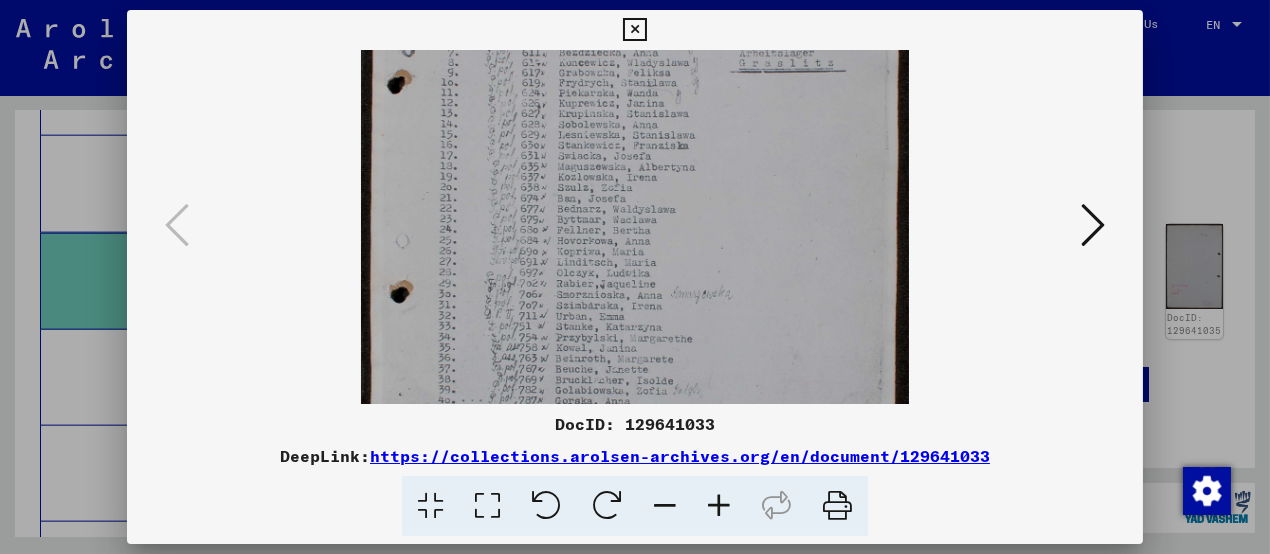 drag, startPoint x: 640, startPoint y: 285, endPoint x: 636, endPoint y: 154, distance: 131.06105 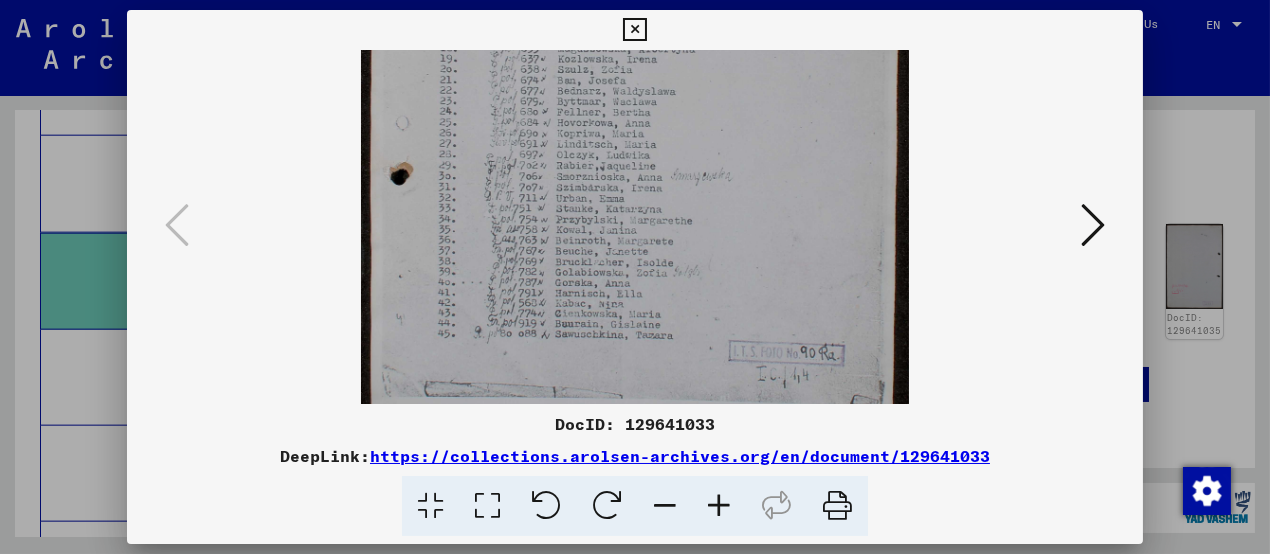 drag, startPoint x: 624, startPoint y: 254, endPoint x: 624, endPoint y: 156, distance: 98 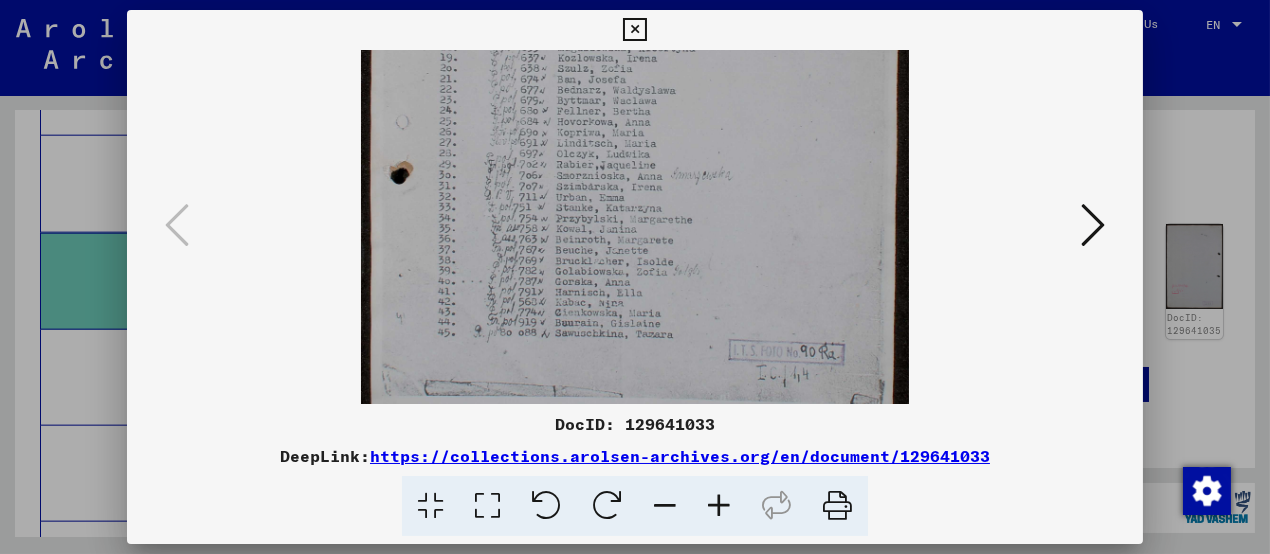 scroll, scrollTop: 377, scrollLeft: 0, axis: vertical 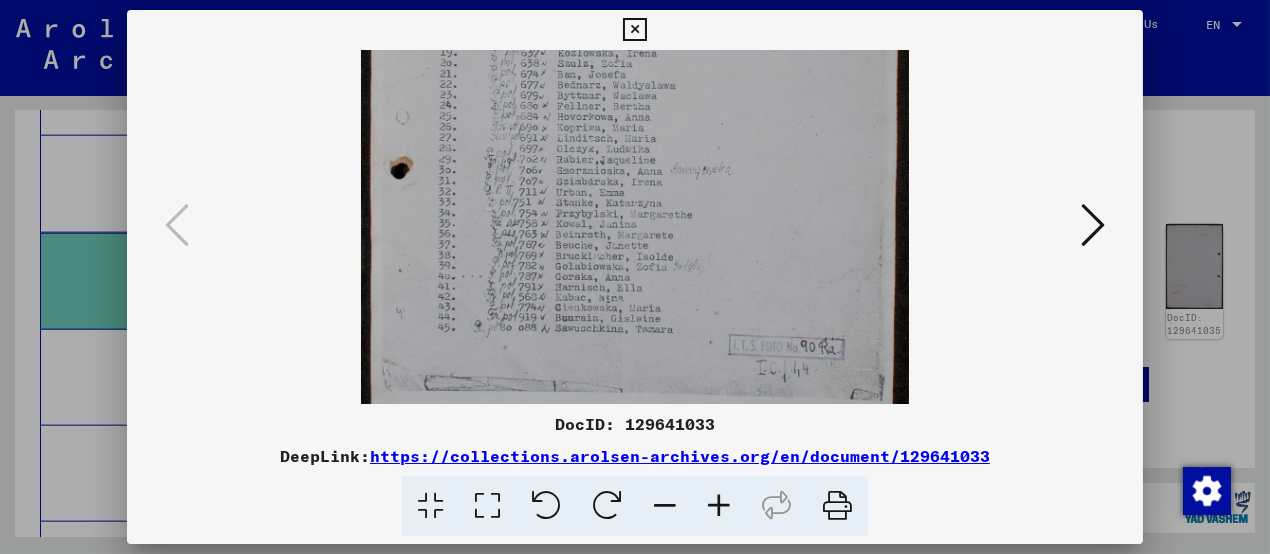 click at bounding box center [635, 75] 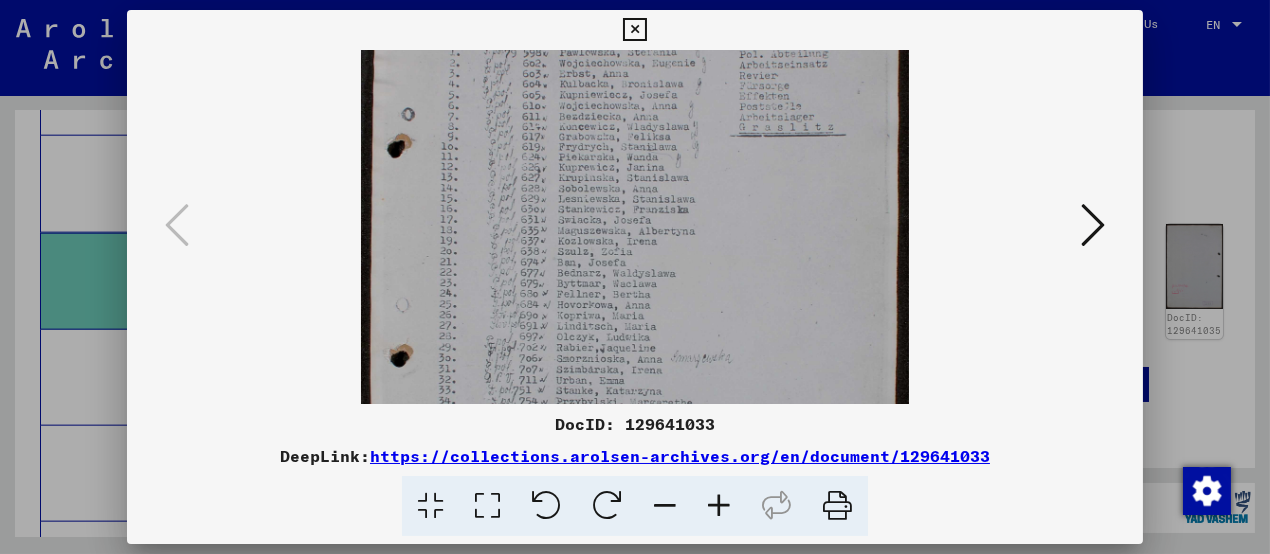 drag, startPoint x: 623, startPoint y: 164, endPoint x: 628, endPoint y: 347, distance: 183.0683 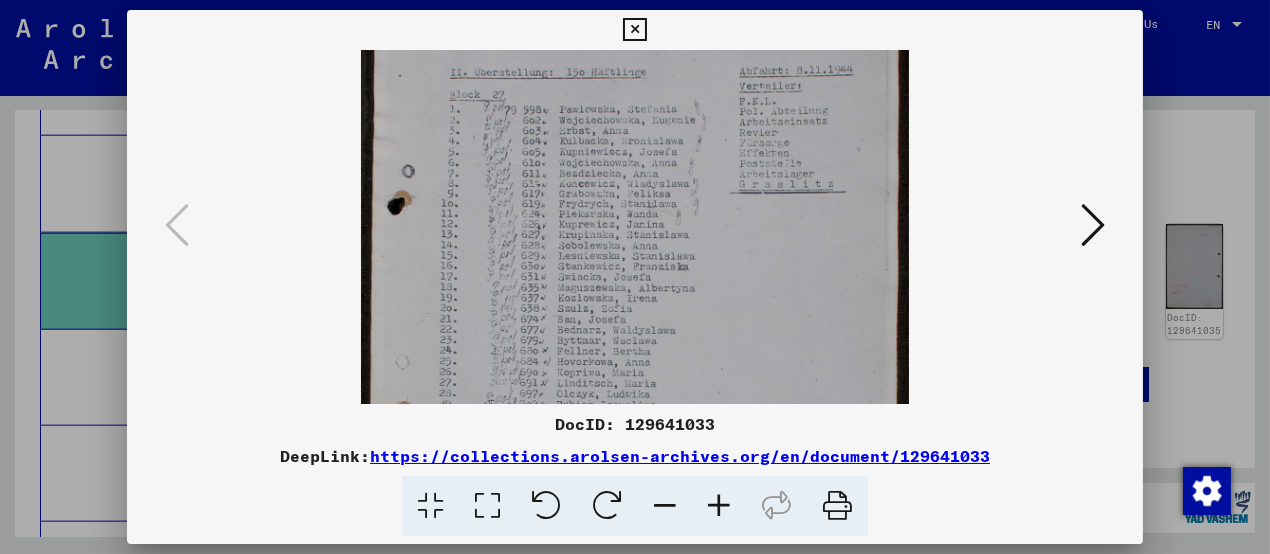 scroll, scrollTop: 129, scrollLeft: 0, axis: vertical 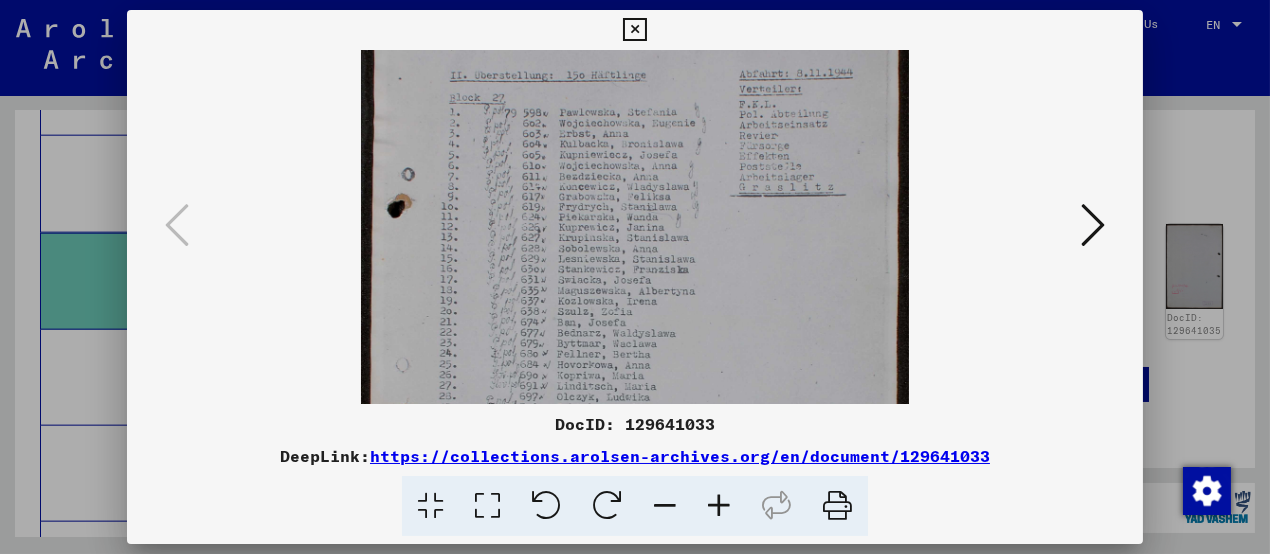 drag, startPoint x: 733, startPoint y: 164, endPoint x: 731, endPoint y: 219, distance: 55.03635 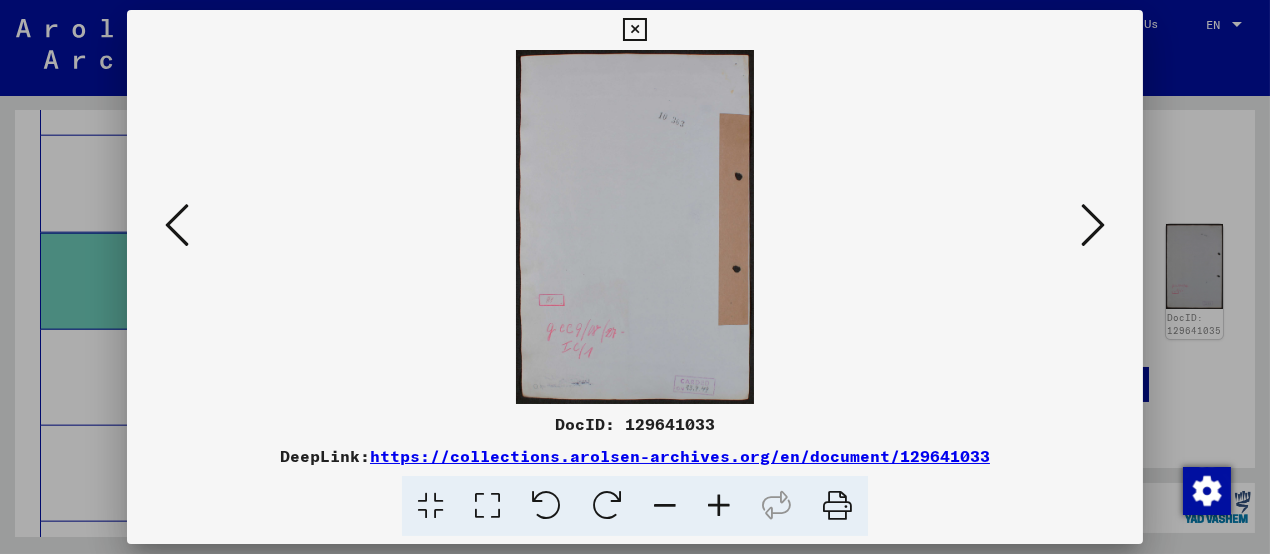 click at bounding box center [1093, 225] 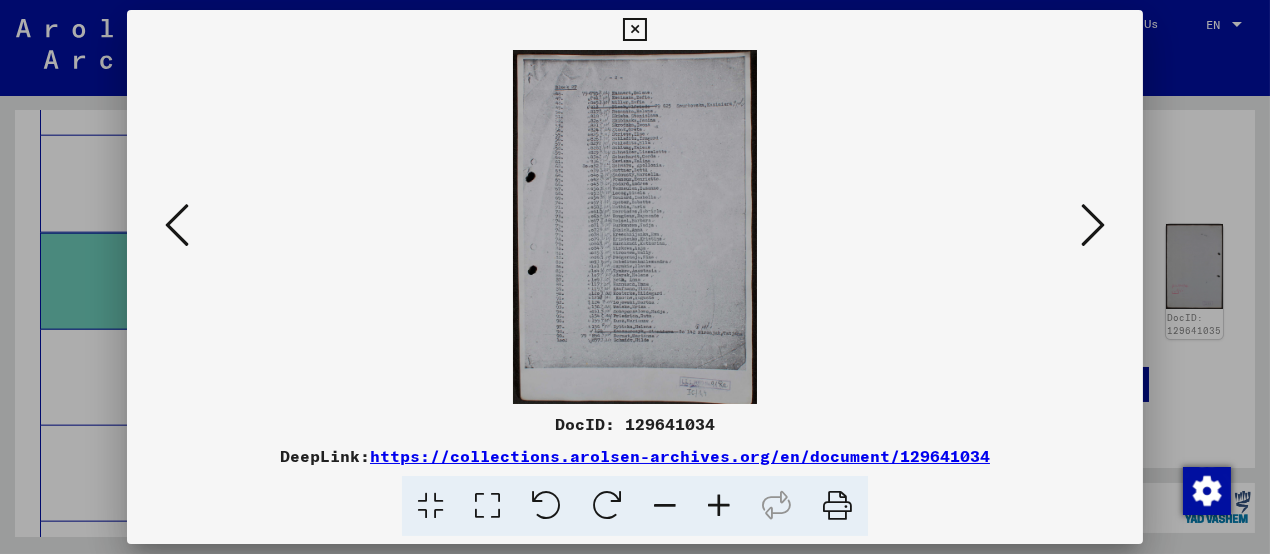 click at bounding box center (719, 506) 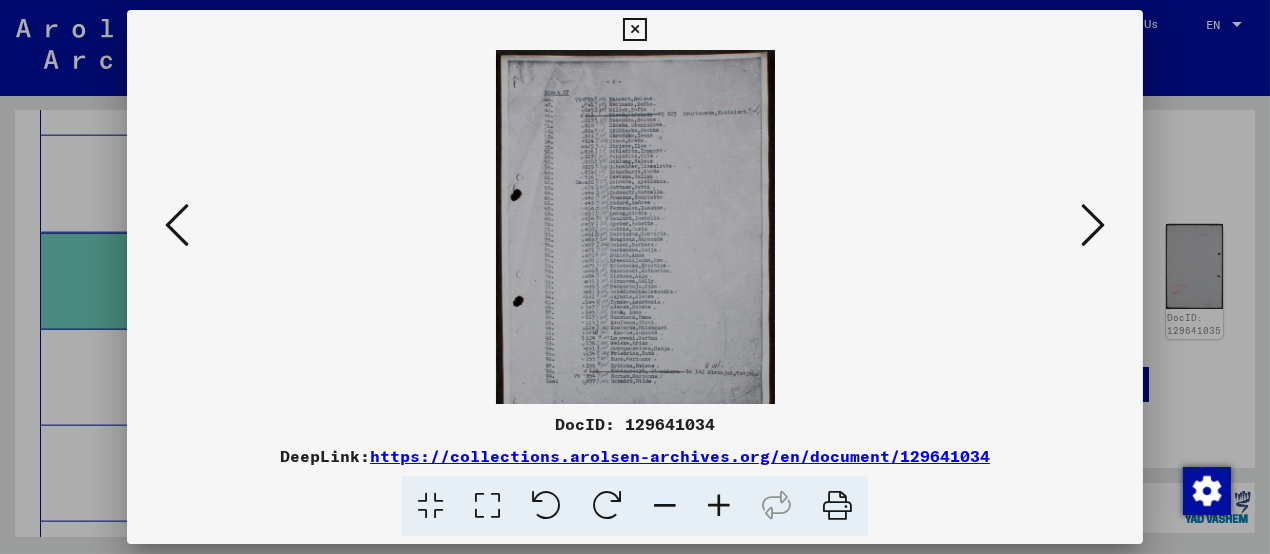 click at bounding box center [719, 506] 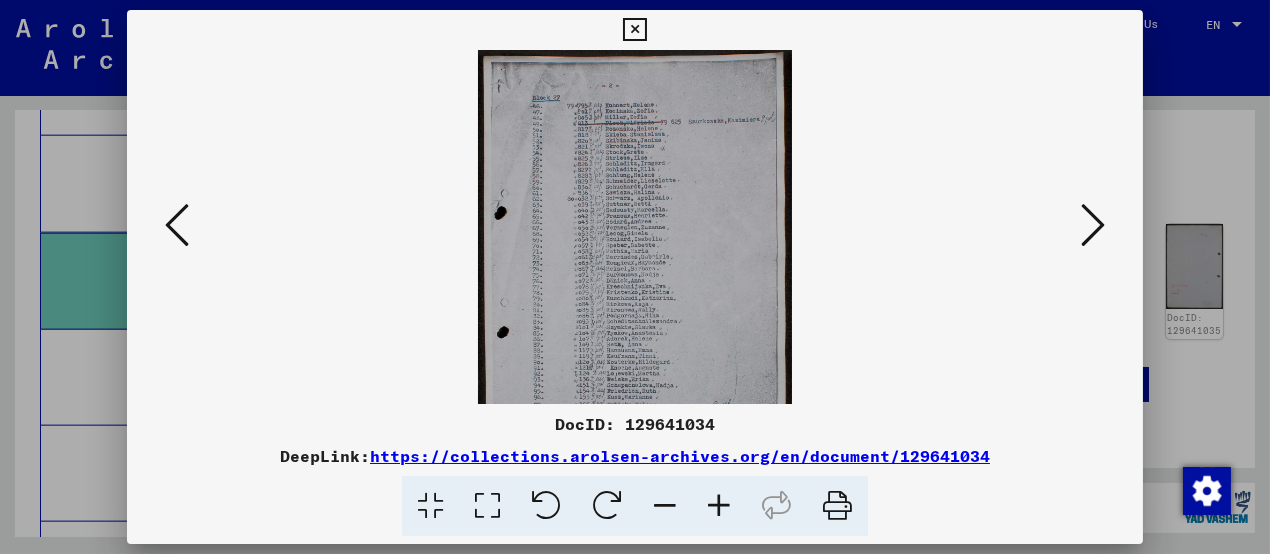 click at bounding box center (719, 506) 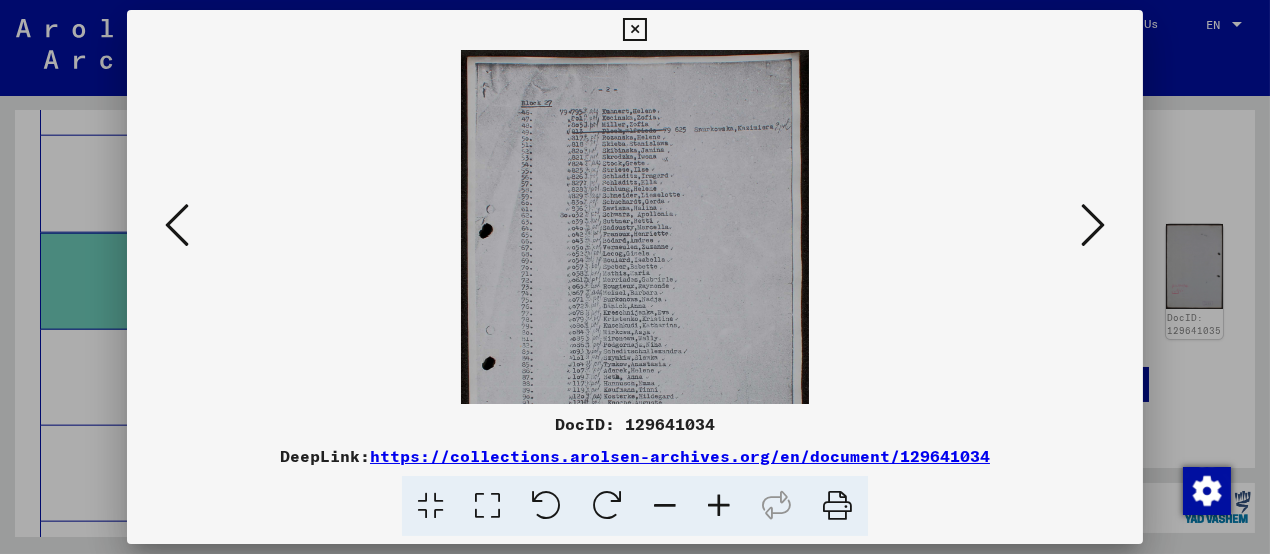 click at bounding box center (719, 506) 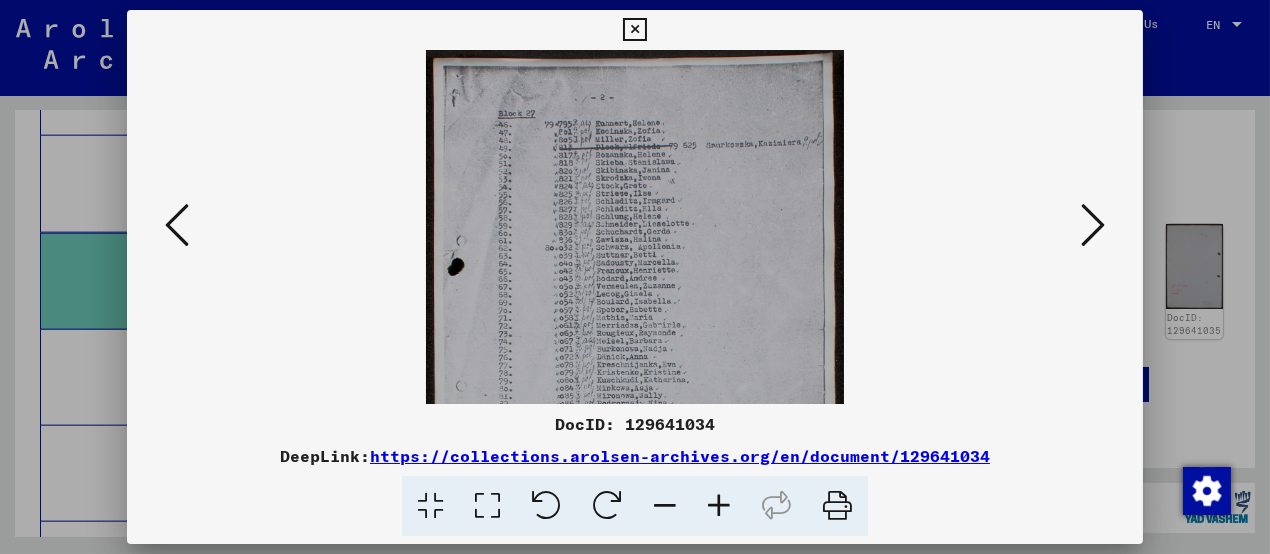 click at bounding box center (719, 506) 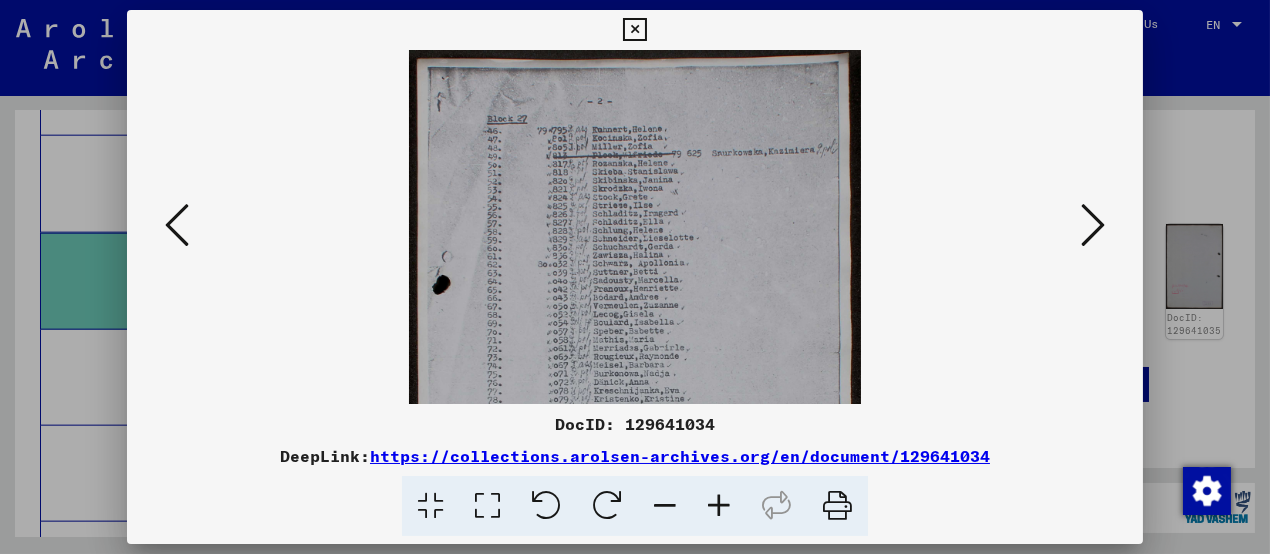 click at bounding box center (719, 506) 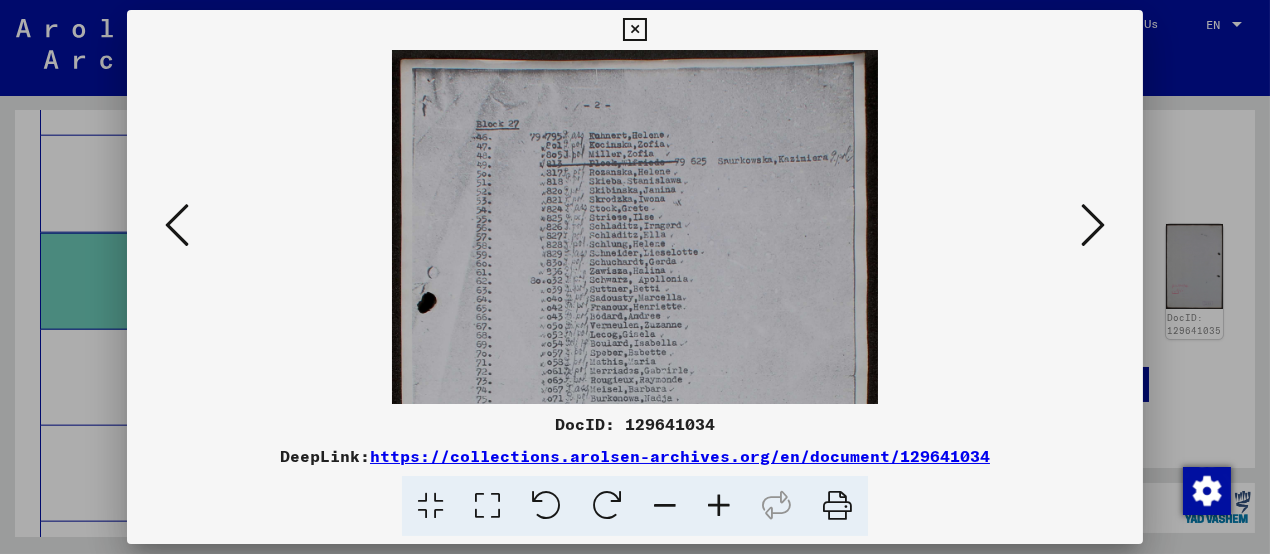 click at bounding box center [719, 506] 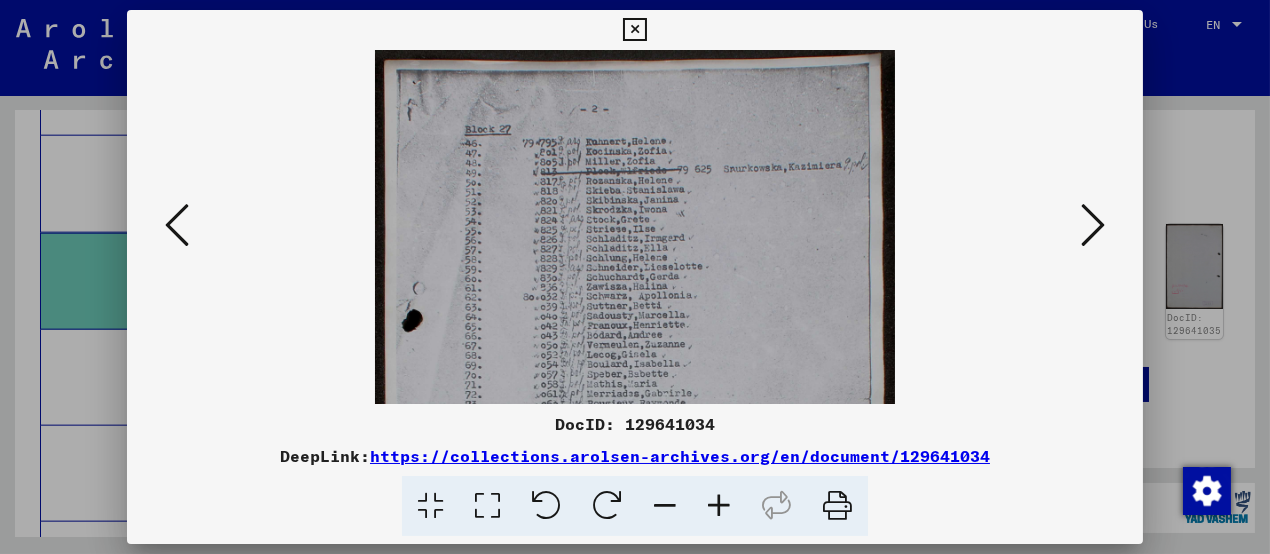 click at bounding box center [719, 506] 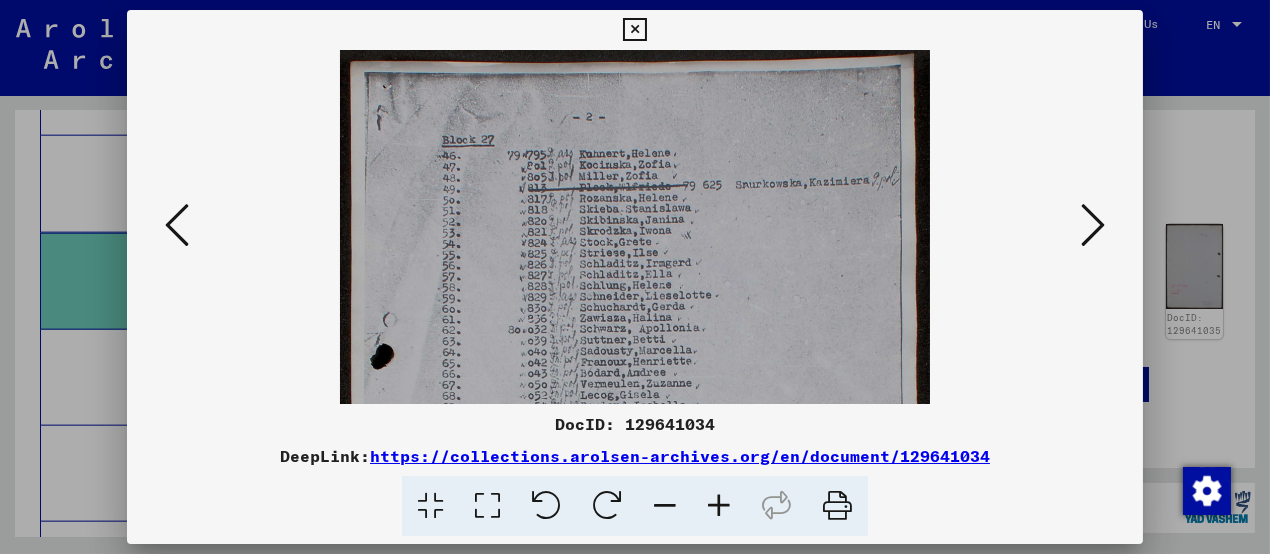 click at bounding box center (719, 506) 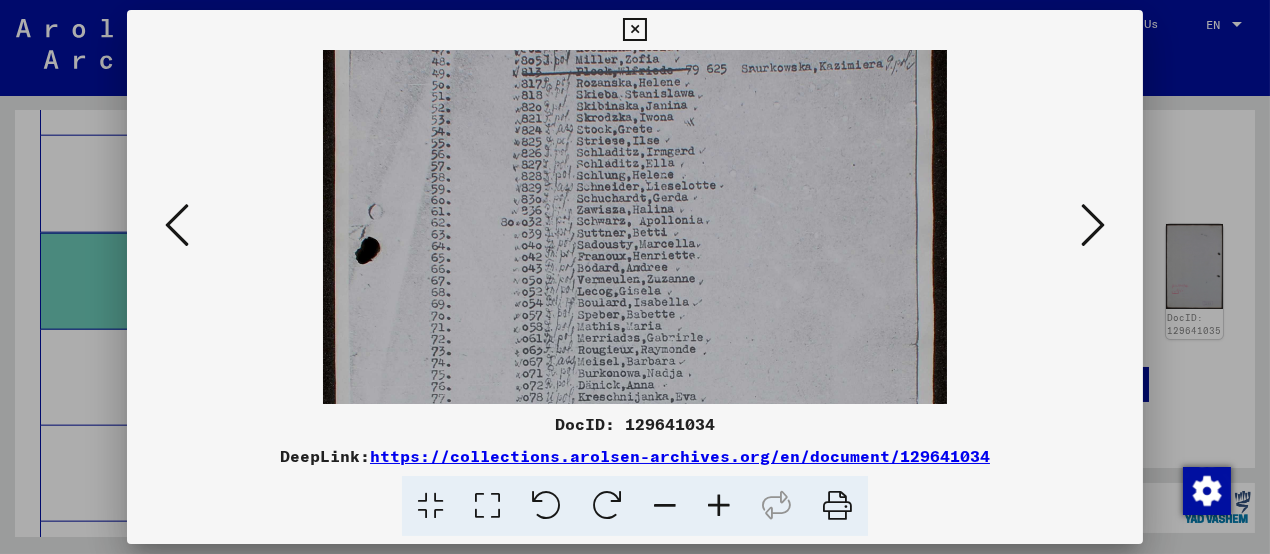 drag, startPoint x: 643, startPoint y: 263, endPoint x: 624, endPoint y: 132, distance: 132.3707 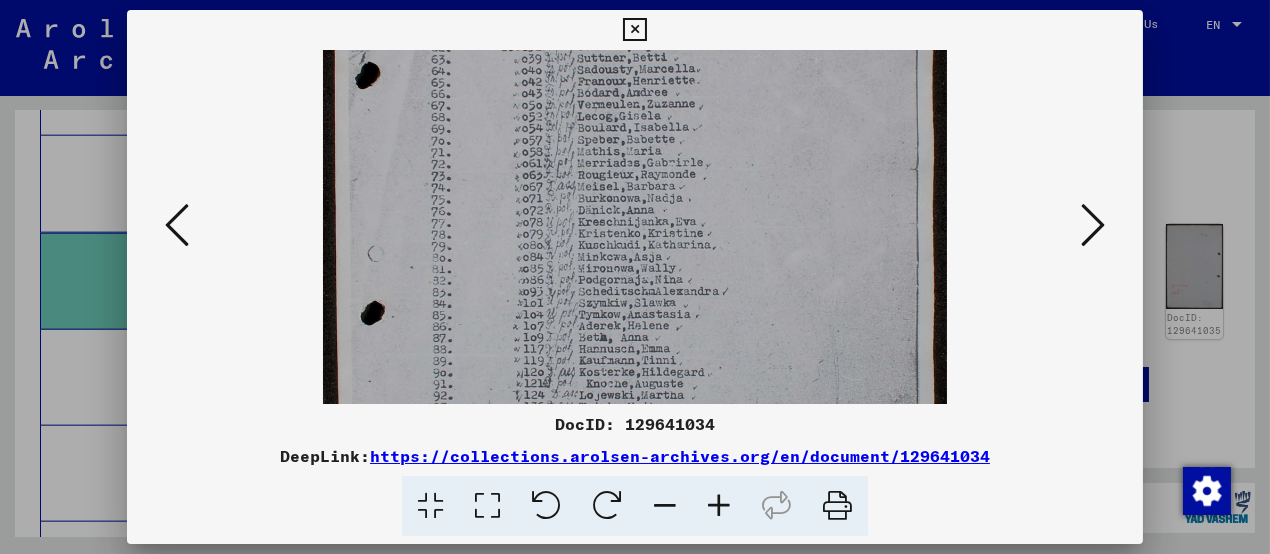 drag, startPoint x: 631, startPoint y: 261, endPoint x: 645, endPoint y: 119, distance: 142.68848 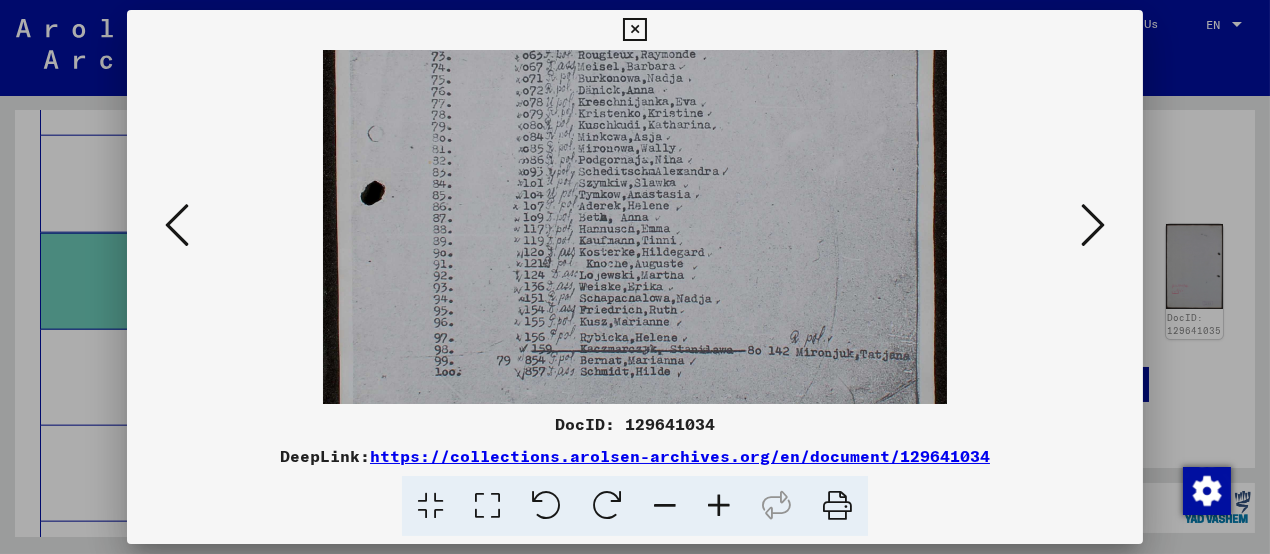 drag, startPoint x: 668, startPoint y: 245, endPoint x: 676, endPoint y: 125, distance: 120.26637 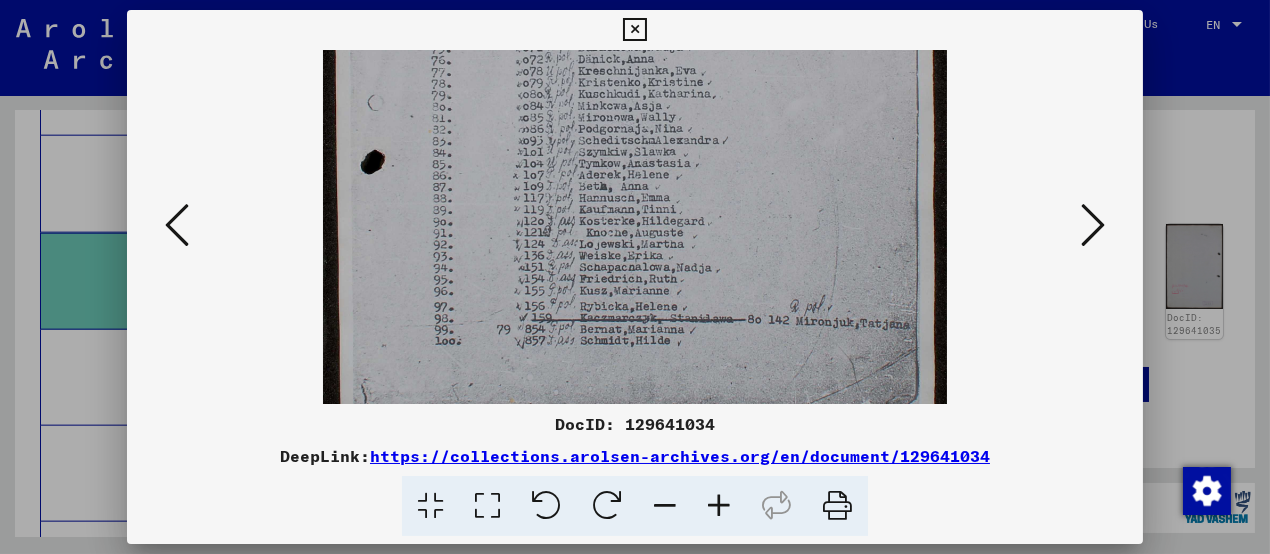 click at bounding box center (1093, 225) 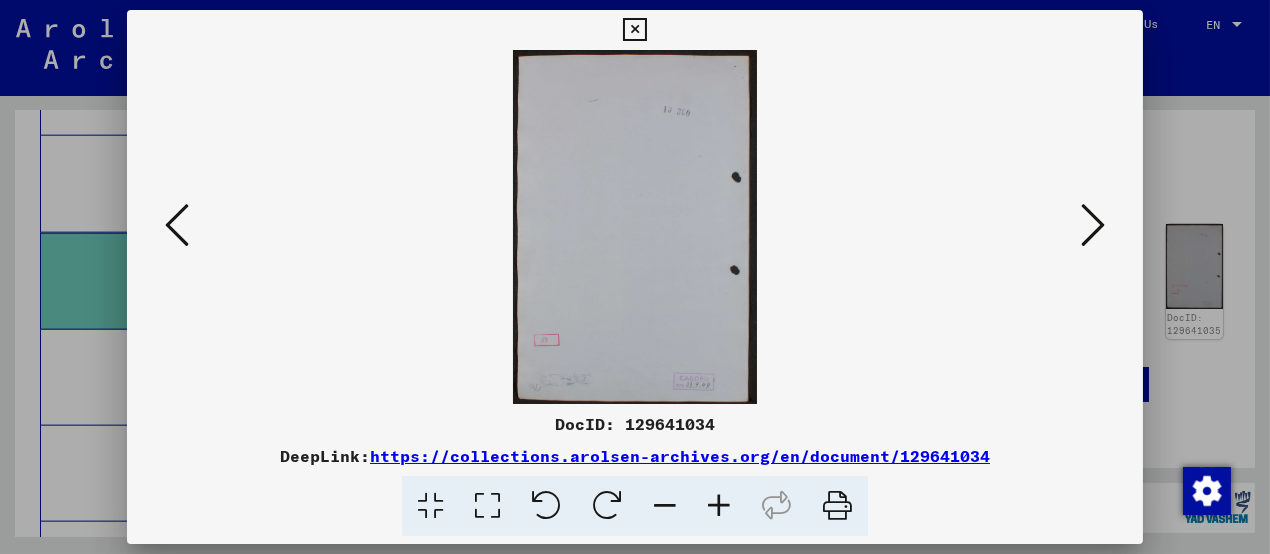 click at bounding box center (1093, 225) 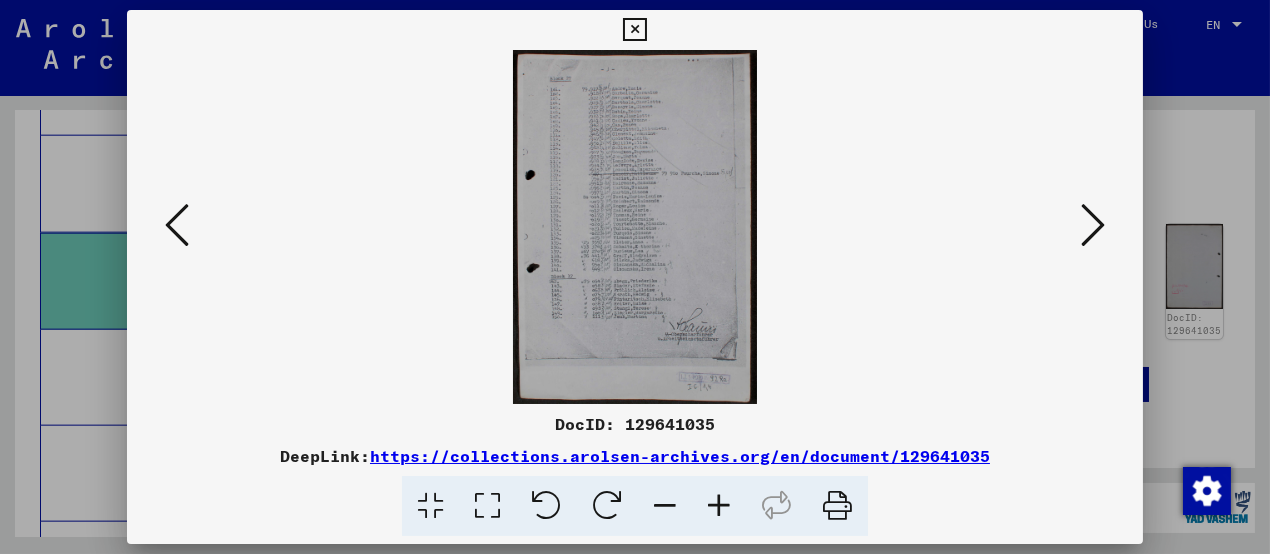 click at bounding box center [719, 506] 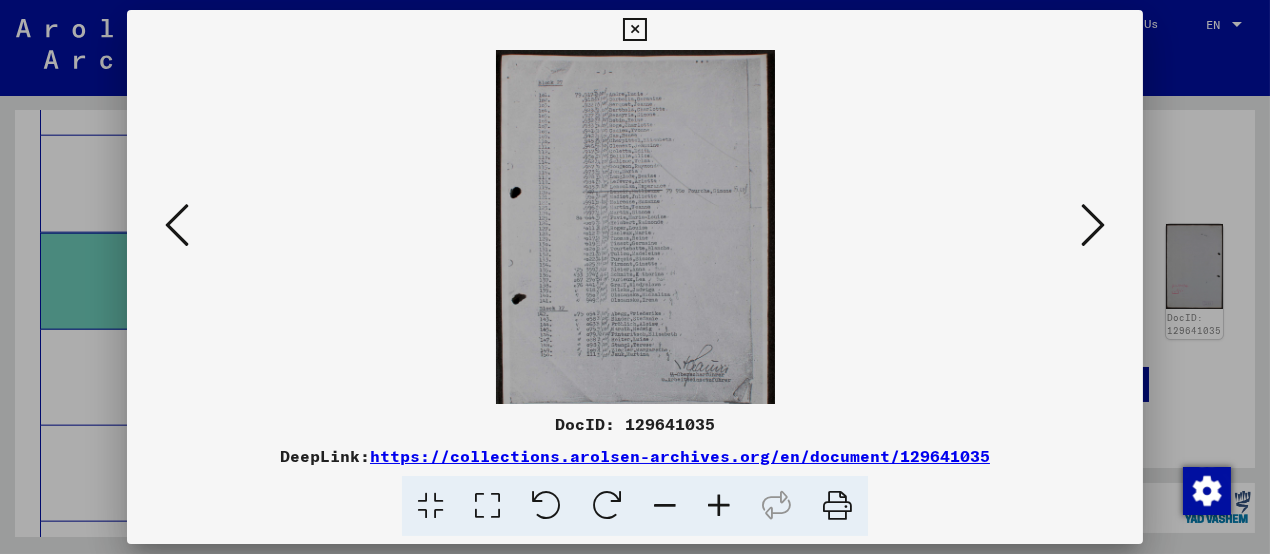 click at bounding box center [719, 506] 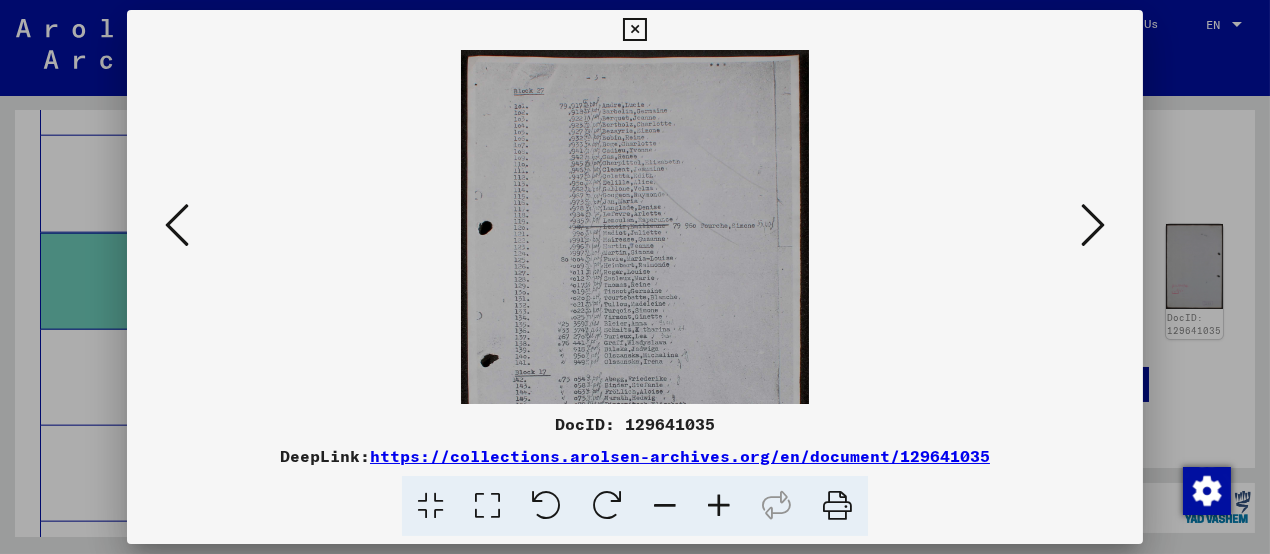 click at bounding box center [719, 506] 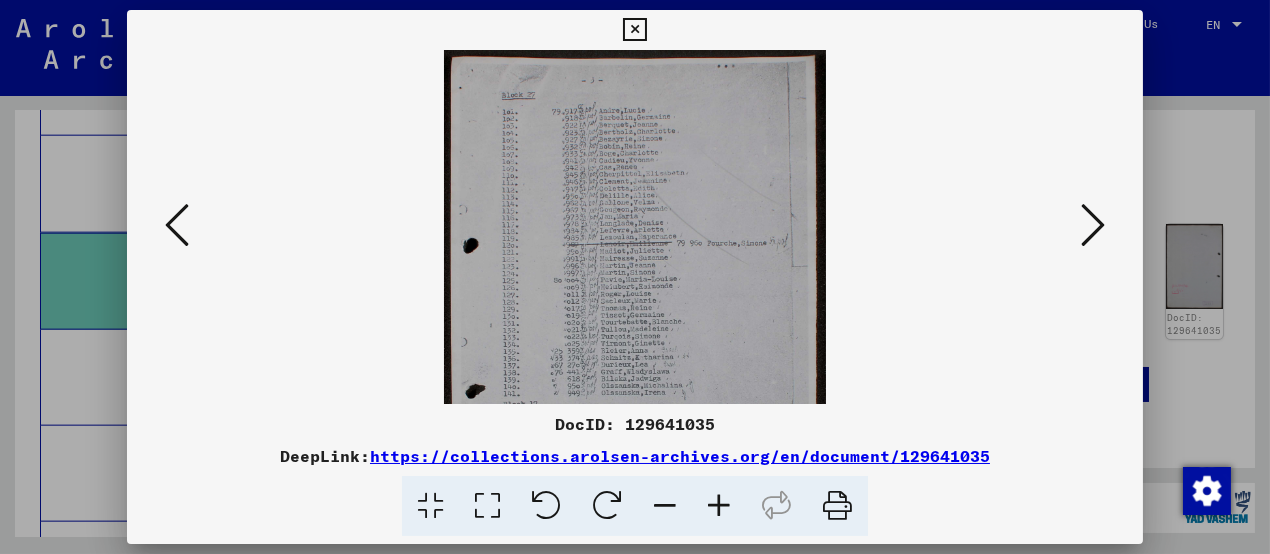 click at bounding box center (719, 506) 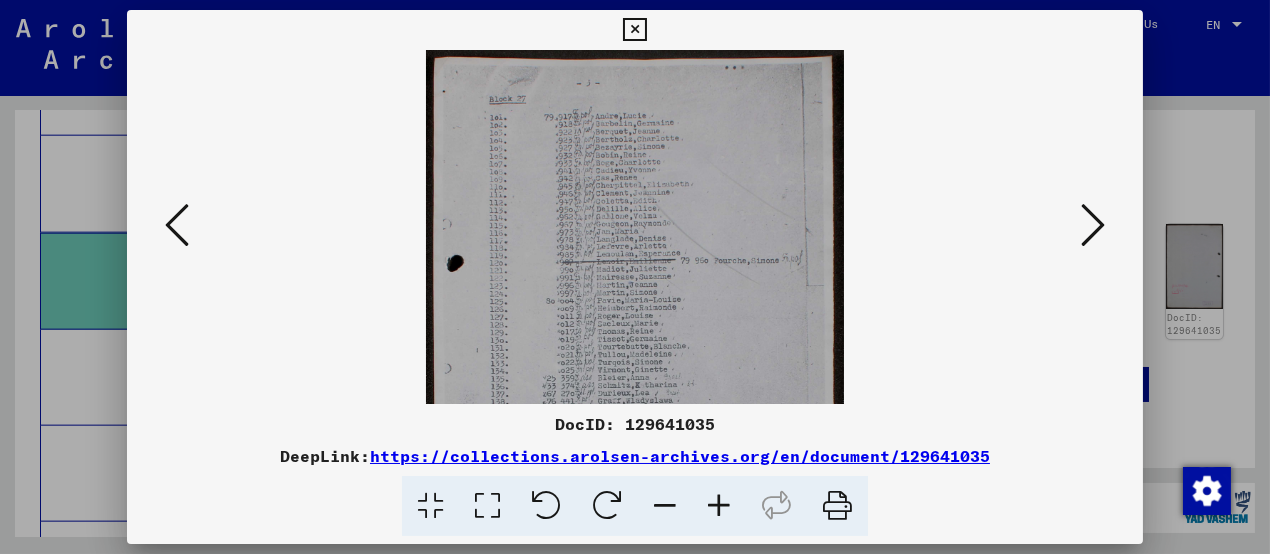 click at bounding box center [719, 506] 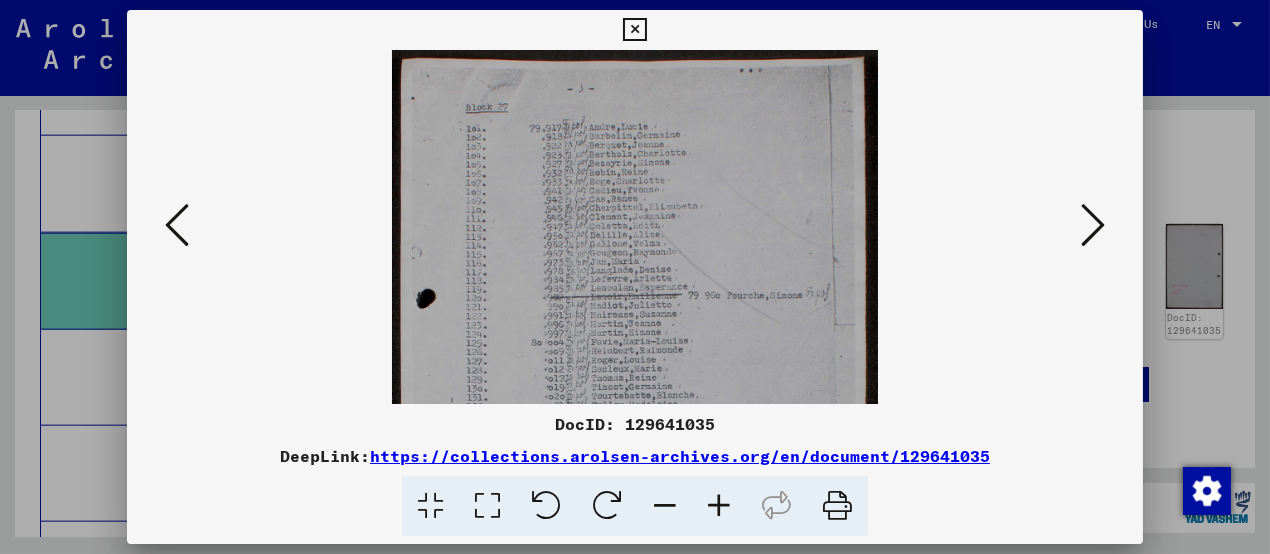 click at bounding box center (719, 506) 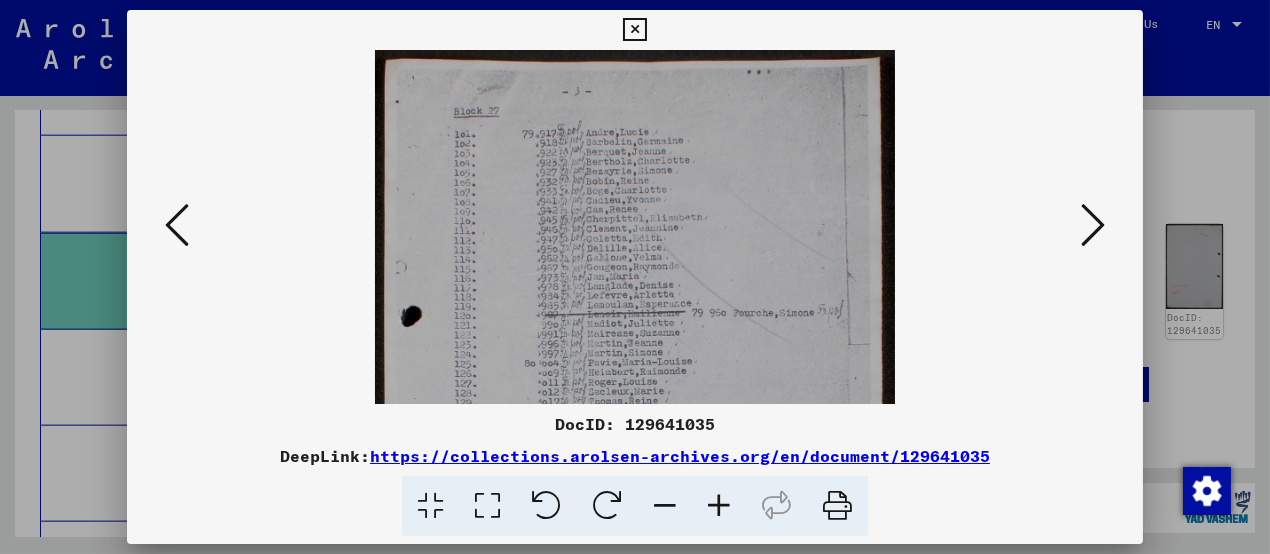 click at bounding box center (719, 506) 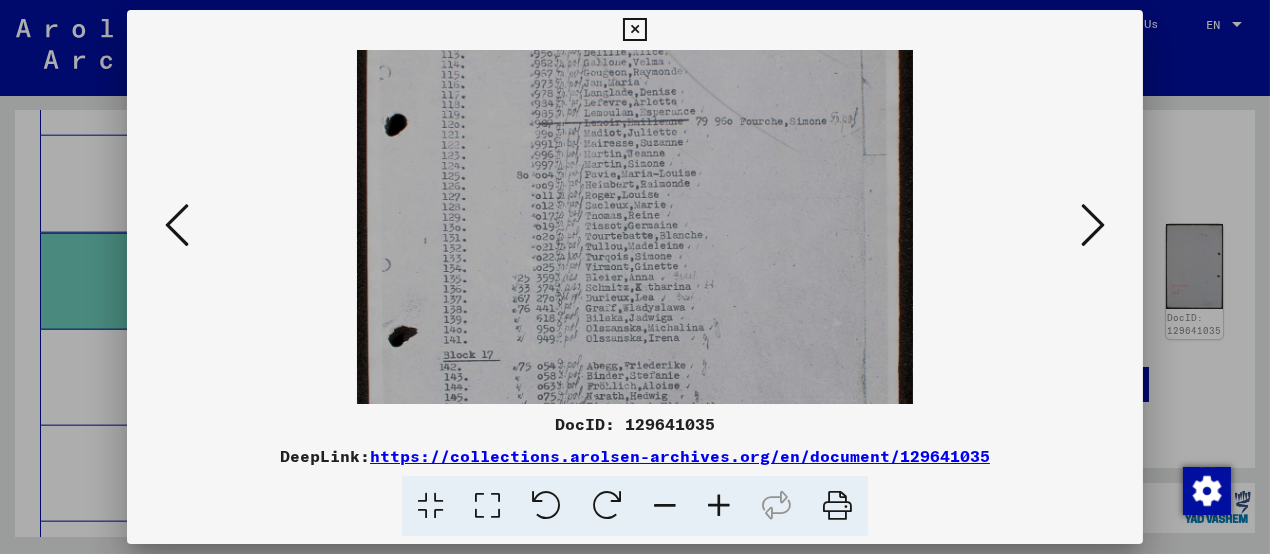 drag, startPoint x: 605, startPoint y: 275, endPoint x: 566, endPoint y: 103, distance: 176.3661 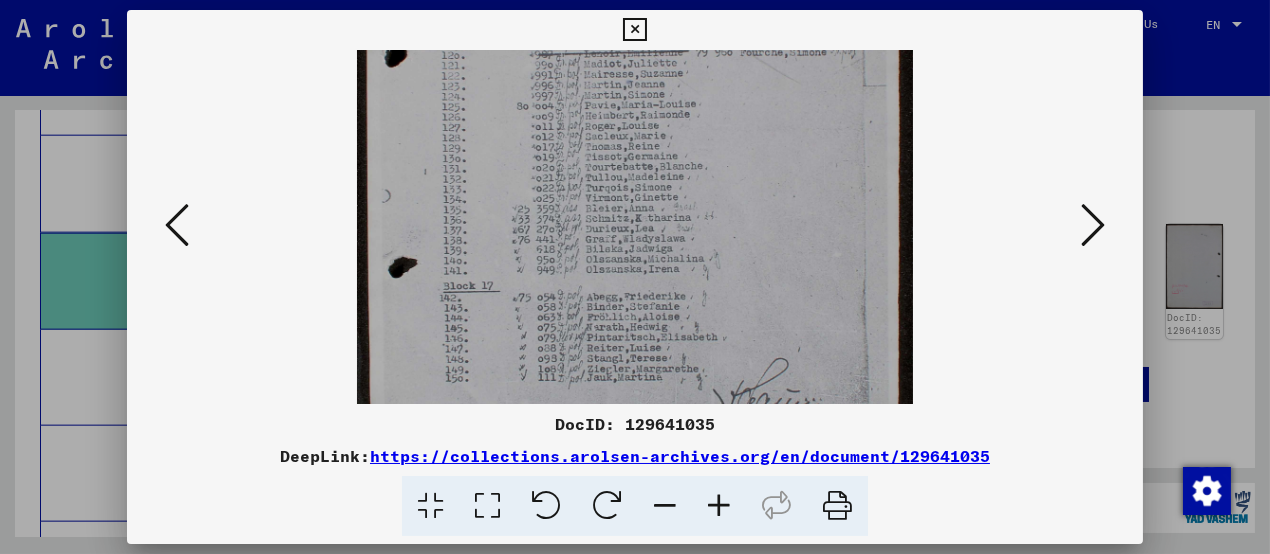scroll, scrollTop: 303, scrollLeft: 0, axis: vertical 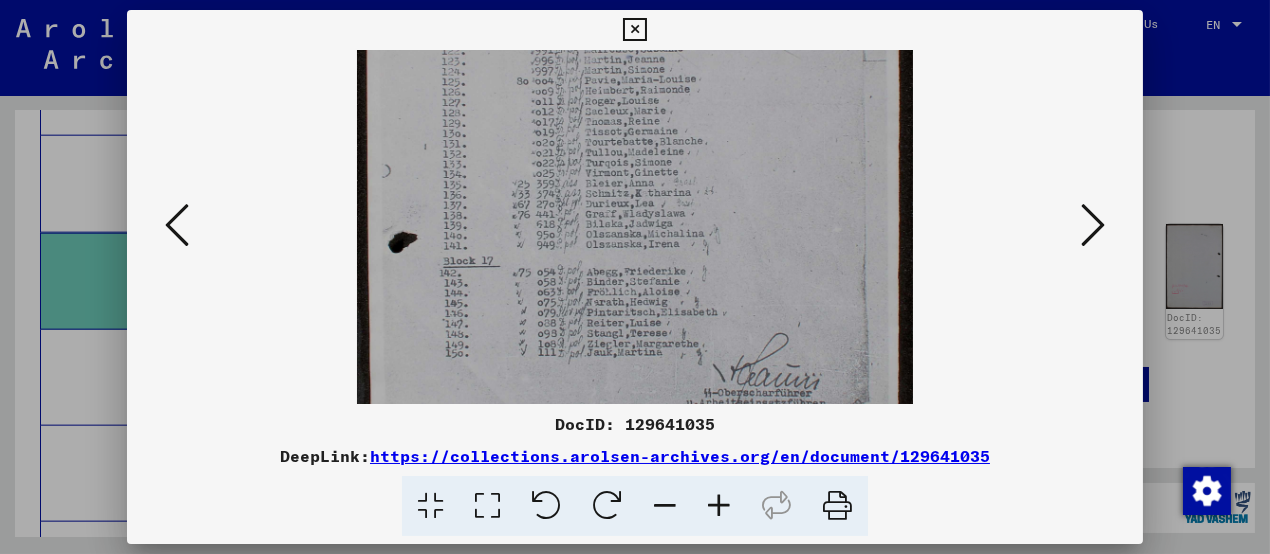 drag, startPoint x: 603, startPoint y: 260, endPoint x: 597, endPoint y: 168, distance: 92.19544 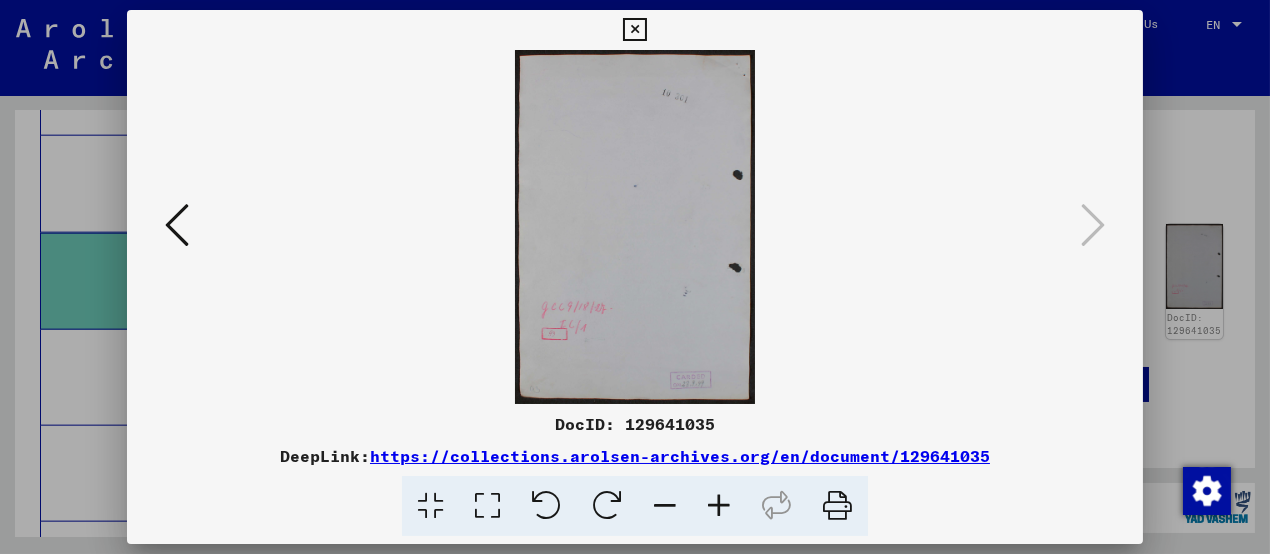 scroll, scrollTop: 0, scrollLeft: 0, axis: both 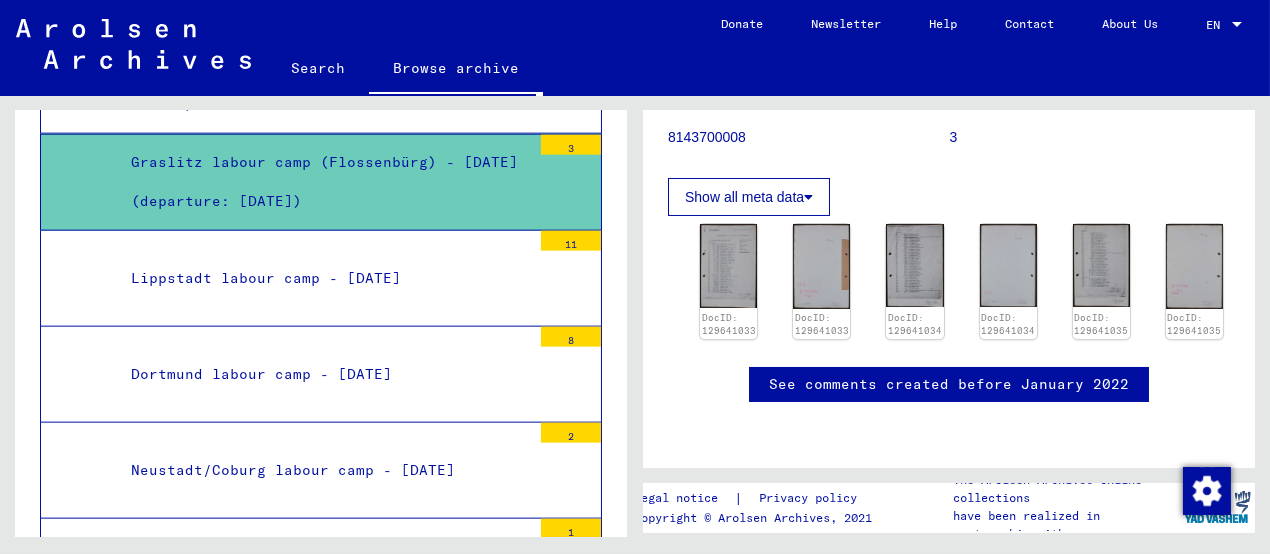 click on "Lippstadt labour camp - [DATE]" at bounding box center [323, 278] 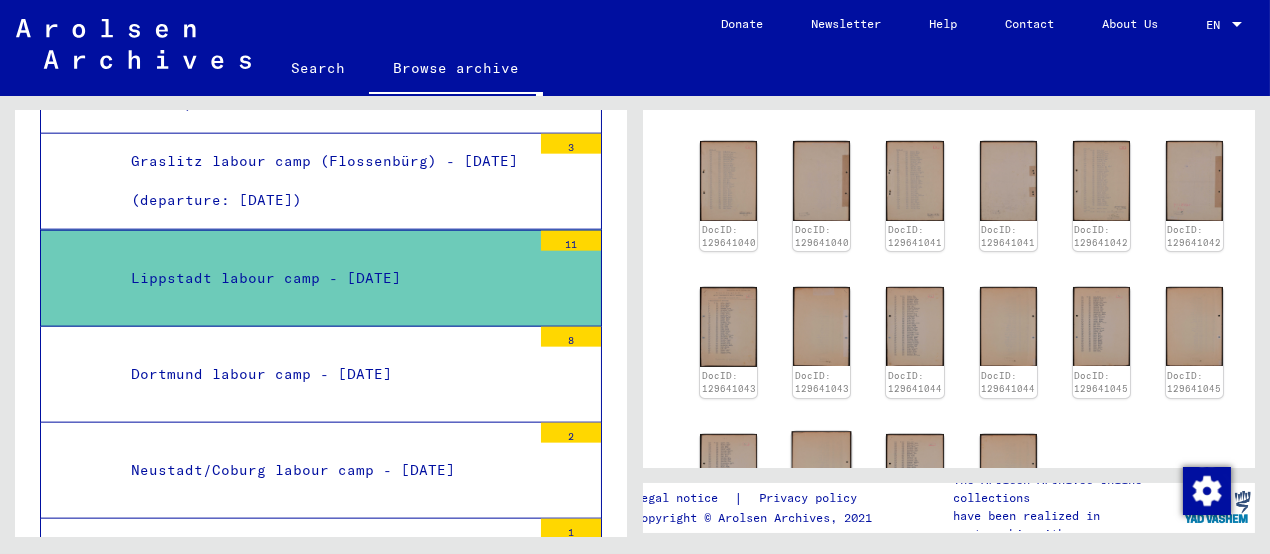 scroll, scrollTop: 300, scrollLeft: 0, axis: vertical 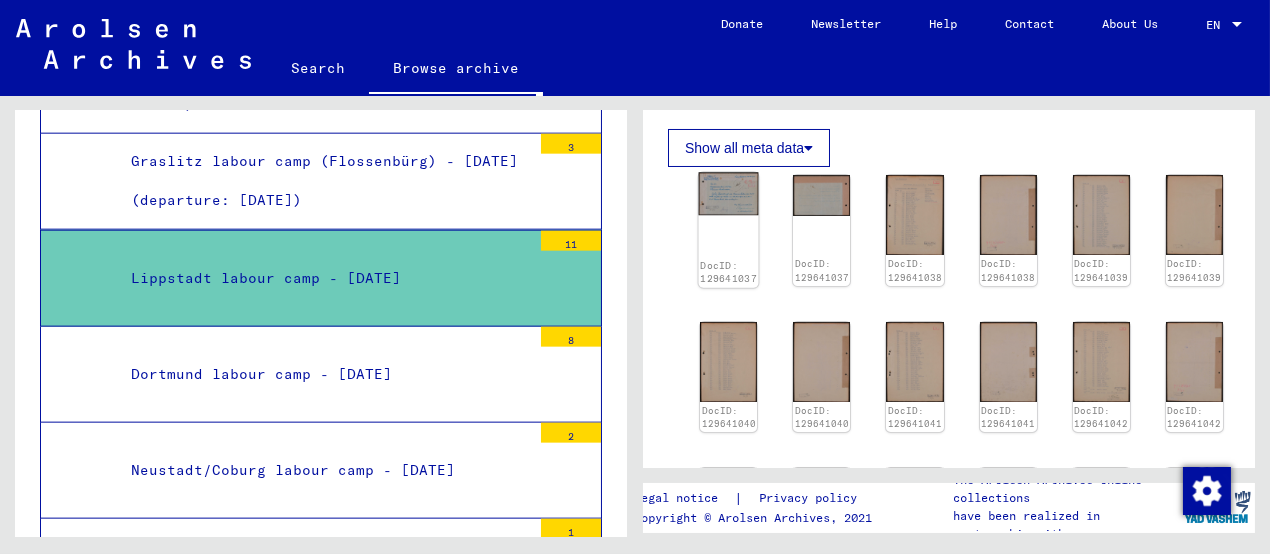 click 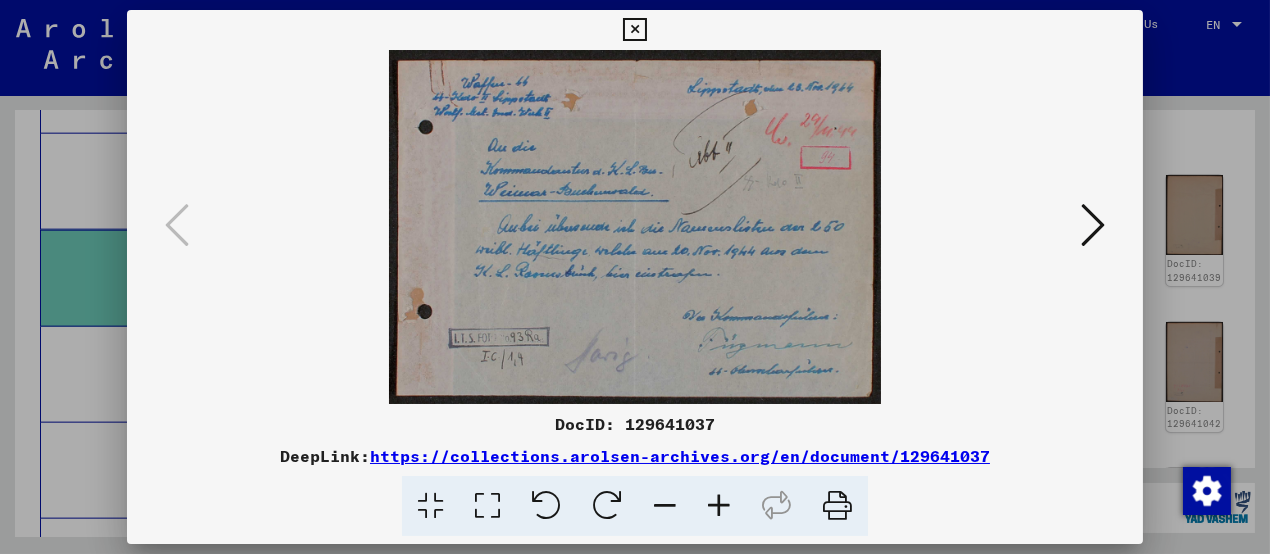 click at bounding box center (1093, 225) 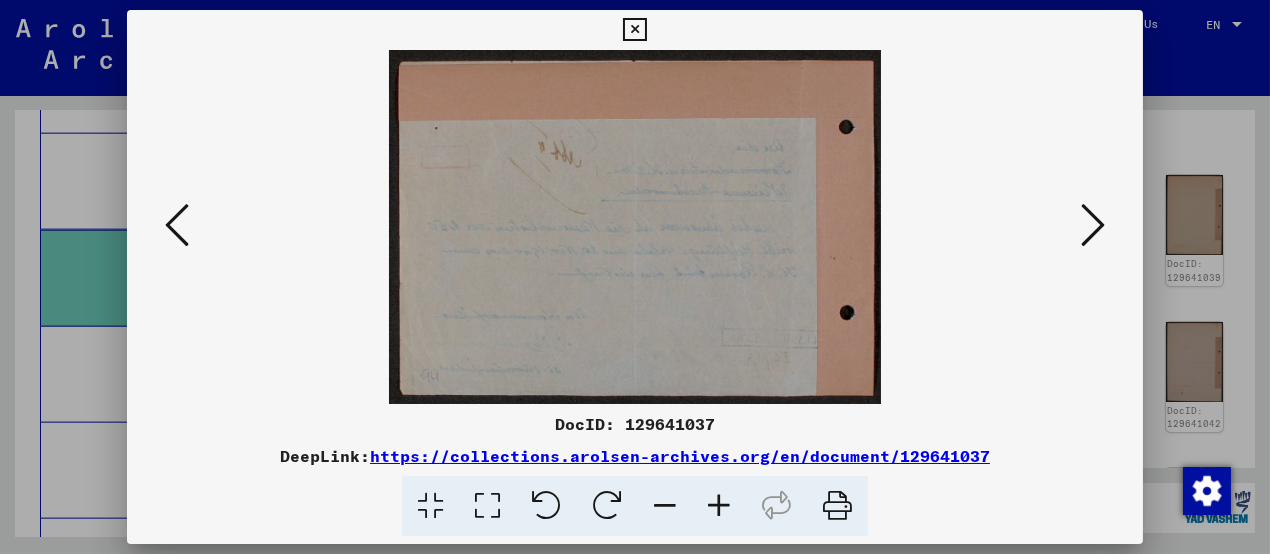 click at bounding box center [1093, 225] 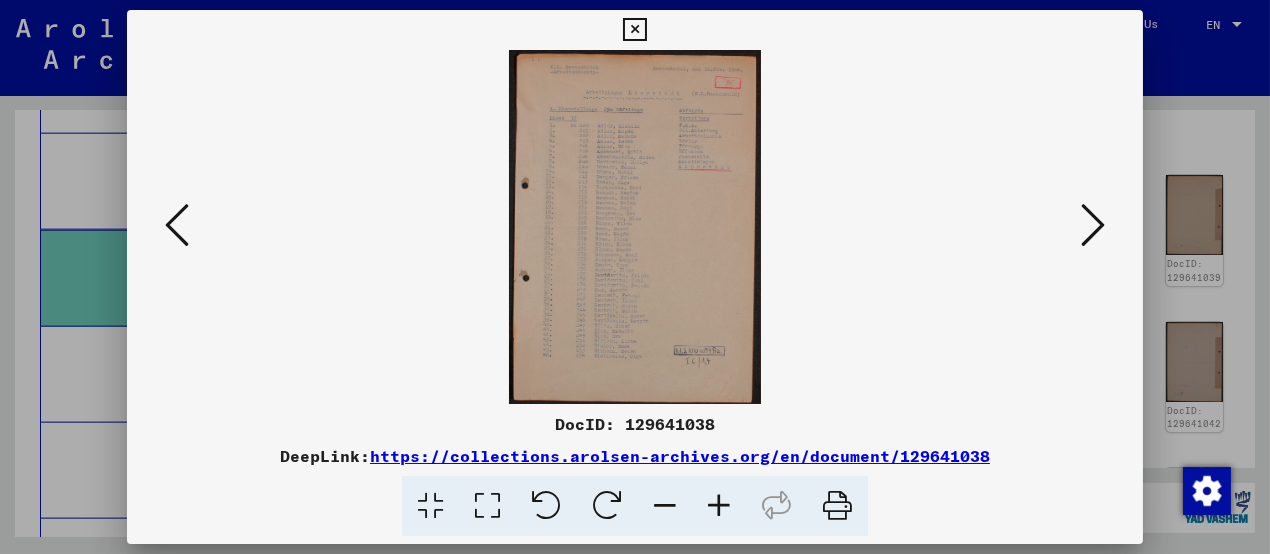 click at bounding box center (719, 506) 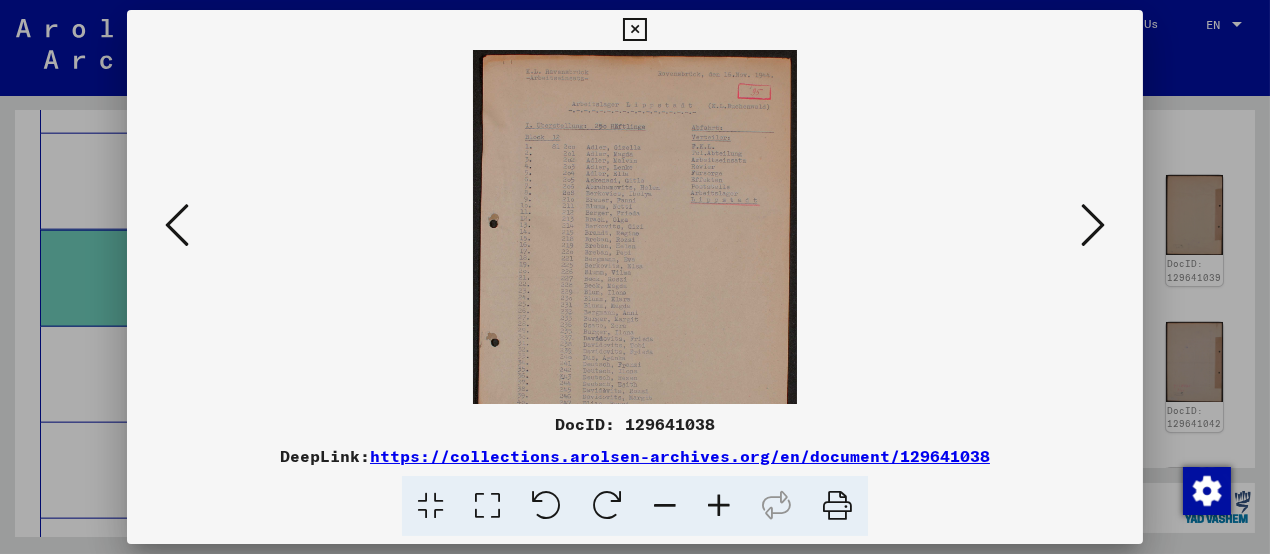 click at bounding box center (719, 506) 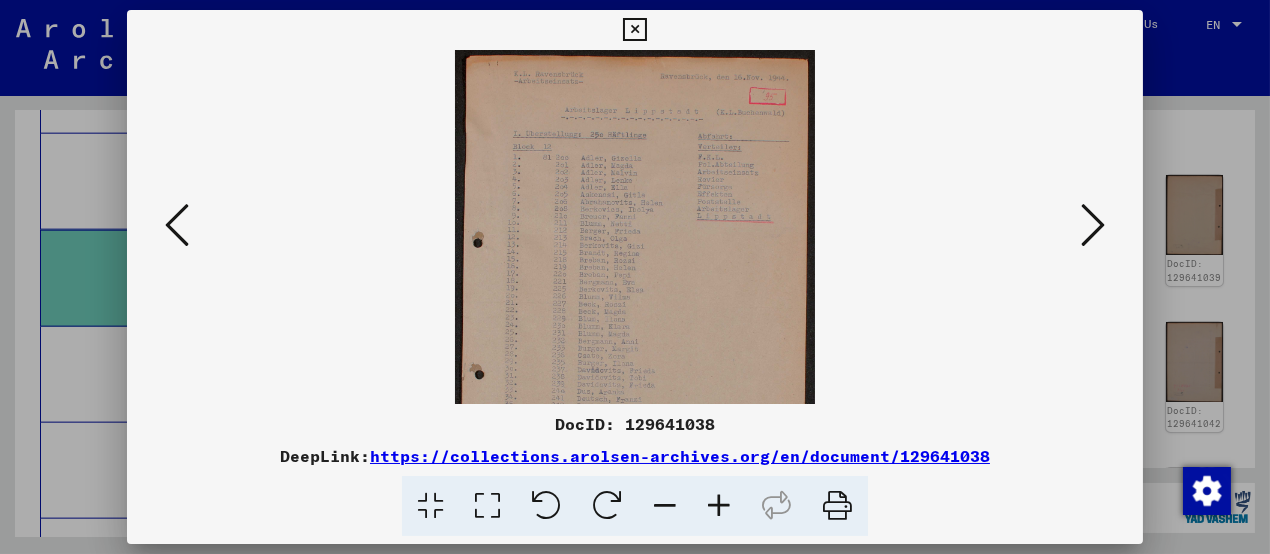 click at bounding box center [719, 506] 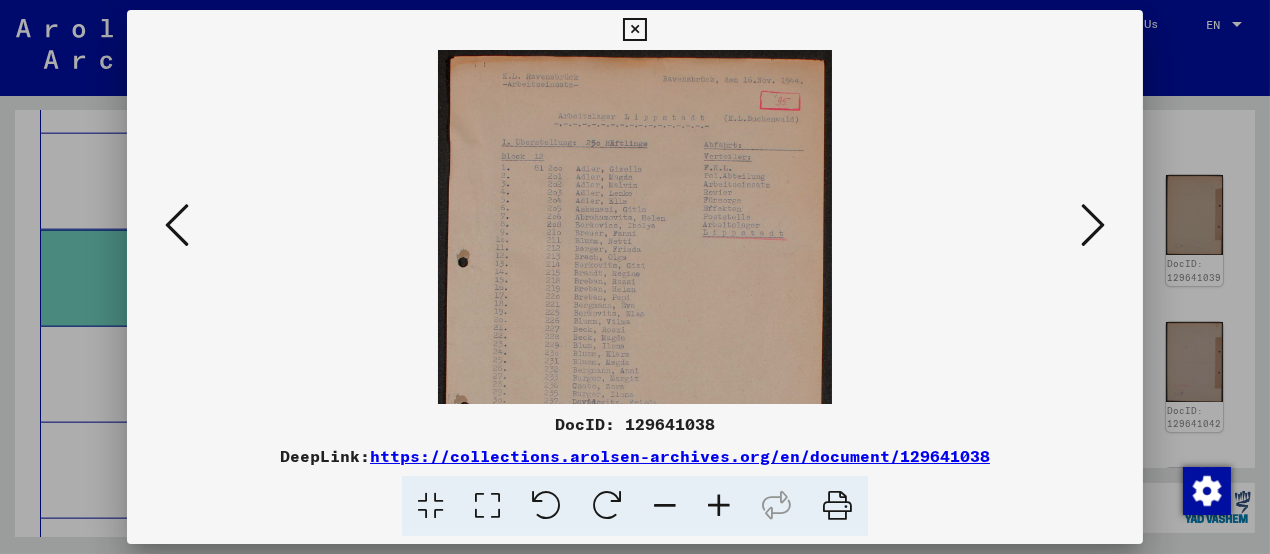 click at bounding box center [719, 506] 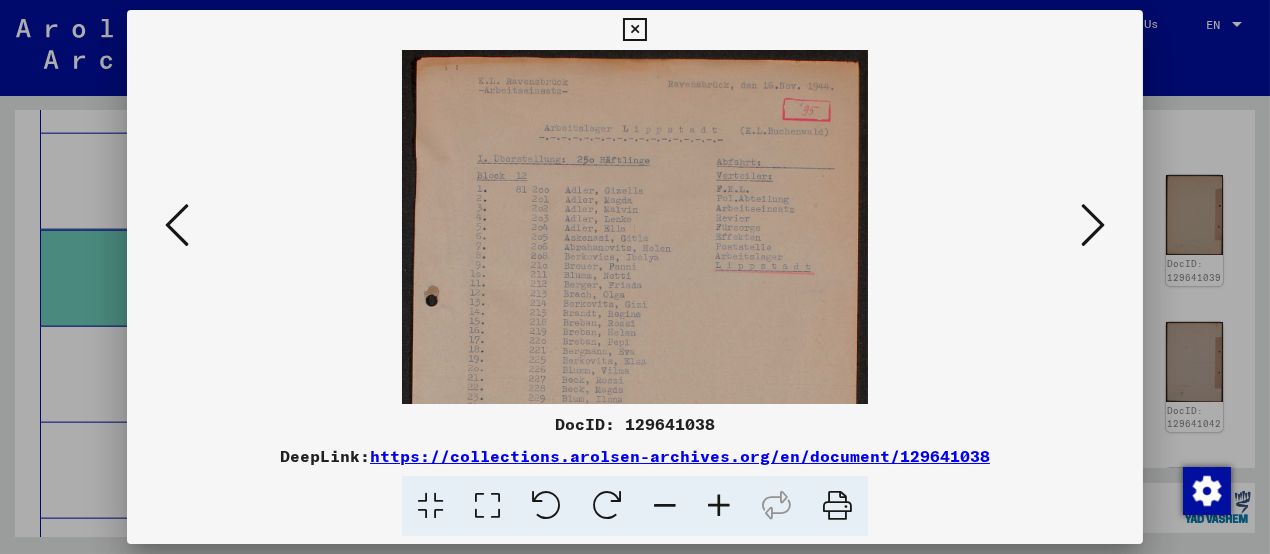 click at bounding box center [719, 506] 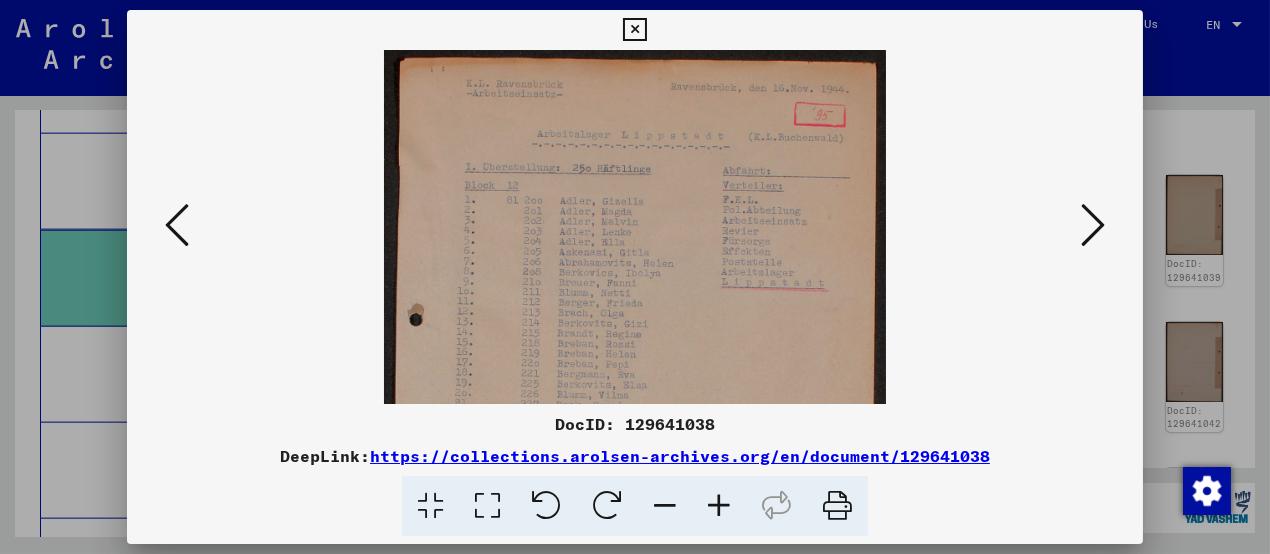 click at bounding box center [719, 506] 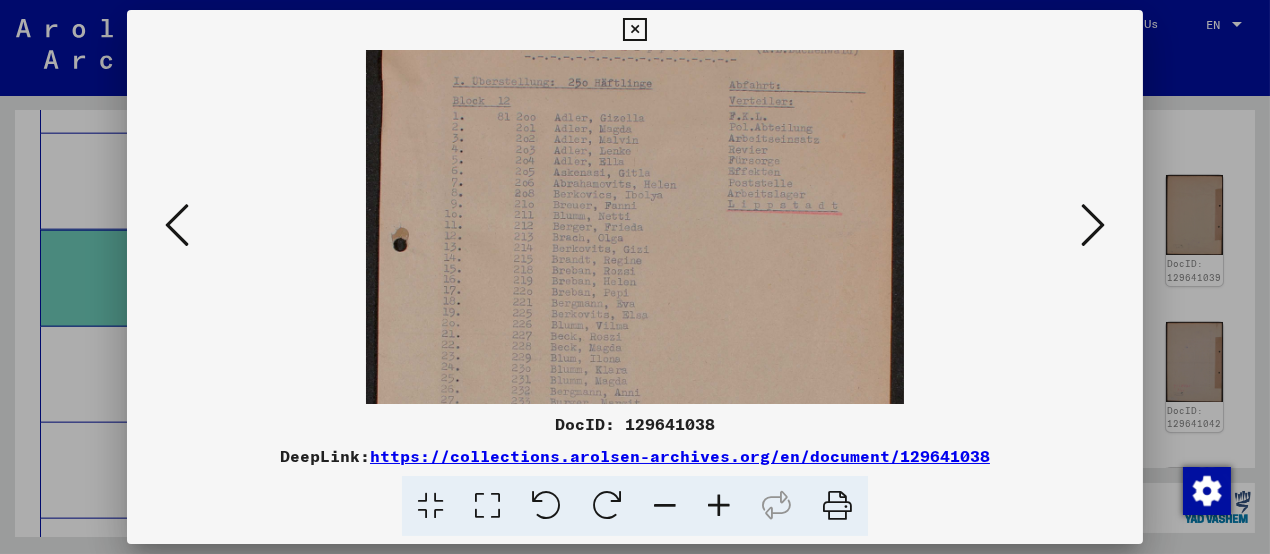 drag, startPoint x: 695, startPoint y: 294, endPoint x: 674, endPoint y: 97, distance: 198.11613 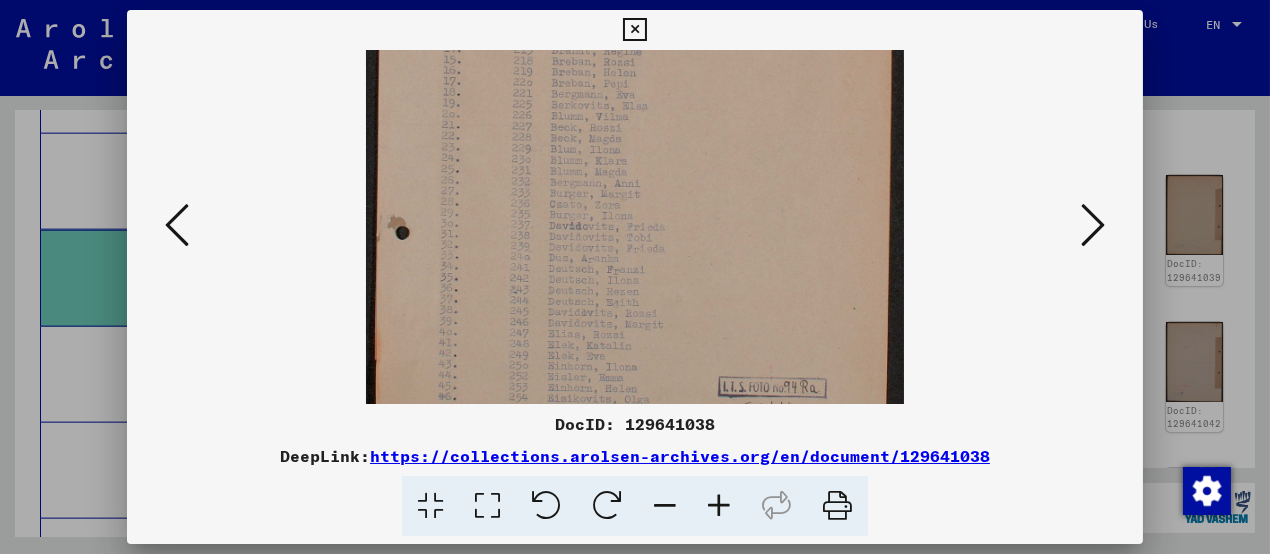 drag, startPoint x: 703, startPoint y: 267, endPoint x: 710, endPoint y: 98, distance: 169.14491 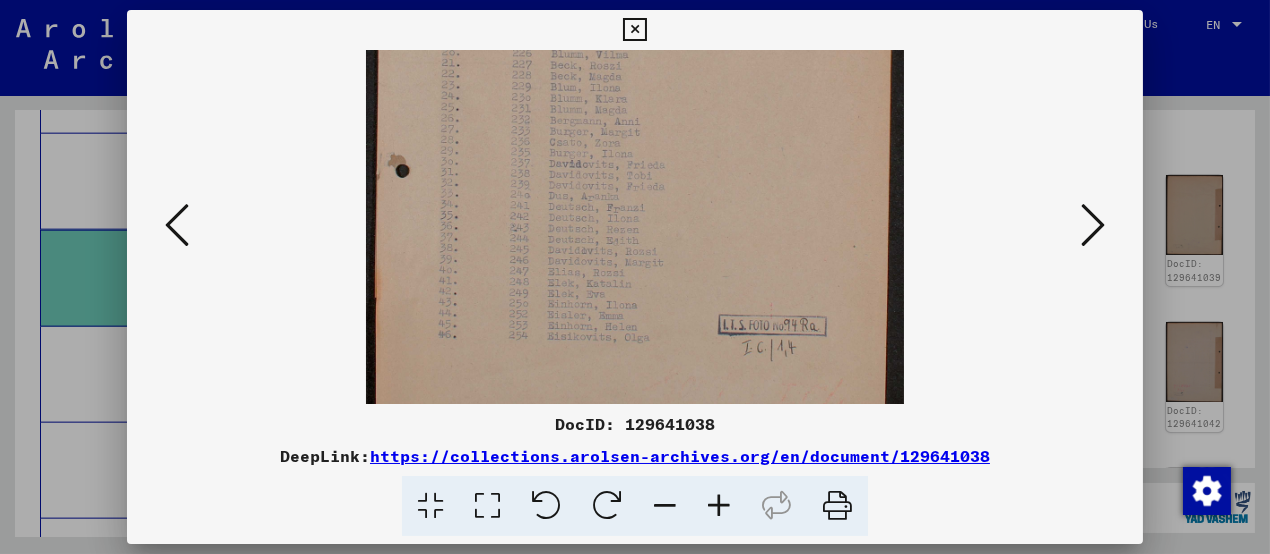 click at bounding box center [1093, 225] 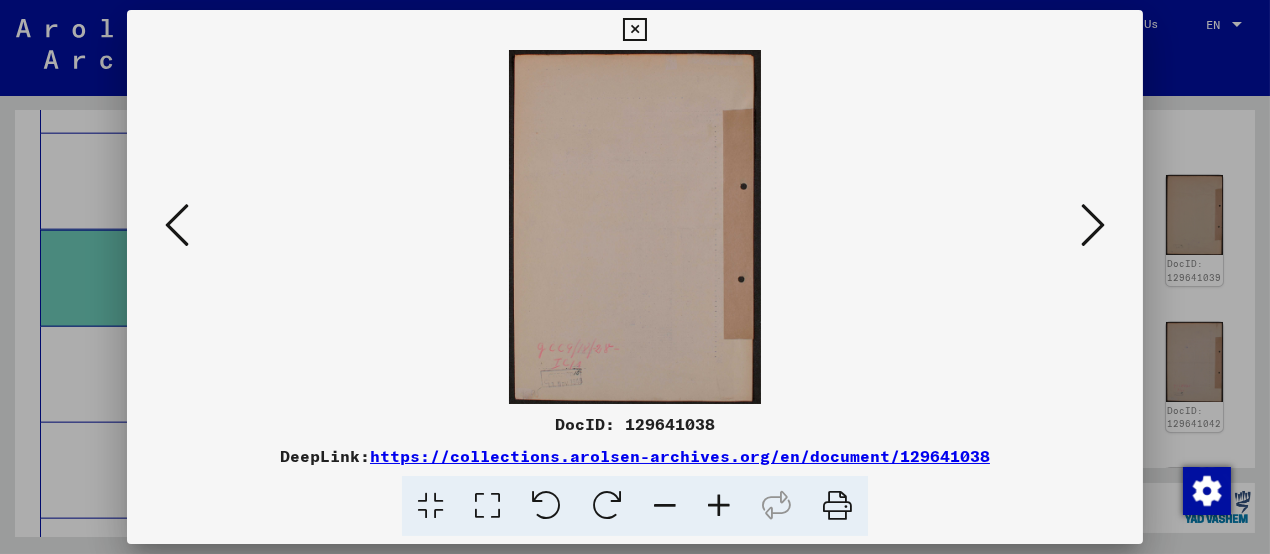 click at bounding box center [1093, 225] 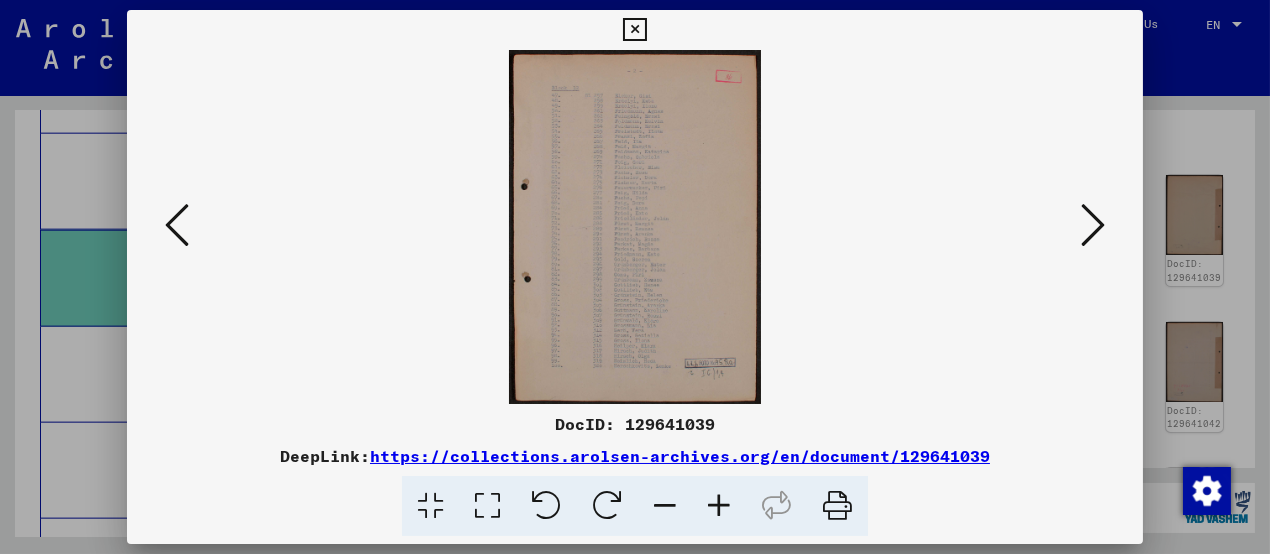 click at bounding box center (719, 506) 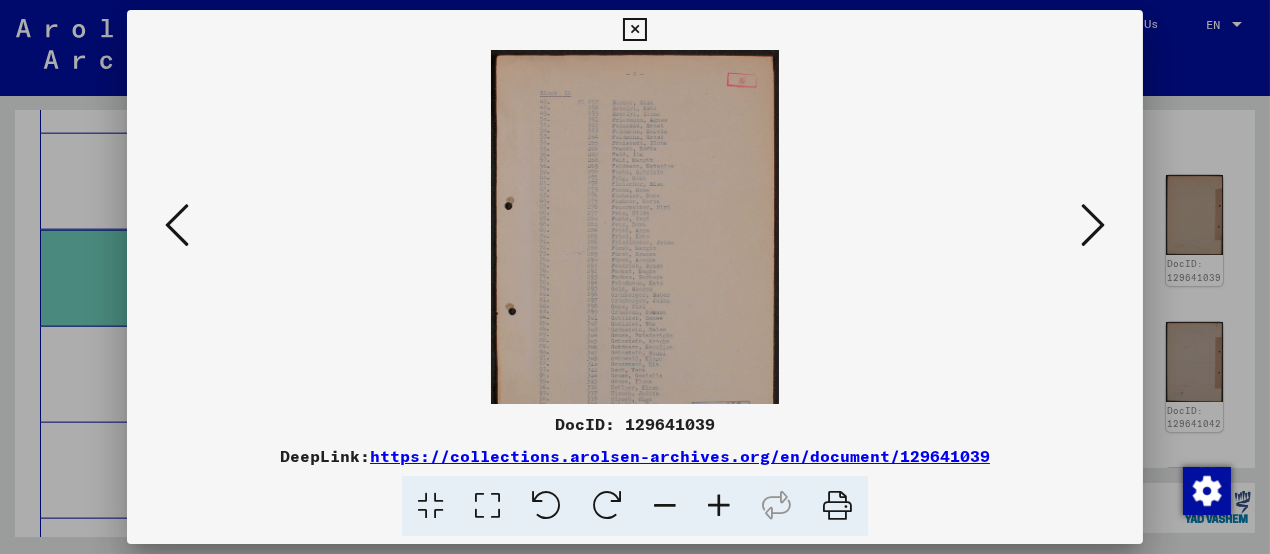 click at bounding box center [719, 506] 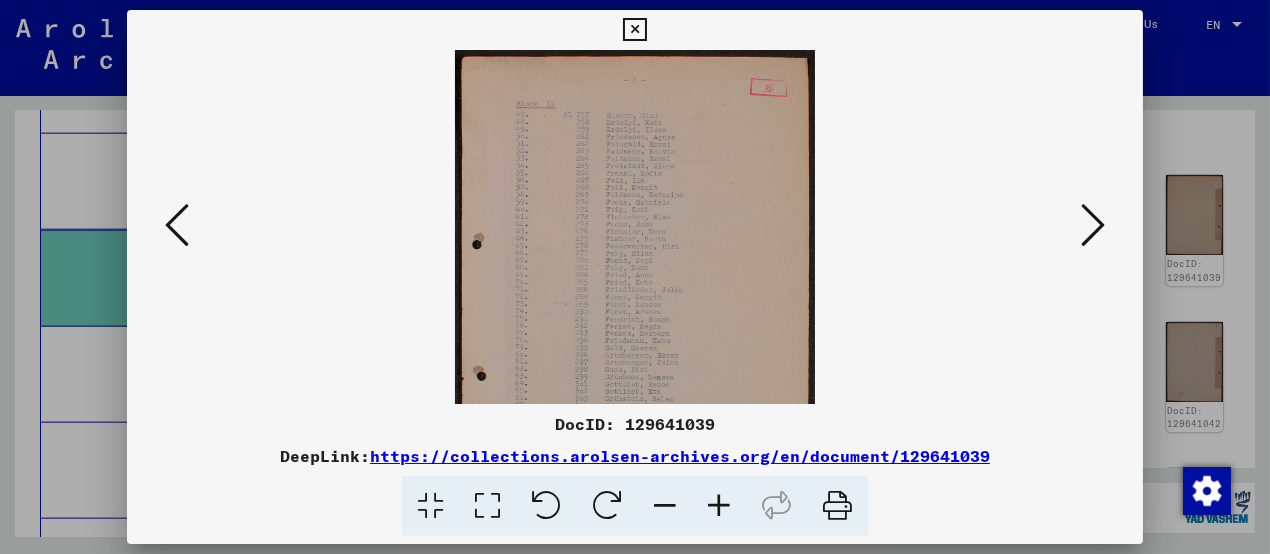 click at bounding box center (719, 506) 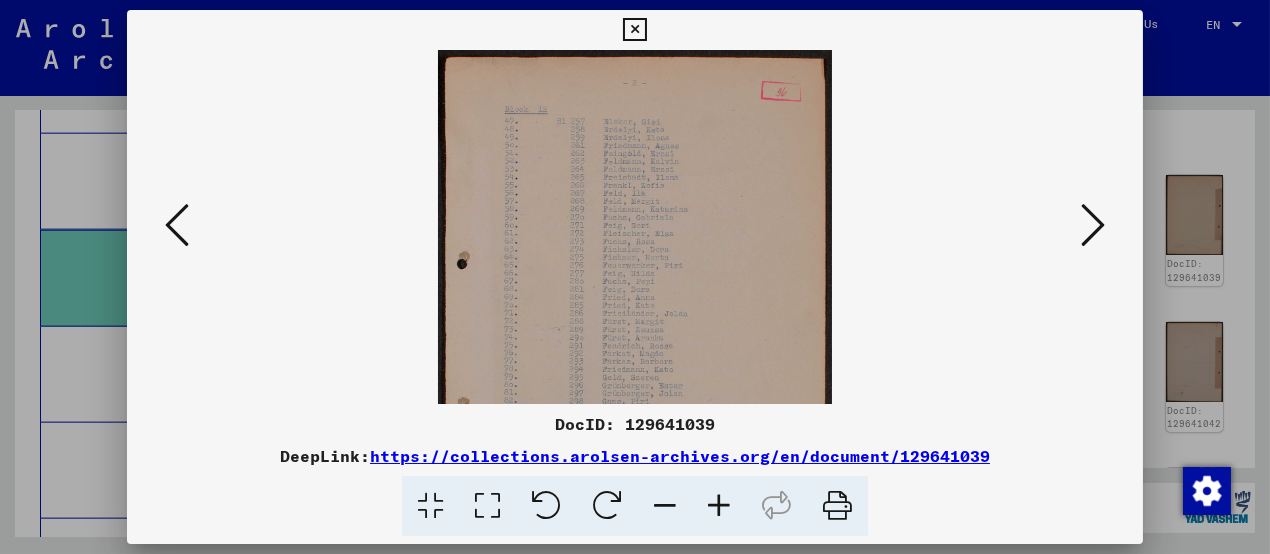 click at bounding box center [719, 506] 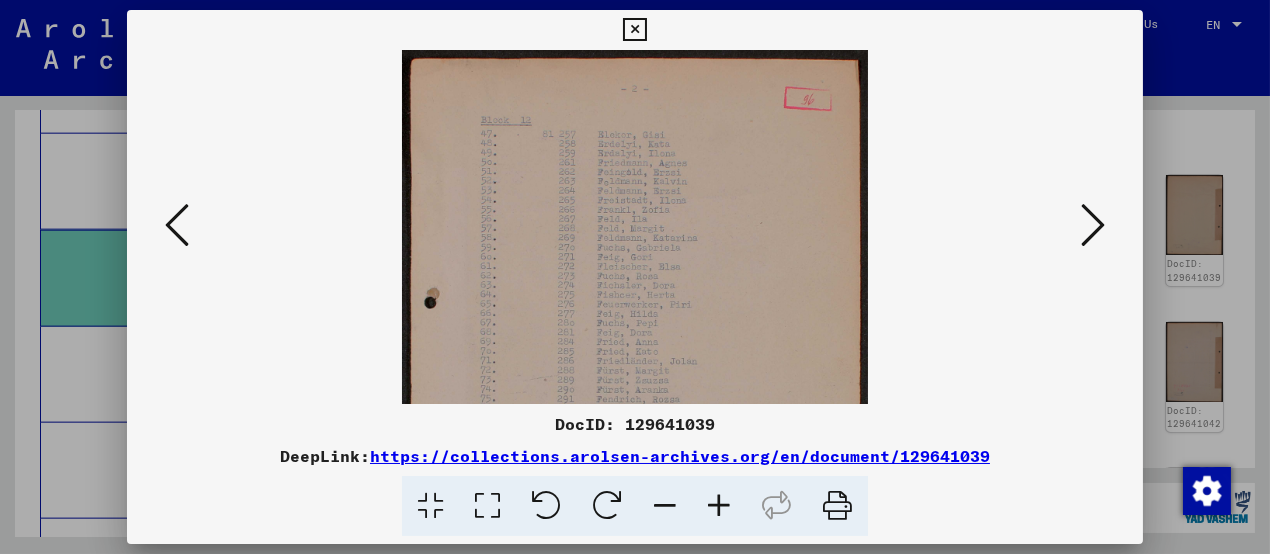click at bounding box center (719, 506) 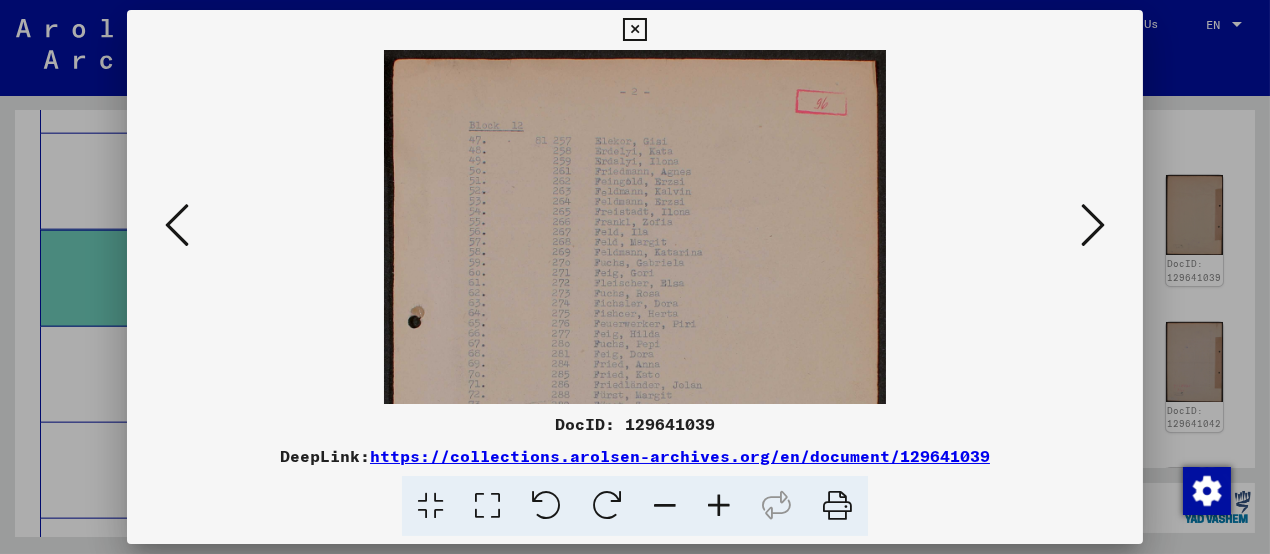 click at bounding box center (719, 506) 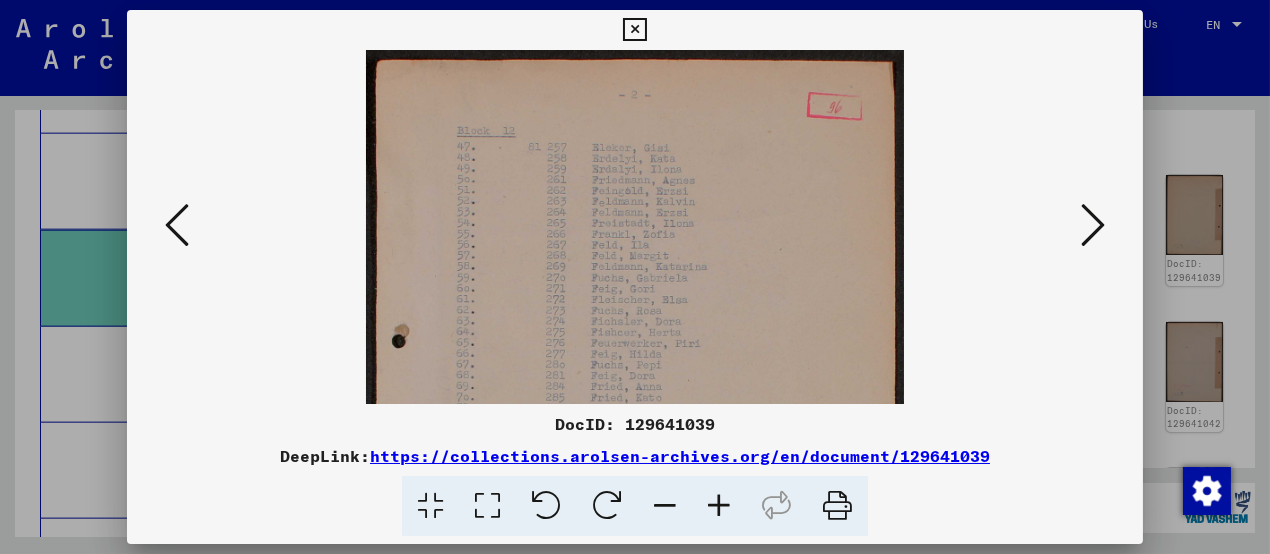 click at bounding box center (719, 506) 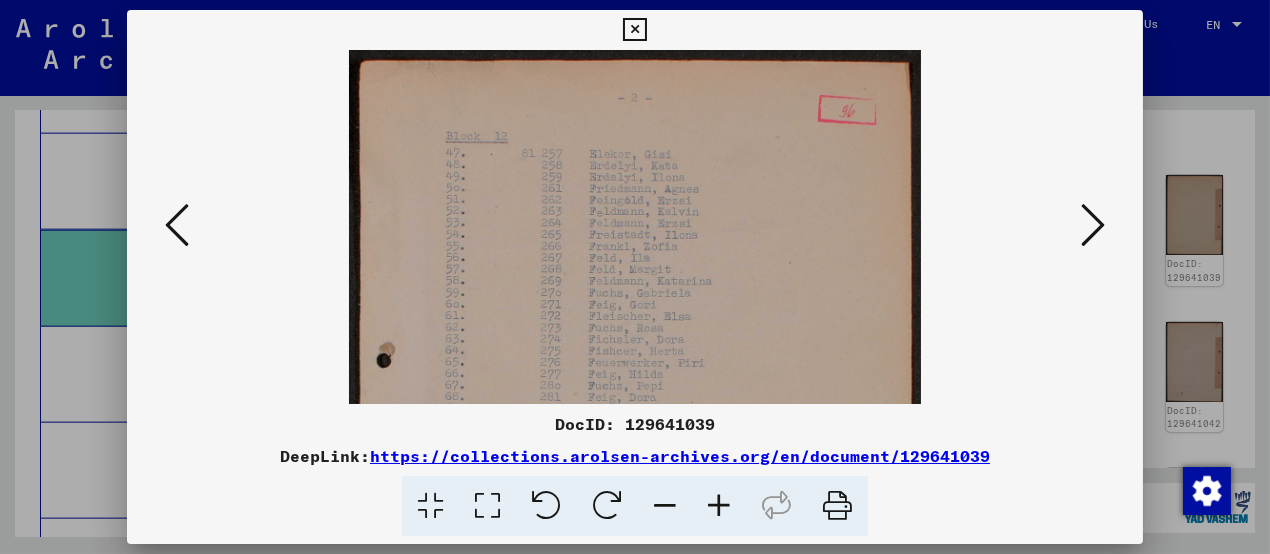click at bounding box center [719, 506] 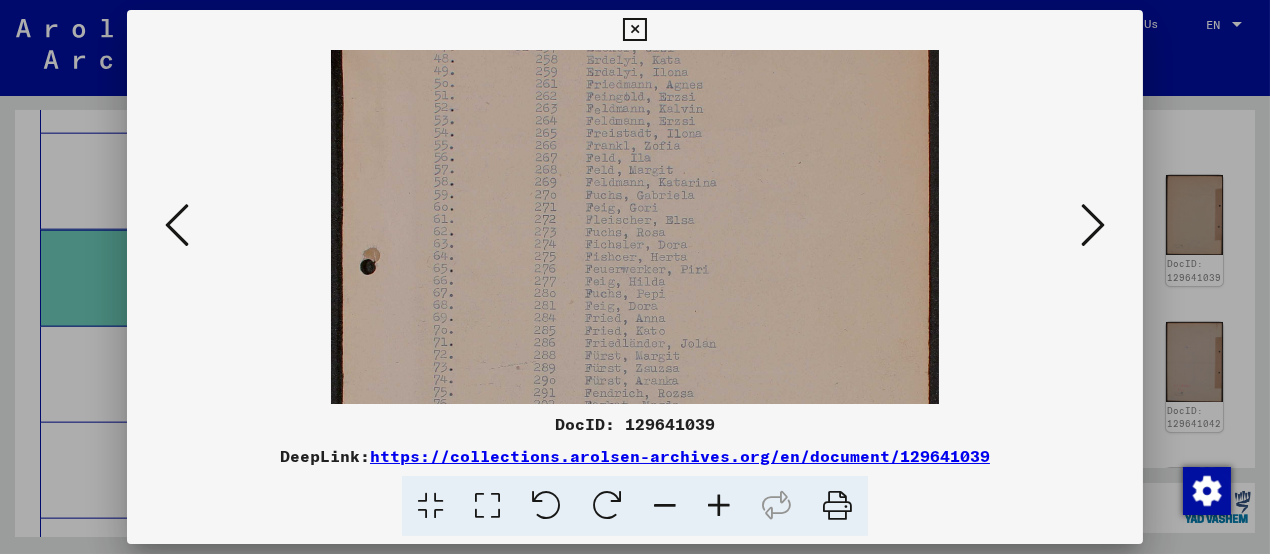 drag, startPoint x: 632, startPoint y: 265, endPoint x: 632, endPoint y: 79, distance: 186 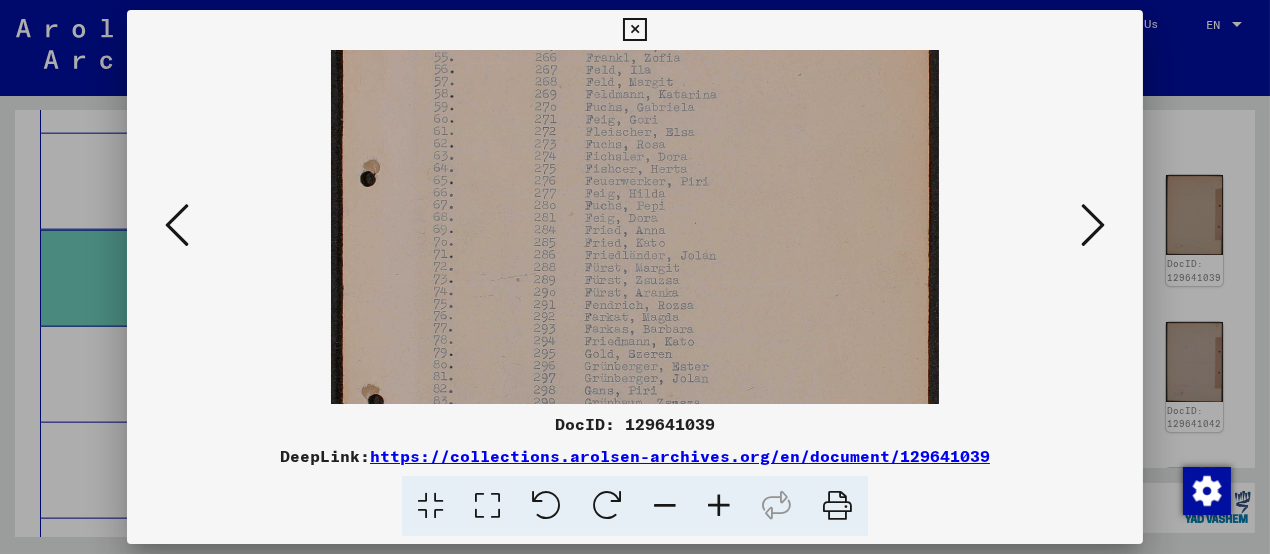 drag, startPoint x: 654, startPoint y: 249, endPoint x: 697, endPoint y: 99, distance: 156.04166 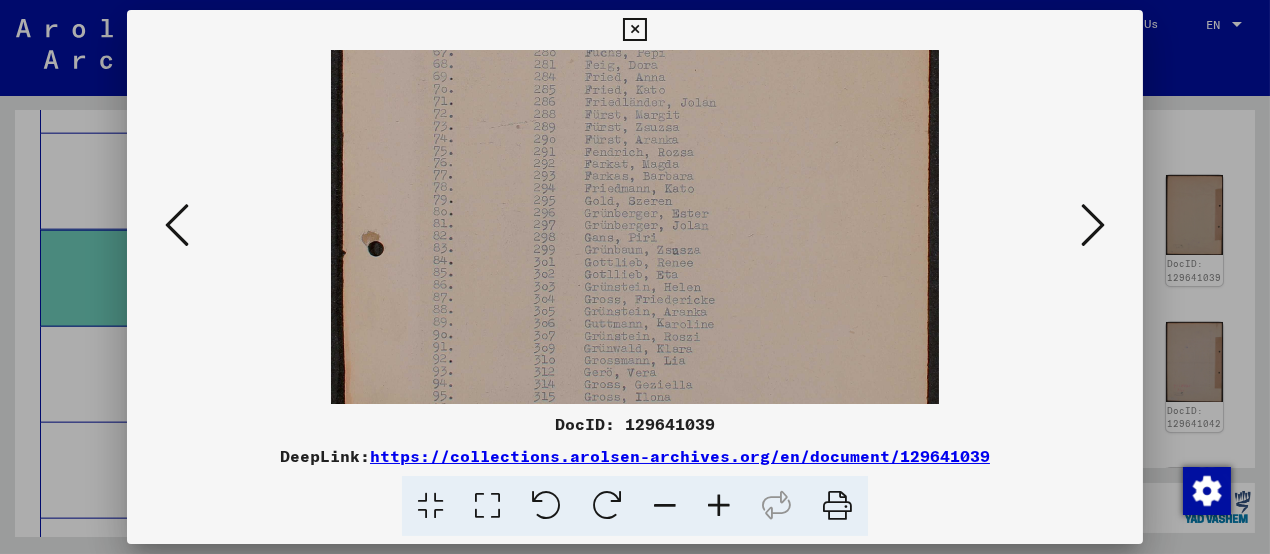 drag, startPoint x: 785, startPoint y: 230, endPoint x: 878, endPoint y: 220, distance: 93.53609 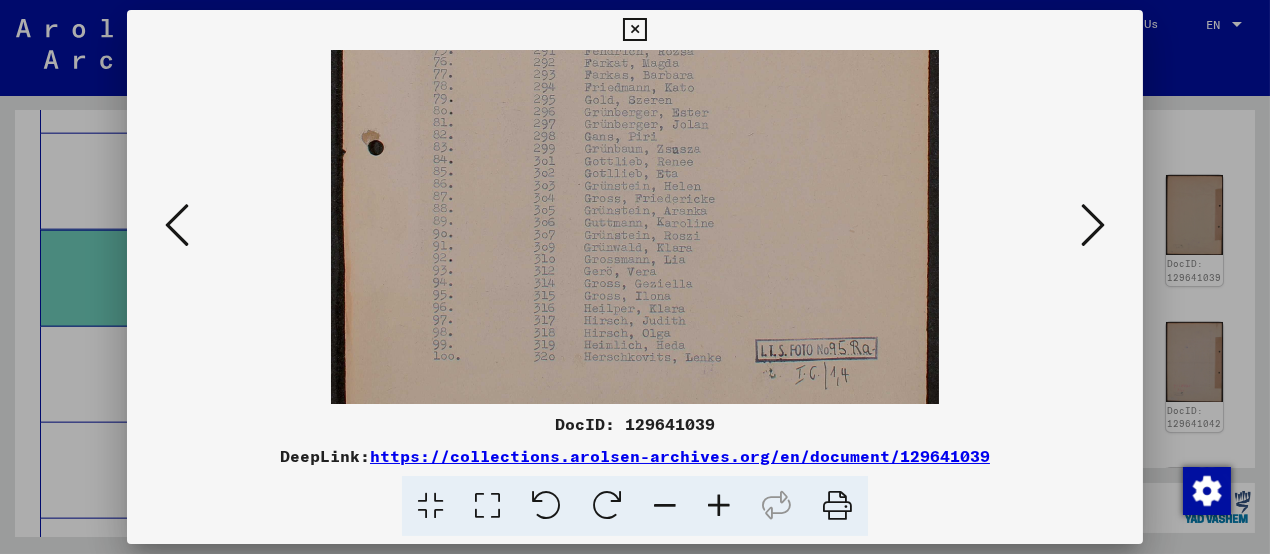 click at bounding box center [1093, 225] 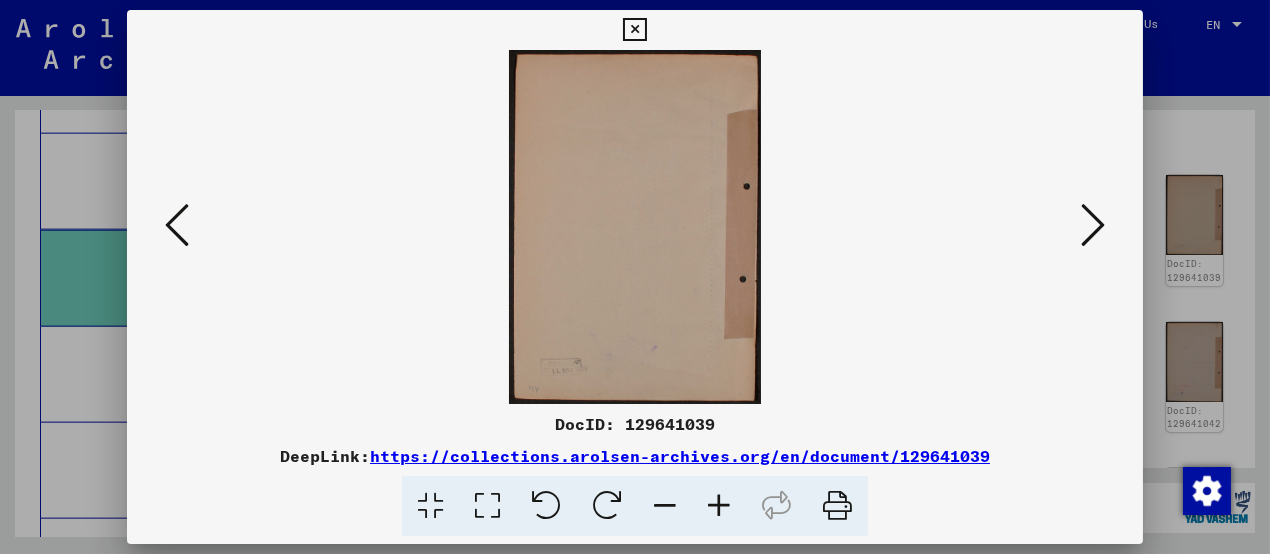 scroll, scrollTop: 0, scrollLeft: 0, axis: both 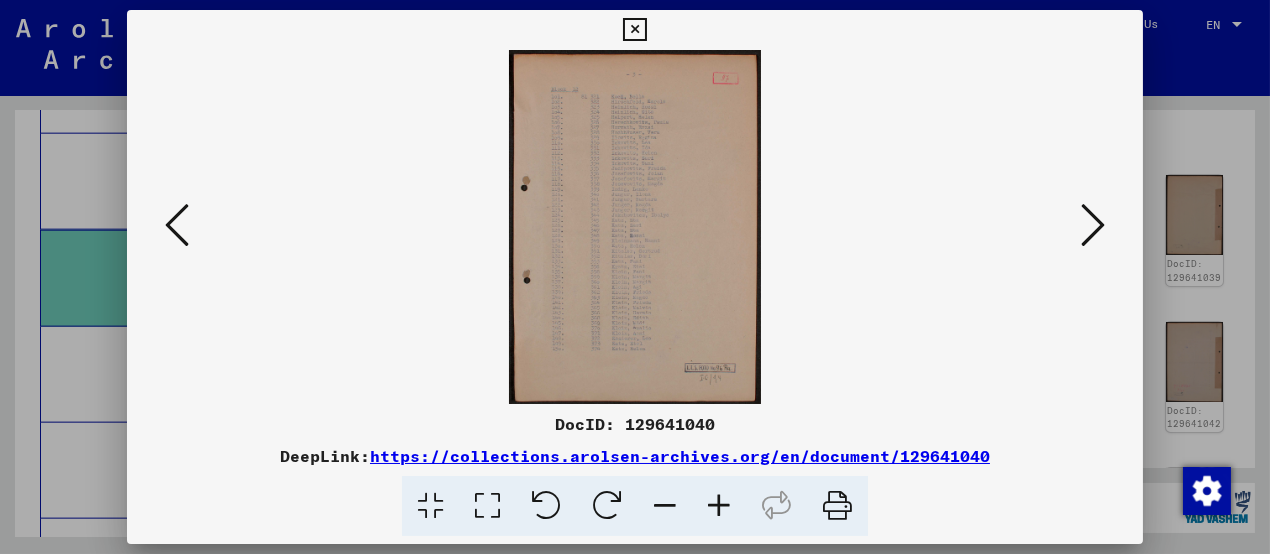 click at bounding box center (719, 506) 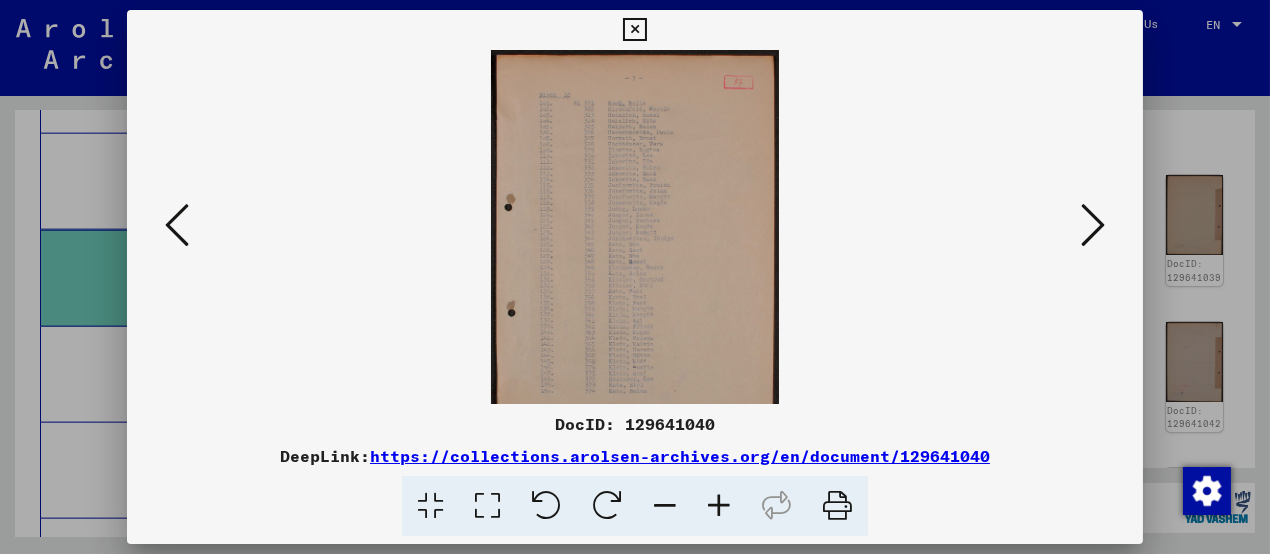 click at bounding box center (719, 506) 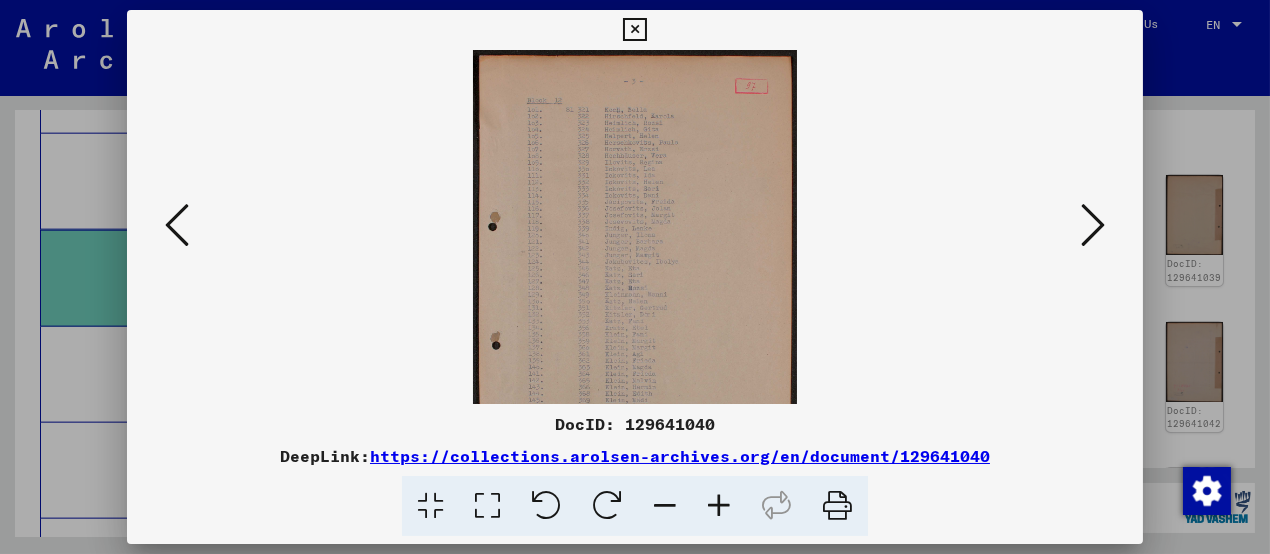 click at bounding box center [719, 506] 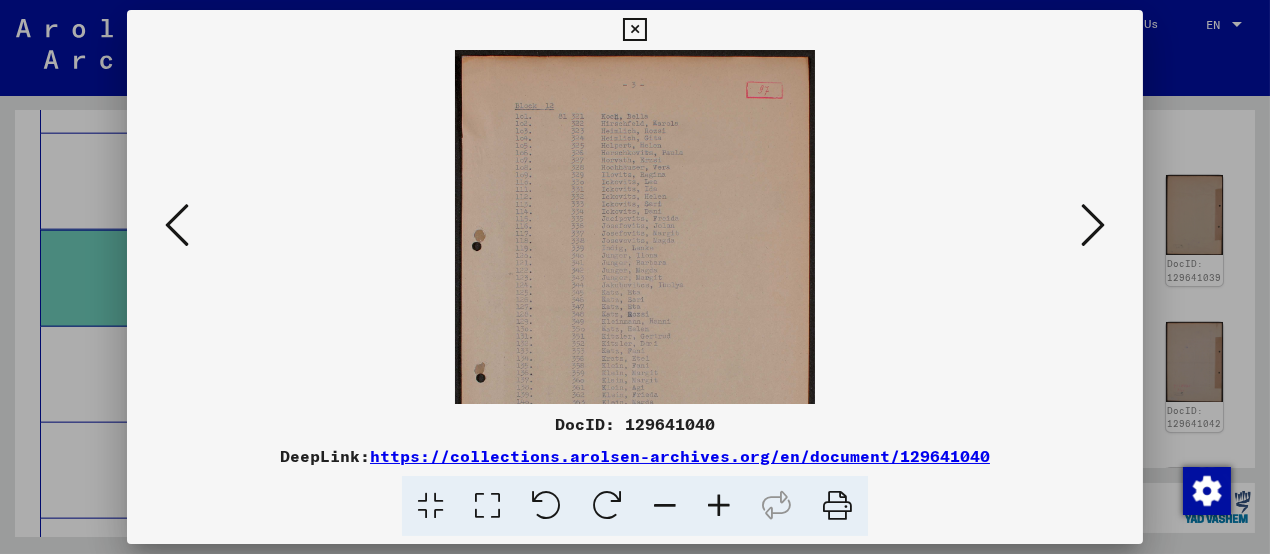 click at bounding box center (719, 506) 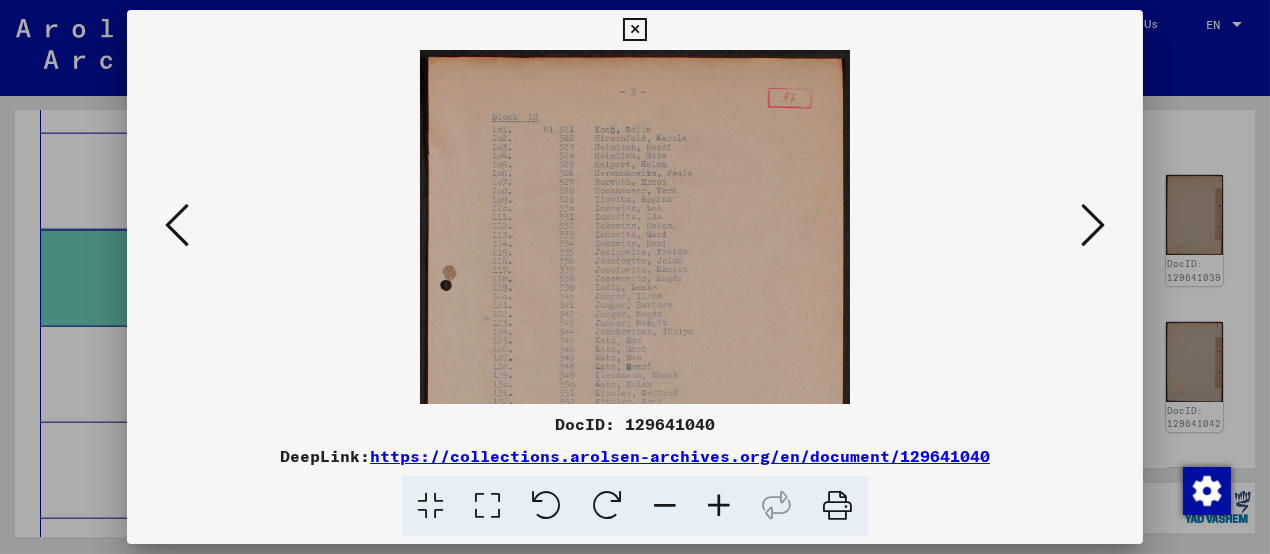 click at bounding box center (719, 506) 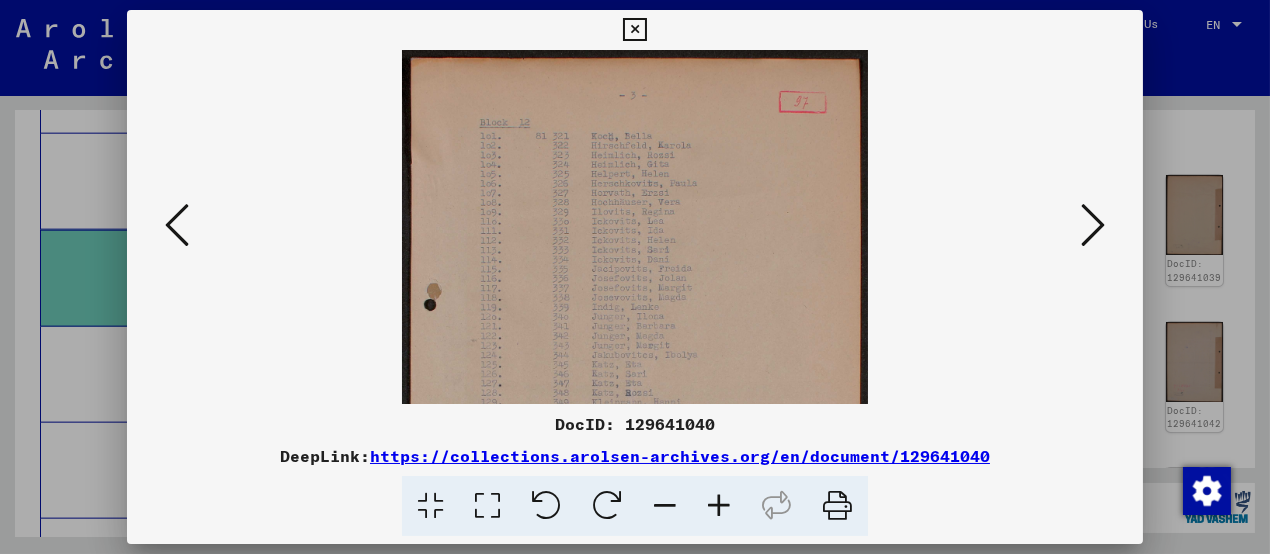 click at bounding box center [719, 506] 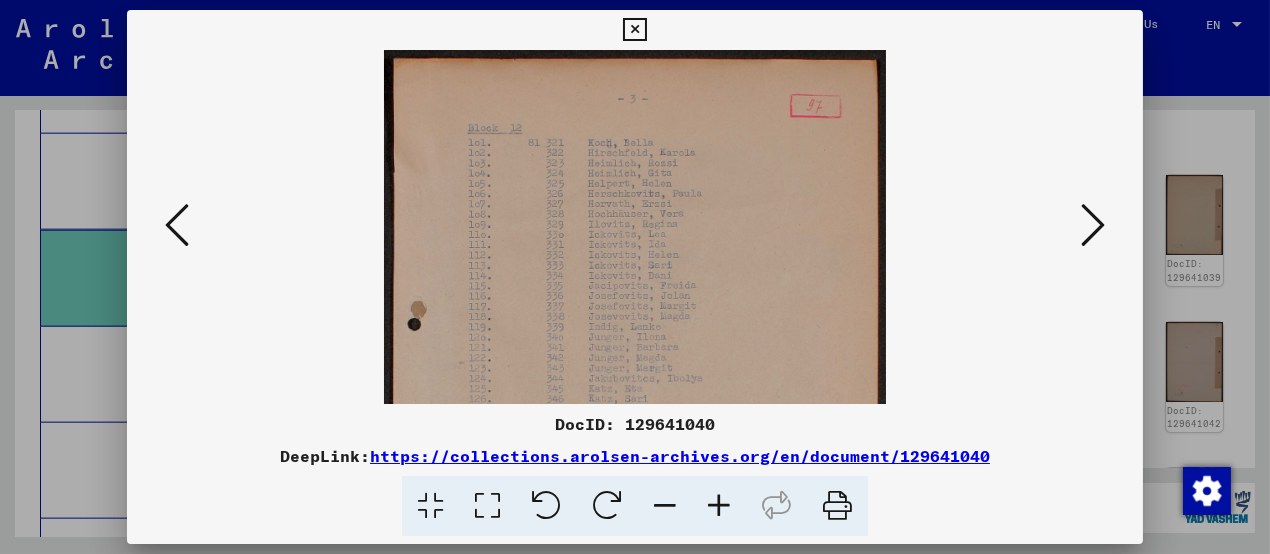click at bounding box center [1093, 225] 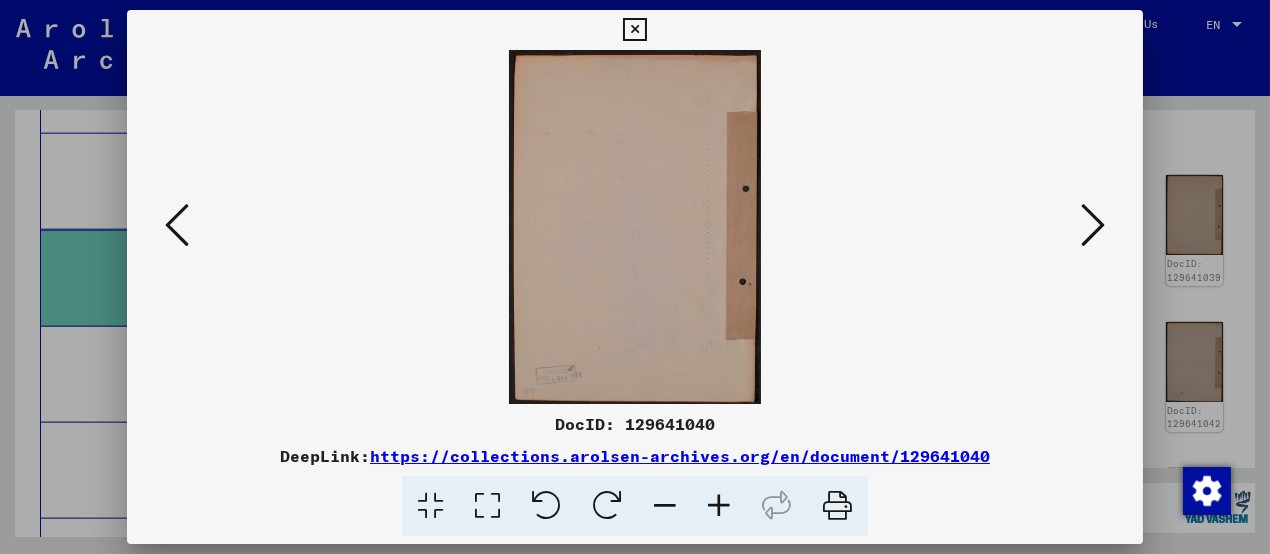 click at bounding box center [1093, 225] 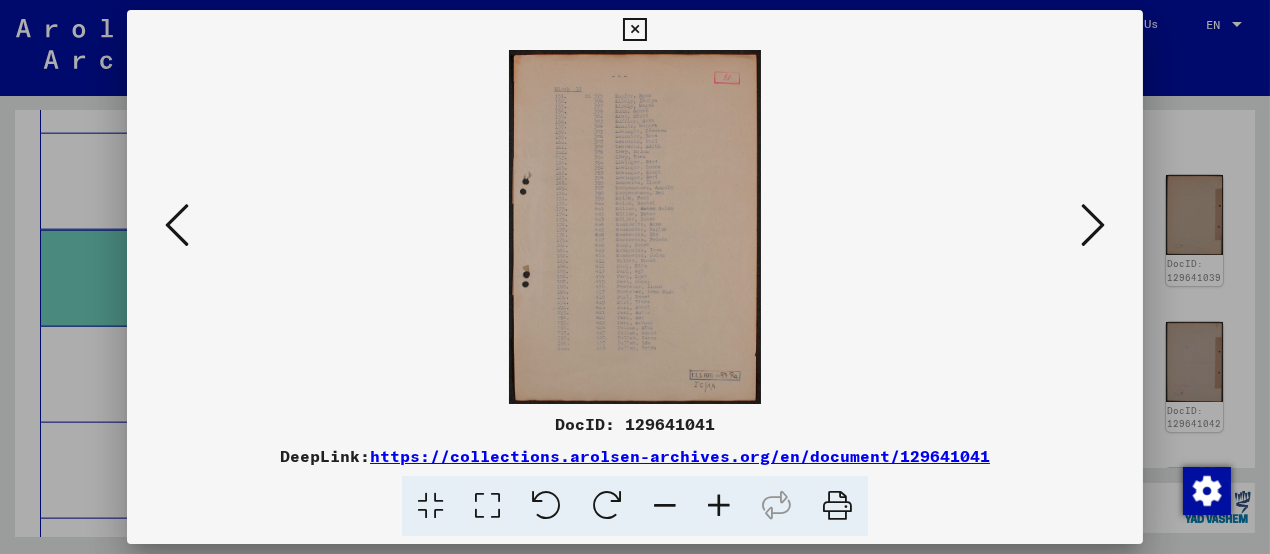 click at bounding box center (719, 506) 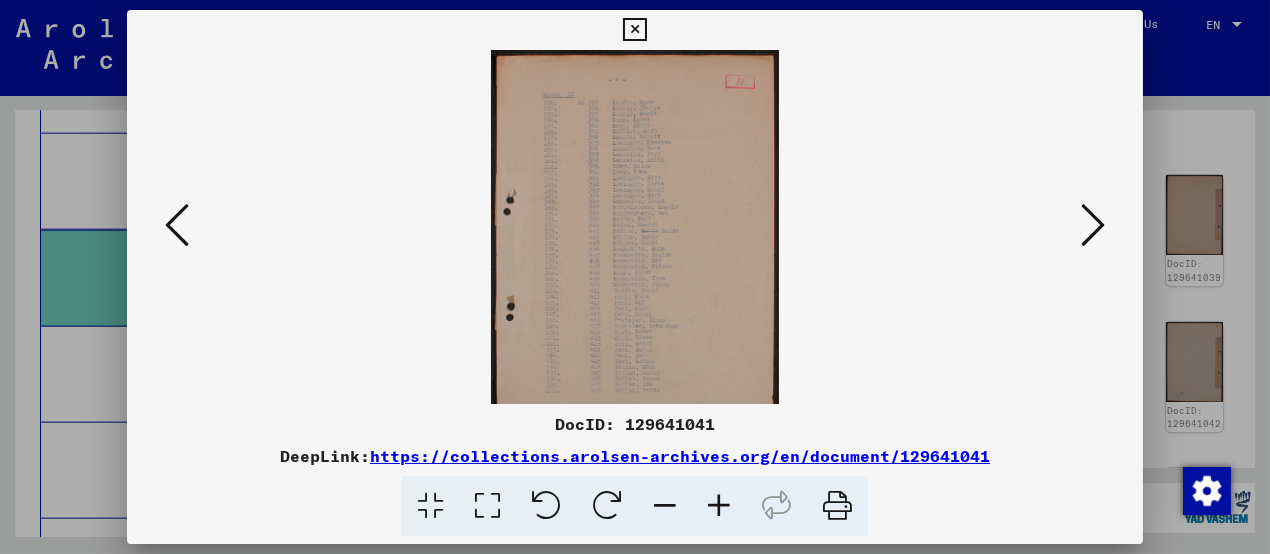 click at bounding box center (719, 506) 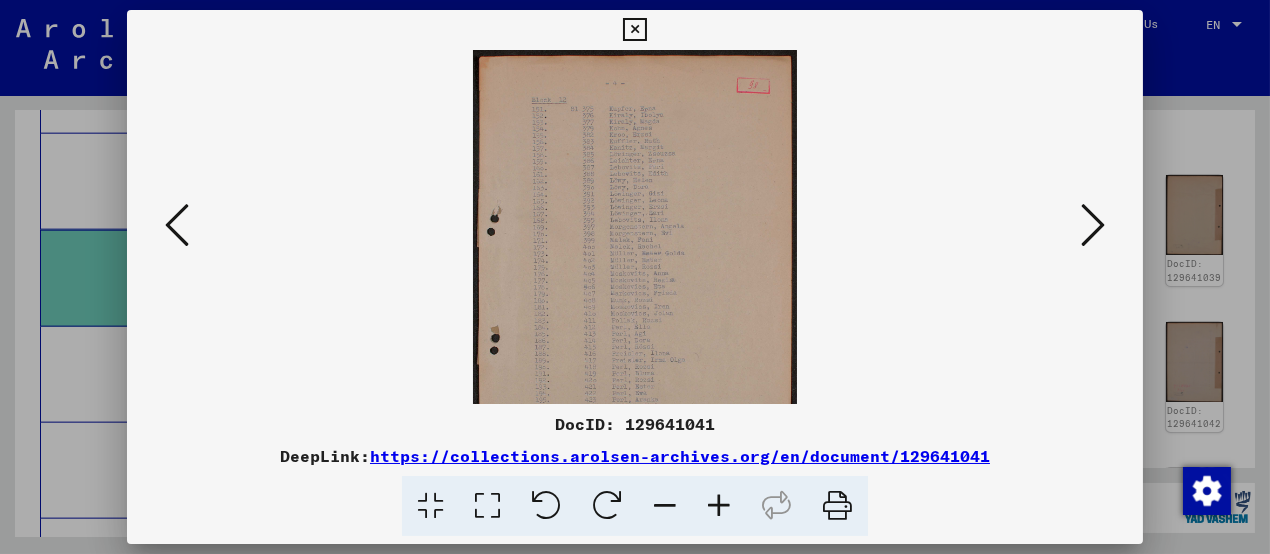 click at bounding box center [719, 506] 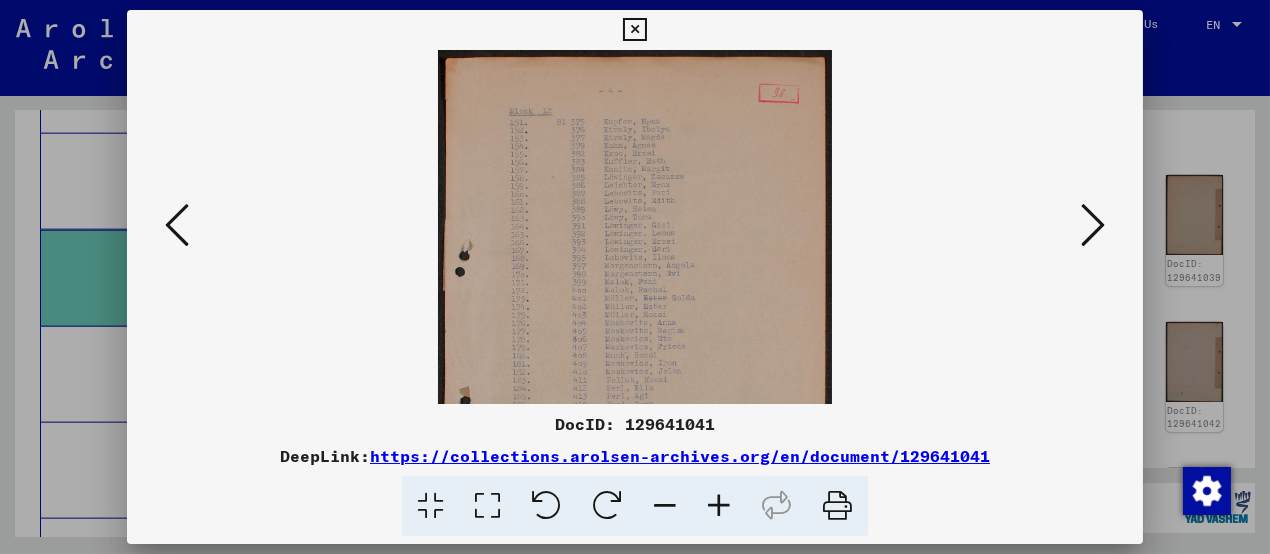 click at bounding box center [719, 506] 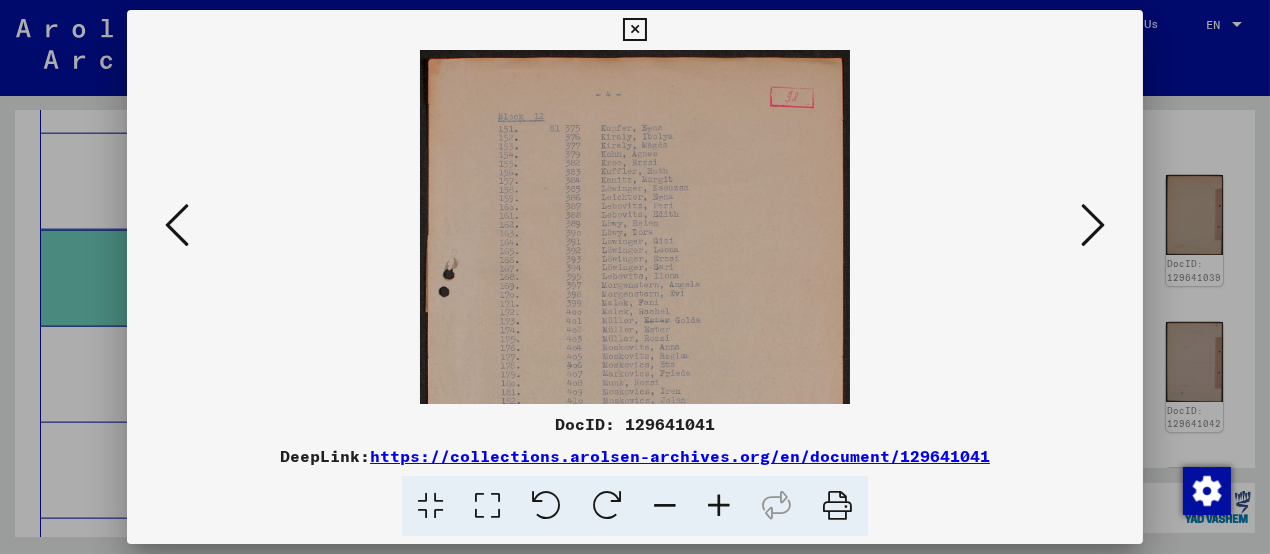 click at bounding box center (719, 506) 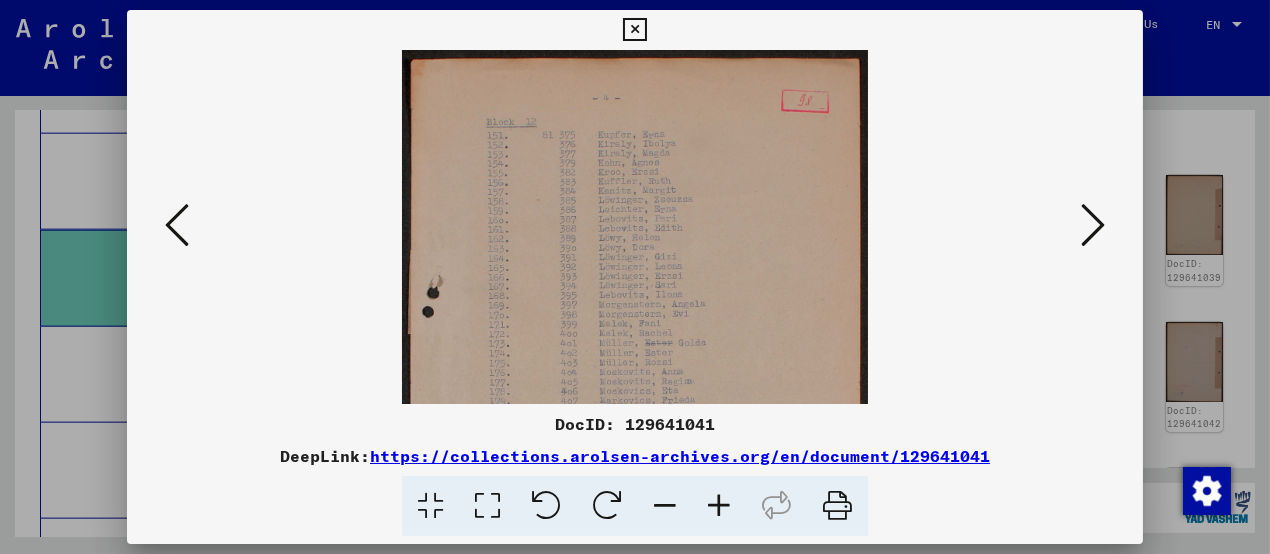 click at bounding box center (719, 506) 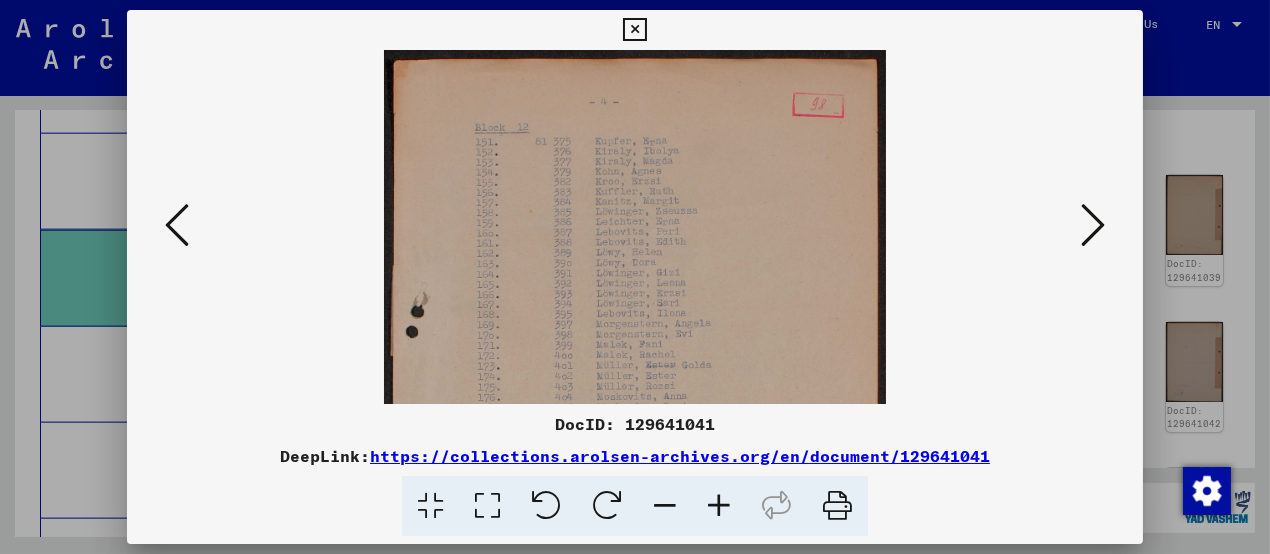 click at bounding box center [1093, 225] 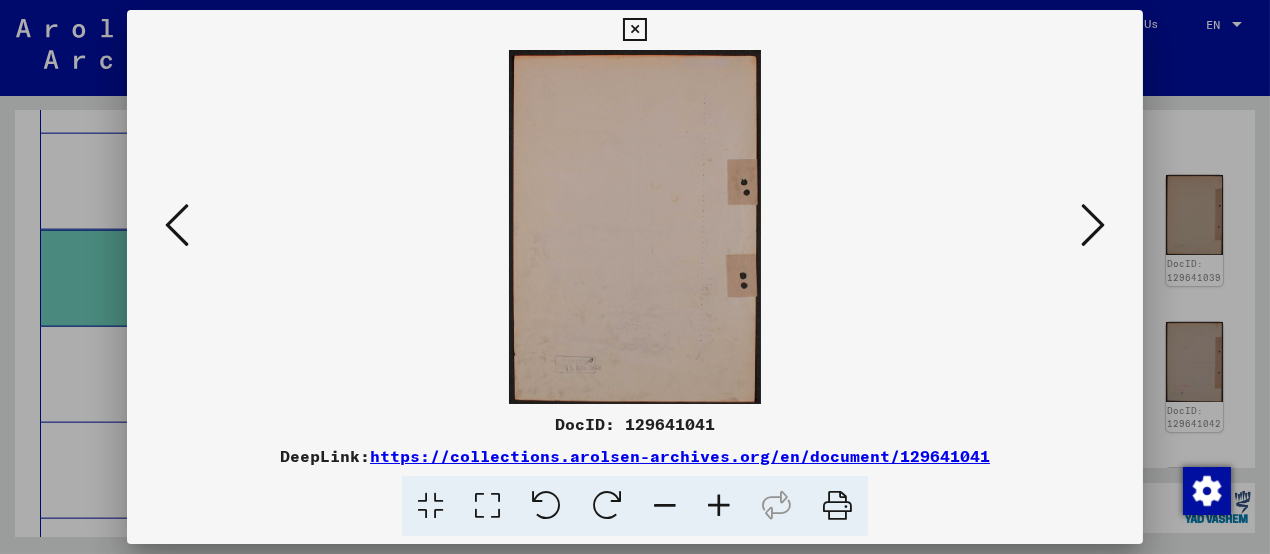 click at bounding box center (1093, 225) 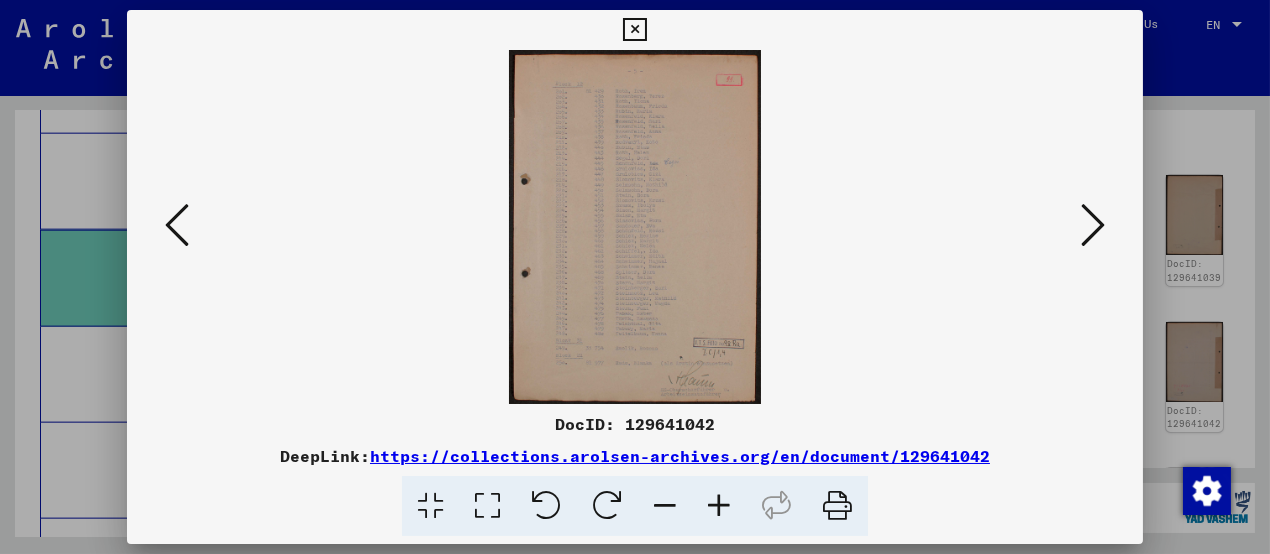 click at bounding box center [719, 506] 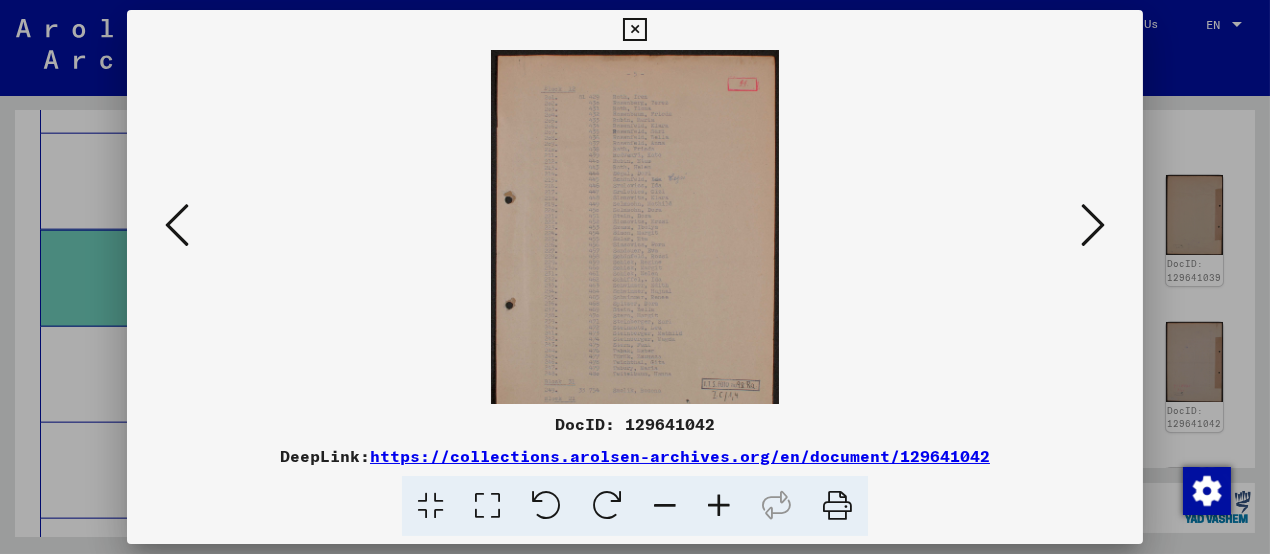 click at bounding box center [719, 506] 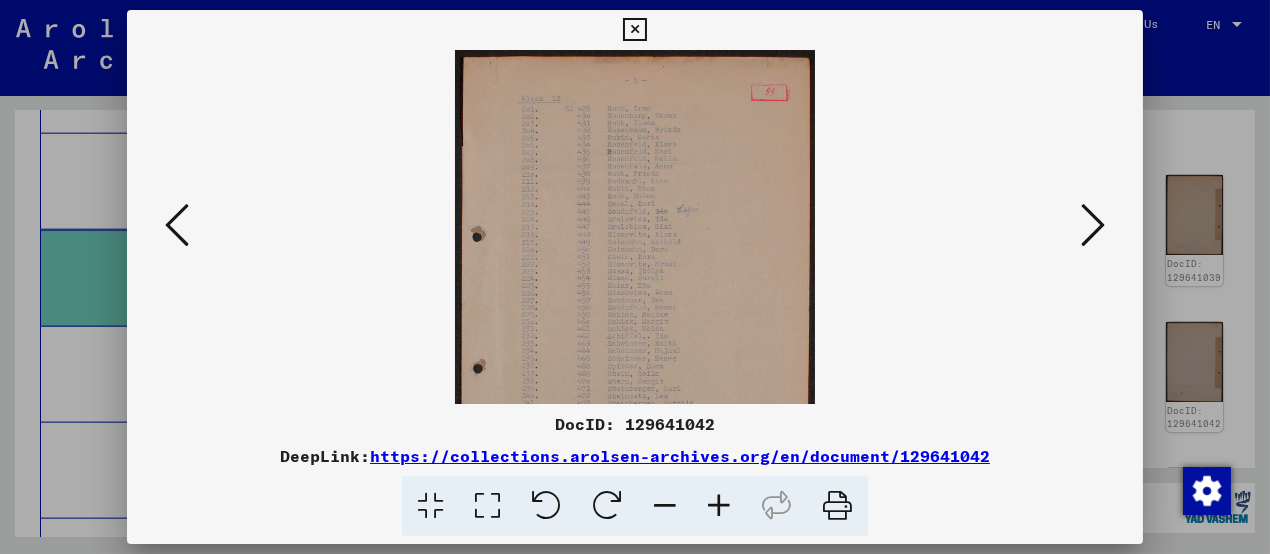 click at bounding box center (719, 506) 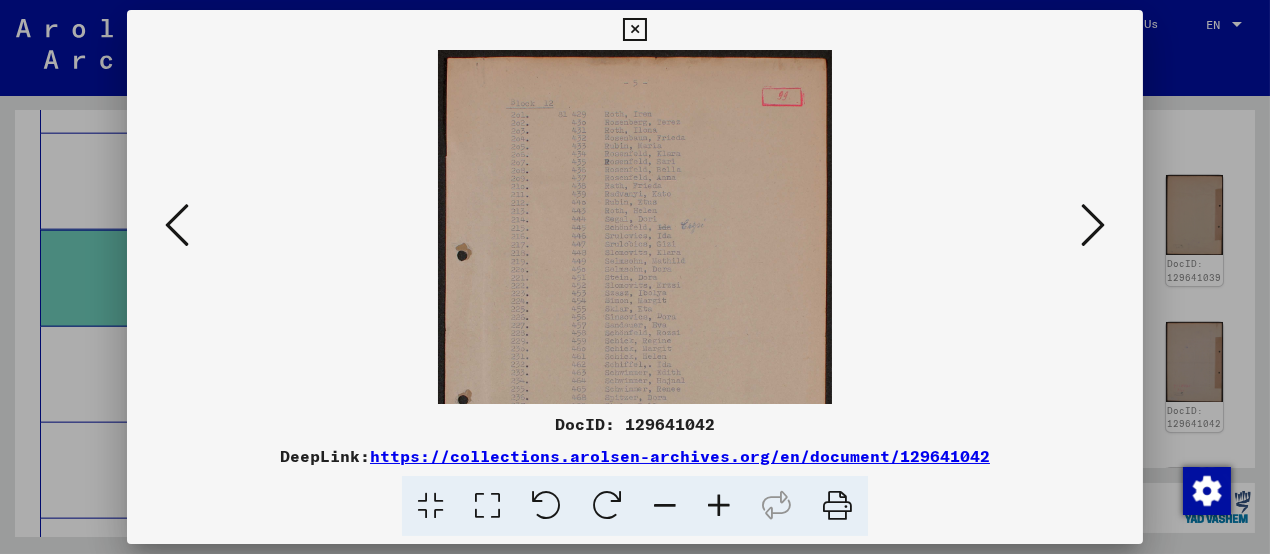 click at bounding box center [719, 506] 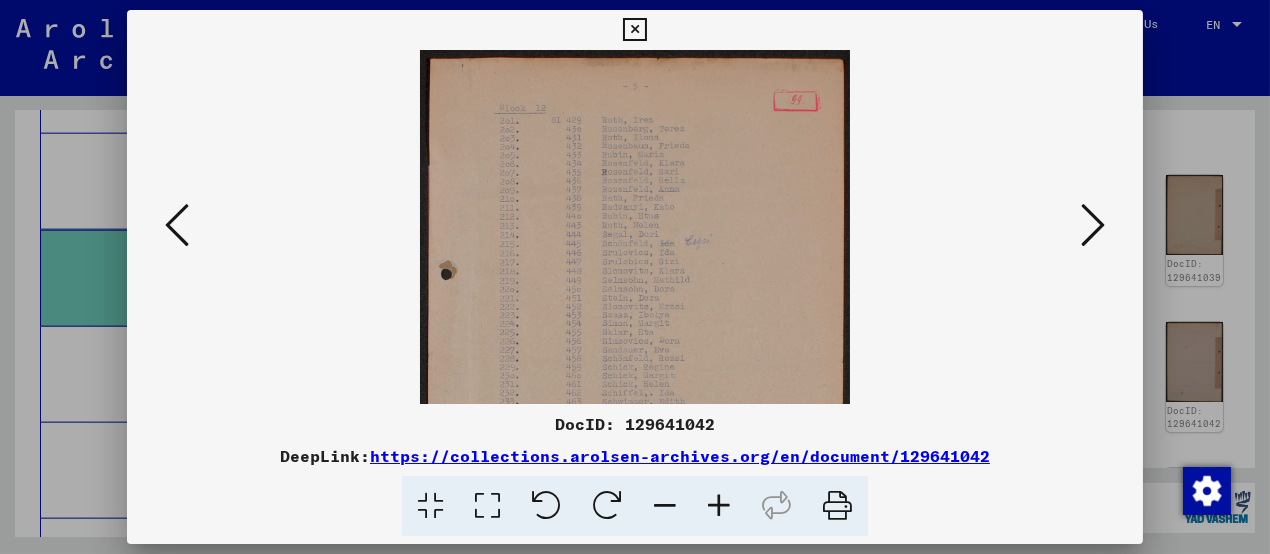 click at bounding box center [719, 506] 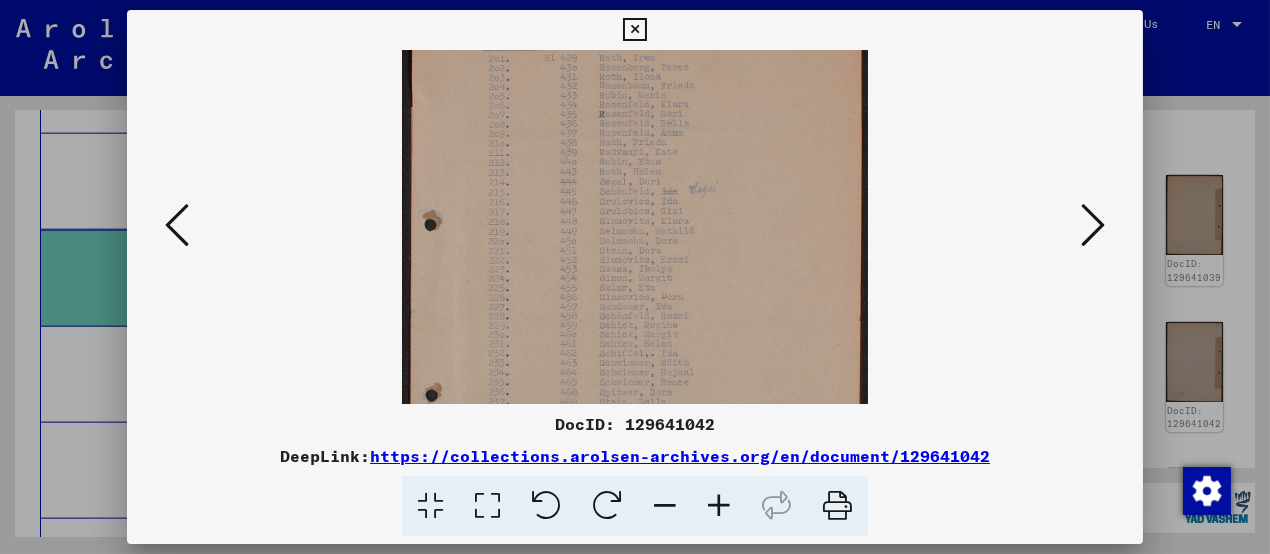 drag, startPoint x: 747, startPoint y: 263, endPoint x: 747, endPoint y: 132, distance: 131 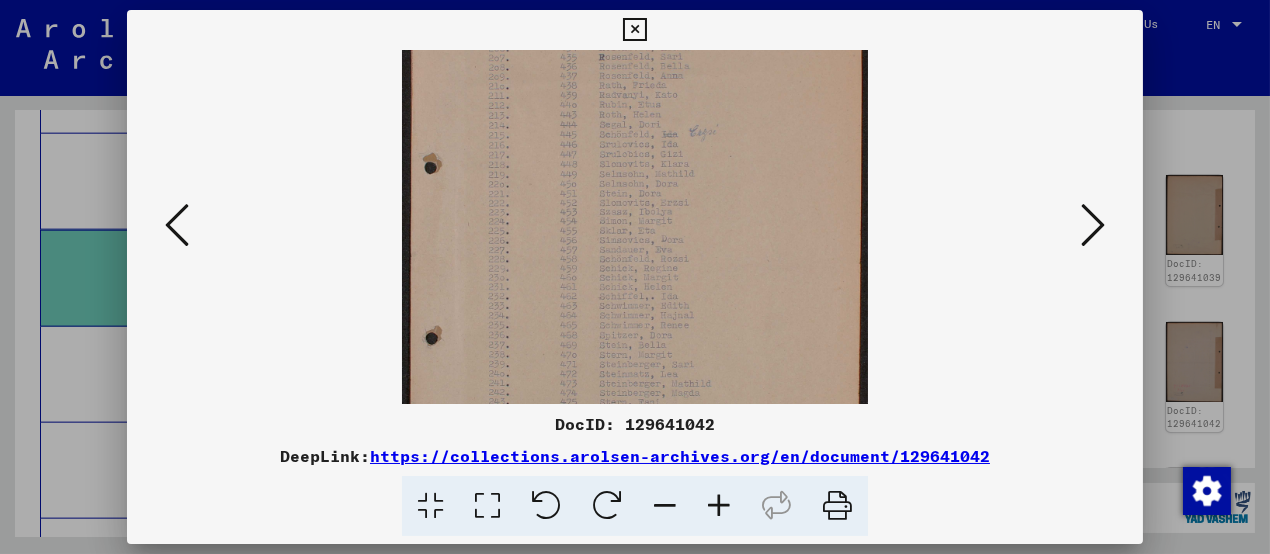 drag, startPoint x: 754, startPoint y: 304, endPoint x: 796, endPoint y: 295, distance: 42.953465 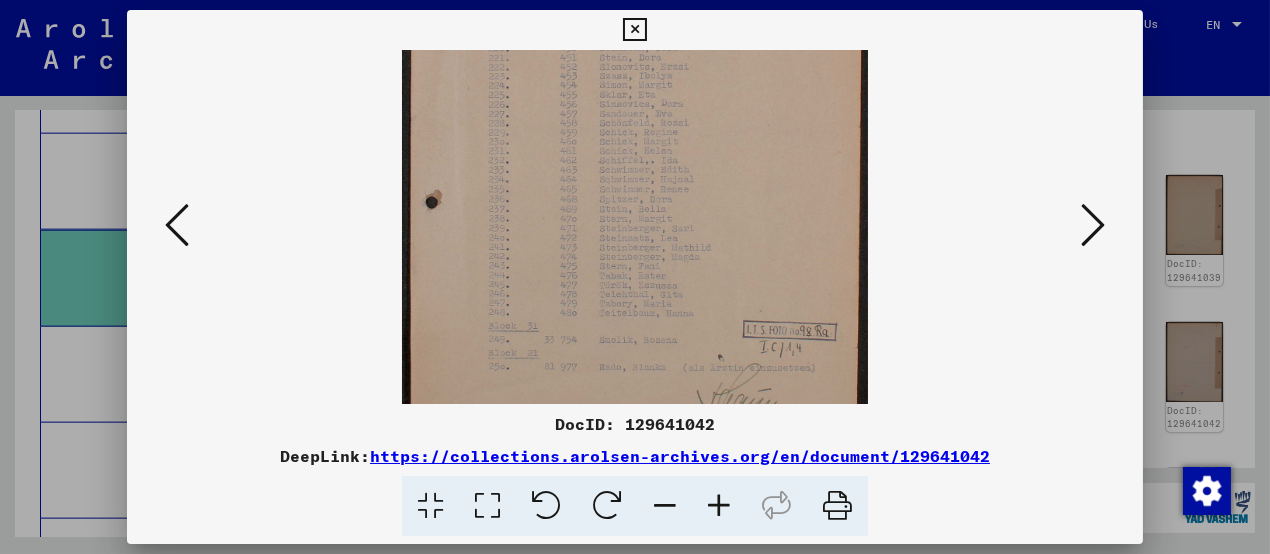 scroll, scrollTop: 300, scrollLeft: 0, axis: vertical 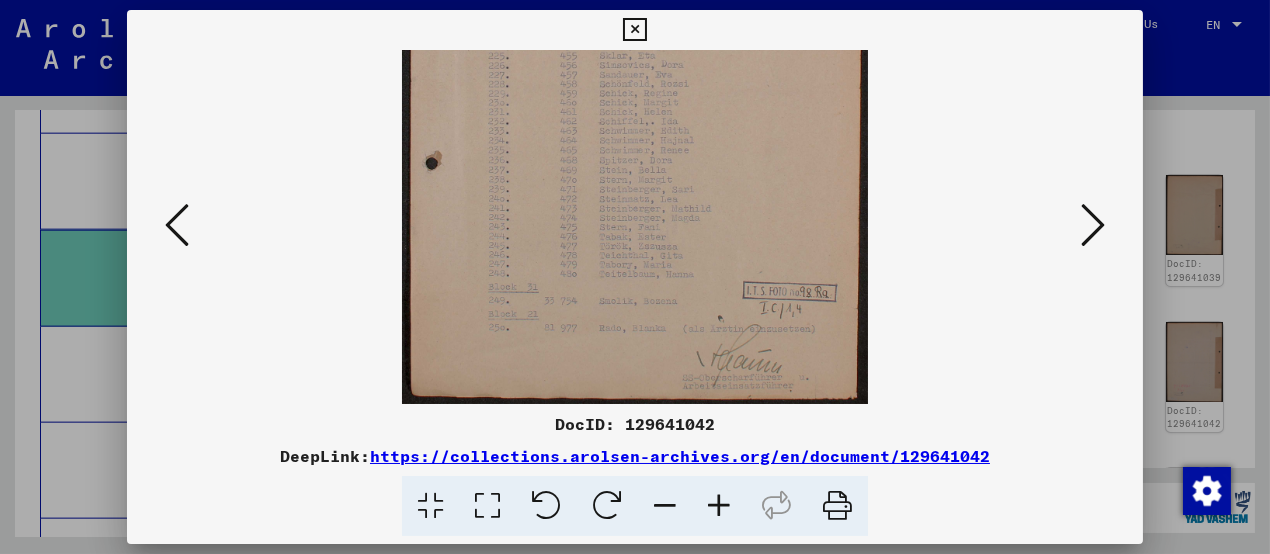 drag, startPoint x: 803, startPoint y: 324, endPoint x: 805, endPoint y: 284, distance: 40.04997 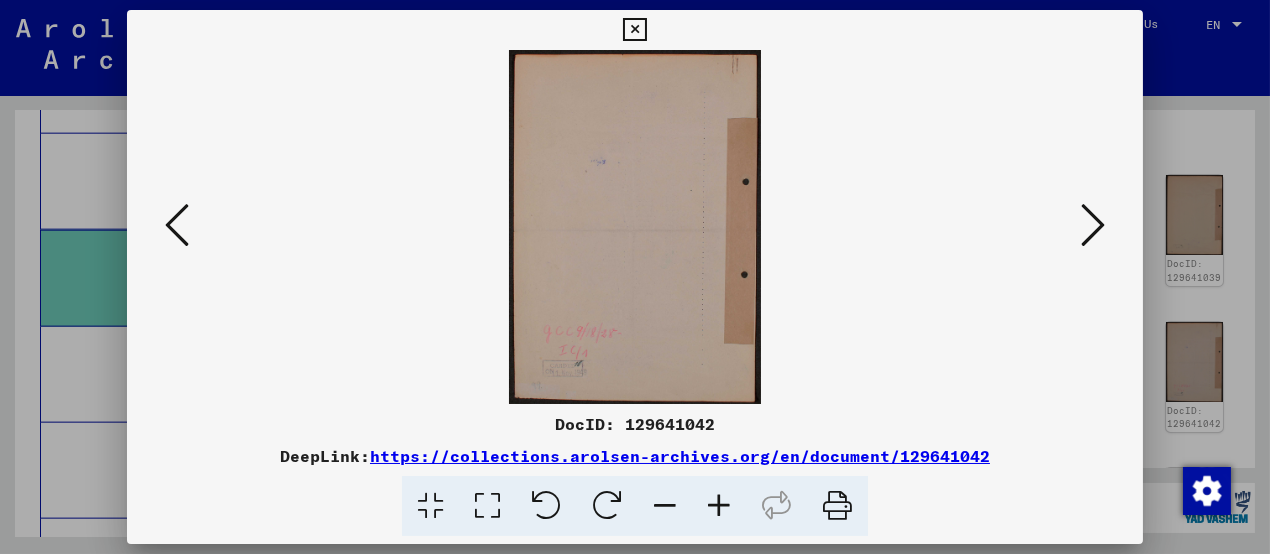 scroll, scrollTop: 0, scrollLeft: 0, axis: both 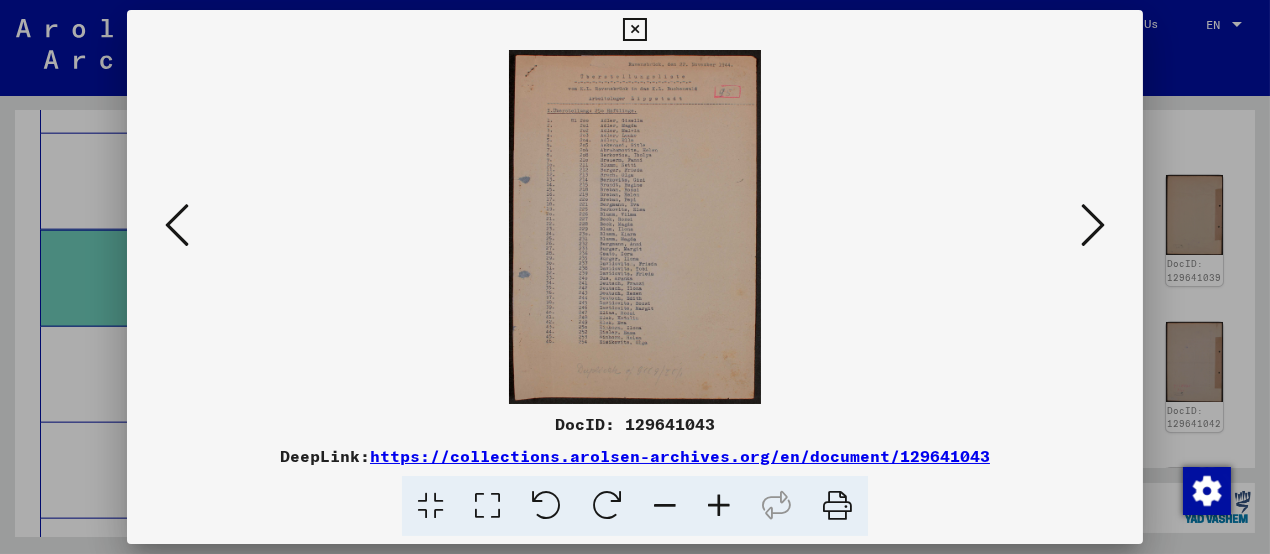 click at bounding box center (1093, 225) 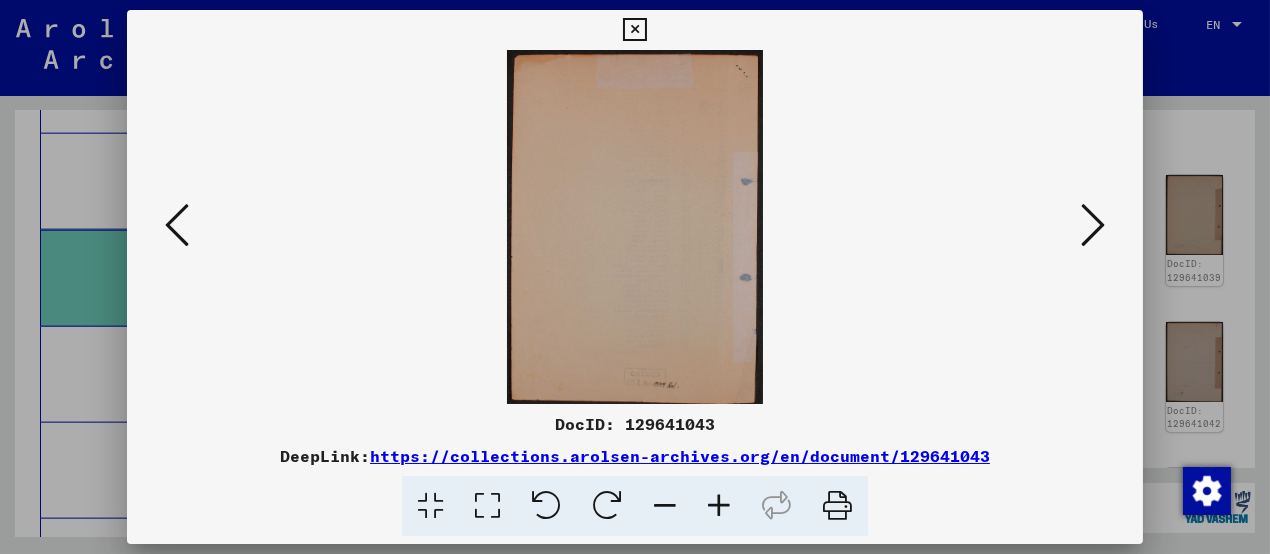 click at bounding box center (1093, 225) 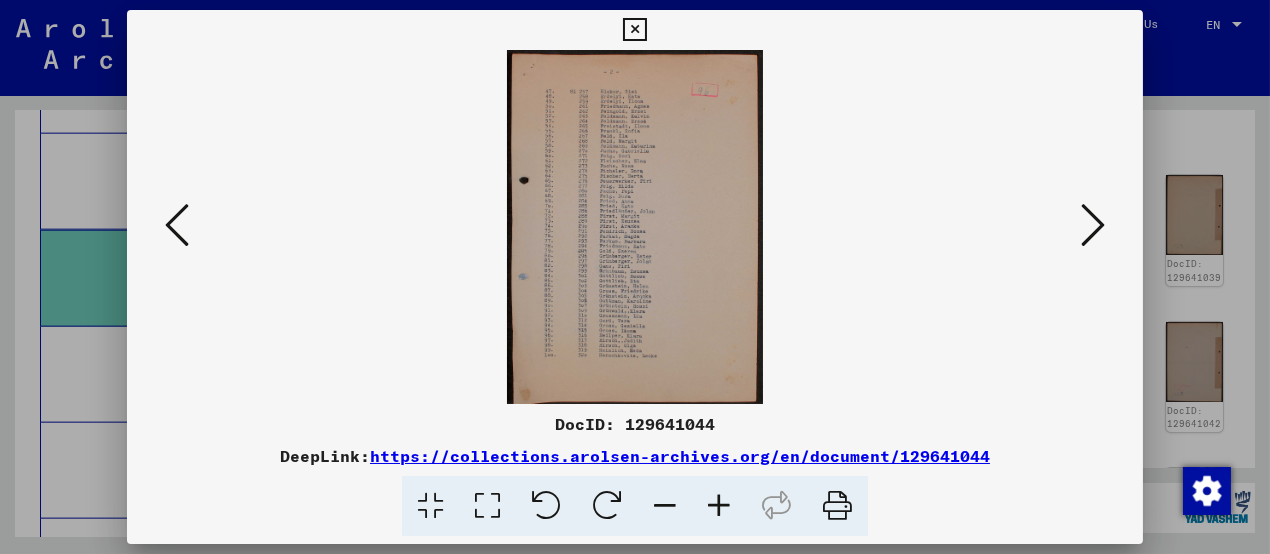click at bounding box center [1093, 225] 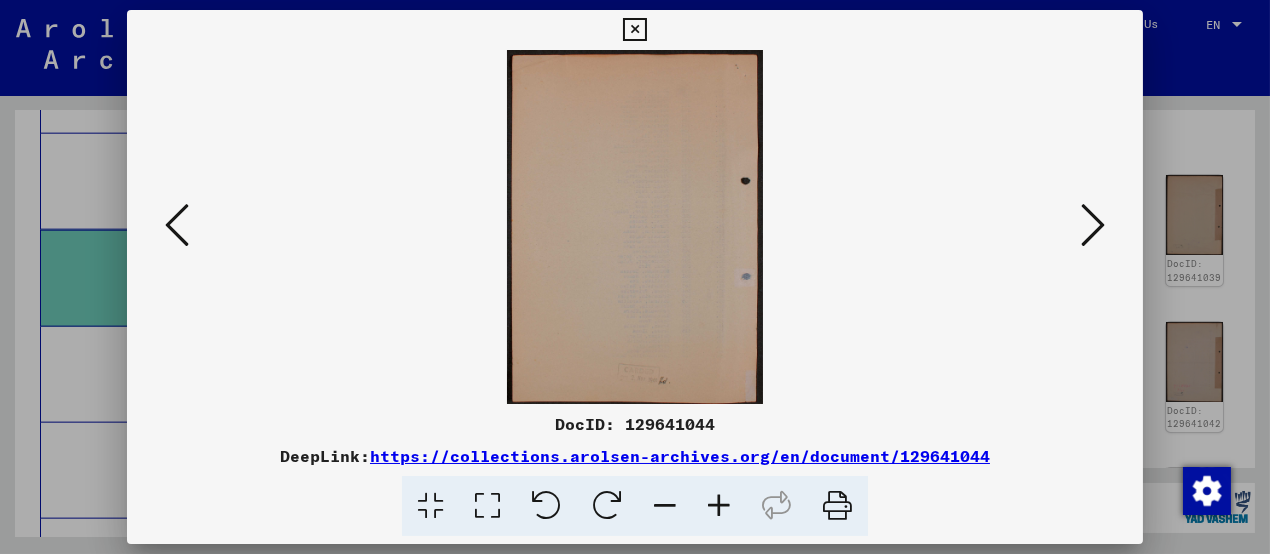 click at bounding box center [1093, 225] 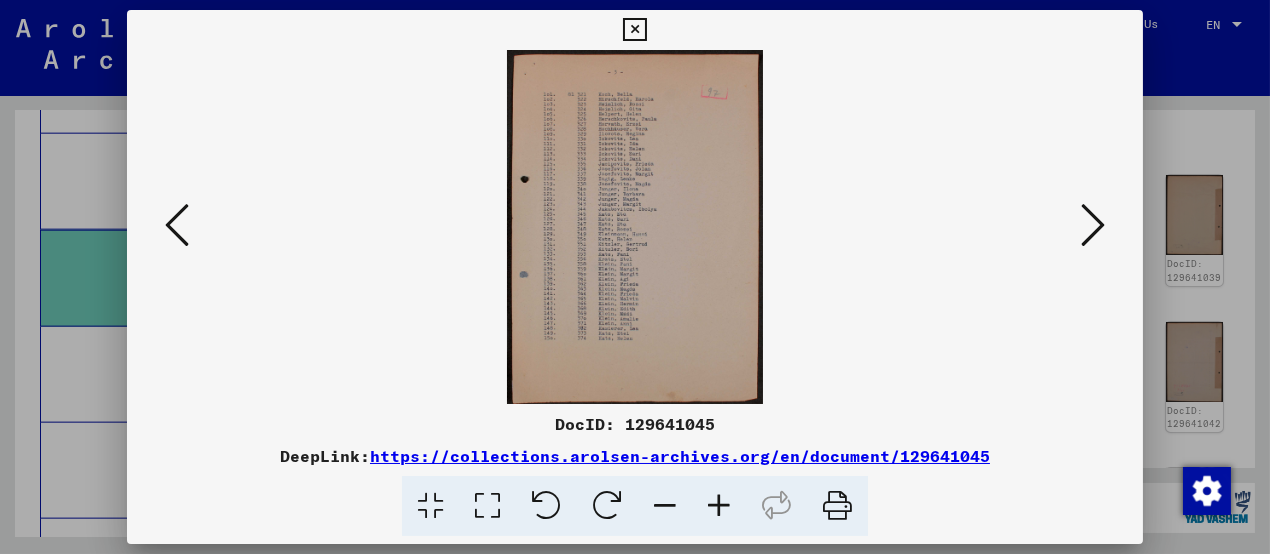 click at bounding box center (1093, 225) 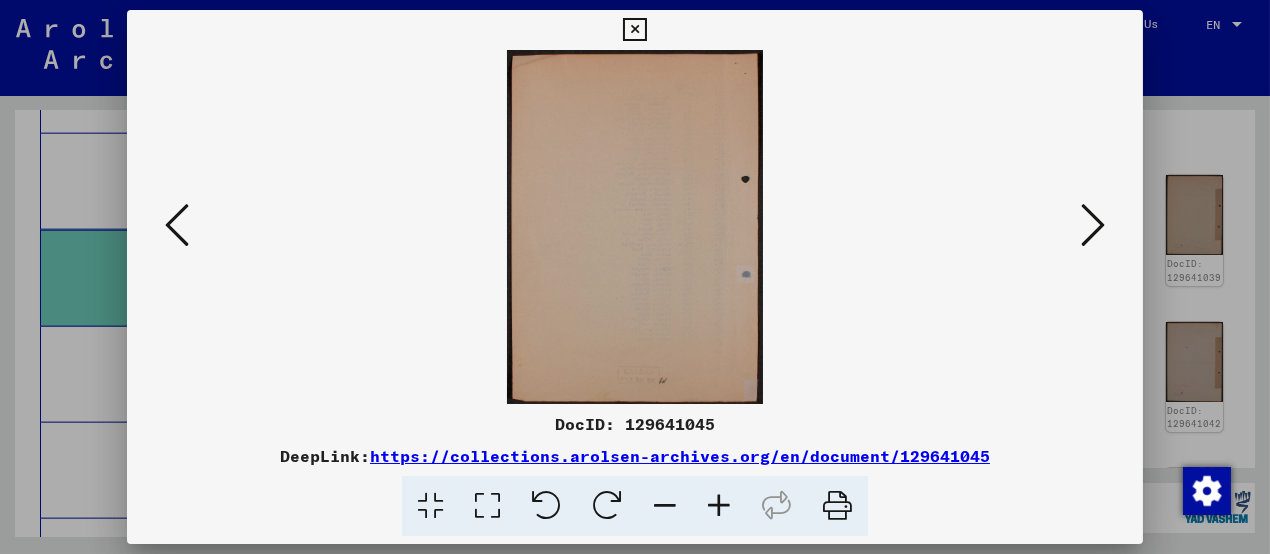 click at bounding box center (1093, 225) 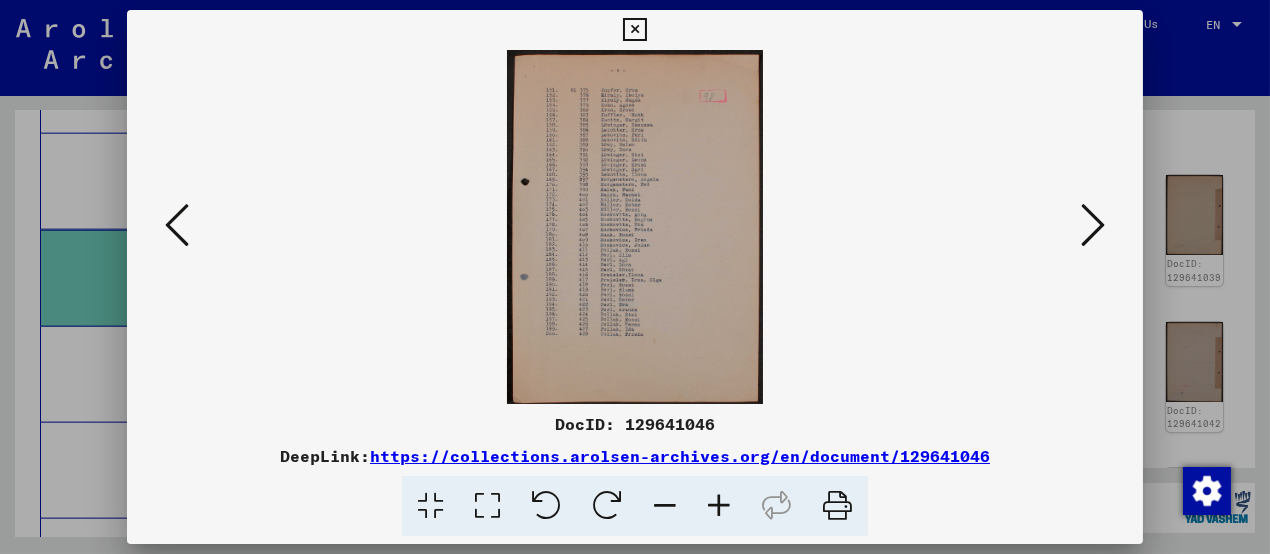 click at bounding box center (1093, 225) 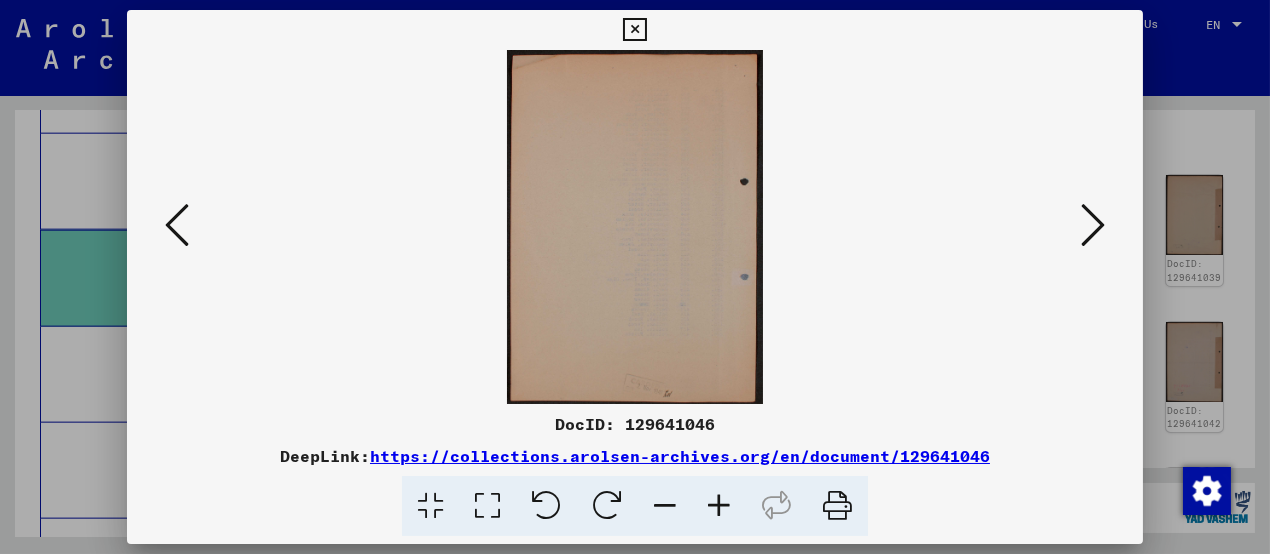 click at bounding box center (1093, 225) 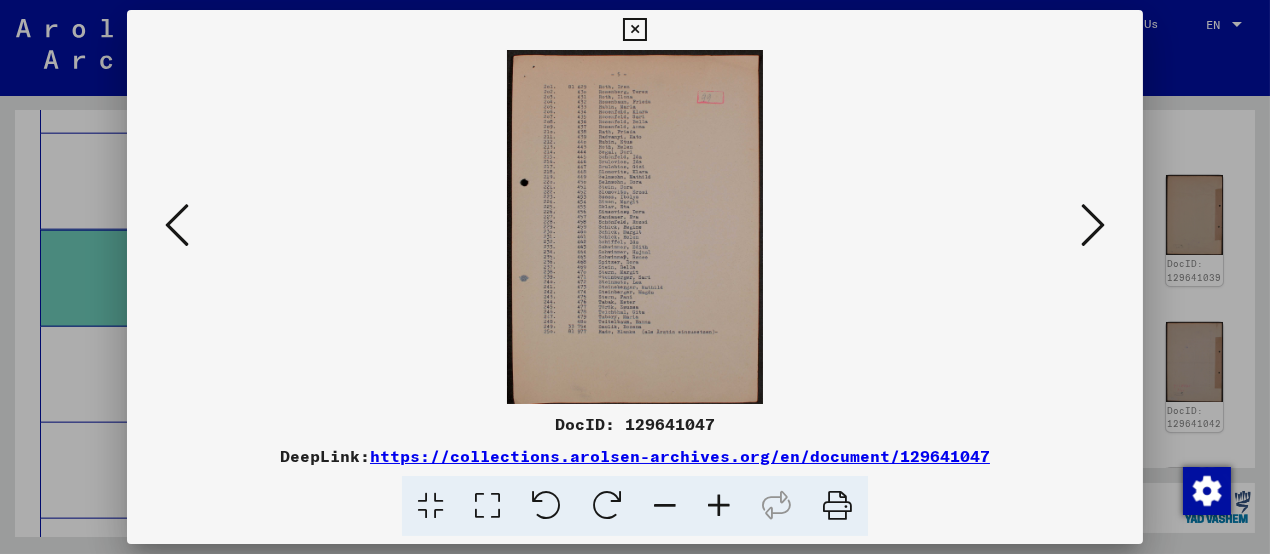 click at bounding box center (1093, 225) 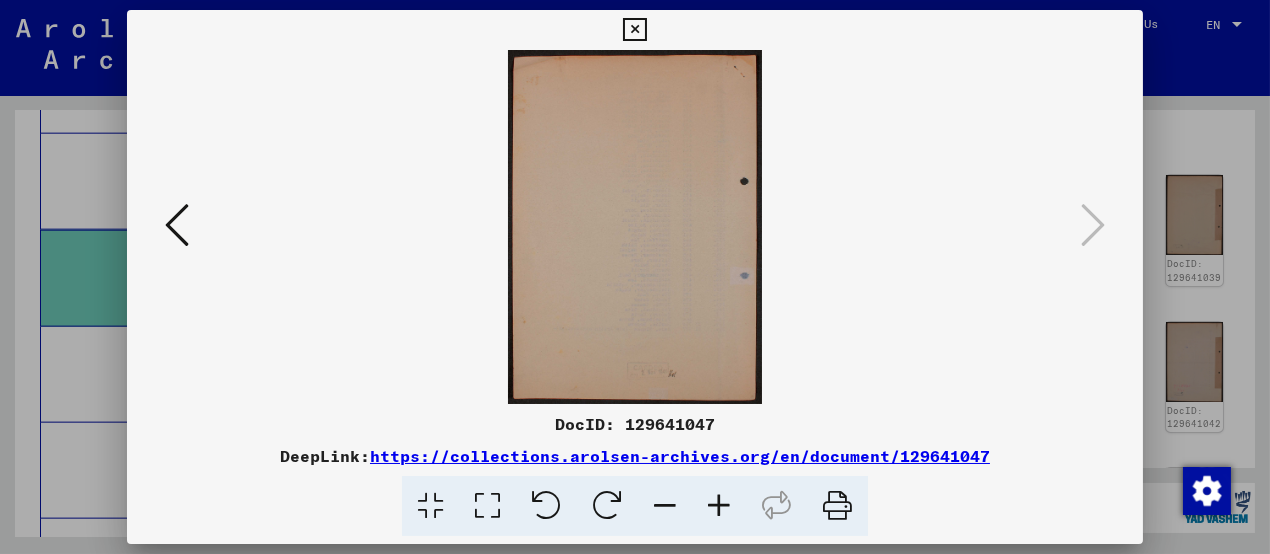 click at bounding box center (634, 30) 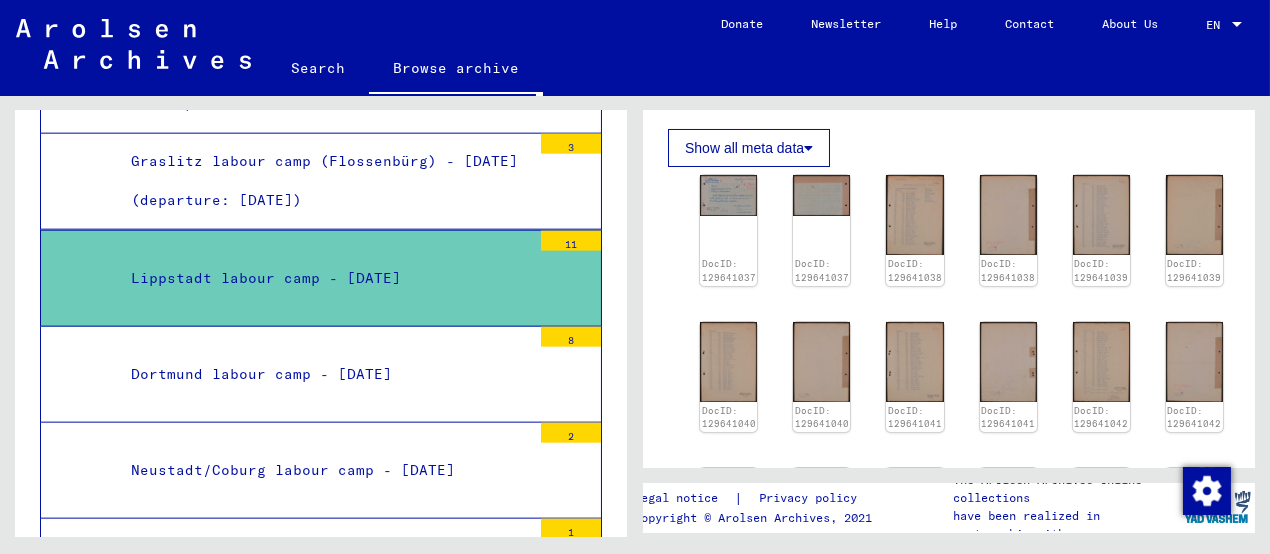 click on "Dortmund labour camp - [DATE]" at bounding box center (323, 374) 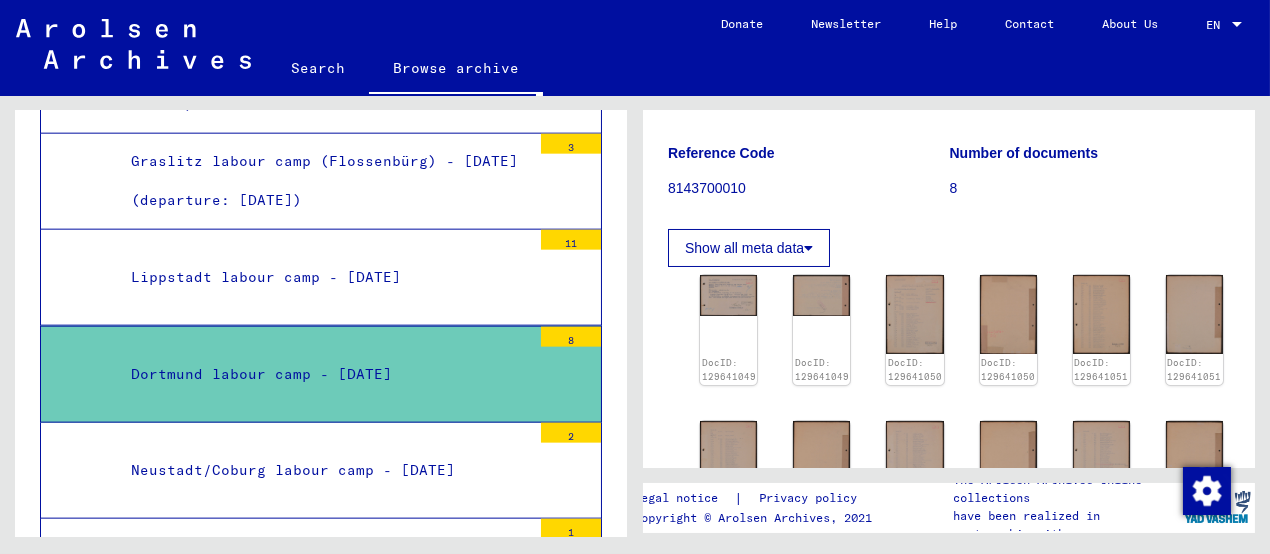 scroll, scrollTop: 200, scrollLeft: 0, axis: vertical 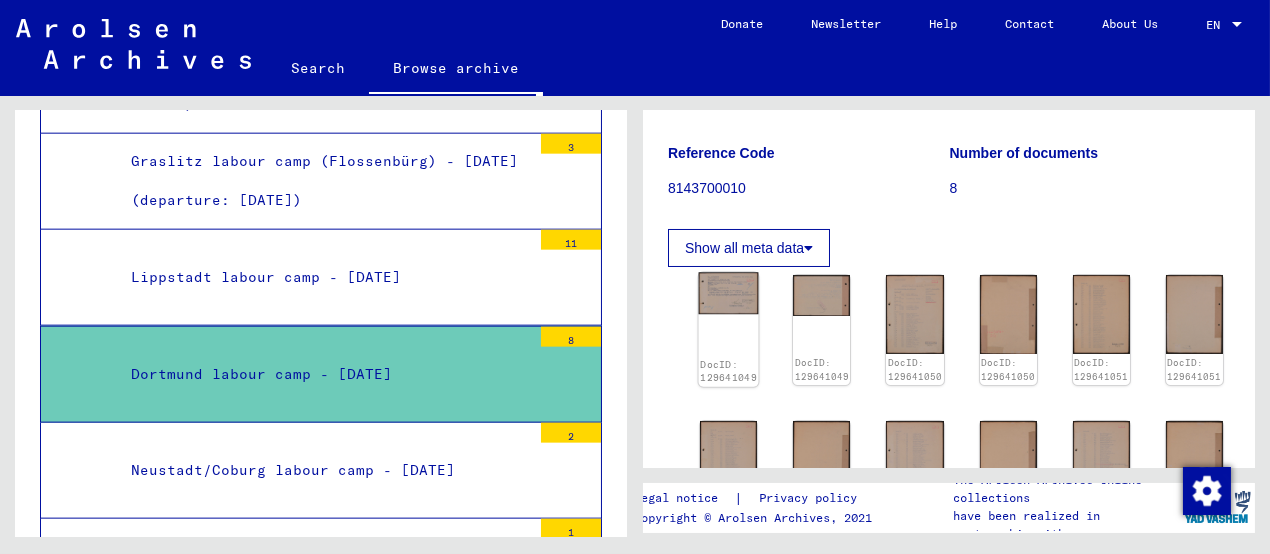 click 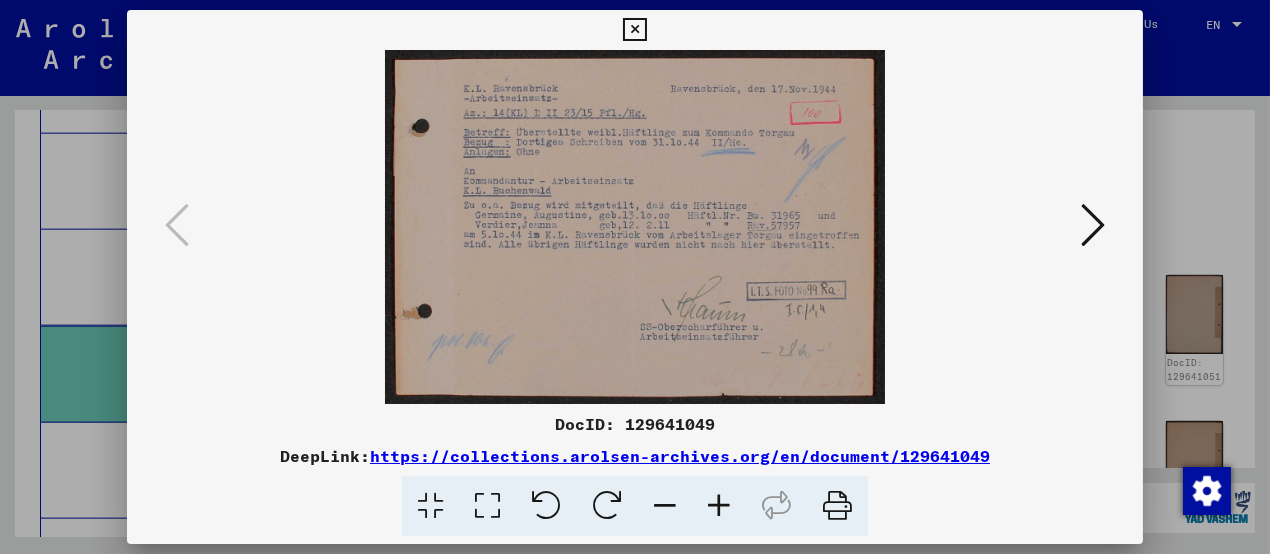 click at bounding box center [1093, 226] 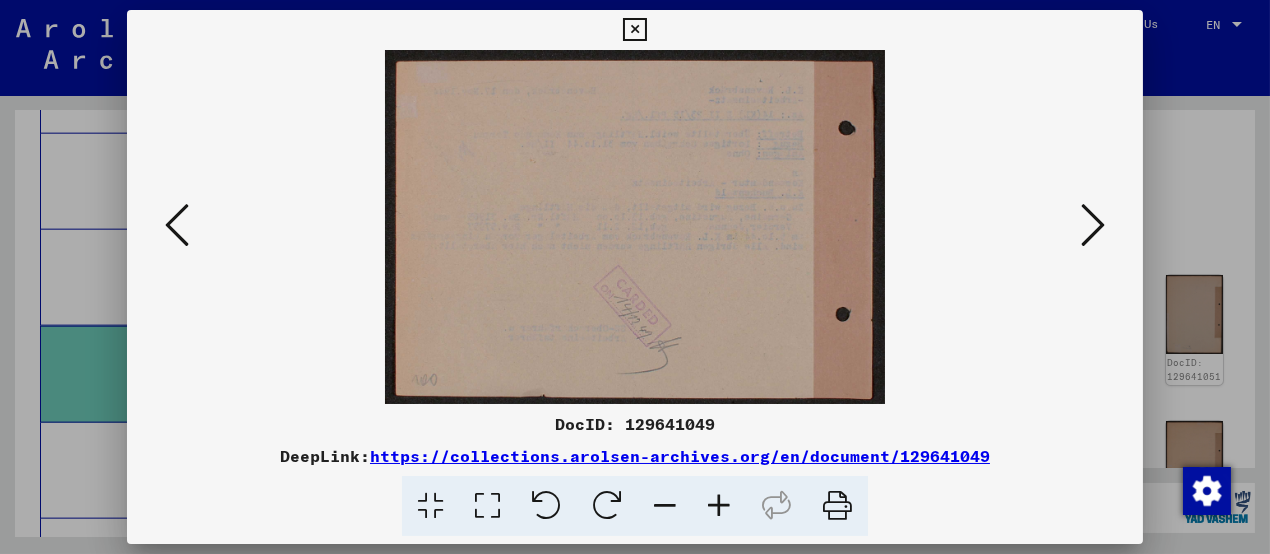 click at bounding box center [1093, 226] 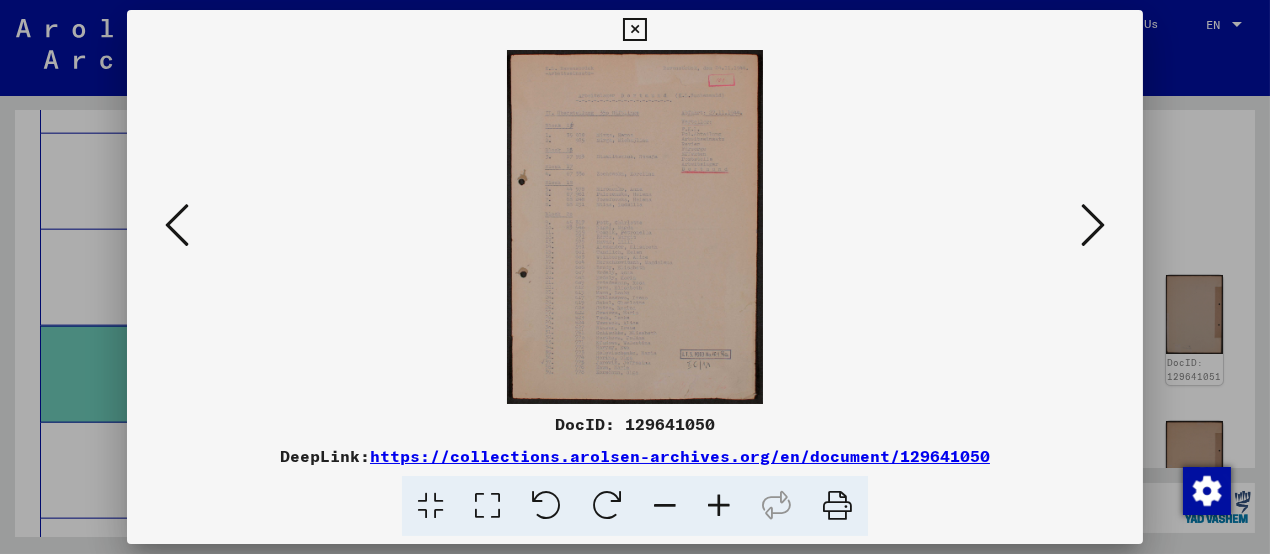 drag, startPoint x: 1076, startPoint y: 232, endPoint x: 779, endPoint y: 320, distance: 309.76282 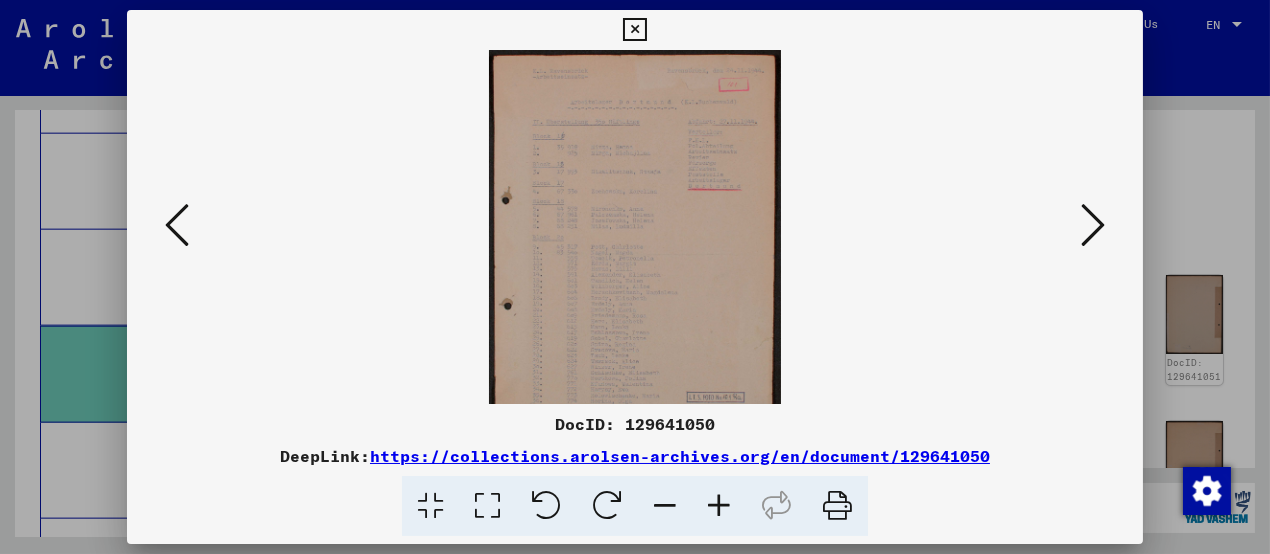click at bounding box center [719, 506] 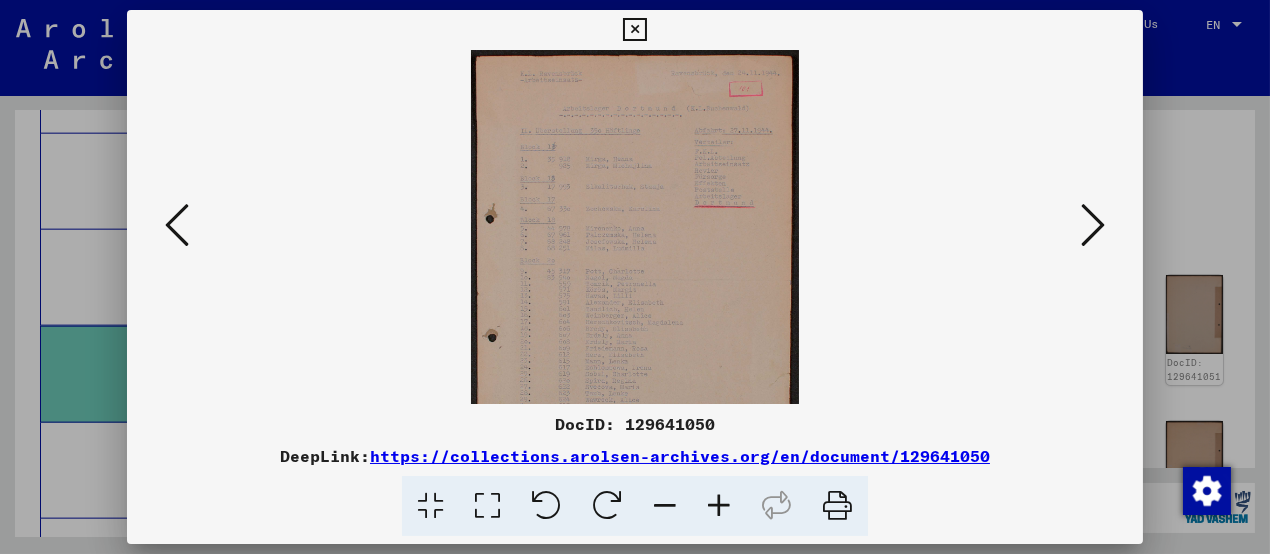 click at bounding box center (719, 506) 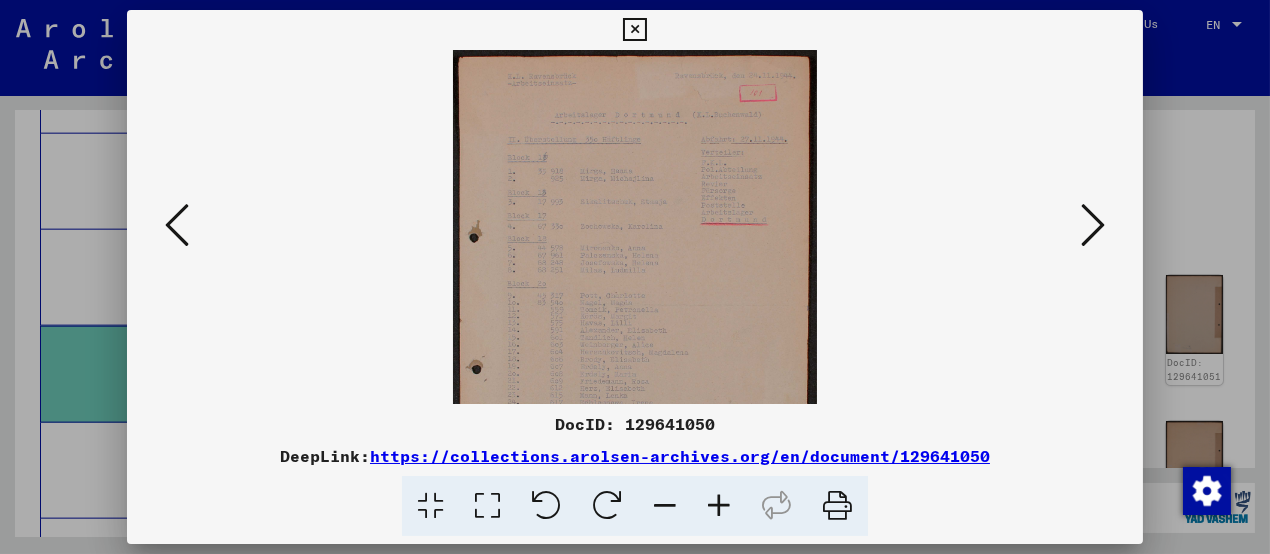 click at bounding box center [719, 506] 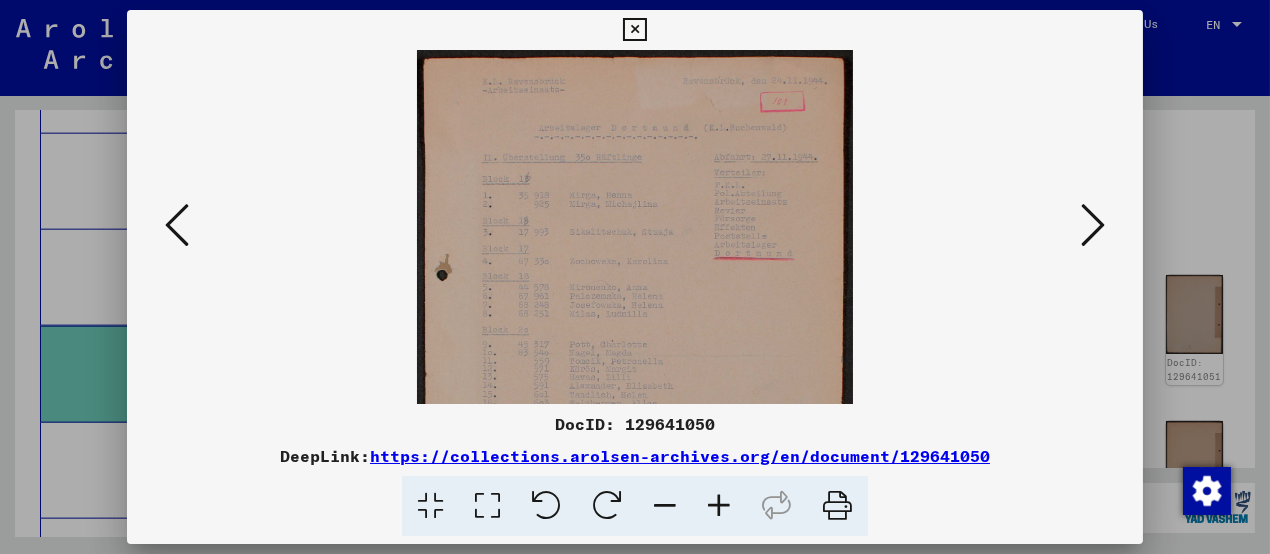 click at bounding box center [719, 506] 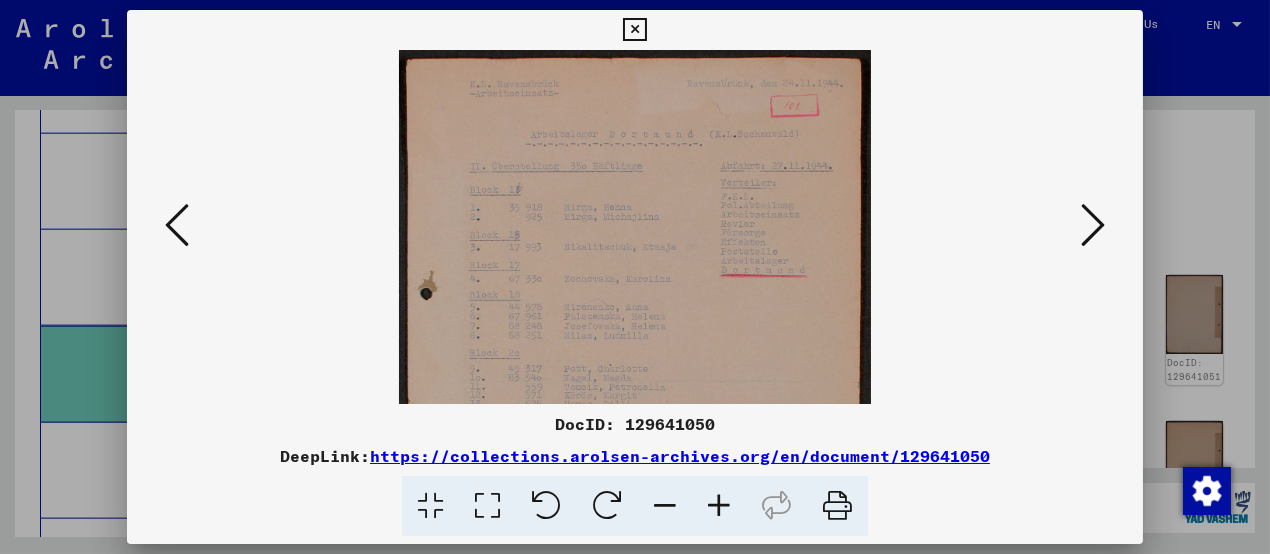 click at bounding box center [719, 506] 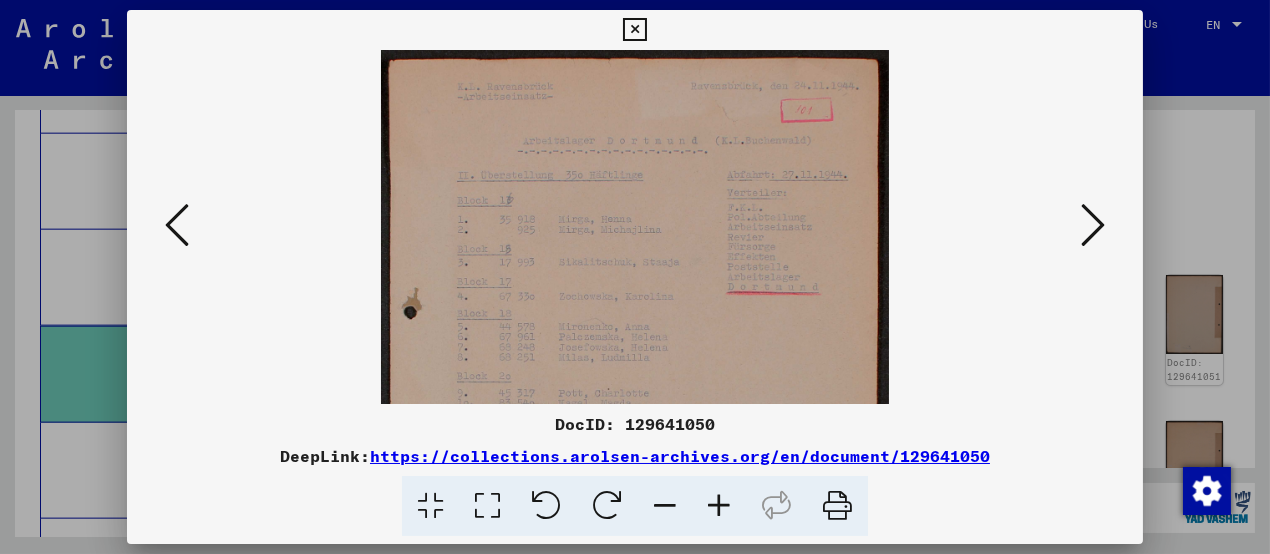 click at bounding box center [719, 506] 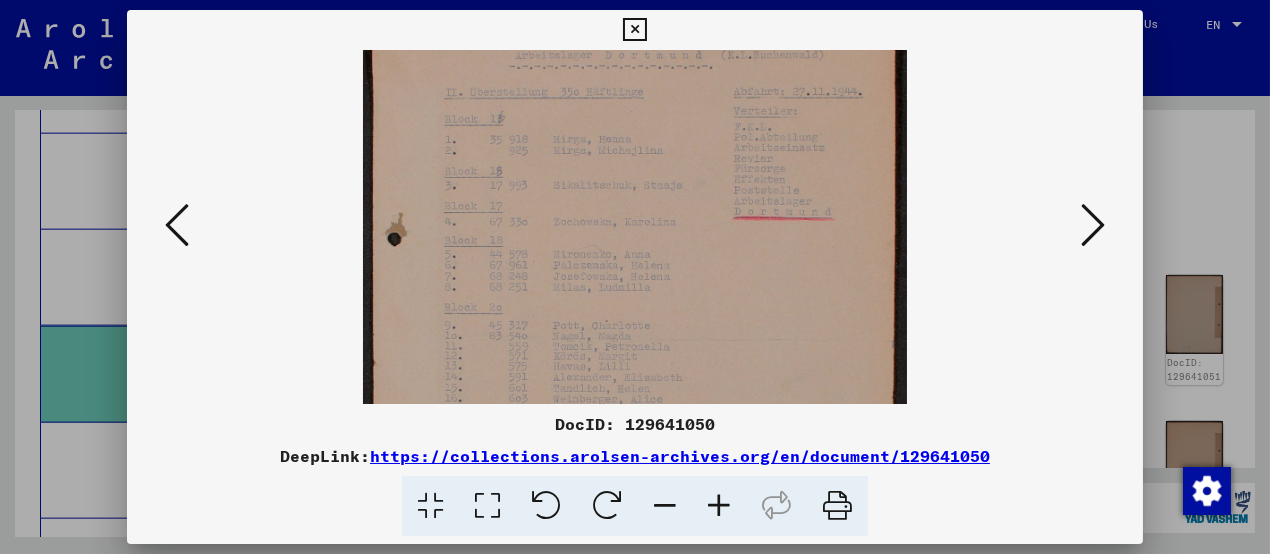 scroll, scrollTop: 176, scrollLeft: 0, axis: vertical 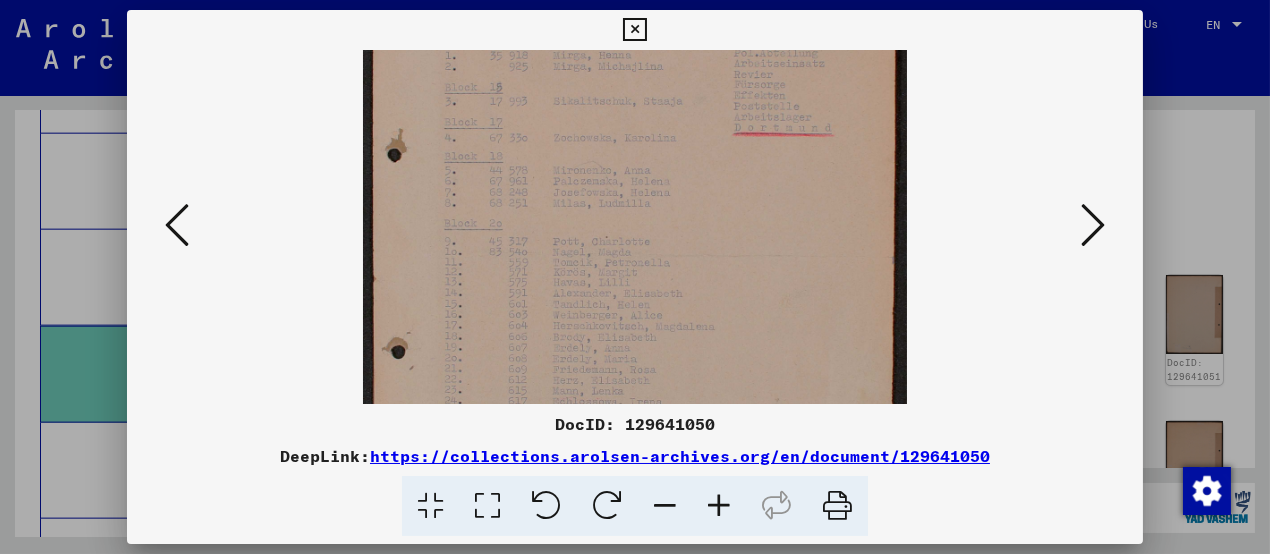 drag, startPoint x: 630, startPoint y: 333, endPoint x: 608, endPoint y: 183, distance: 151.60475 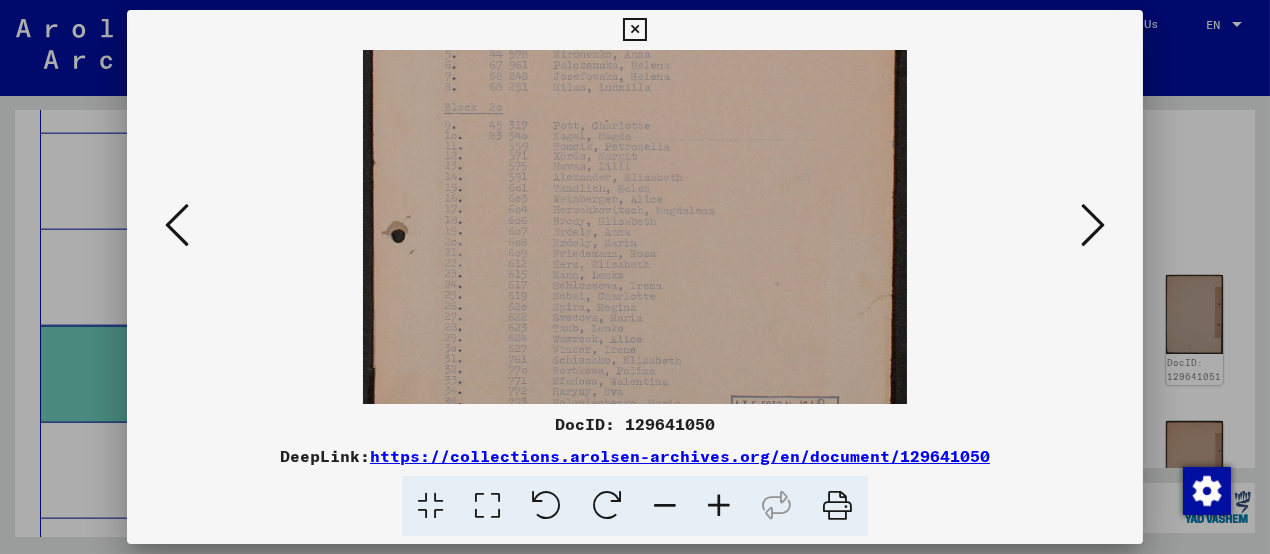 drag, startPoint x: 612, startPoint y: 280, endPoint x: 616, endPoint y: 224, distance: 56.142673 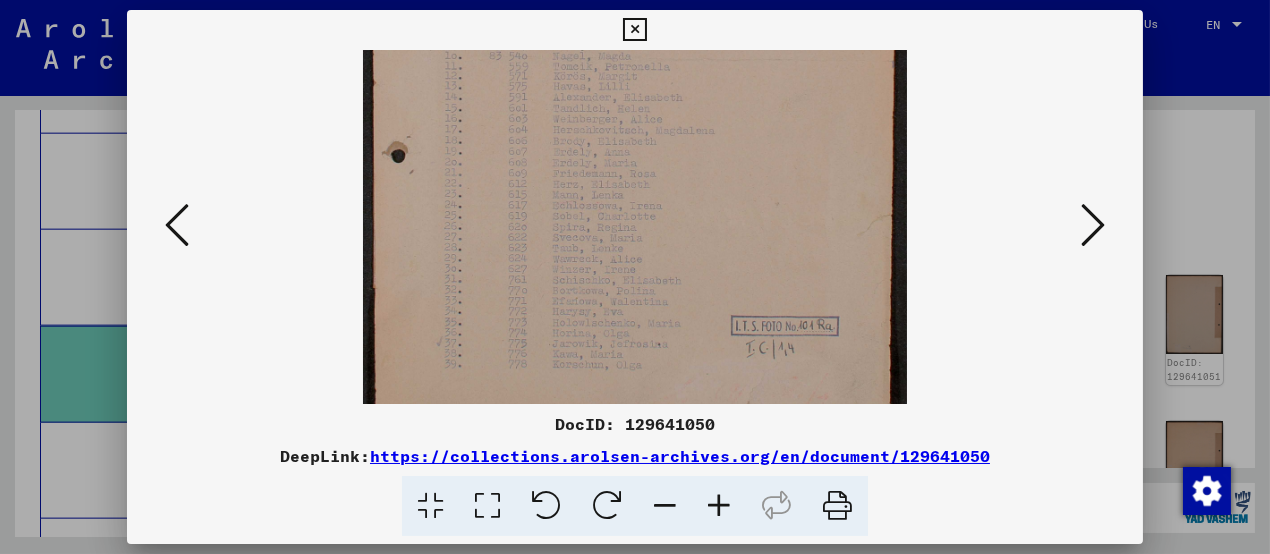 drag, startPoint x: 608, startPoint y: 284, endPoint x: 629, endPoint y: 165, distance: 120.83874 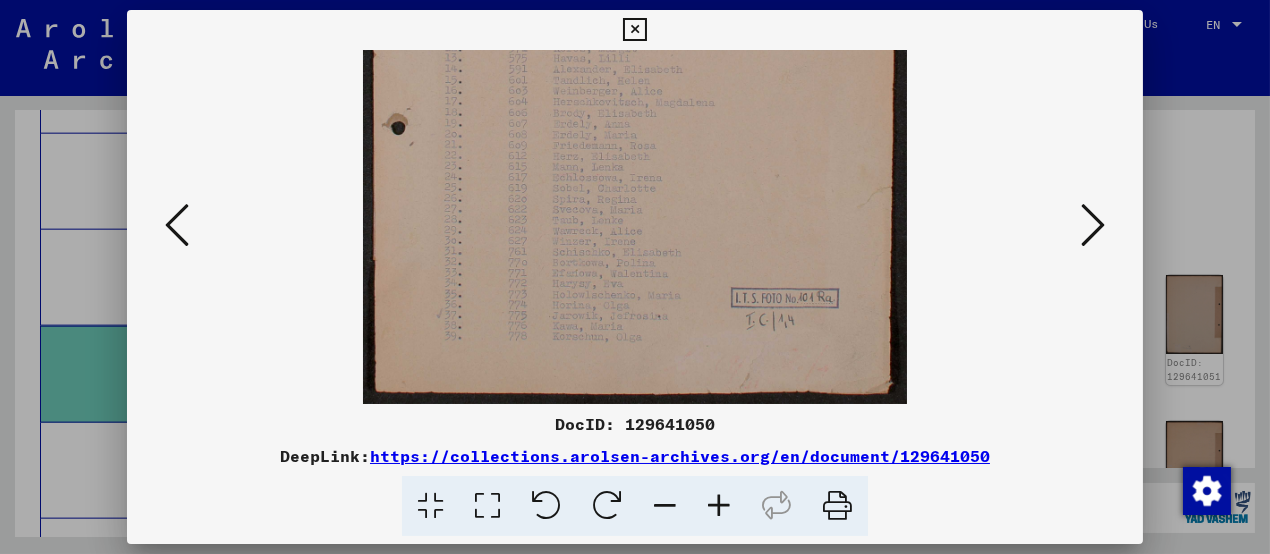 click at bounding box center (1093, 226) 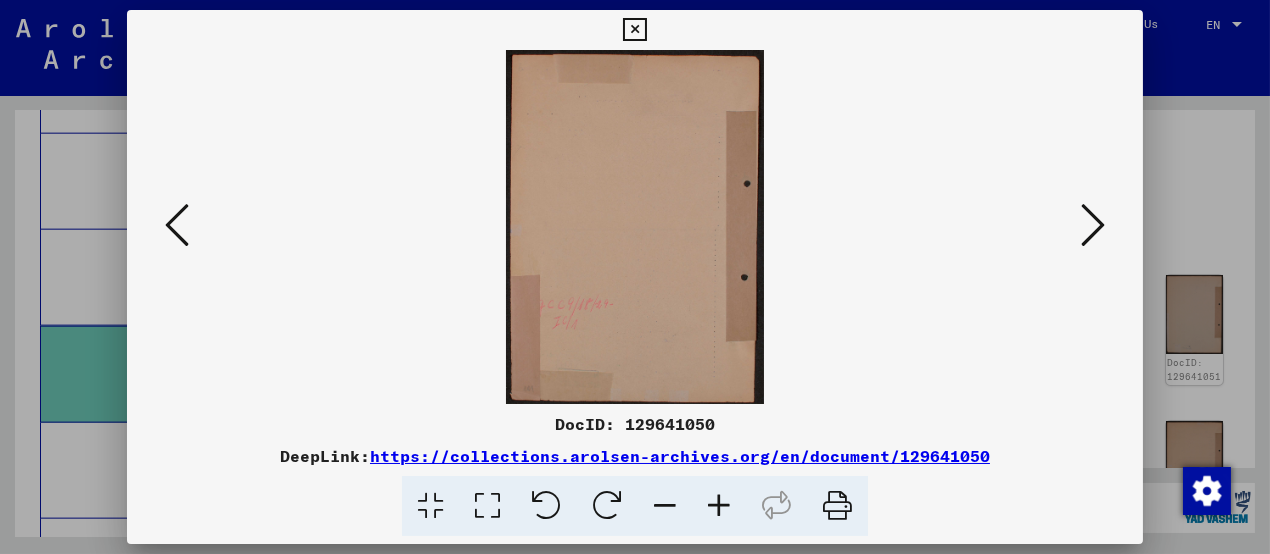 click at bounding box center (1093, 225) 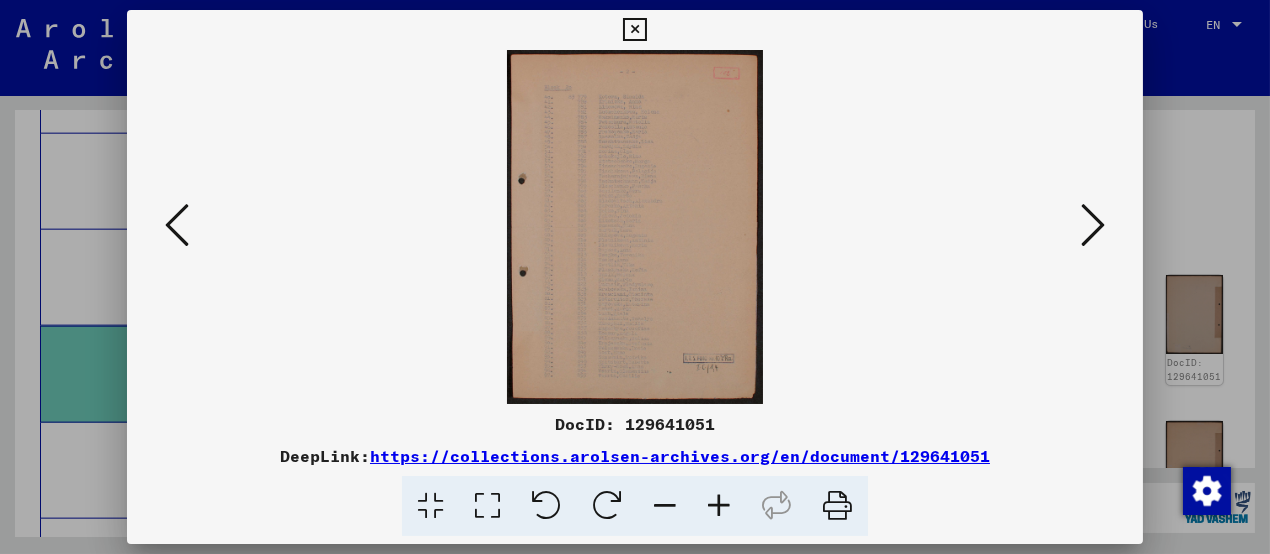click at bounding box center [719, 506] 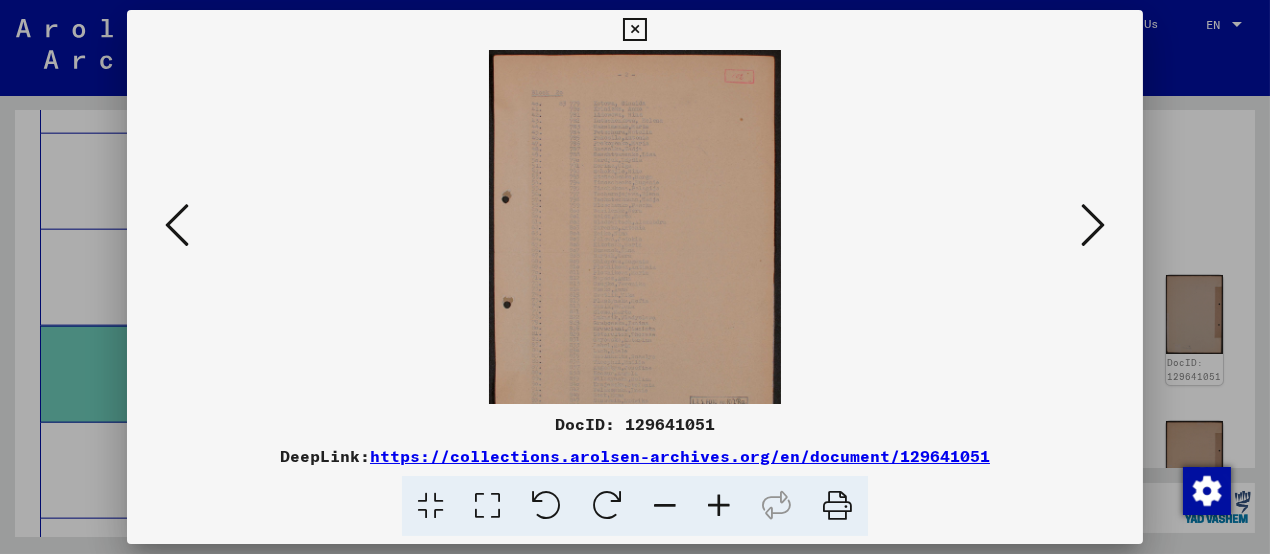 click at bounding box center (719, 506) 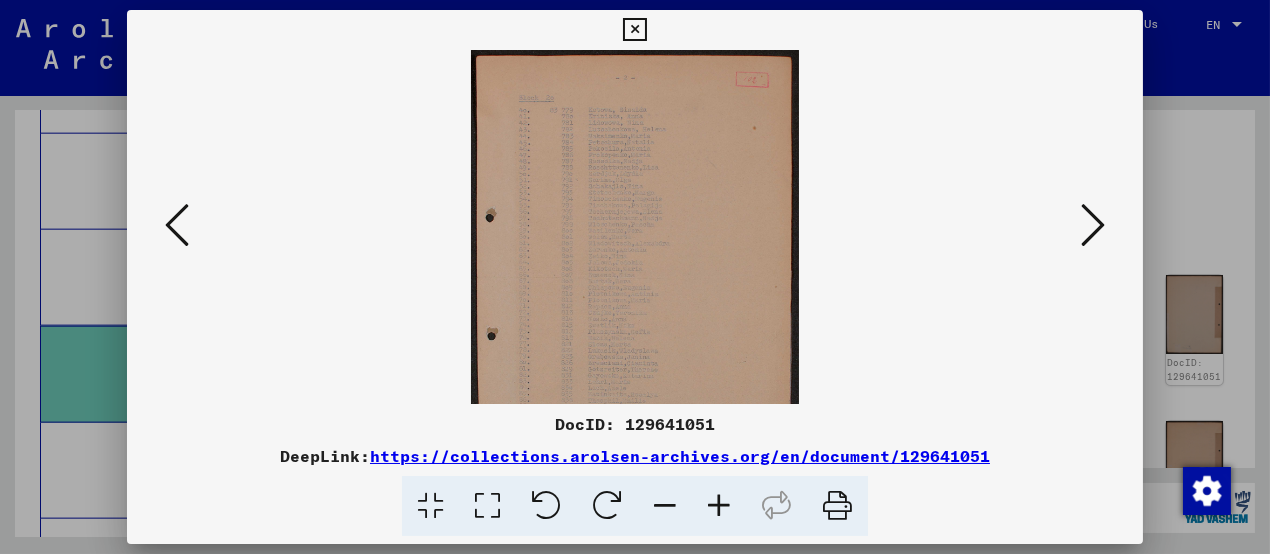 click at bounding box center (719, 506) 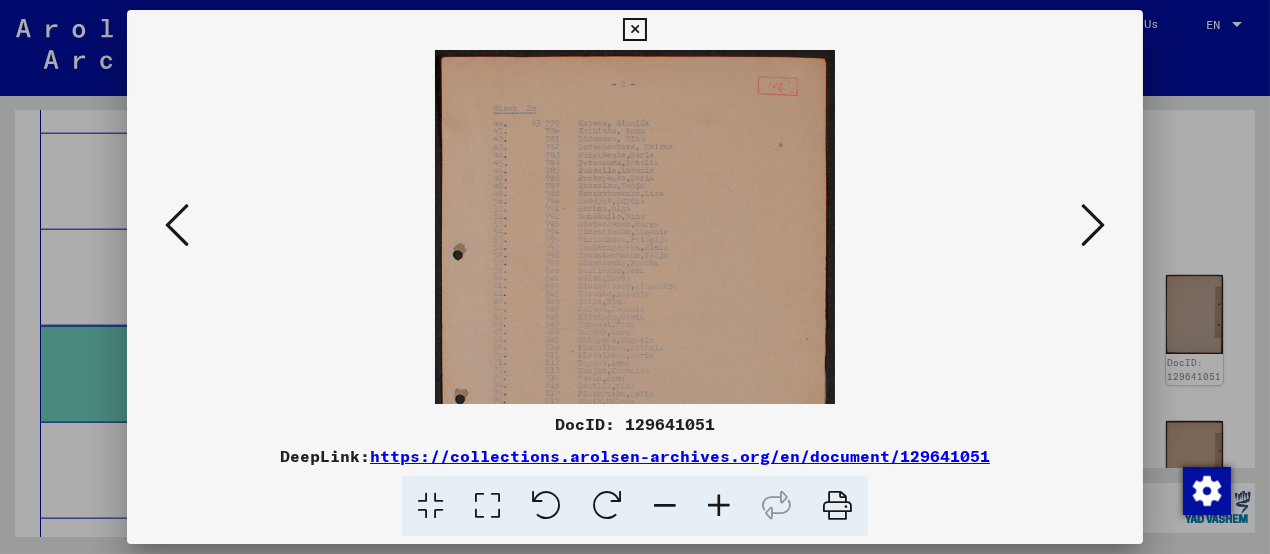 click at bounding box center [719, 506] 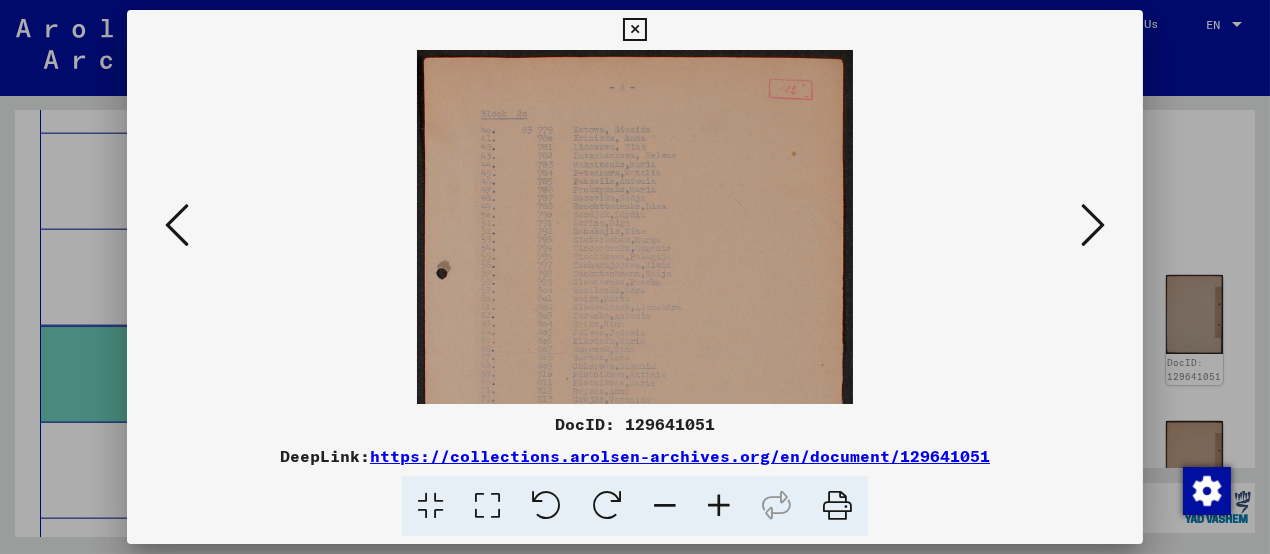 click at bounding box center [719, 506] 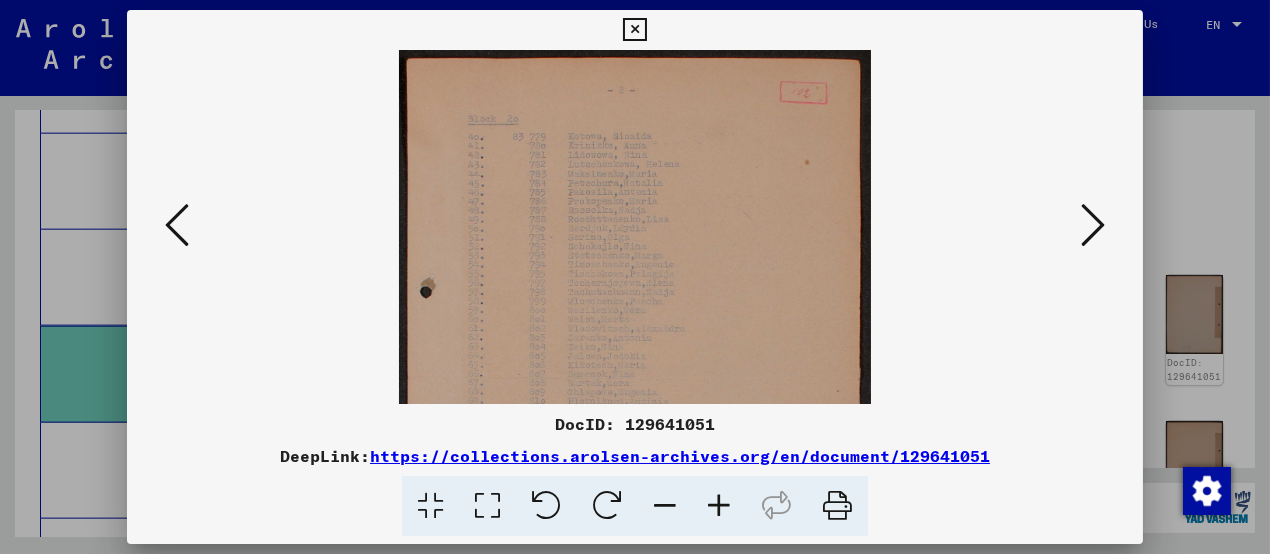 click at bounding box center (719, 506) 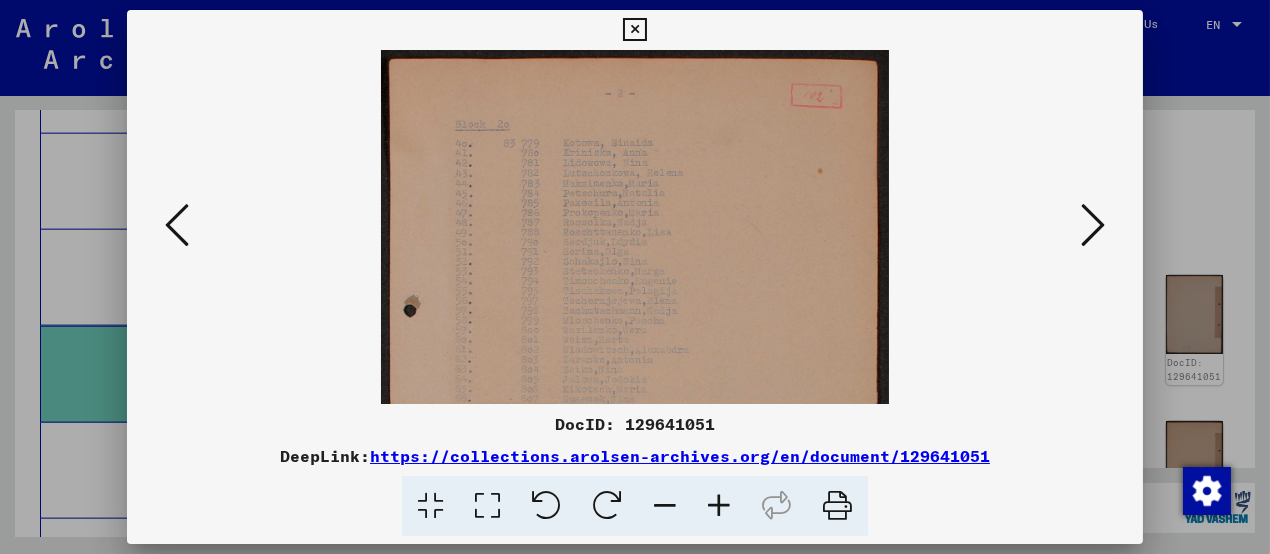 click at bounding box center (719, 506) 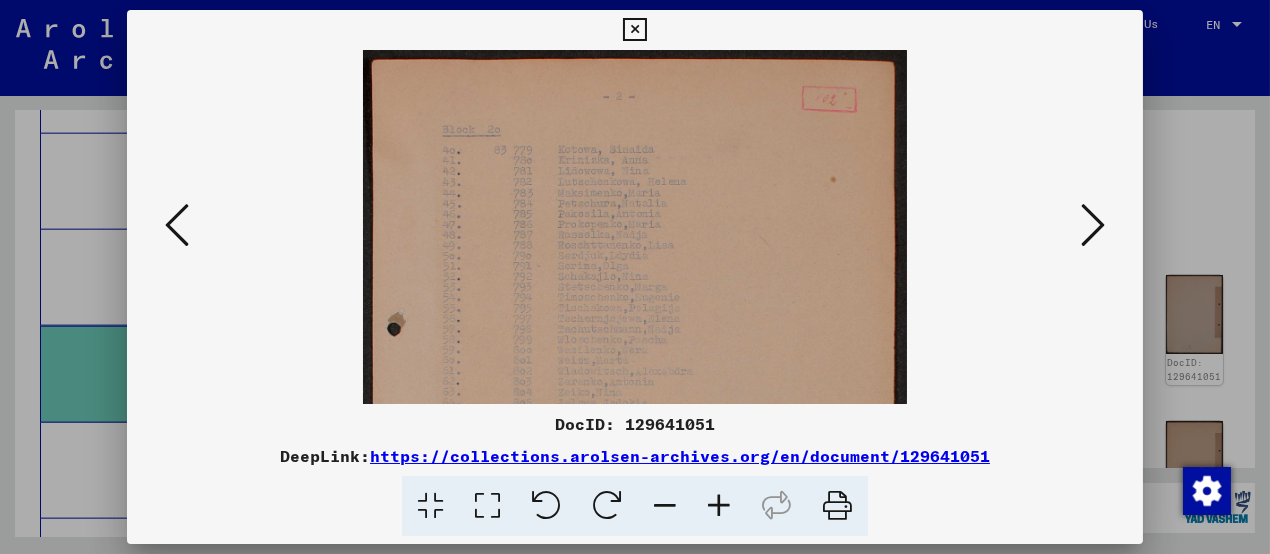 click at bounding box center [719, 506] 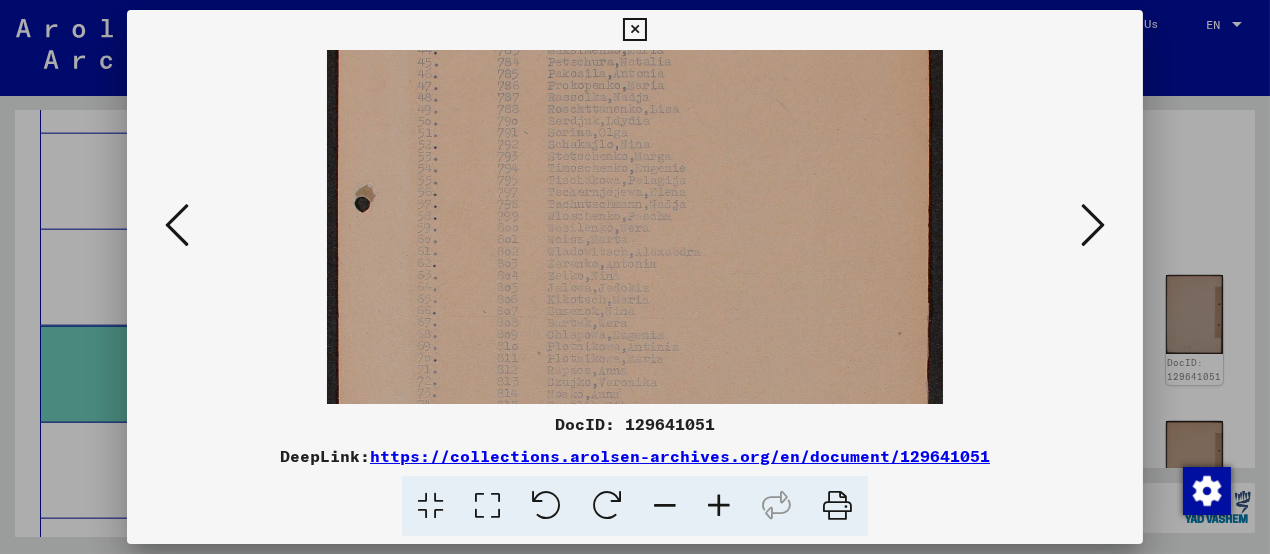 drag, startPoint x: 567, startPoint y: 307, endPoint x: 567, endPoint y: 144, distance: 163 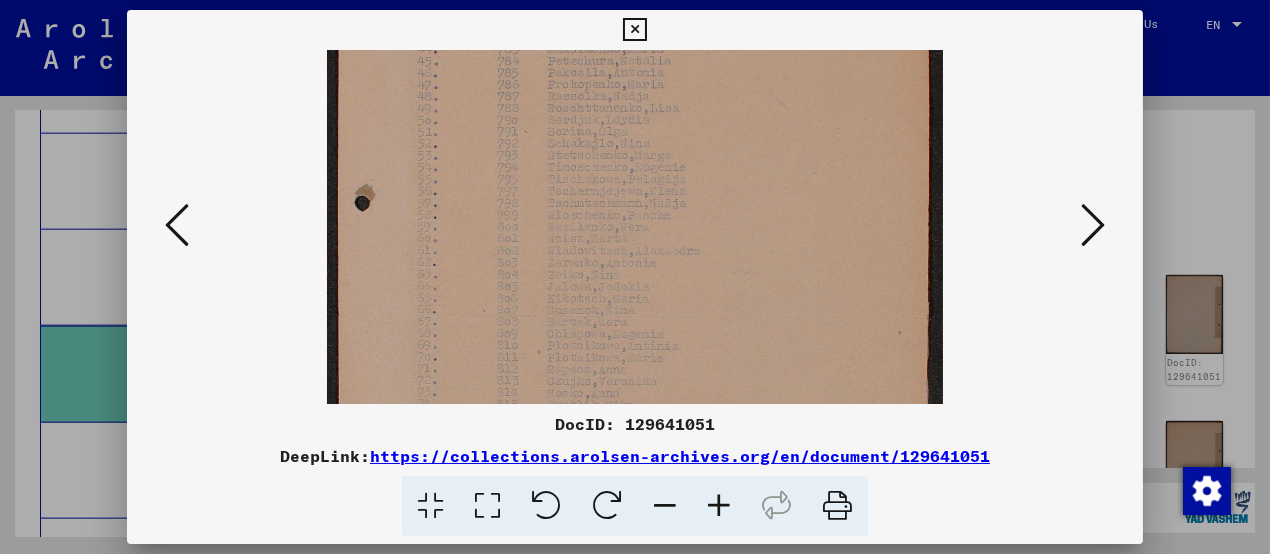 click at bounding box center (635, 314) 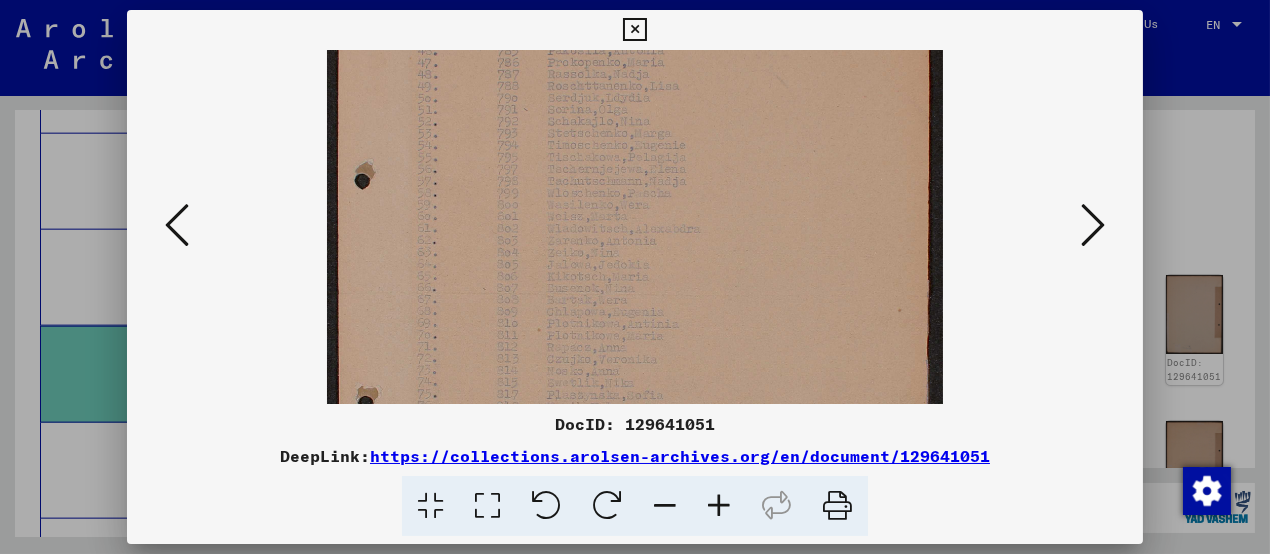 click at bounding box center (635, 292) 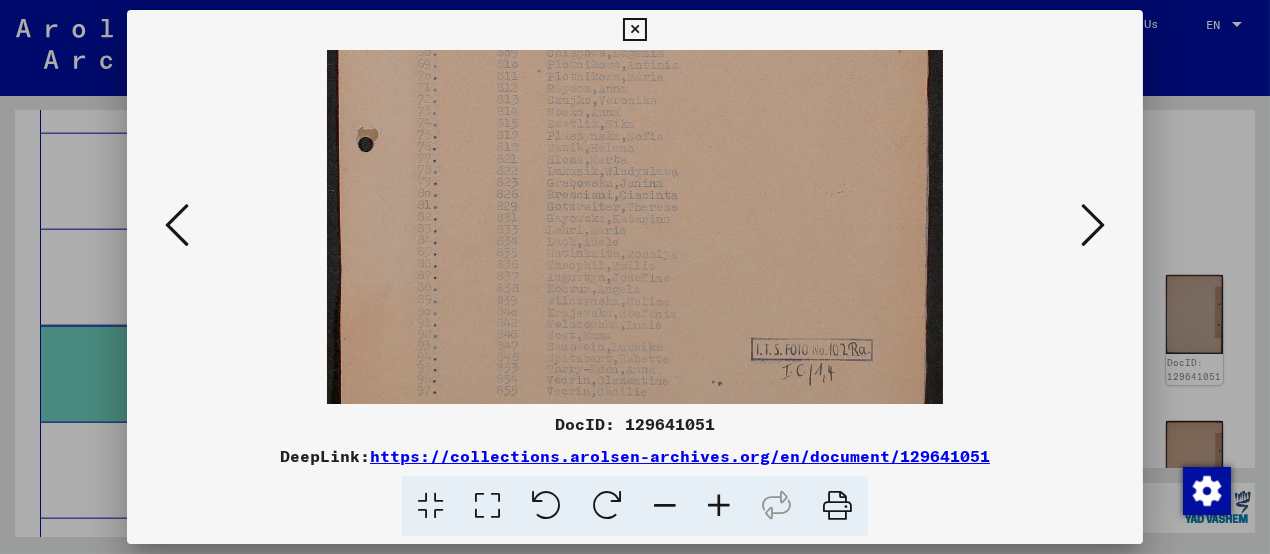 click at bounding box center [635, 33] 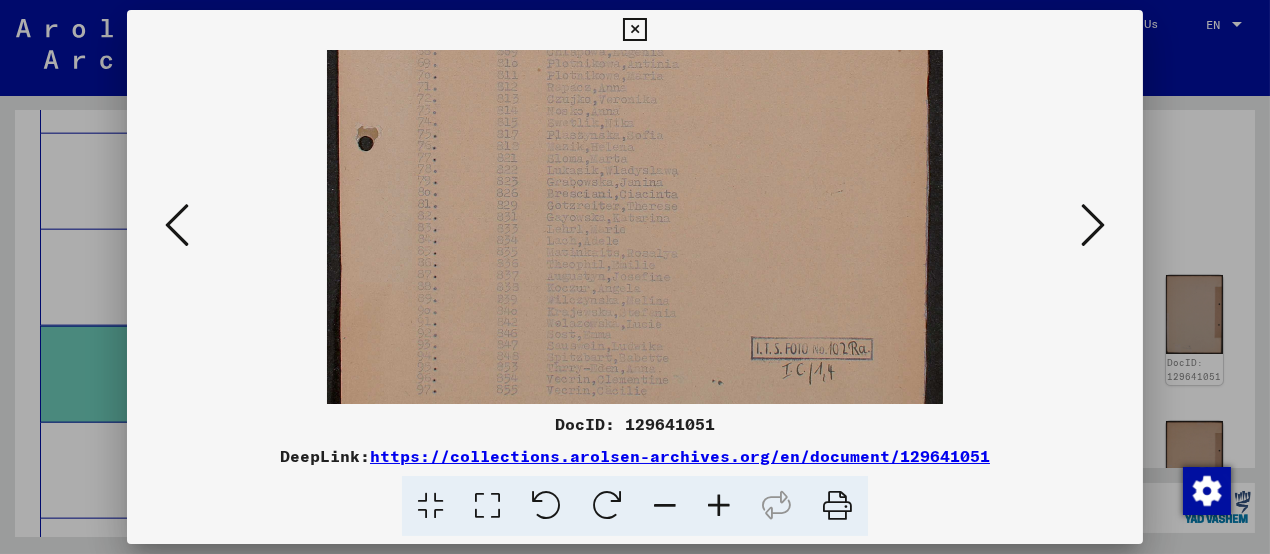 scroll, scrollTop: 500, scrollLeft: 0, axis: vertical 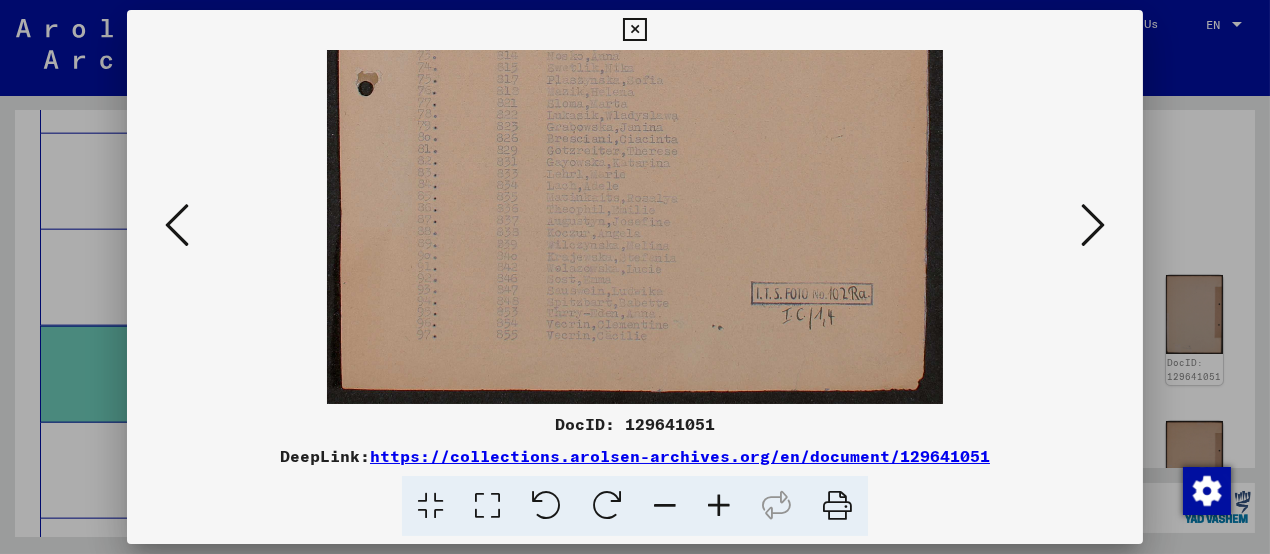 click at bounding box center [635, -23] 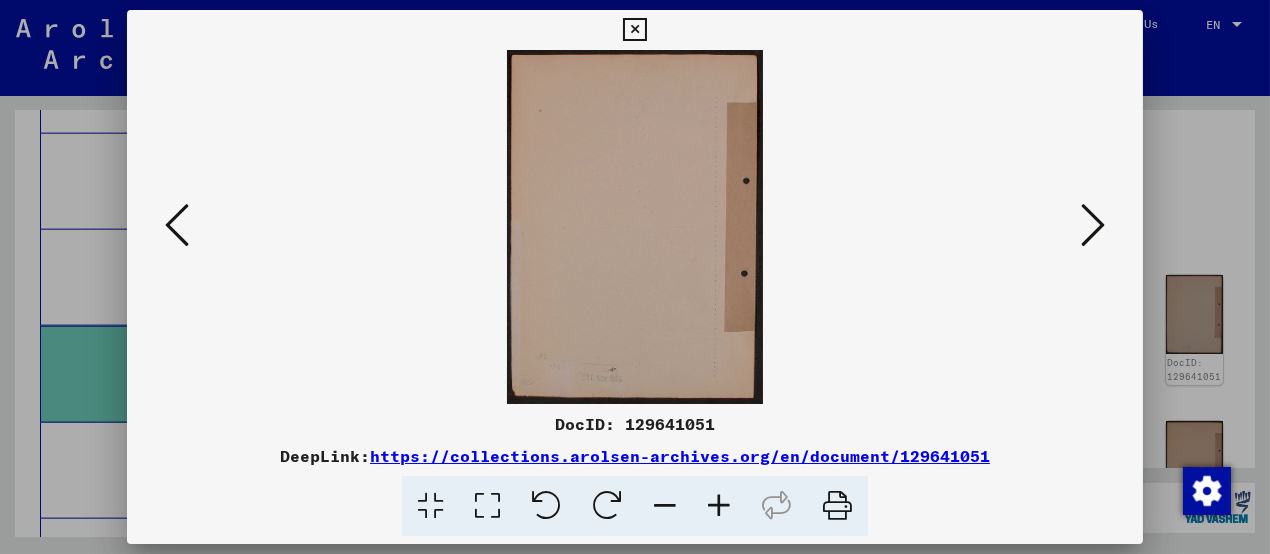 scroll, scrollTop: 0, scrollLeft: 0, axis: both 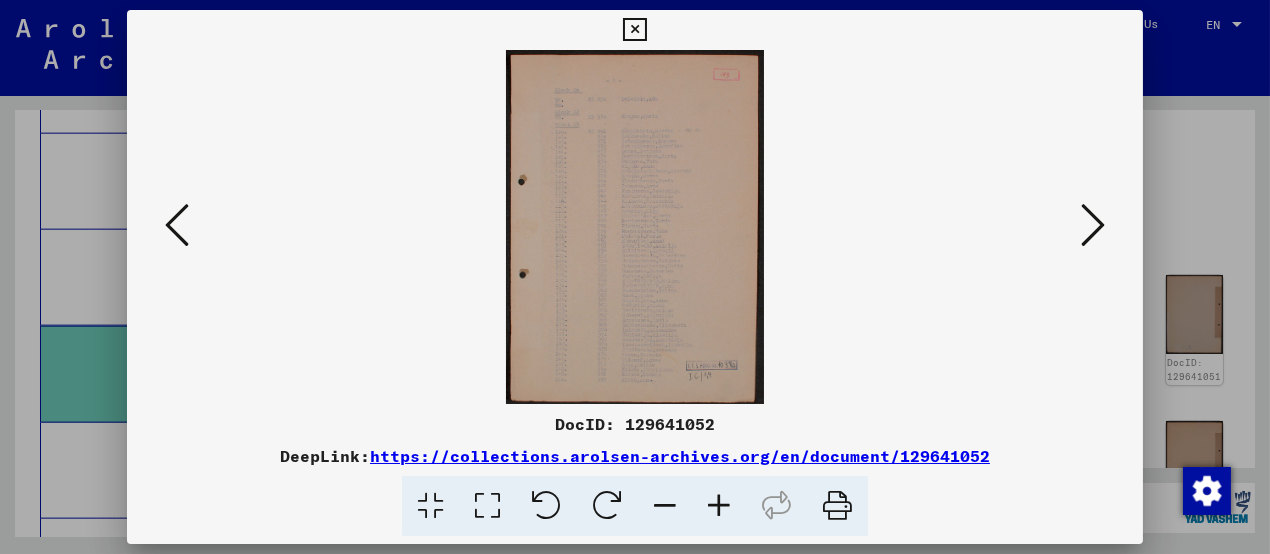 click at bounding box center (719, 506) 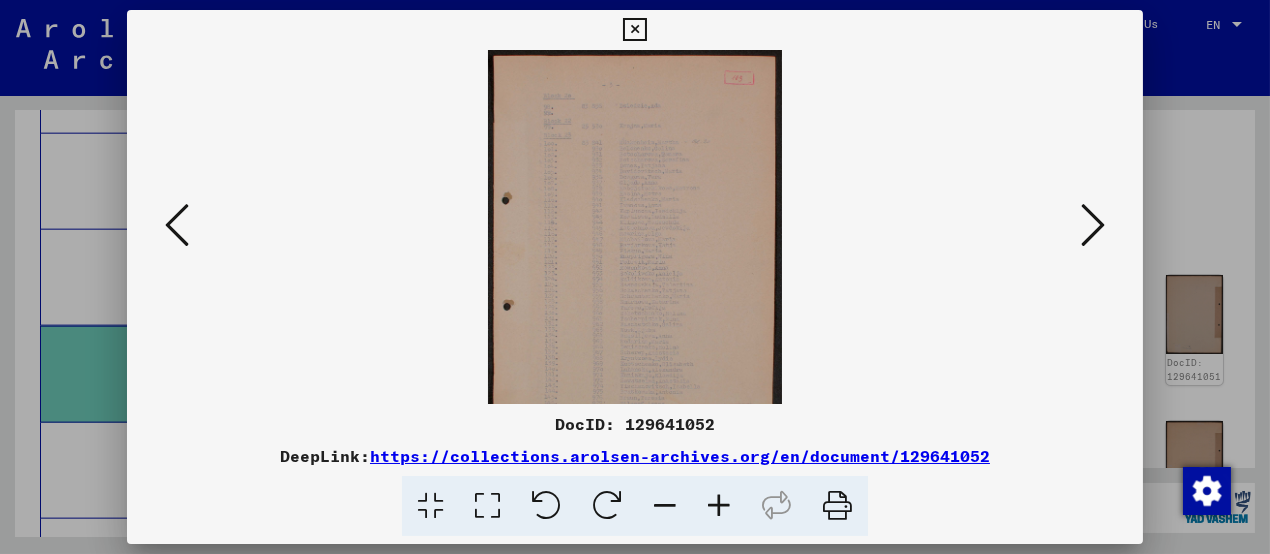 click at bounding box center [719, 506] 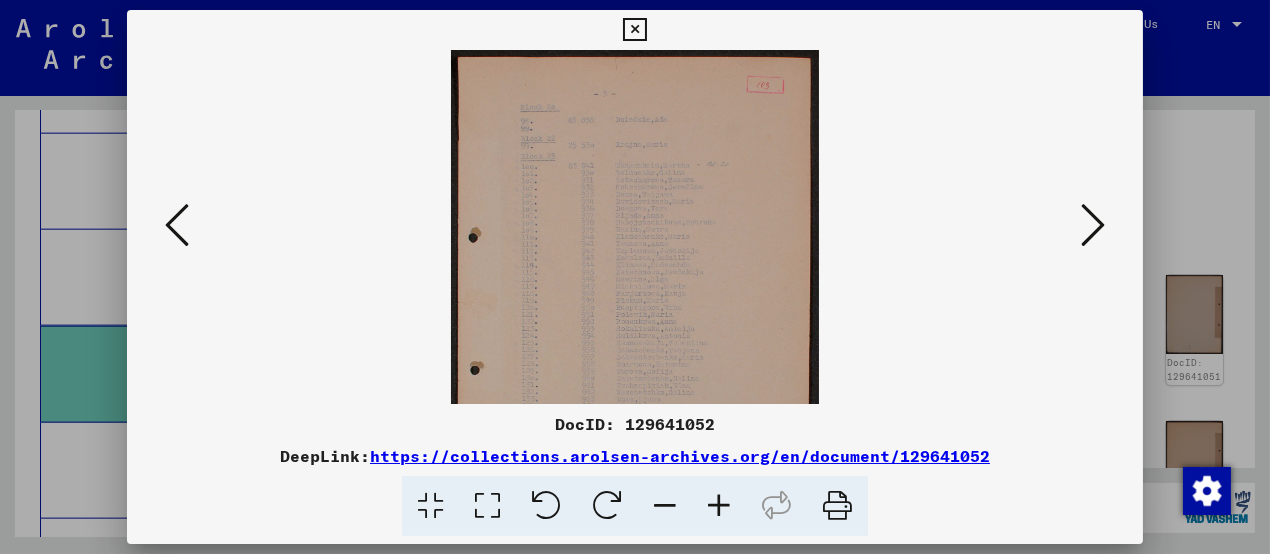 click at bounding box center (719, 506) 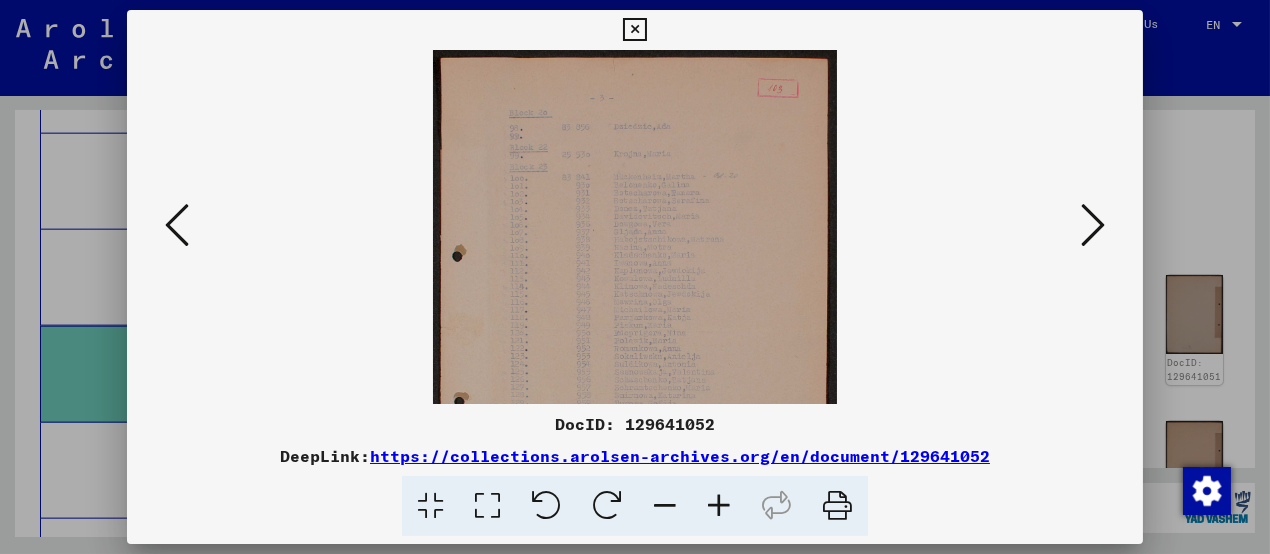 click at bounding box center (719, 506) 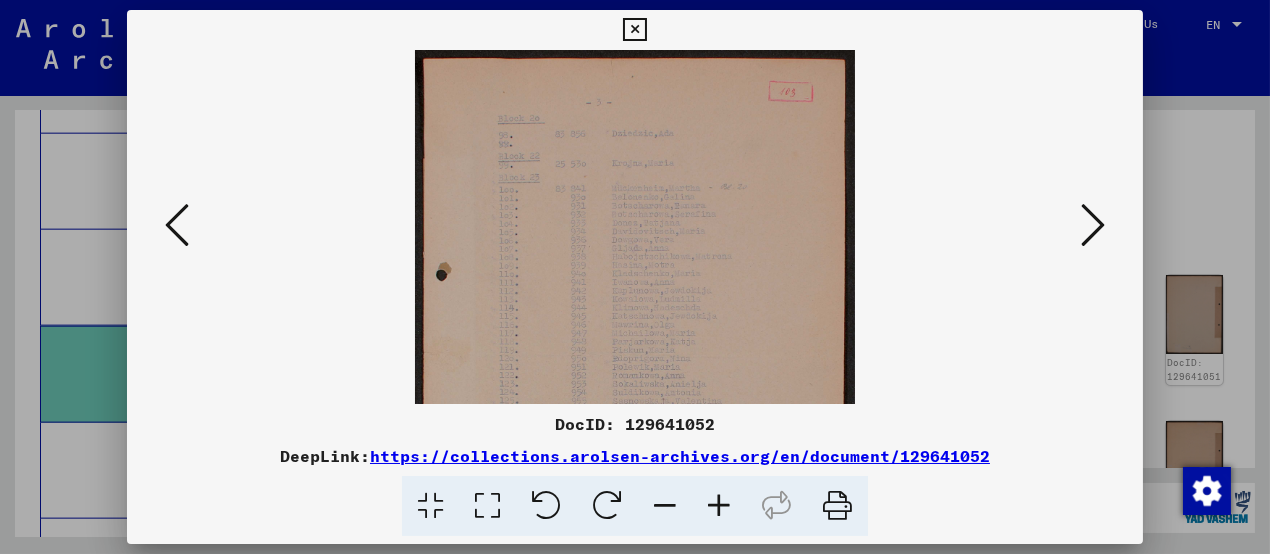 click at bounding box center (719, 506) 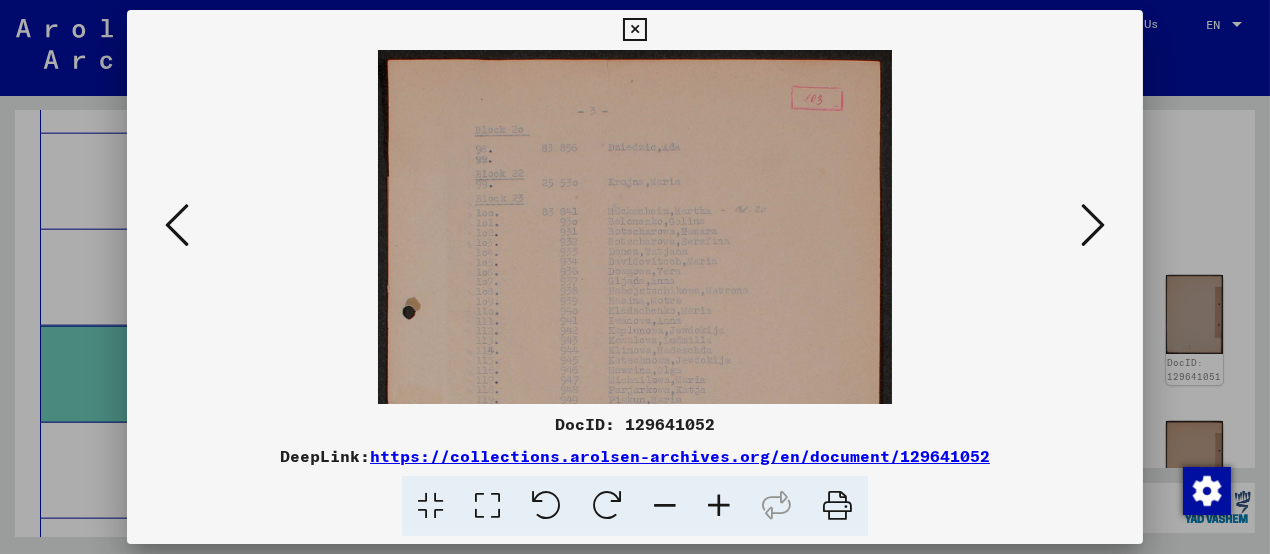 click at bounding box center [719, 506] 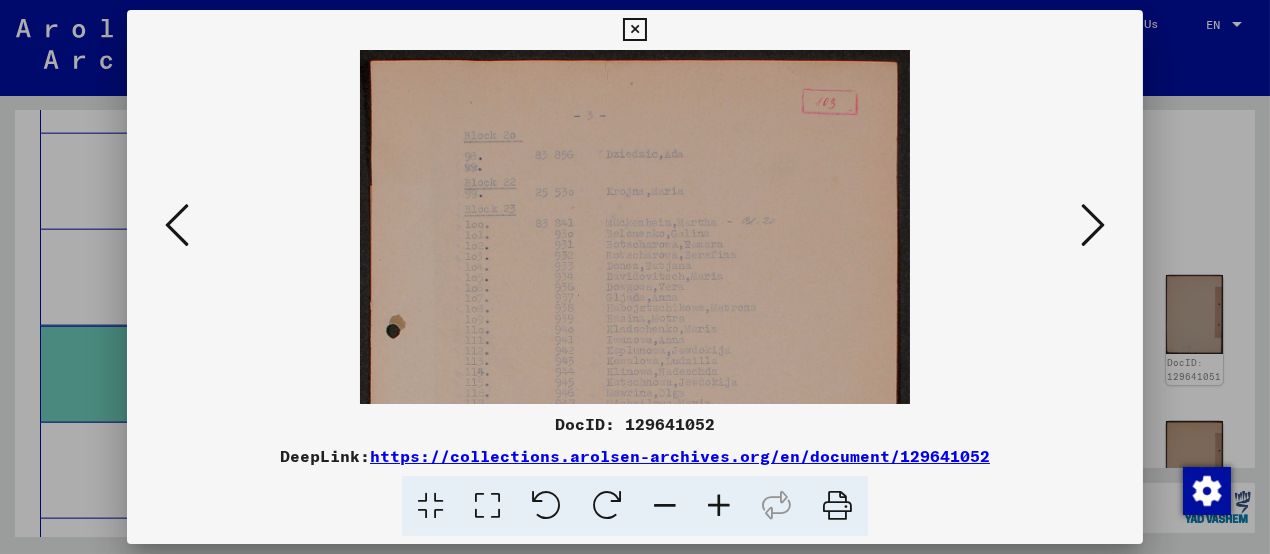 click at bounding box center [719, 506] 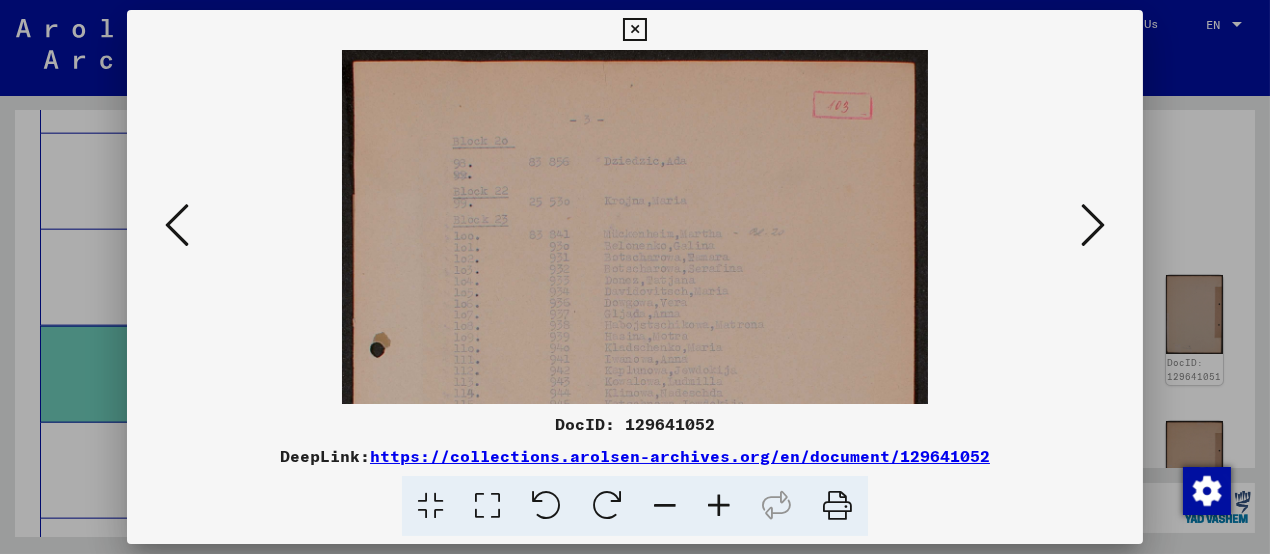 click at bounding box center [719, 506] 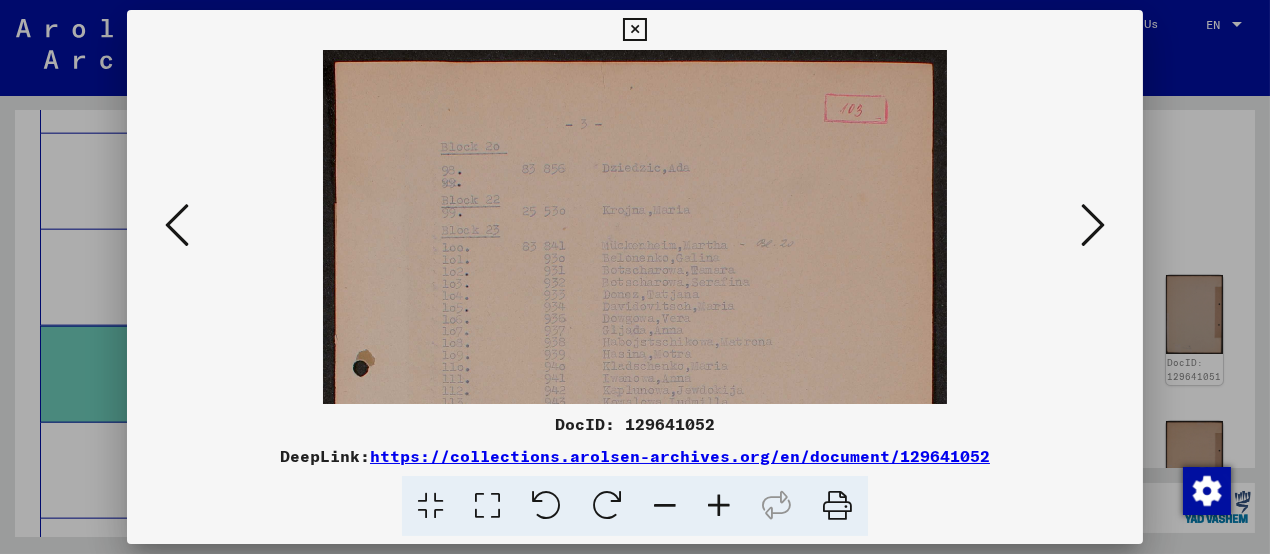 click at bounding box center [719, 506] 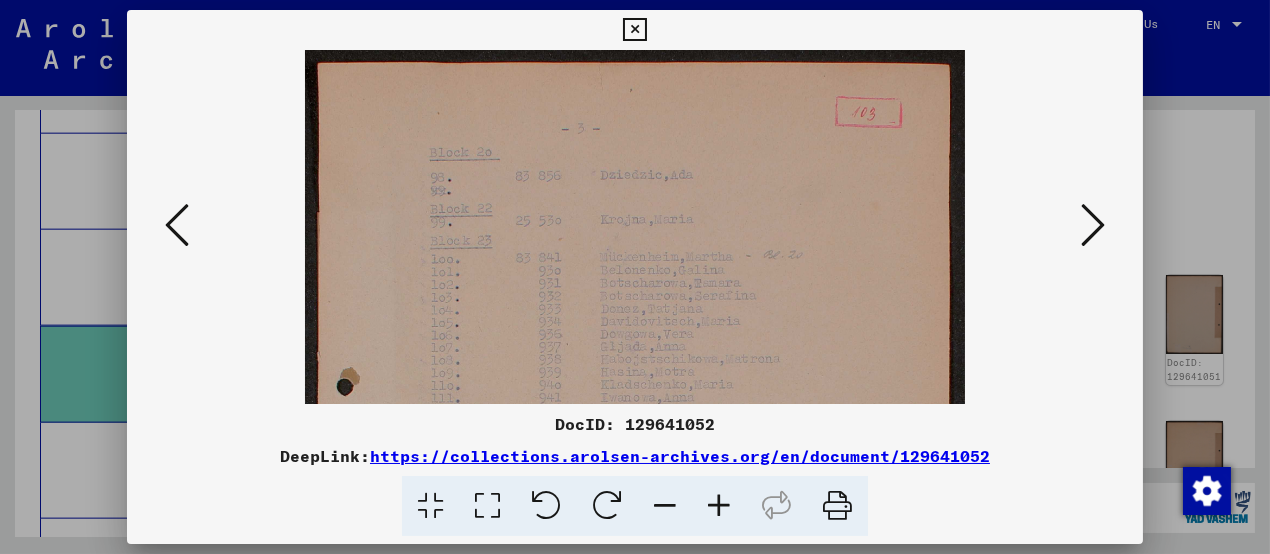 click at bounding box center [635, 227] 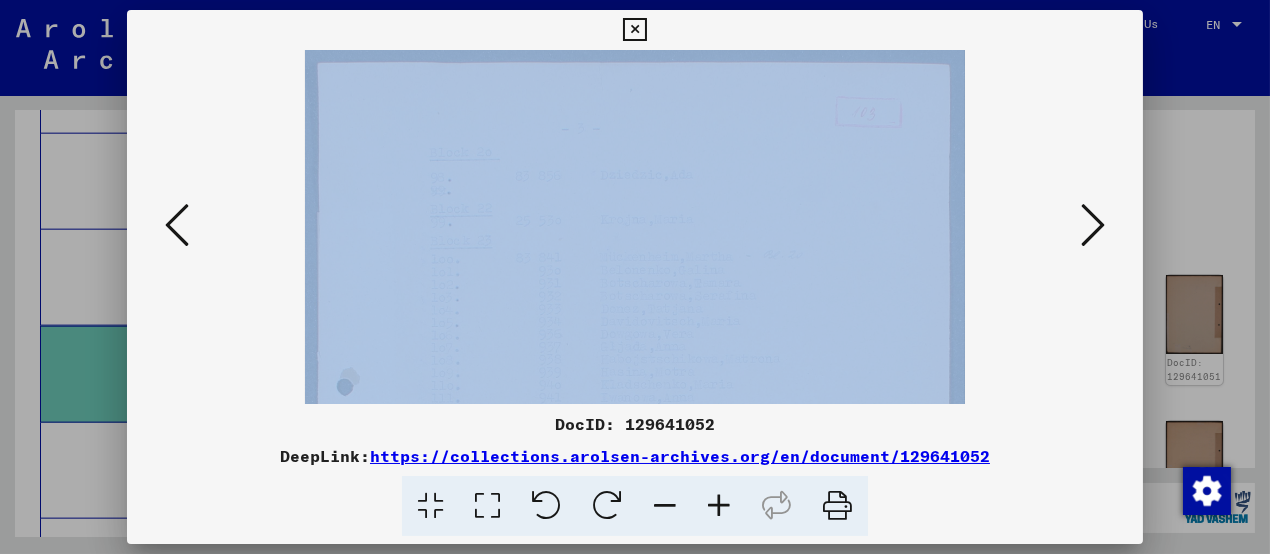 click at bounding box center [635, 227] 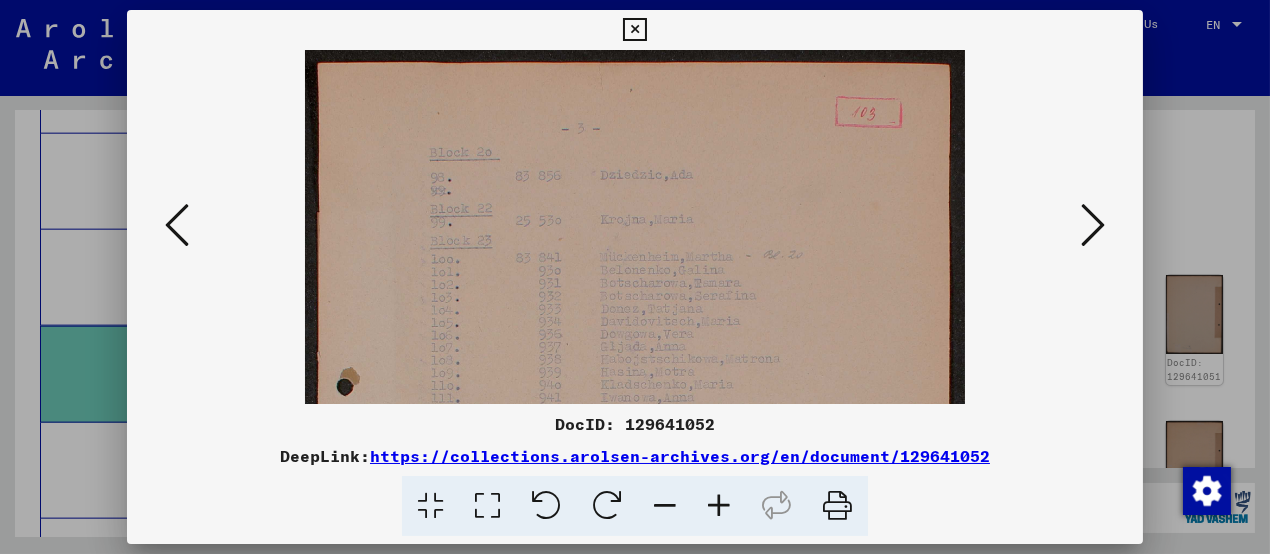 click at bounding box center (1093, 225) 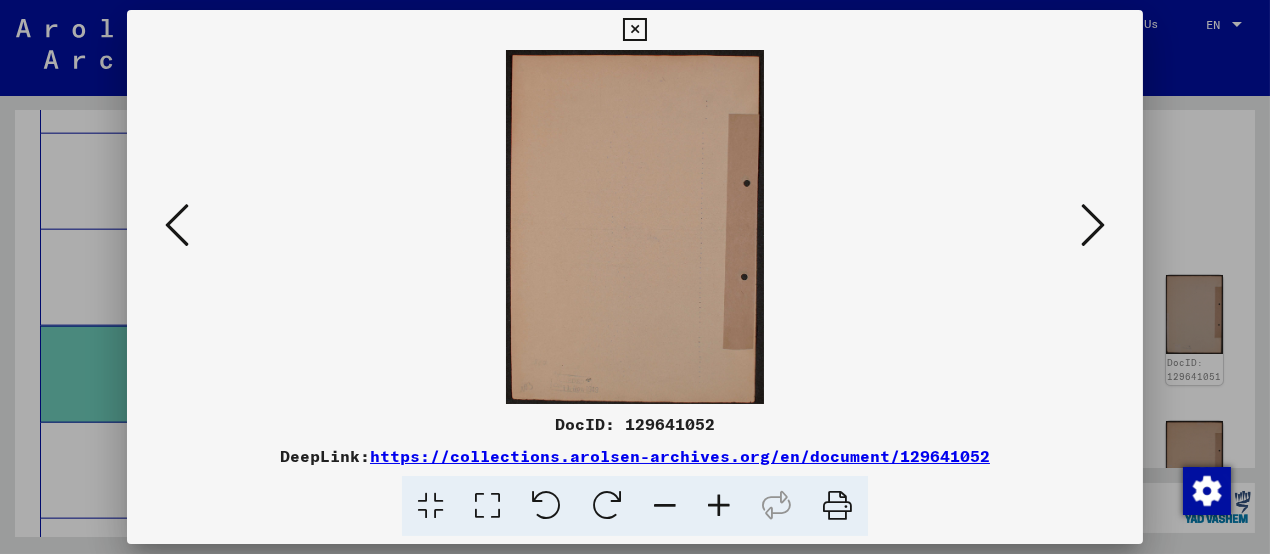 click at bounding box center (1093, 225) 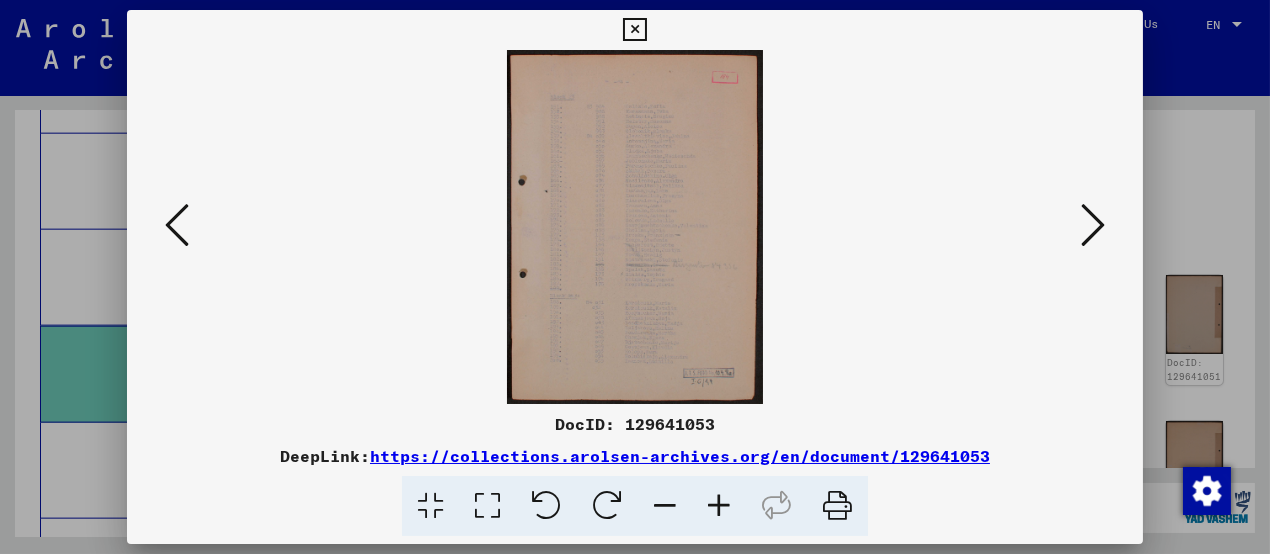 click at bounding box center (635, 227) 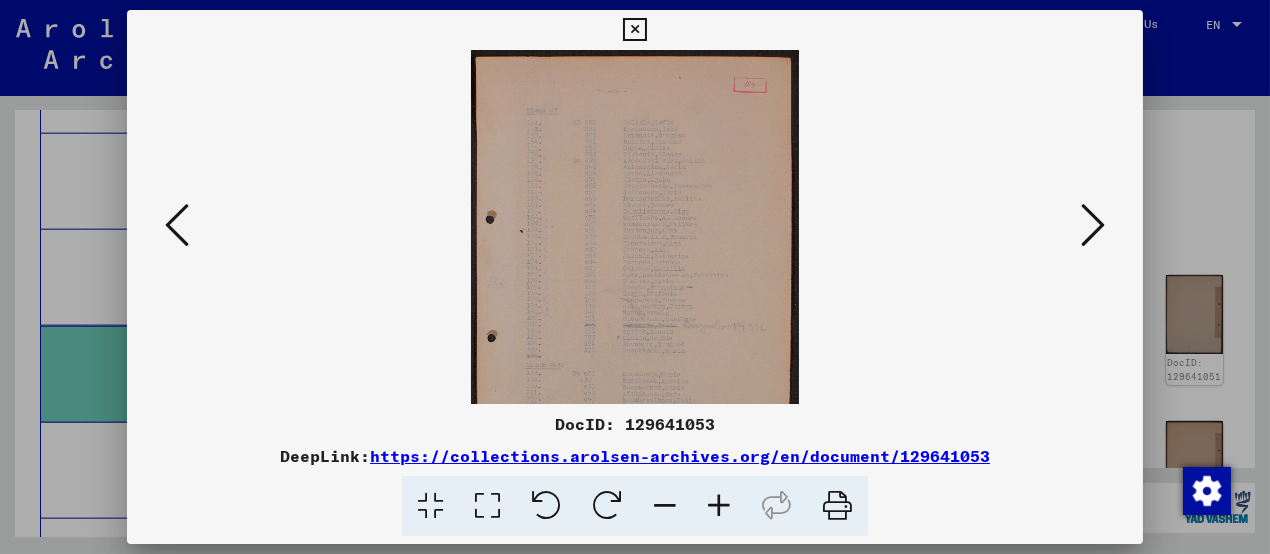 click at bounding box center (719, 506) 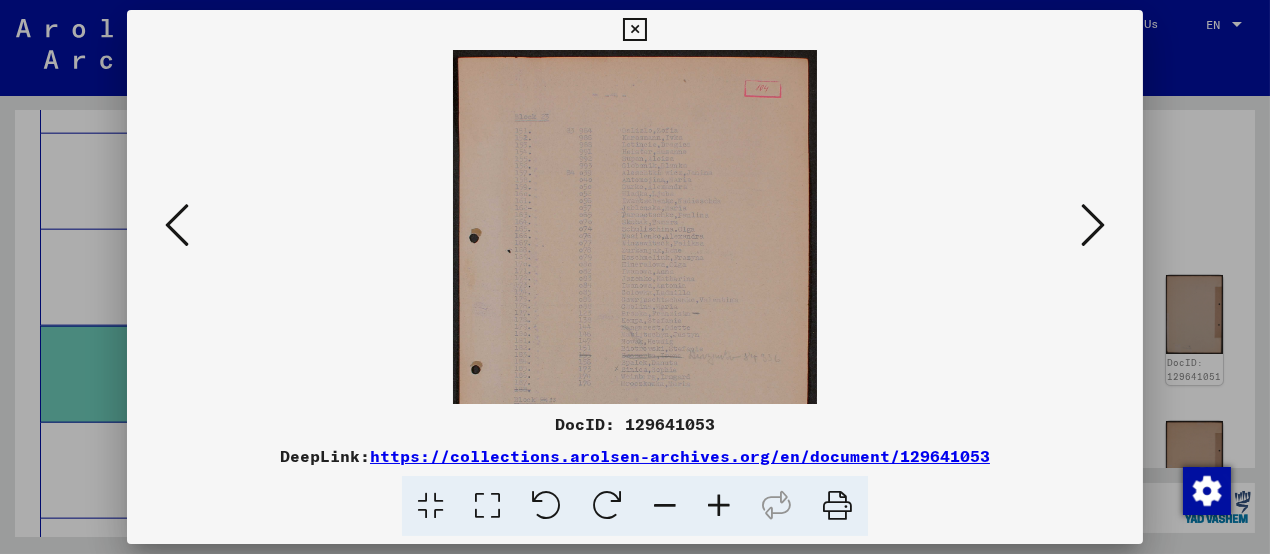 click at bounding box center (719, 506) 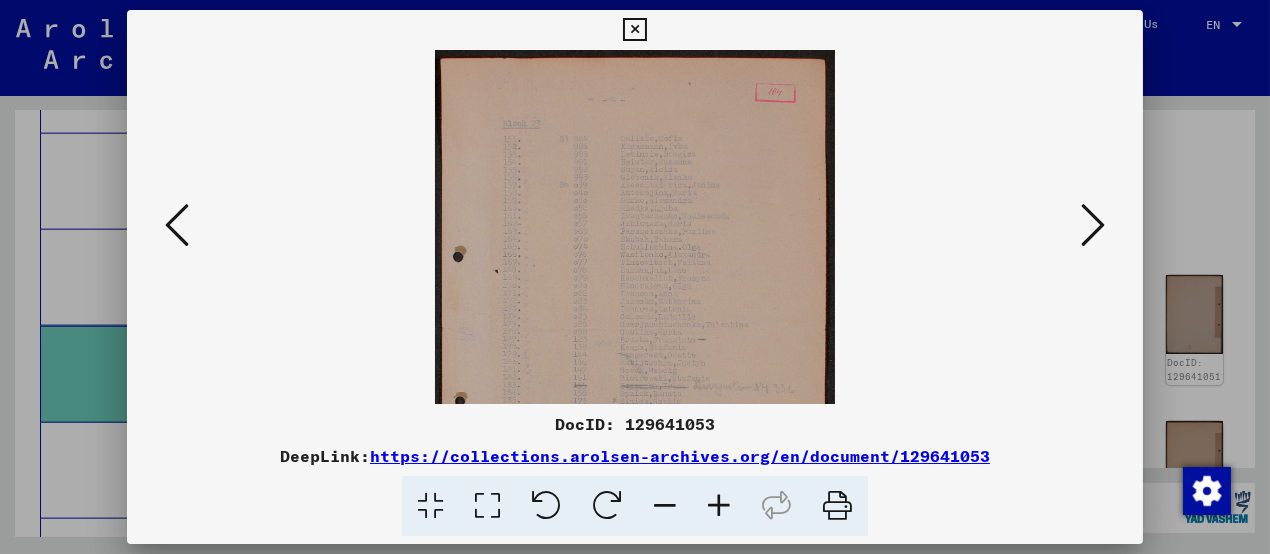 click at bounding box center [719, 506] 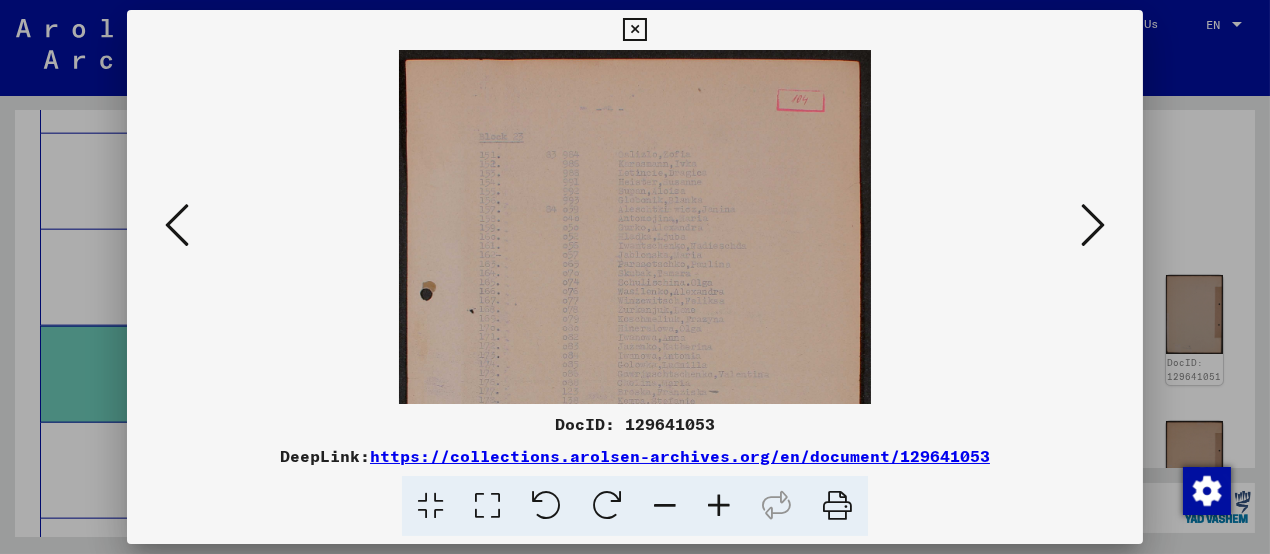 click at bounding box center (719, 506) 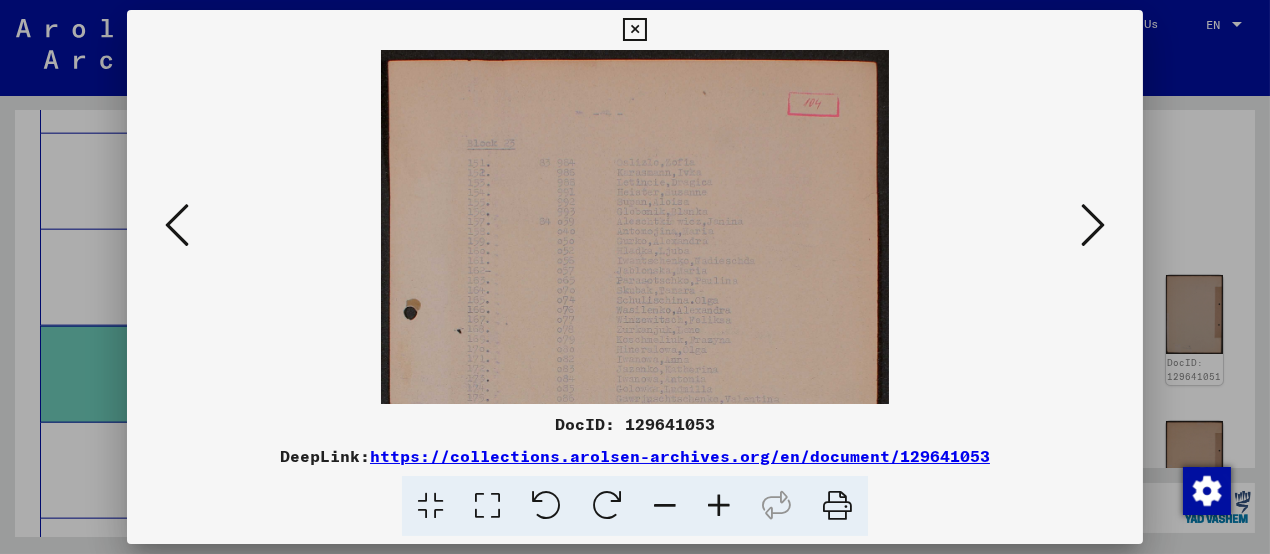 click at bounding box center [719, 506] 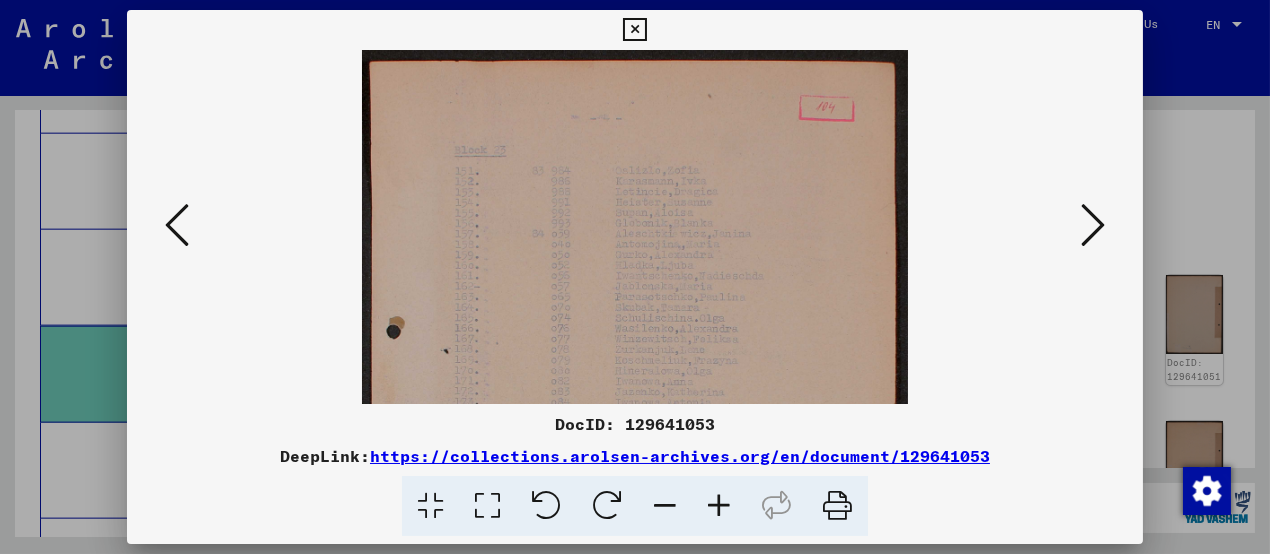 click at bounding box center (719, 506) 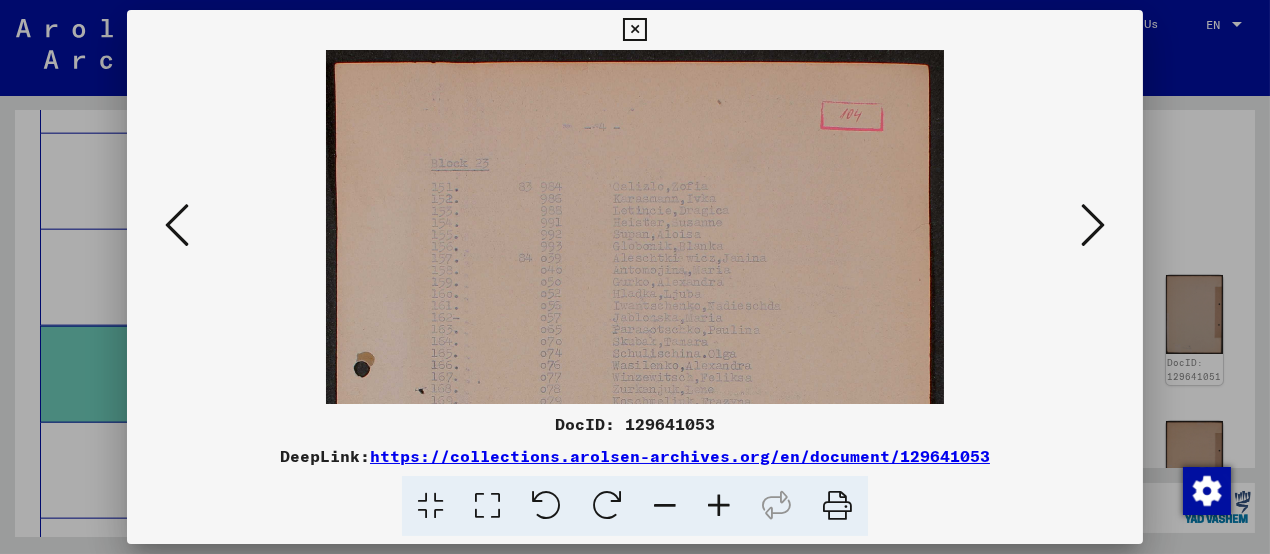 click at bounding box center [719, 506] 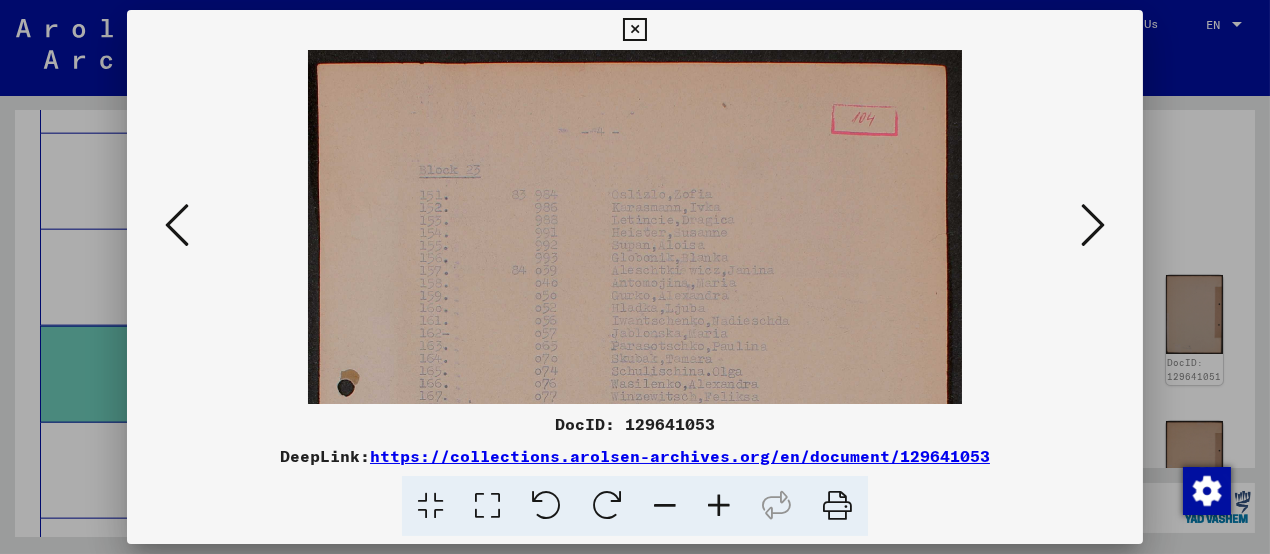 click at bounding box center (719, 506) 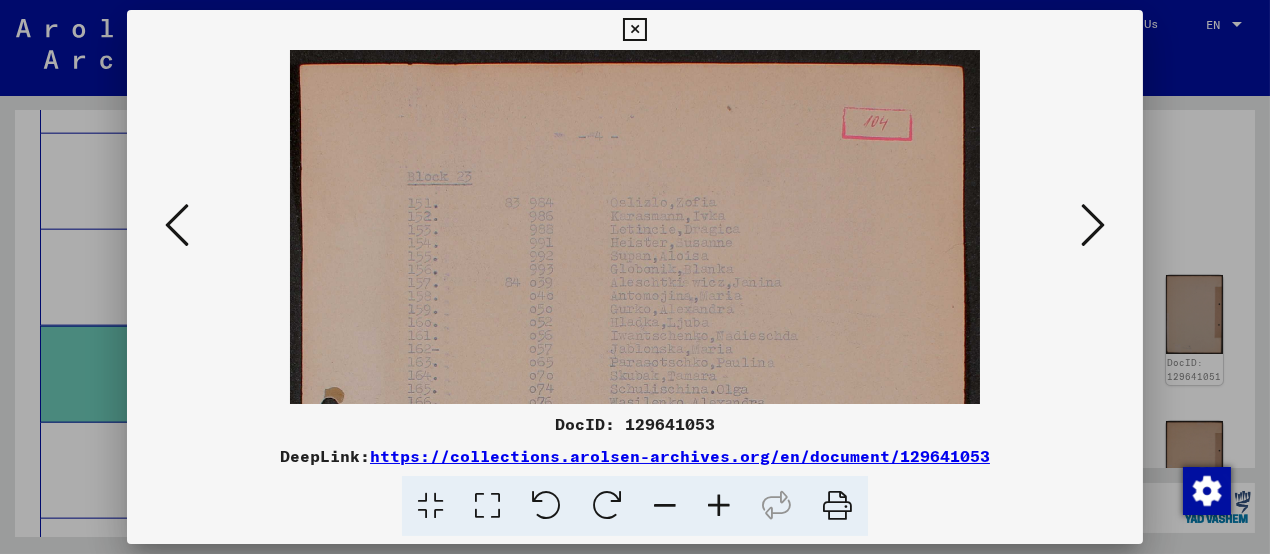 click at bounding box center [719, 506] 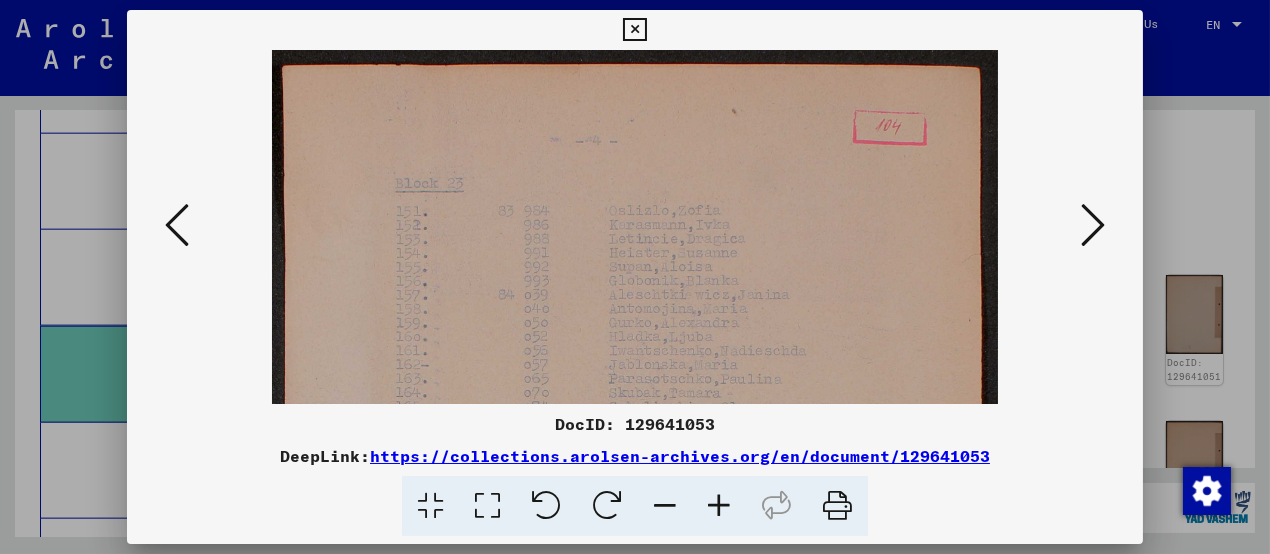 click at bounding box center (719, 506) 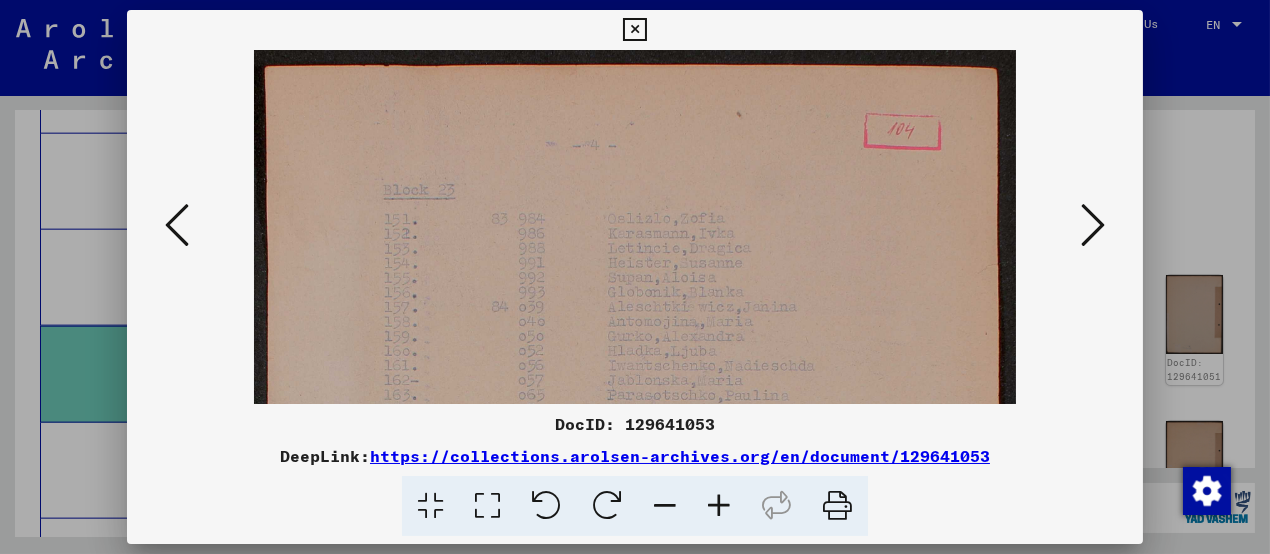 click at bounding box center (719, 506) 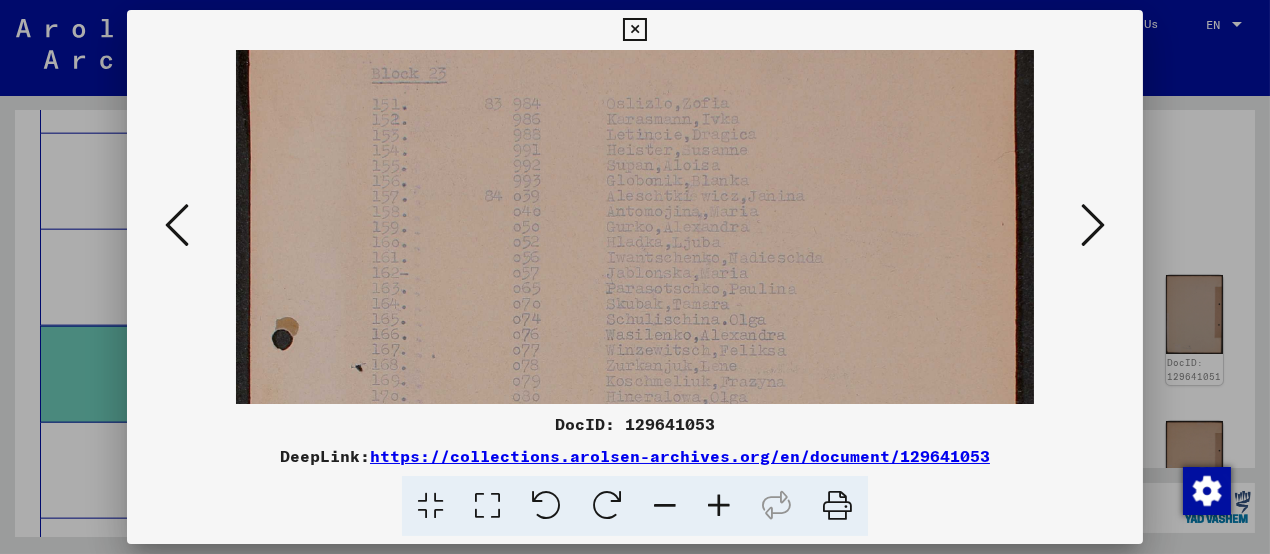 drag, startPoint x: 607, startPoint y: 326, endPoint x: 599, endPoint y: 181, distance: 145.22052 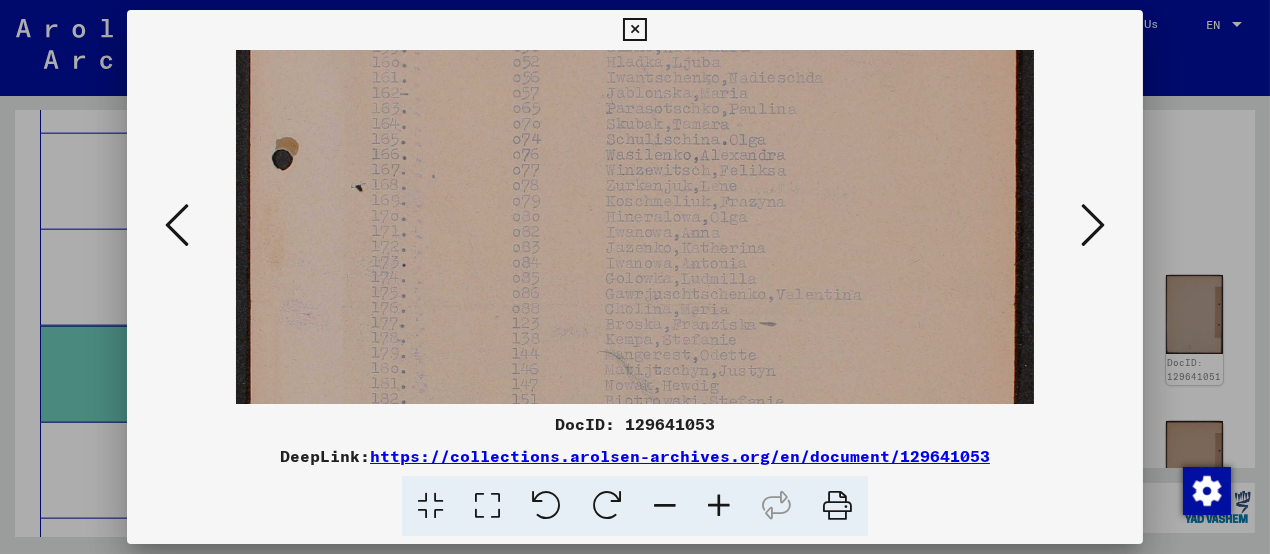 drag, startPoint x: 618, startPoint y: 95, endPoint x: 620, endPoint y: 119, distance: 24.083189 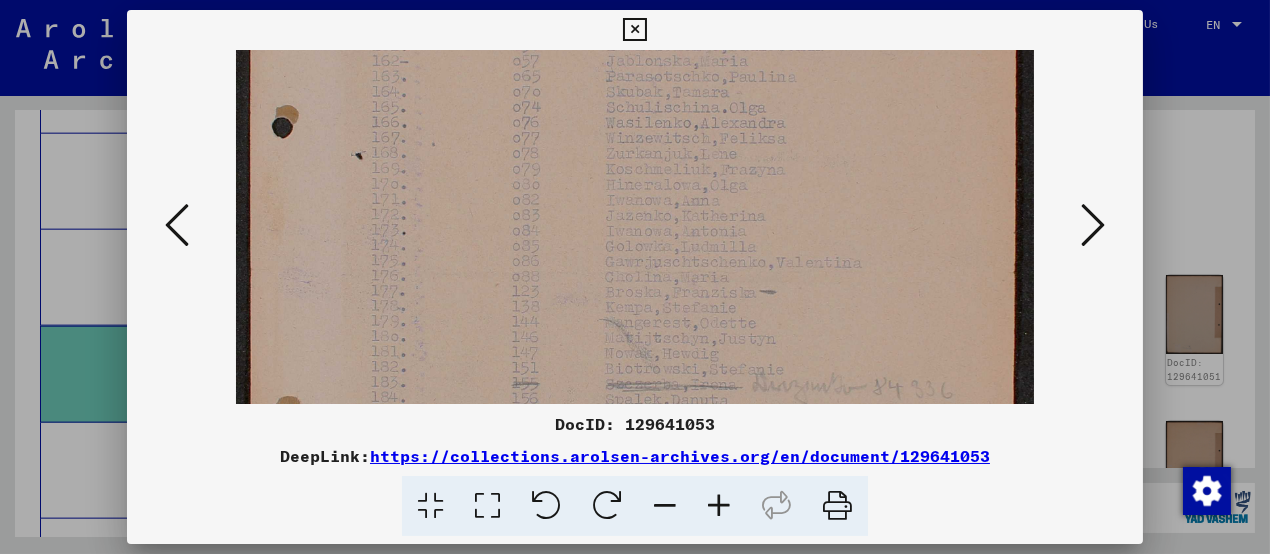 drag, startPoint x: 647, startPoint y: 185, endPoint x: 668, endPoint y: 151, distance: 39.962482 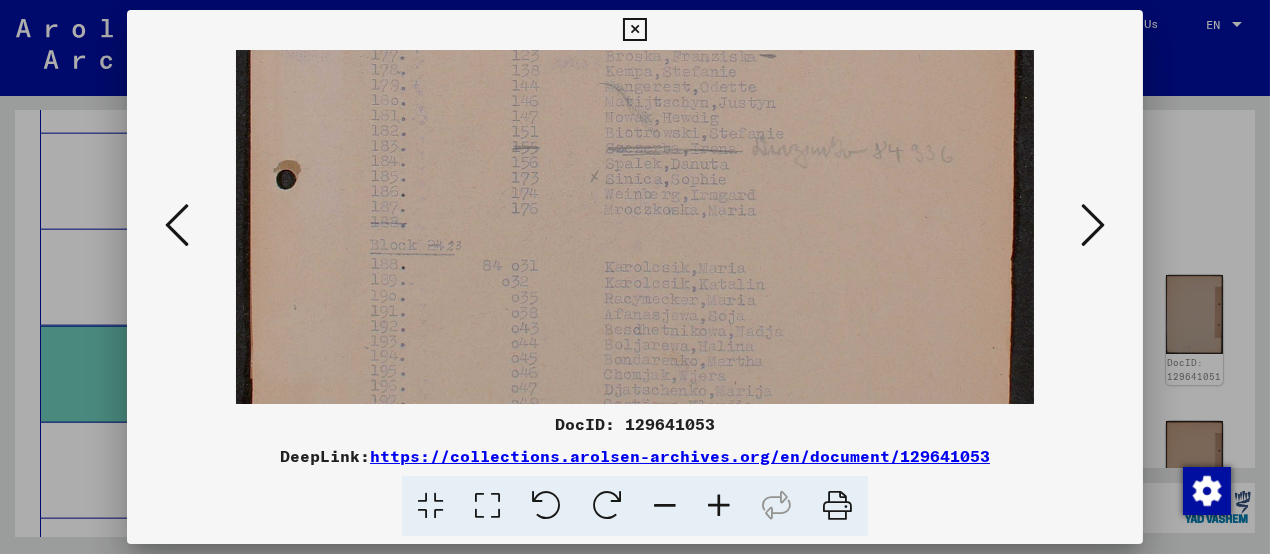 drag, startPoint x: 669, startPoint y: 246, endPoint x: 682, endPoint y: 149, distance: 97.867256 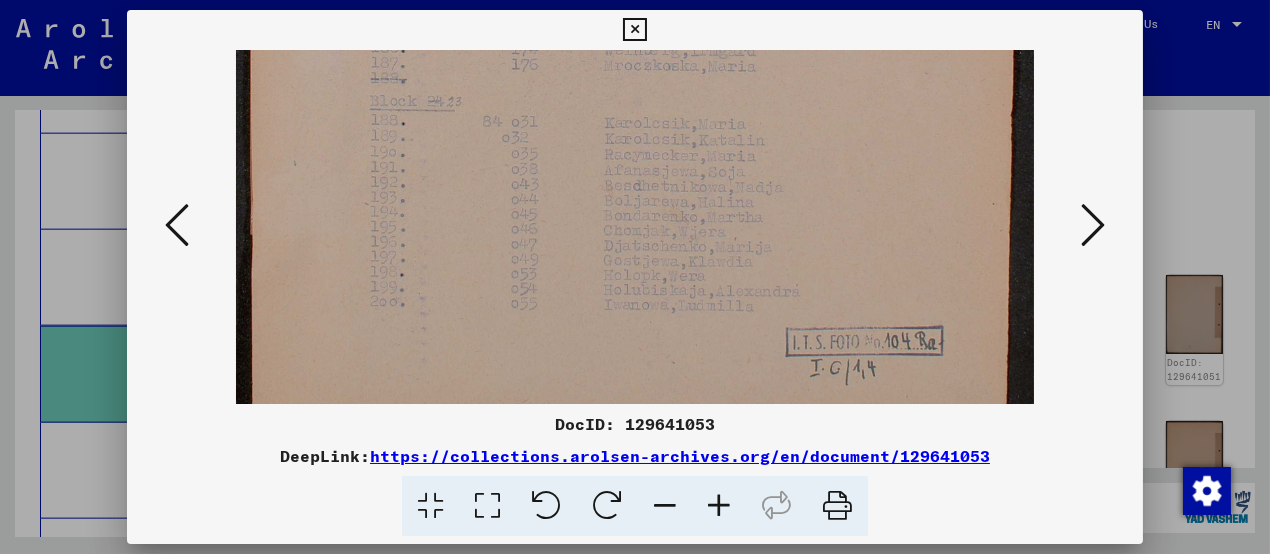 drag, startPoint x: 666, startPoint y: 280, endPoint x: 669, endPoint y: 140, distance: 140.03214 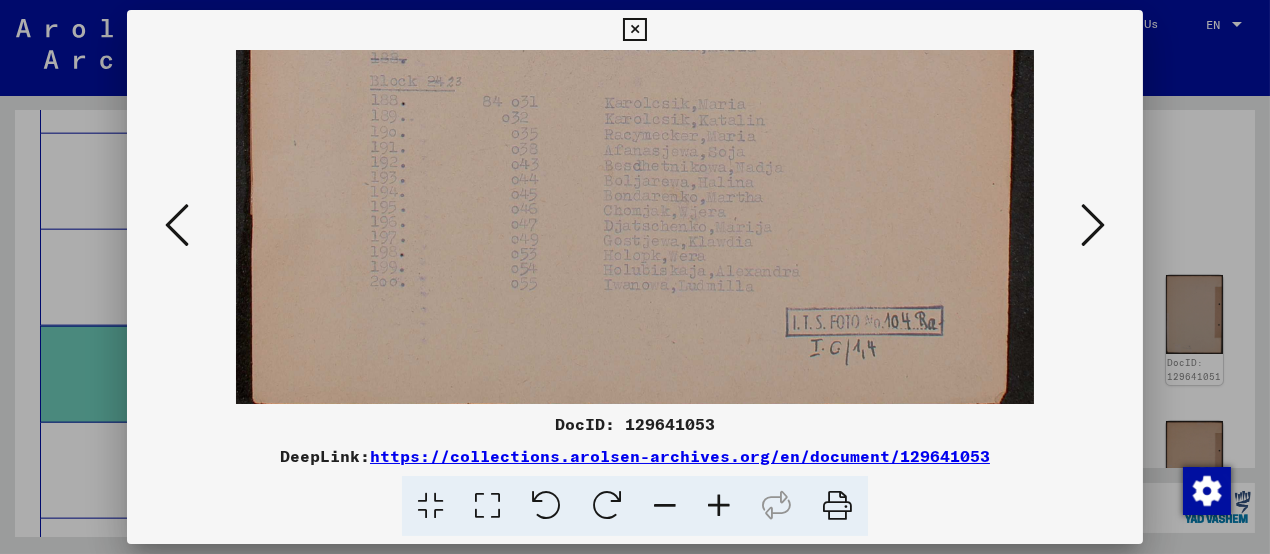 scroll, scrollTop: 750, scrollLeft: 0, axis: vertical 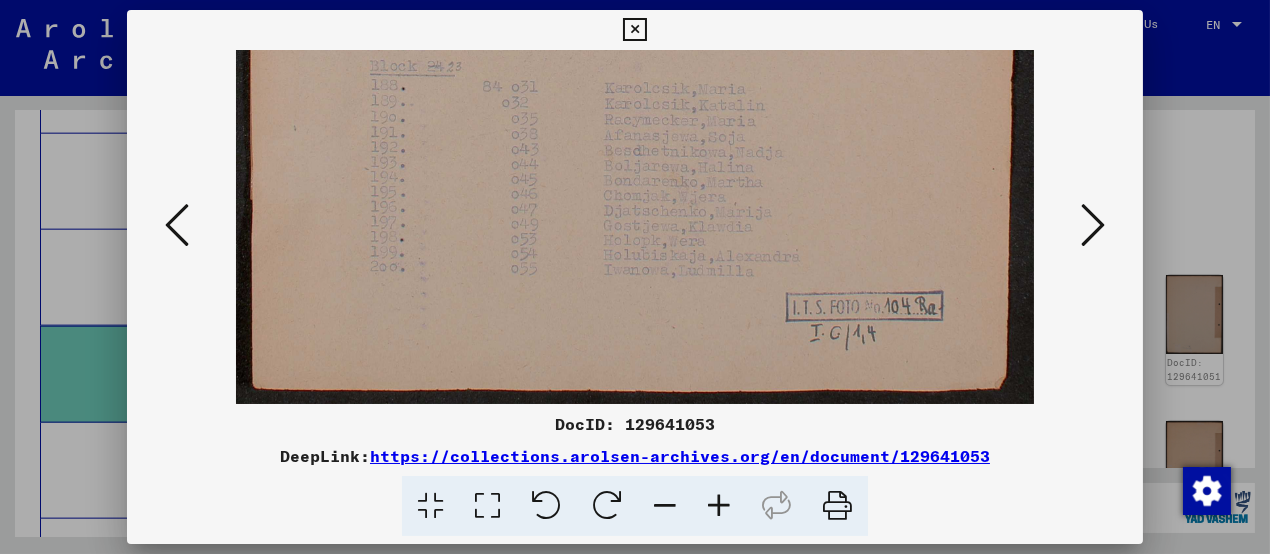 click at bounding box center [635, -148] 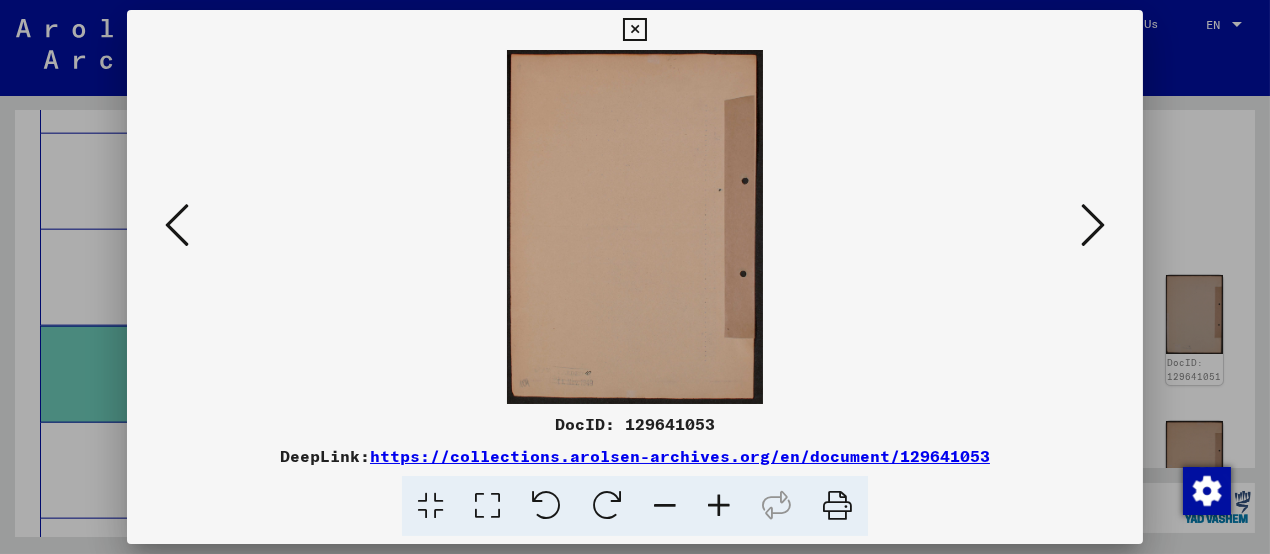 scroll, scrollTop: 0, scrollLeft: 0, axis: both 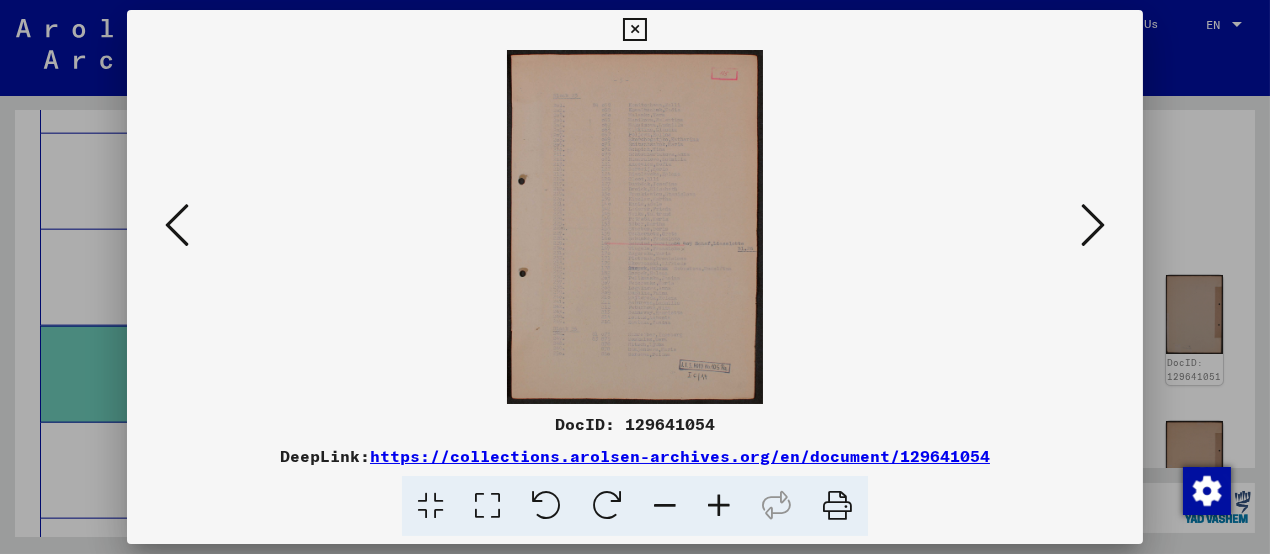 click at bounding box center (719, 506) 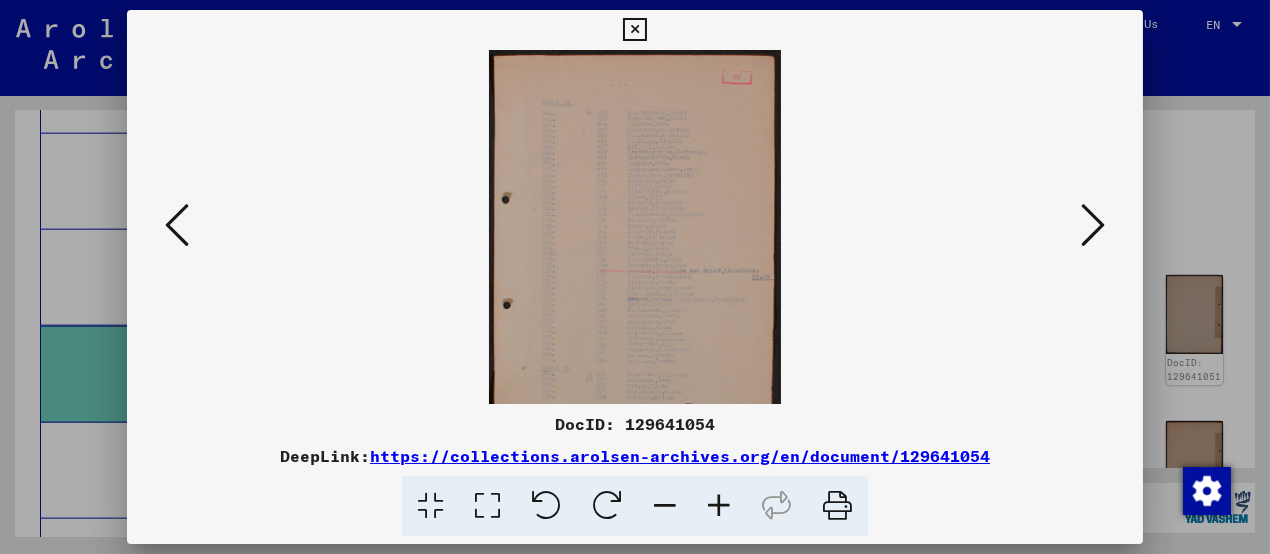 click at bounding box center [719, 506] 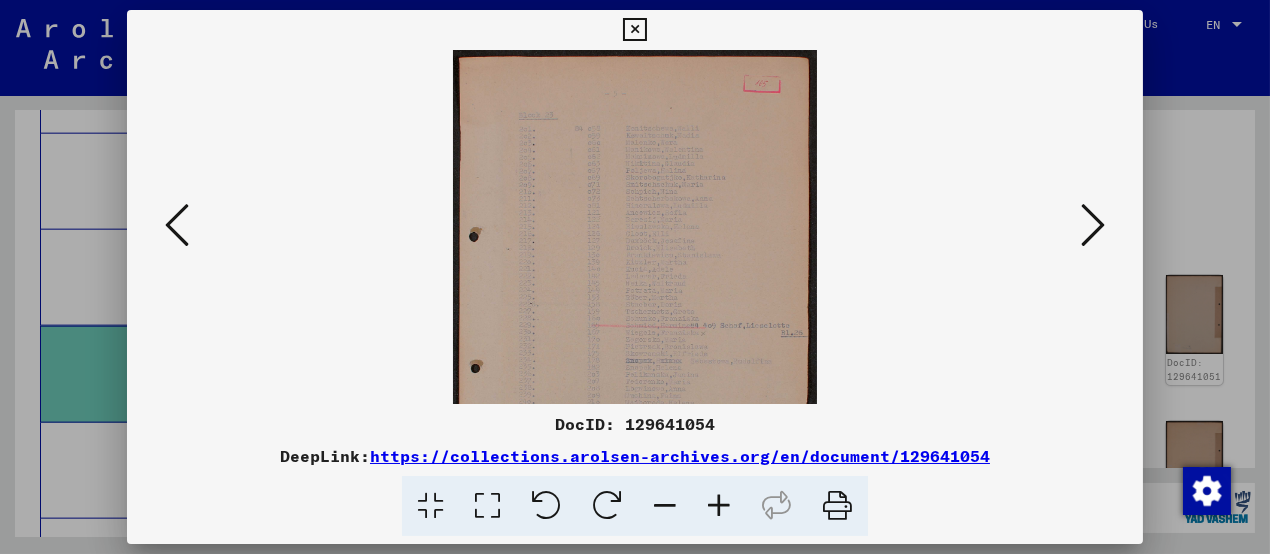 click at bounding box center [719, 506] 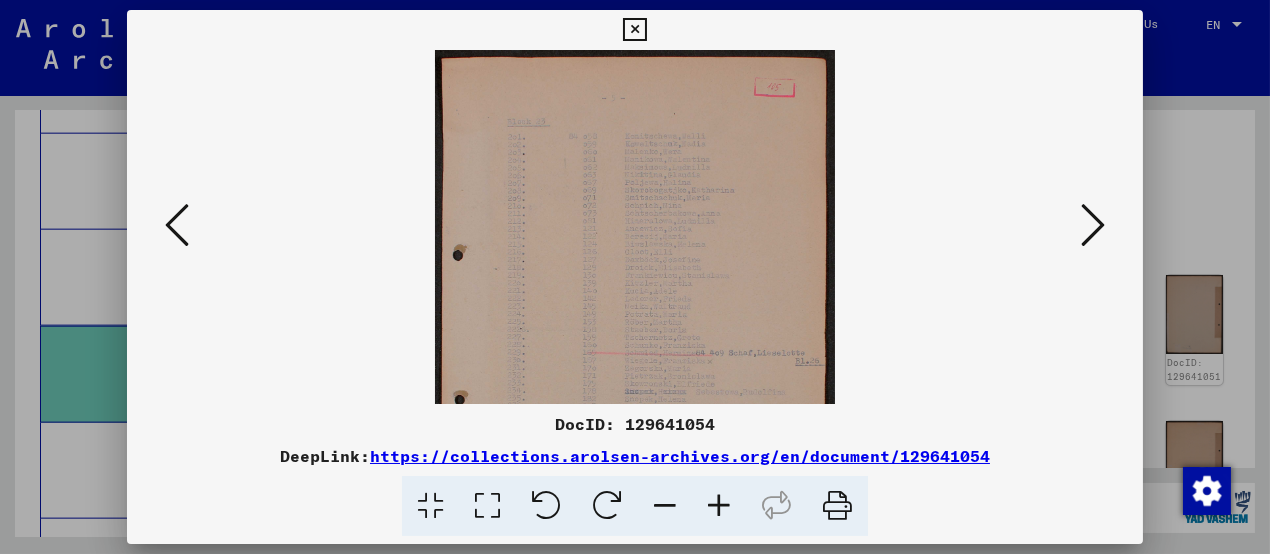 click at bounding box center [719, 506] 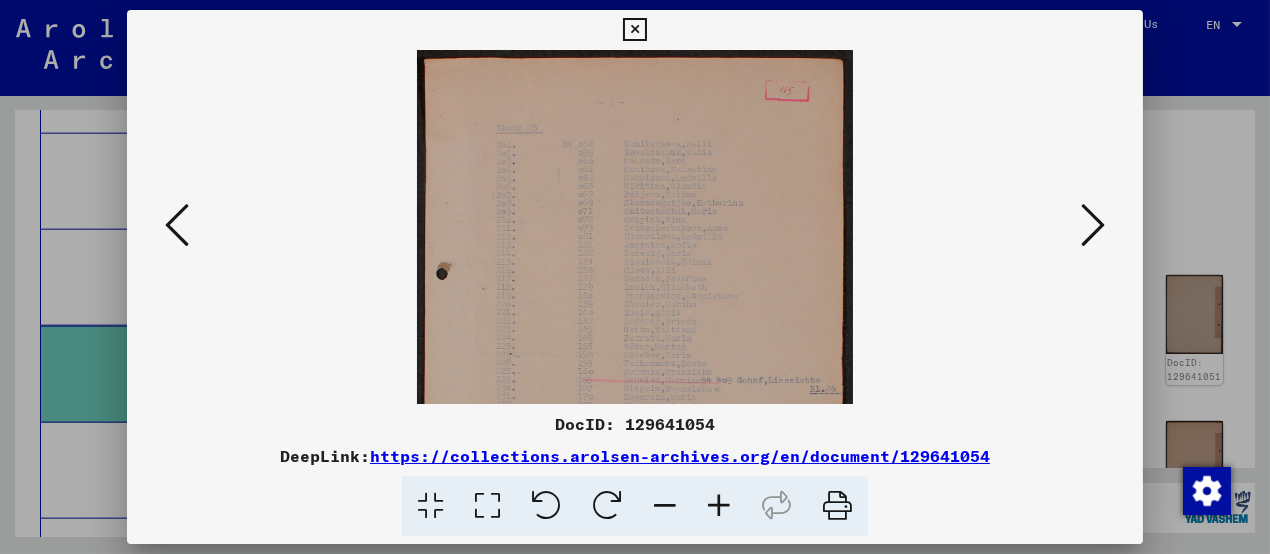 click at bounding box center [719, 506] 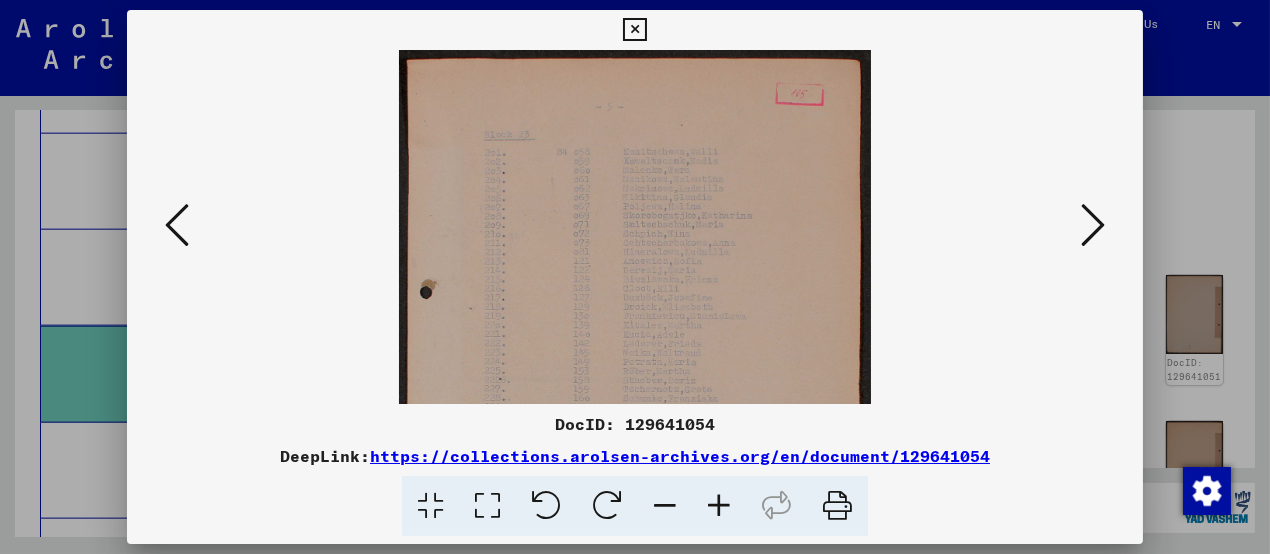 click at bounding box center [719, 506] 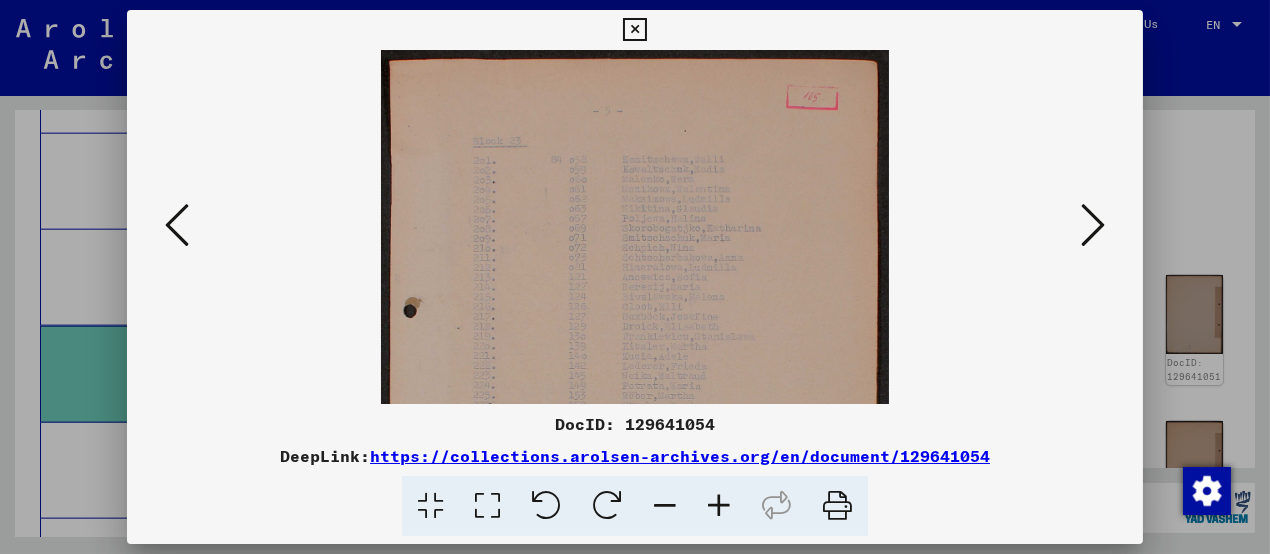 click at bounding box center (719, 506) 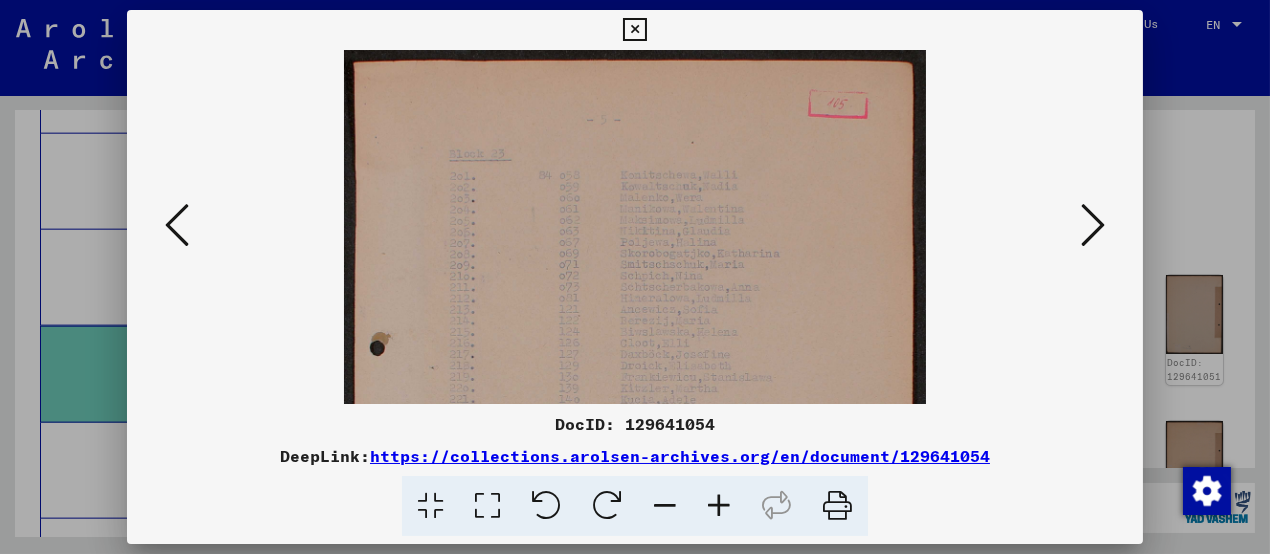 click at bounding box center (719, 506) 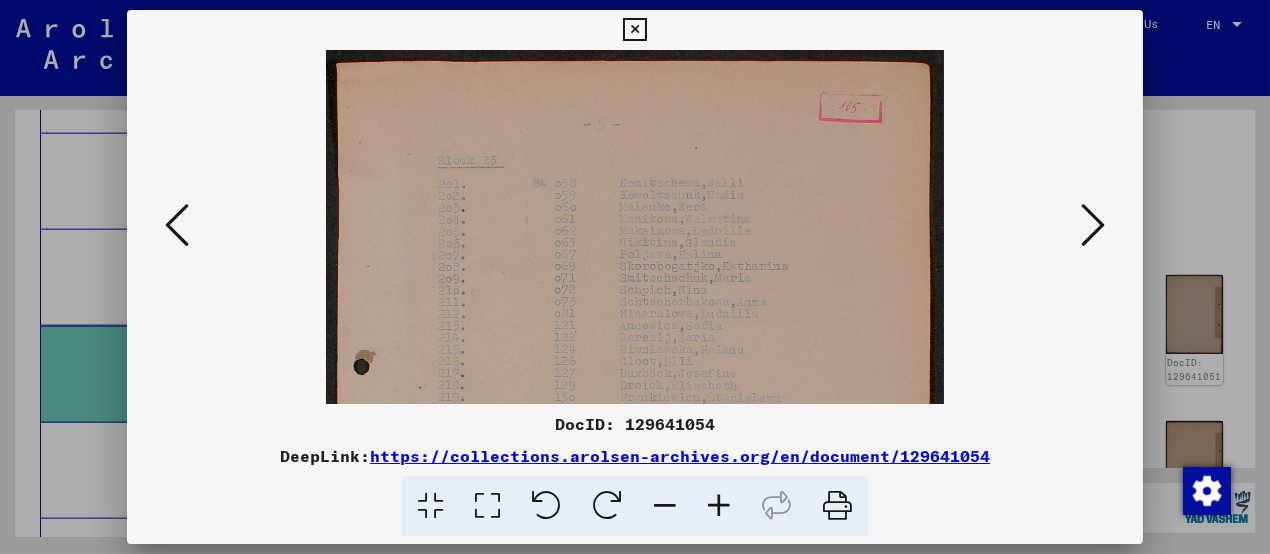 click at bounding box center (719, 506) 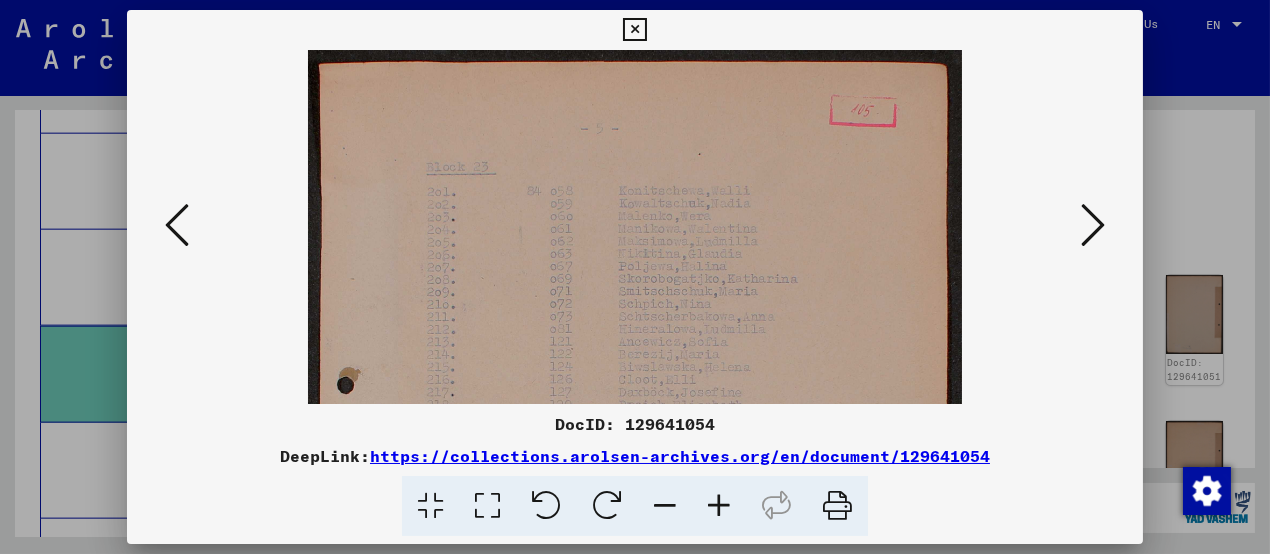 click at bounding box center (719, 506) 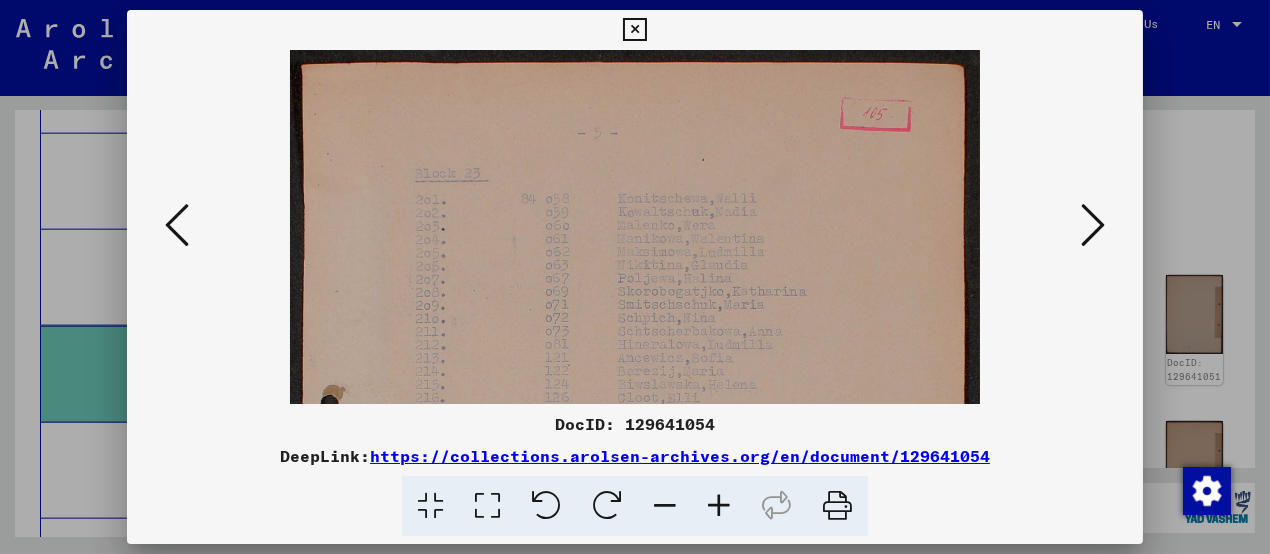 drag, startPoint x: 716, startPoint y: 507, endPoint x: 651, endPoint y: 337, distance: 182.00275 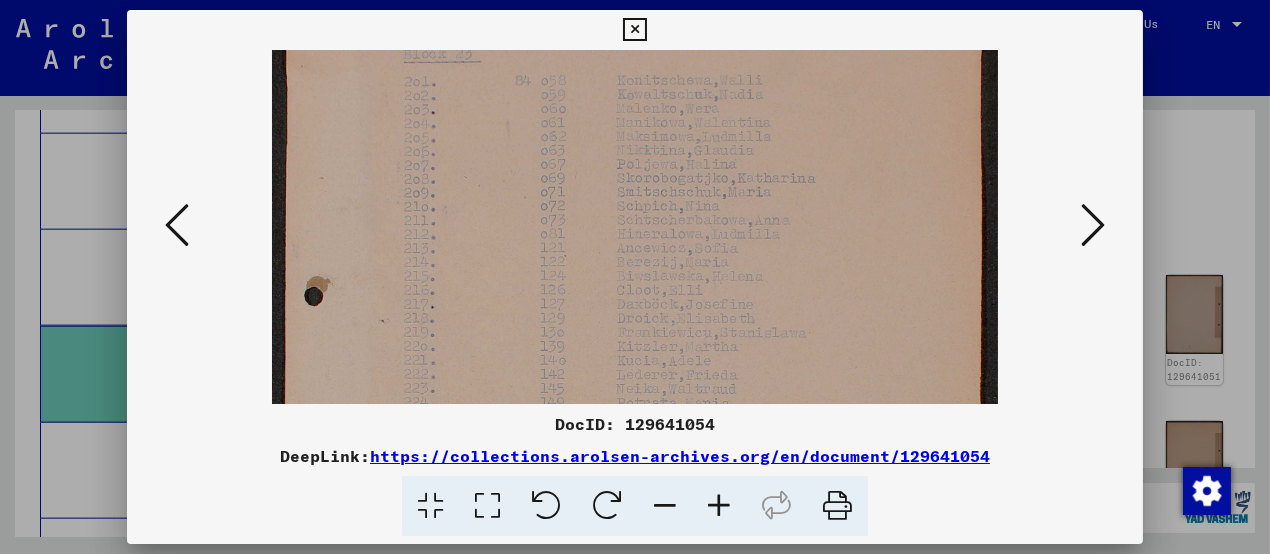 drag, startPoint x: 629, startPoint y: 289, endPoint x: 638, endPoint y: 146, distance: 143.28294 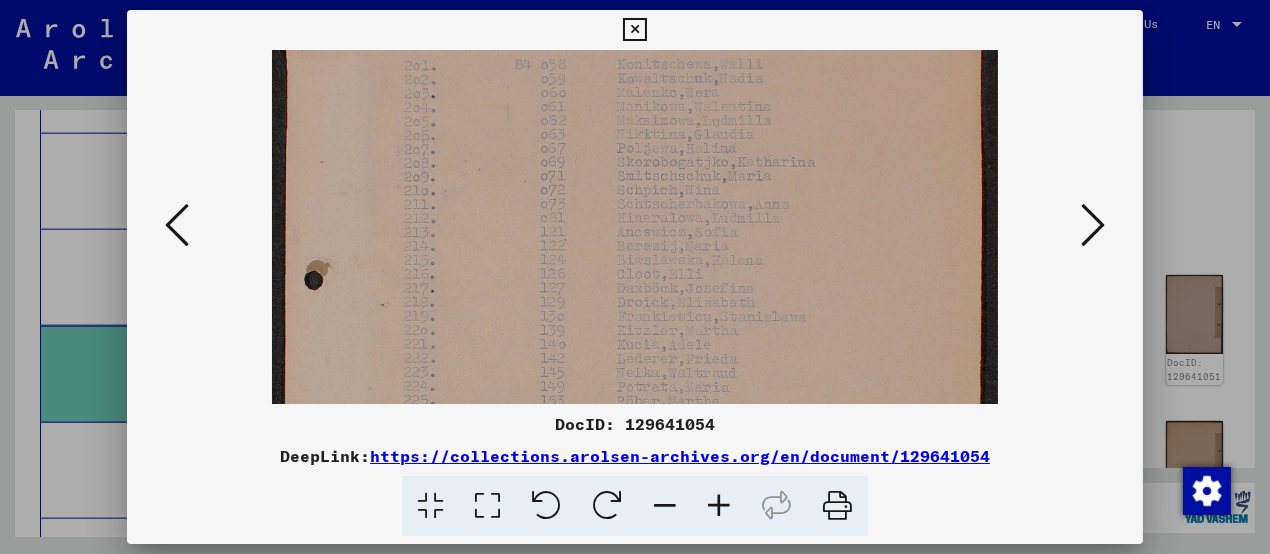 drag, startPoint x: 622, startPoint y: 165, endPoint x: 640, endPoint y: 199, distance: 38.470768 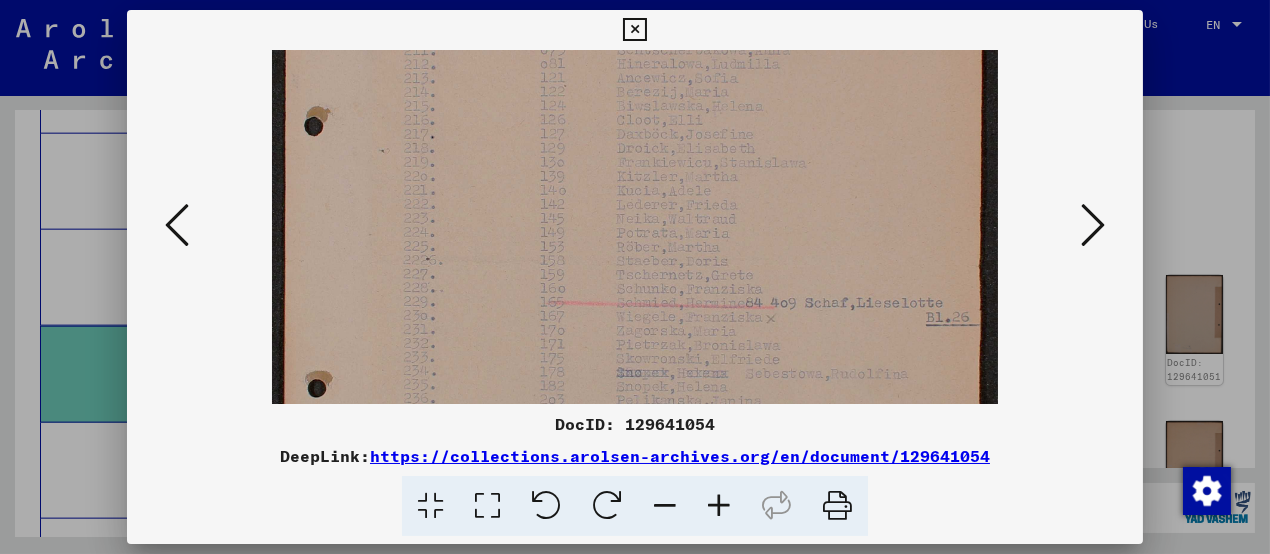 drag, startPoint x: 639, startPoint y: 267, endPoint x: 648, endPoint y: 152, distance: 115.35164 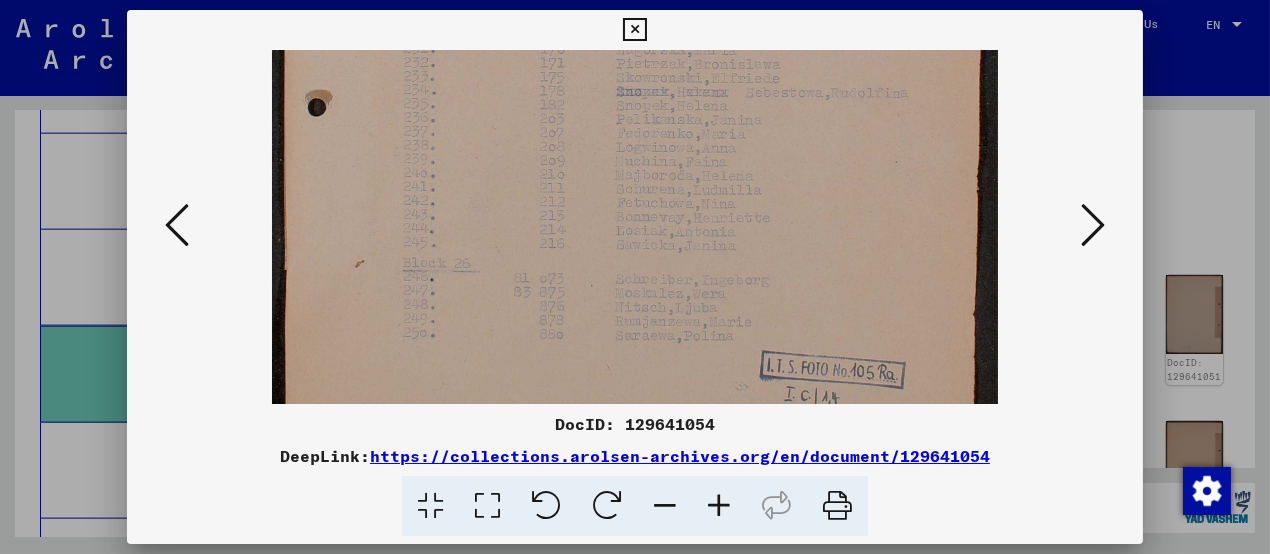 click at bounding box center (635, -25) 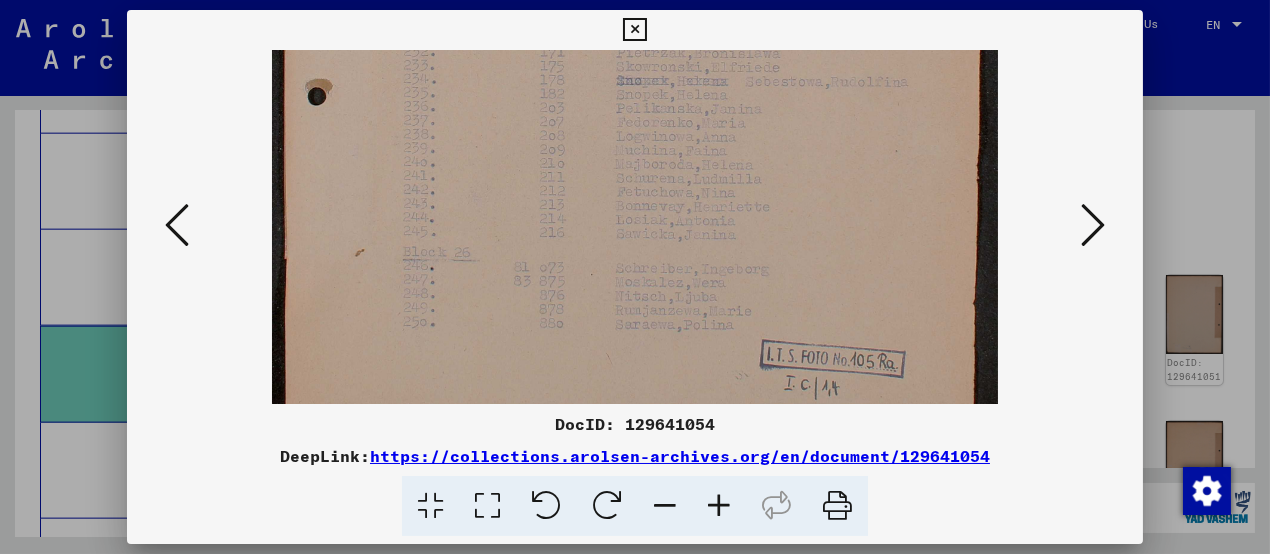 scroll, scrollTop: 650, scrollLeft: 0, axis: vertical 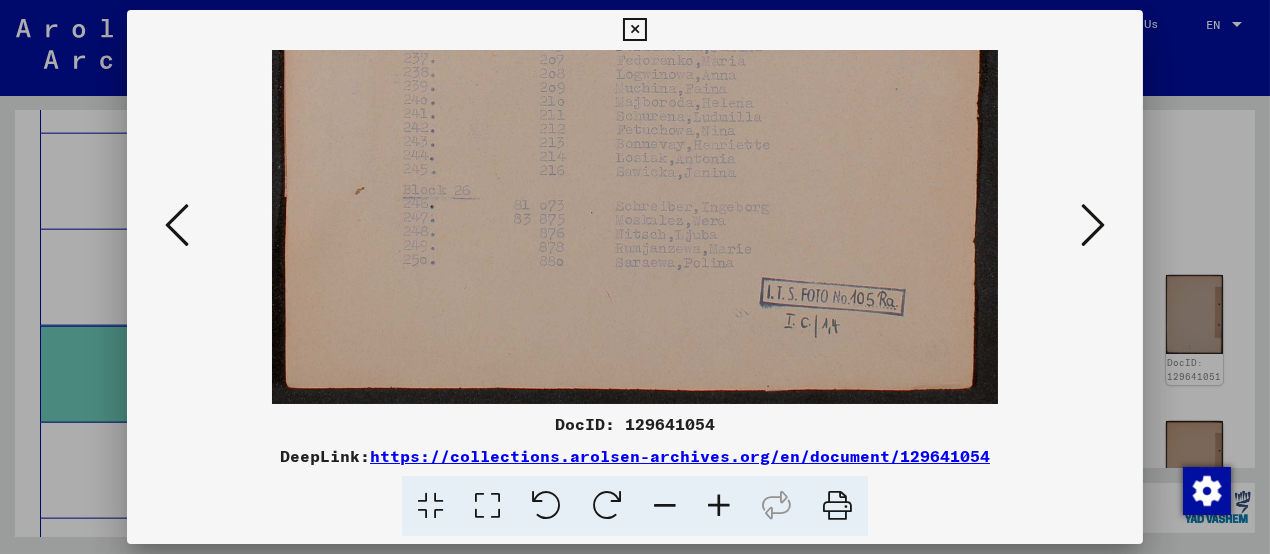 drag, startPoint x: 667, startPoint y: 274, endPoint x: 667, endPoint y: 263, distance: 11 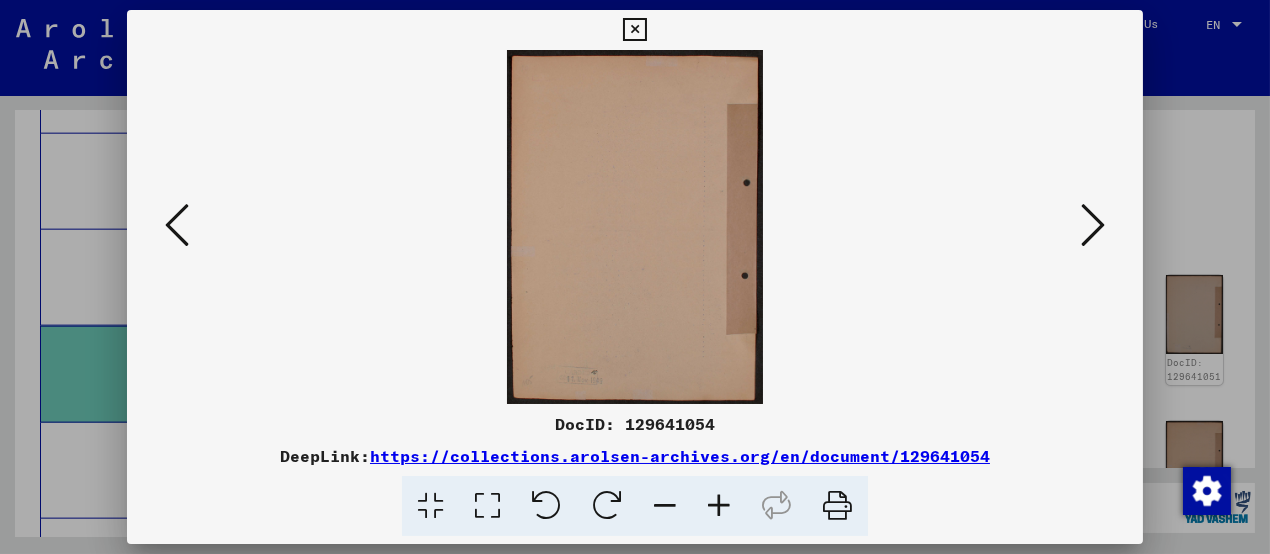 click at bounding box center (1093, 225) 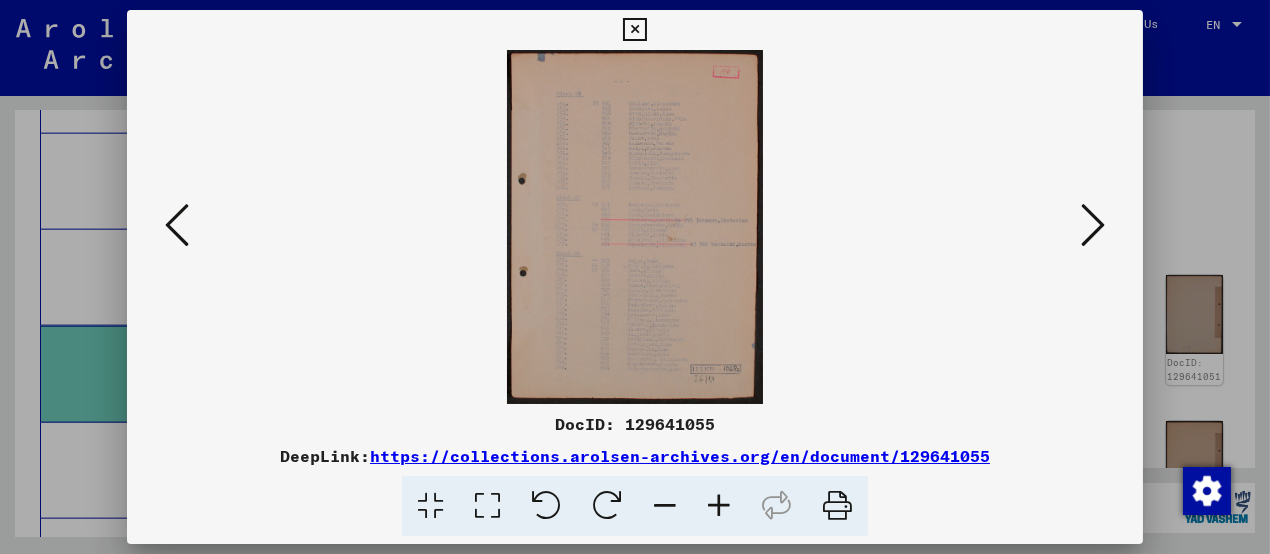 click at bounding box center (719, 506) 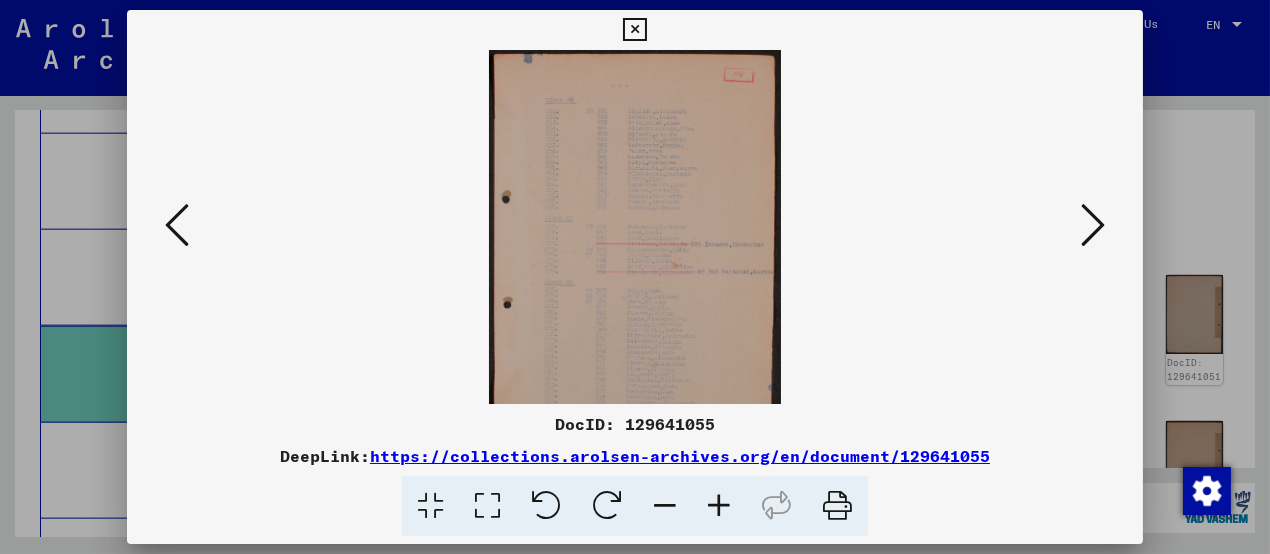 click at bounding box center [719, 506] 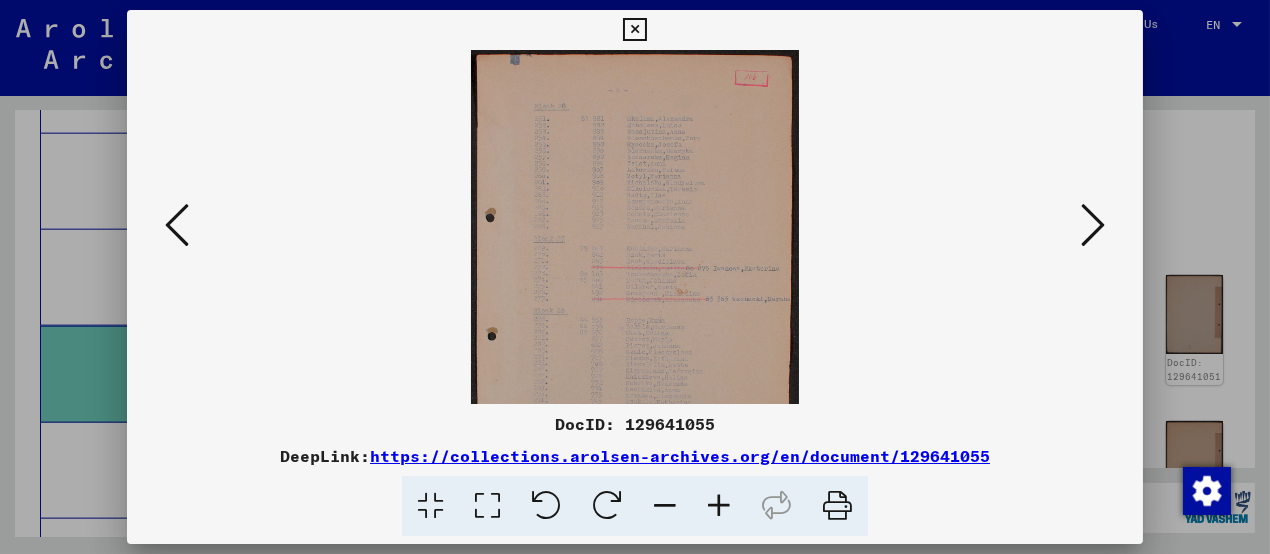 click at bounding box center (719, 506) 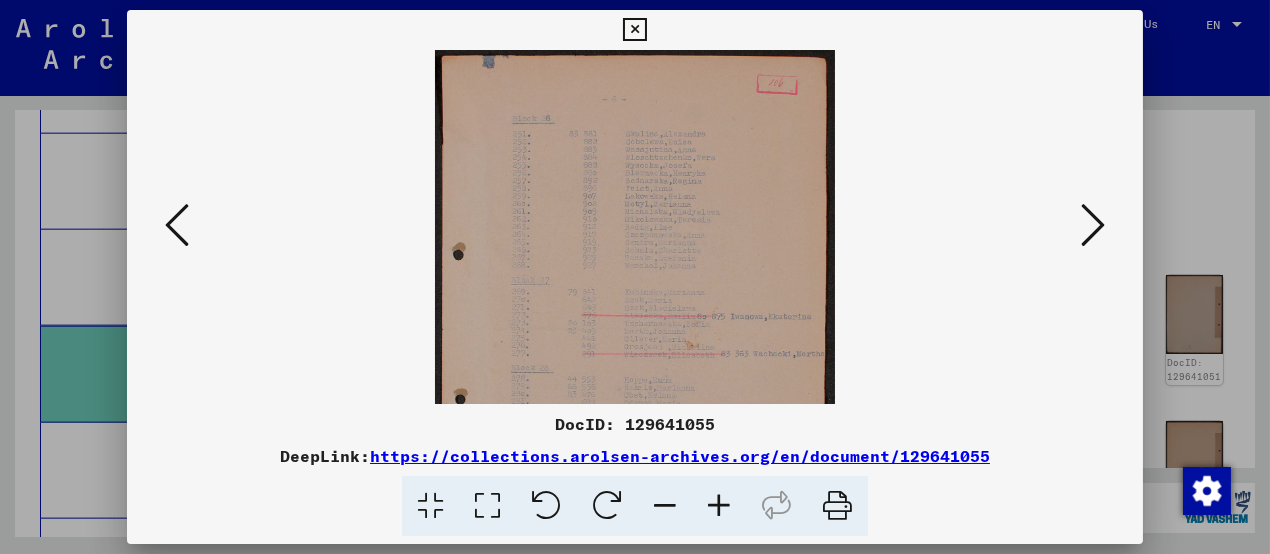 click at bounding box center (719, 506) 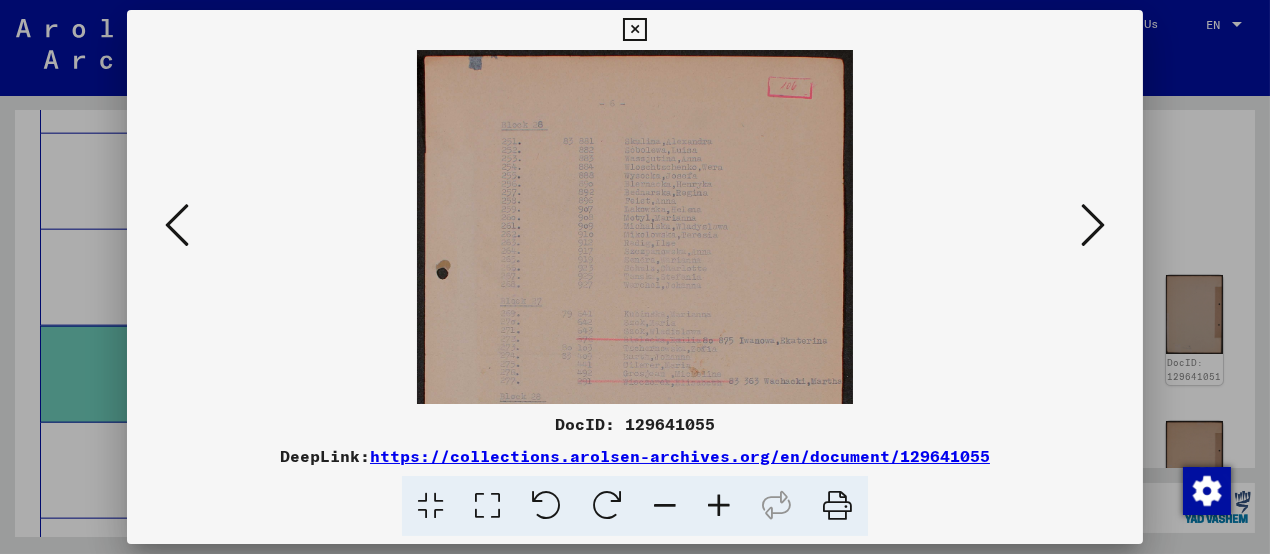 click at bounding box center [719, 506] 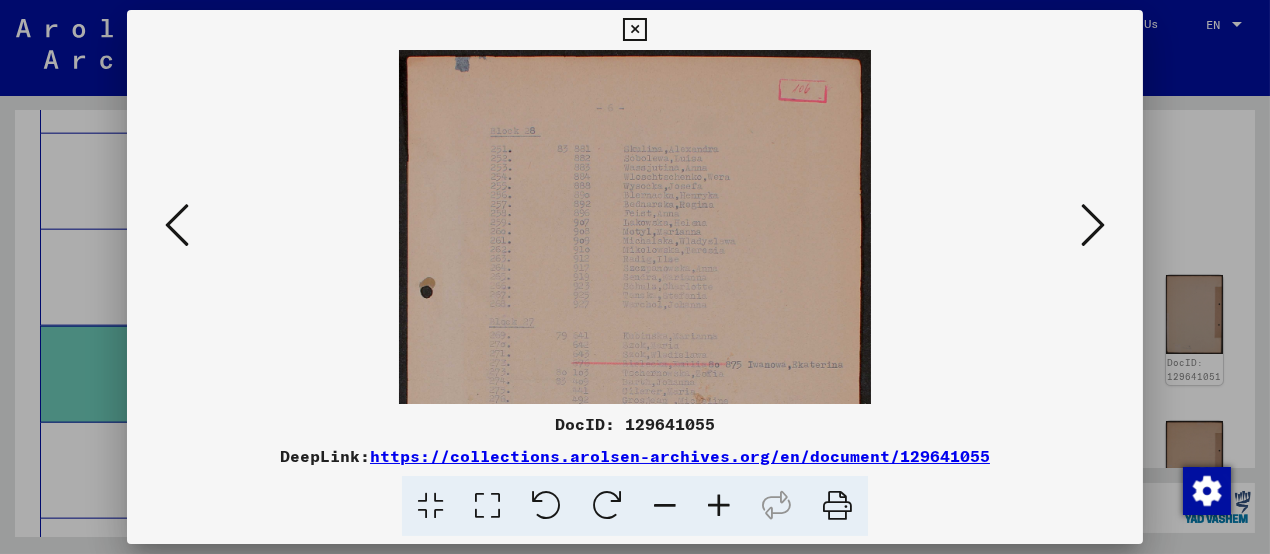 click at bounding box center (719, 506) 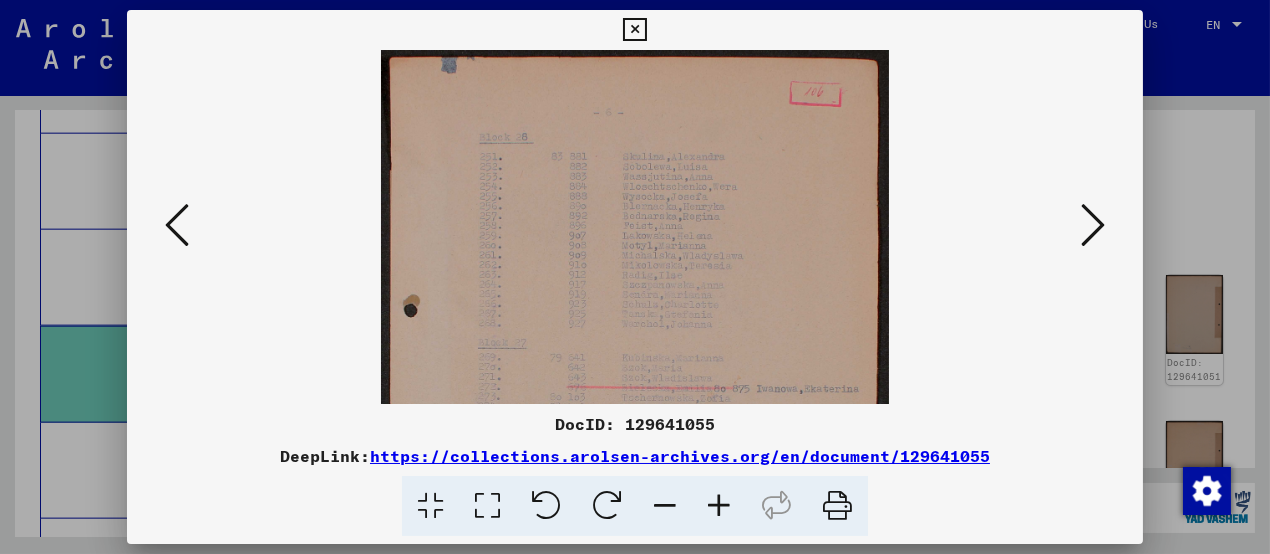 click at bounding box center (719, 506) 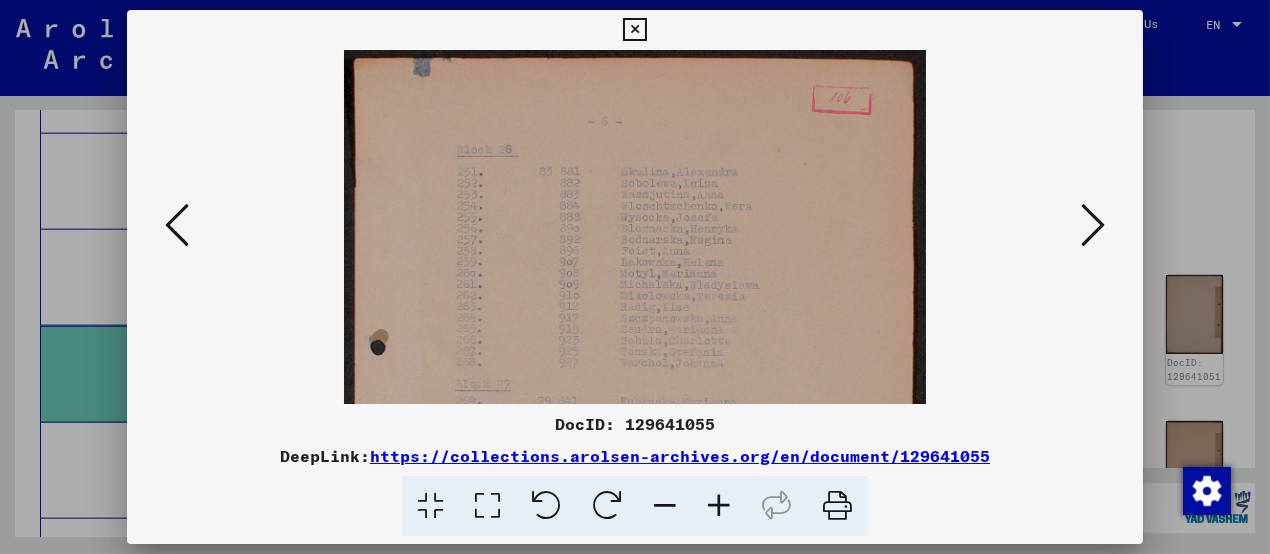 click at bounding box center (719, 506) 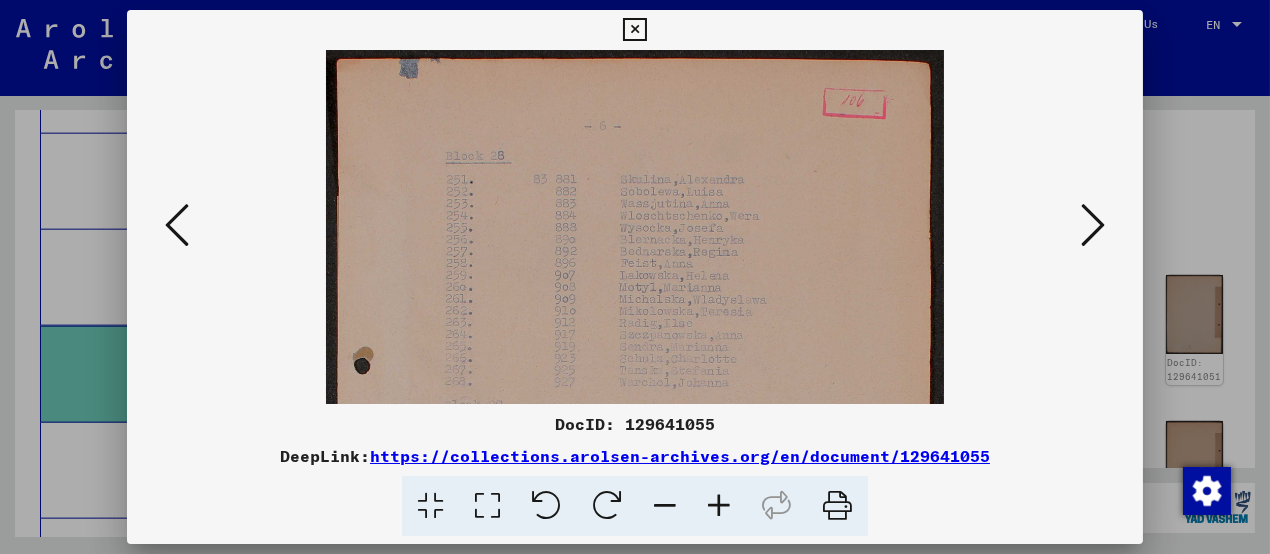 click at bounding box center [719, 506] 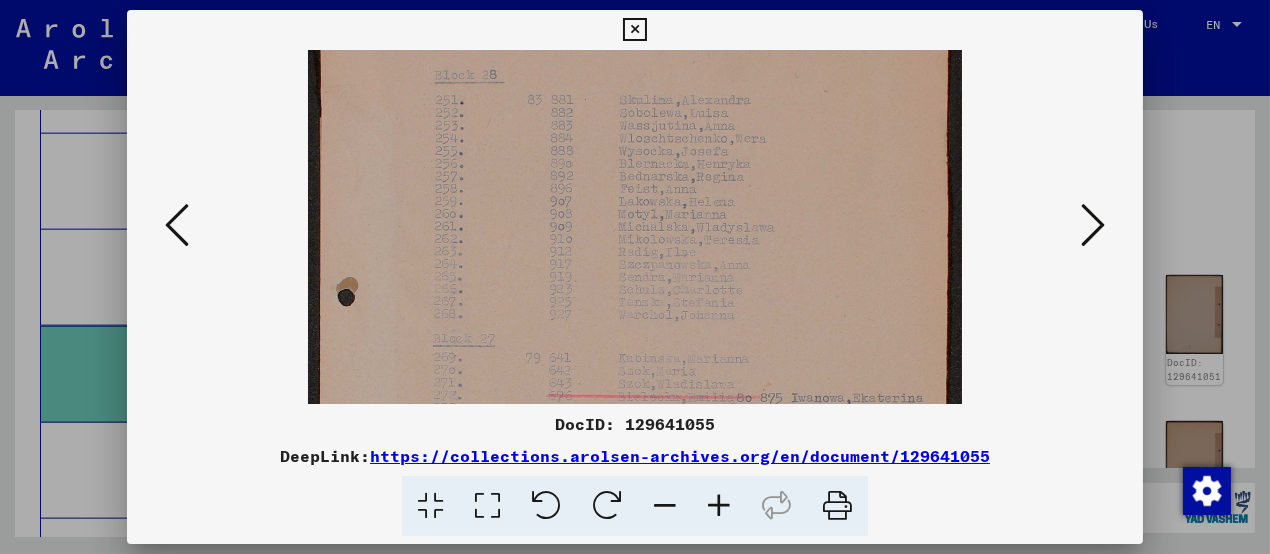 drag, startPoint x: 624, startPoint y: 282, endPoint x: 622, endPoint y: 234, distance: 48.04165 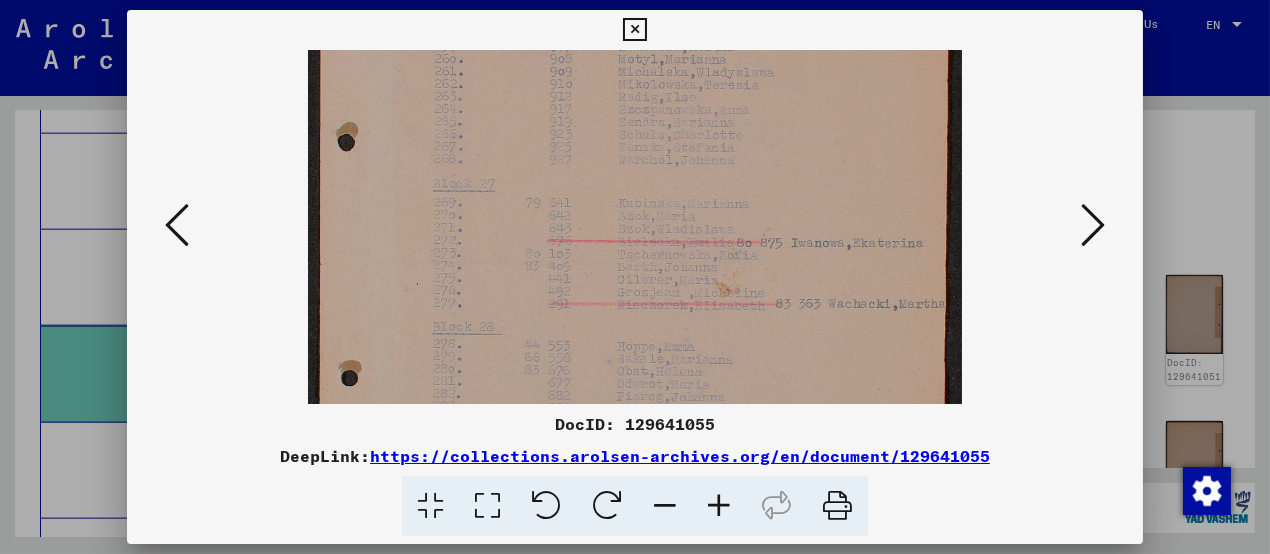 scroll, scrollTop: 284, scrollLeft: 0, axis: vertical 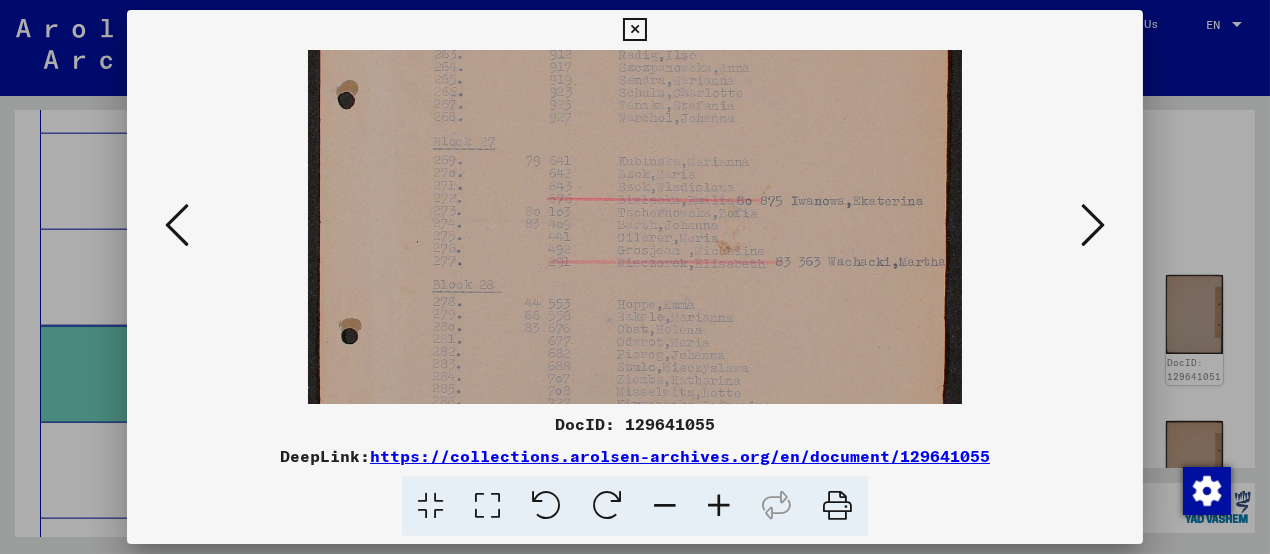 drag, startPoint x: 618, startPoint y: 283, endPoint x: 609, endPoint y: 151, distance: 132.30646 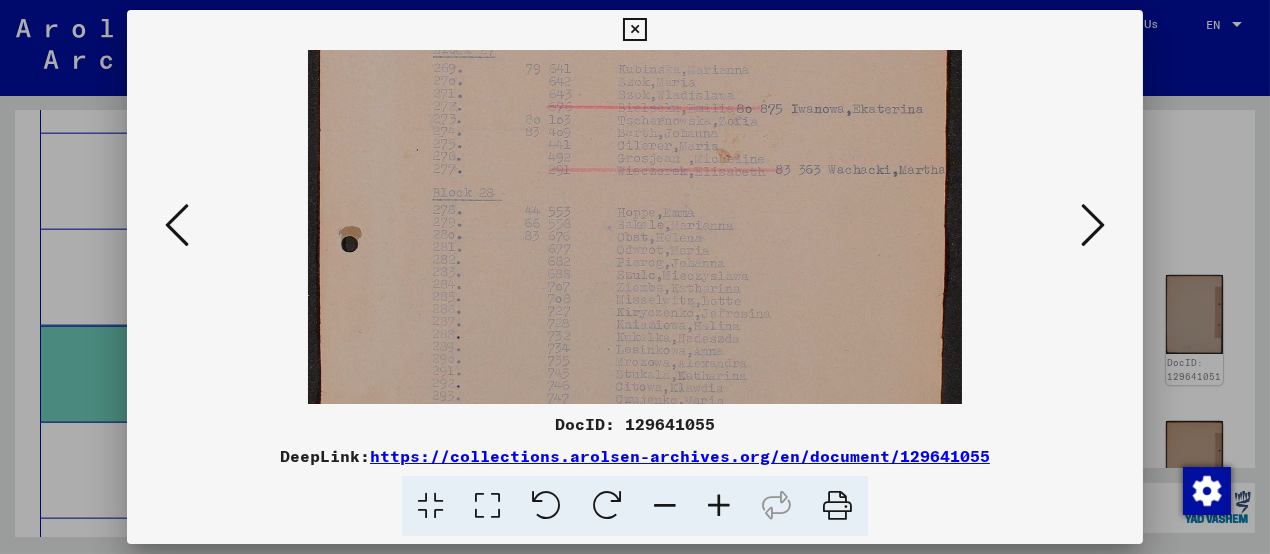 drag, startPoint x: 600, startPoint y: 276, endPoint x: 587, endPoint y: 185, distance: 91.92388 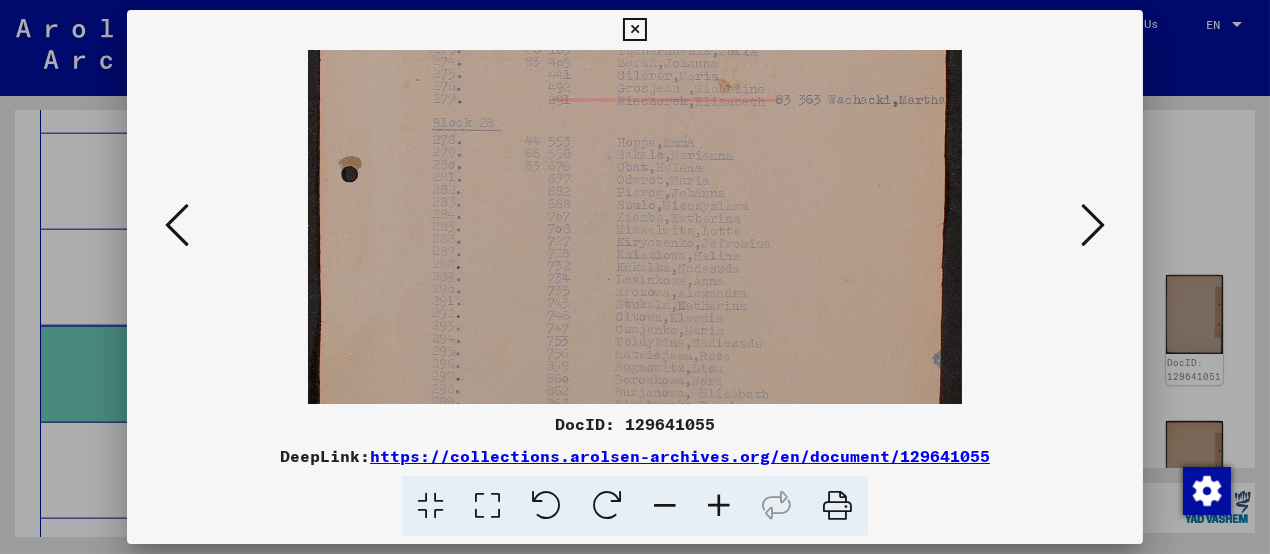 scroll, scrollTop: 497, scrollLeft: 0, axis: vertical 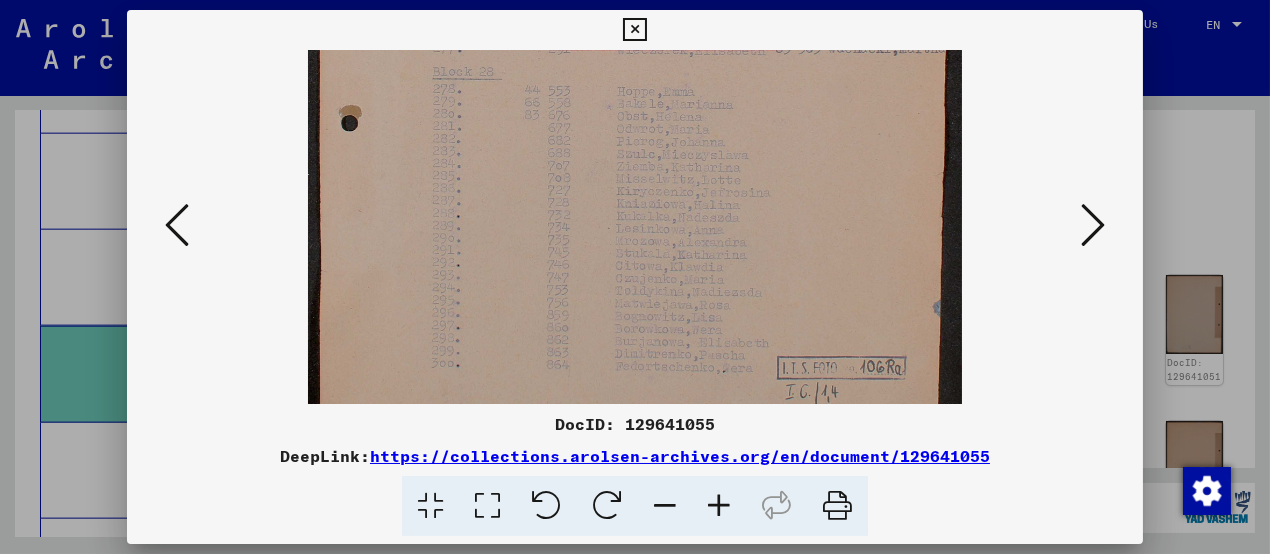 drag, startPoint x: 643, startPoint y: 262, endPoint x: 624, endPoint y: 143, distance: 120.50726 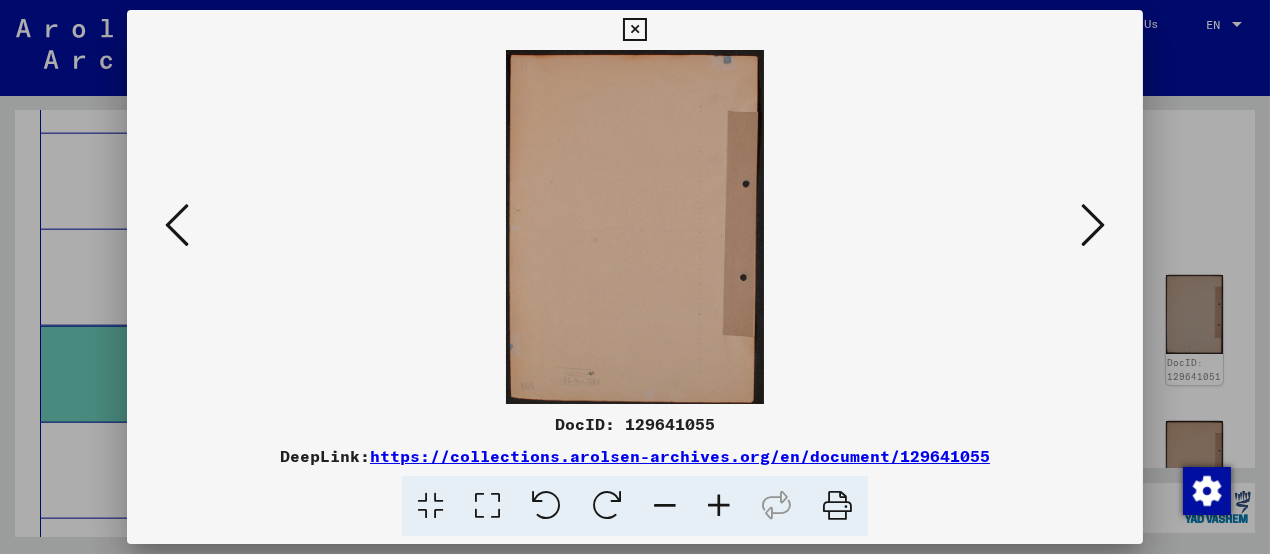 click at bounding box center [1093, 226] 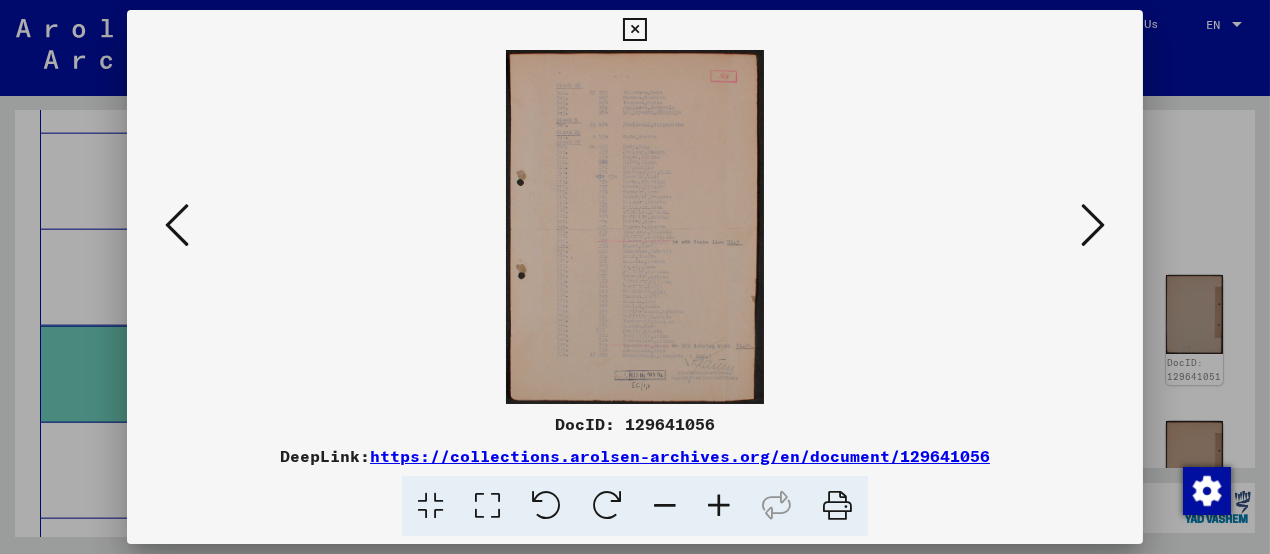 click at bounding box center [719, 506] 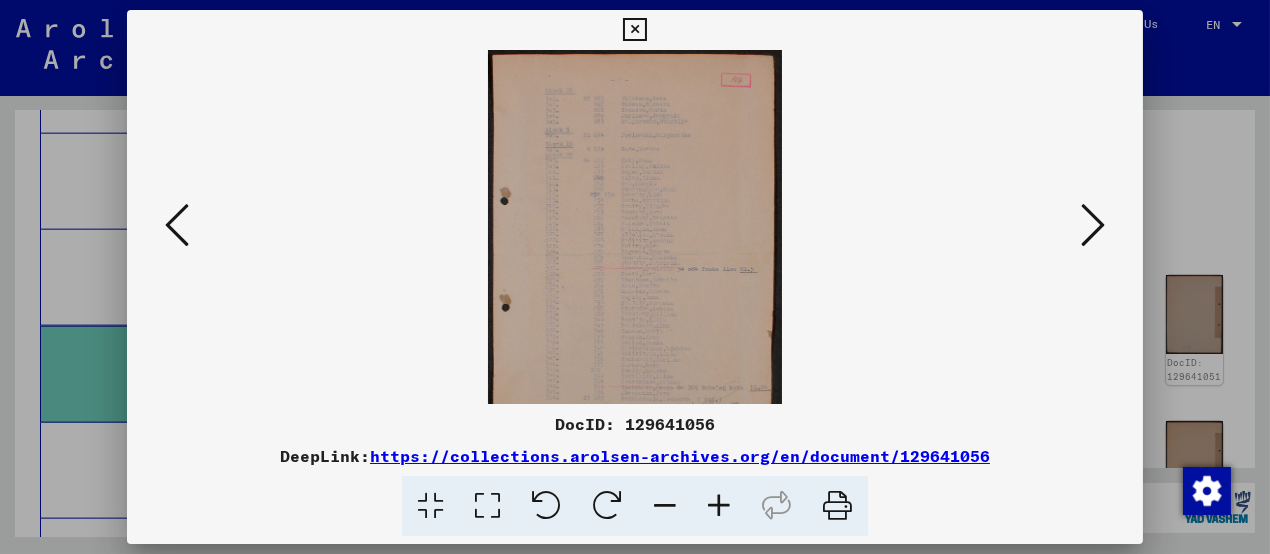 click at bounding box center [719, 506] 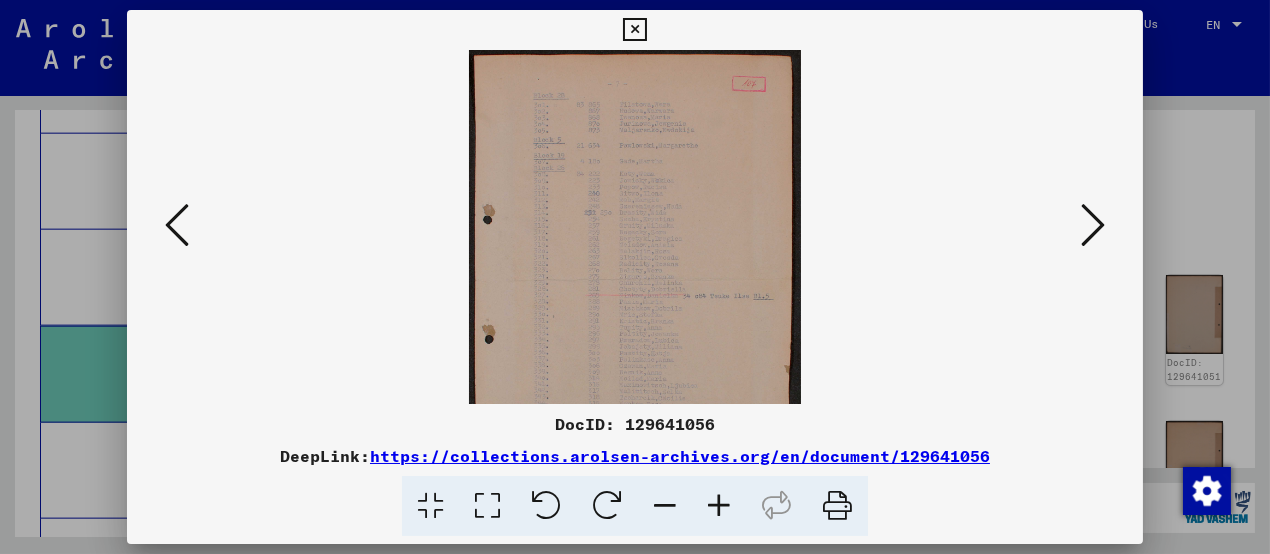click at bounding box center [719, 506] 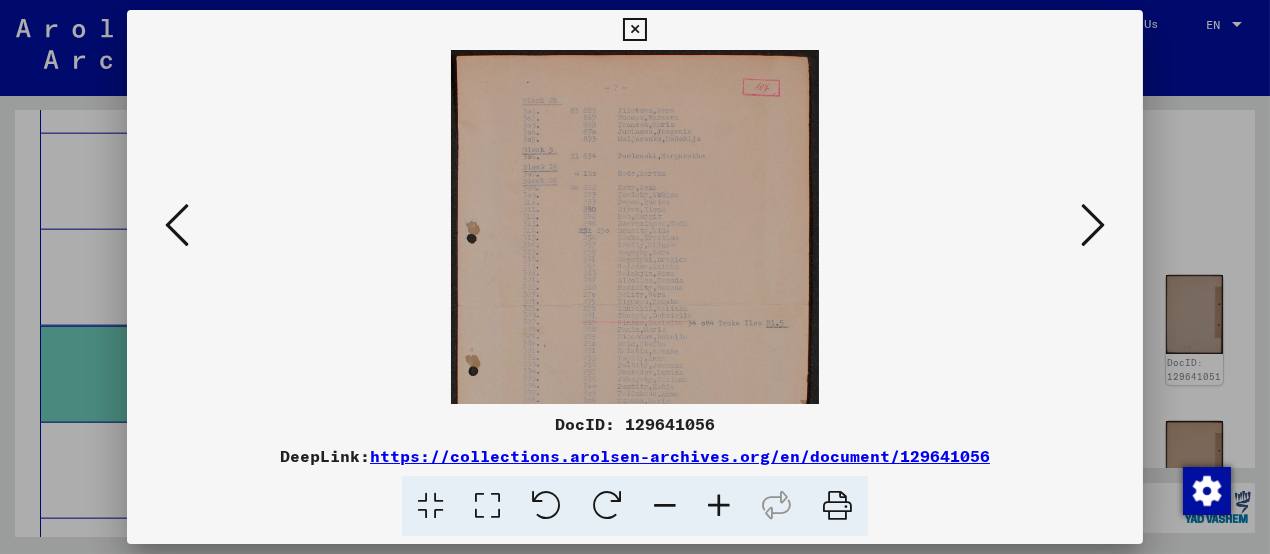 click at bounding box center [719, 506] 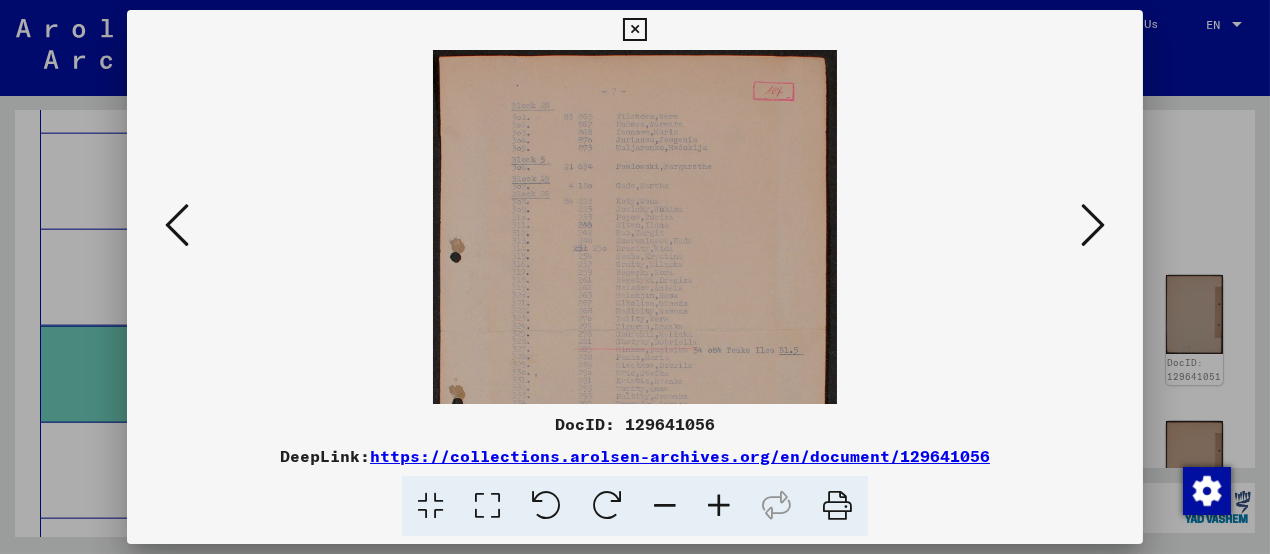 click at bounding box center [719, 506] 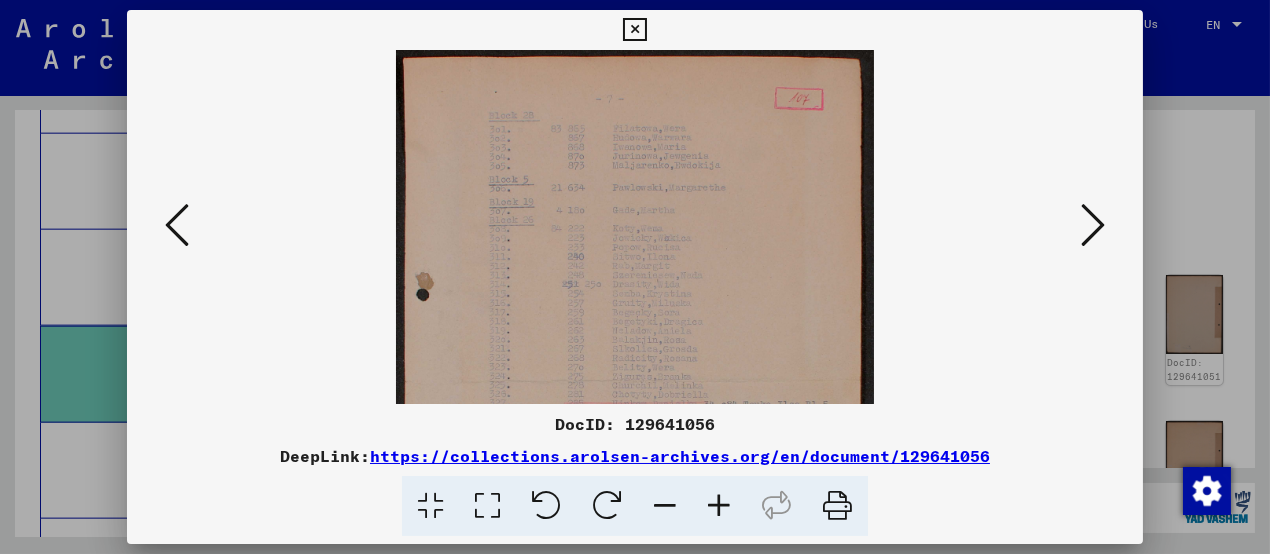click at bounding box center [719, 506] 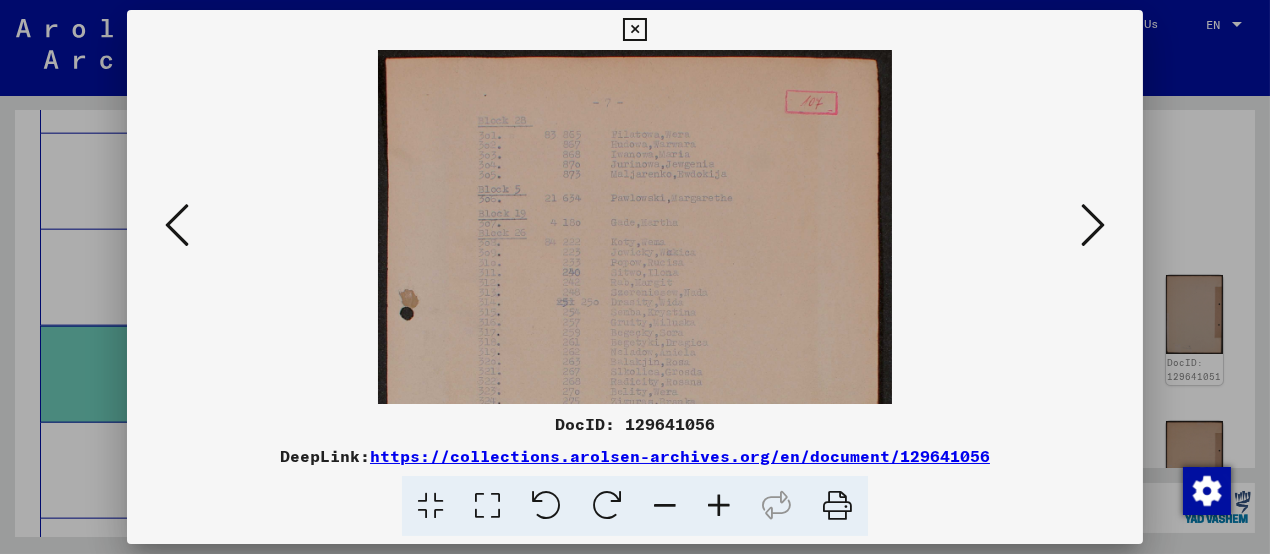 click at bounding box center (719, 506) 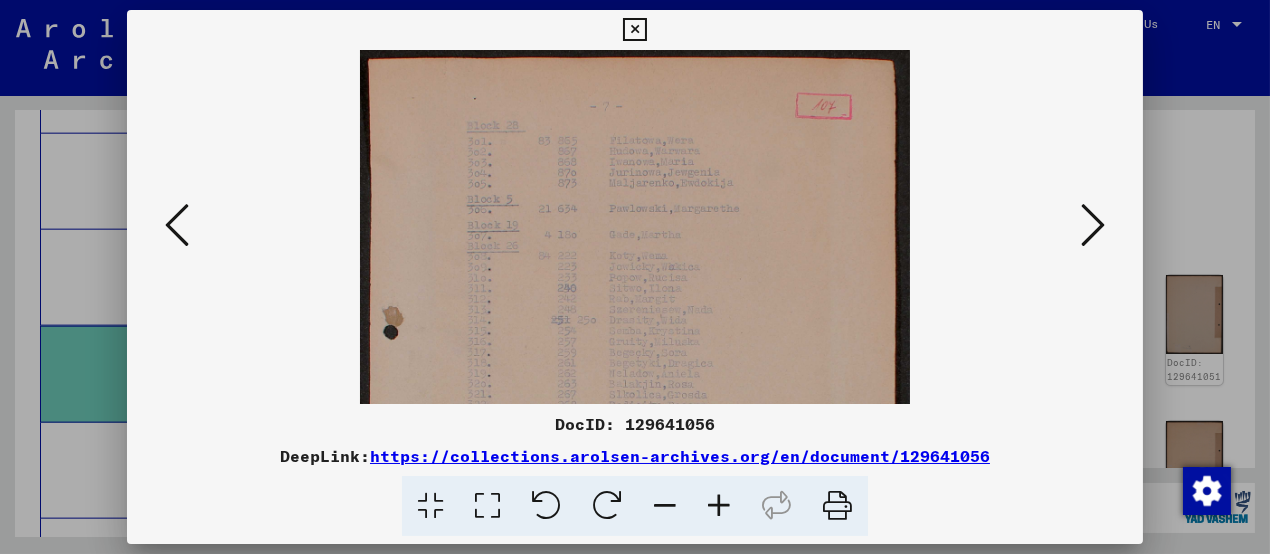 click at bounding box center (719, 506) 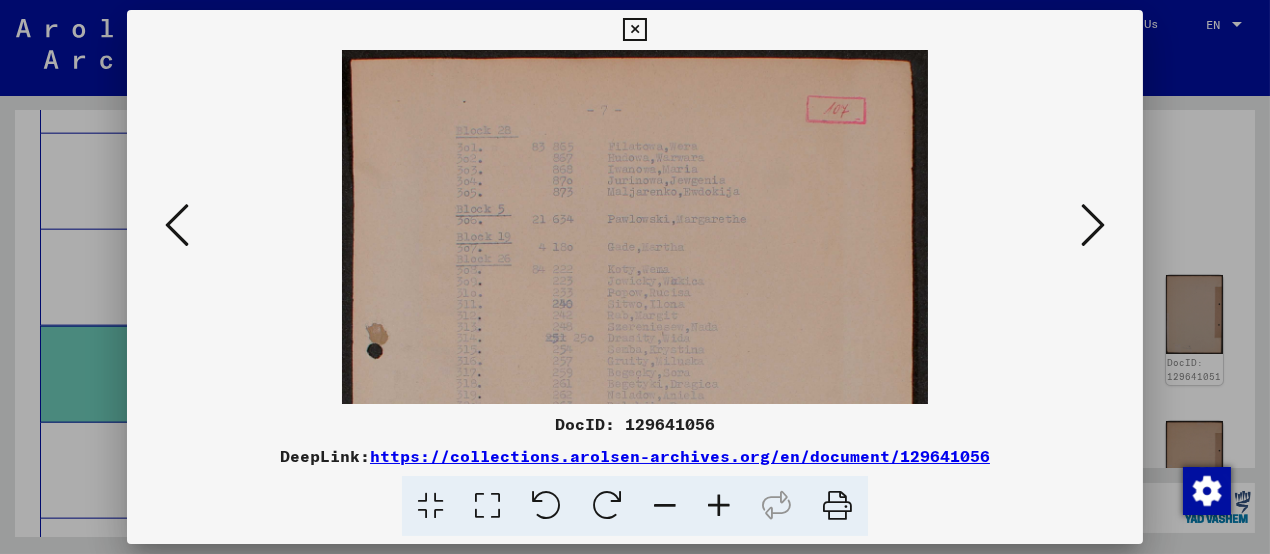 click at bounding box center [719, 506] 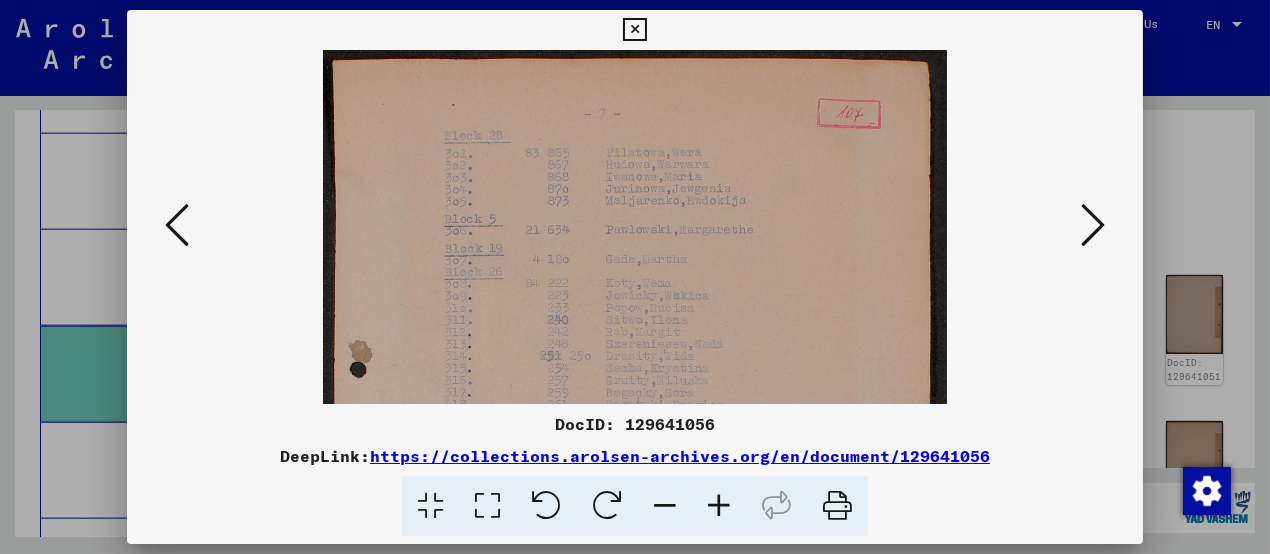 click at bounding box center [719, 506] 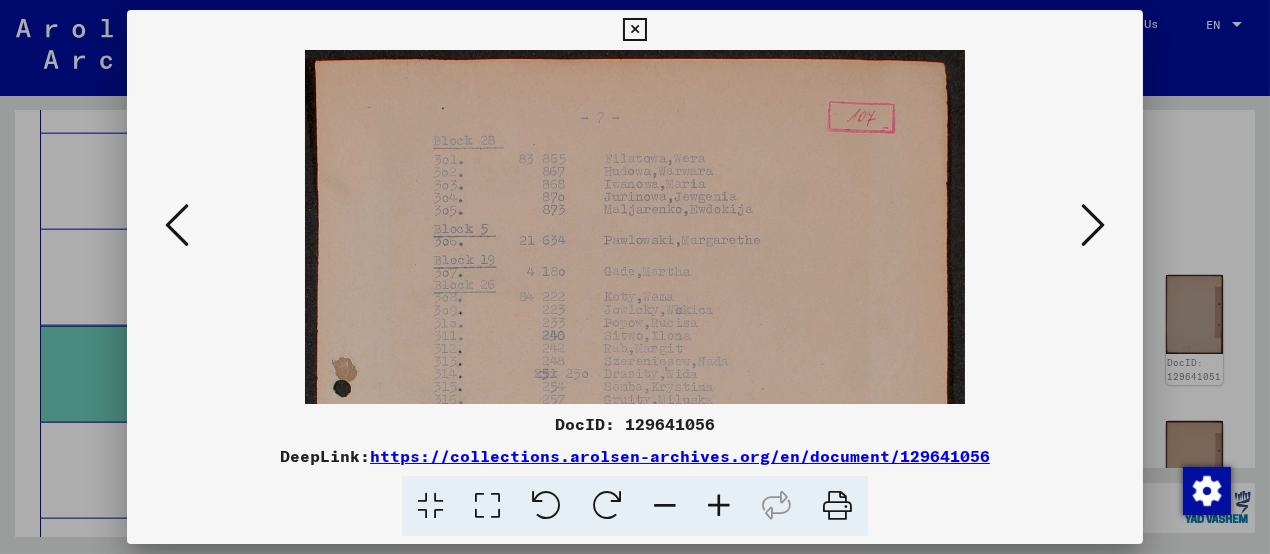 click at bounding box center [719, 506] 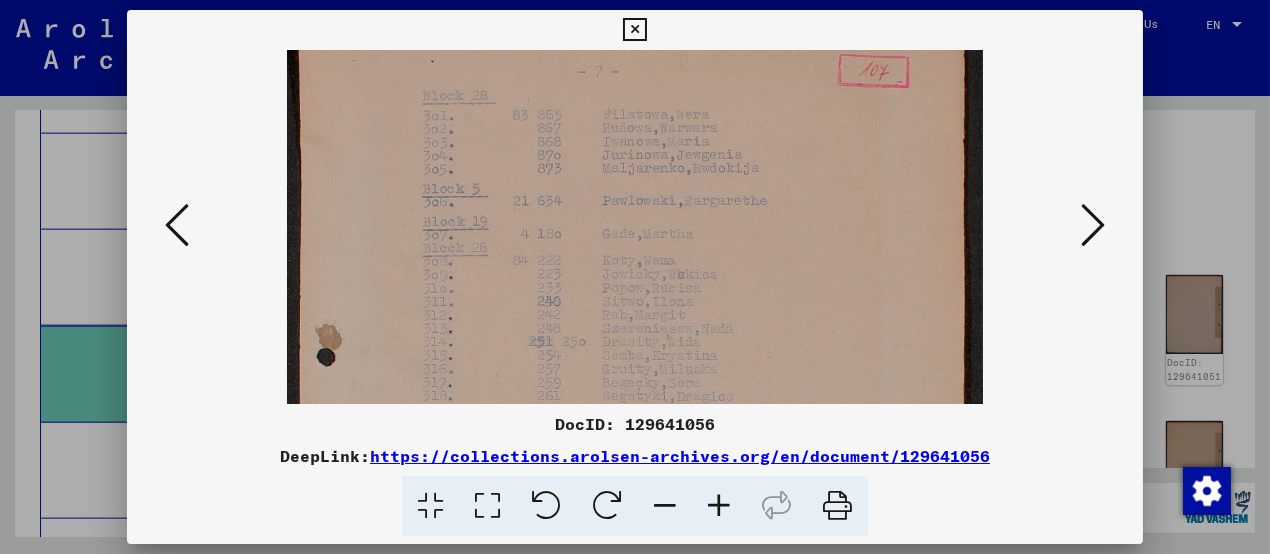 drag, startPoint x: 662, startPoint y: 357, endPoint x: 639, endPoint y: 113, distance: 245.08162 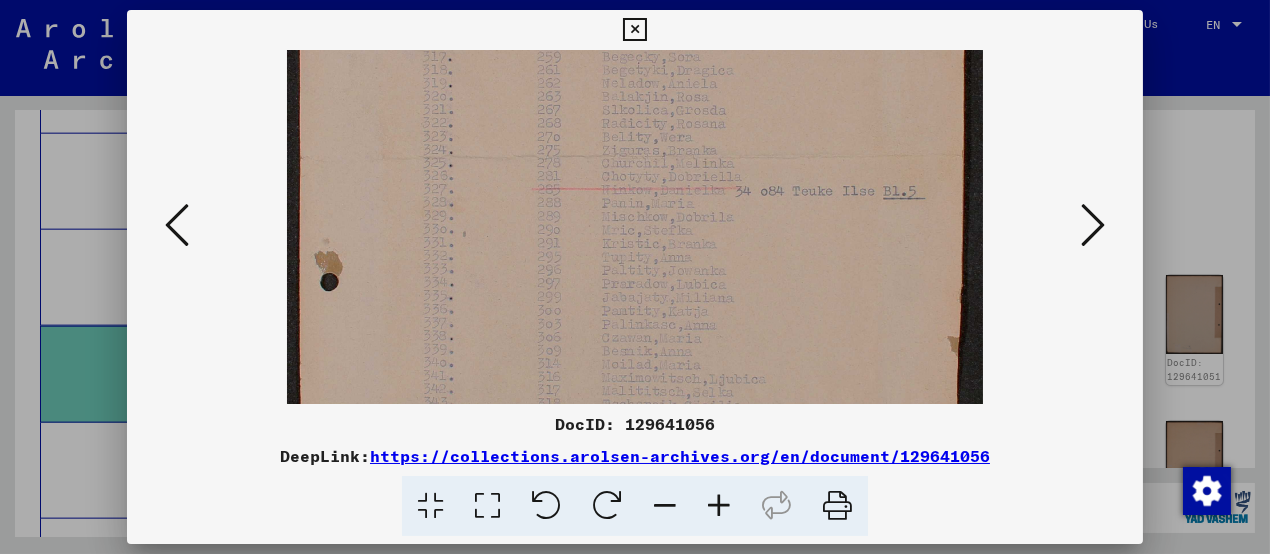 drag, startPoint x: 651, startPoint y: 273, endPoint x: 656, endPoint y: 92, distance: 181.06905 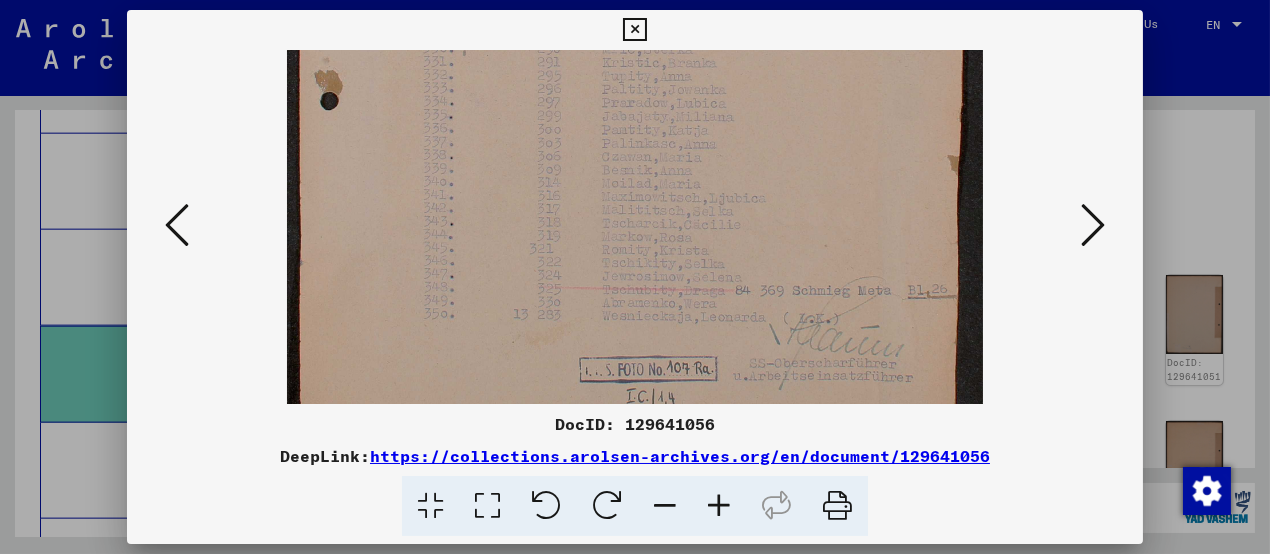drag, startPoint x: 651, startPoint y: 254, endPoint x: 657, endPoint y: 95, distance: 159.11317 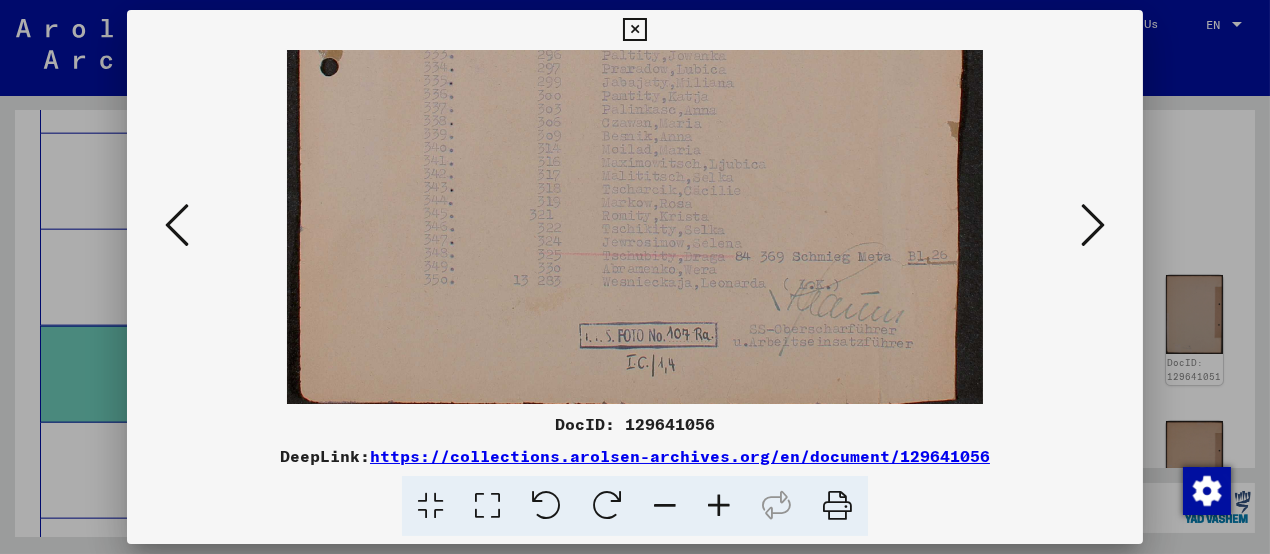 click at bounding box center (1093, 225) 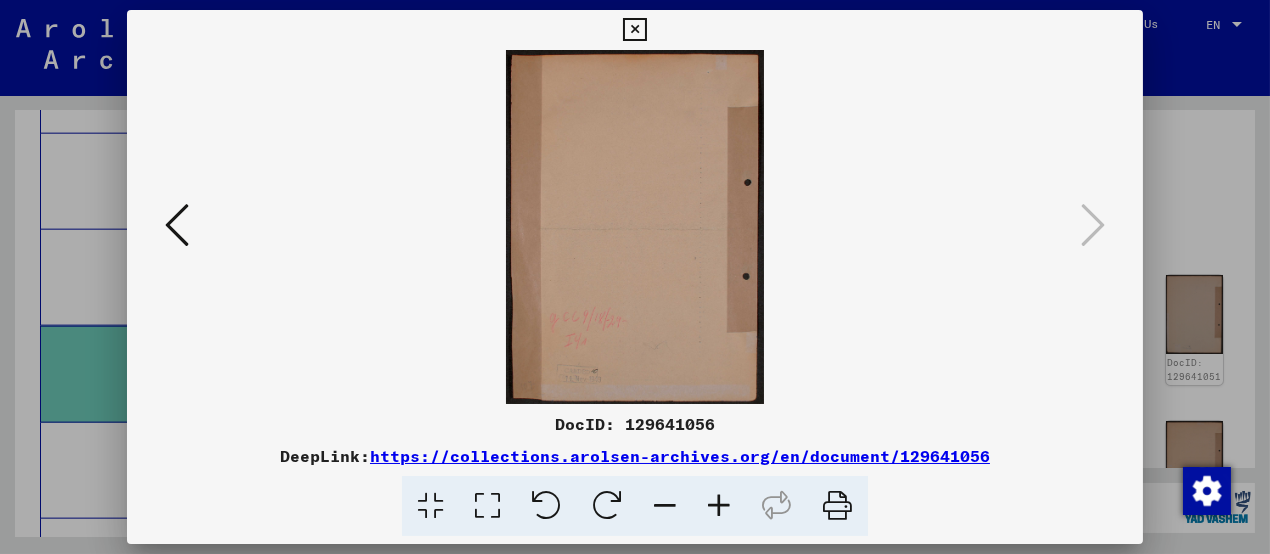 click at bounding box center (634, 30) 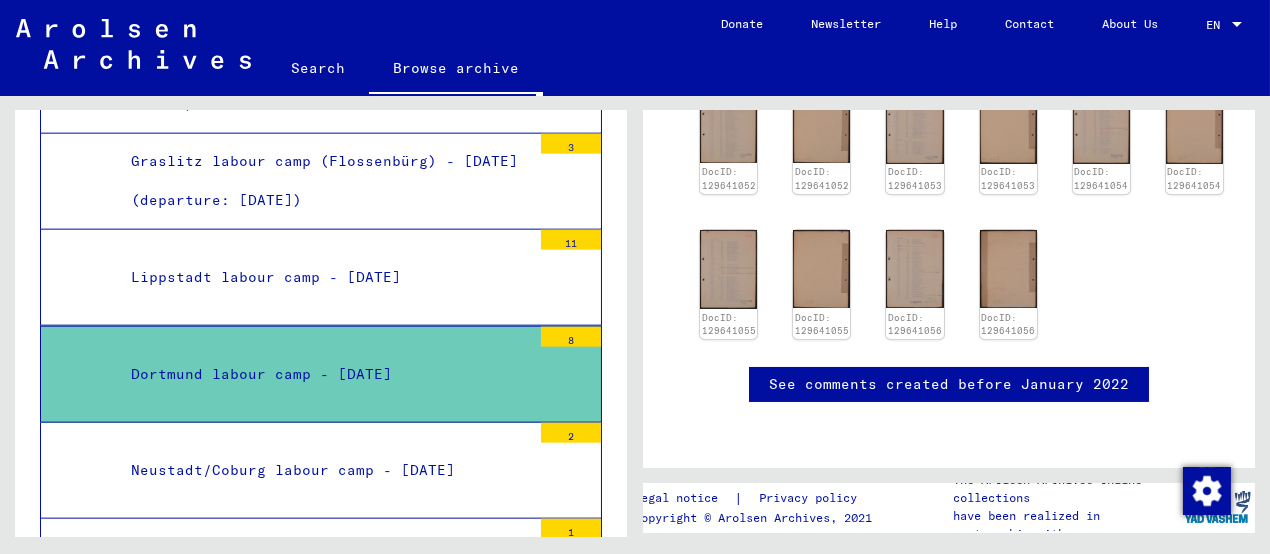 scroll, scrollTop: 899, scrollLeft: 0, axis: vertical 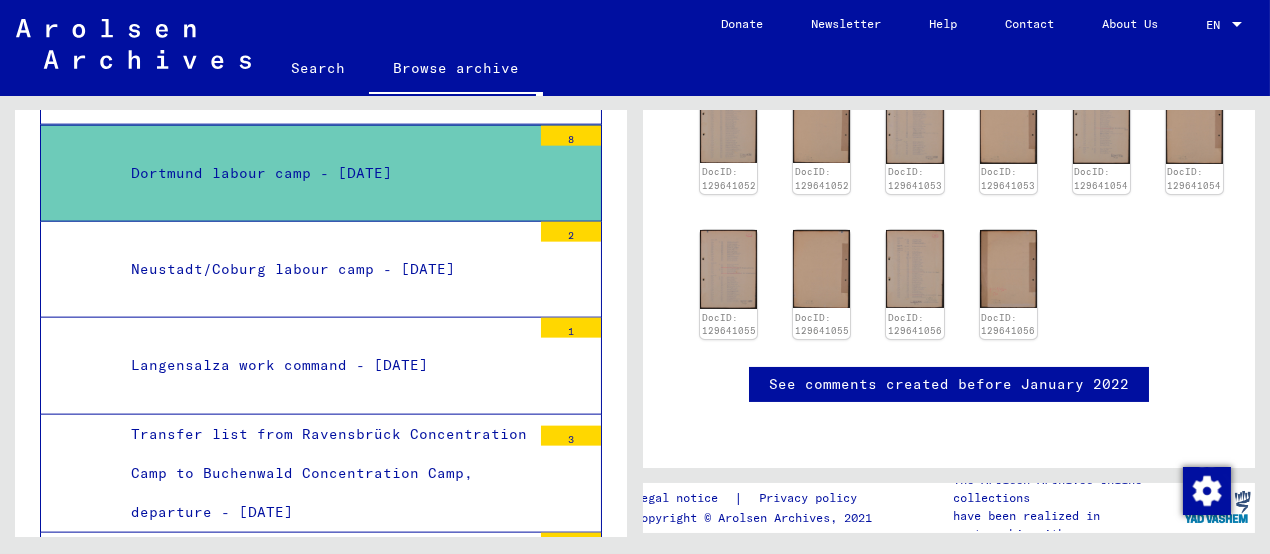 click on "Neustadt/Coburg labour camp - [DATE]" at bounding box center [323, 269] 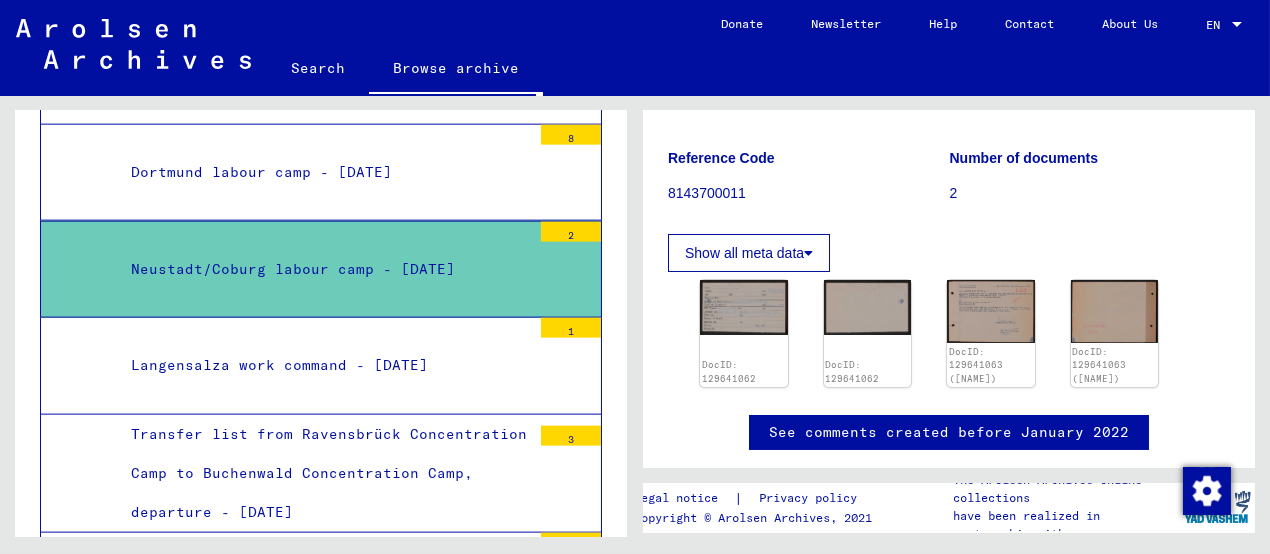 scroll, scrollTop: 200, scrollLeft: 0, axis: vertical 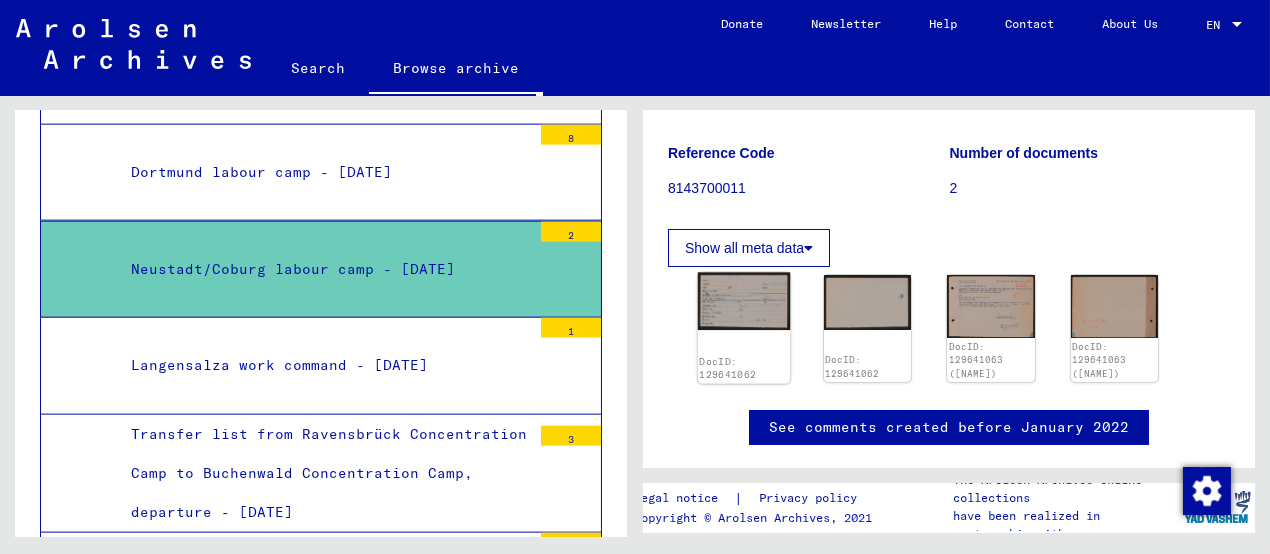 click 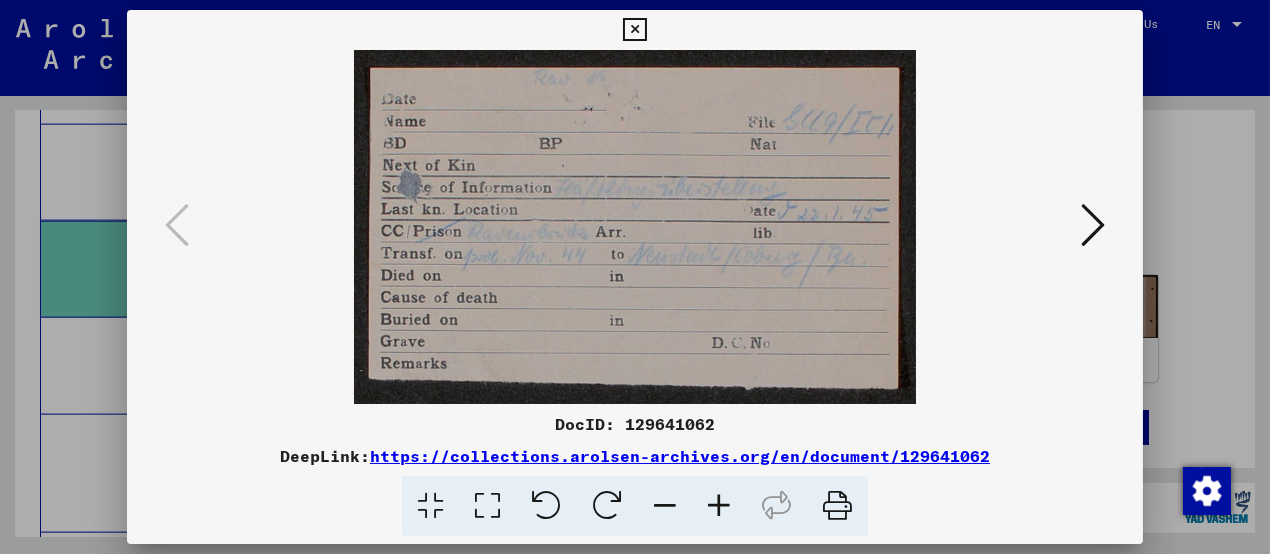 click at bounding box center (635, 227) 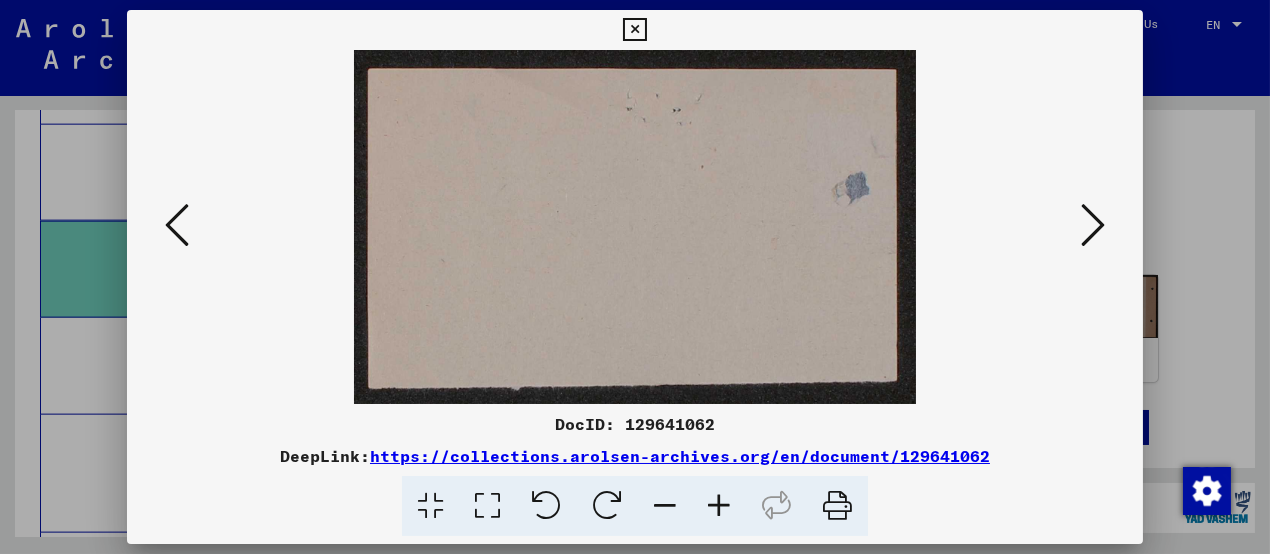 click at bounding box center [1093, 226] 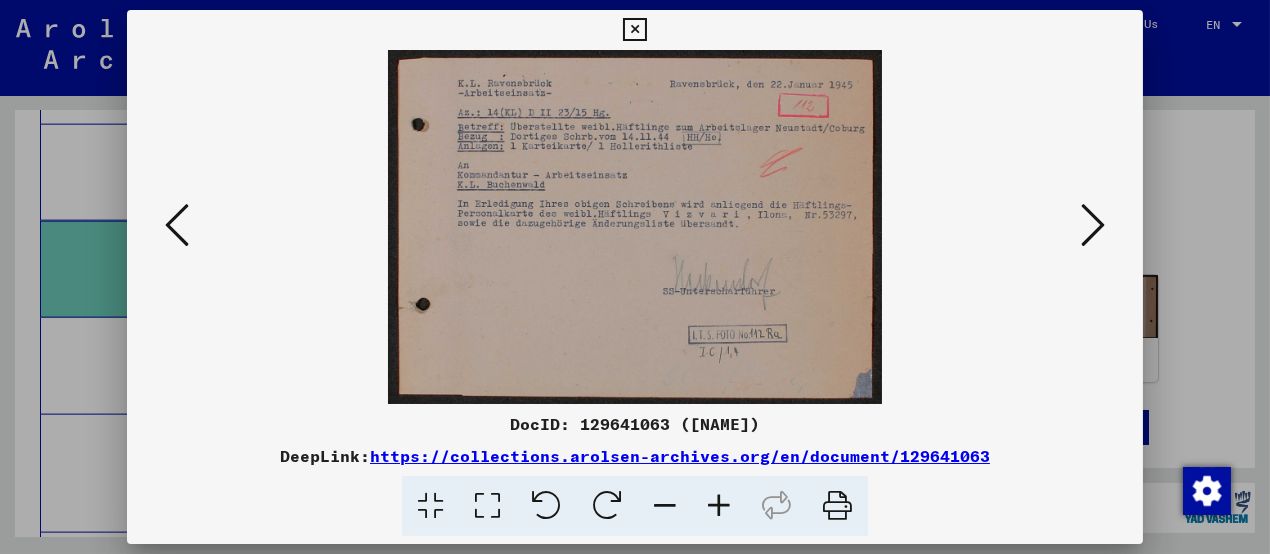 click at bounding box center [1093, 226] 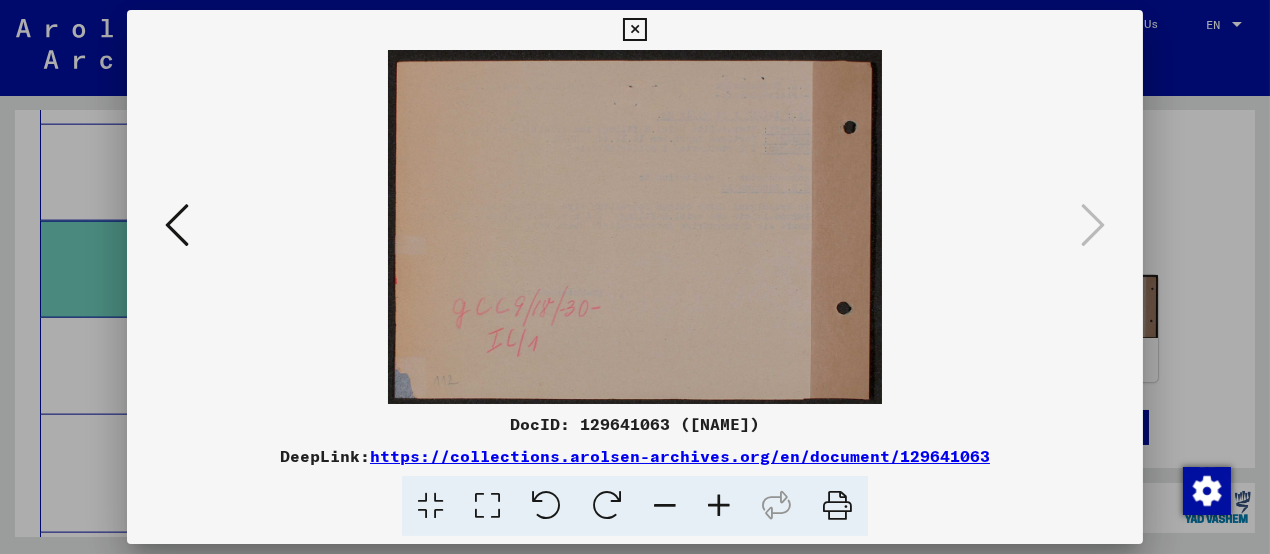 drag, startPoint x: 627, startPoint y: 19, endPoint x: 580, endPoint y: 63, distance: 64.381676 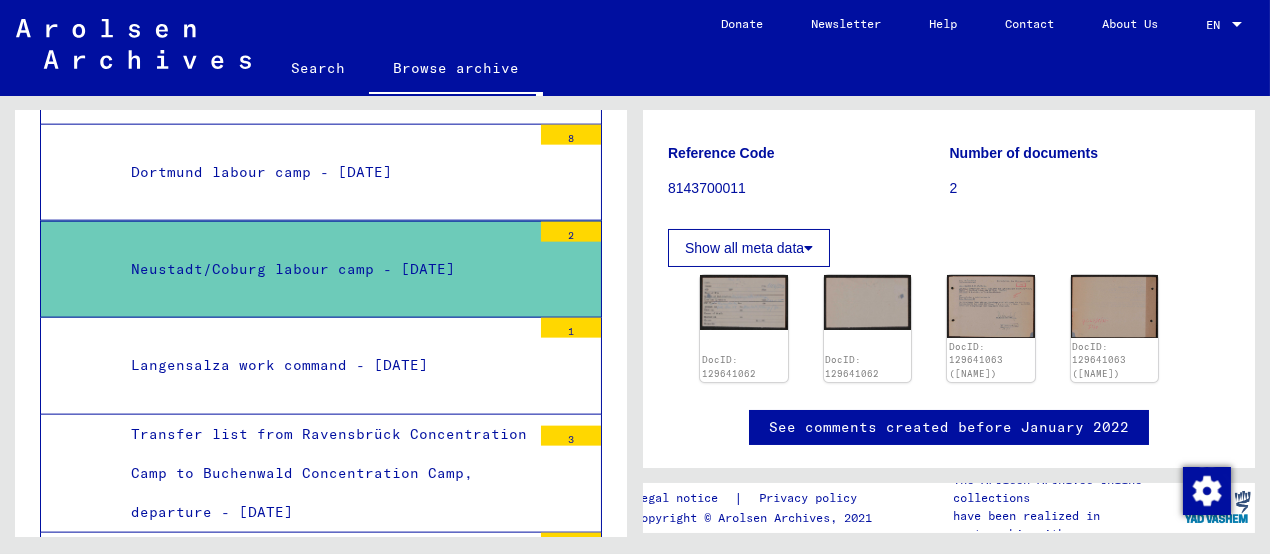 scroll, scrollTop: 5555, scrollLeft: 0, axis: vertical 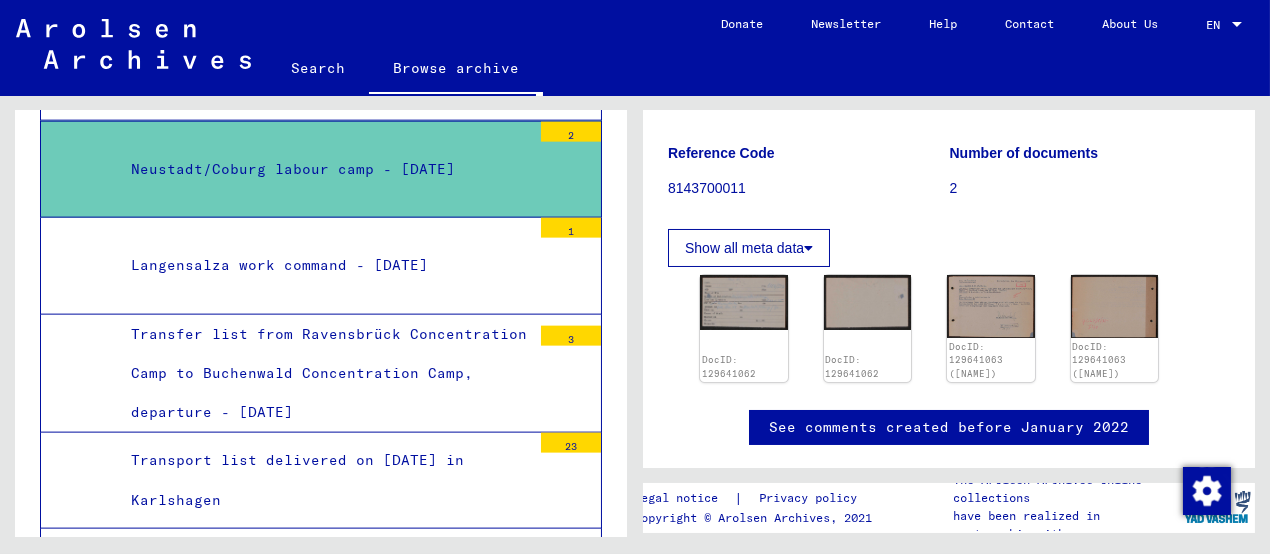 click on "Langensalza work command - [DATE]" at bounding box center [323, 265] 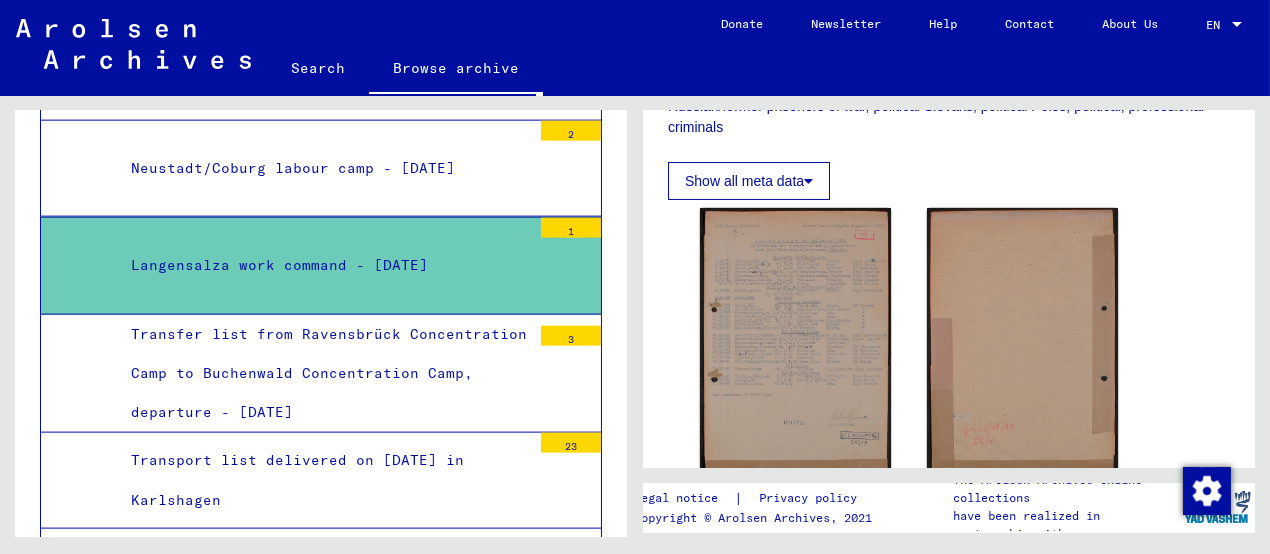 scroll, scrollTop: 499, scrollLeft: 0, axis: vertical 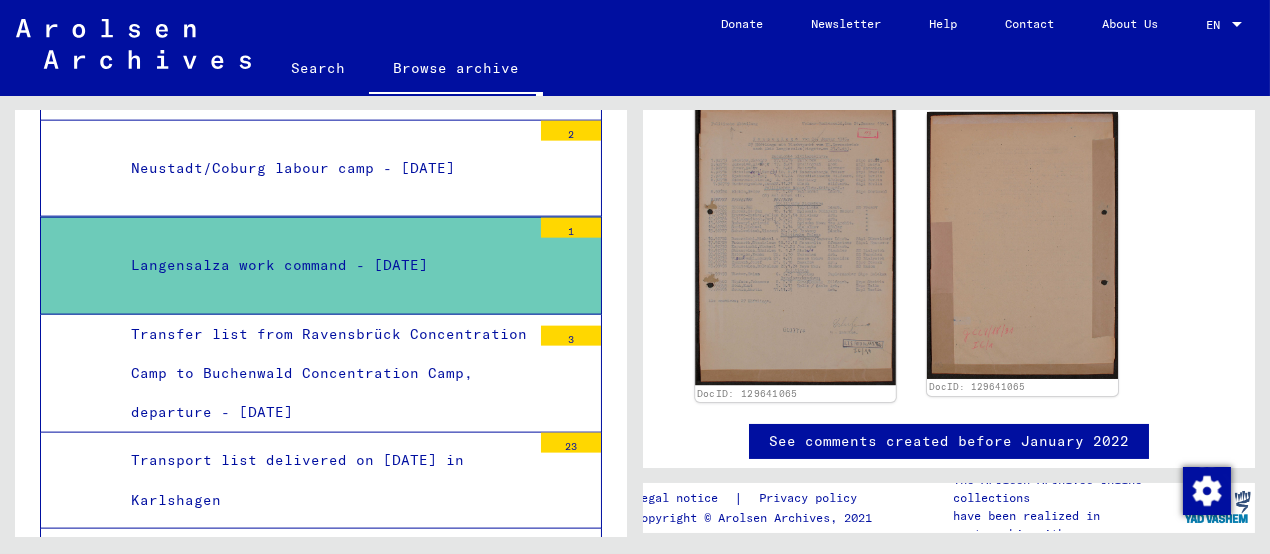 click 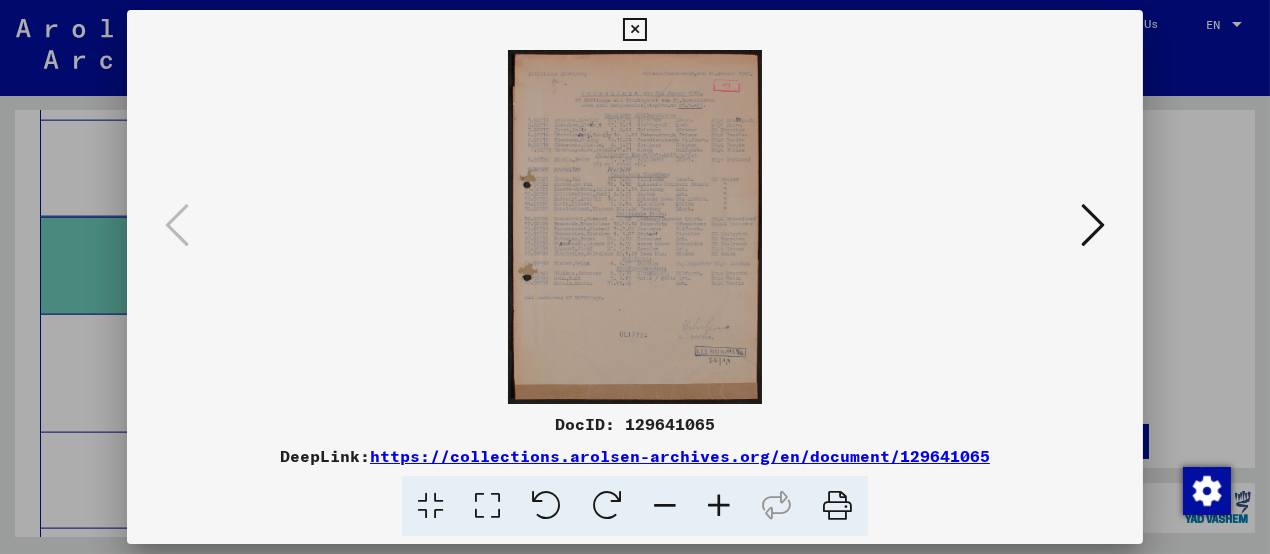 click at bounding box center [719, 506] 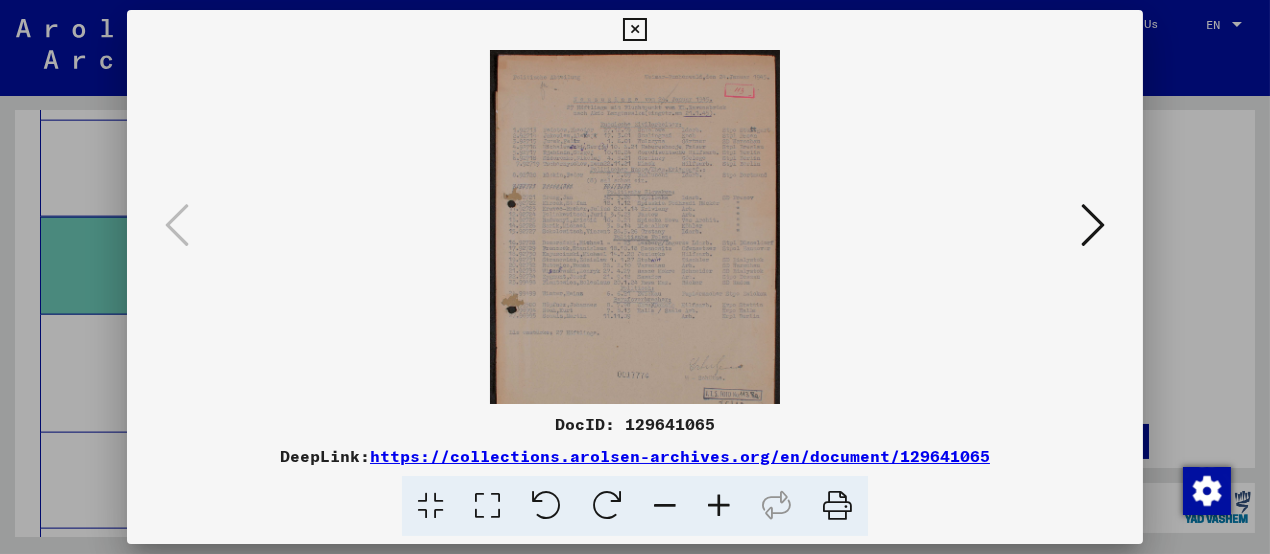 click at bounding box center (719, 506) 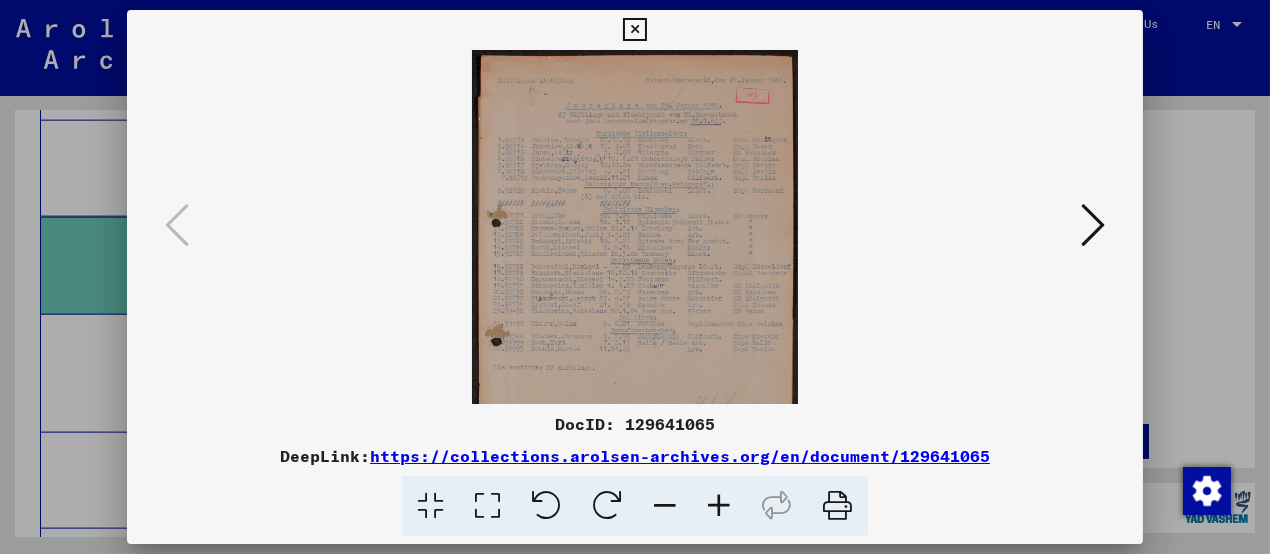 click at bounding box center (719, 506) 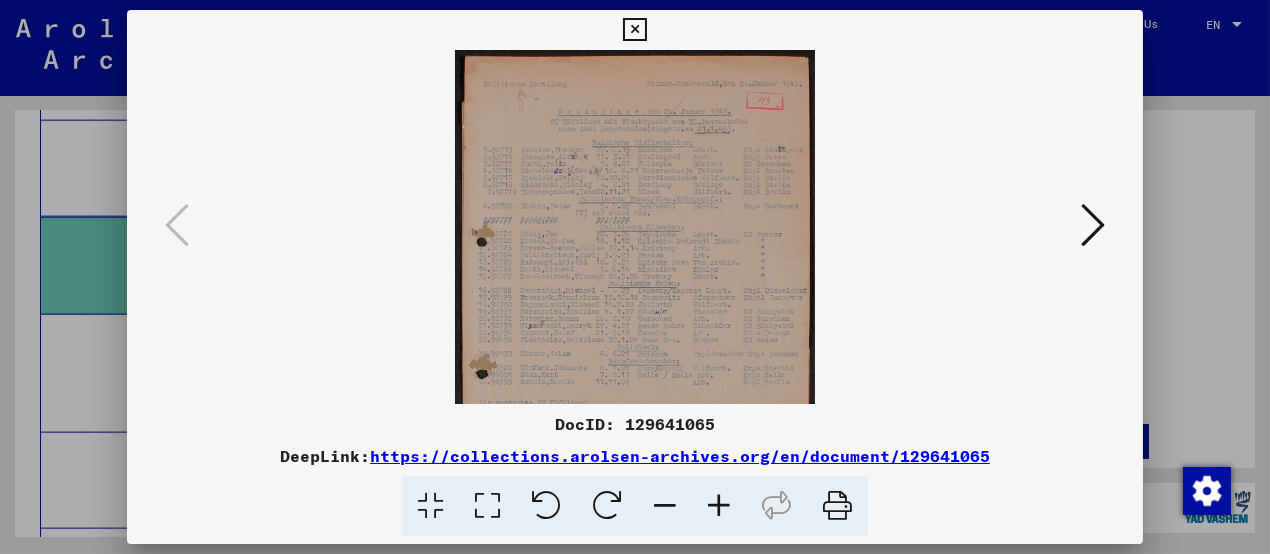 click at bounding box center [719, 506] 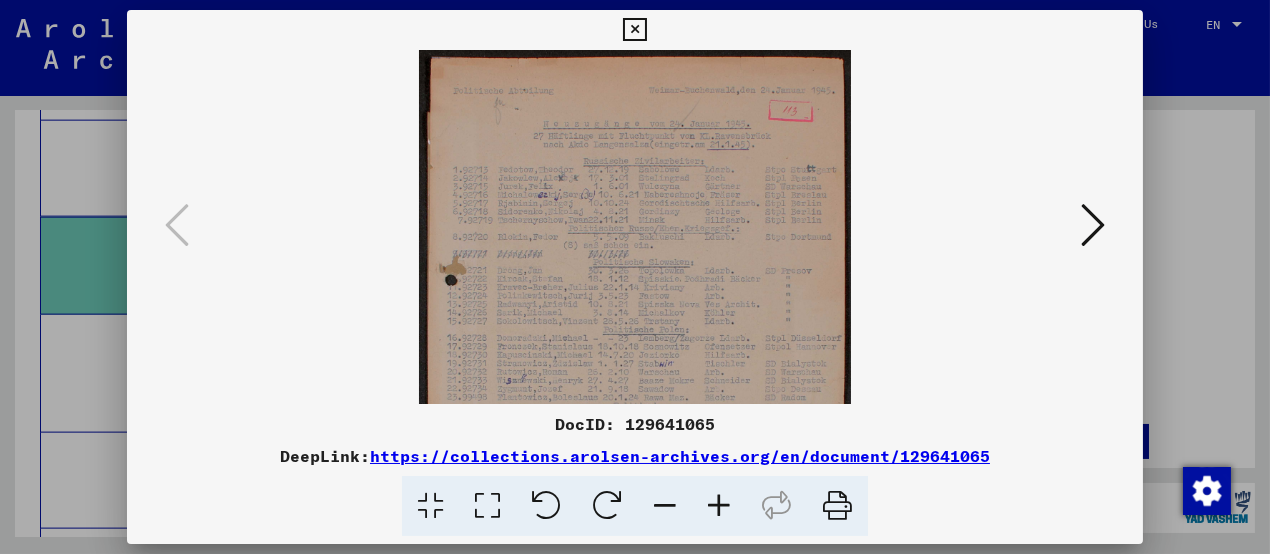 click at bounding box center [719, 506] 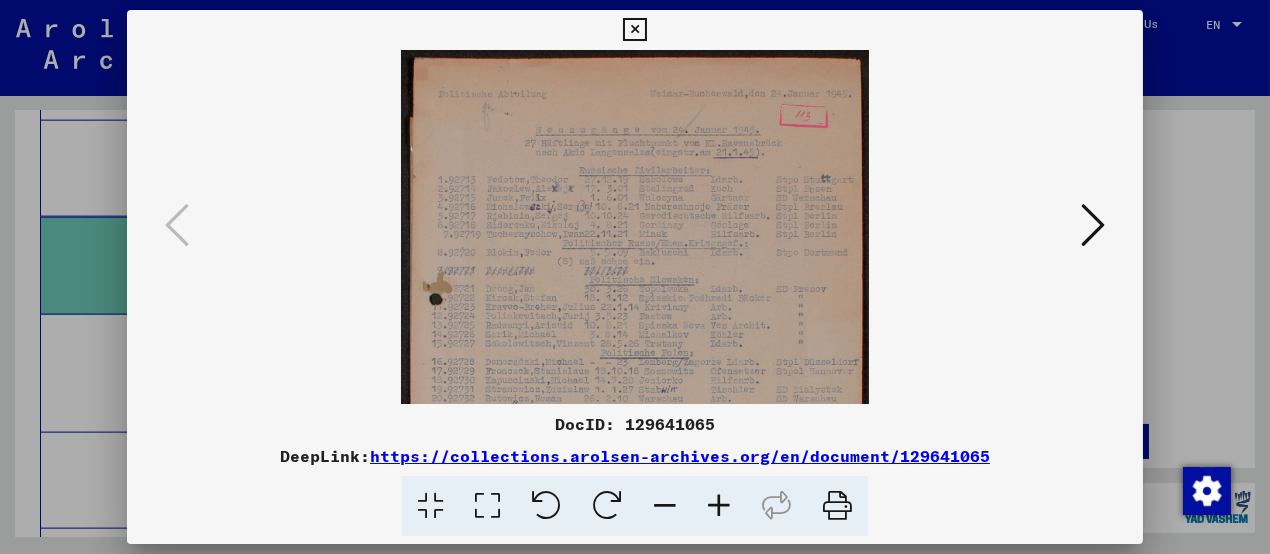 click at bounding box center (719, 506) 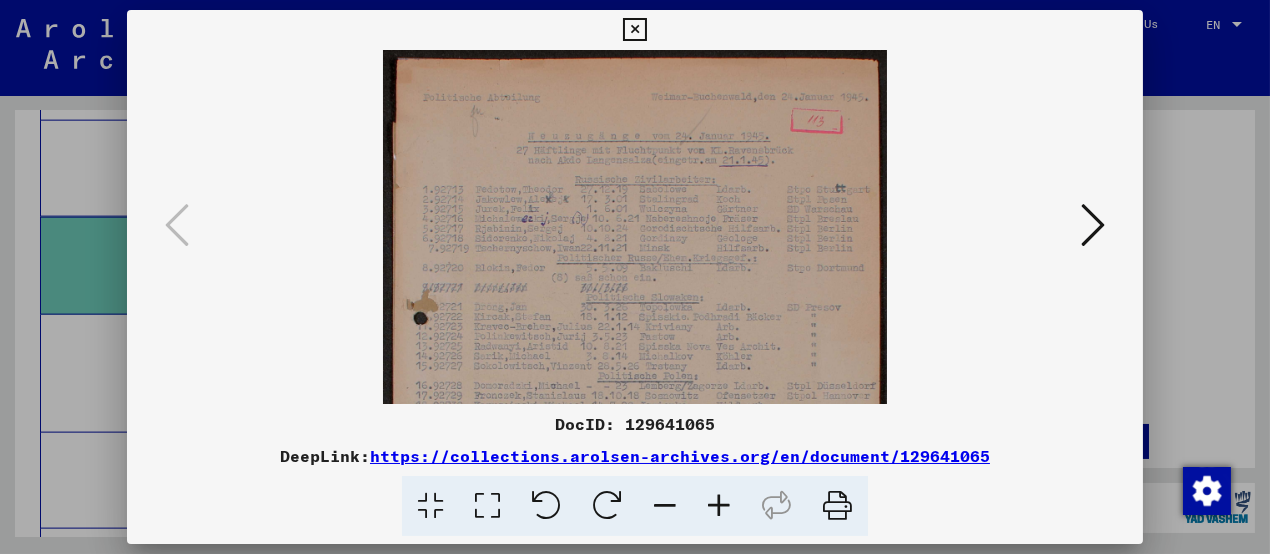 click at bounding box center (719, 506) 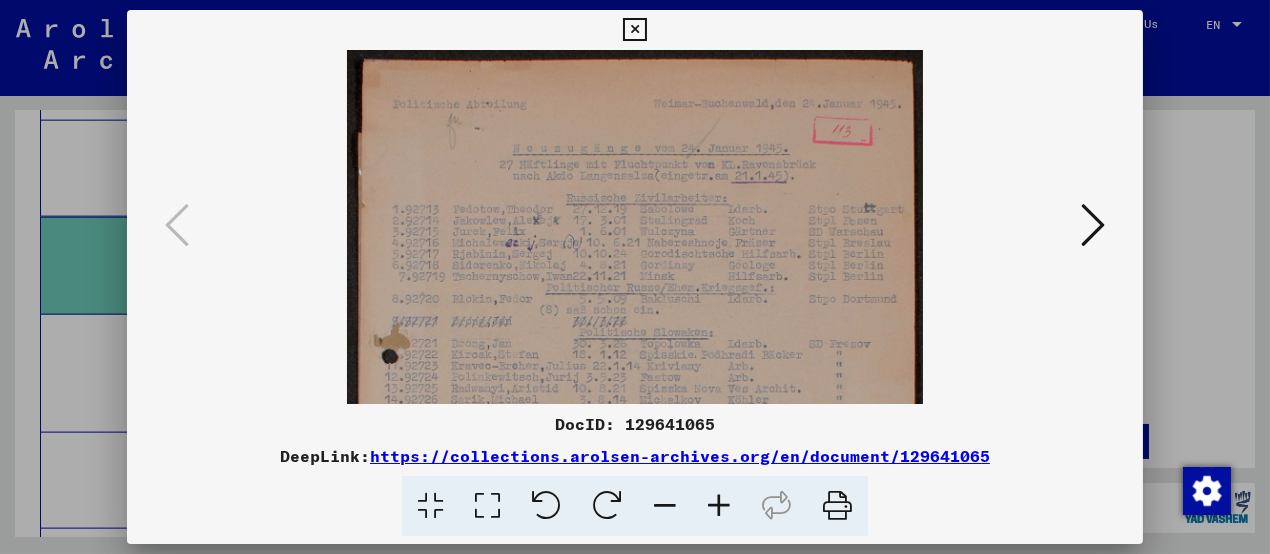 click at bounding box center [719, 506] 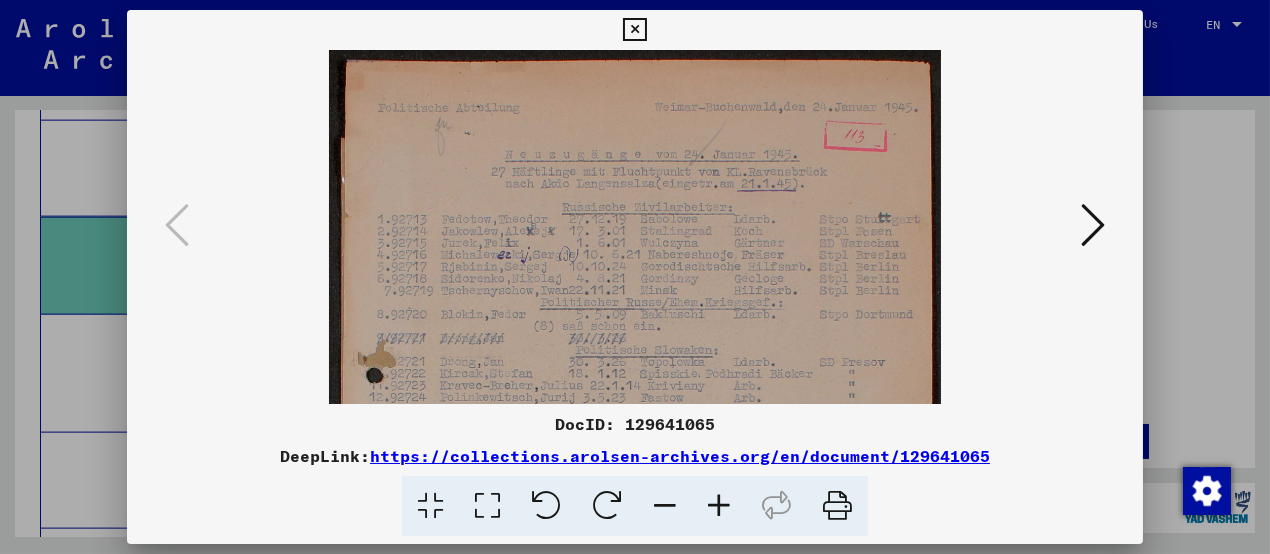 click at bounding box center [719, 506] 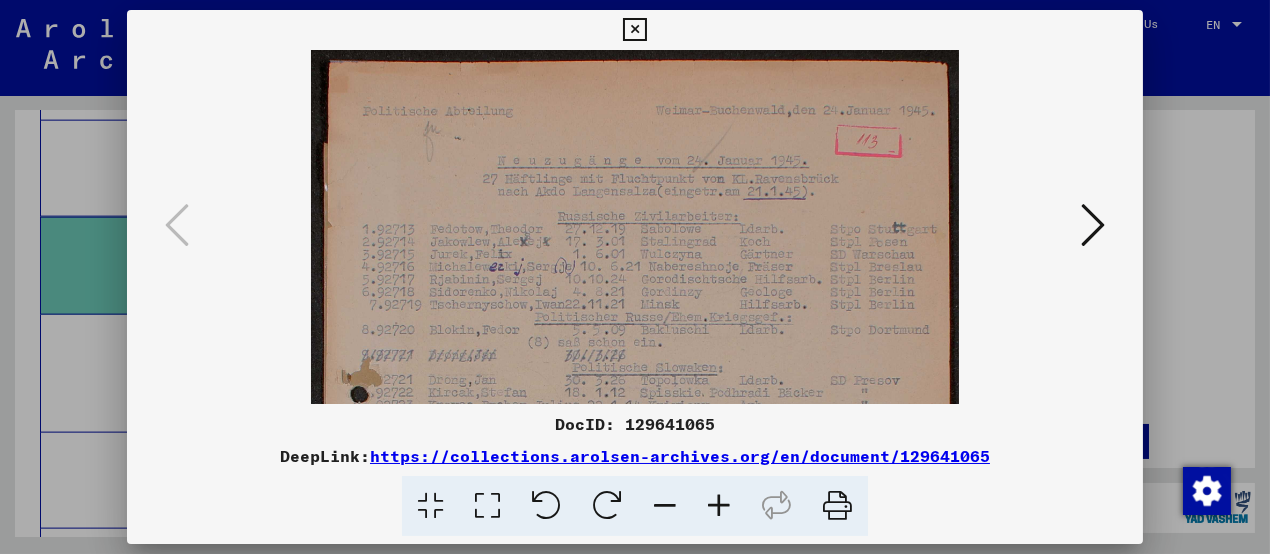 click at bounding box center [719, 506] 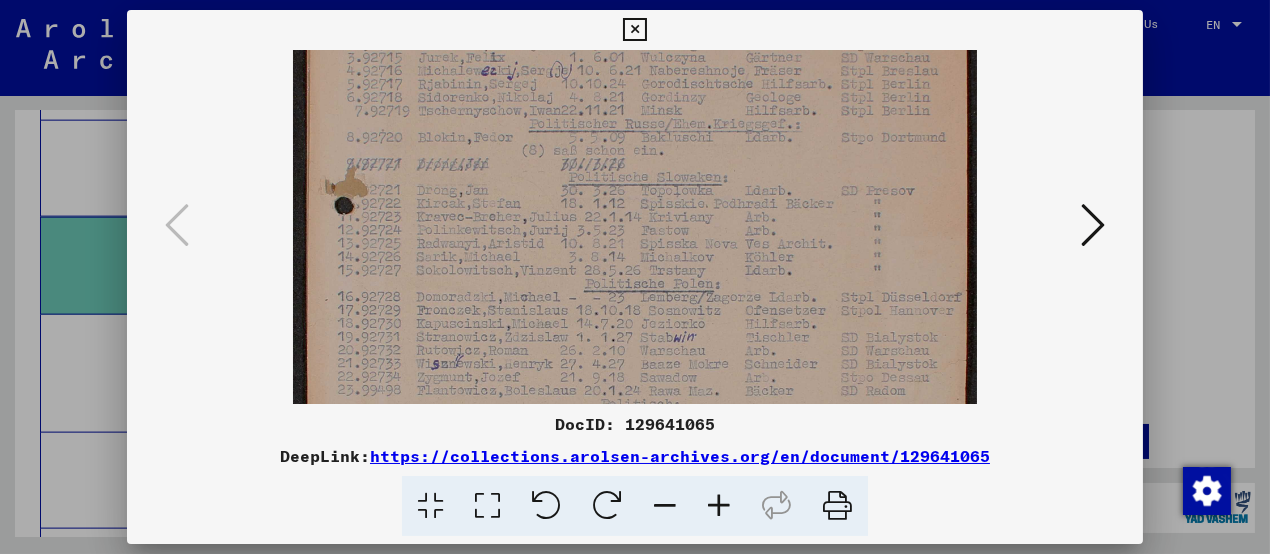drag, startPoint x: 542, startPoint y: 347, endPoint x: 558, endPoint y: 150, distance: 197.64868 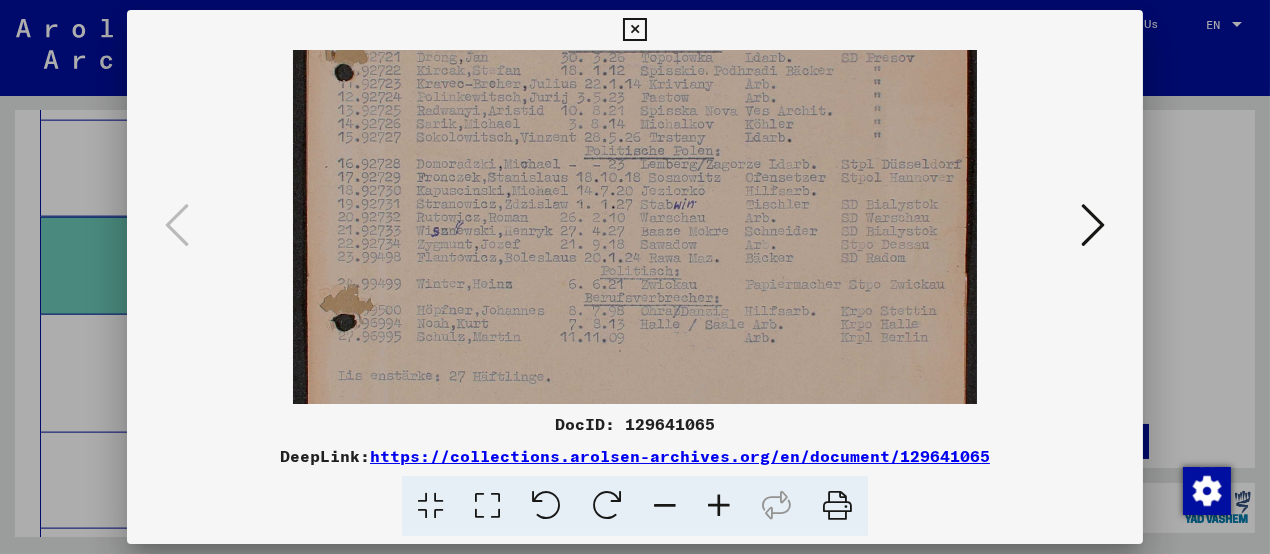 scroll, scrollTop: 363, scrollLeft: 0, axis: vertical 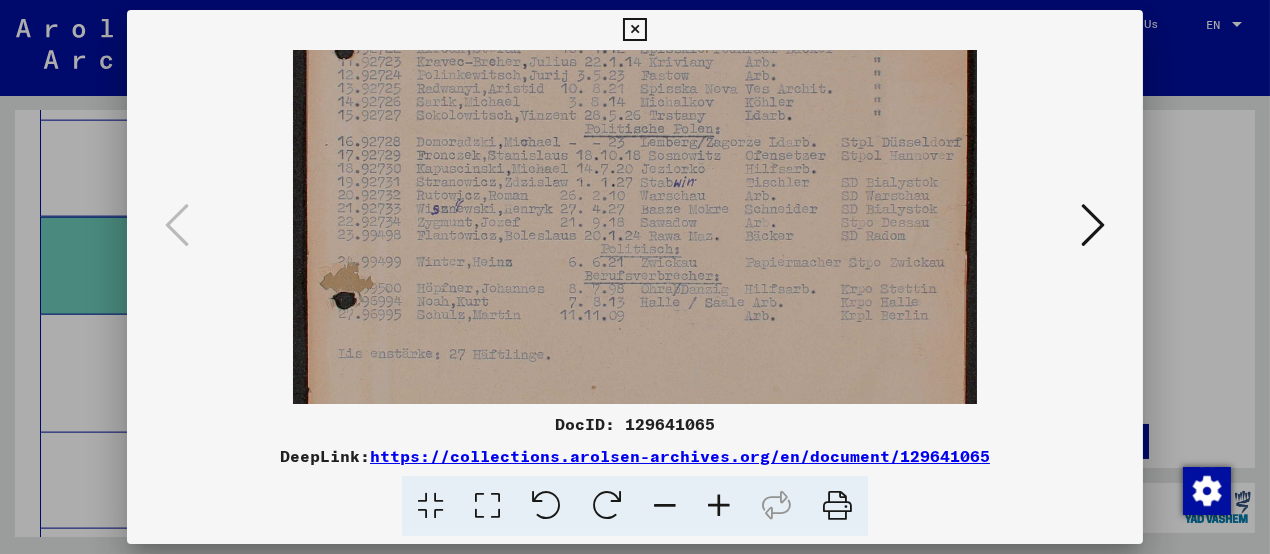 drag, startPoint x: 519, startPoint y: 295, endPoint x: 516, endPoint y: 143, distance: 152.0296 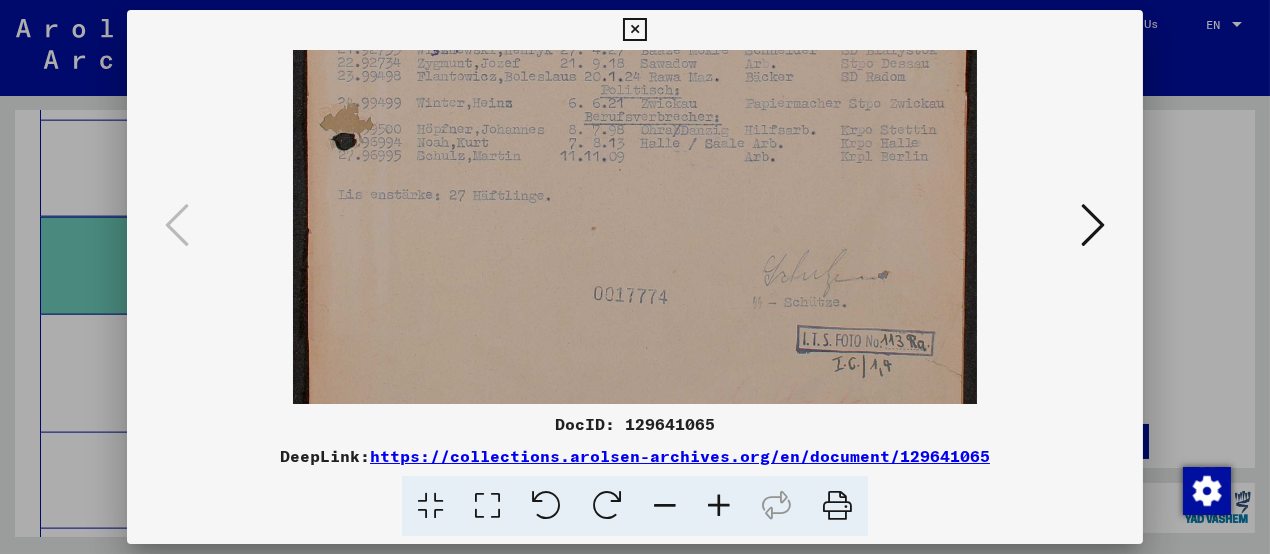 drag, startPoint x: 873, startPoint y: 301, endPoint x: 1038, endPoint y: 140, distance: 230.53416 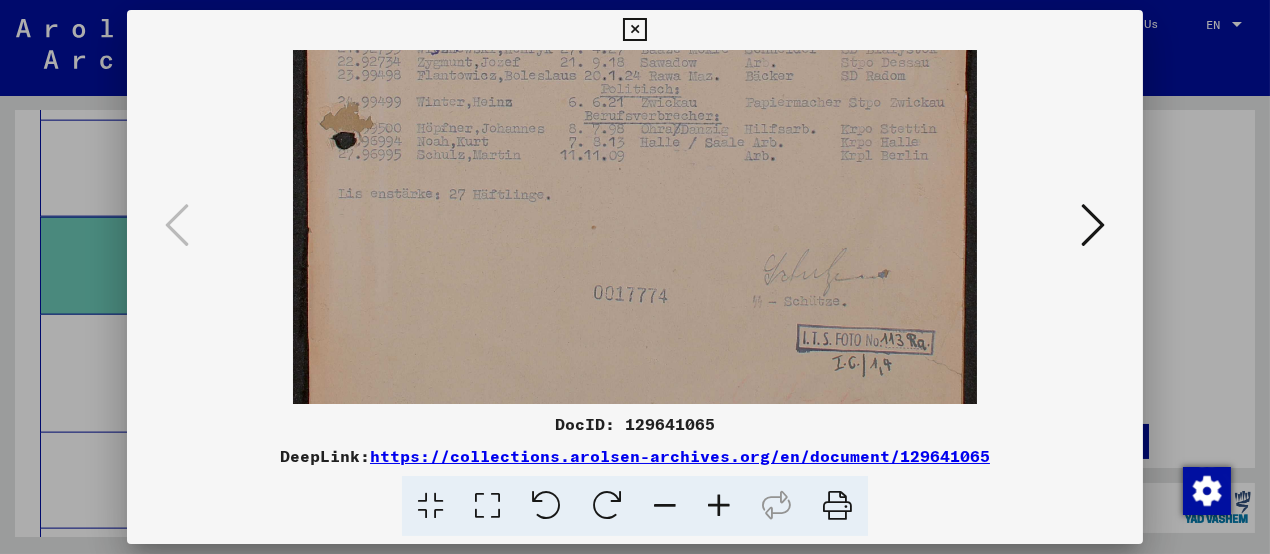 click at bounding box center (1093, 226) 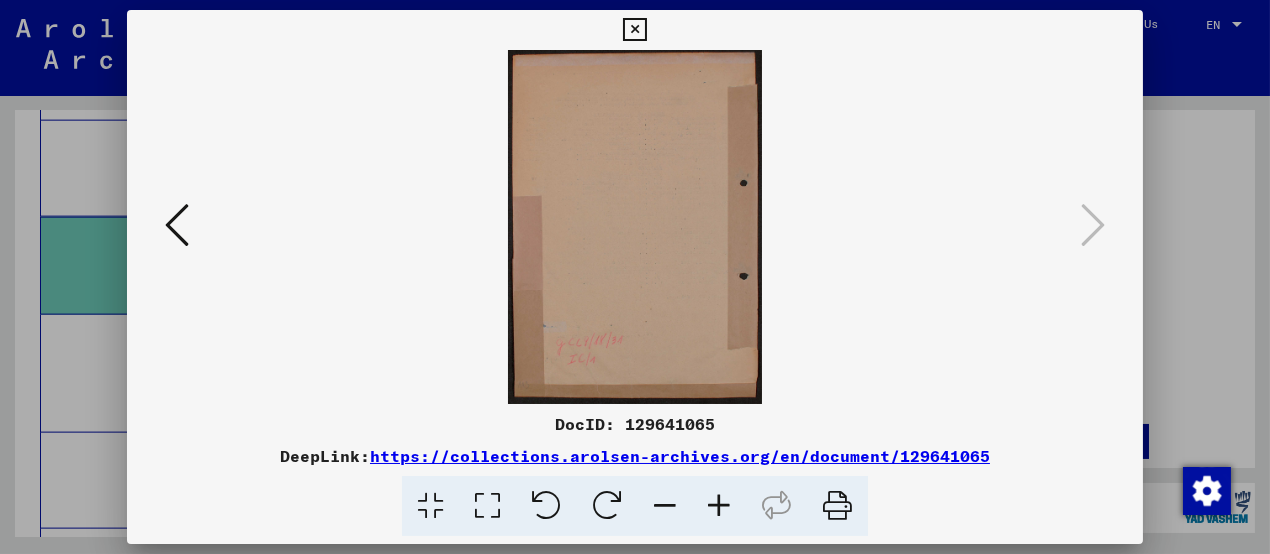 click at bounding box center [635, 277] 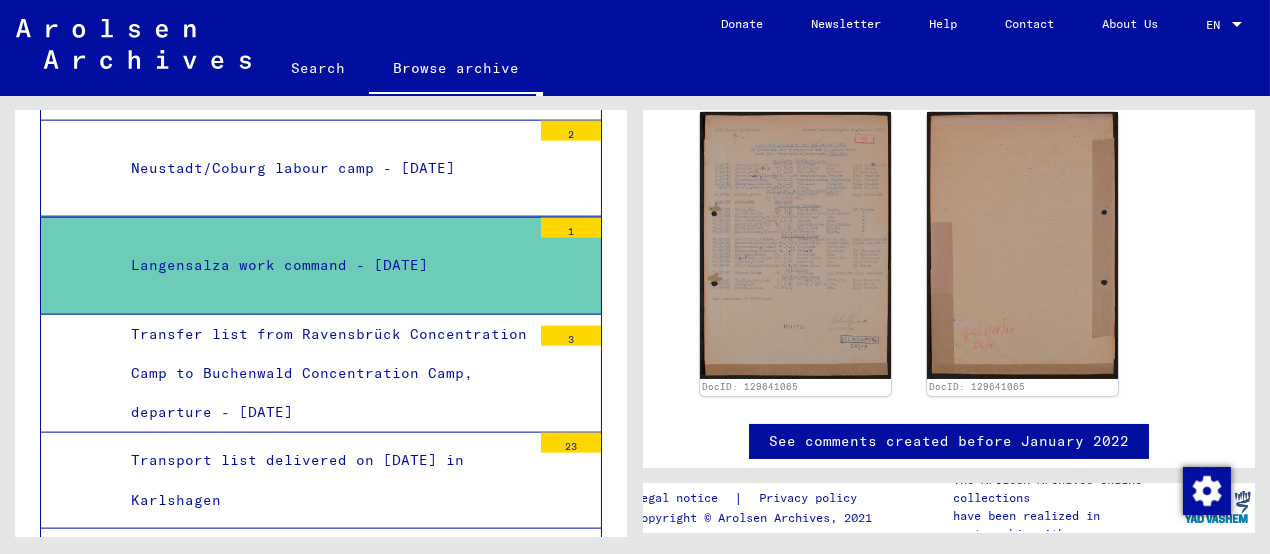 click on "Transfer list from Ravensbrück Concentration Camp to Buchenwald      Concentration Camp, departure - [DATE]" at bounding box center [323, 374] 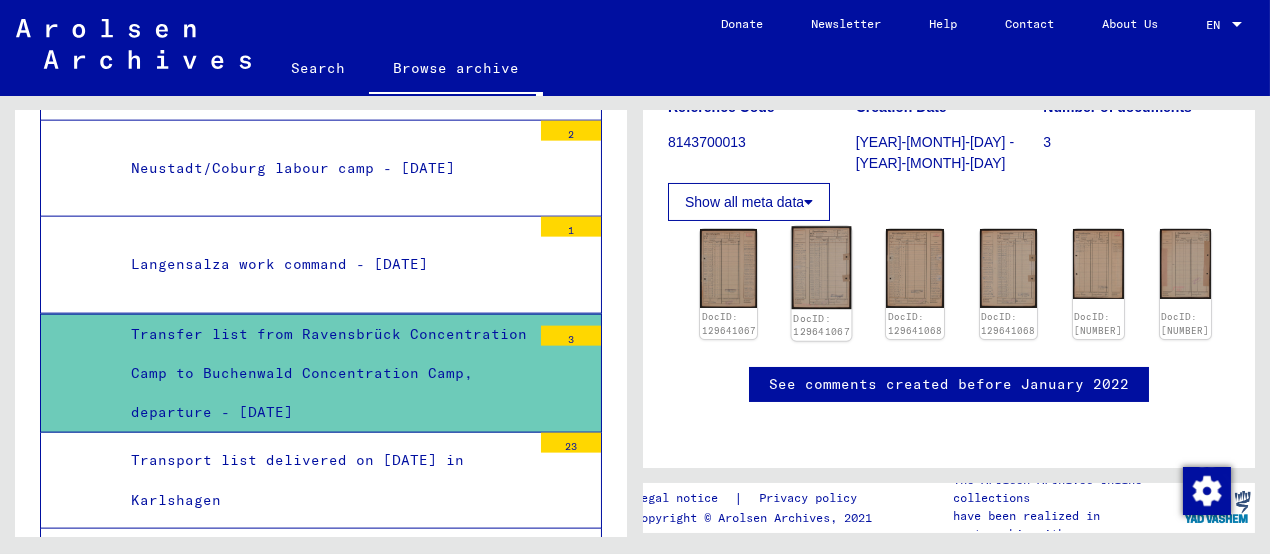scroll, scrollTop: 300, scrollLeft: 0, axis: vertical 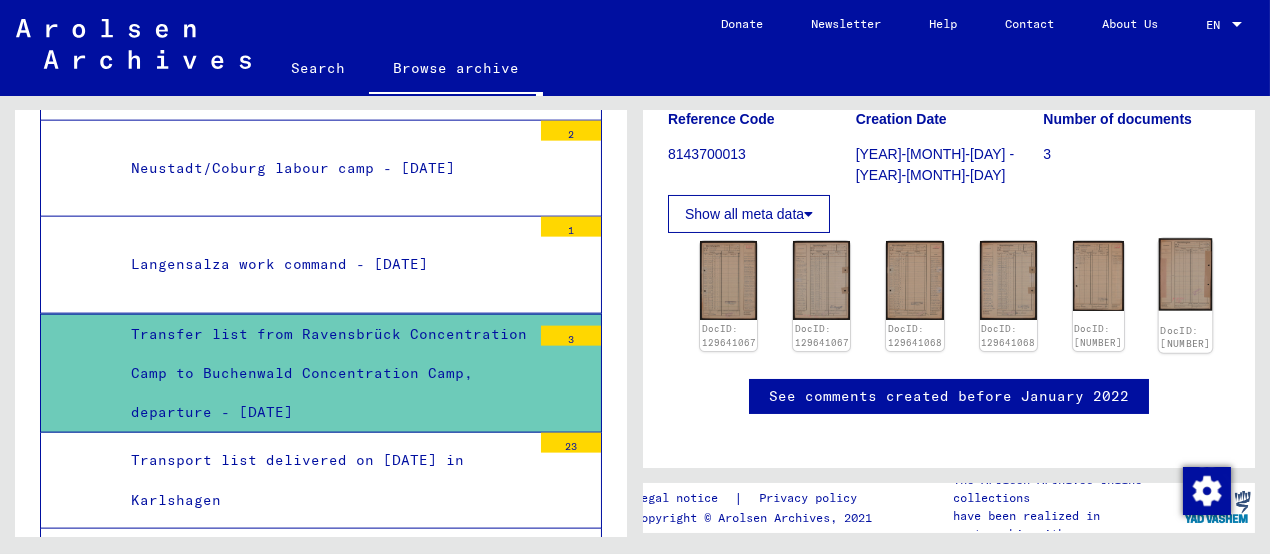 click 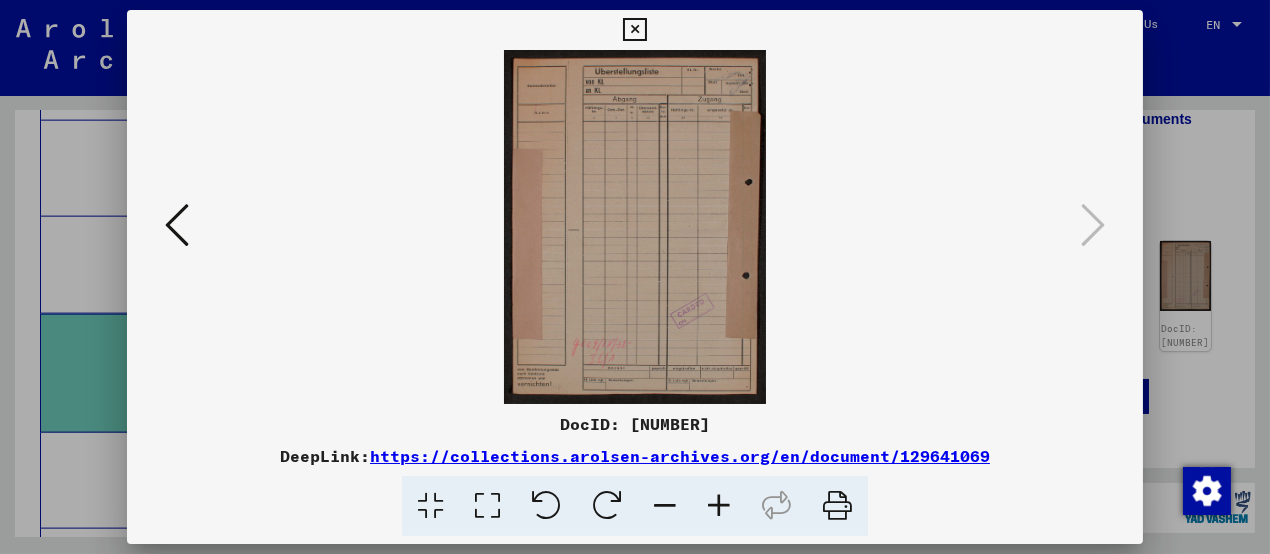 click at bounding box center [177, 225] 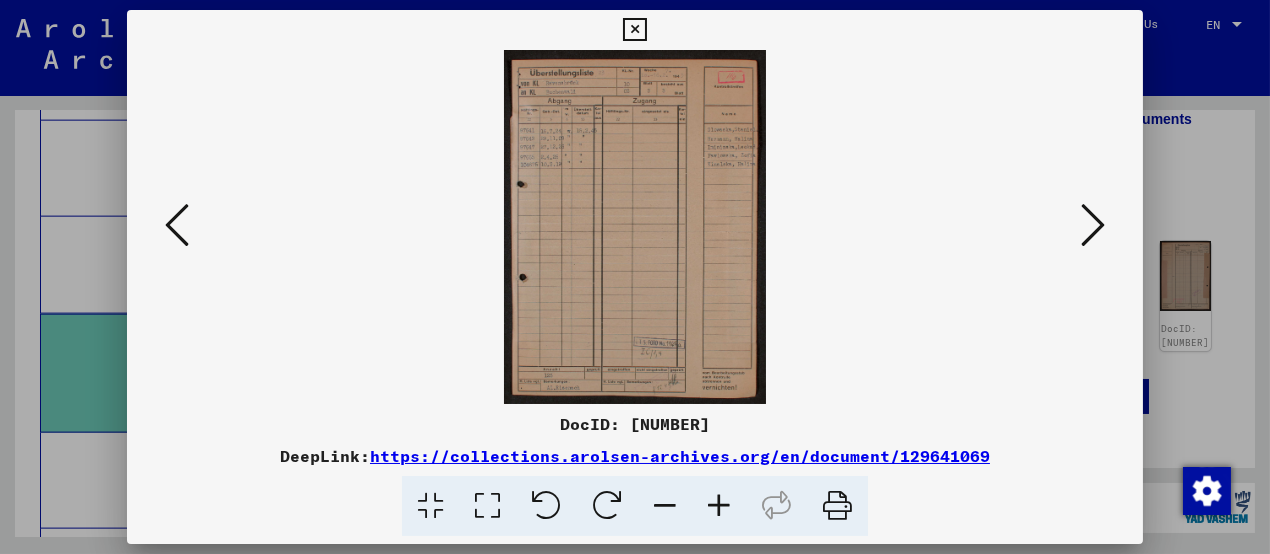 click at bounding box center (719, 506) 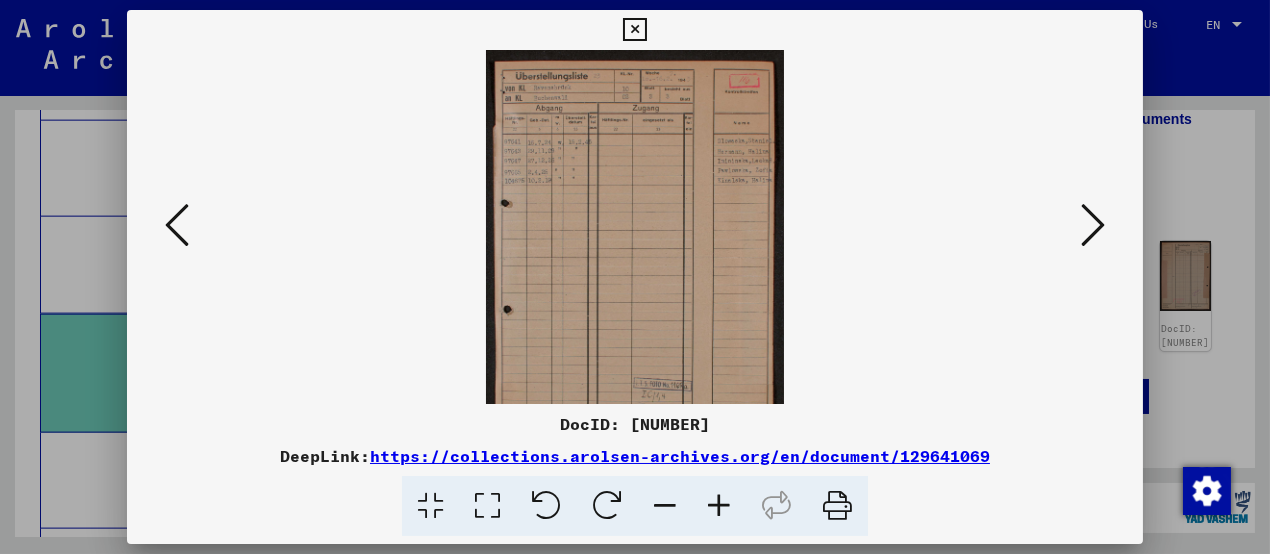 click at bounding box center (719, 506) 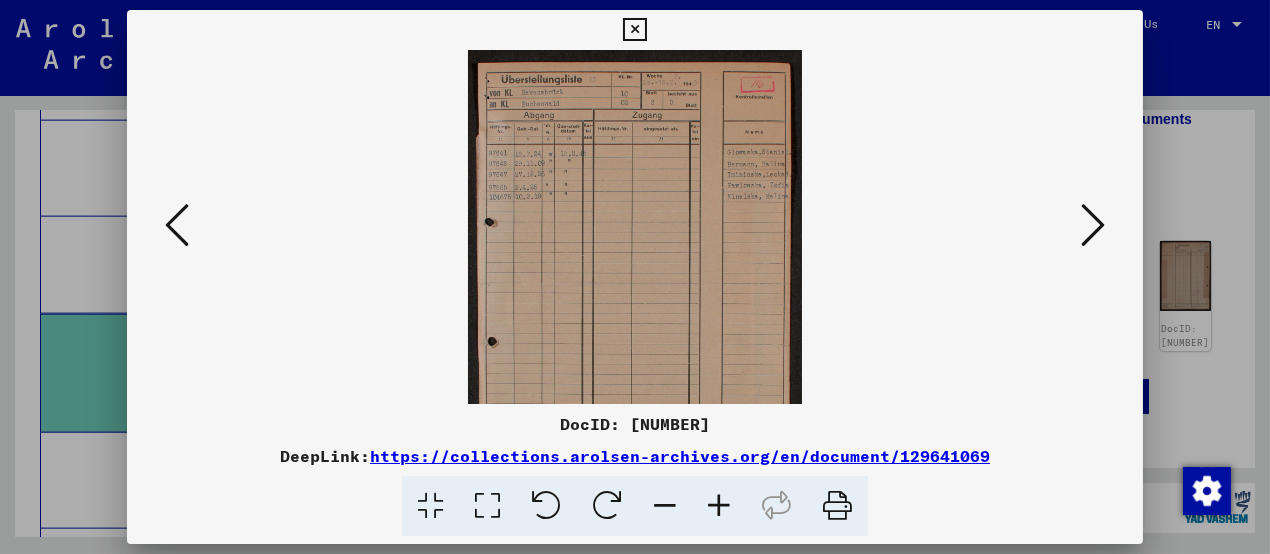 click at bounding box center [719, 506] 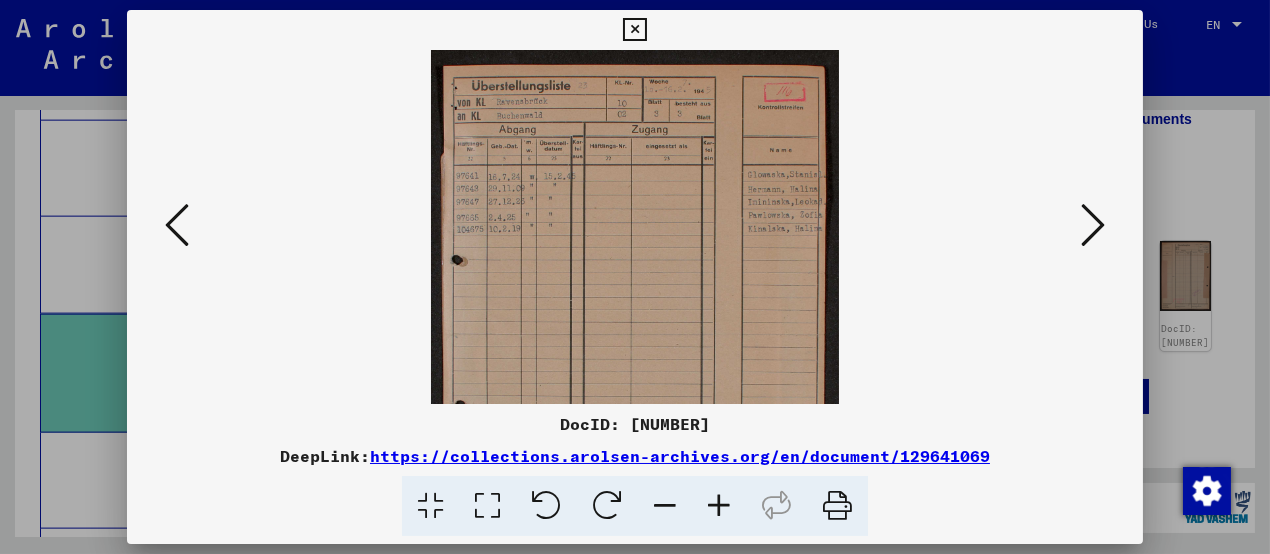 click at bounding box center [719, 506] 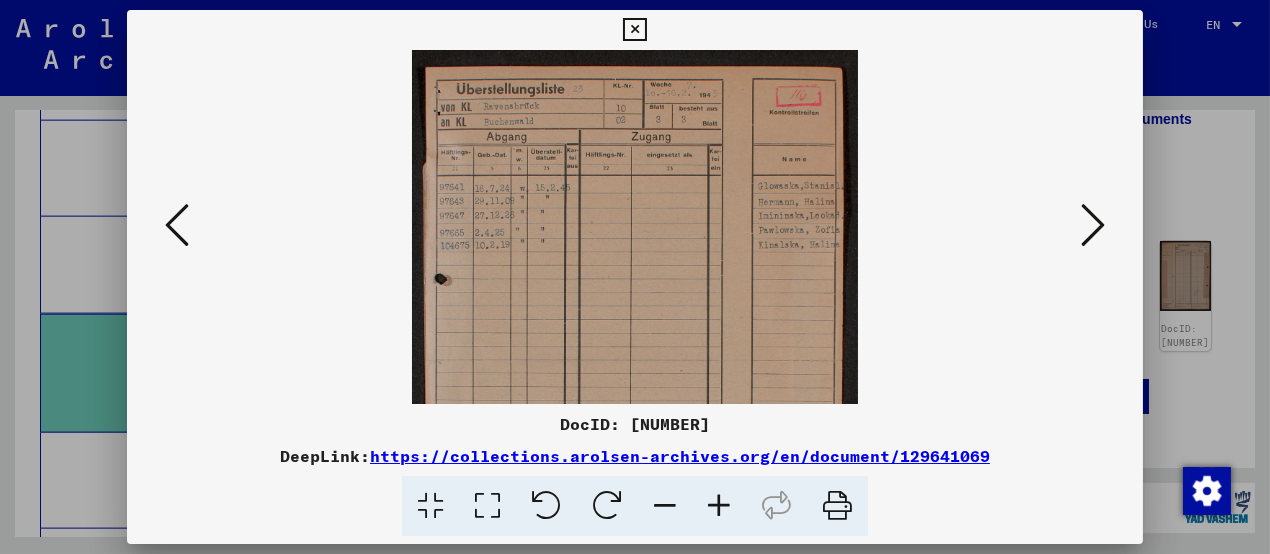 click at bounding box center [719, 506] 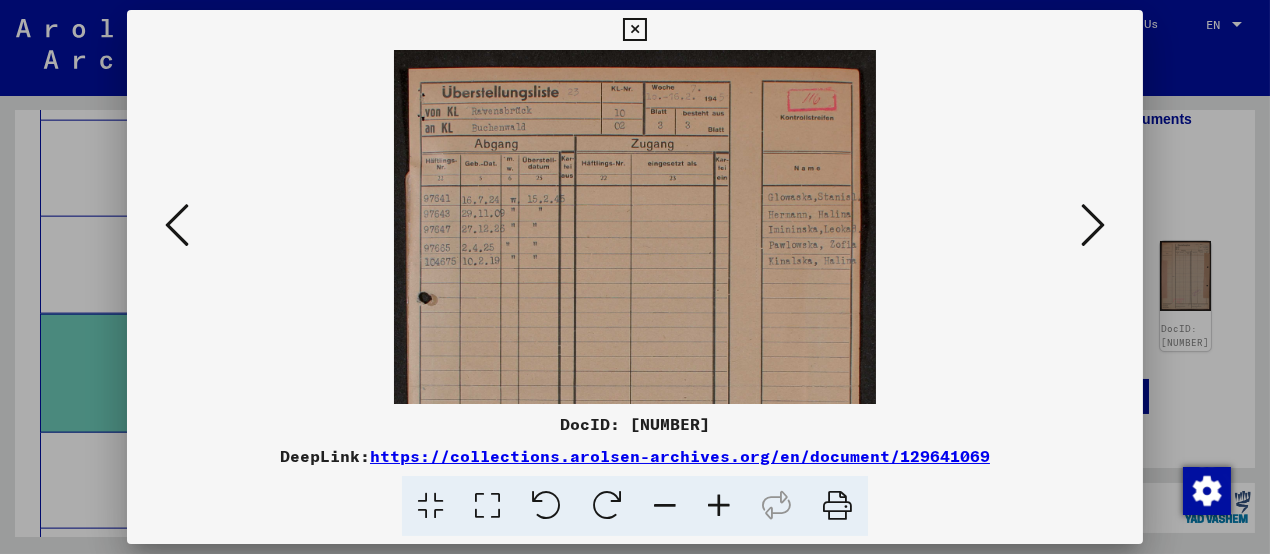 click at bounding box center [719, 506] 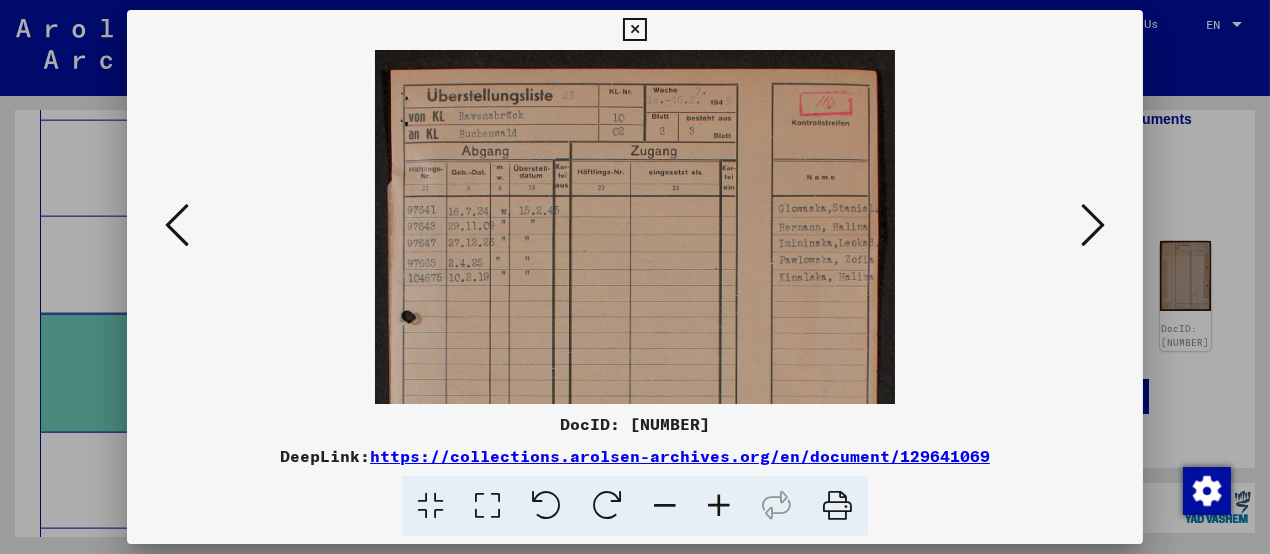 click at bounding box center (719, 506) 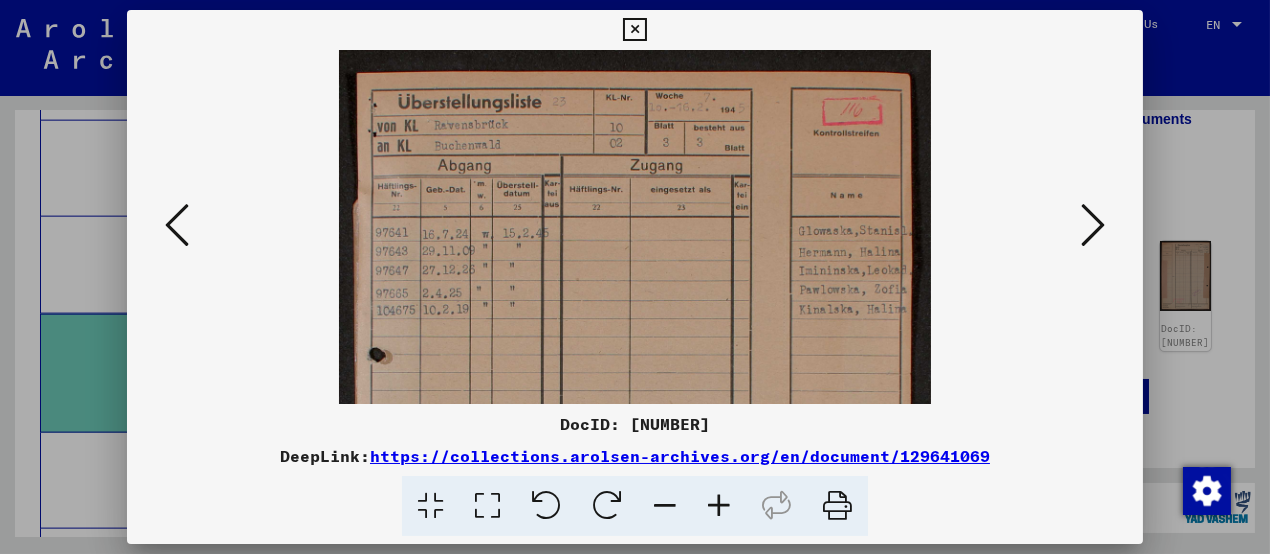 click at bounding box center (177, 225) 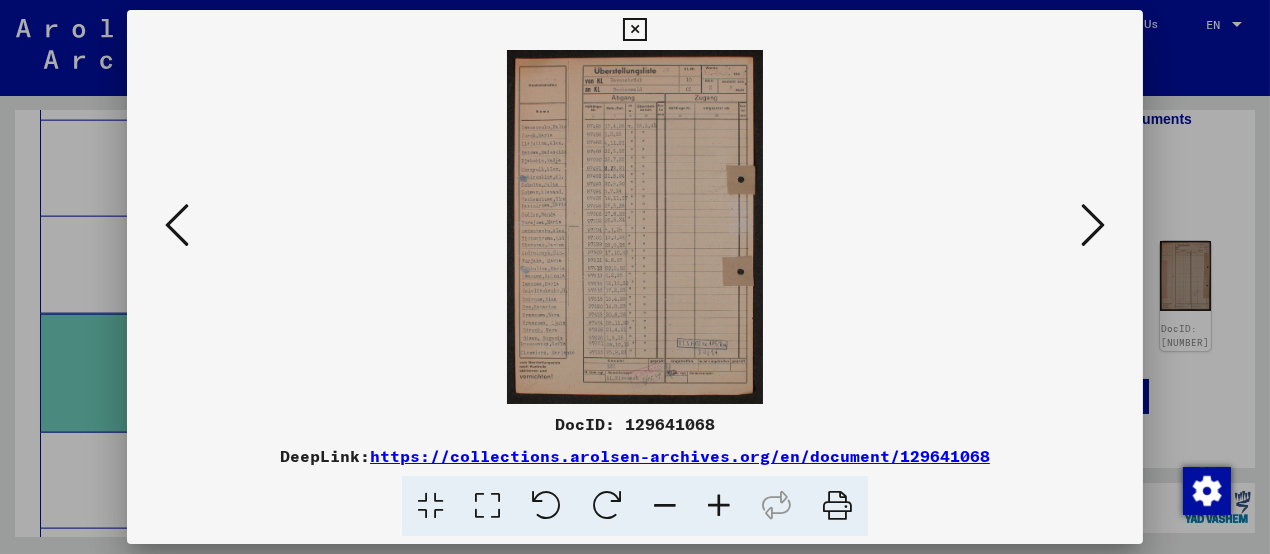 click at bounding box center (719, 506) 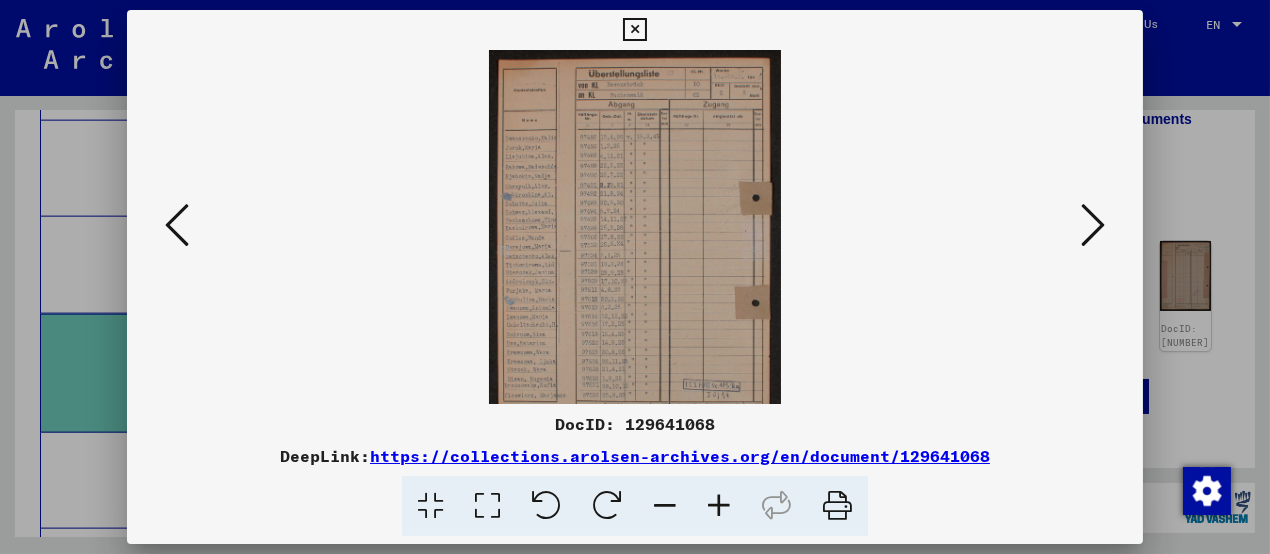 click at bounding box center (719, 506) 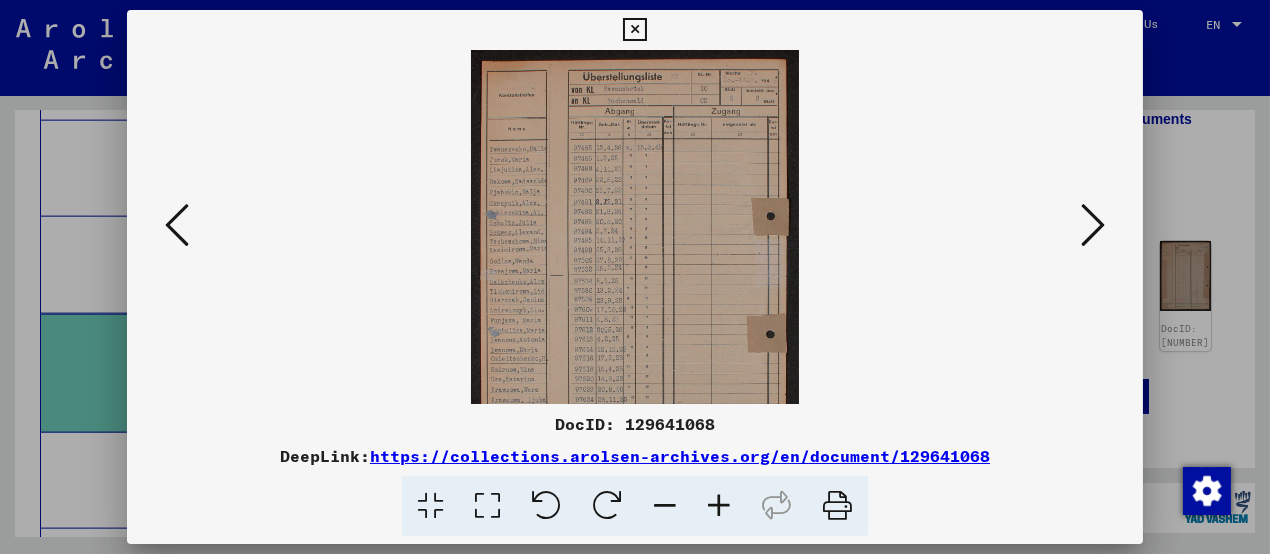 click at bounding box center (719, 506) 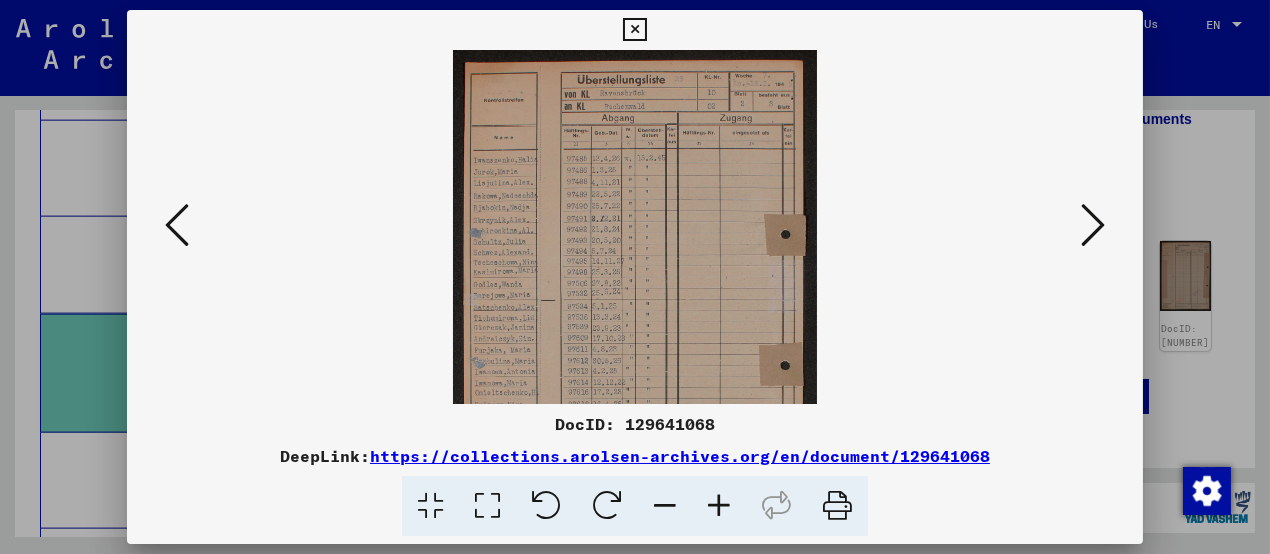 click at bounding box center [719, 506] 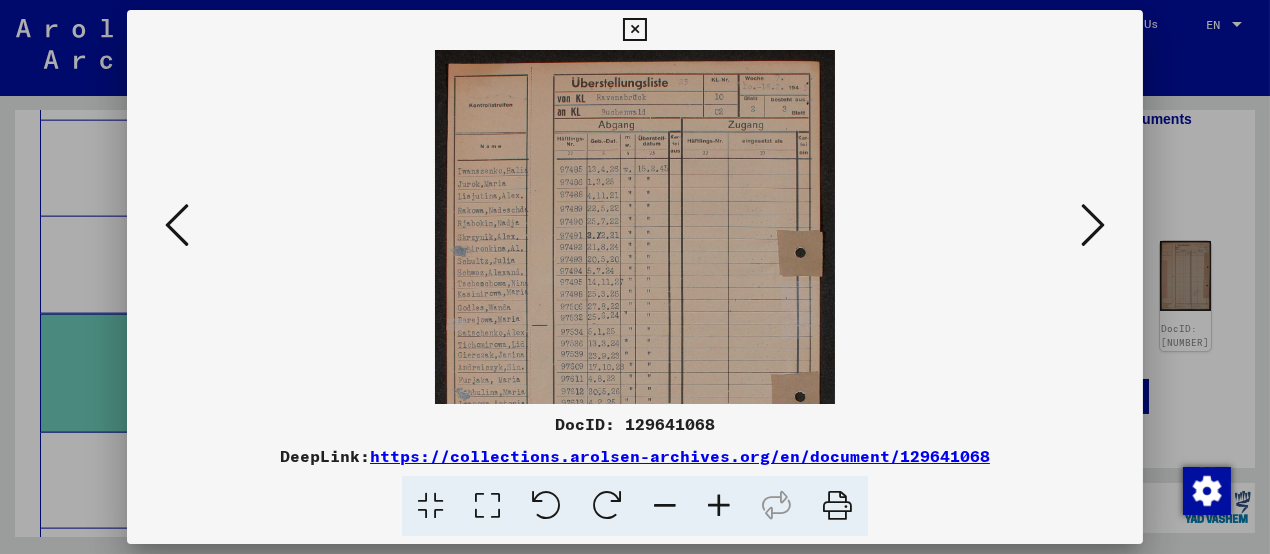 click at bounding box center (719, 506) 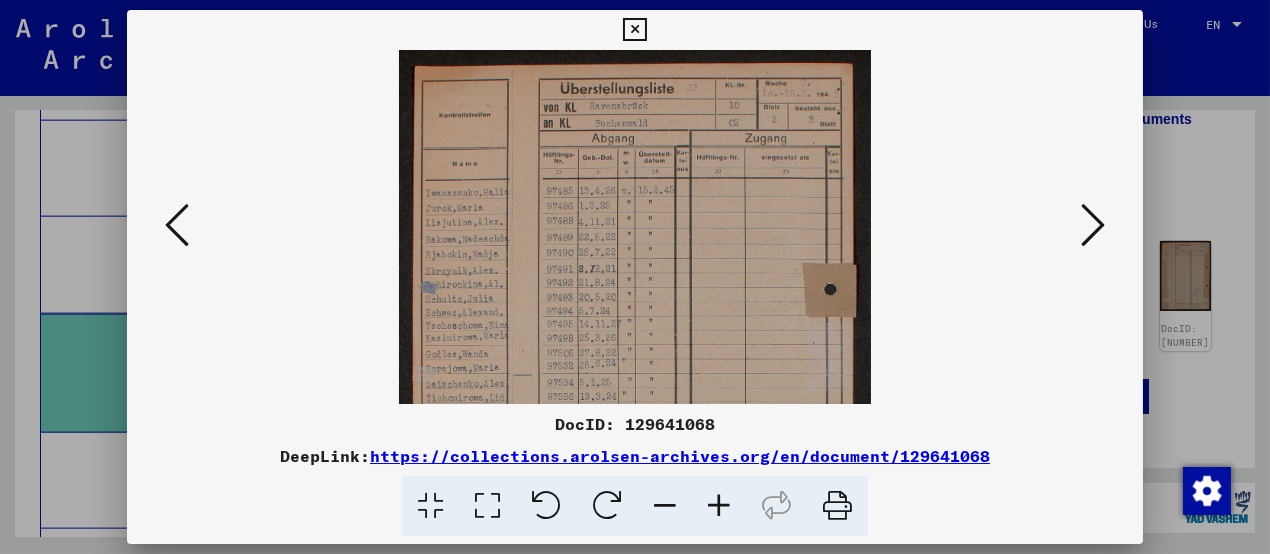 click at bounding box center (719, 506) 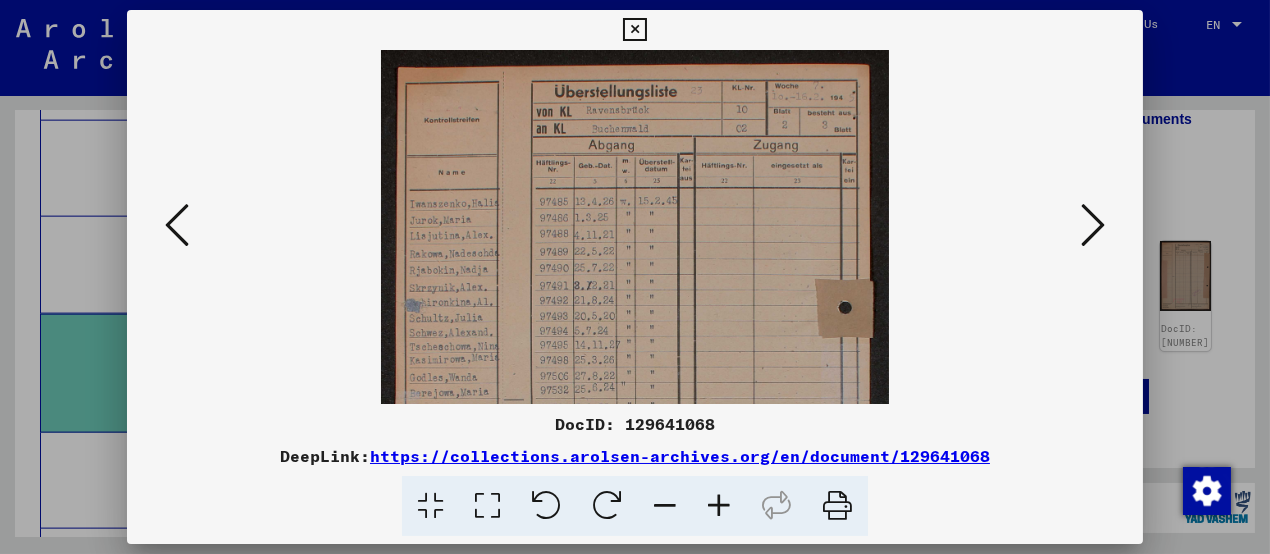 click at bounding box center (719, 506) 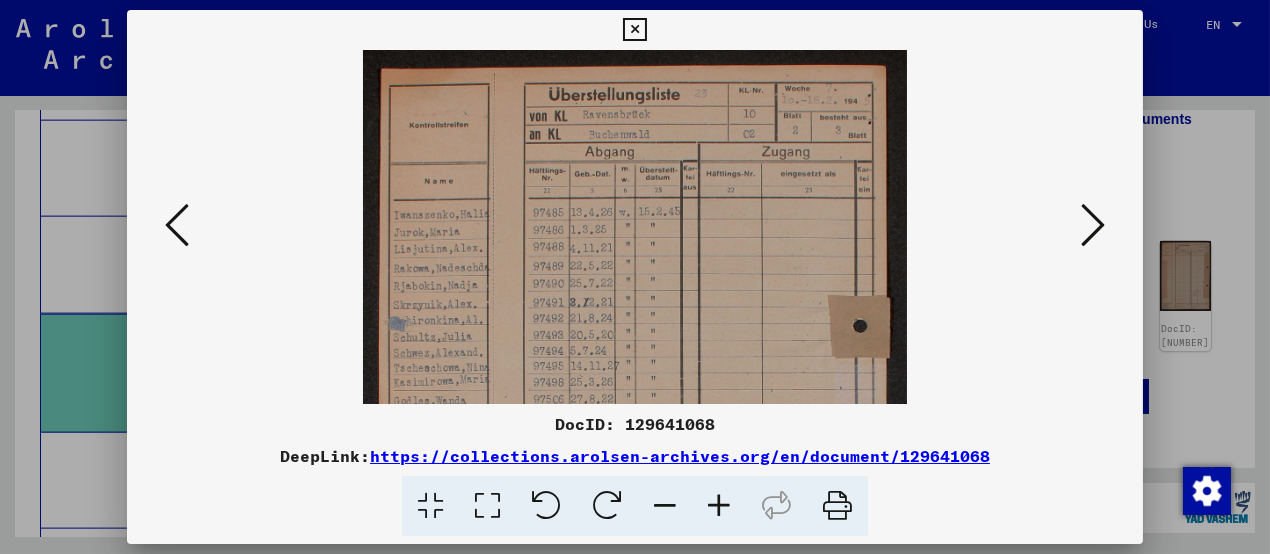 click at bounding box center [719, 506] 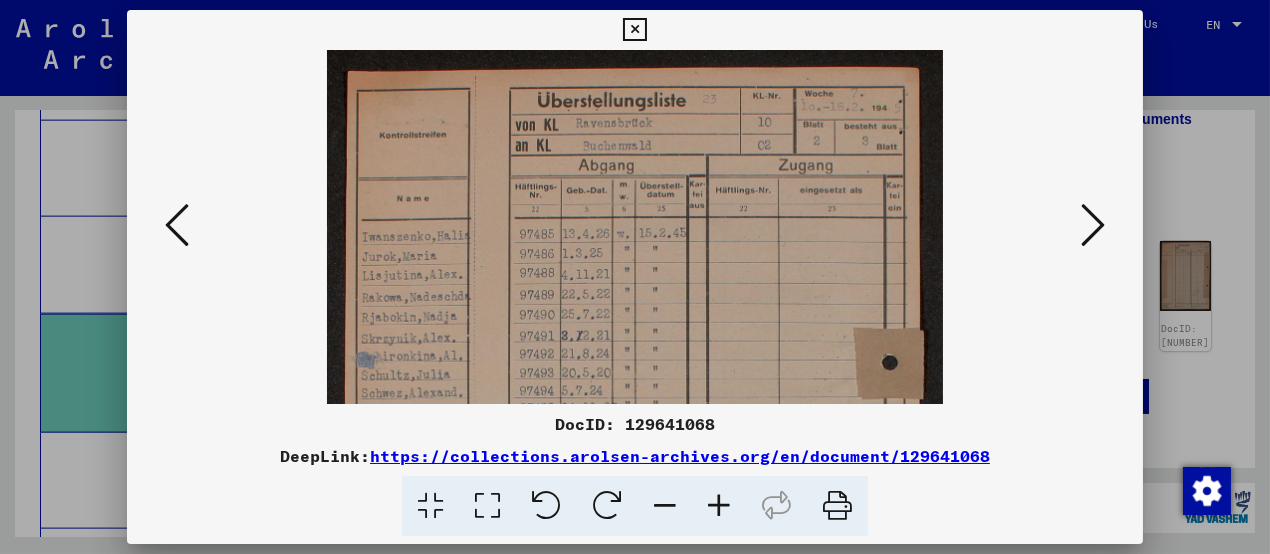 click at bounding box center [719, 506] 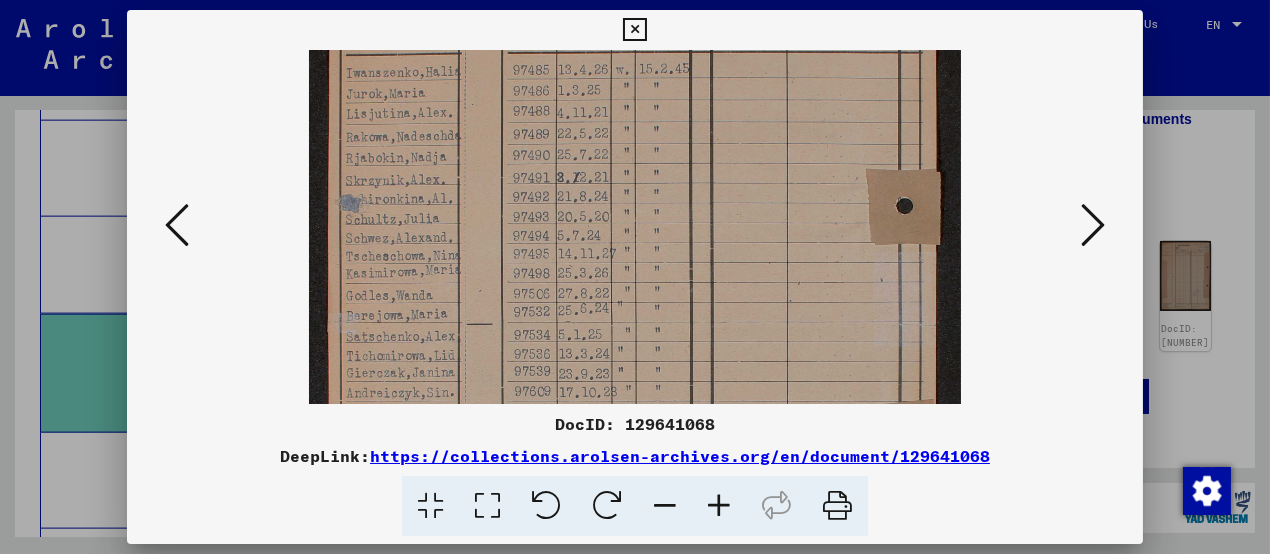 drag, startPoint x: 672, startPoint y: 308, endPoint x: 708, endPoint y: 134, distance: 177.68512 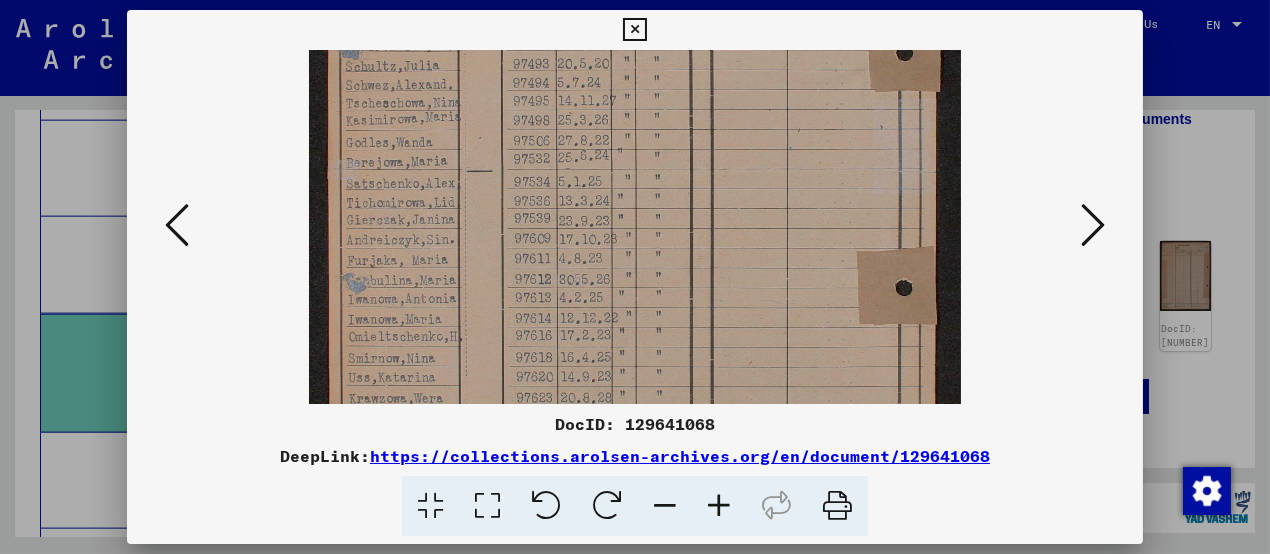 drag, startPoint x: 663, startPoint y: 241, endPoint x: 679, endPoint y: 147, distance: 95.35198 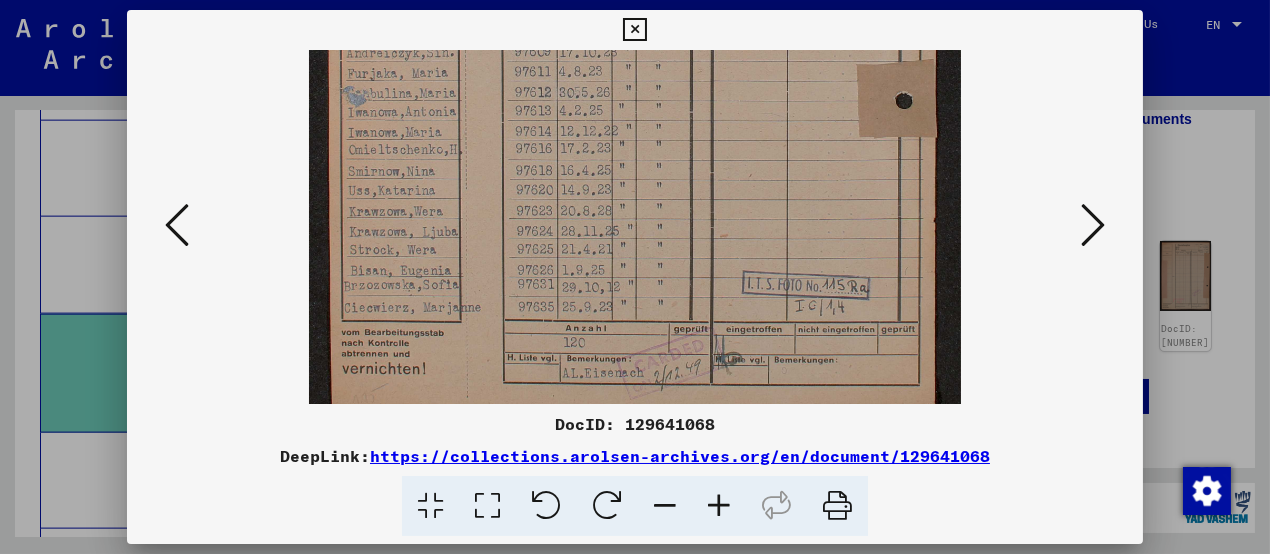 click at bounding box center [635, -13] 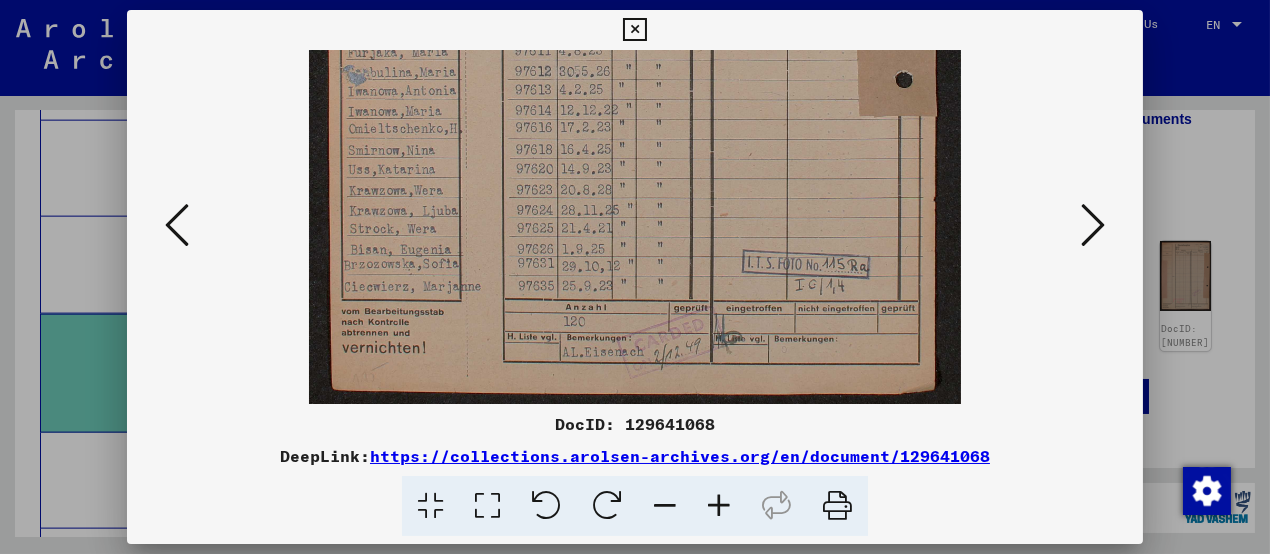 scroll, scrollTop: 550, scrollLeft: 0, axis: vertical 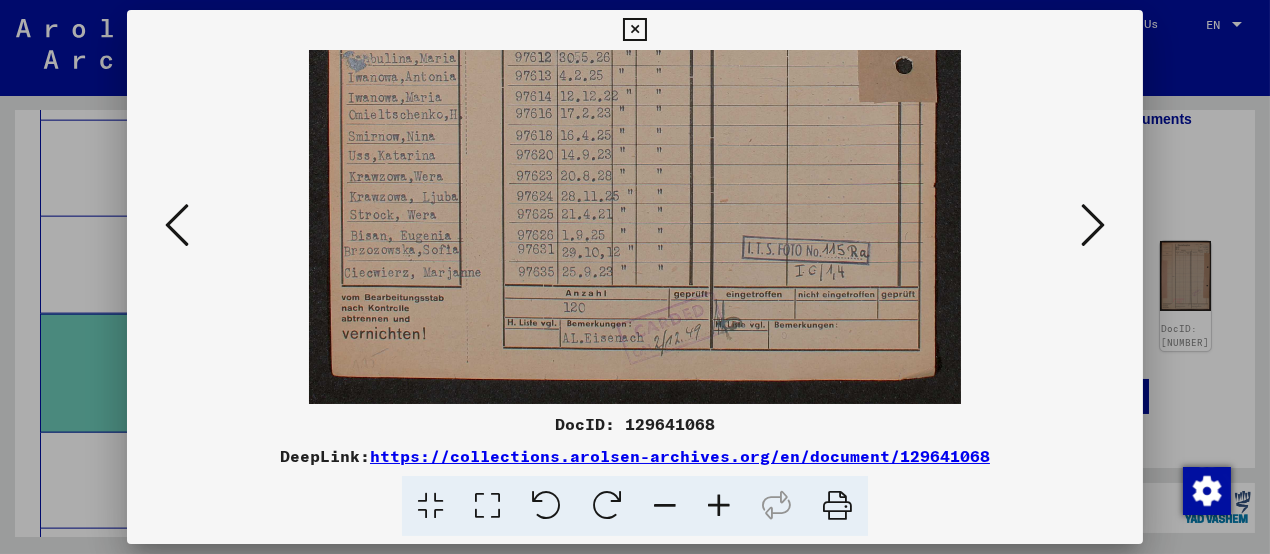 drag, startPoint x: 658, startPoint y: 210, endPoint x: 661, endPoint y: 144, distance: 66.068146 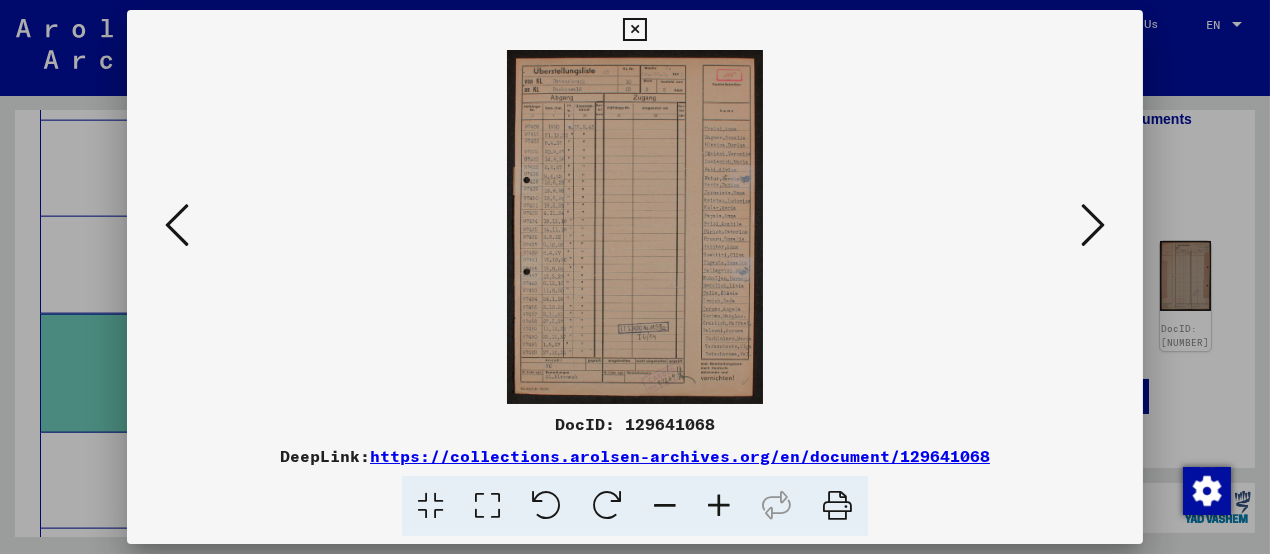 scroll, scrollTop: 0, scrollLeft: 0, axis: both 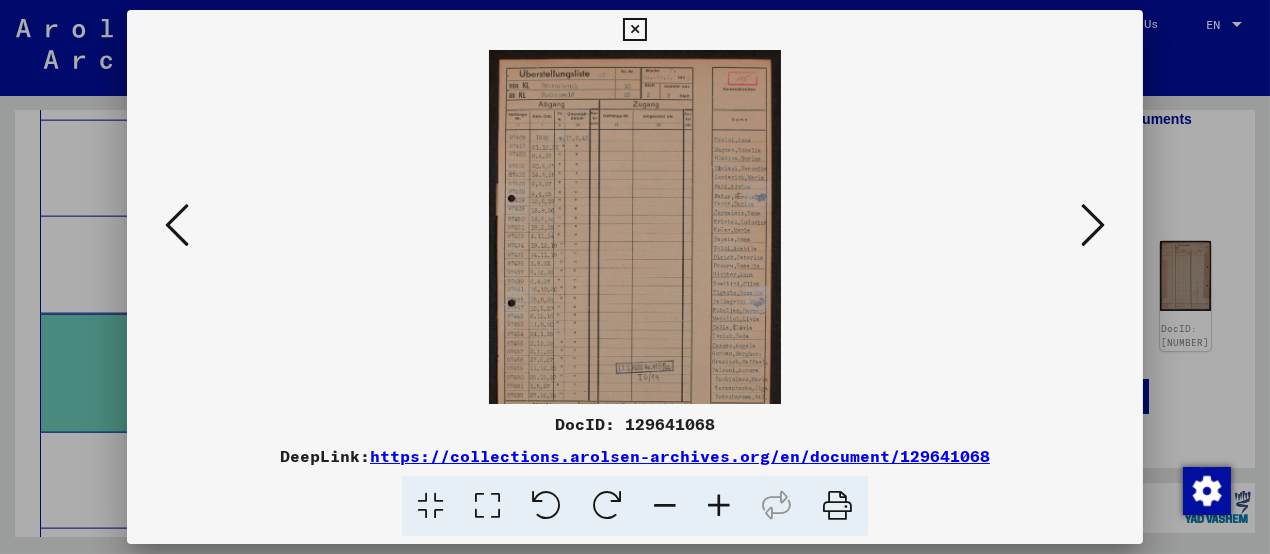 click at bounding box center (719, 506) 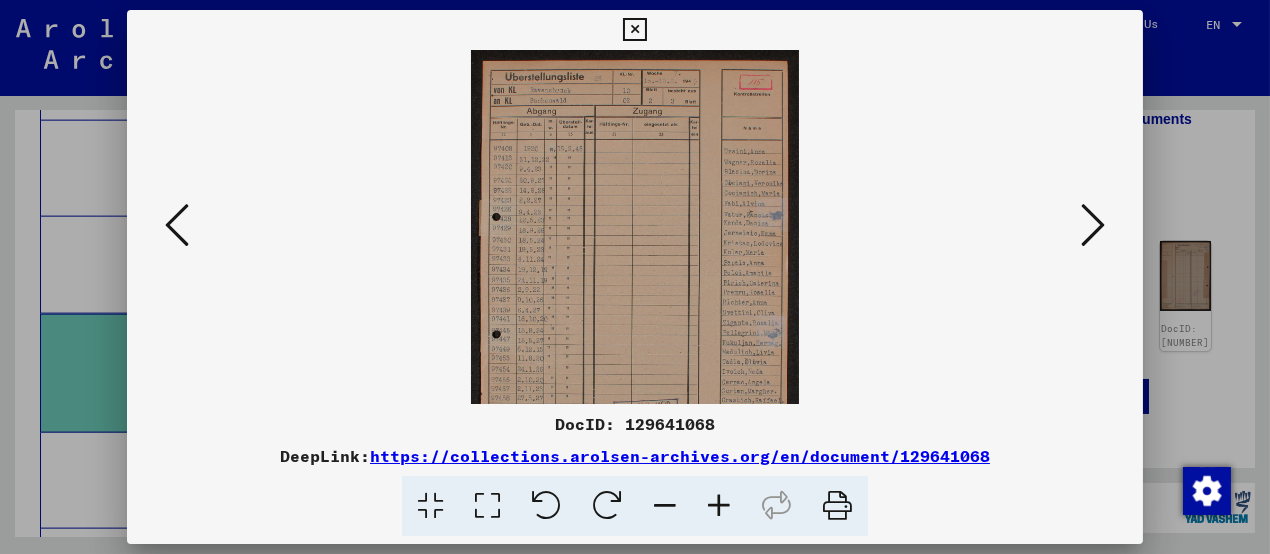 click at bounding box center [719, 506] 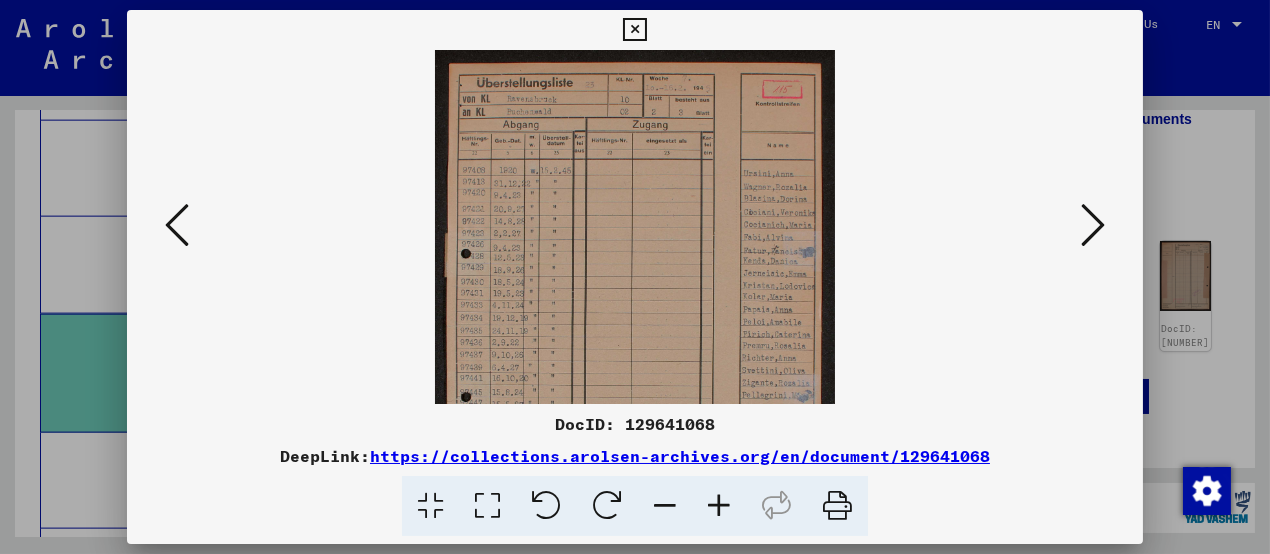 click at bounding box center [719, 506] 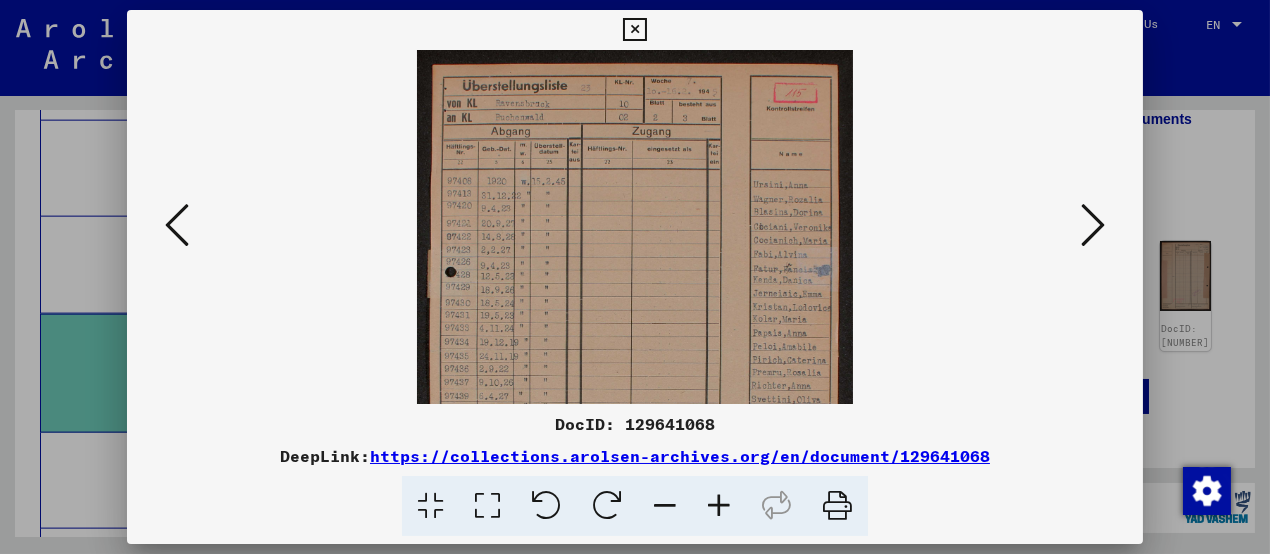 click at bounding box center [719, 506] 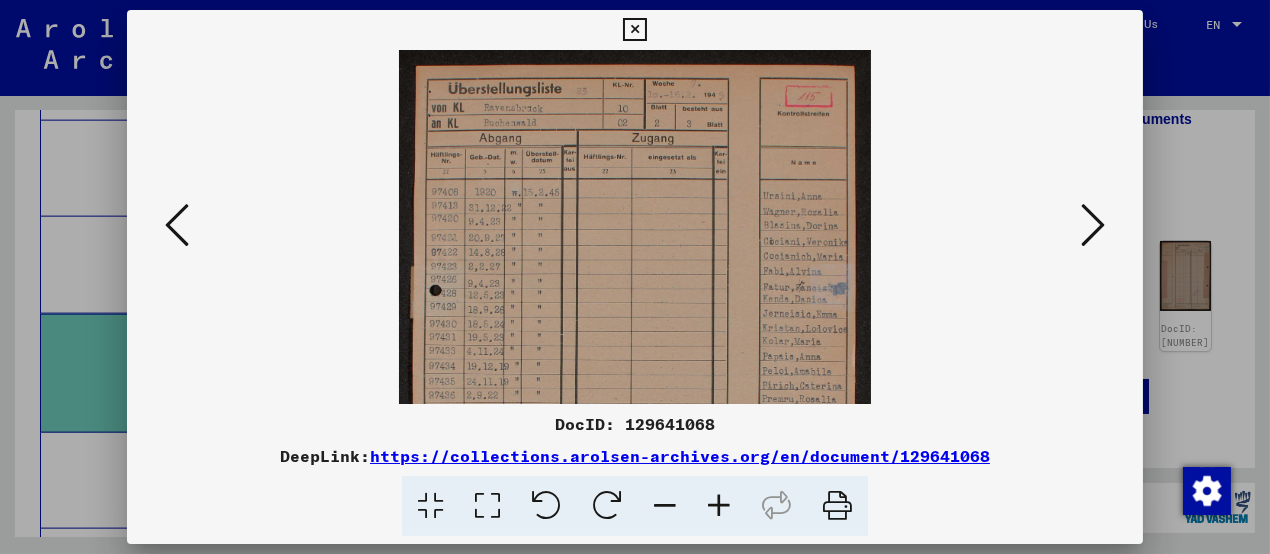 click at bounding box center (719, 506) 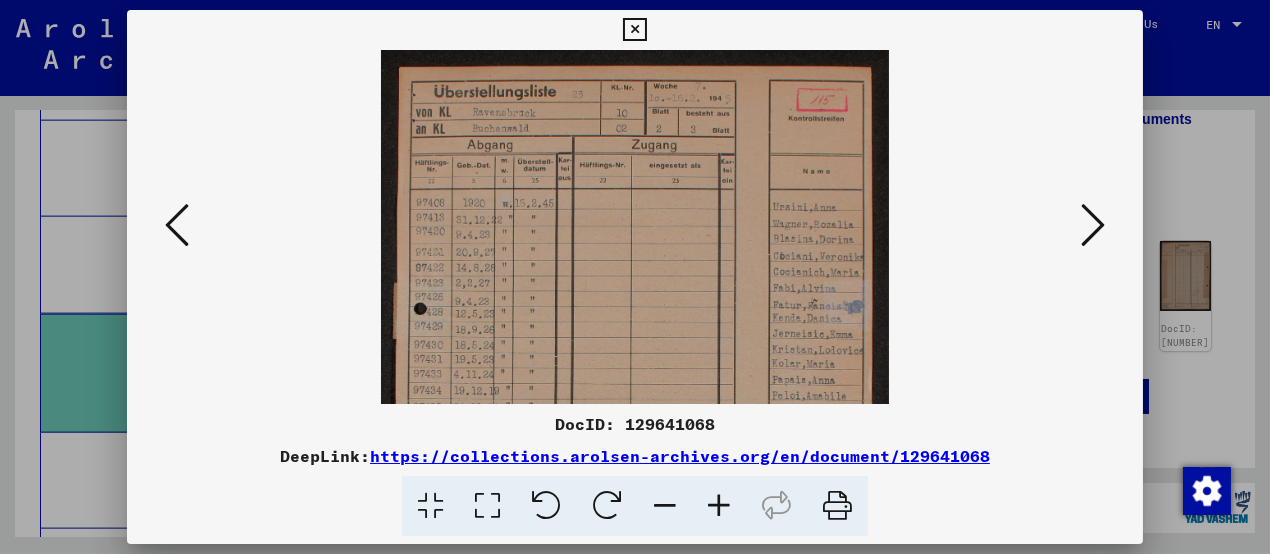 click at bounding box center (719, 506) 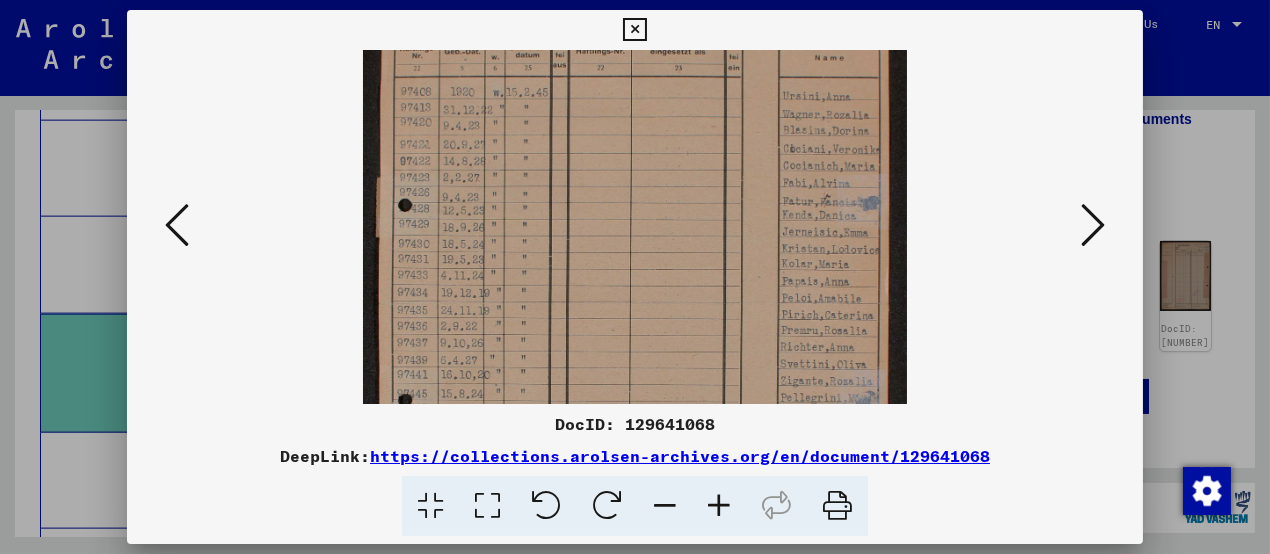 drag, startPoint x: 651, startPoint y: 341, endPoint x: 651, endPoint y: 220, distance: 121 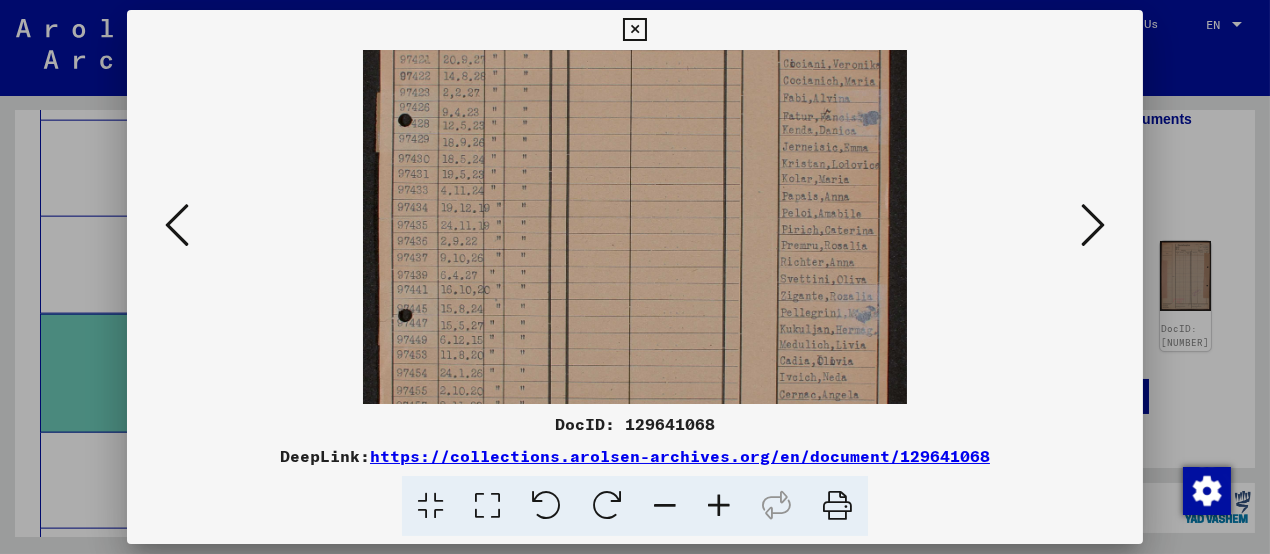 drag, startPoint x: 643, startPoint y: 271, endPoint x: 642, endPoint y: 195, distance: 76.00658 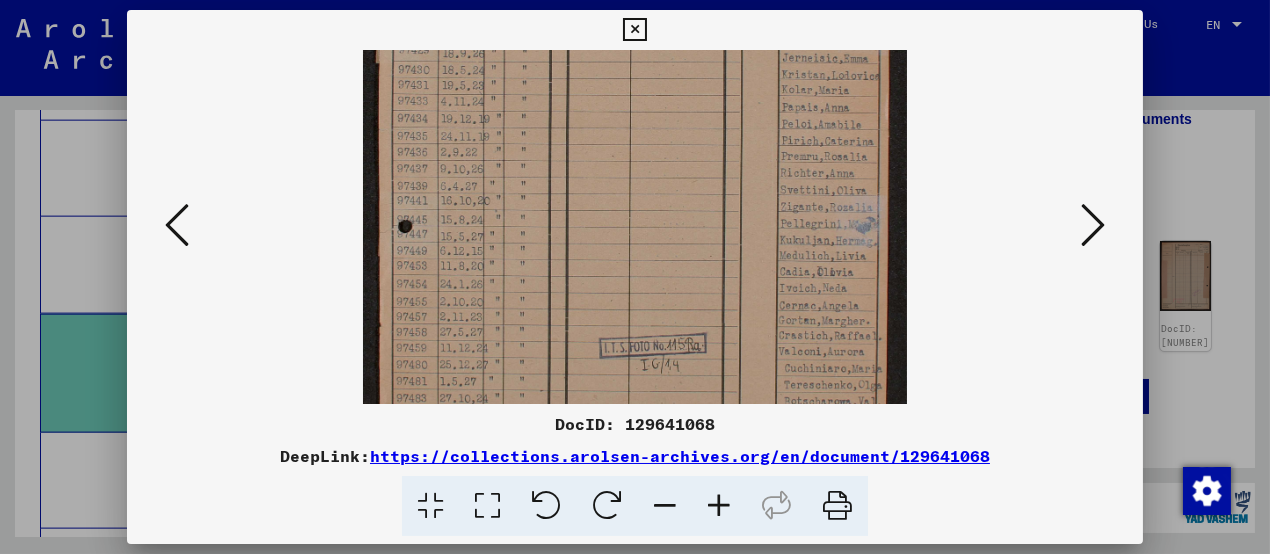 drag, startPoint x: 642, startPoint y: 317, endPoint x: 643, endPoint y: 236, distance: 81.00617 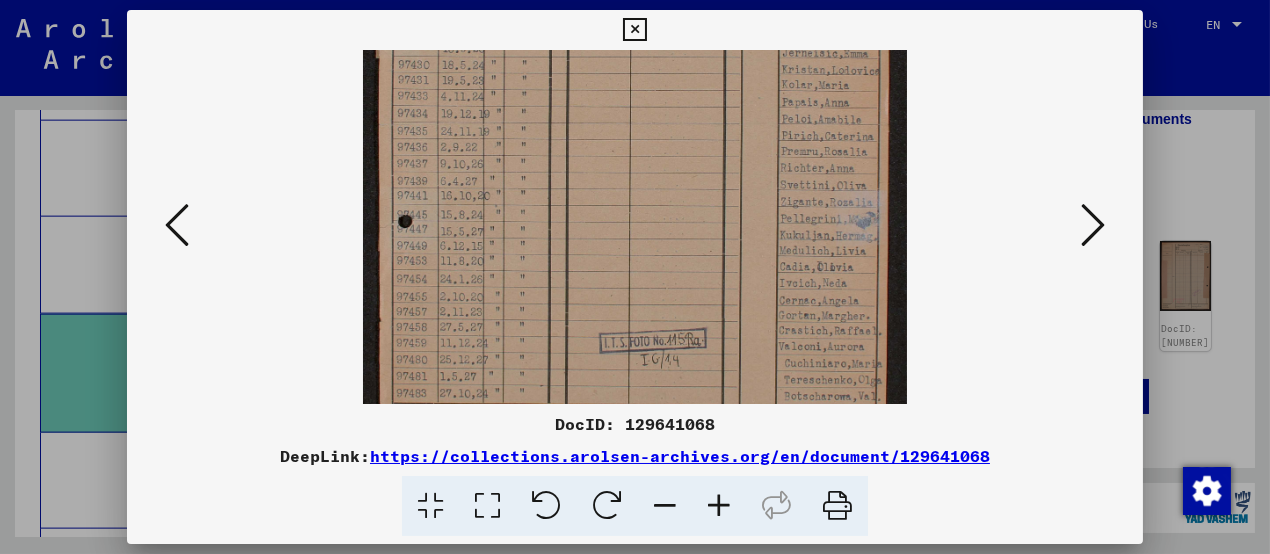 scroll, scrollTop: 379, scrollLeft: 0, axis: vertical 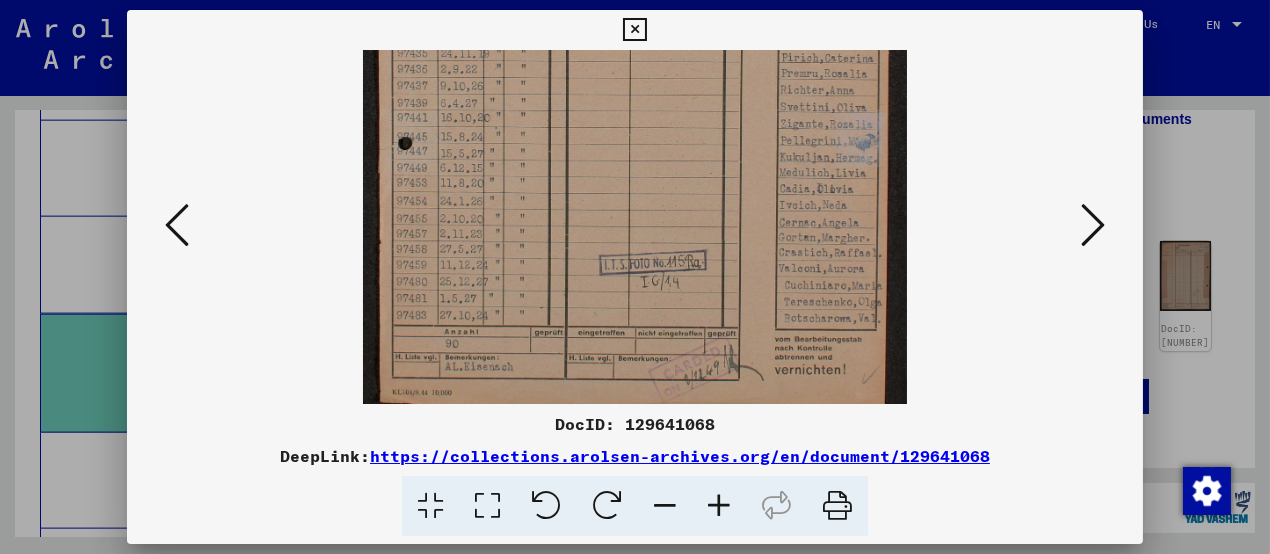drag, startPoint x: 634, startPoint y: 322, endPoint x: 644, endPoint y: 247, distance: 75.66373 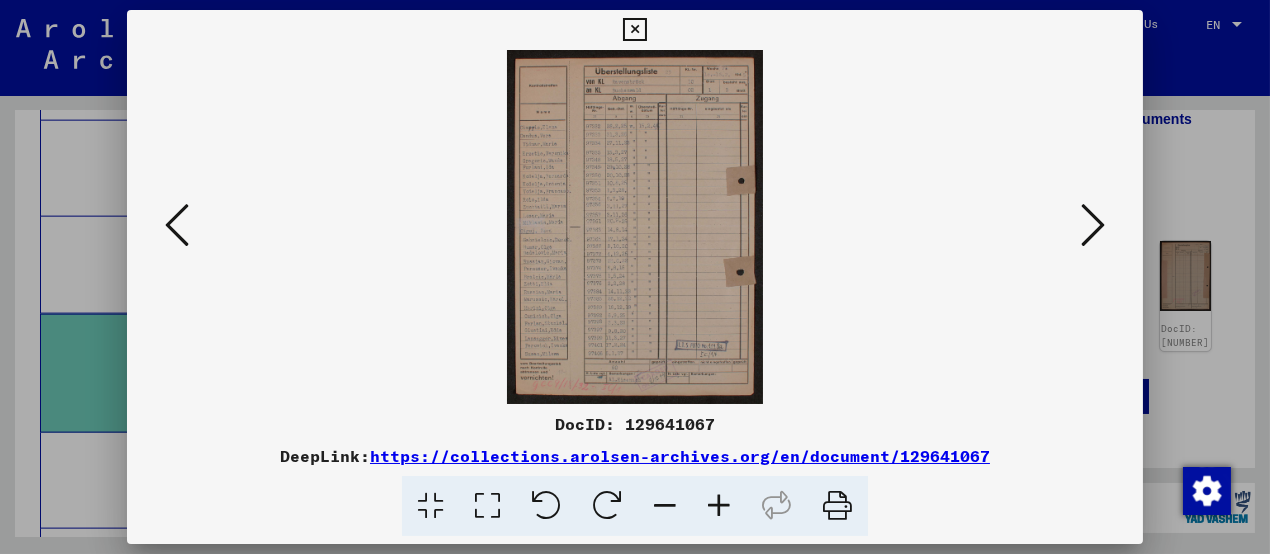 scroll, scrollTop: 0, scrollLeft: 0, axis: both 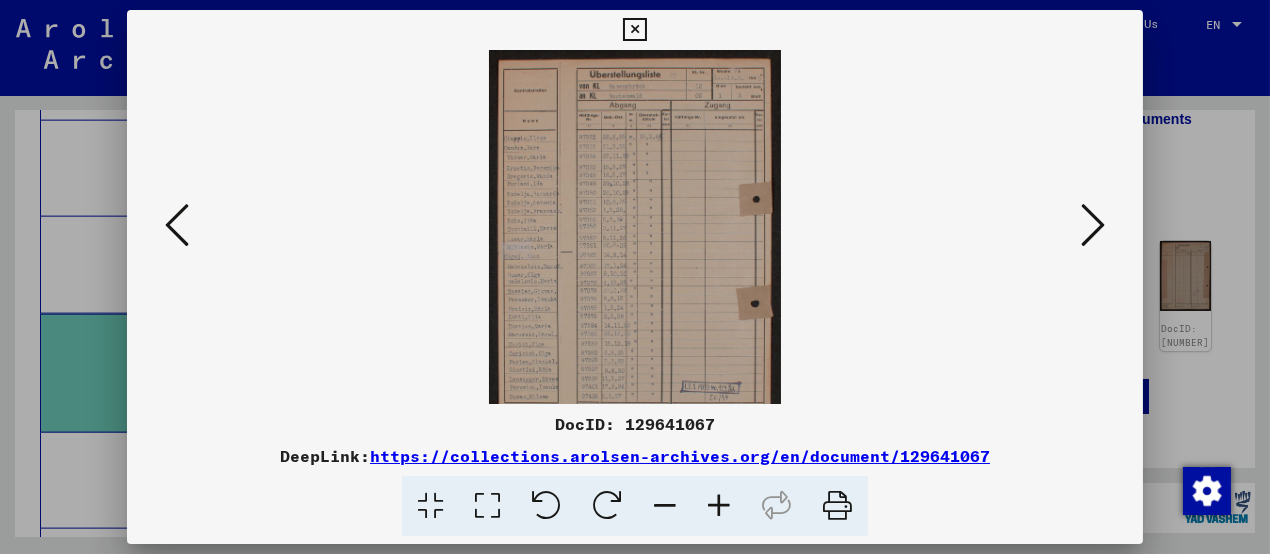 click at bounding box center (719, 506) 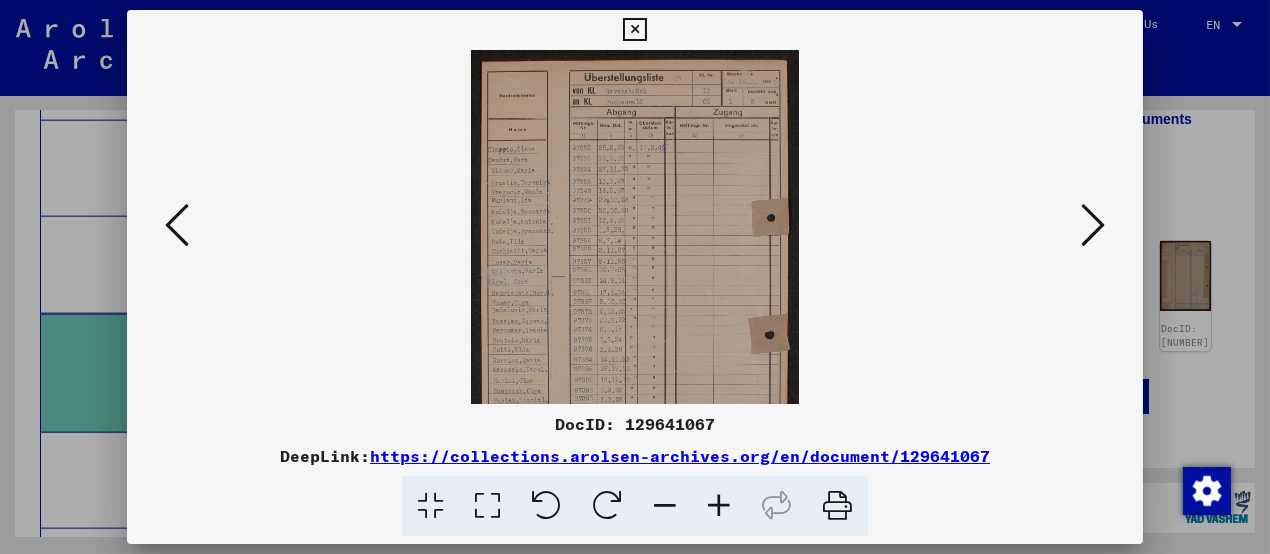 click at bounding box center [719, 506] 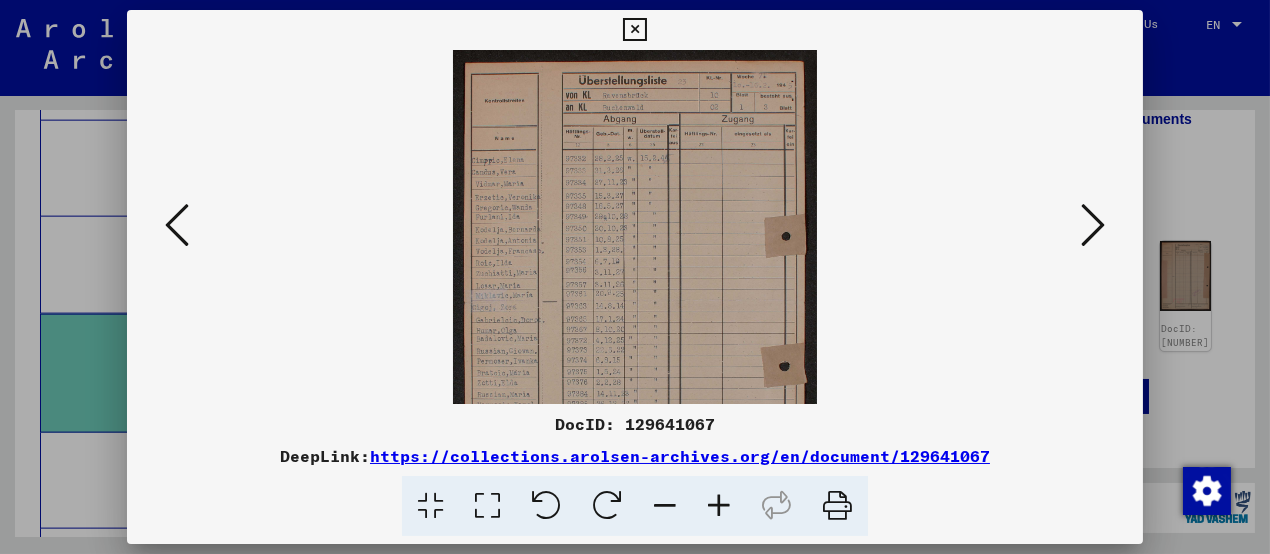 click at bounding box center [719, 506] 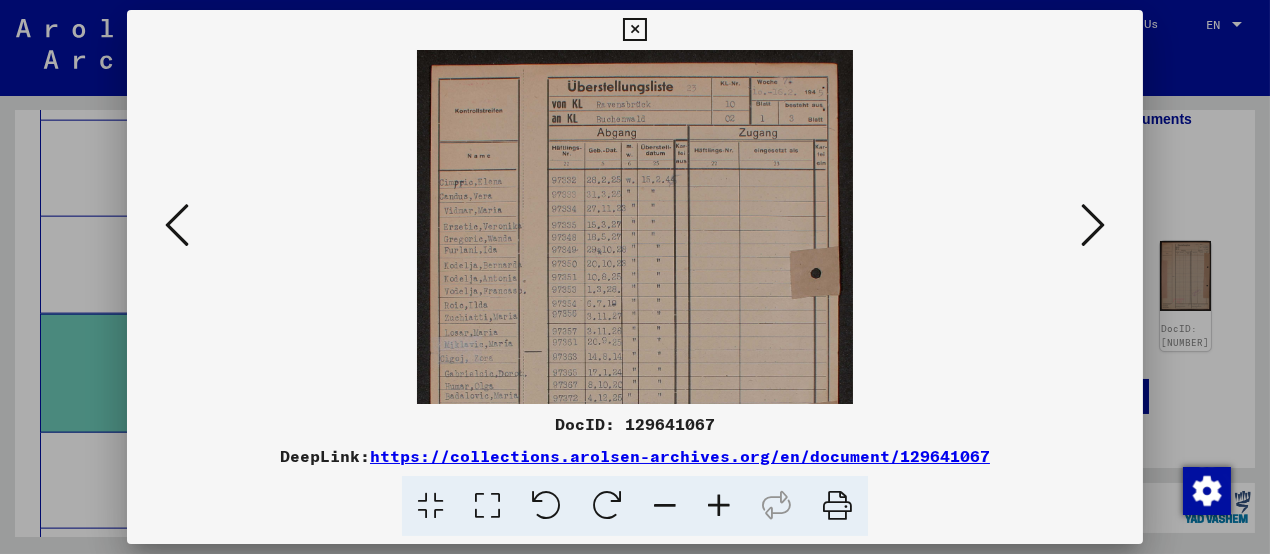click at bounding box center (719, 506) 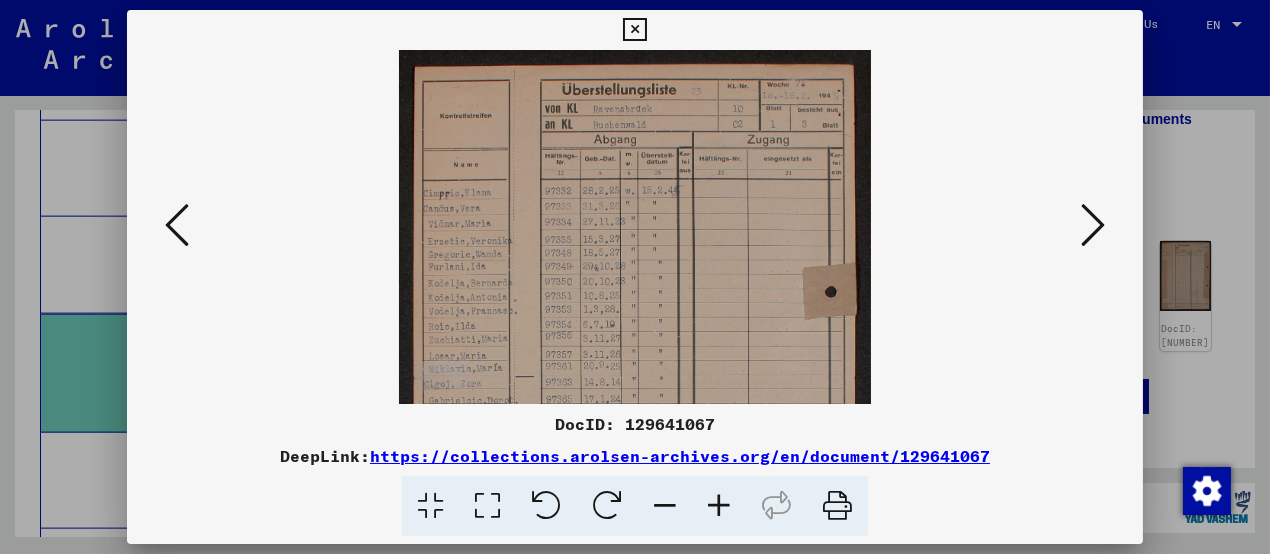 click at bounding box center [719, 506] 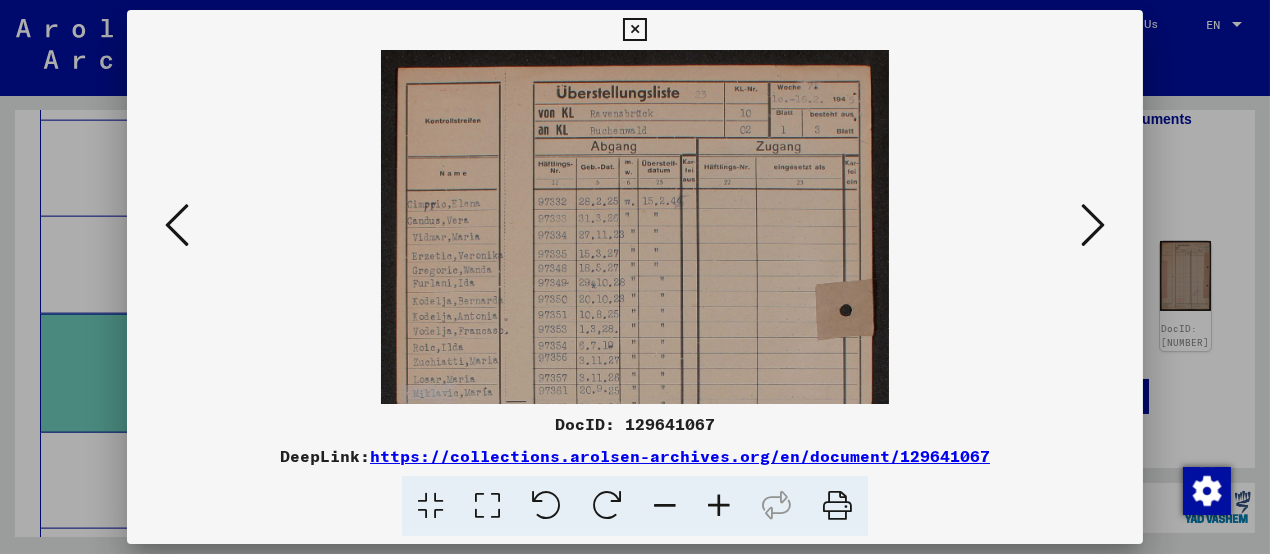 click at bounding box center (719, 506) 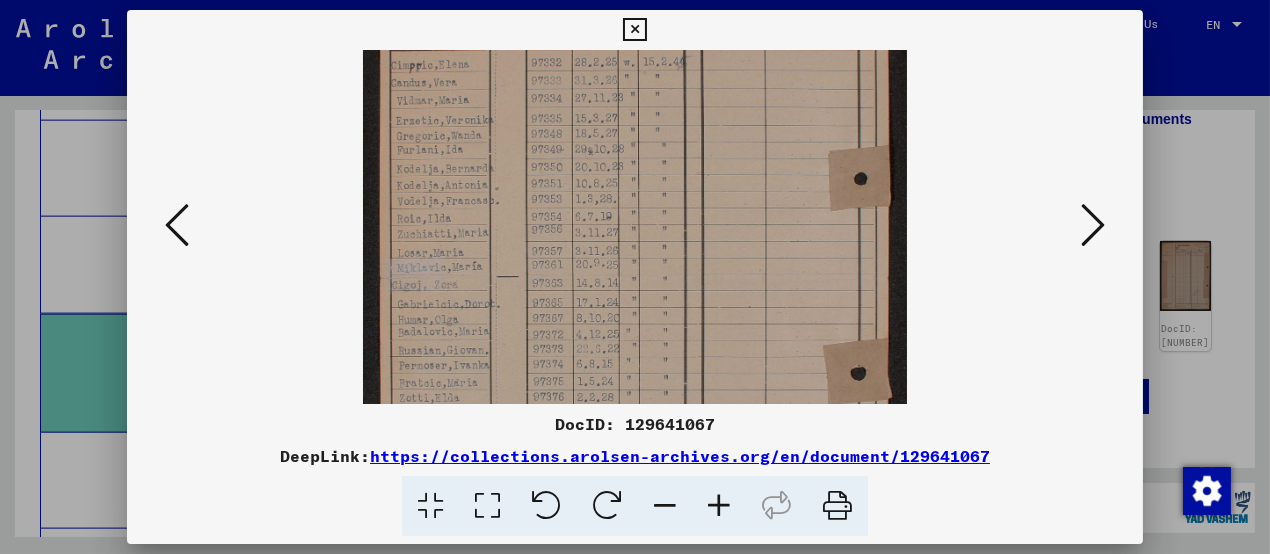 drag, startPoint x: 680, startPoint y: 275, endPoint x: 669, endPoint y: 200, distance: 75.802376 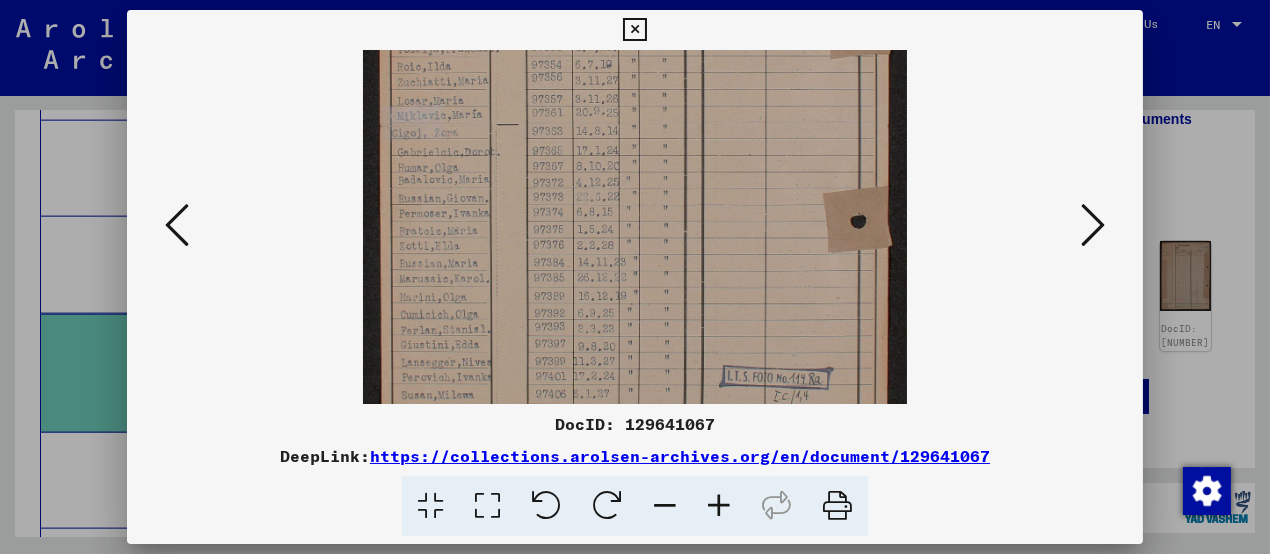 drag, startPoint x: 656, startPoint y: 262, endPoint x: 653, endPoint y: 138, distance: 124.036285 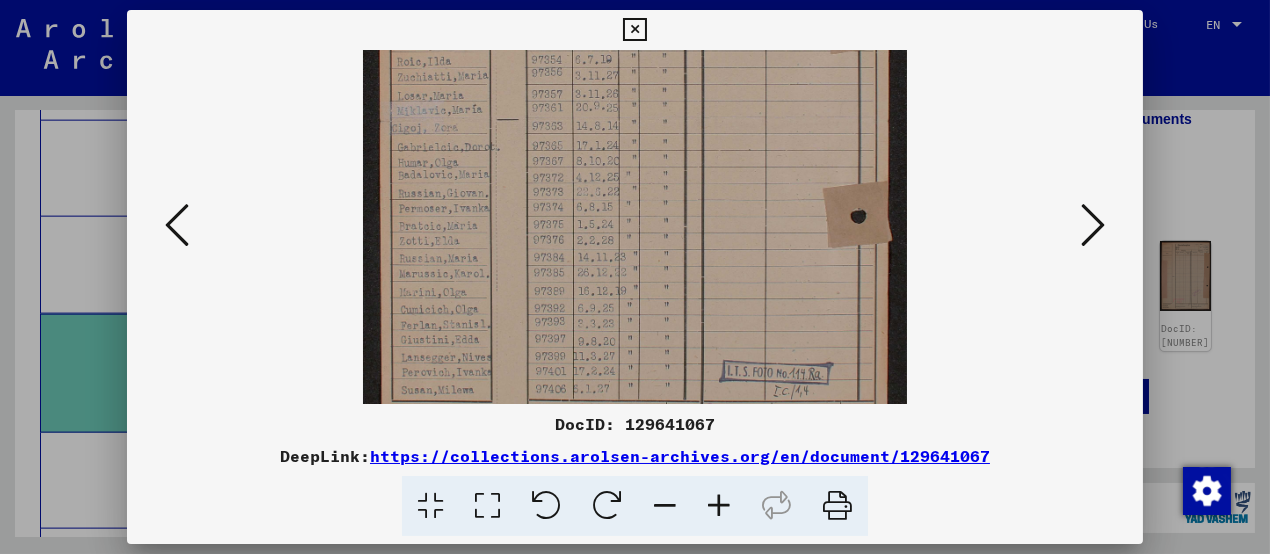 scroll, scrollTop: 400, scrollLeft: 0, axis: vertical 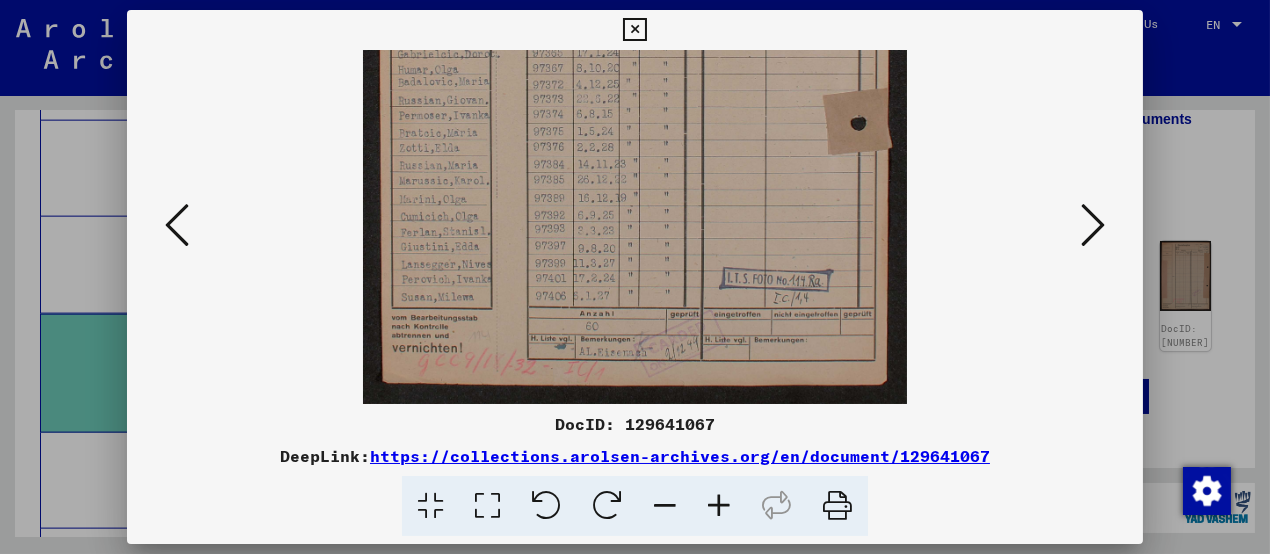 click at bounding box center [635, 27] 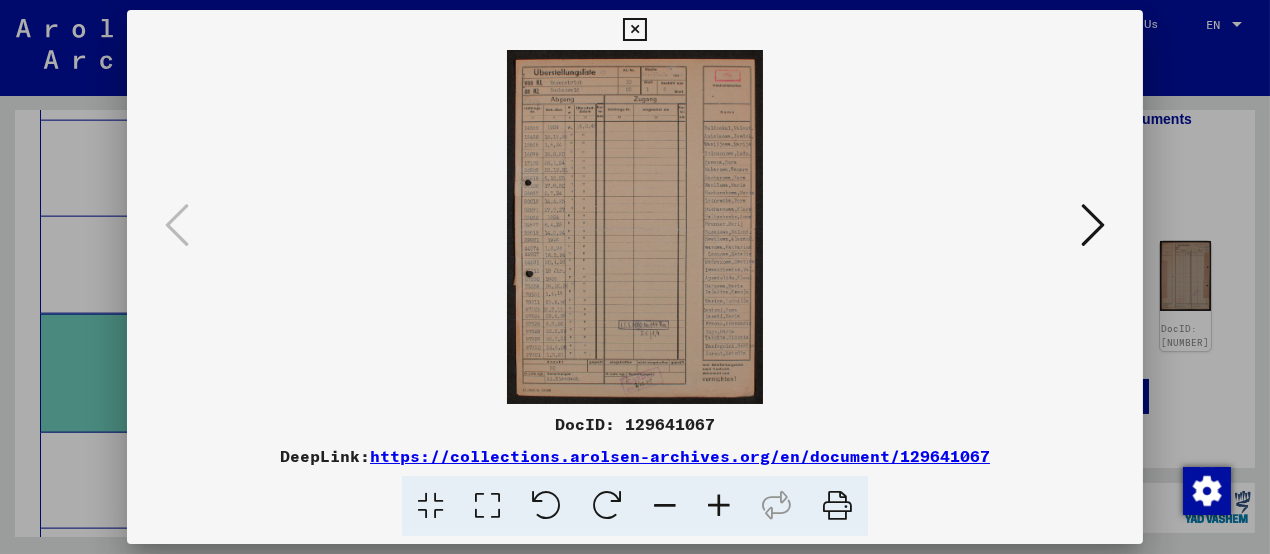 click at bounding box center [719, 506] 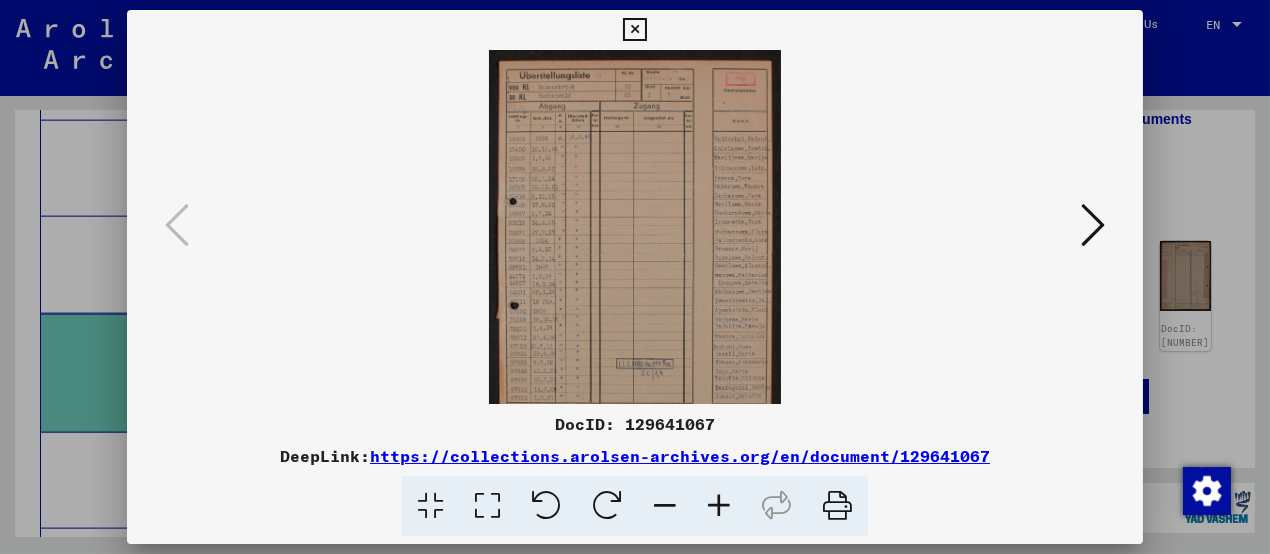 click at bounding box center [719, 506] 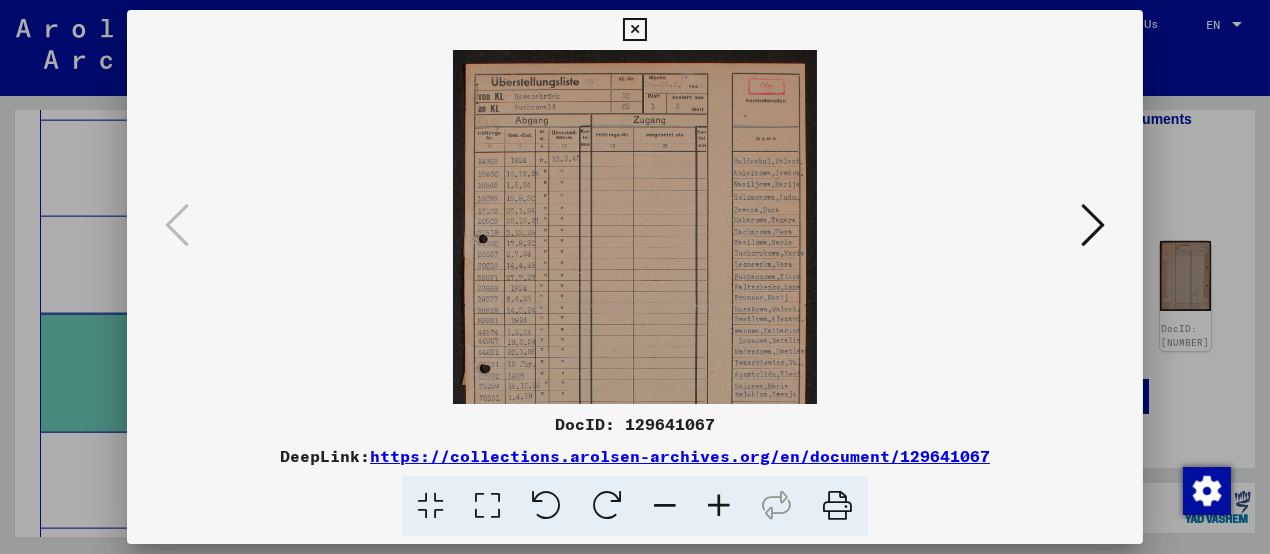 click at bounding box center (719, 506) 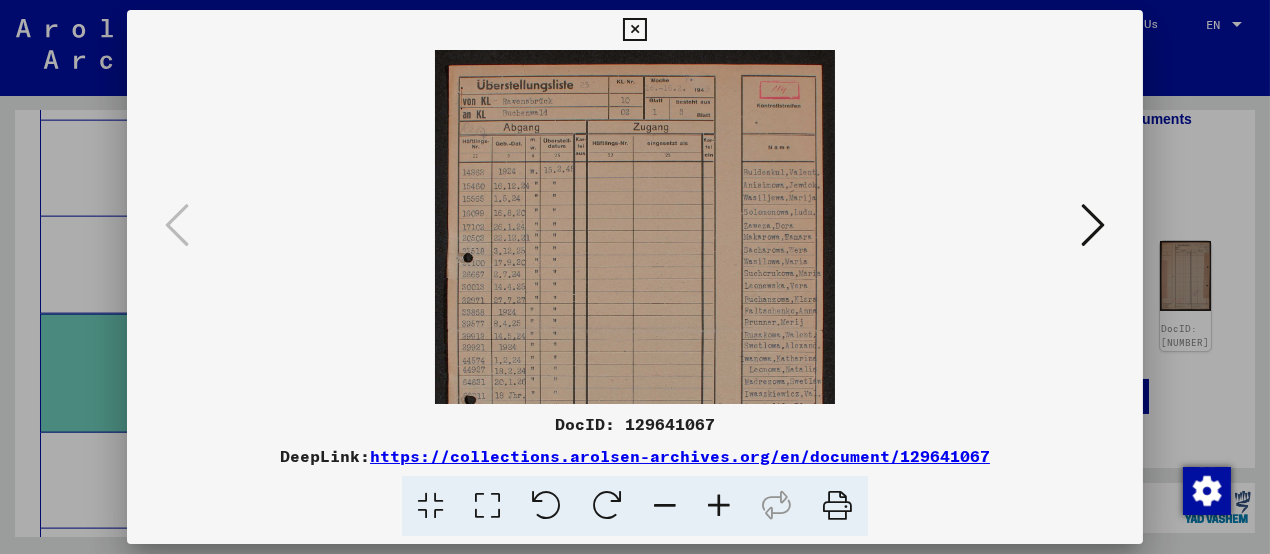 click at bounding box center (719, 506) 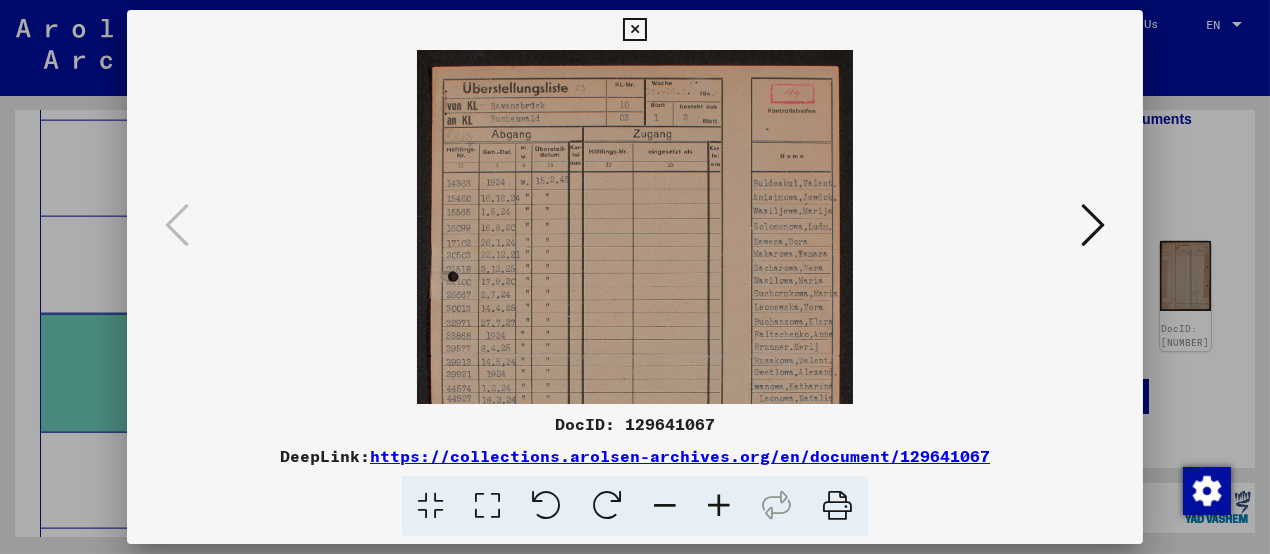 click at bounding box center [719, 506] 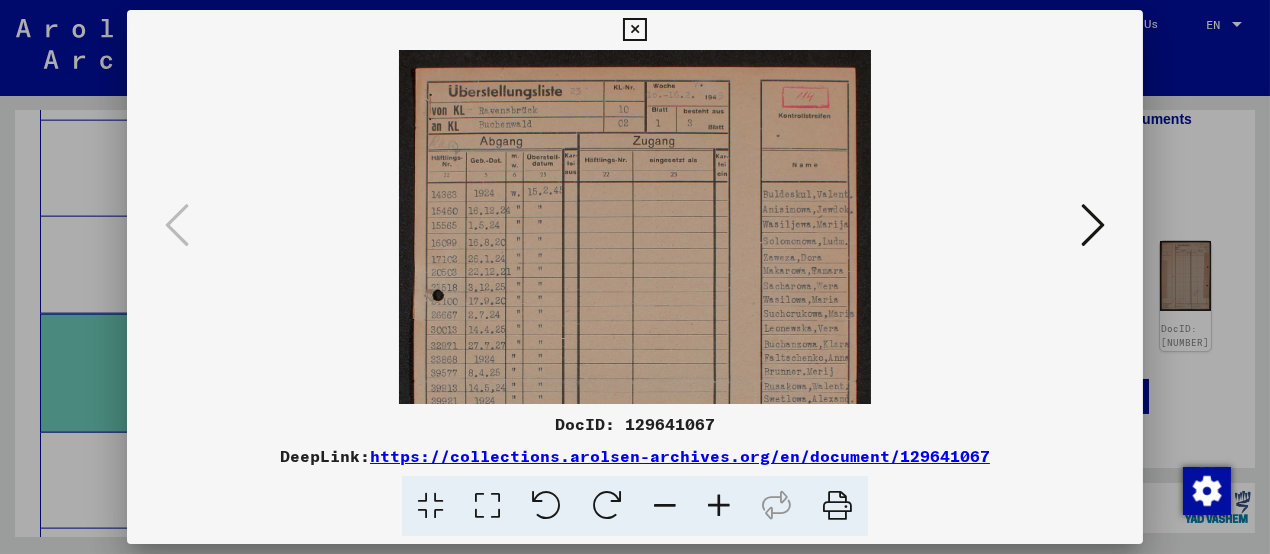 click at bounding box center [719, 506] 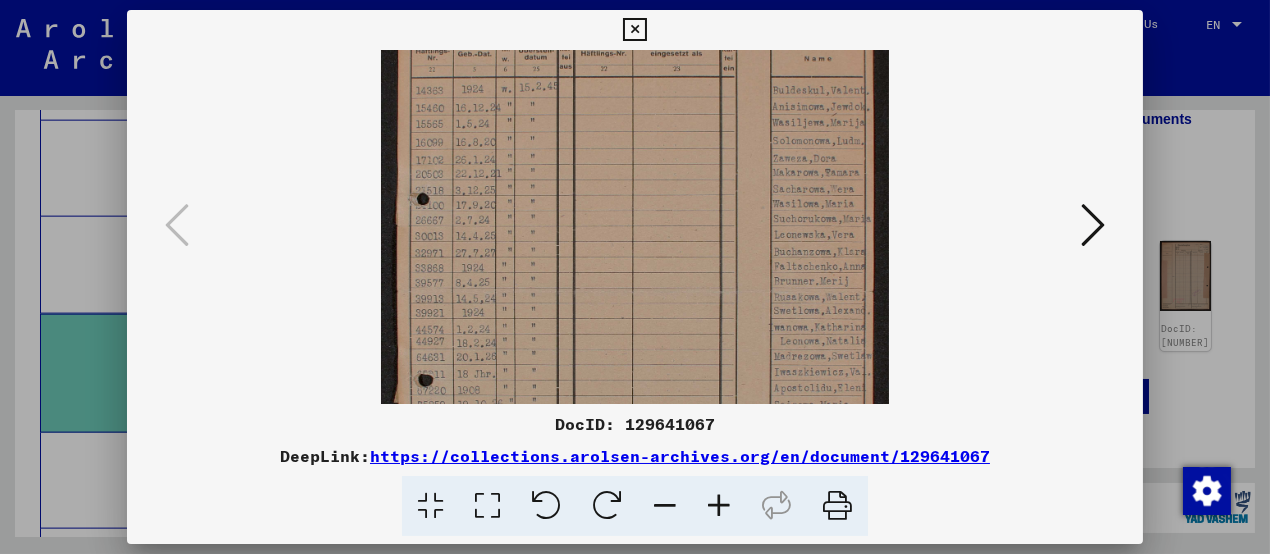 drag, startPoint x: 661, startPoint y: 357, endPoint x: 642, endPoint y: 215, distance: 143.26549 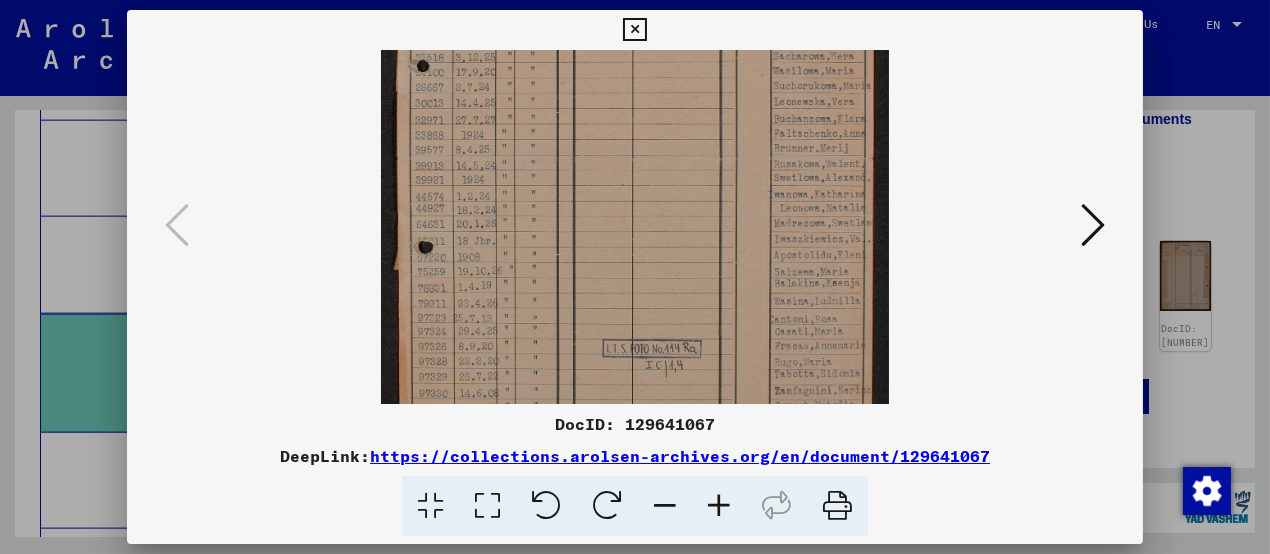drag, startPoint x: 642, startPoint y: 312, endPoint x: 634, endPoint y: 215, distance: 97.32934 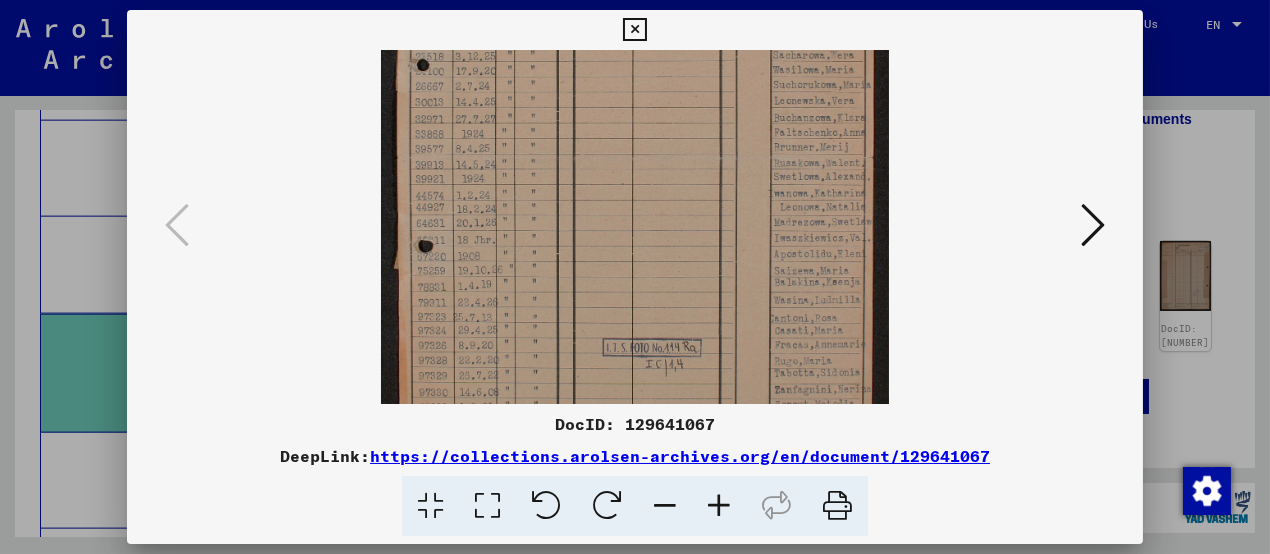 click at bounding box center [635, 153] 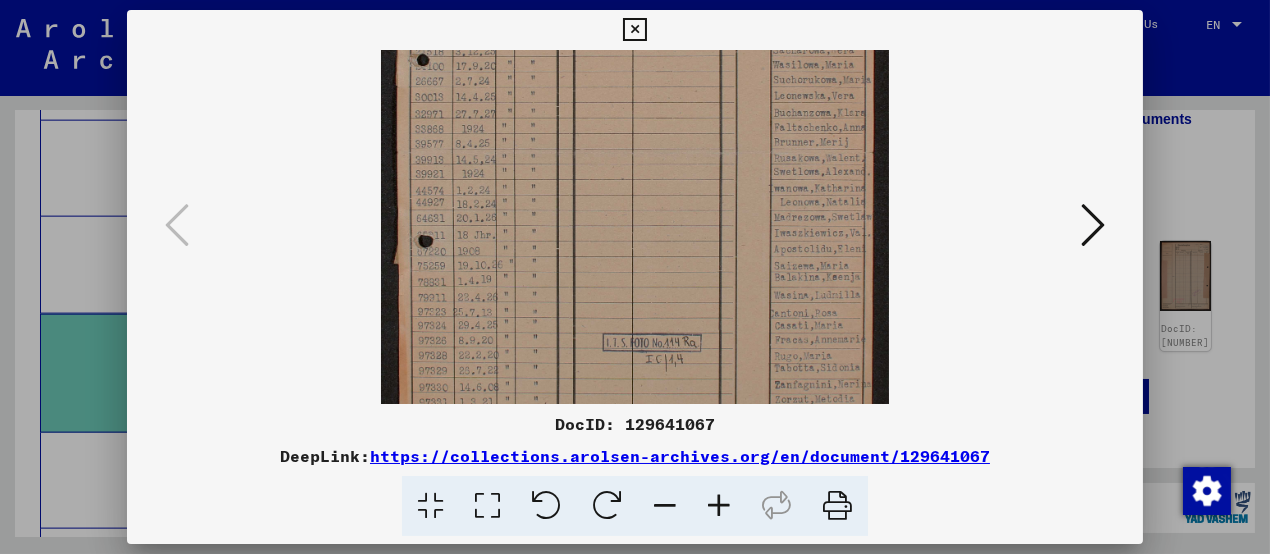 scroll, scrollTop: 350, scrollLeft: 0, axis: vertical 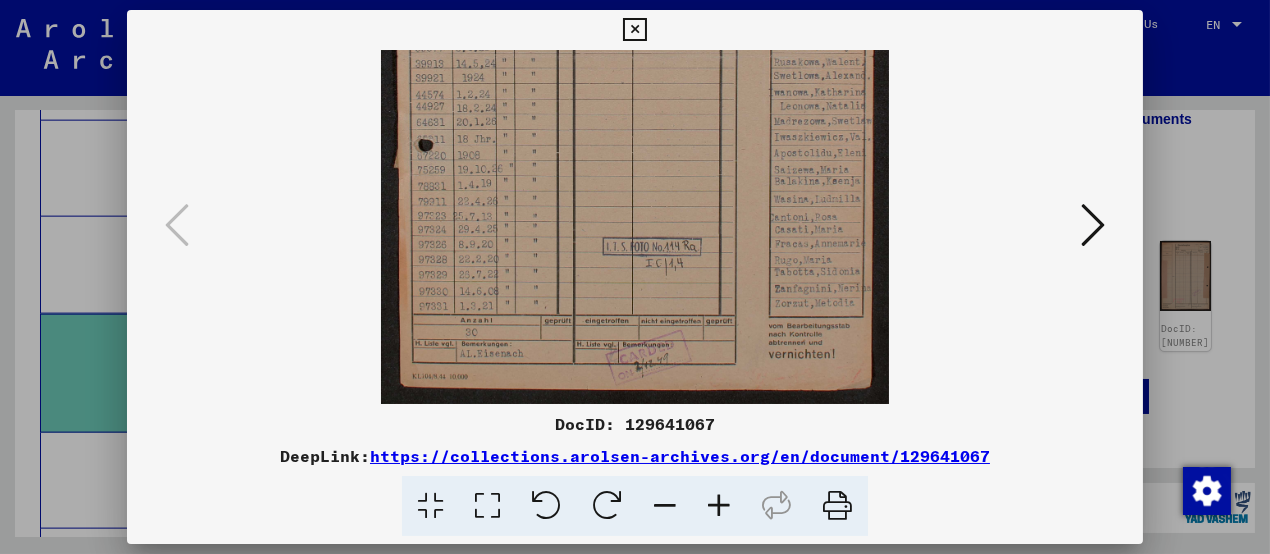 drag, startPoint x: 624, startPoint y: 288, endPoint x: 625, endPoint y: 217, distance: 71.00704 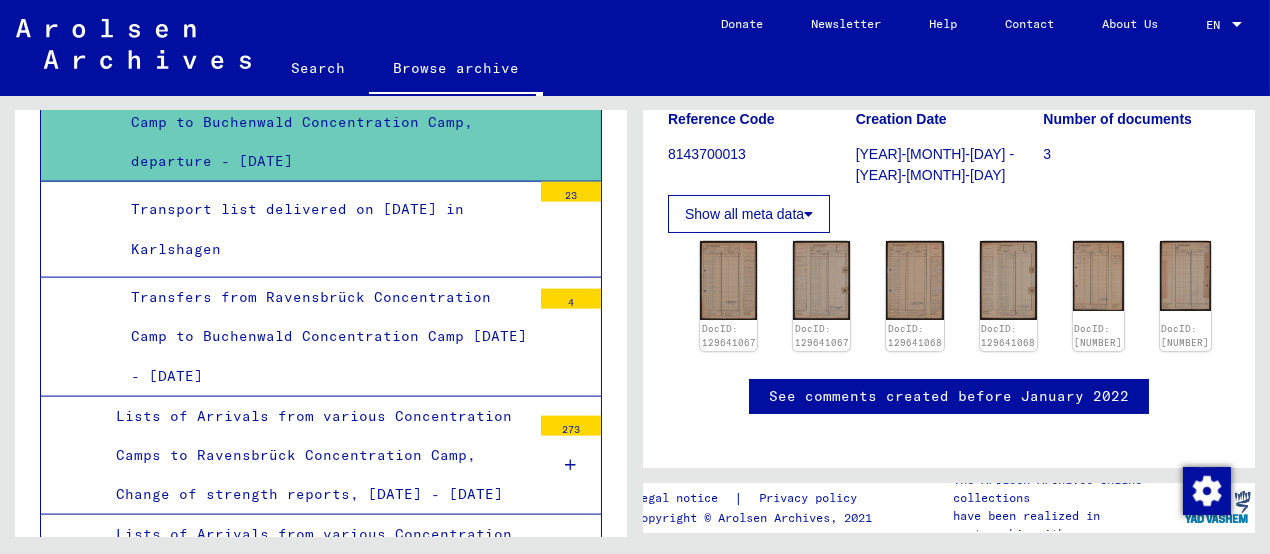scroll, scrollTop: 5855, scrollLeft: 0, axis: vertical 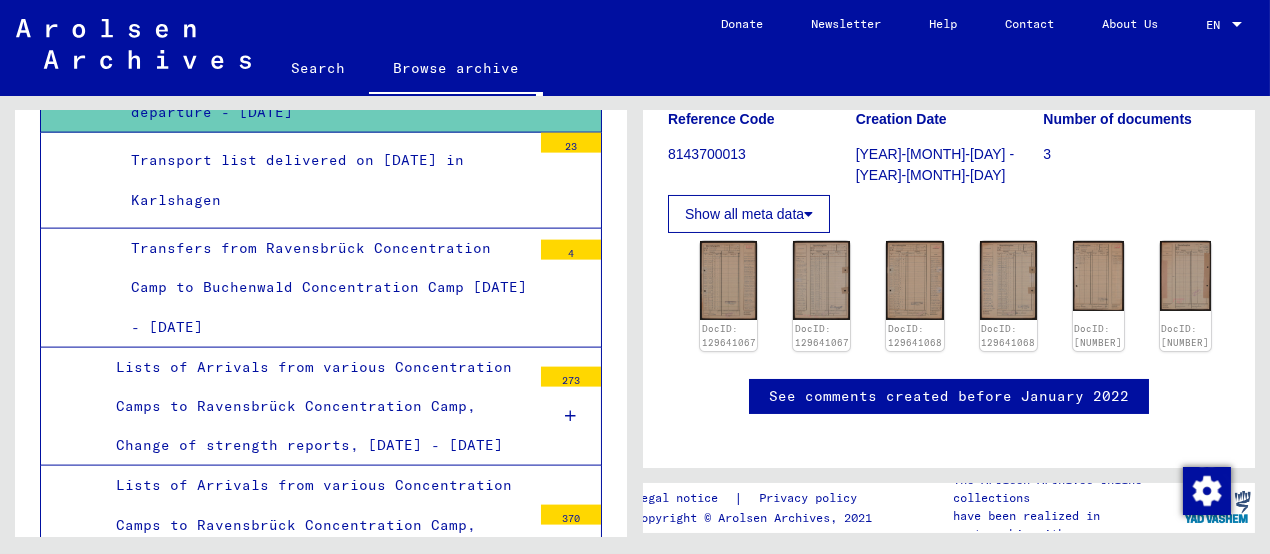 click on "Transport list delivered on [DATE] in Karlshagen" at bounding box center [323, 180] 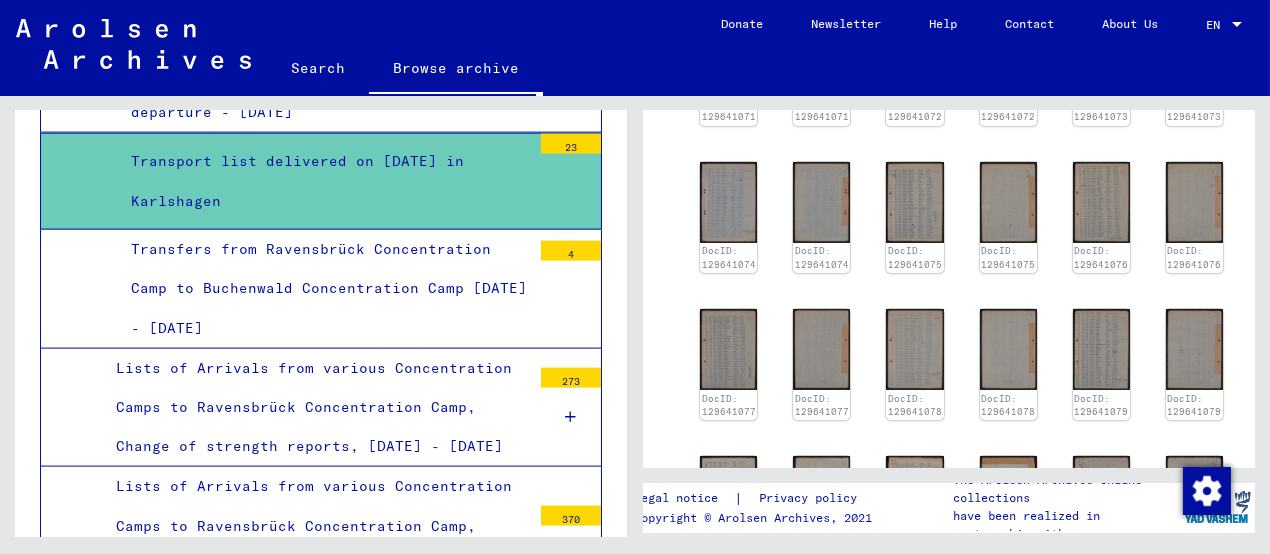 scroll, scrollTop: 600, scrollLeft: 0, axis: vertical 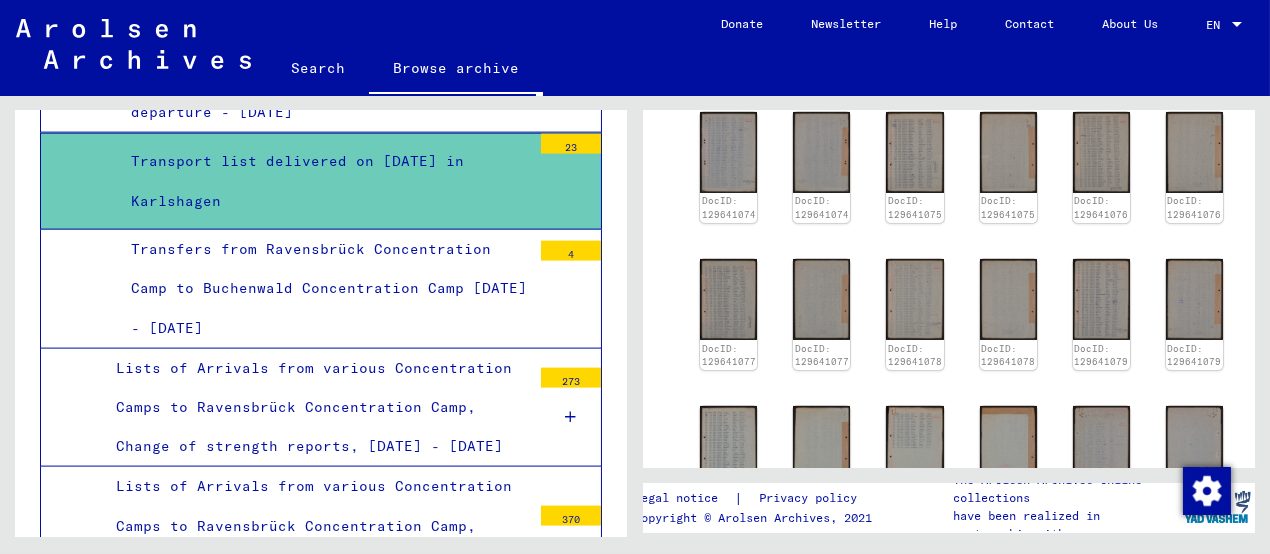 click on "Transfers from Ravensbrück Concentration Camp to Buchenwald Concentration Camp [DATE] - [DATE]" at bounding box center [323, 289] 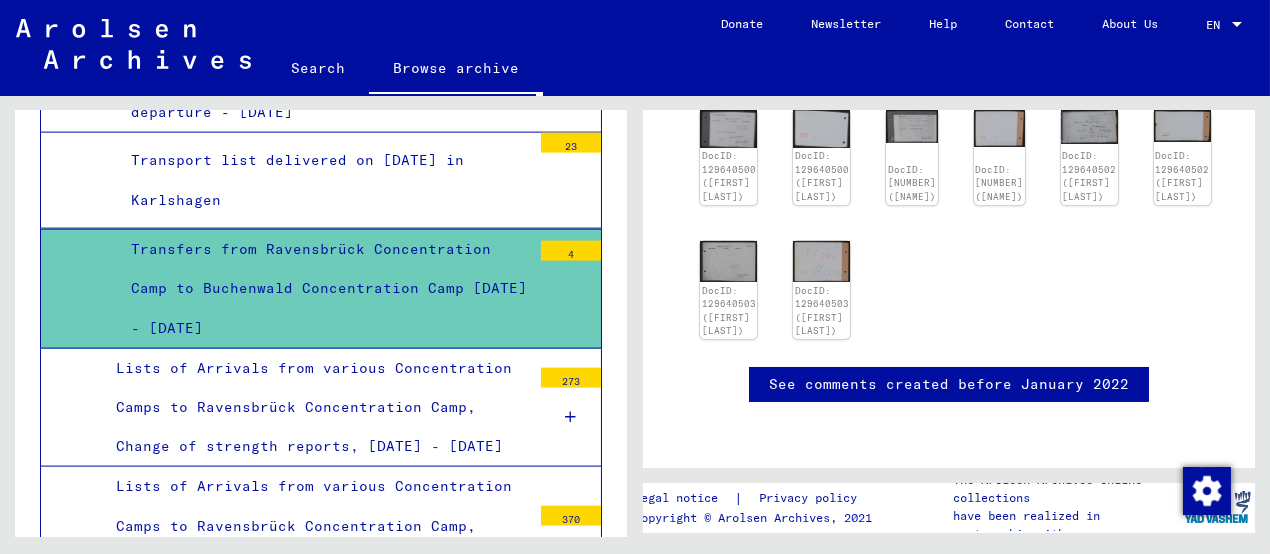 scroll, scrollTop: 400, scrollLeft: 0, axis: vertical 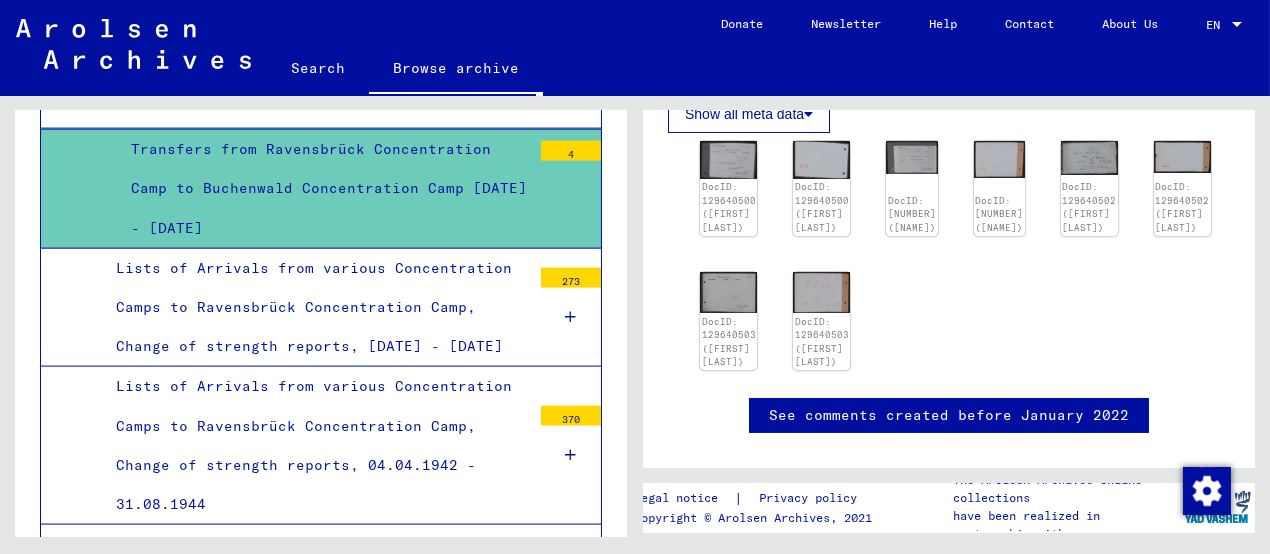 click at bounding box center (571, 317) 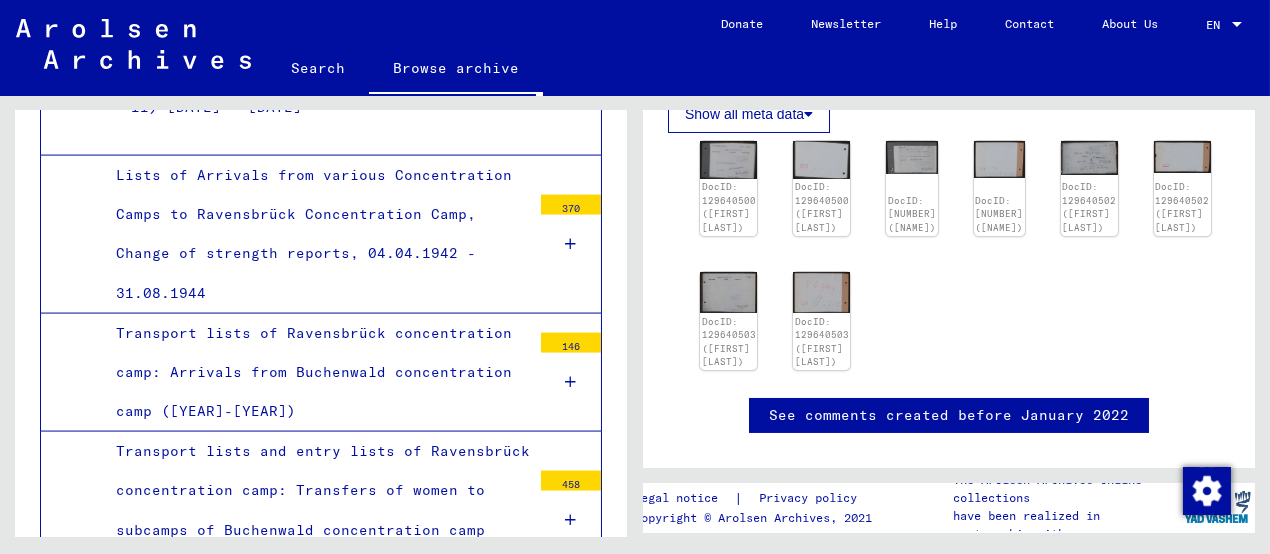scroll, scrollTop: 6554, scrollLeft: 0, axis: vertical 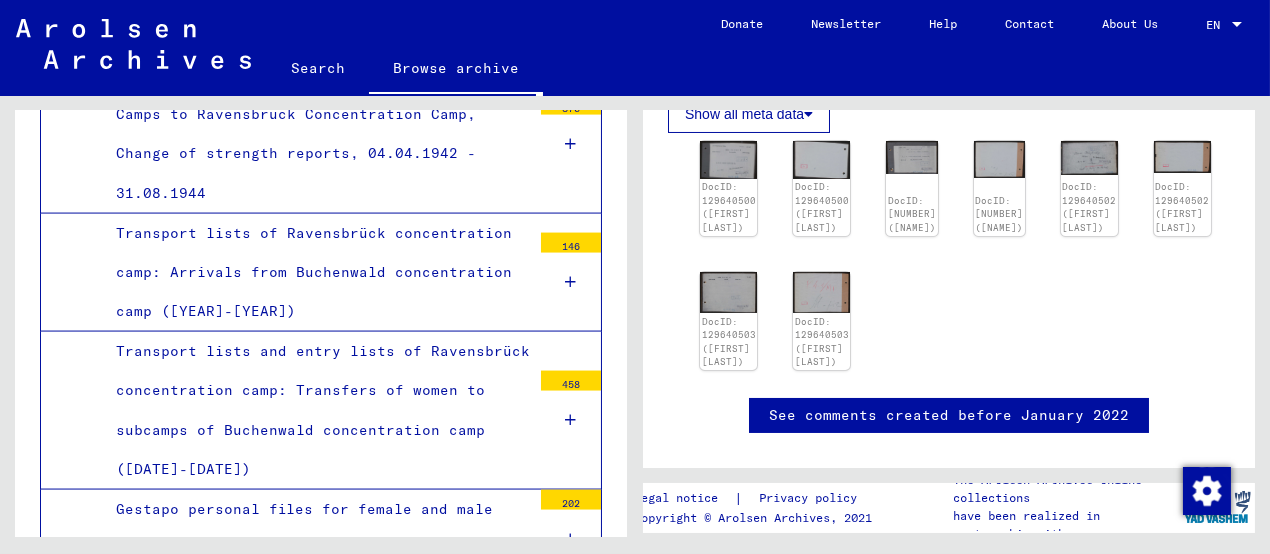 click at bounding box center (571, 144) 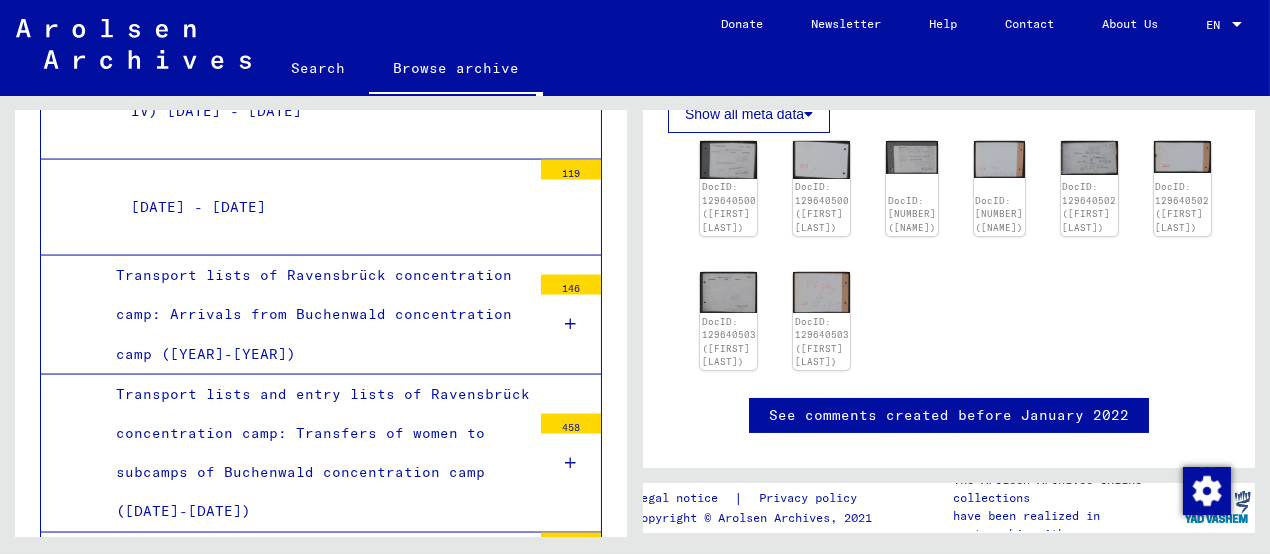 scroll, scrollTop: 6845, scrollLeft: 0, axis: vertical 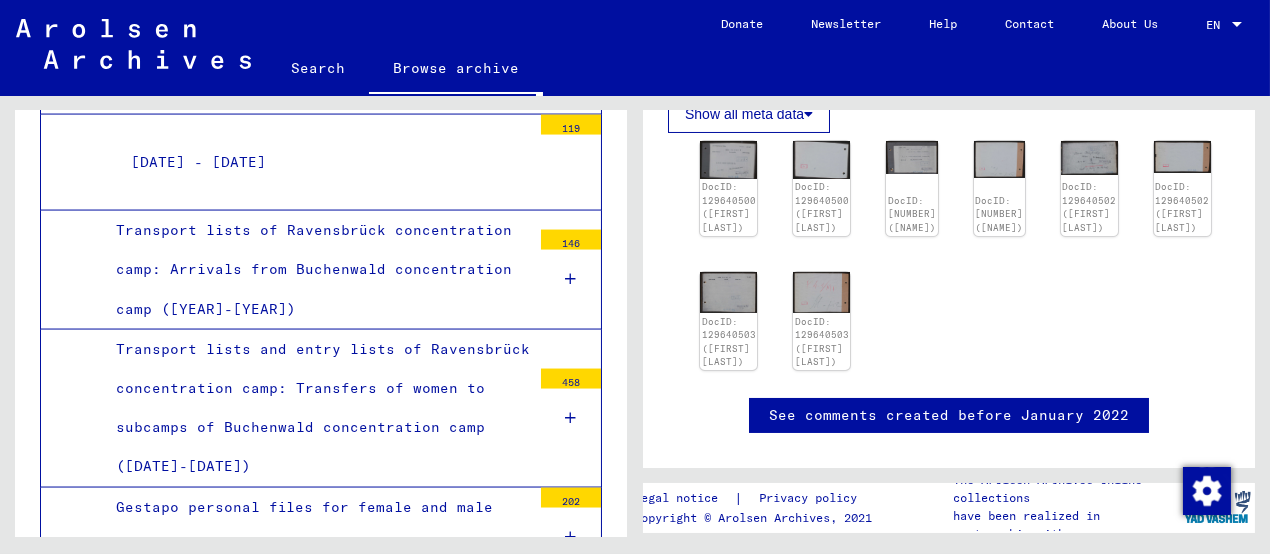 click on "Transport lists of Ravensbrück concentration camp: Arrivals from      Buchenwald concentration camp ([YEAR]-[YEAR])" at bounding box center [316, 270] 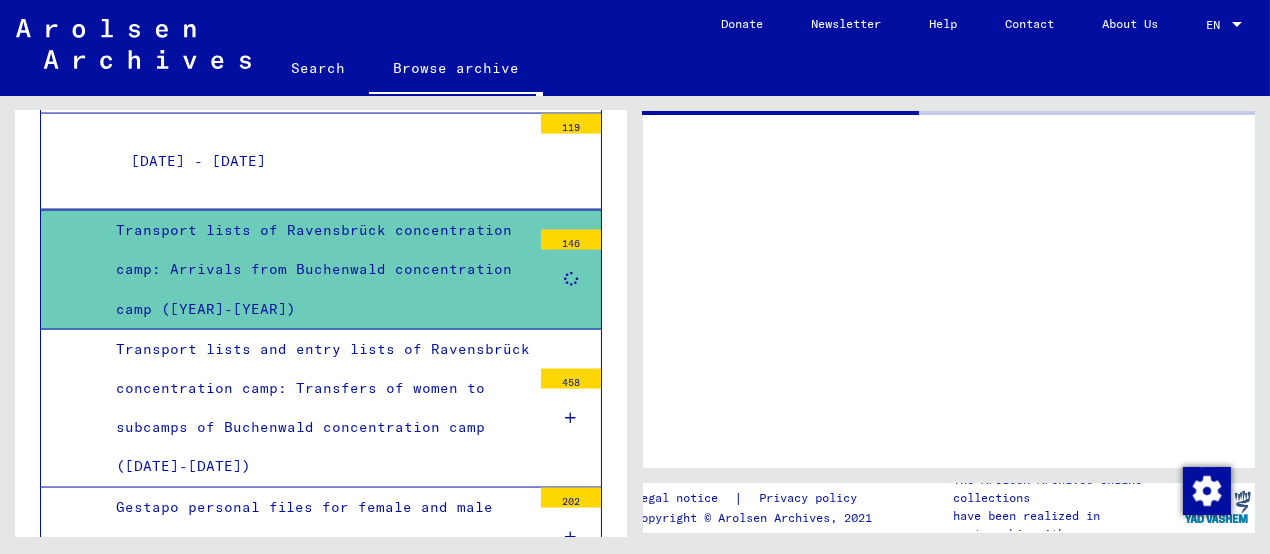 scroll, scrollTop: 0, scrollLeft: 0, axis: both 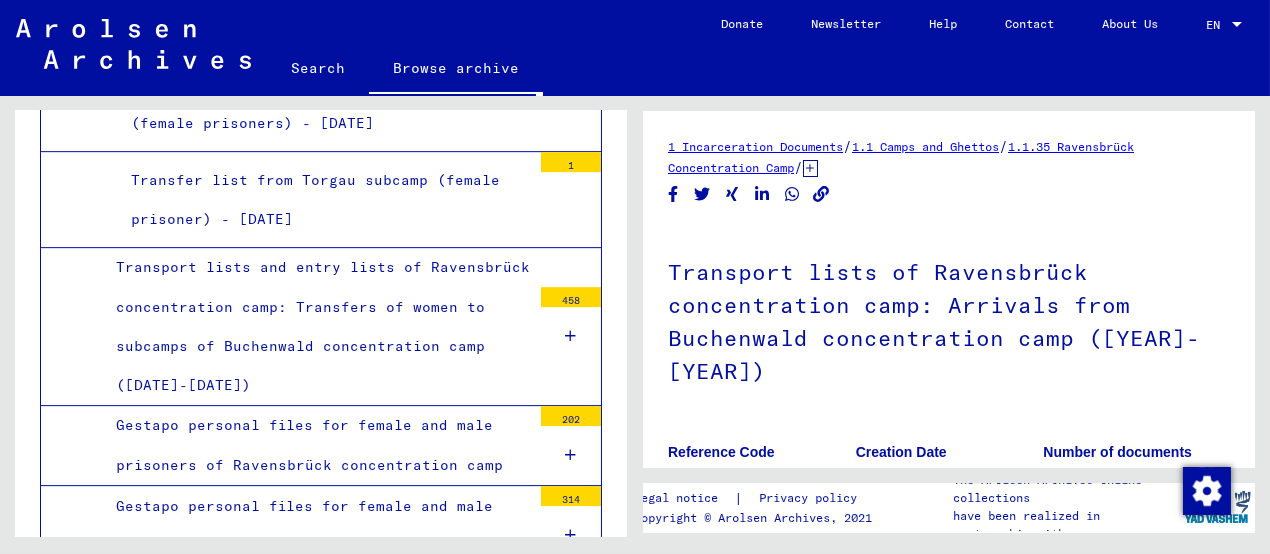 click at bounding box center [571, 336] 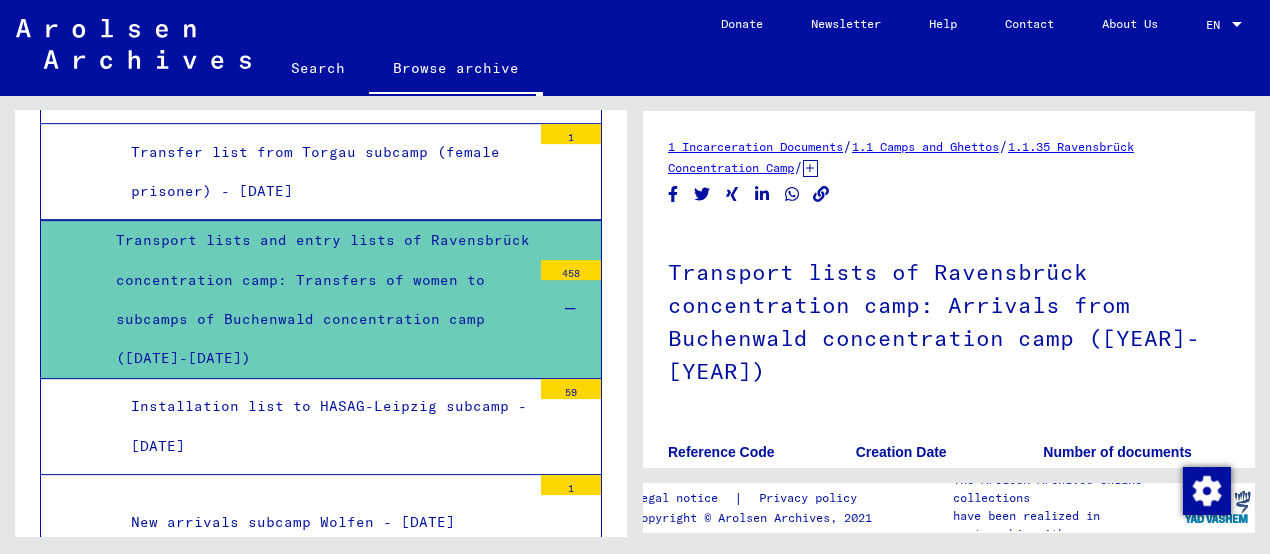scroll, scrollTop: 12944, scrollLeft: 0, axis: vertical 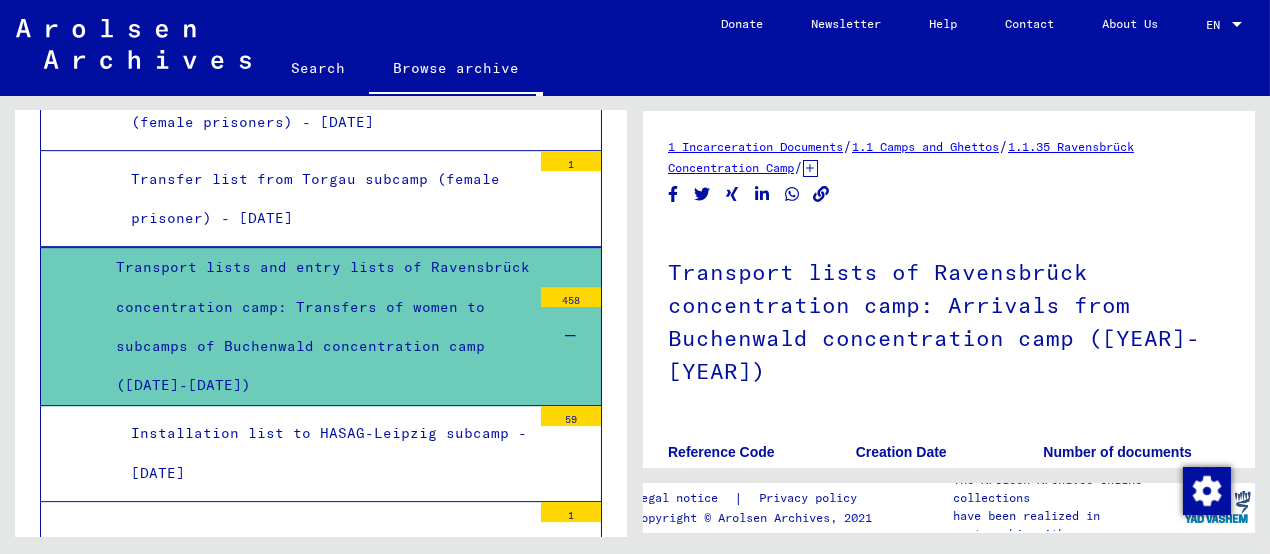 click on "Transport lists and entry lists of Ravensbrück concentration camp:      Transfers of women to subcamps of Buchenwald concentration camp ([DATE]-[DATE])" at bounding box center [316, 326] 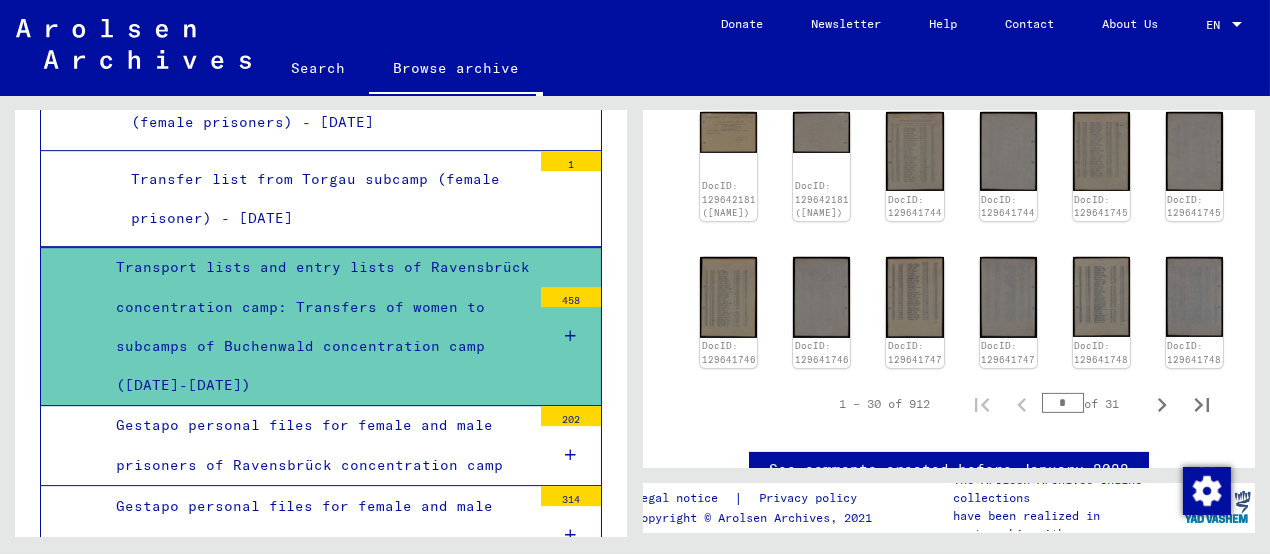 scroll, scrollTop: 1500, scrollLeft: 0, axis: vertical 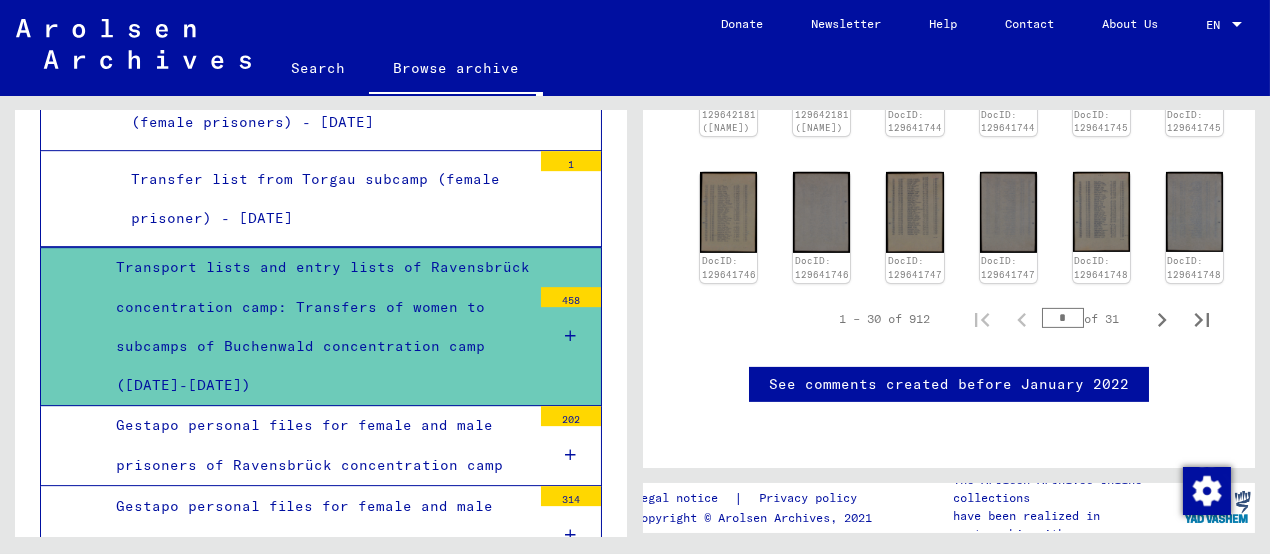 drag, startPoint x: 1043, startPoint y: 282, endPoint x: 1062, endPoint y: 284, distance: 19.104973 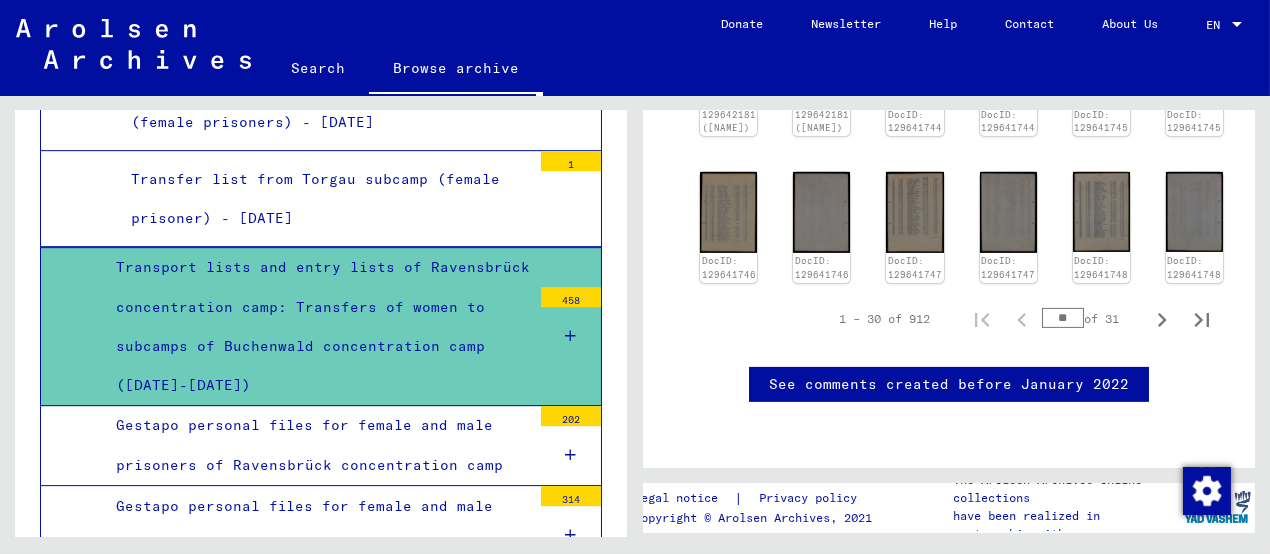 type on "**" 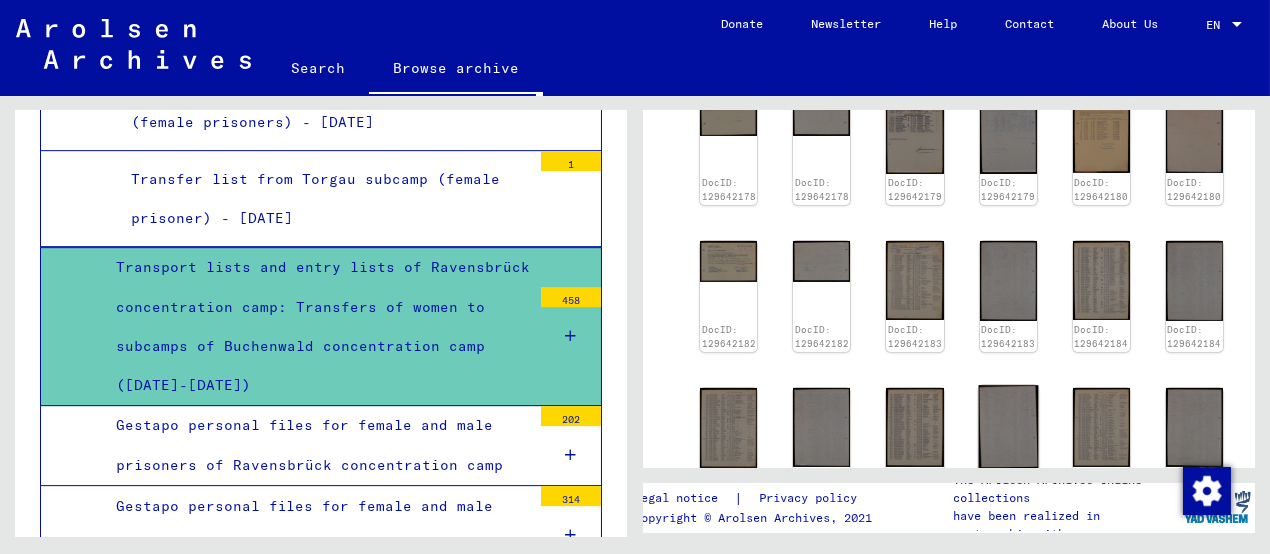 scroll, scrollTop: 800, scrollLeft: 0, axis: vertical 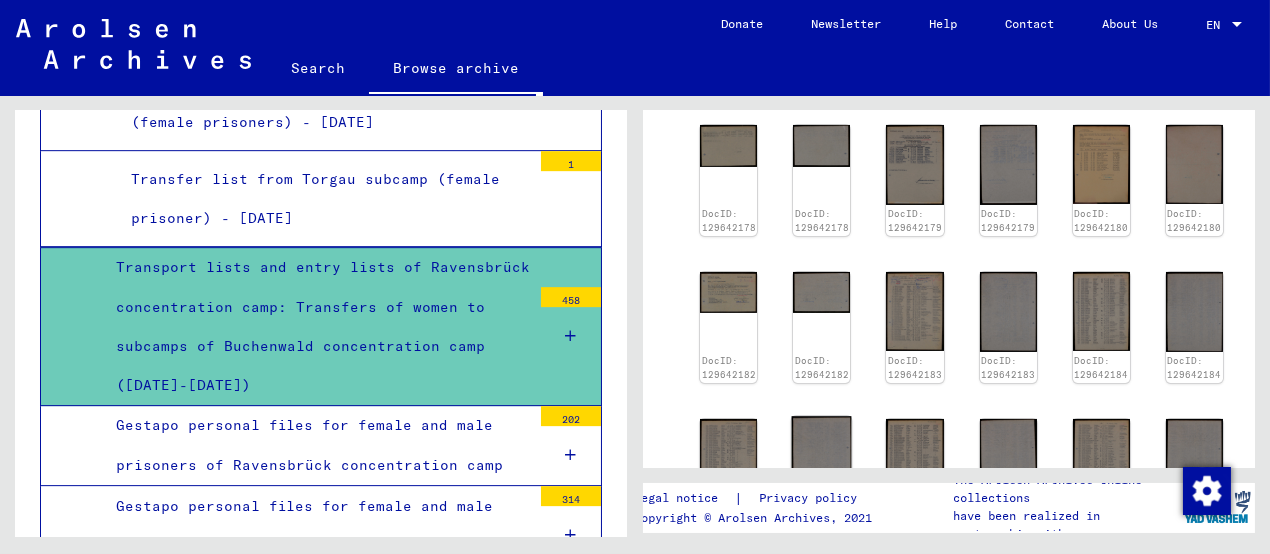 click 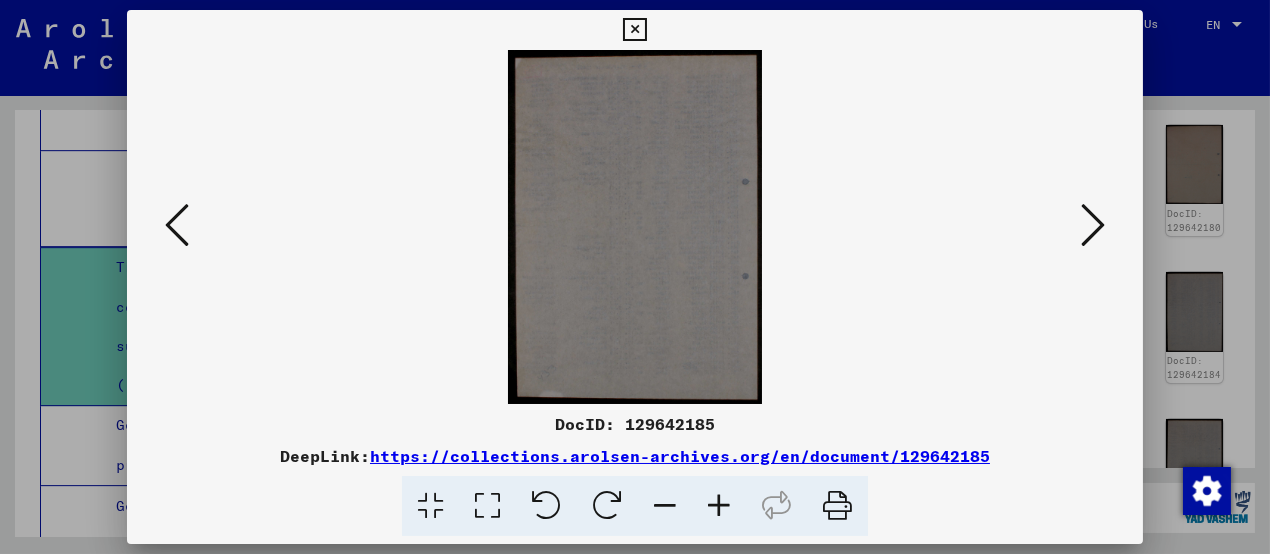 click at bounding box center [1093, 225] 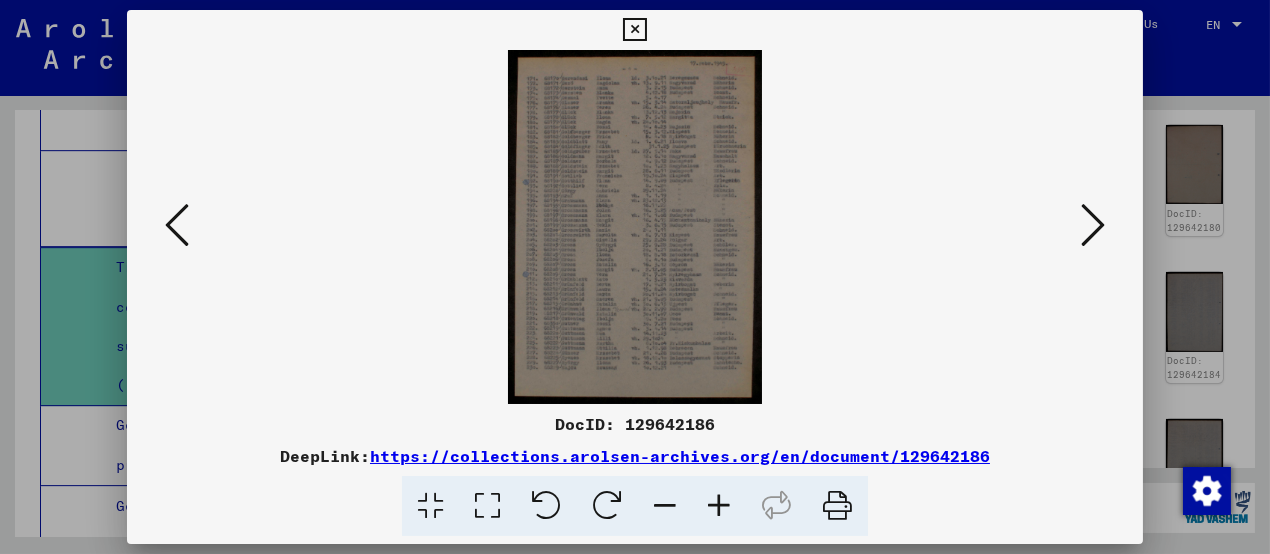 click at bounding box center (719, 506) 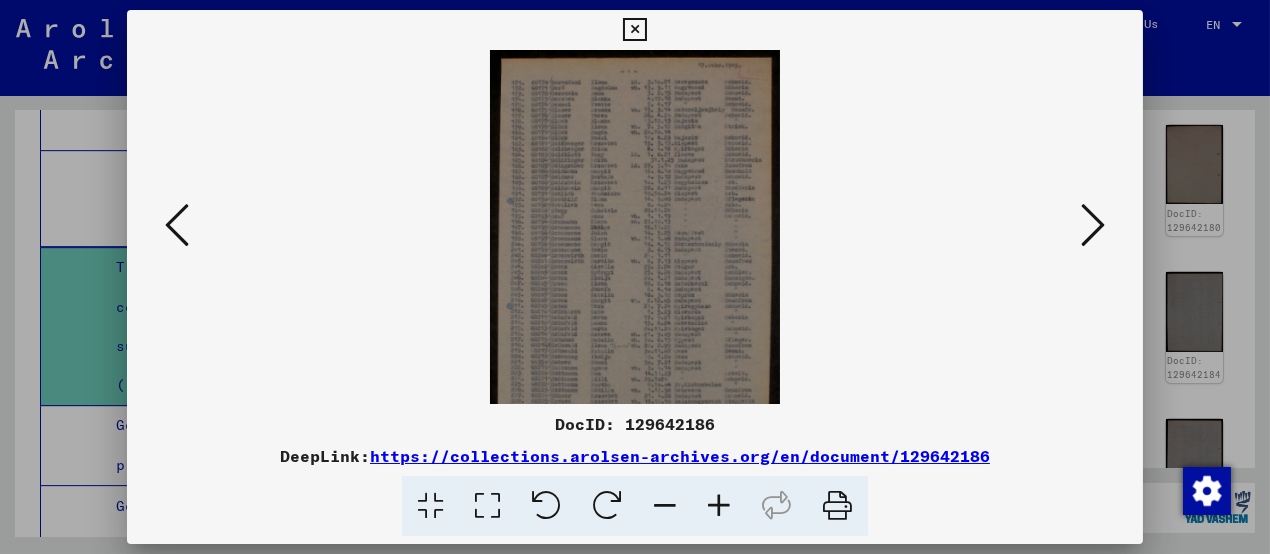 click at bounding box center [719, 506] 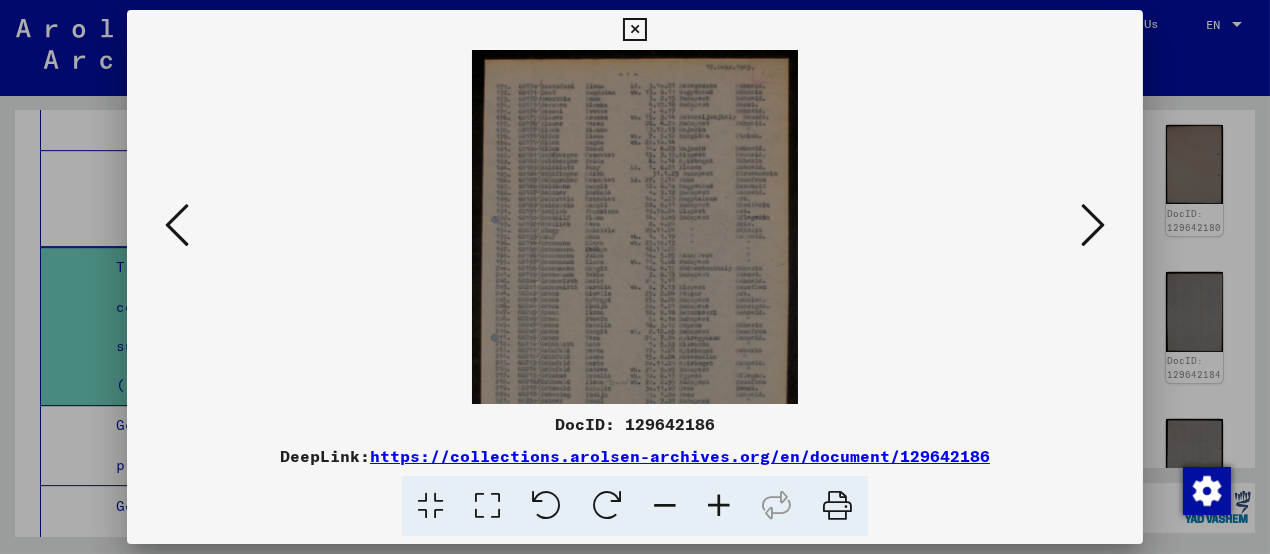 click at bounding box center [719, 506] 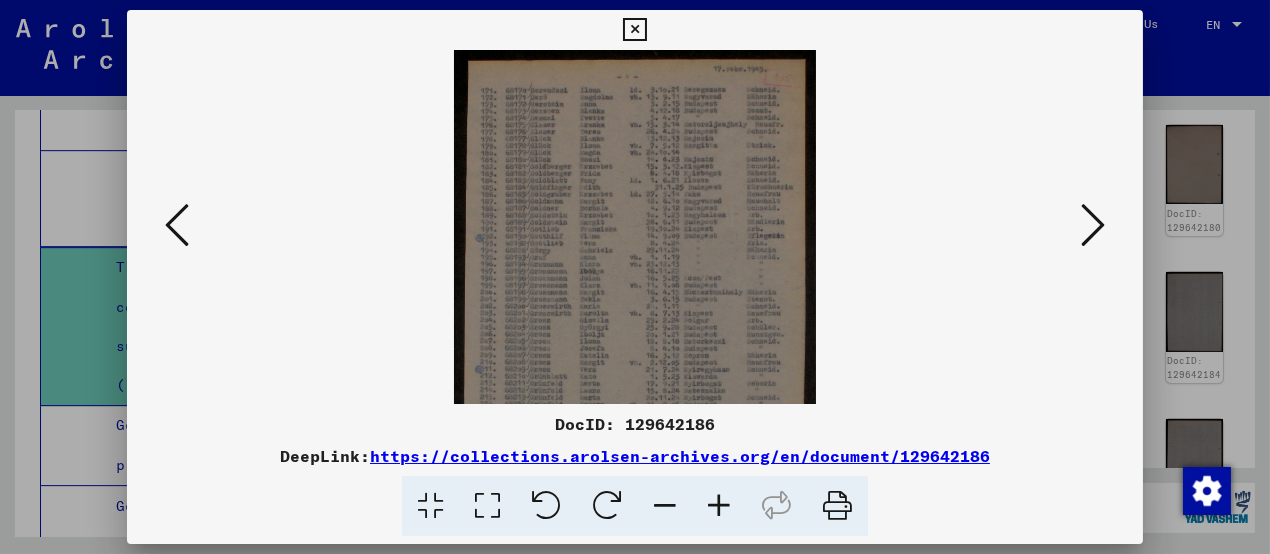 click at bounding box center [719, 506] 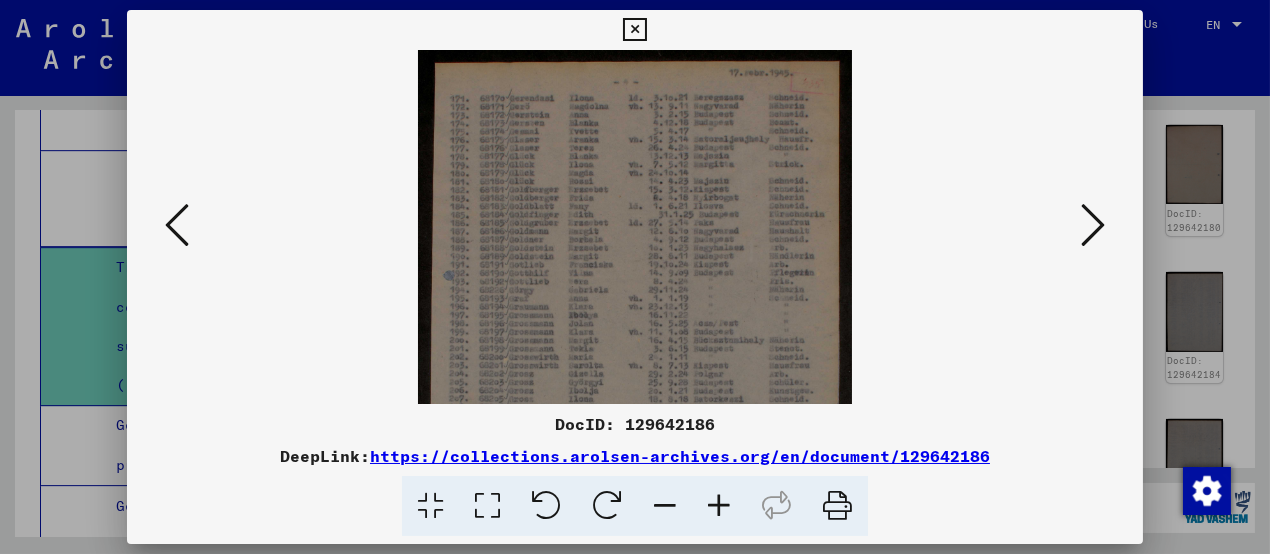 click at bounding box center [719, 506] 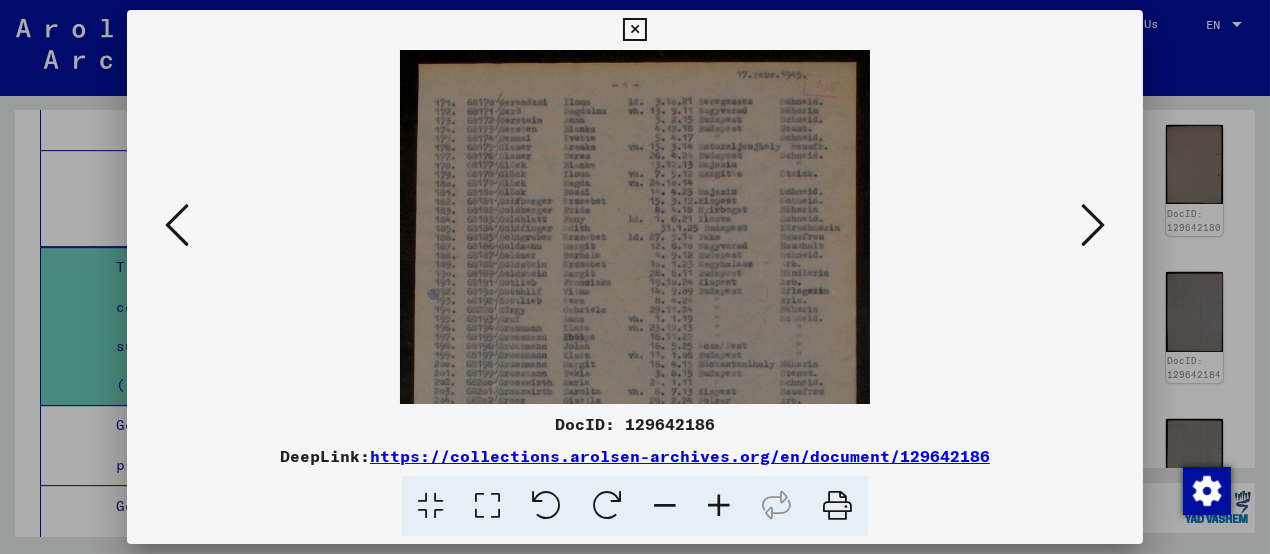 click at bounding box center [719, 506] 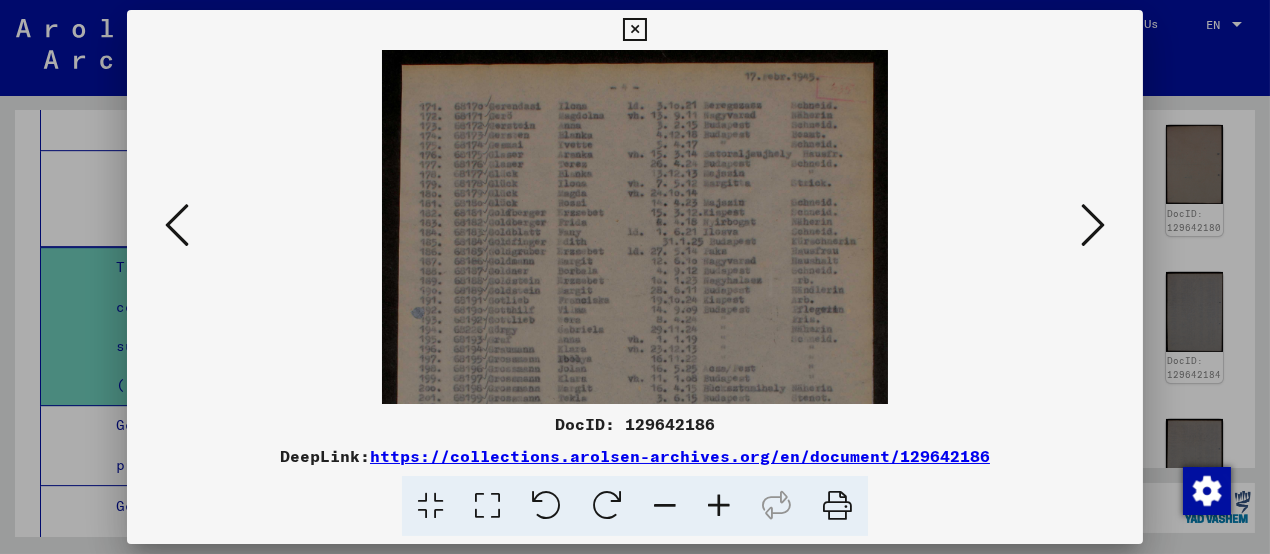 click at bounding box center (719, 506) 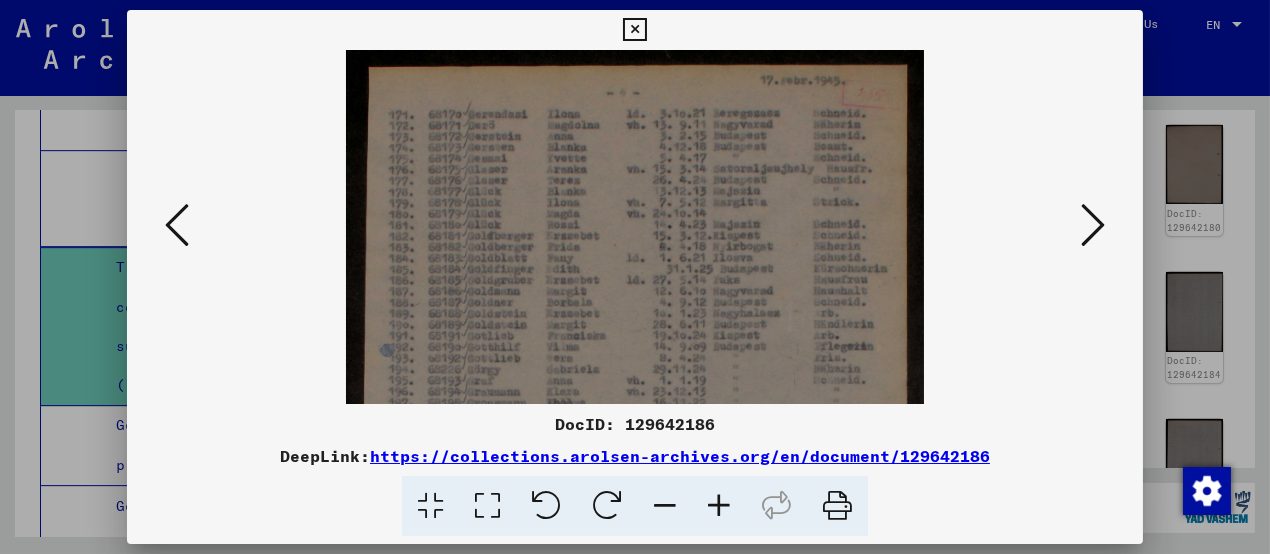 click at bounding box center [719, 506] 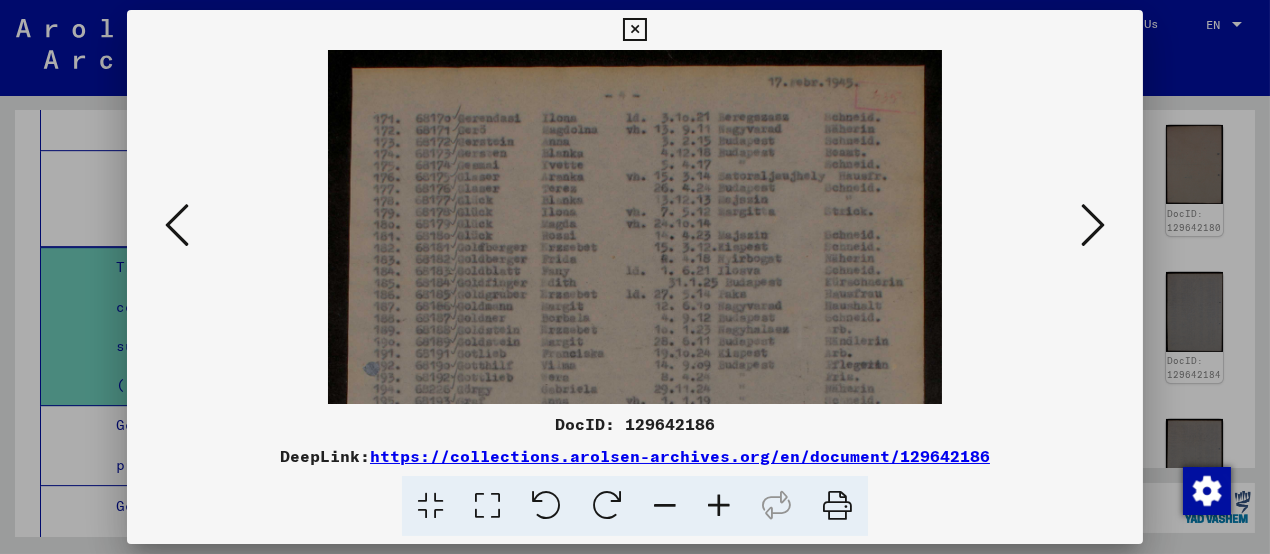 click at bounding box center (719, 506) 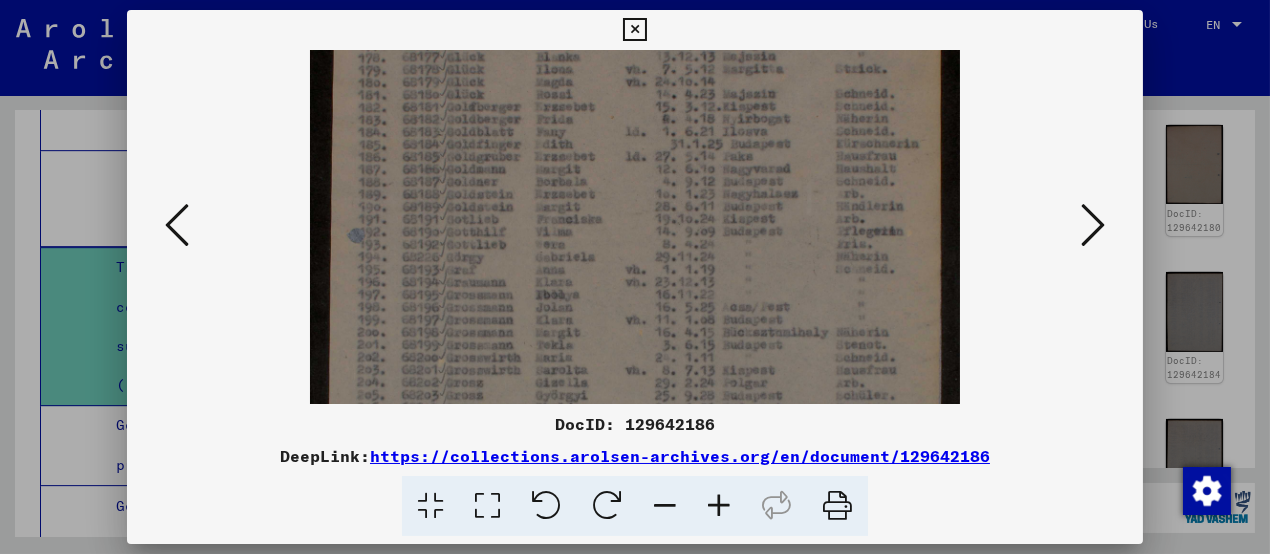 drag, startPoint x: 546, startPoint y: 327, endPoint x: 560, endPoint y: 148, distance: 179.54665 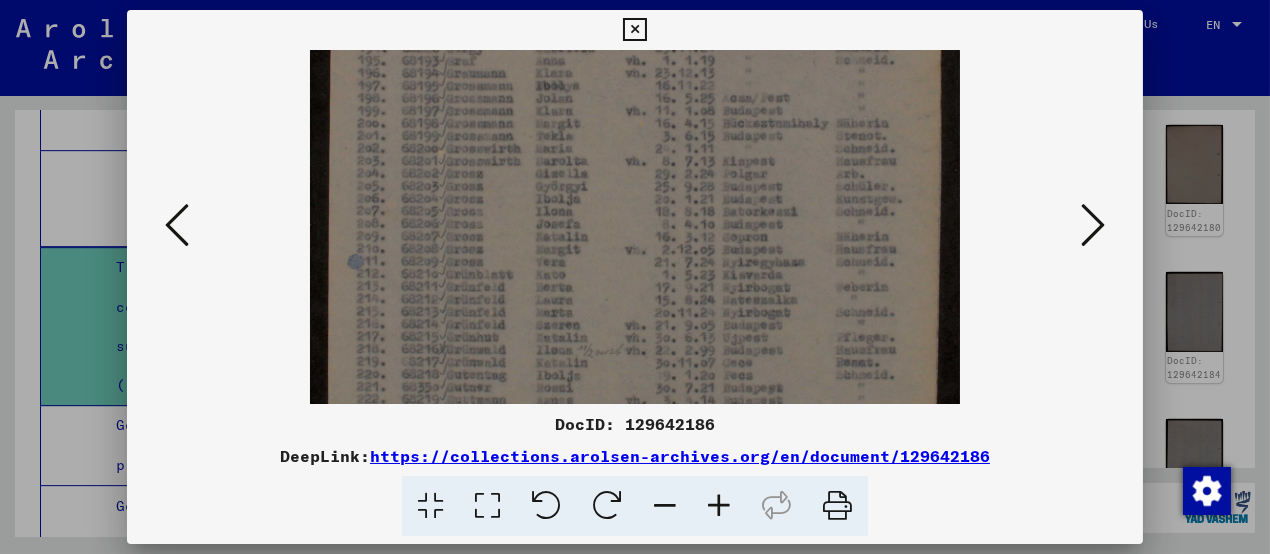 drag, startPoint x: 550, startPoint y: 294, endPoint x: 559, endPoint y: 116, distance: 178.22739 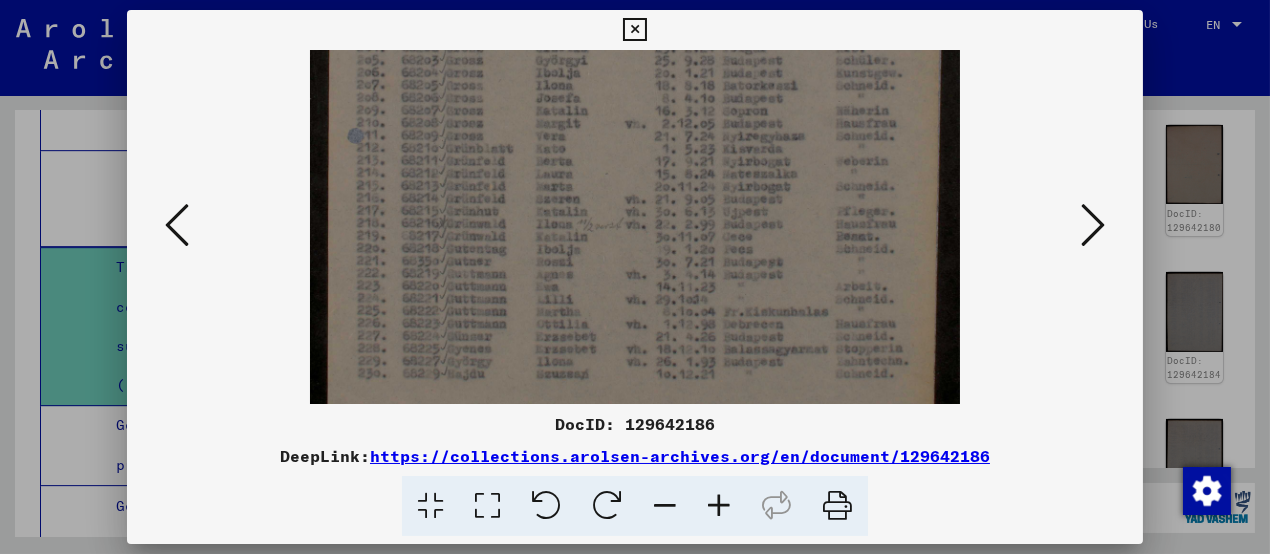 scroll, scrollTop: 544, scrollLeft: 0, axis: vertical 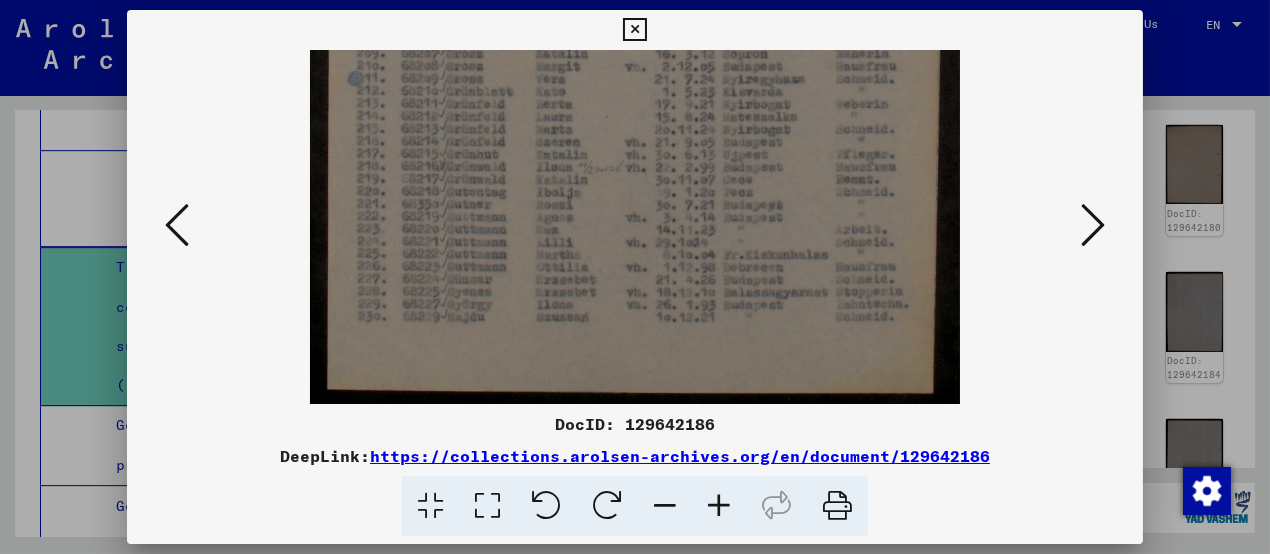 drag, startPoint x: 548, startPoint y: 301, endPoint x: 550, endPoint y: 132, distance: 169.01184 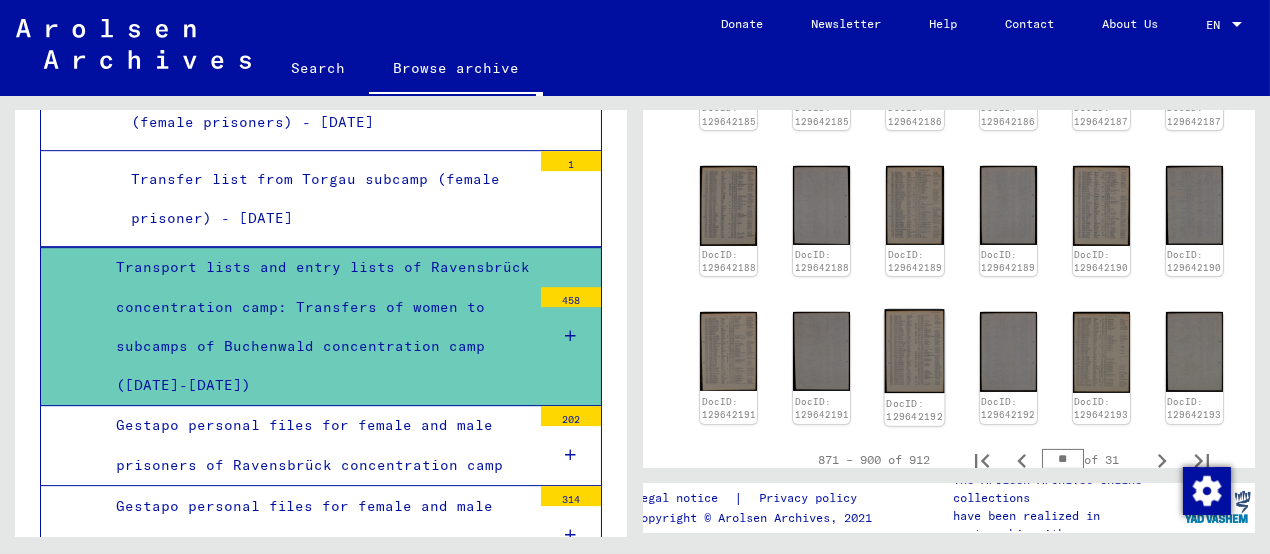 scroll, scrollTop: 1200, scrollLeft: 0, axis: vertical 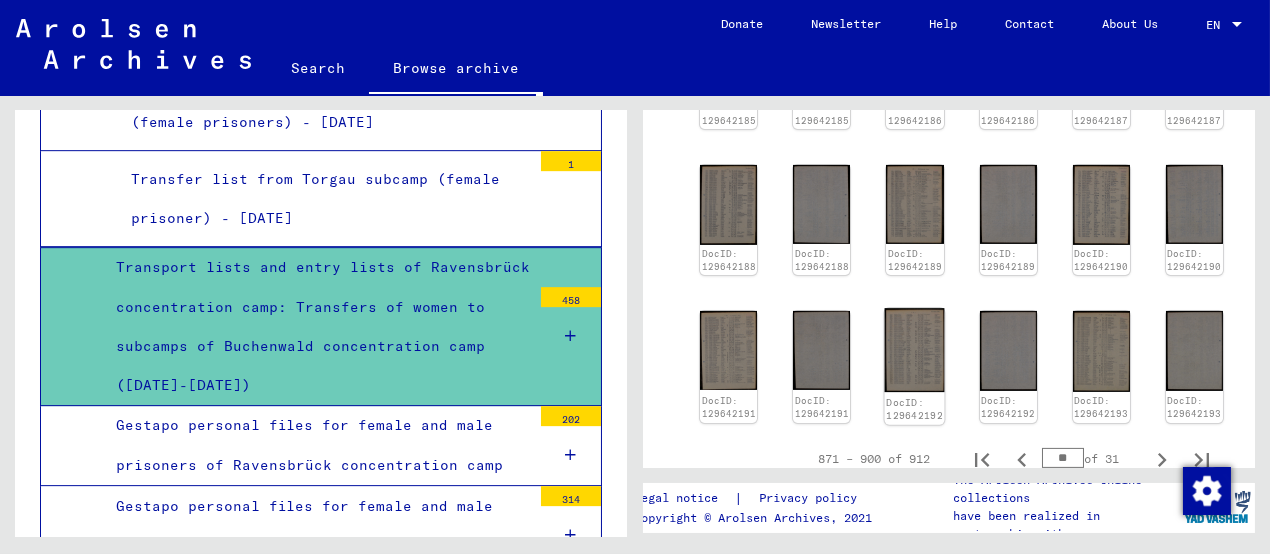 click 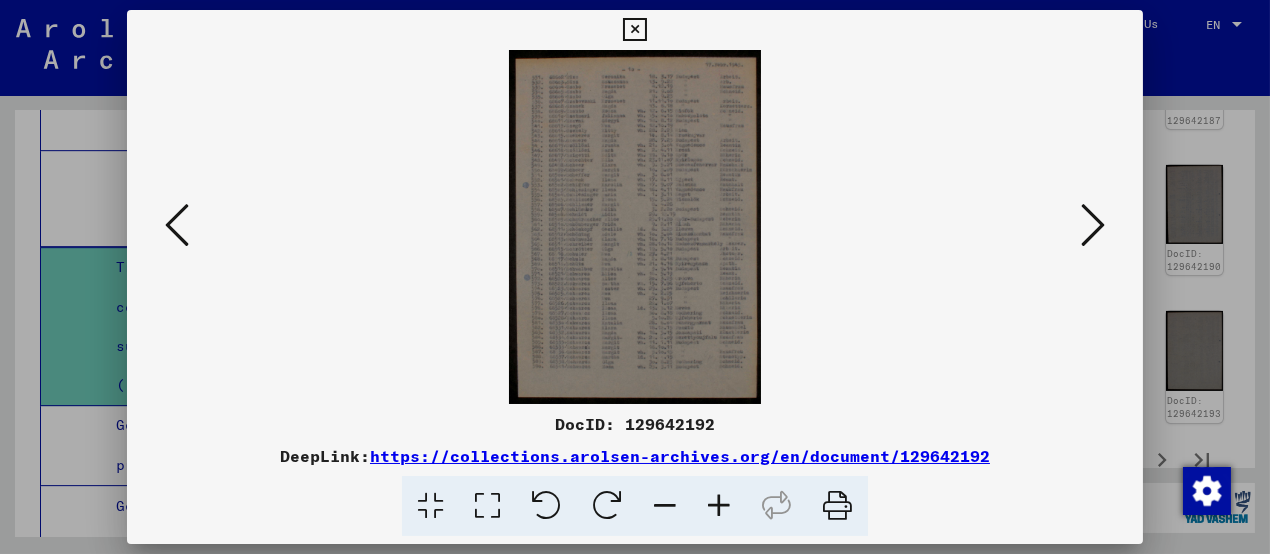 click at bounding box center [719, 506] 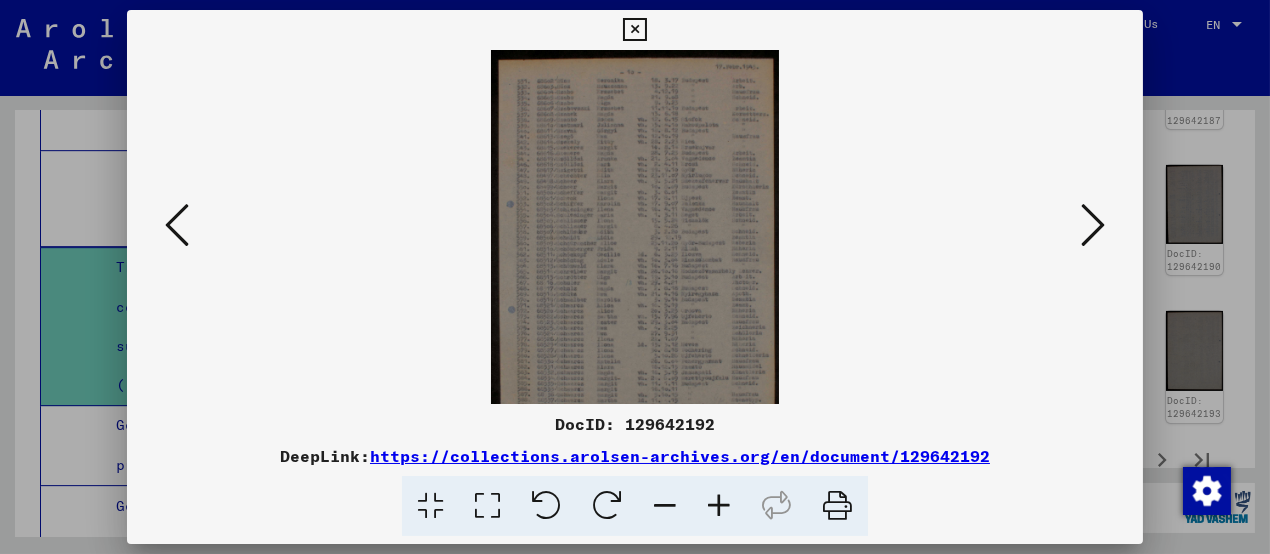 click at bounding box center (719, 506) 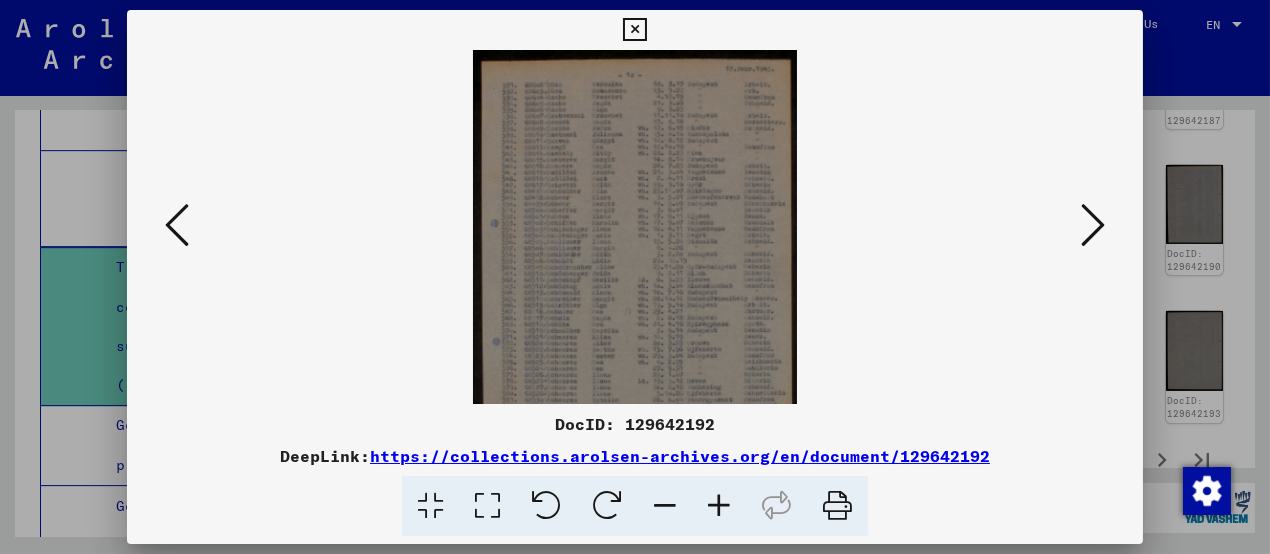 click at bounding box center (719, 506) 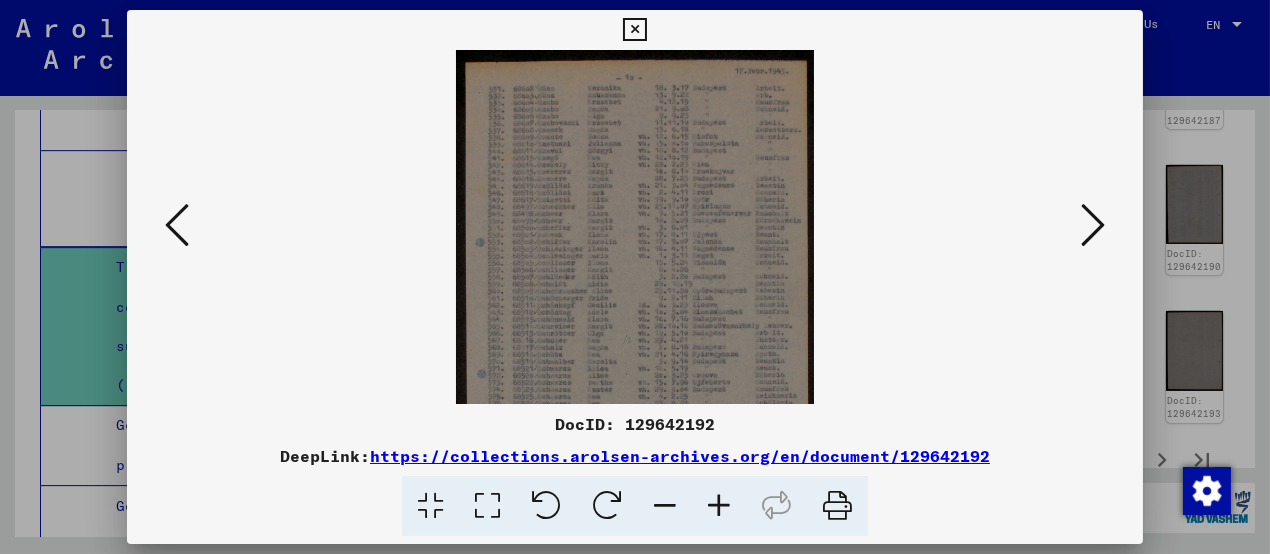click at bounding box center [719, 506] 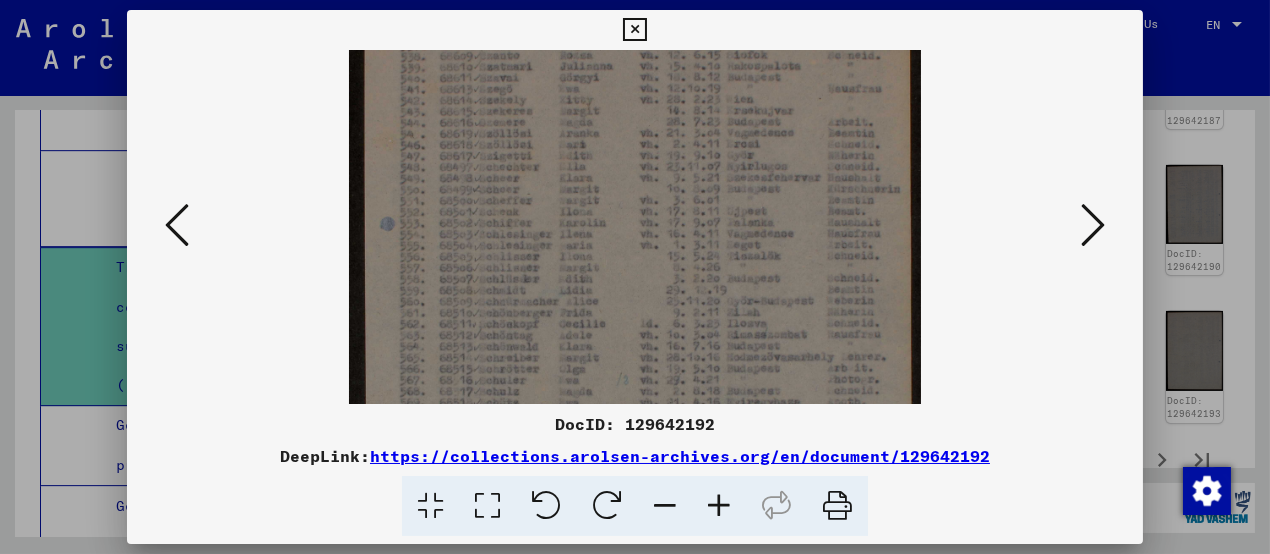 drag, startPoint x: 602, startPoint y: 295, endPoint x: 599, endPoint y: 92, distance: 203.02217 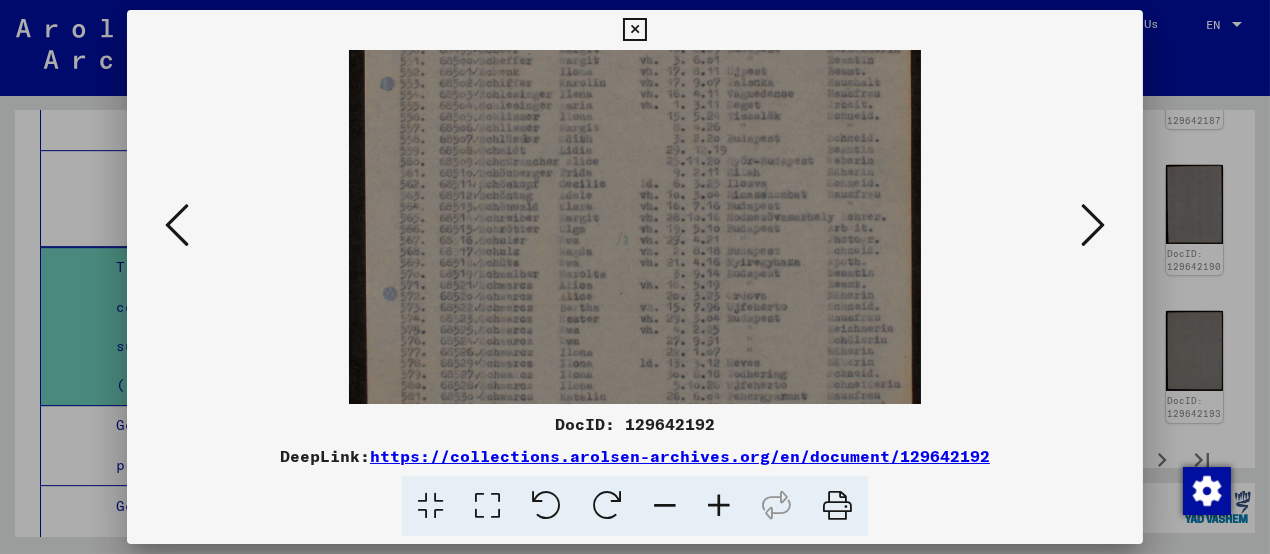 drag, startPoint x: 606, startPoint y: 282, endPoint x: 609, endPoint y: 142, distance: 140.03214 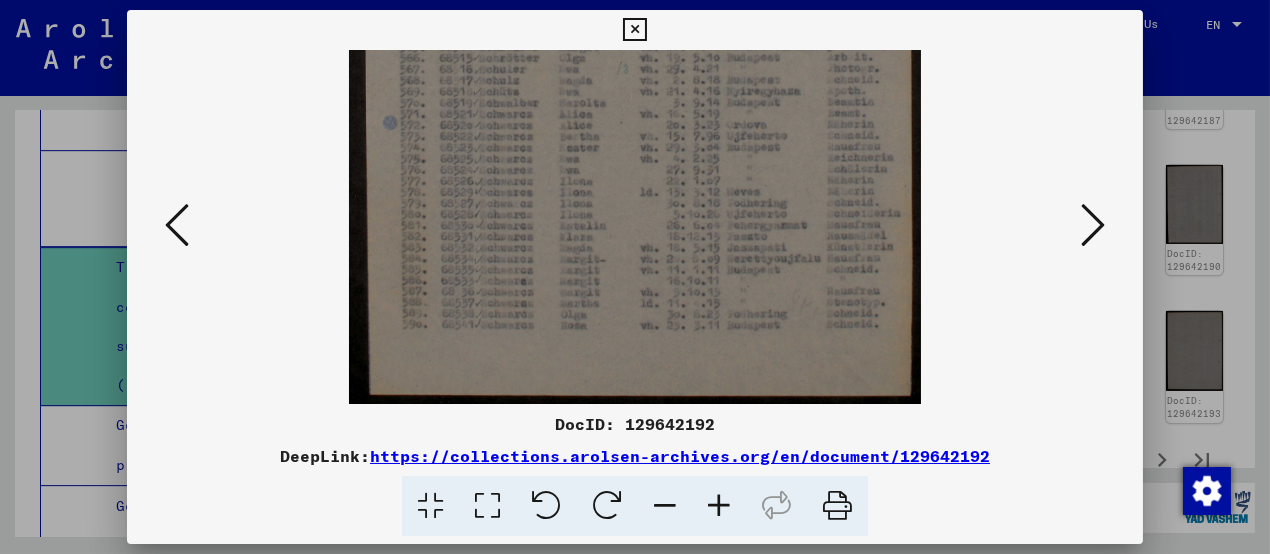 drag, startPoint x: 599, startPoint y: 276, endPoint x: 606, endPoint y: 233, distance: 43.56604 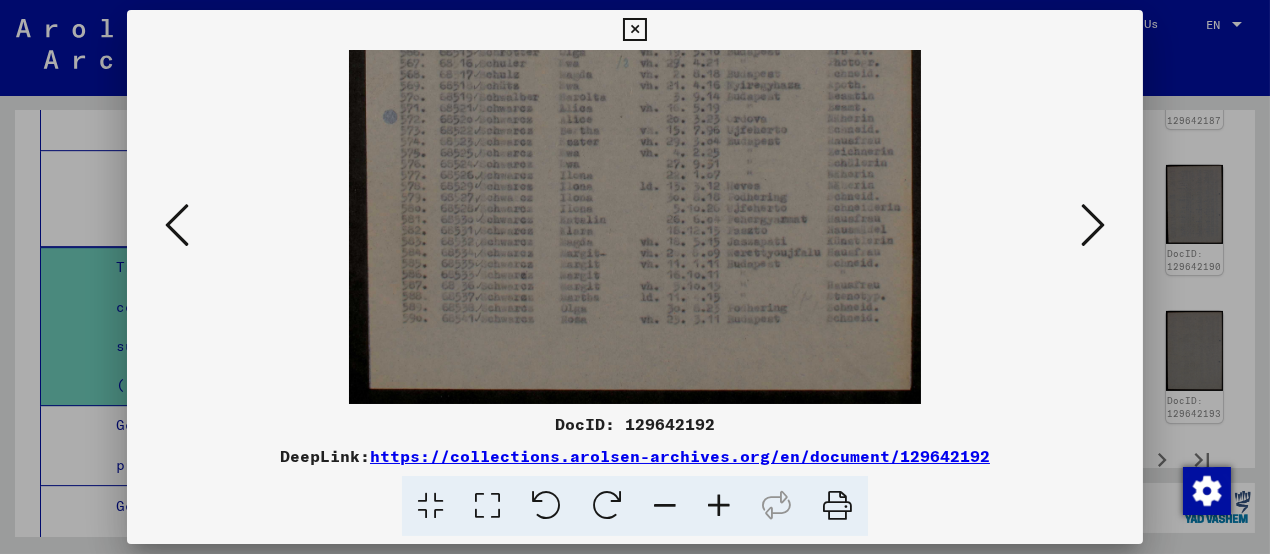 drag, startPoint x: 606, startPoint y: 274, endPoint x: 616, endPoint y: 224, distance: 50.990196 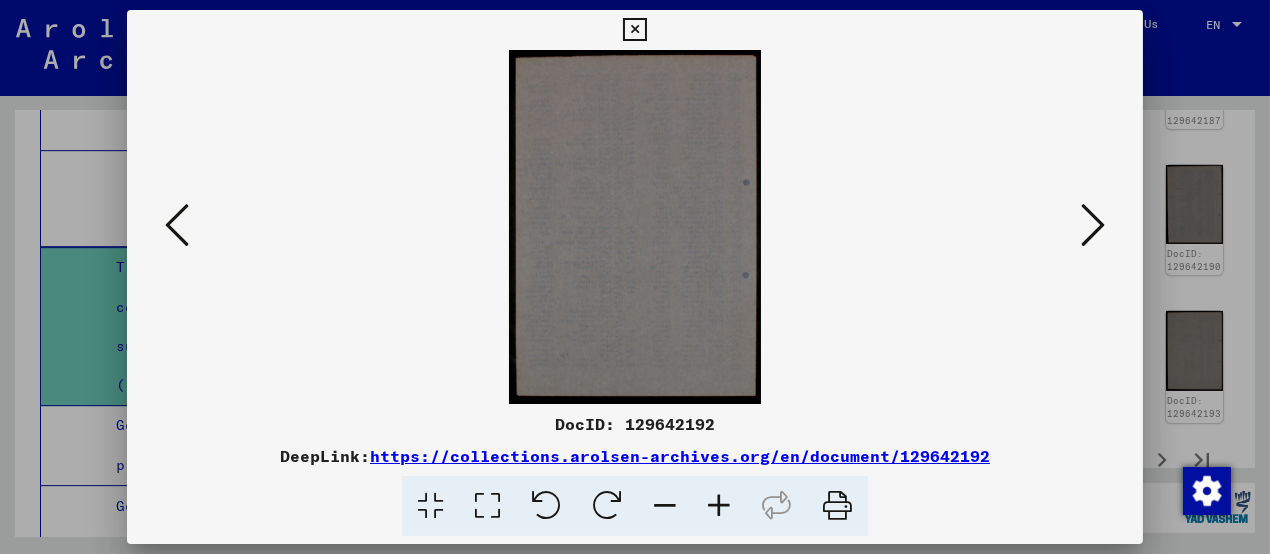 scroll, scrollTop: 0, scrollLeft: 0, axis: both 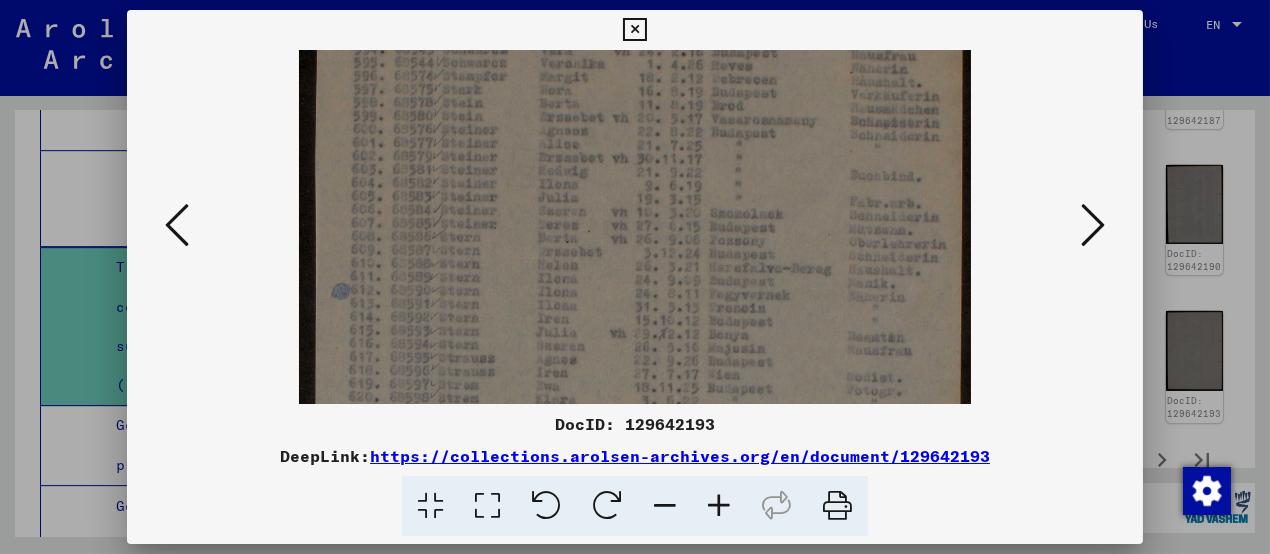 drag, startPoint x: 503, startPoint y: 241, endPoint x: 510, endPoint y: 279, distance: 38.63936 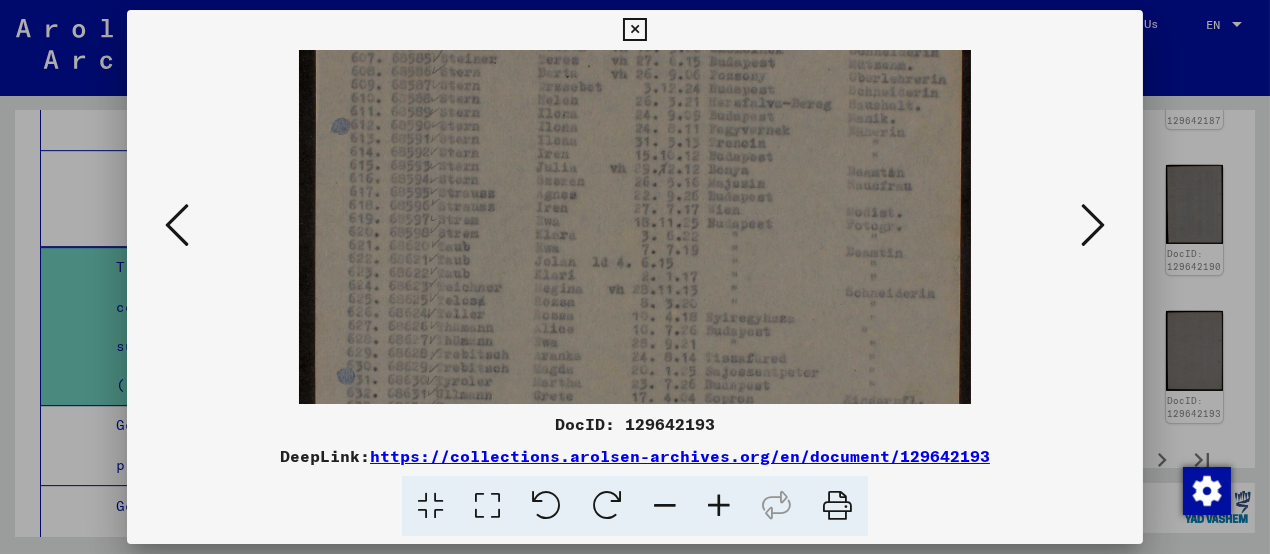 drag, startPoint x: 522, startPoint y: 320, endPoint x: 533, endPoint y: 205, distance: 115.52489 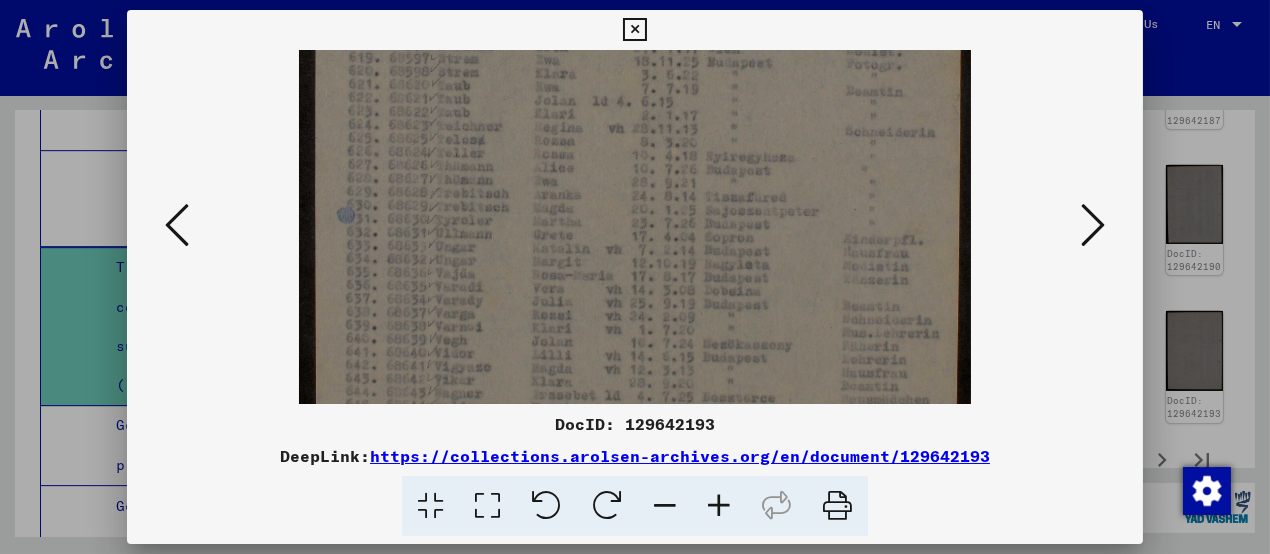 drag, startPoint x: 548, startPoint y: 315, endPoint x: 565, endPoint y: 343, distance: 32.75668 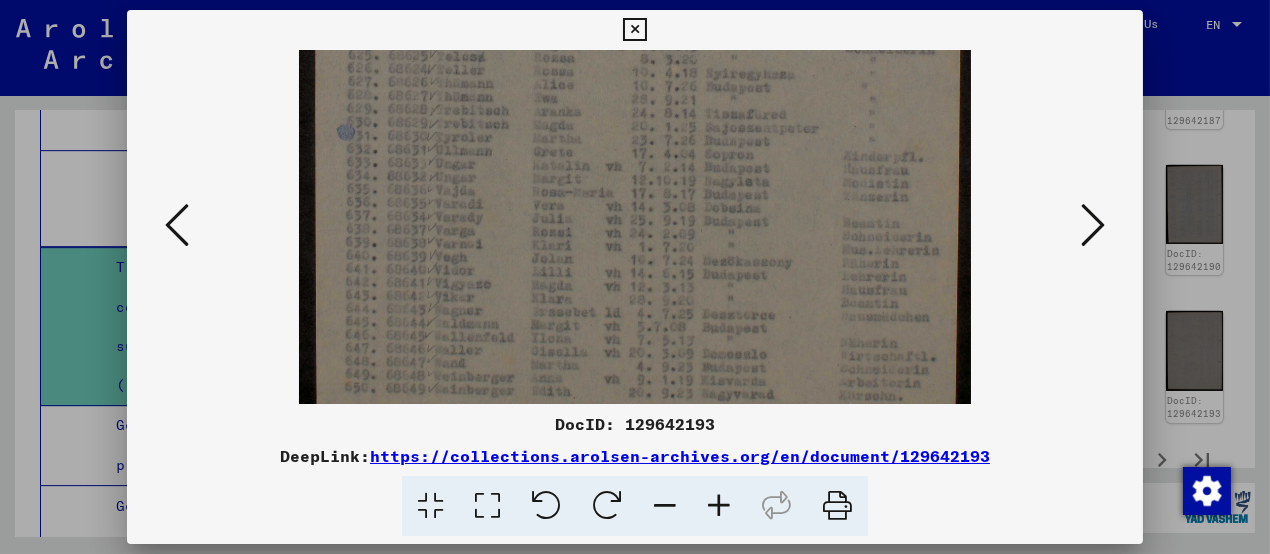 drag, startPoint x: 581, startPoint y: 298, endPoint x: 585, endPoint y: 210, distance: 88.09086 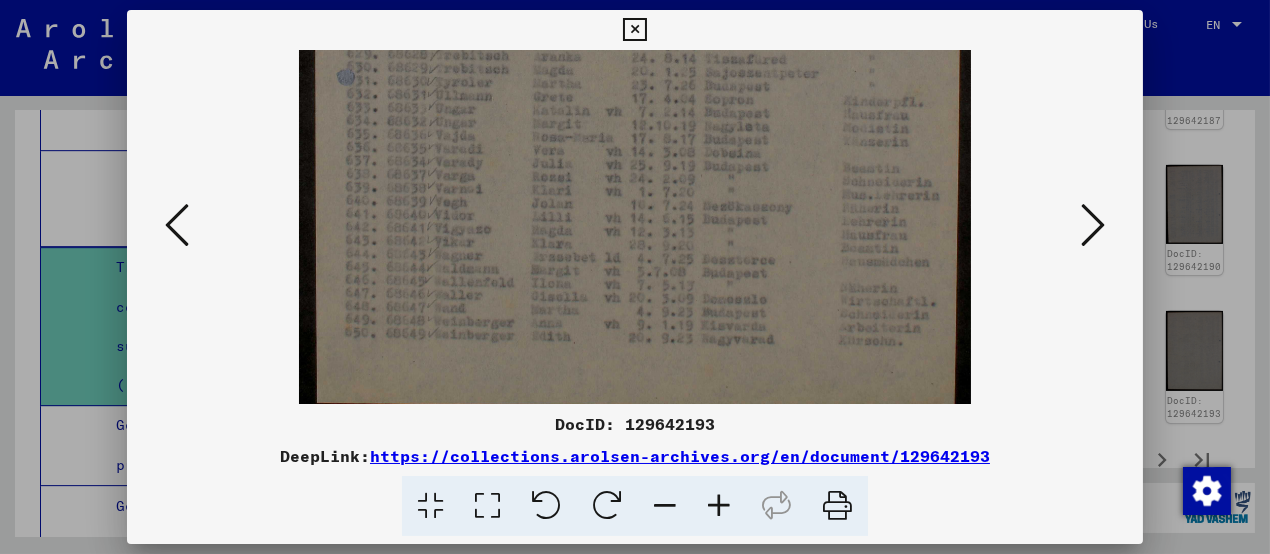 scroll, scrollTop: 600, scrollLeft: 0, axis: vertical 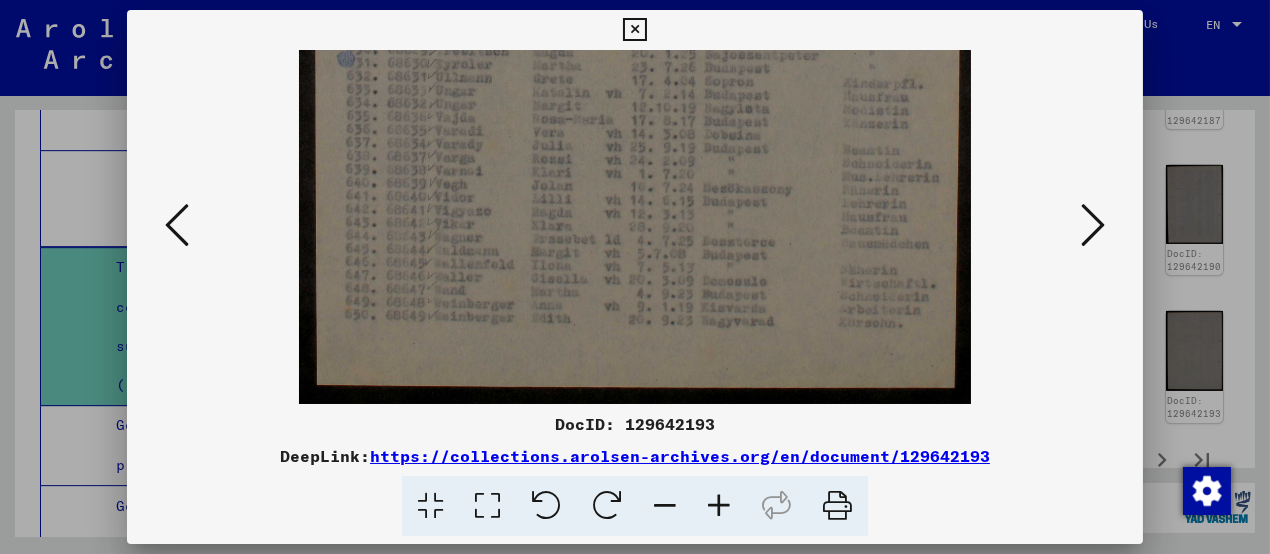 drag, startPoint x: 589, startPoint y: 325, endPoint x: 595, endPoint y: 249, distance: 76.23647 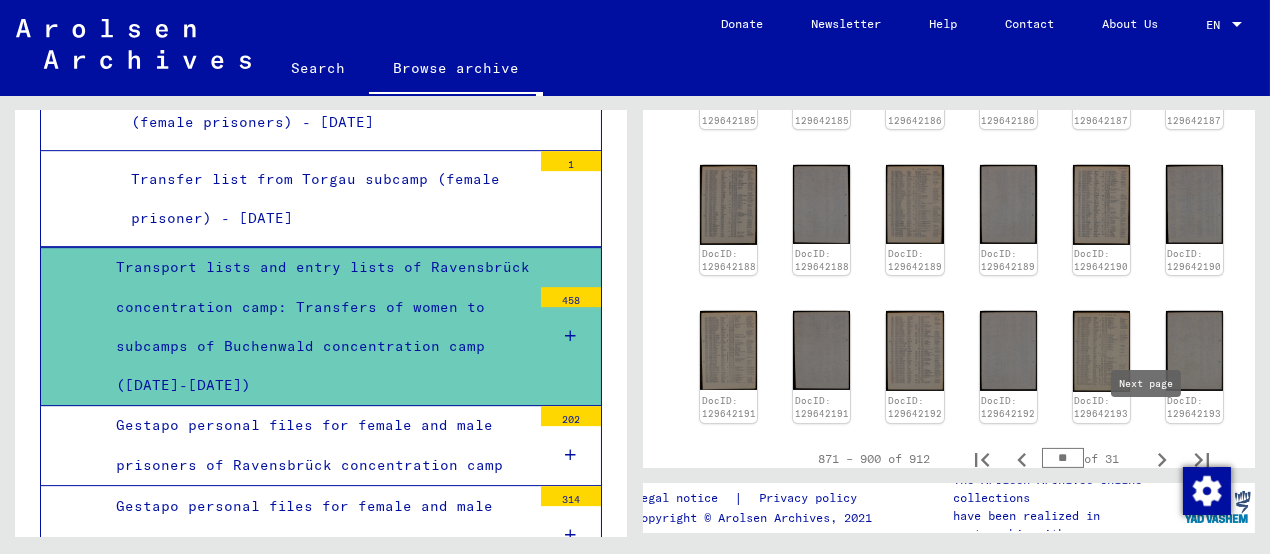 type on "**" 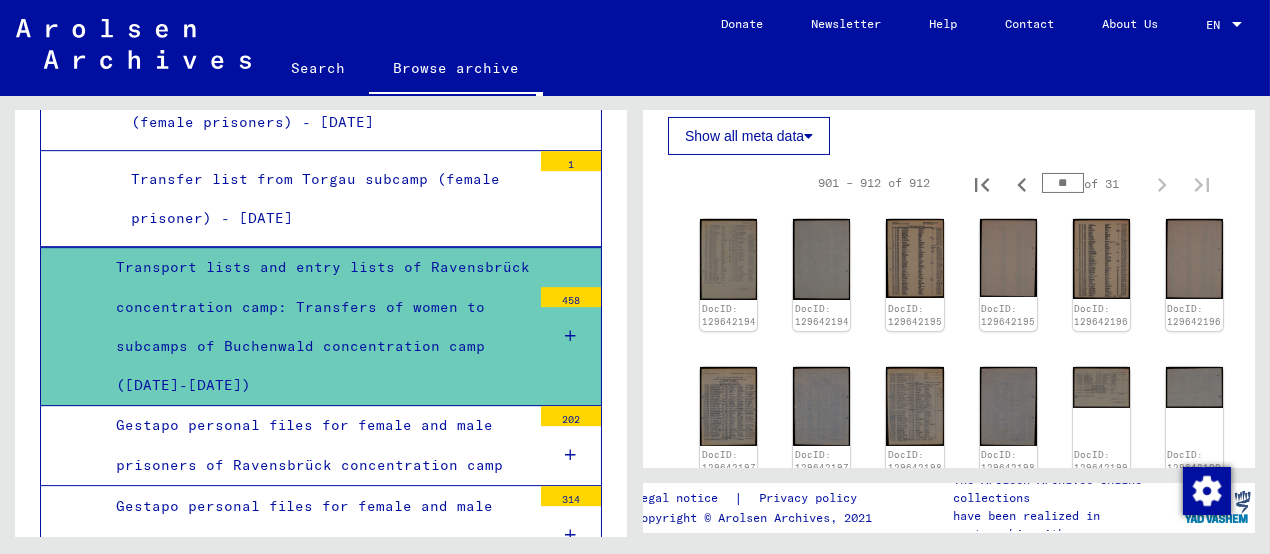scroll, scrollTop: 700, scrollLeft: 0, axis: vertical 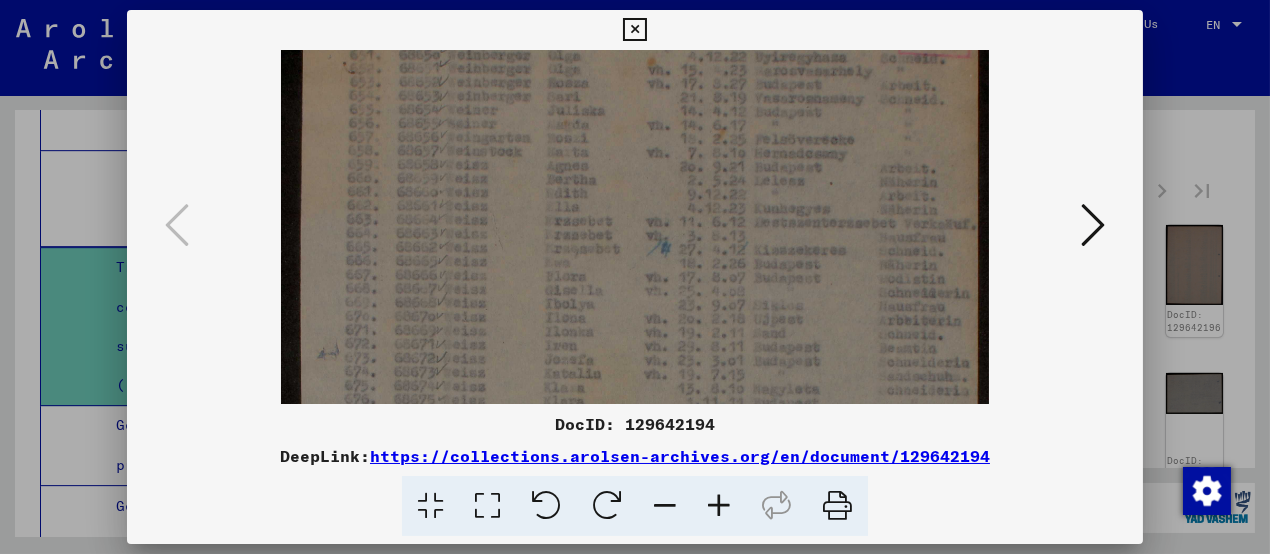 drag, startPoint x: 548, startPoint y: 289, endPoint x: 548, endPoint y: 113, distance: 176 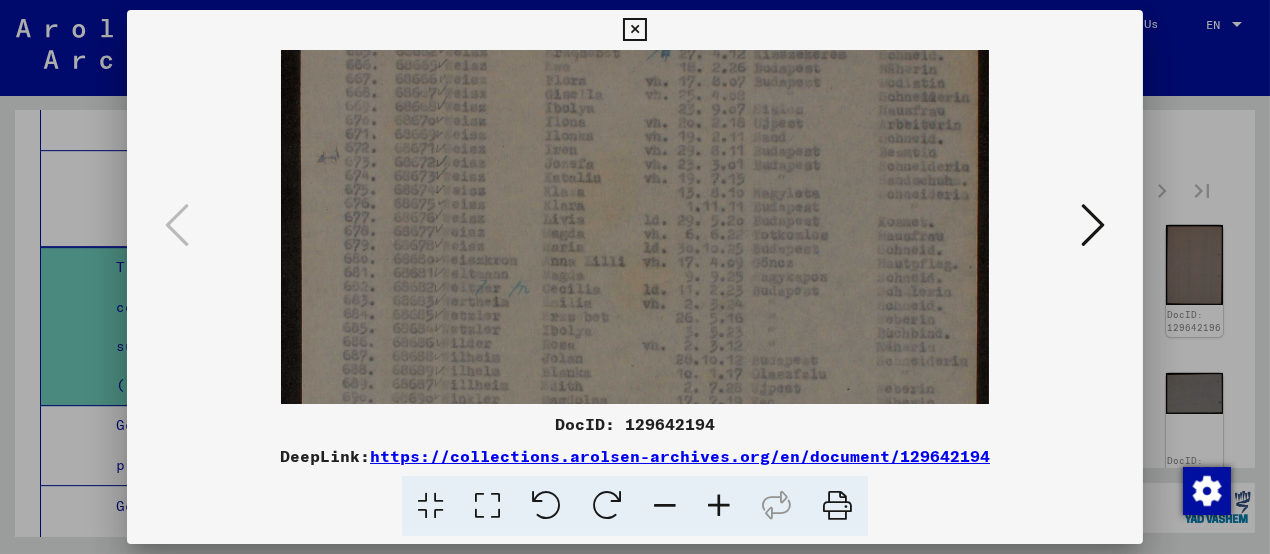 drag, startPoint x: 581, startPoint y: 263, endPoint x: 583, endPoint y: 157, distance: 106.01887 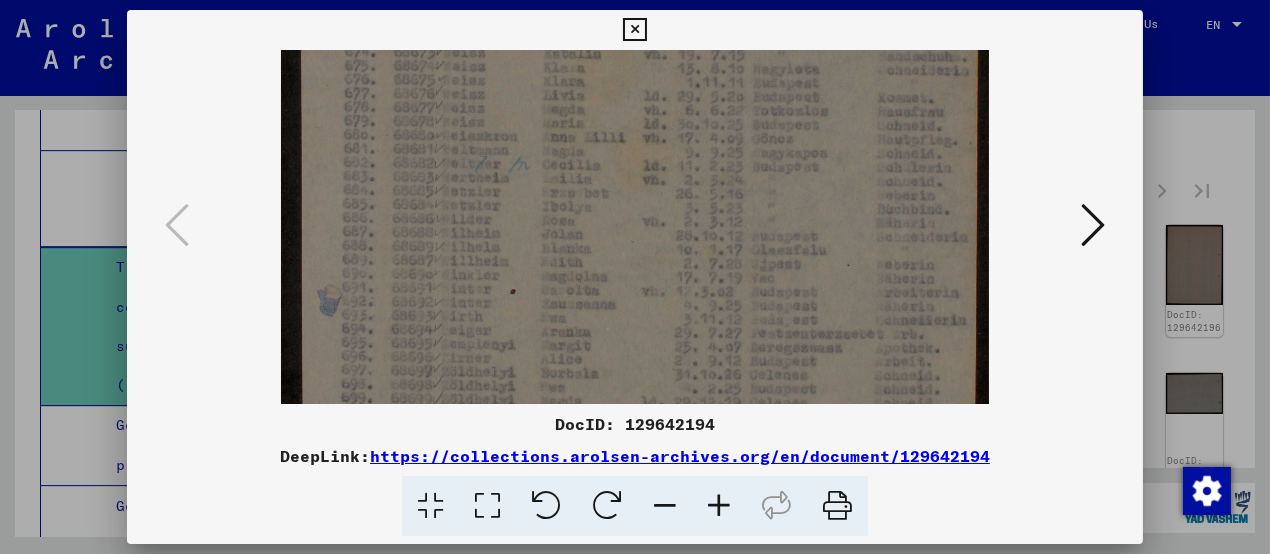 drag, startPoint x: 583, startPoint y: 283, endPoint x: 602, endPoint y: 167, distance: 117.54574 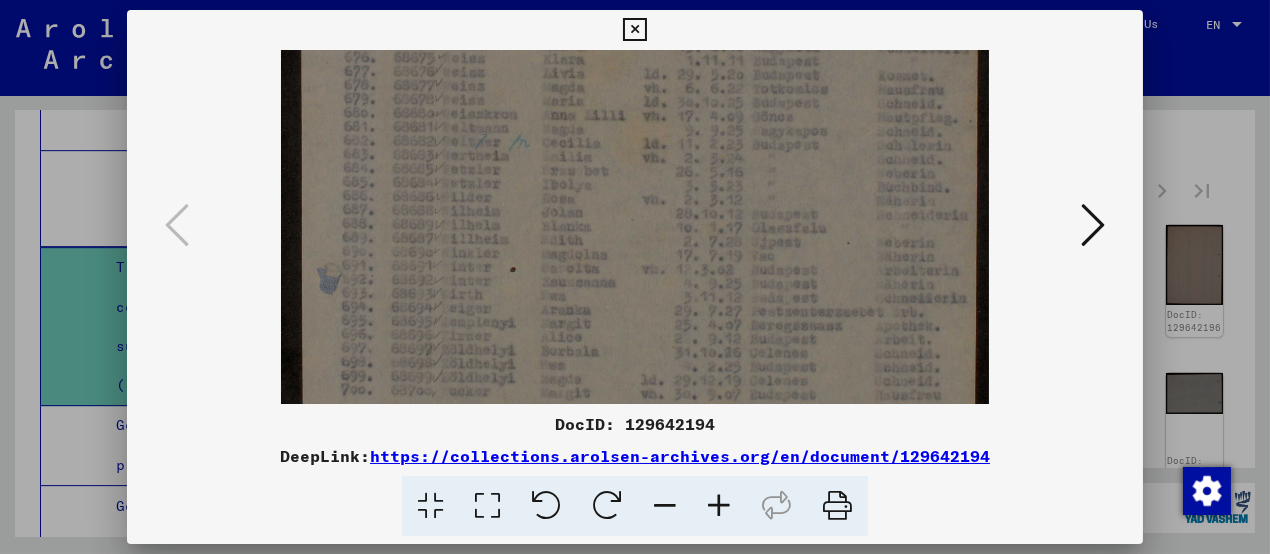 scroll, scrollTop: 544, scrollLeft: 0, axis: vertical 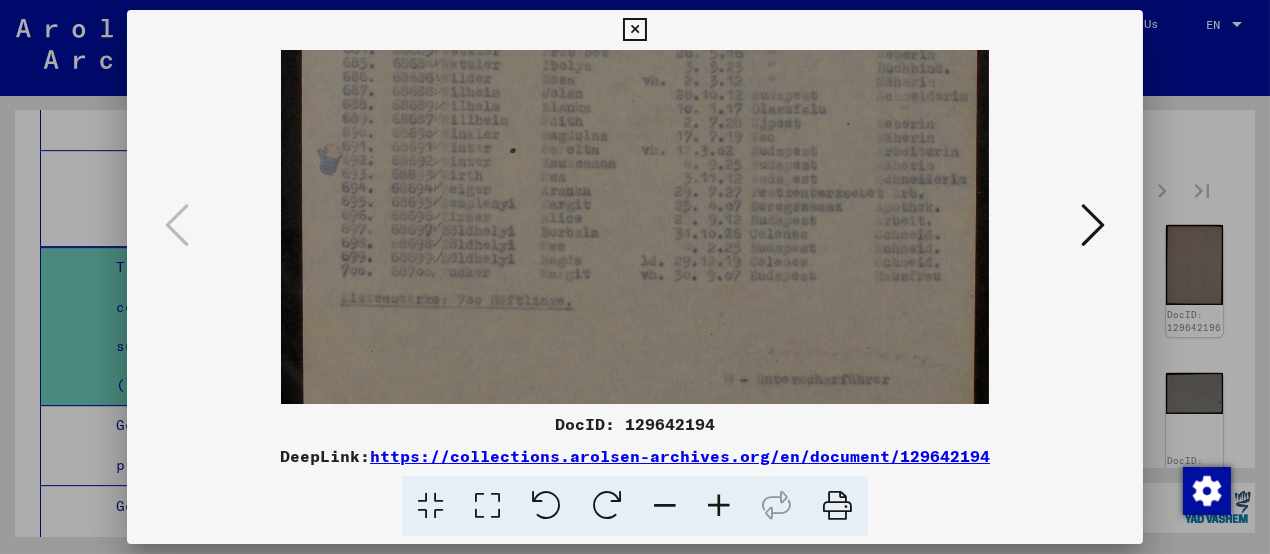 drag, startPoint x: 610, startPoint y: 291, endPoint x: 623, endPoint y: 188, distance: 103.81715 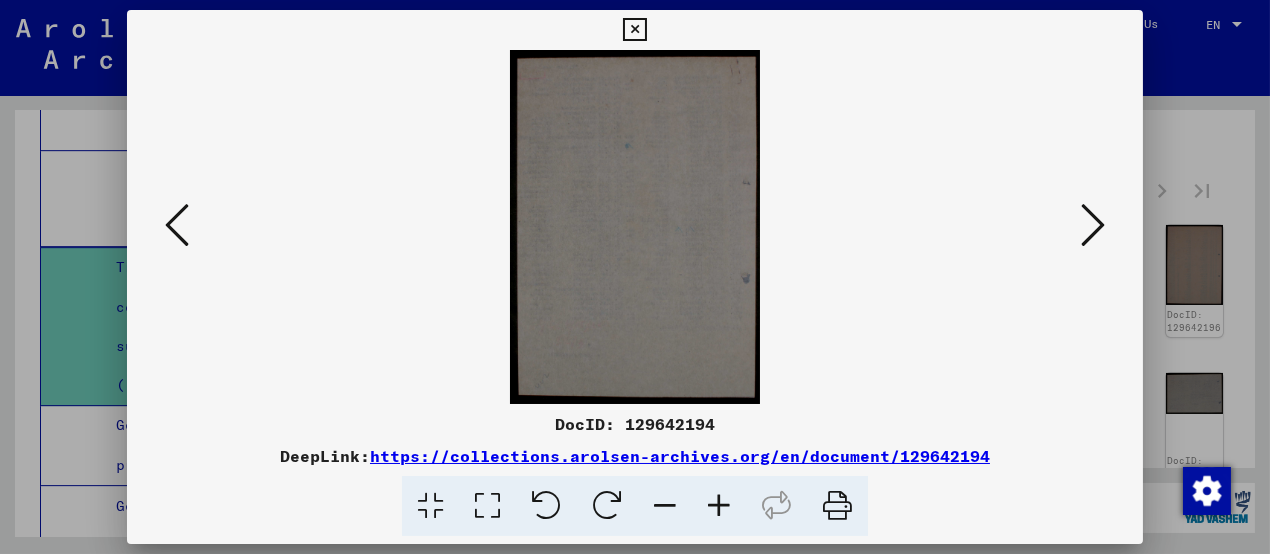 scroll, scrollTop: 0, scrollLeft: 0, axis: both 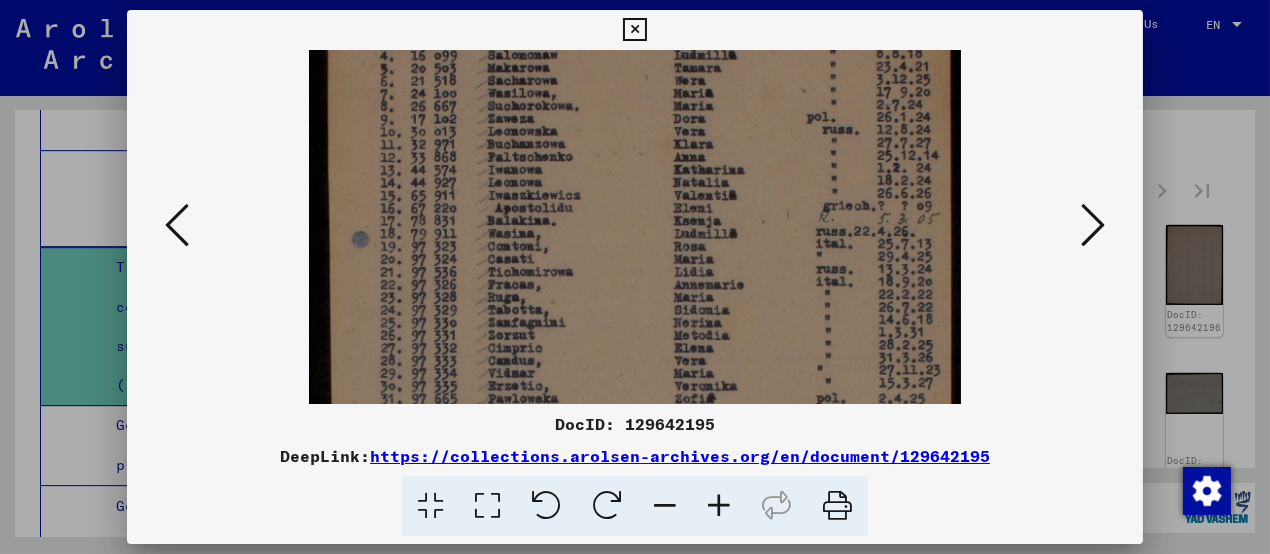 drag, startPoint x: 589, startPoint y: 362, endPoint x: 583, endPoint y: 251, distance: 111.16204 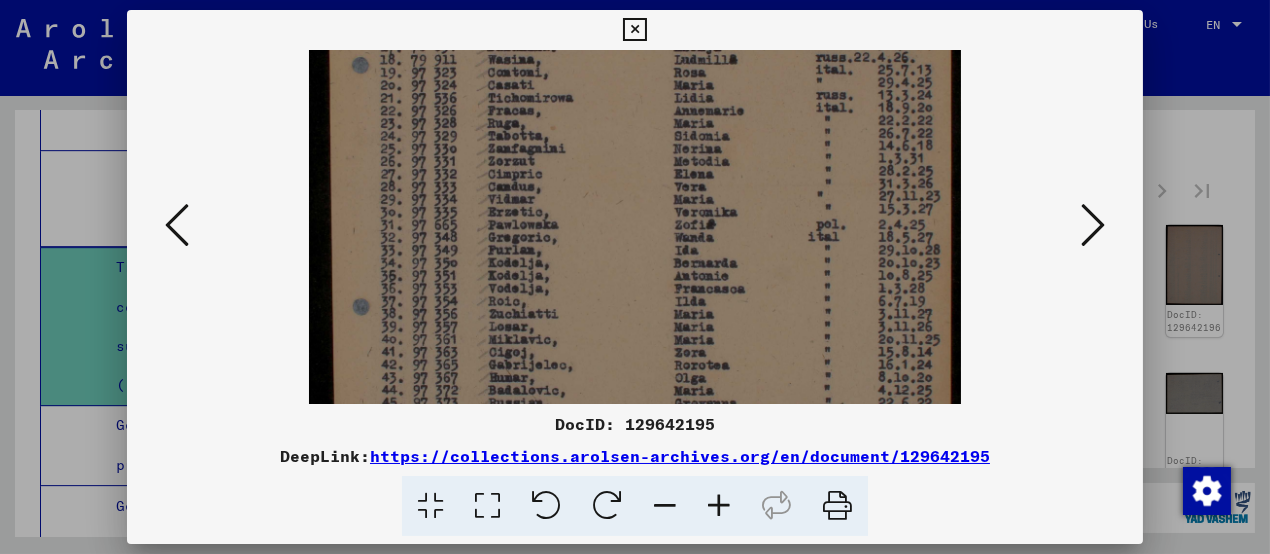 drag, startPoint x: 580, startPoint y: 320, endPoint x: 579, endPoint y: 144, distance: 176.00284 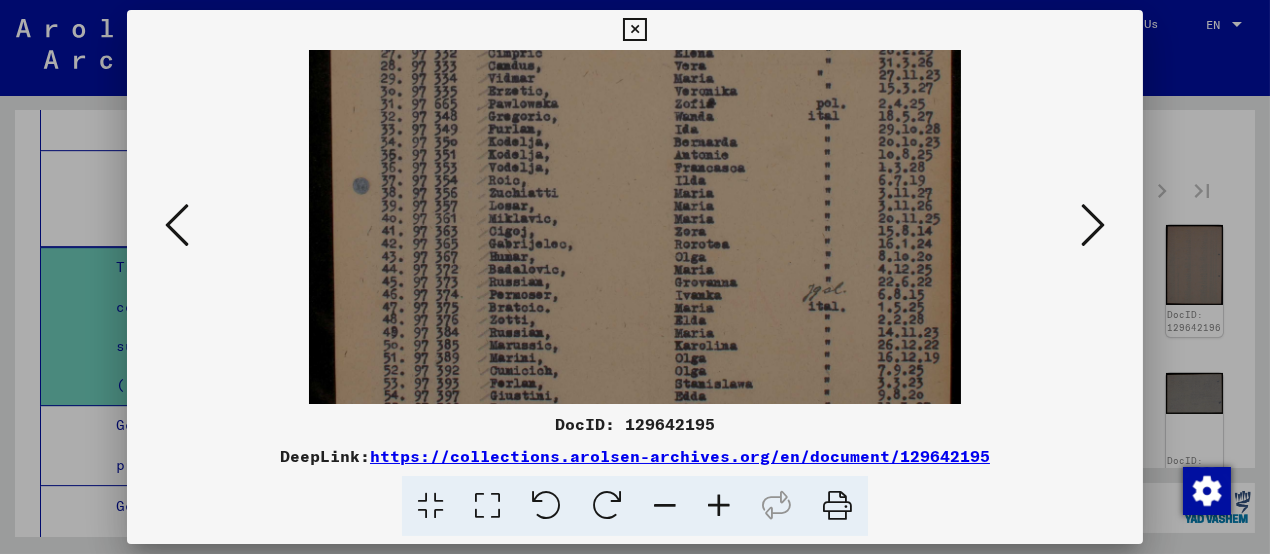 drag, startPoint x: 566, startPoint y: 286, endPoint x: 572, endPoint y: 118, distance: 168.1071 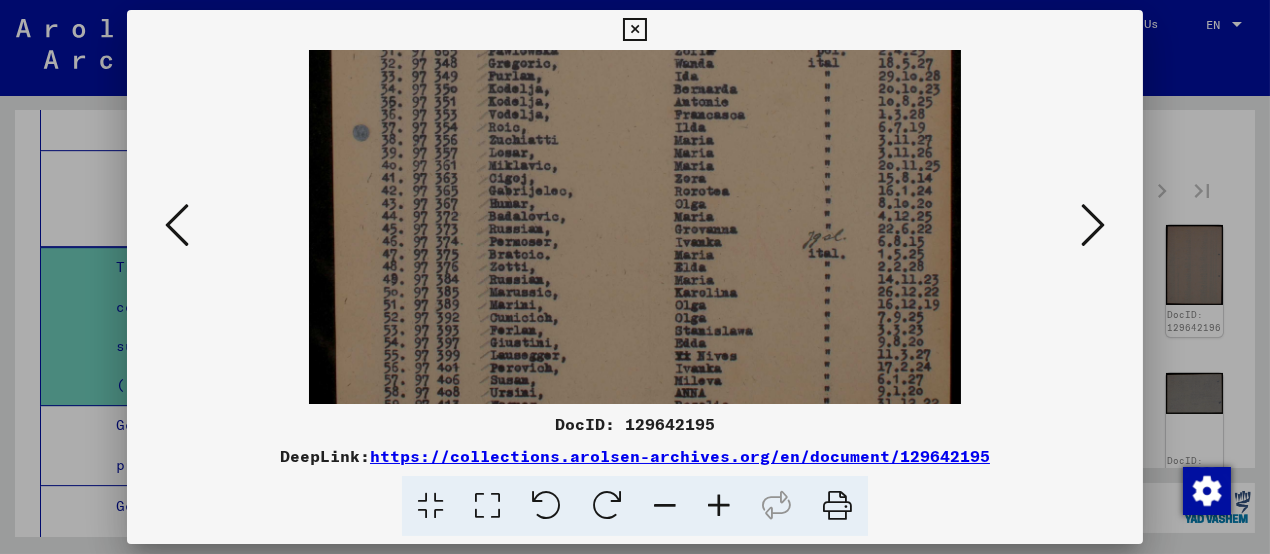 scroll, scrollTop: 550, scrollLeft: 0, axis: vertical 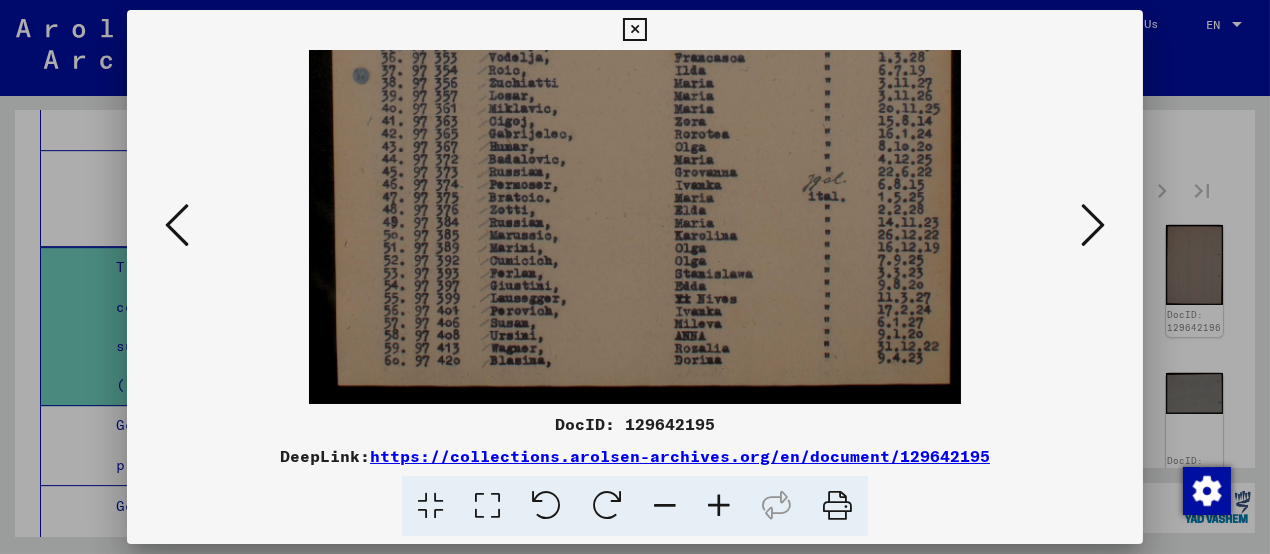 drag, startPoint x: 595, startPoint y: 280, endPoint x: 643, endPoint y: 138, distance: 149.8933 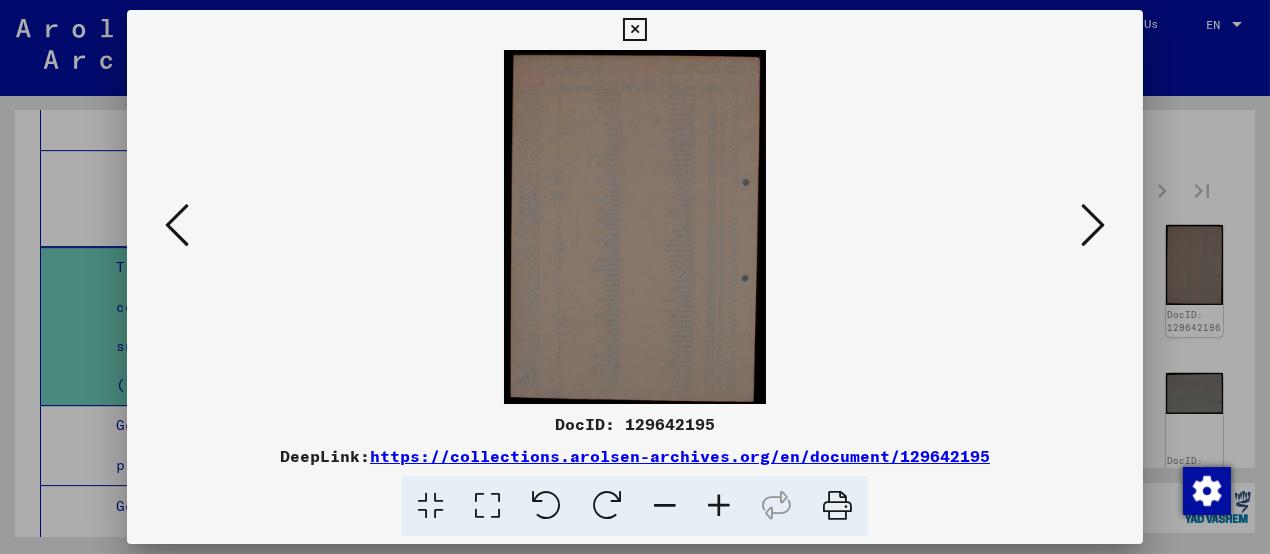 scroll, scrollTop: 0, scrollLeft: 0, axis: both 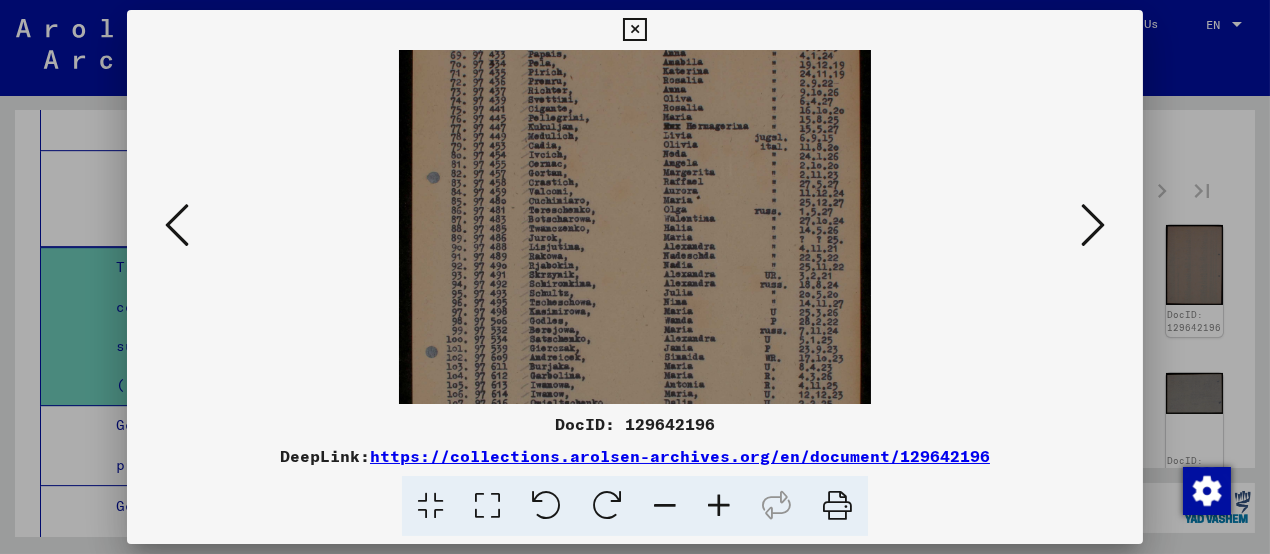 drag, startPoint x: 694, startPoint y: 249, endPoint x: 676, endPoint y: 195, distance: 56.920998 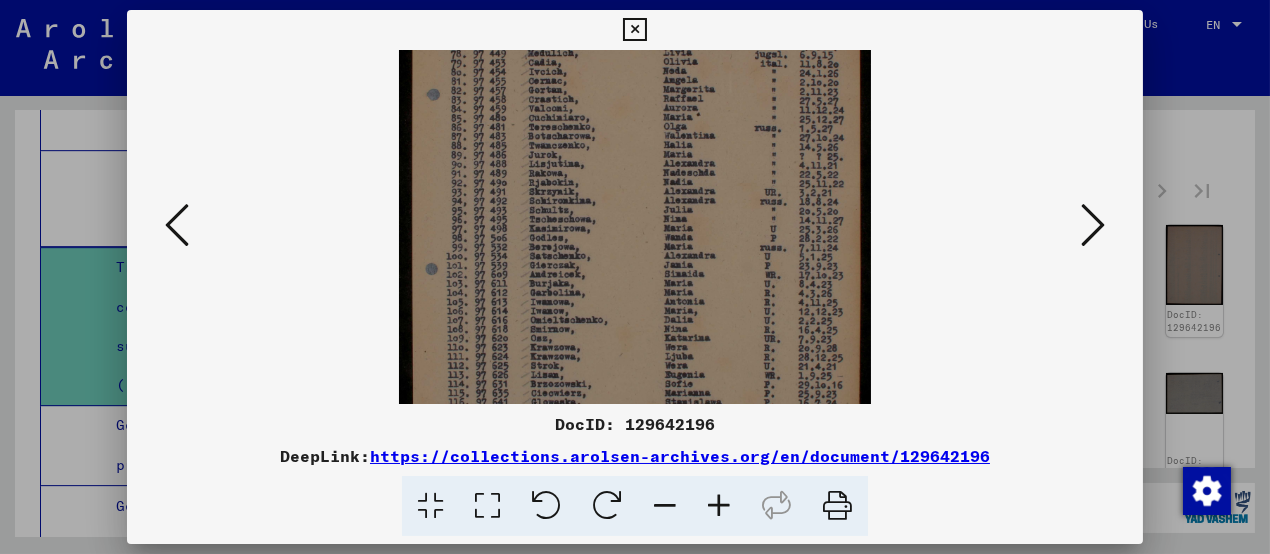 drag, startPoint x: 663, startPoint y: 340, endPoint x: 656, endPoint y: 239, distance: 101.24229 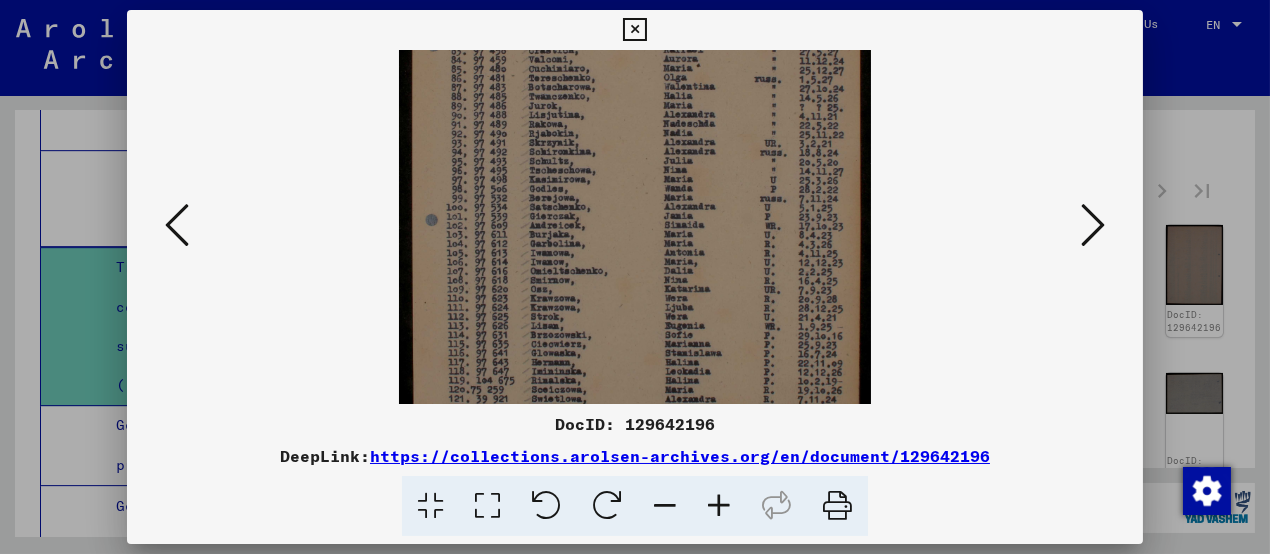 scroll, scrollTop: 300, scrollLeft: 0, axis: vertical 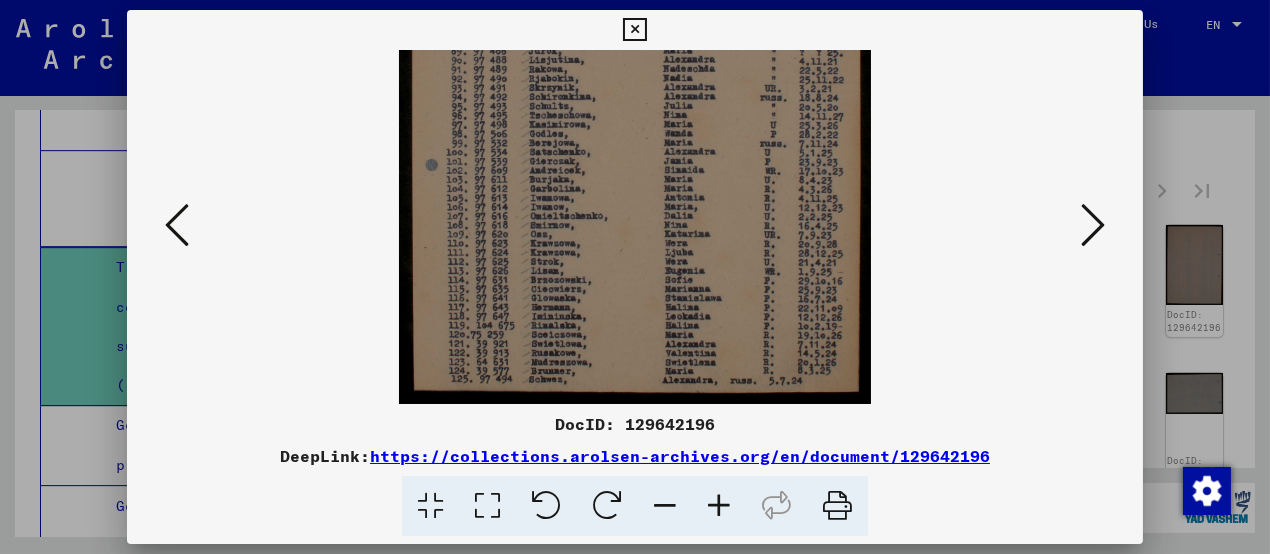 drag, startPoint x: 747, startPoint y: 218, endPoint x: 760, endPoint y: 205, distance: 18.384777 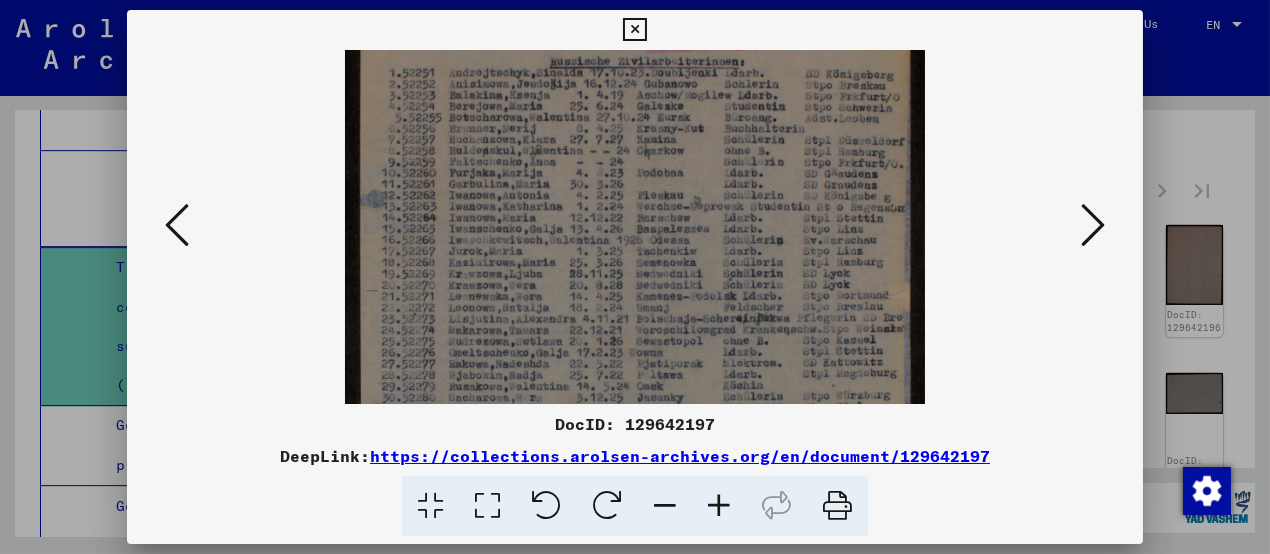drag, startPoint x: 604, startPoint y: 341, endPoint x: 602, endPoint y: 183, distance: 158.01266 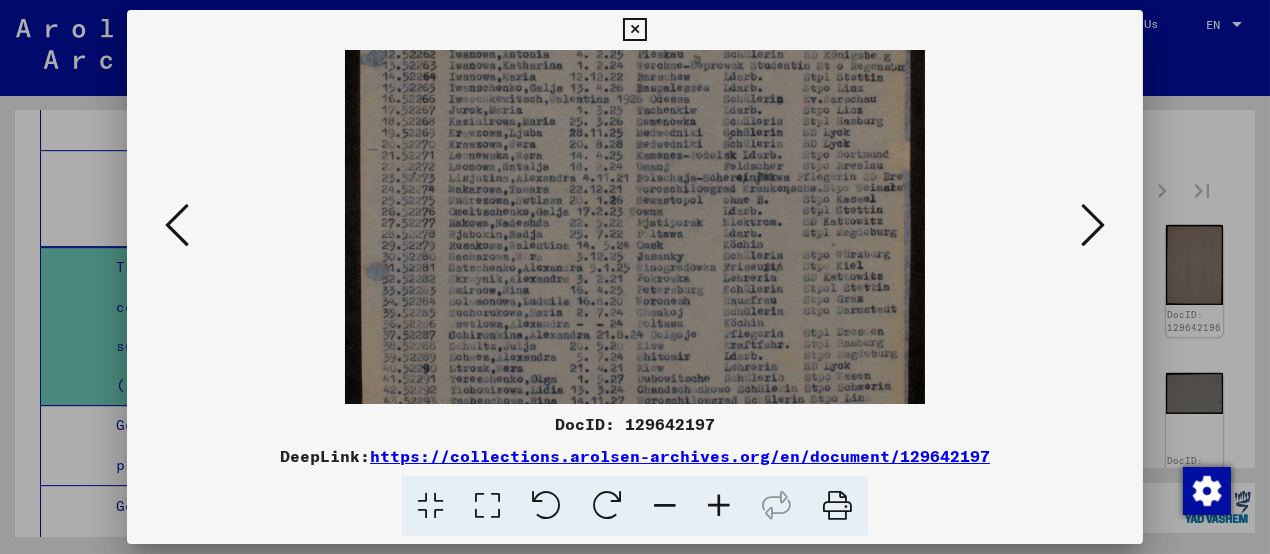 drag, startPoint x: 577, startPoint y: 302, endPoint x: 567, endPoint y: 157, distance: 145.34442 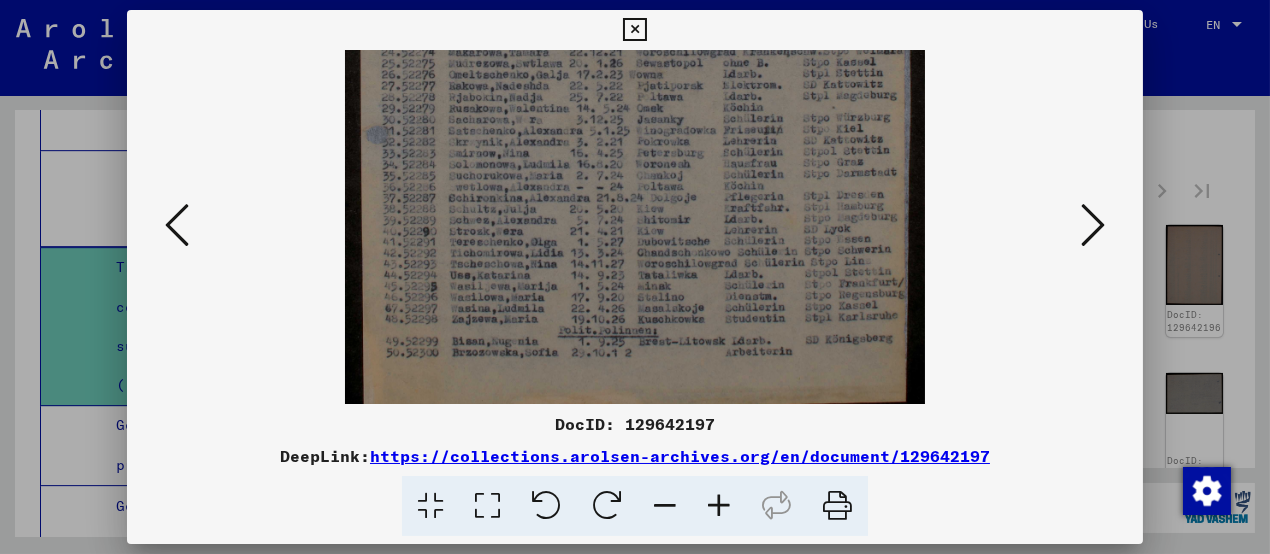 drag, startPoint x: 553, startPoint y: 294, endPoint x: 553, endPoint y: 156, distance: 138 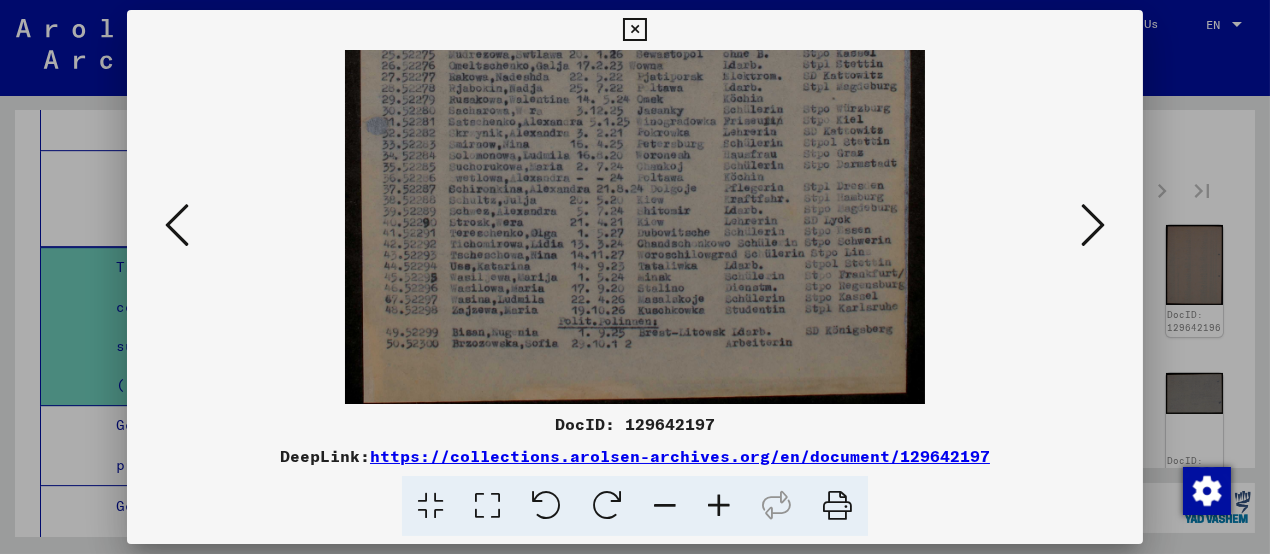 scroll, scrollTop: 0, scrollLeft: 0, axis: both 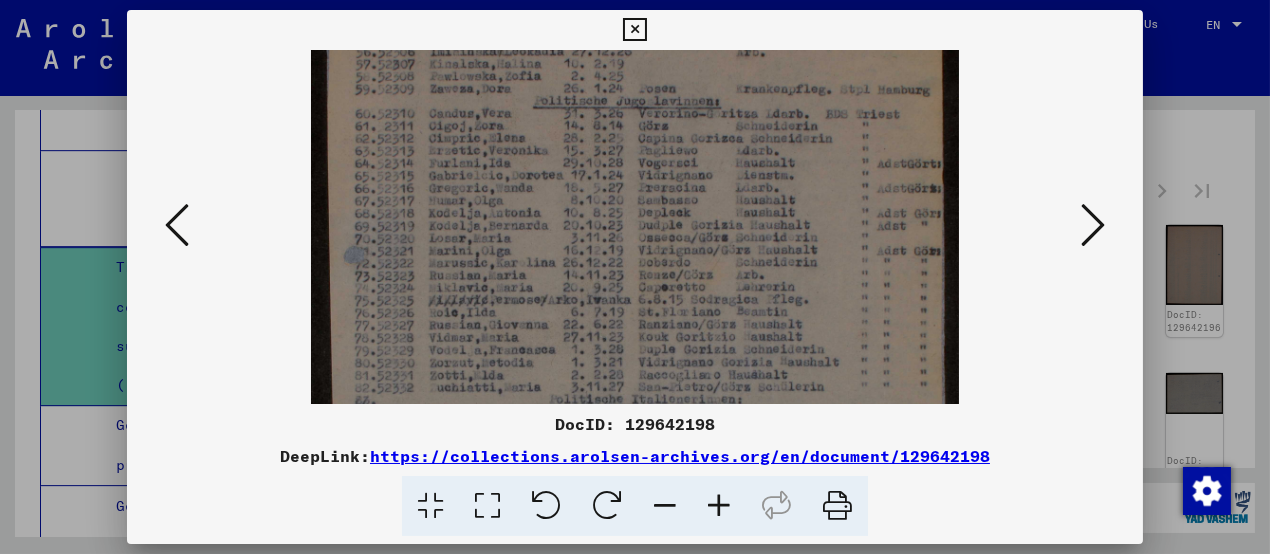 drag, startPoint x: 626, startPoint y: 361, endPoint x: 626, endPoint y: 233, distance: 128 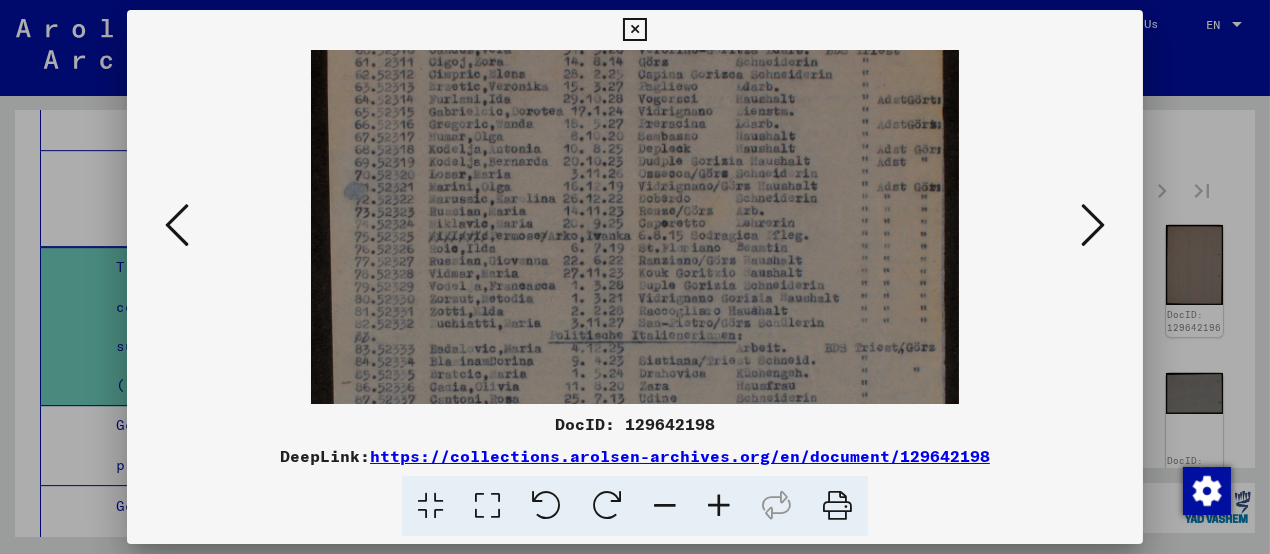 scroll, scrollTop: 207, scrollLeft: 0, axis: vertical 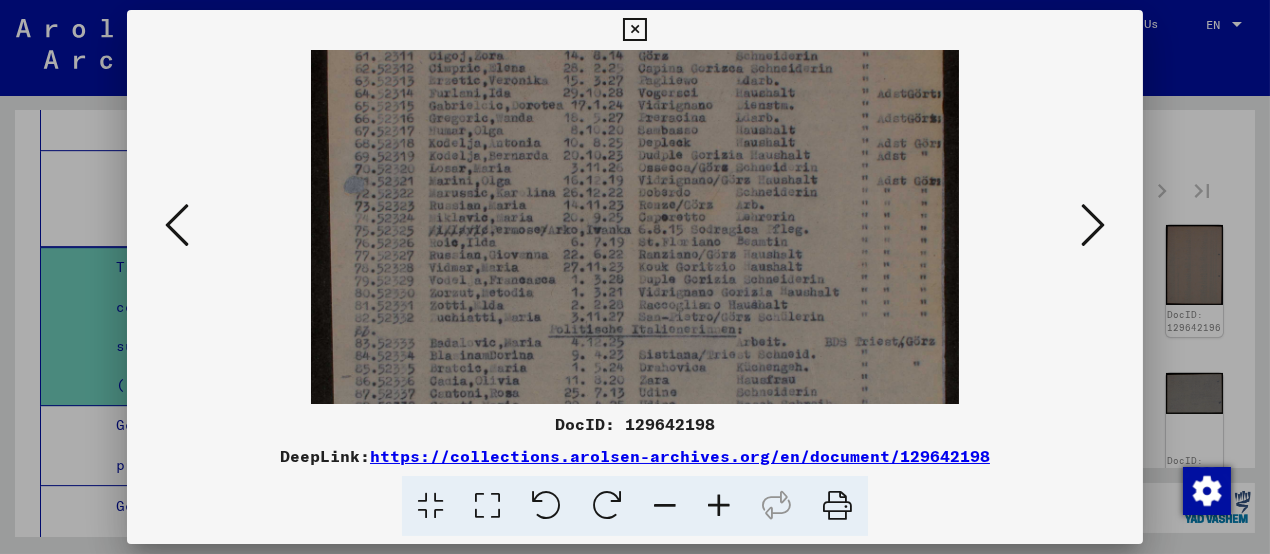 drag, startPoint x: 615, startPoint y: 305, endPoint x: 614, endPoint y: 241, distance: 64.00781 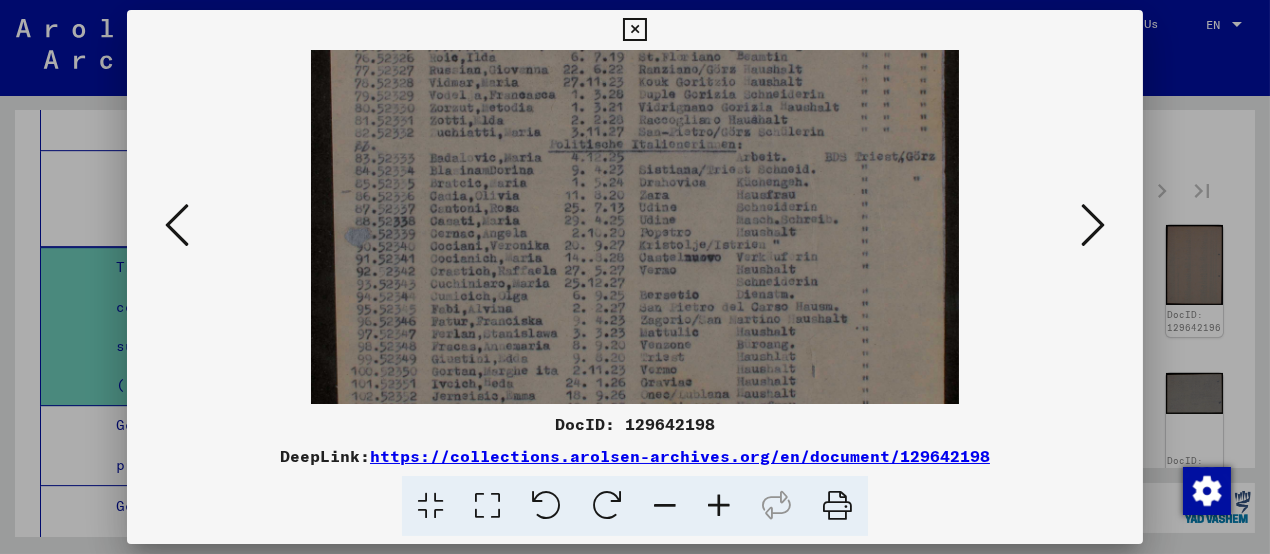 drag, startPoint x: 620, startPoint y: 359, endPoint x: 624, endPoint y: 175, distance: 184.04347 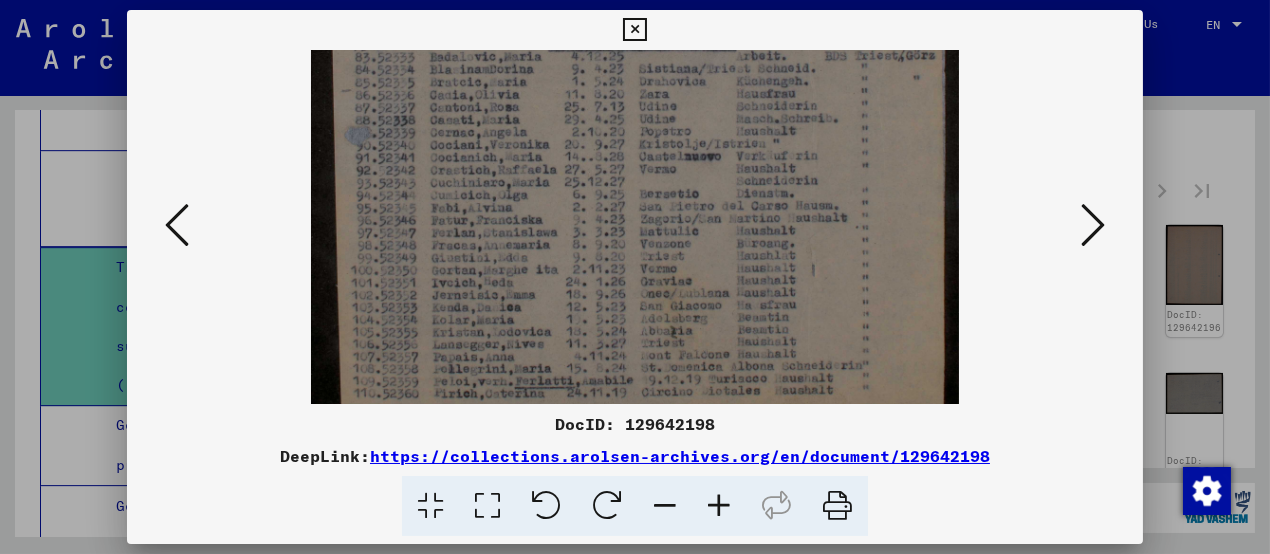 drag, startPoint x: 606, startPoint y: 269, endPoint x: 605, endPoint y: 165, distance: 104.00481 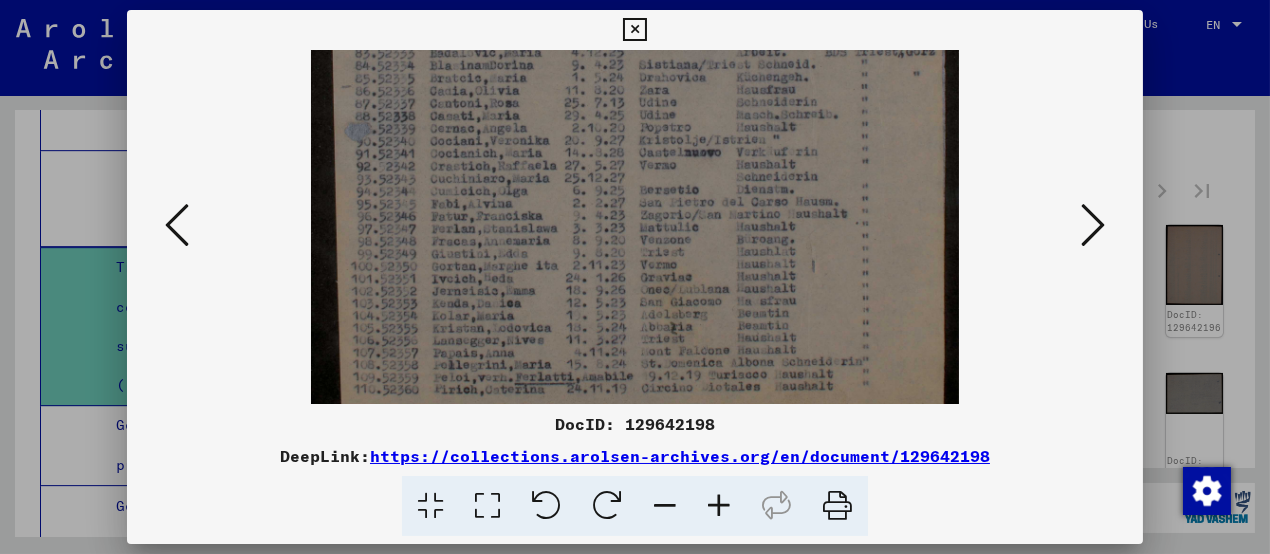 scroll, scrollTop: 550, scrollLeft: 0, axis: vertical 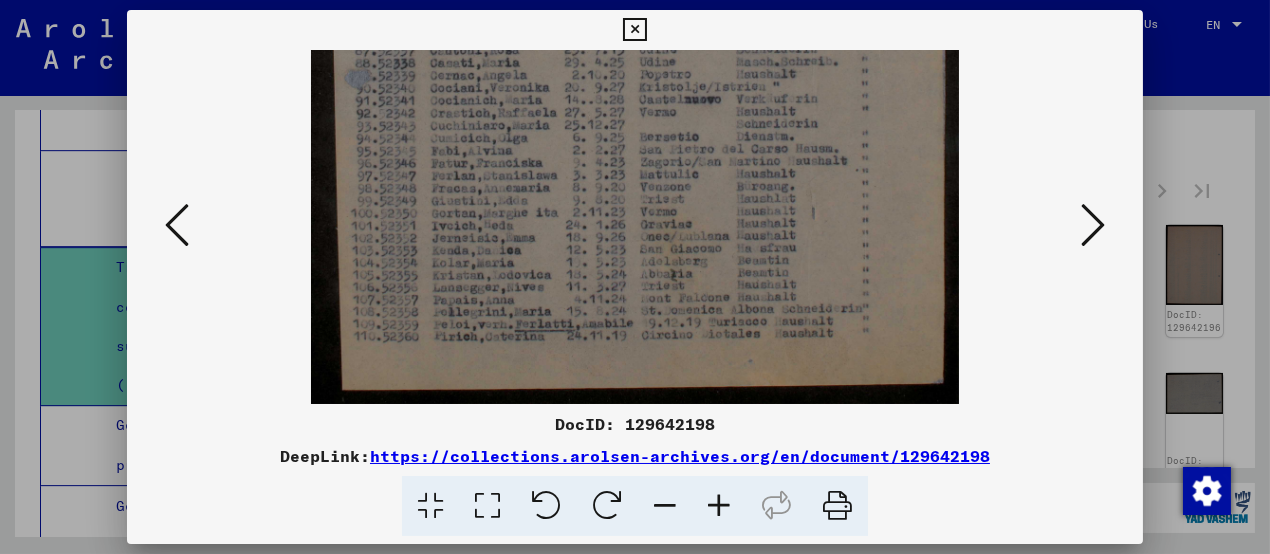 drag, startPoint x: 618, startPoint y: 351, endPoint x: 629, endPoint y: 265, distance: 86.70064 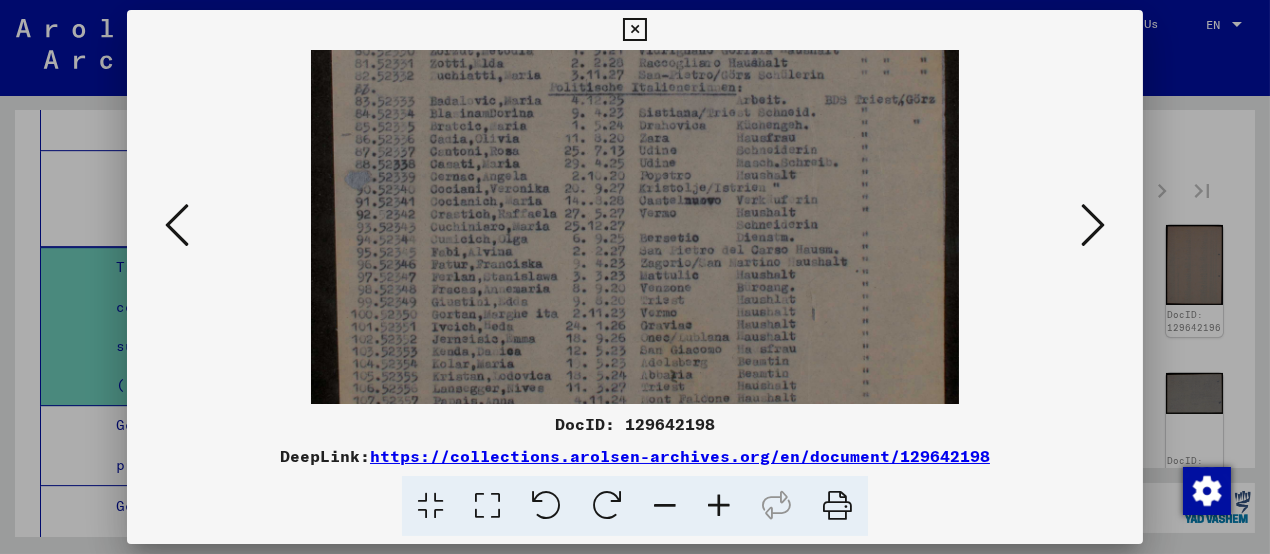 drag, startPoint x: 526, startPoint y: 238, endPoint x: 525, endPoint y: 334, distance: 96.00521 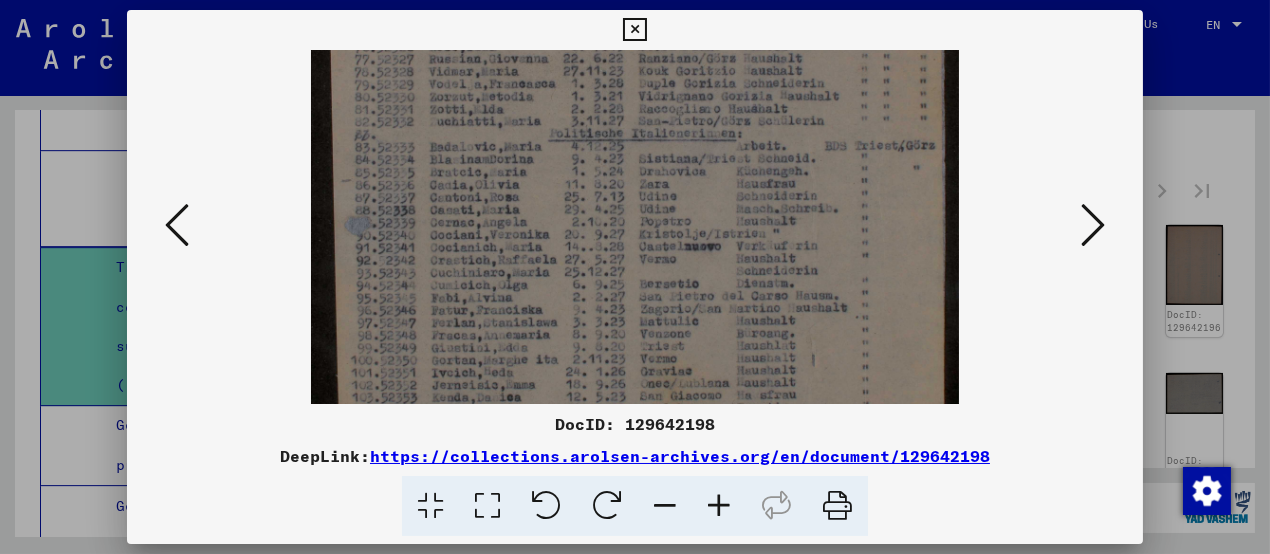 scroll, scrollTop: 377, scrollLeft: 0, axis: vertical 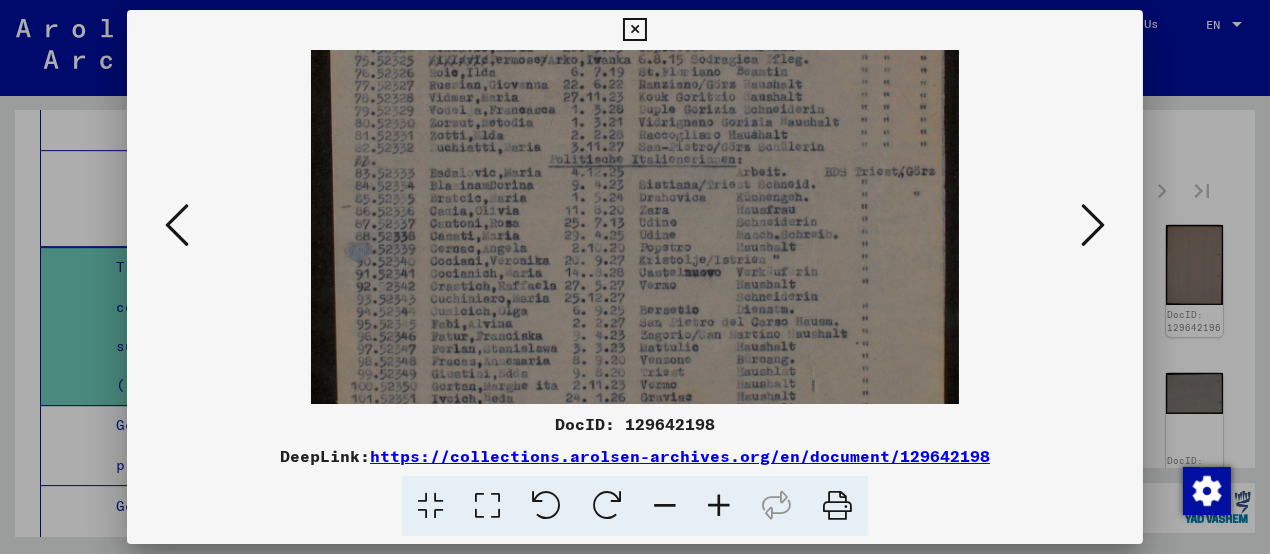 drag, startPoint x: 507, startPoint y: 200, endPoint x: 507, endPoint y: 270, distance: 70 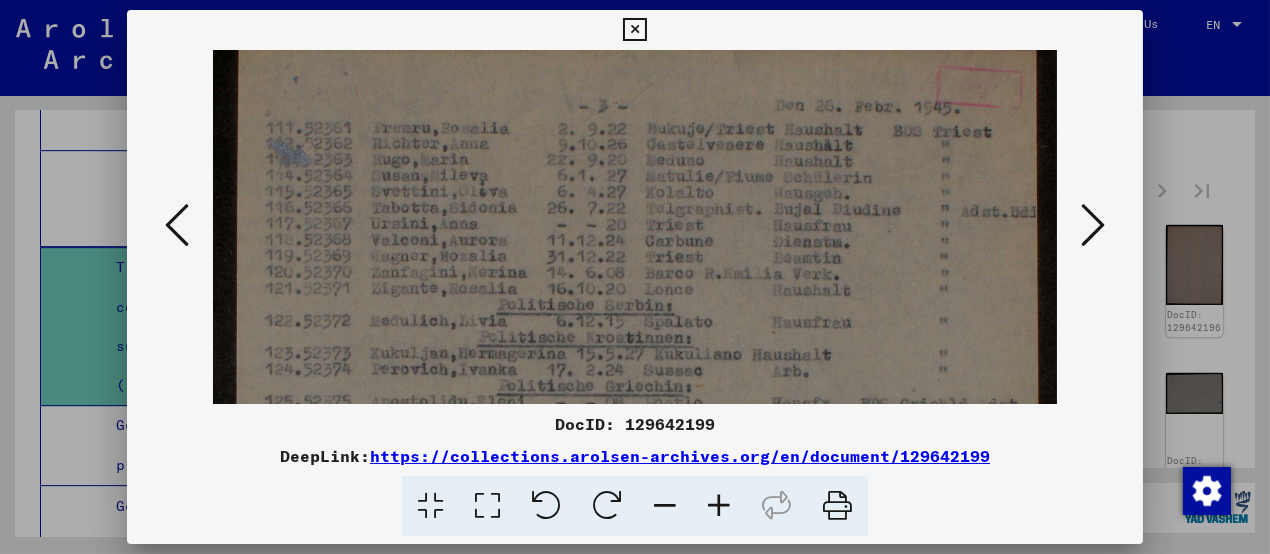 scroll, scrollTop: 0, scrollLeft: 0, axis: both 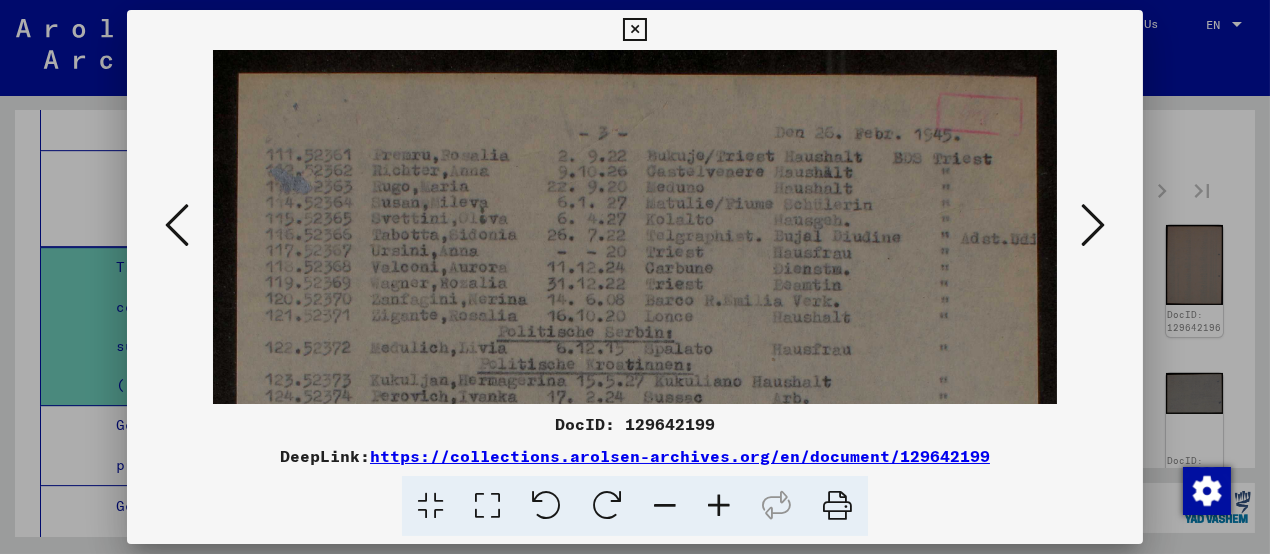 drag, startPoint x: 542, startPoint y: 347, endPoint x: 548, endPoint y: 357, distance: 11.661903 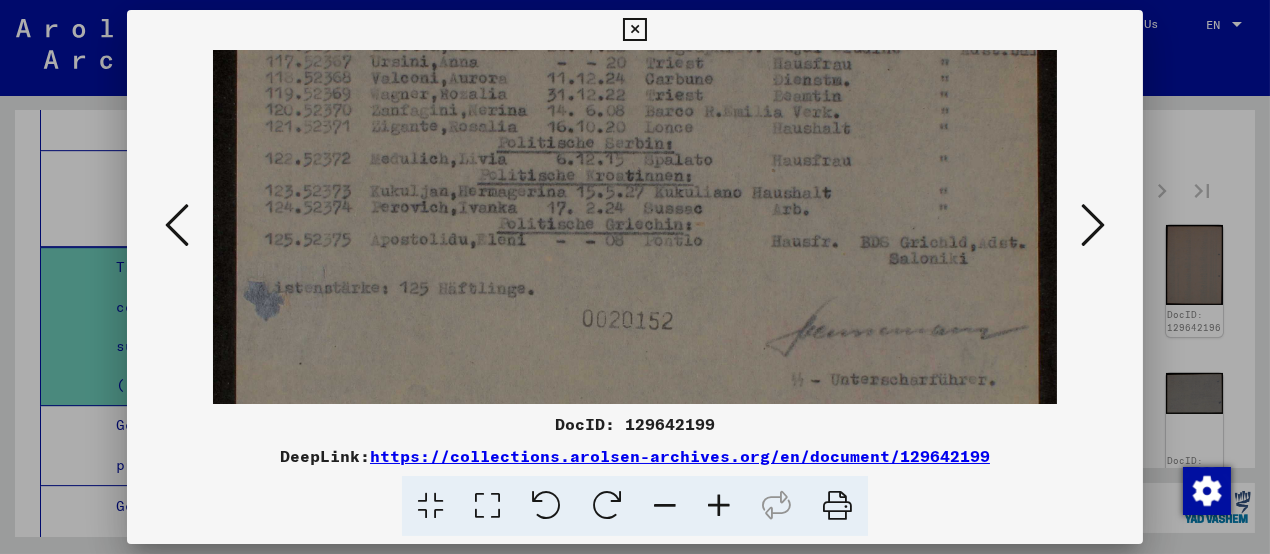 scroll, scrollTop: 191, scrollLeft: 0, axis: vertical 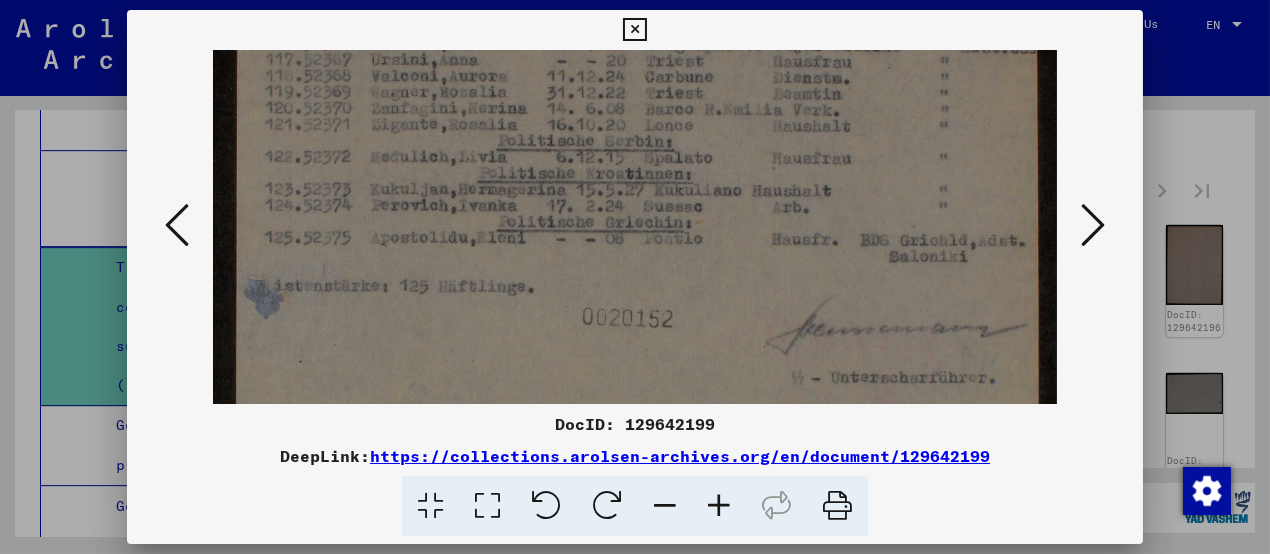 drag, startPoint x: 402, startPoint y: 327, endPoint x: 418, endPoint y: 137, distance: 190.6725 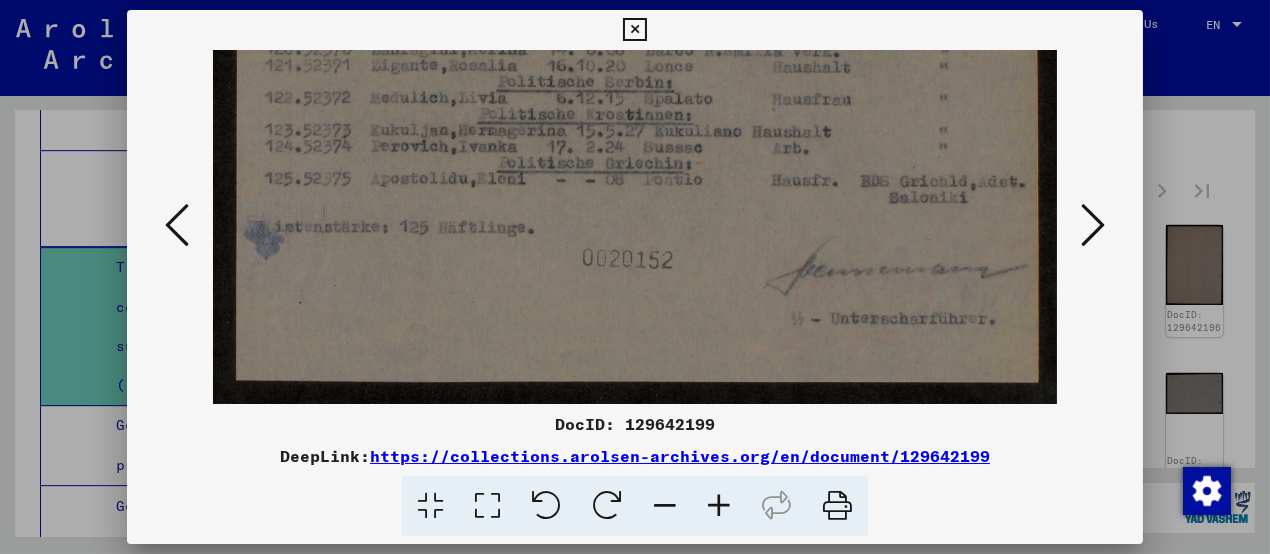 drag, startPoint x: 686, startPoint y: 330, endPoint x: 667, endPoint y: 121, distance: 209.86186 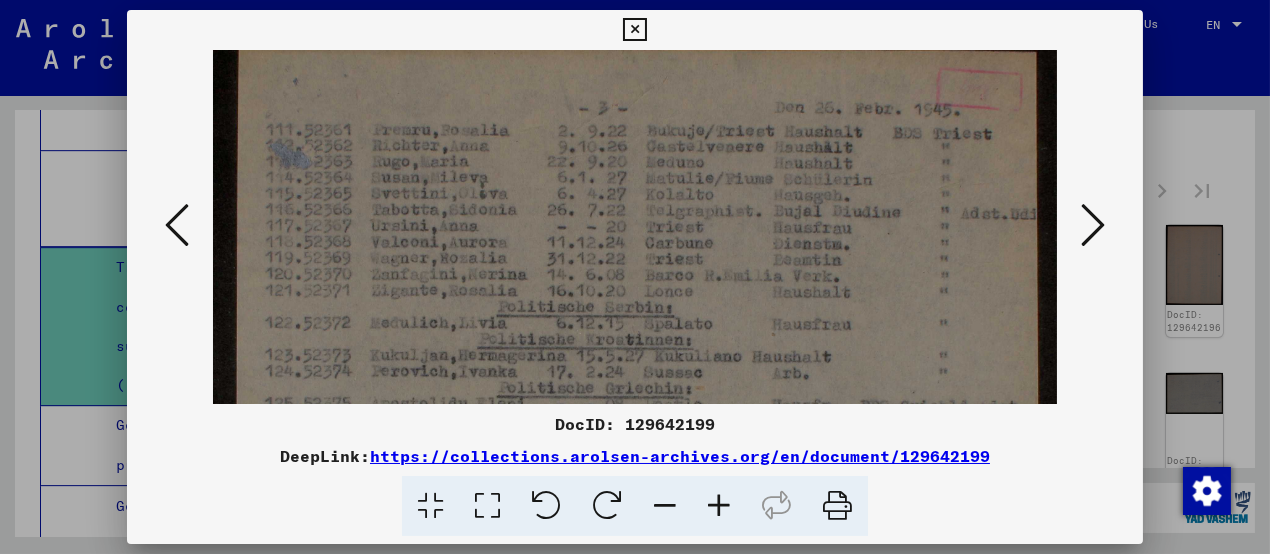 drag, startPoint x: 673, startPoint y: 105, endPoint x: 681, endPoint y: 323, distance: 218.14674 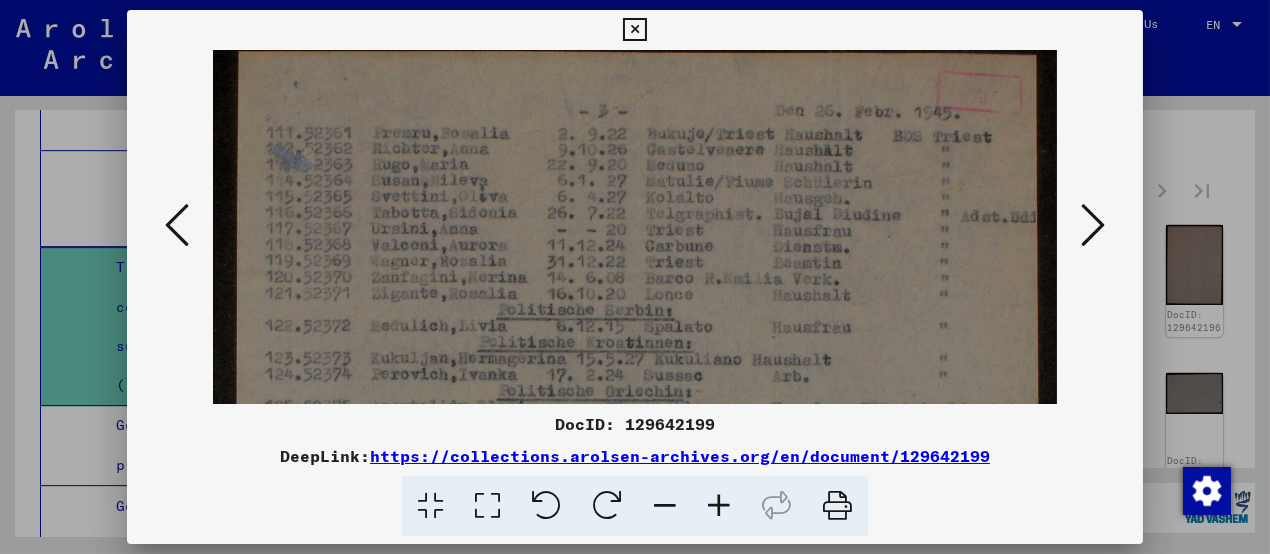 scroll, scrollTop: 0, scrollLeft: 0, axis: both 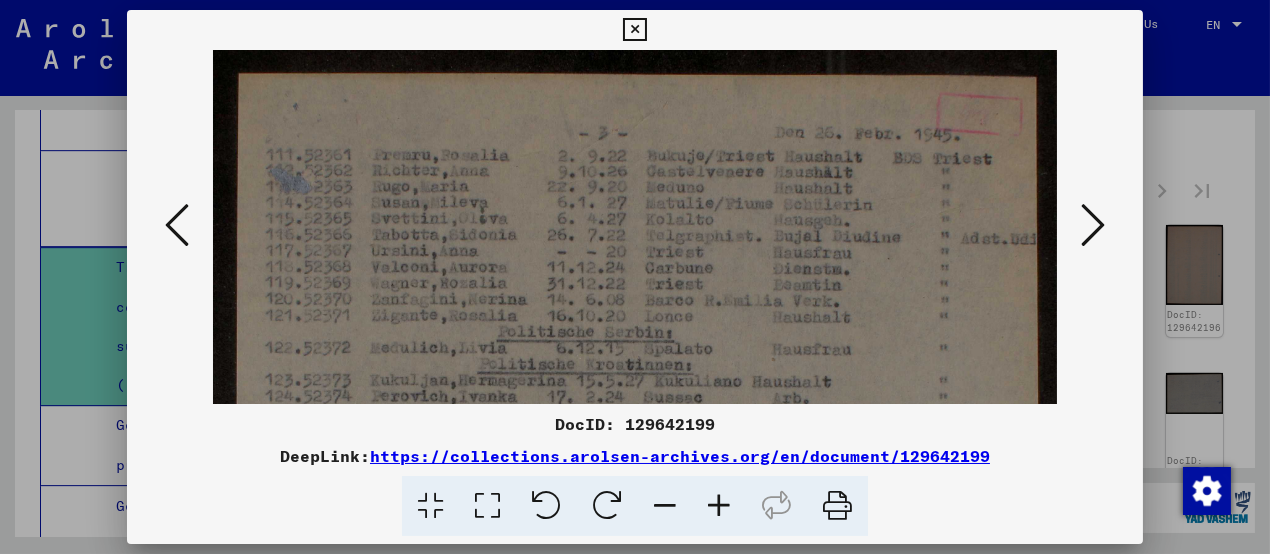 drag, startPoint x: 704, startPoint y: 150, endPoint x: 704, endPoint y: 319, distance: 169 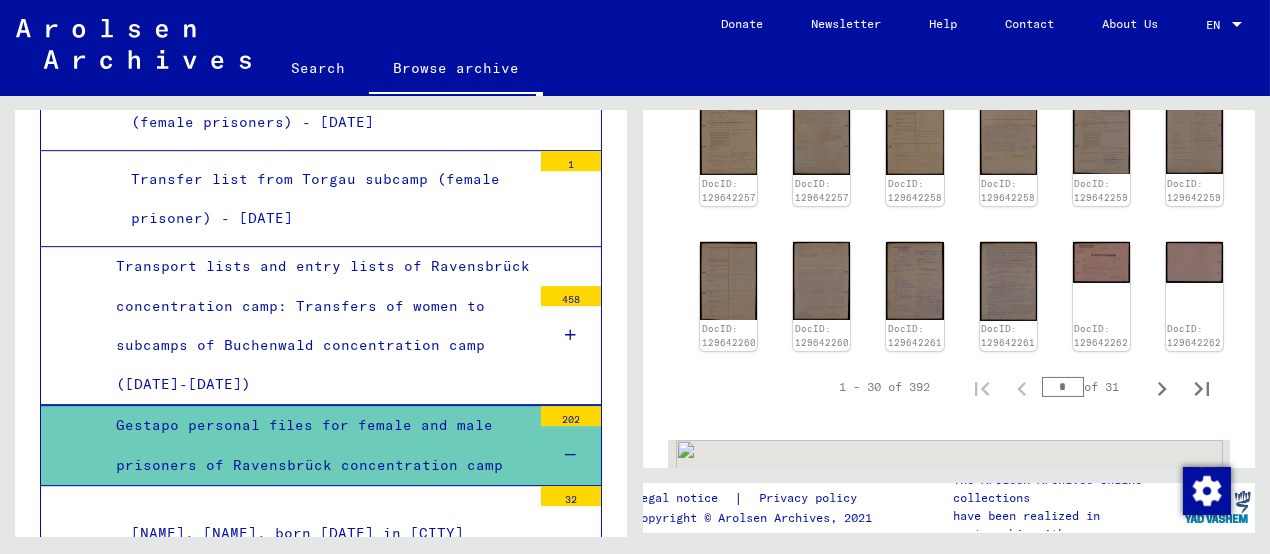scroll, scrollTop: 1100, scrollLeft: 0, axis: vertical 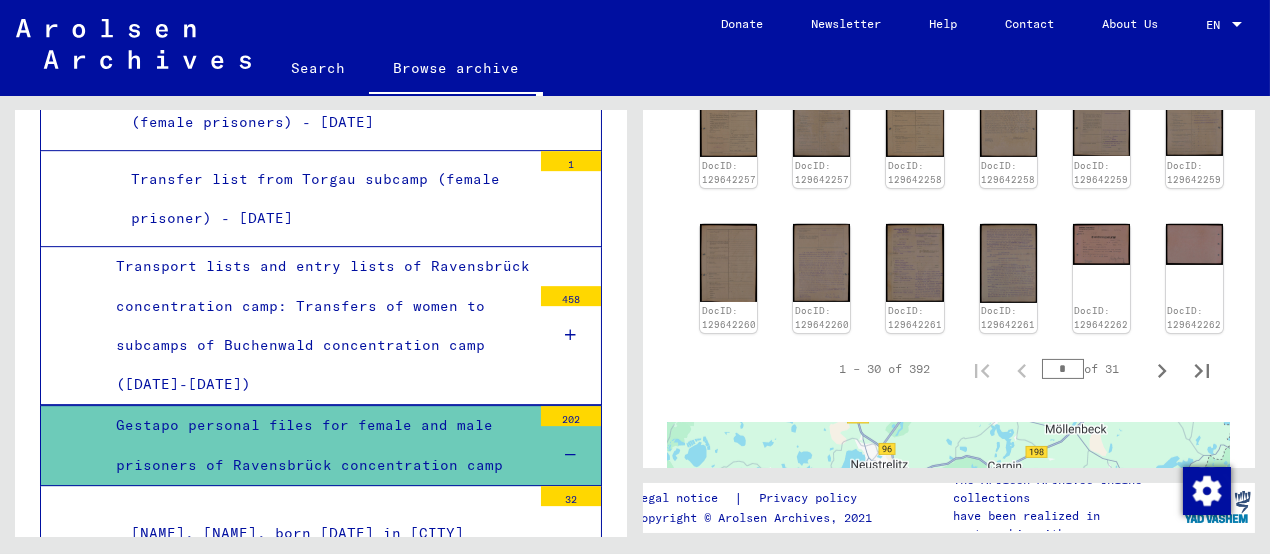 drag, startPoint x: 1057, startPoint y: 336, endPoint x: 1029, endPoint y: 339, distance: 28.160255 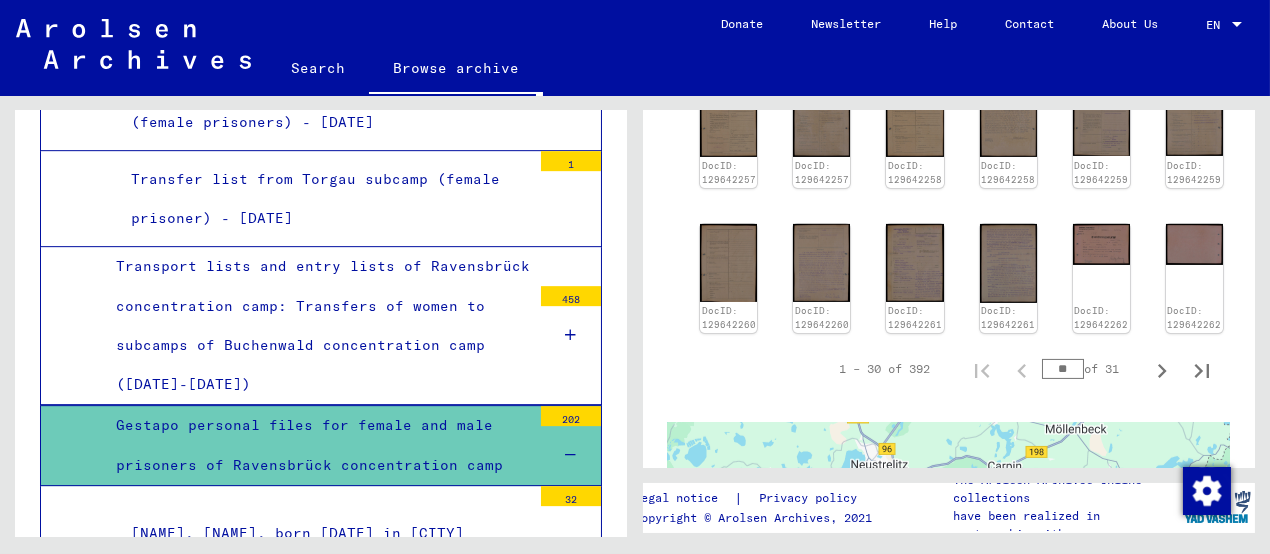 type on "**" 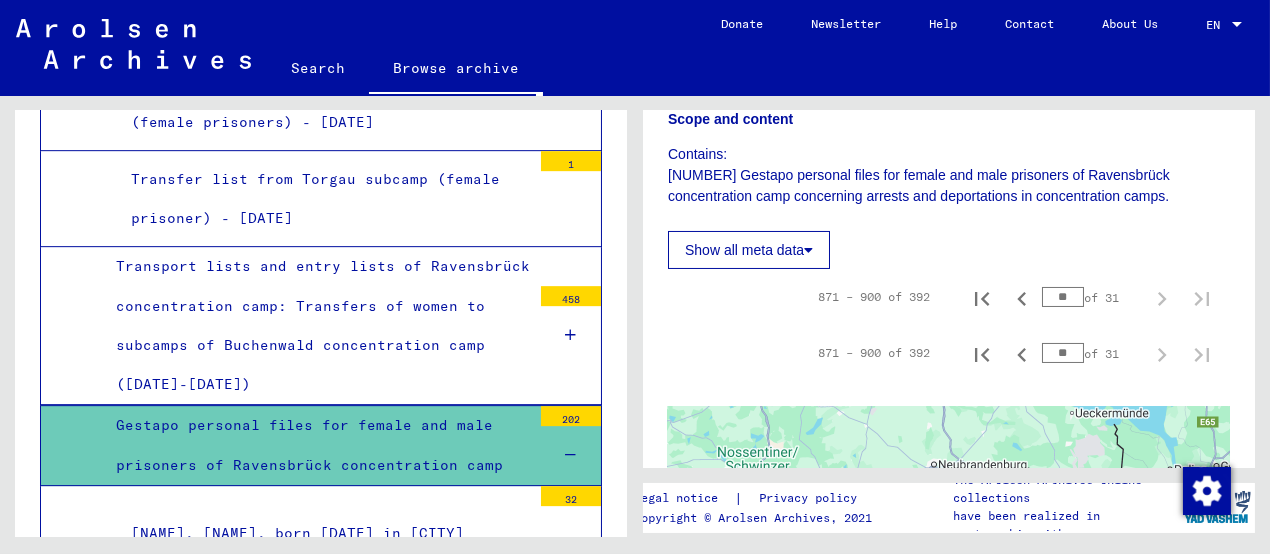 scroll, scrollTop: 499, scrollLeft: 0, axis: vertical 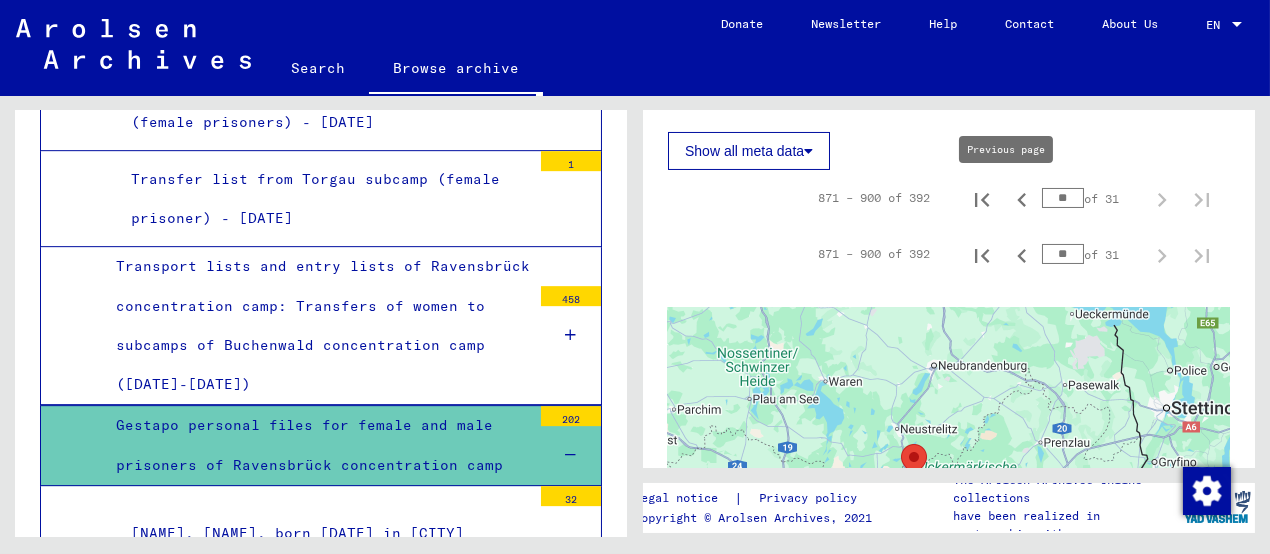 type on "**" 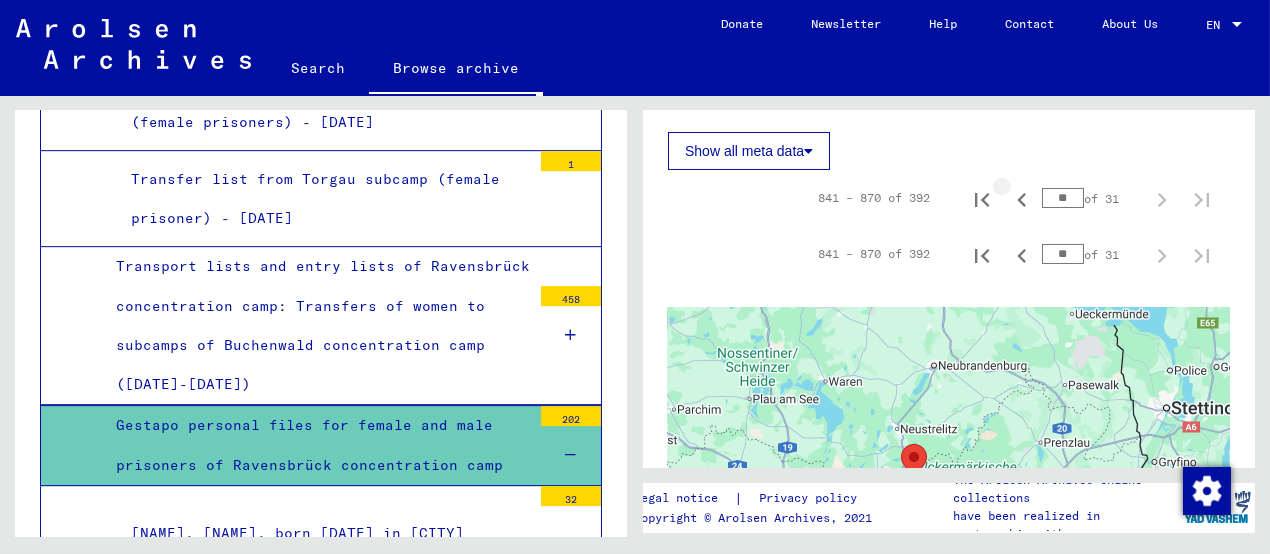 type on "**" 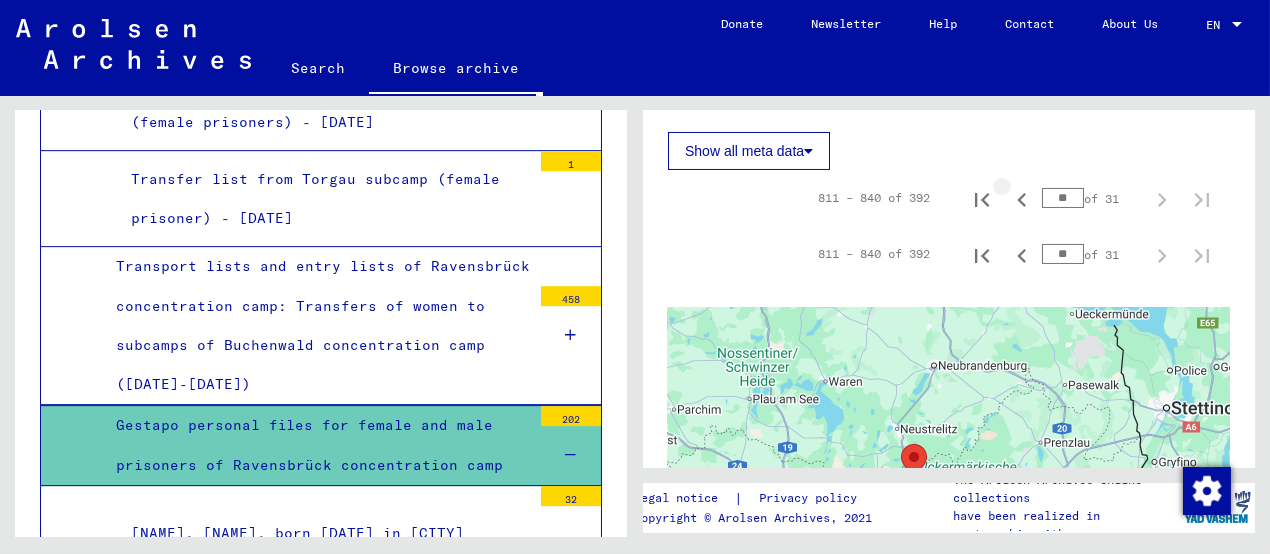 type on "**" 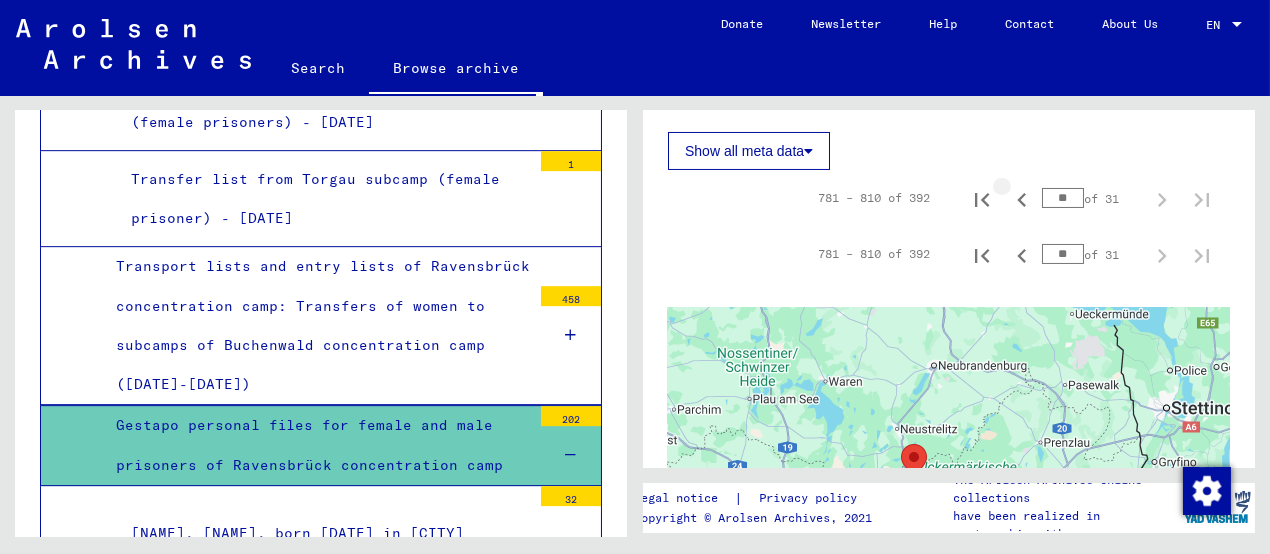 type on "**" 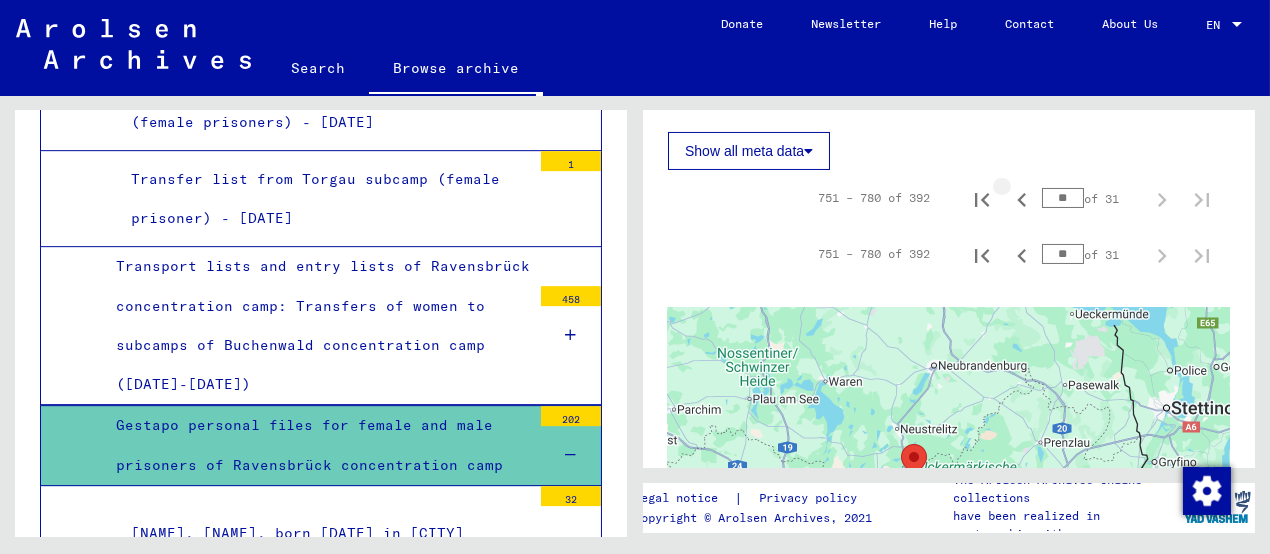 type on "**" 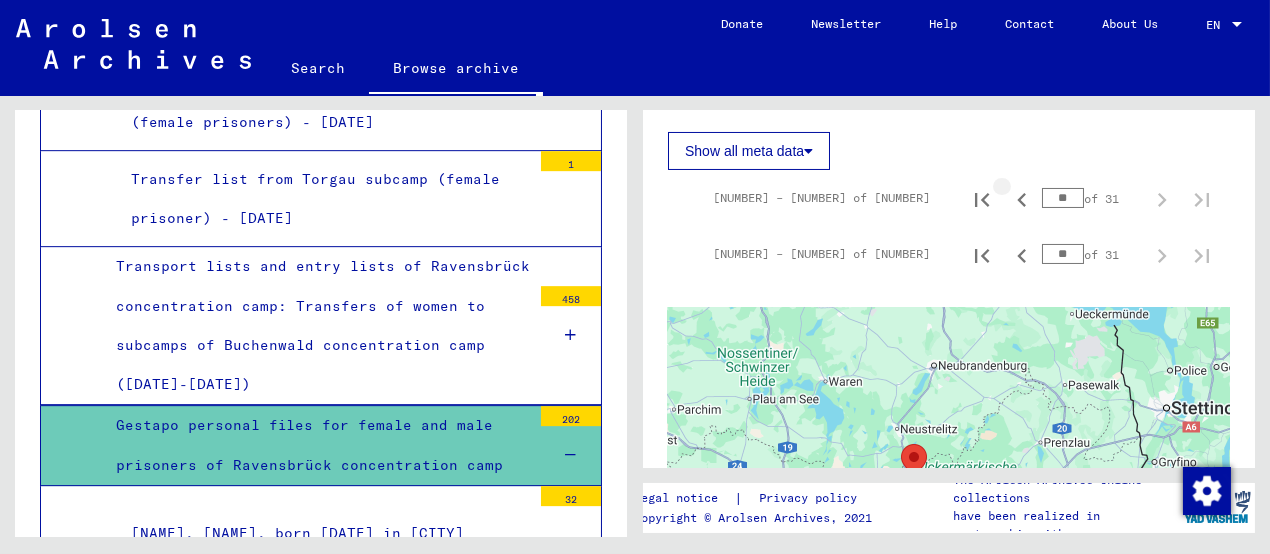 type on "**" 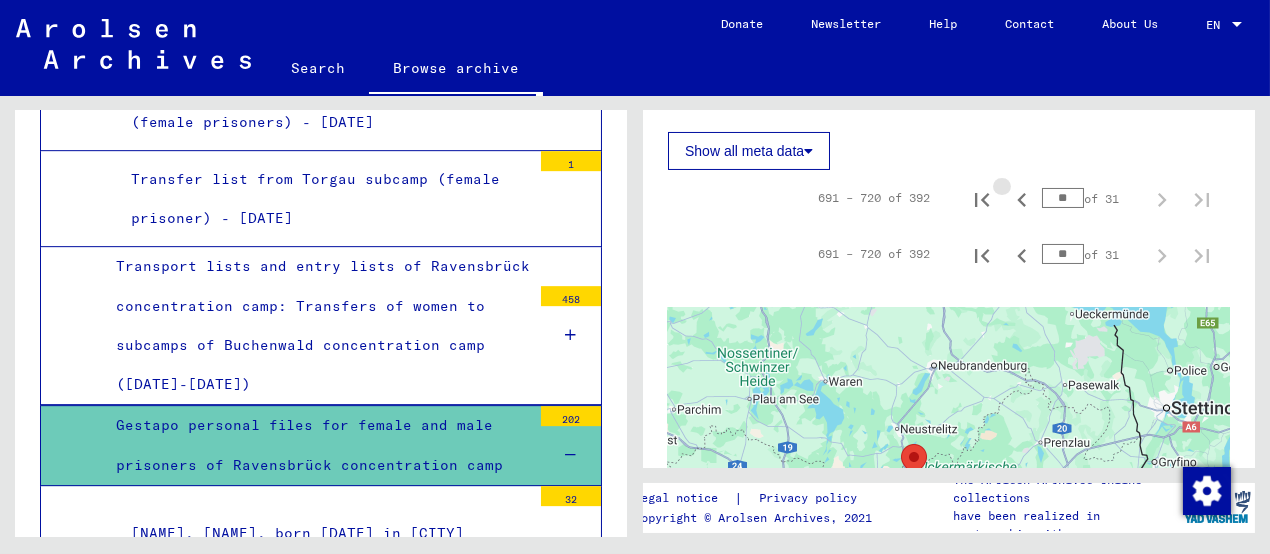 type on "**" 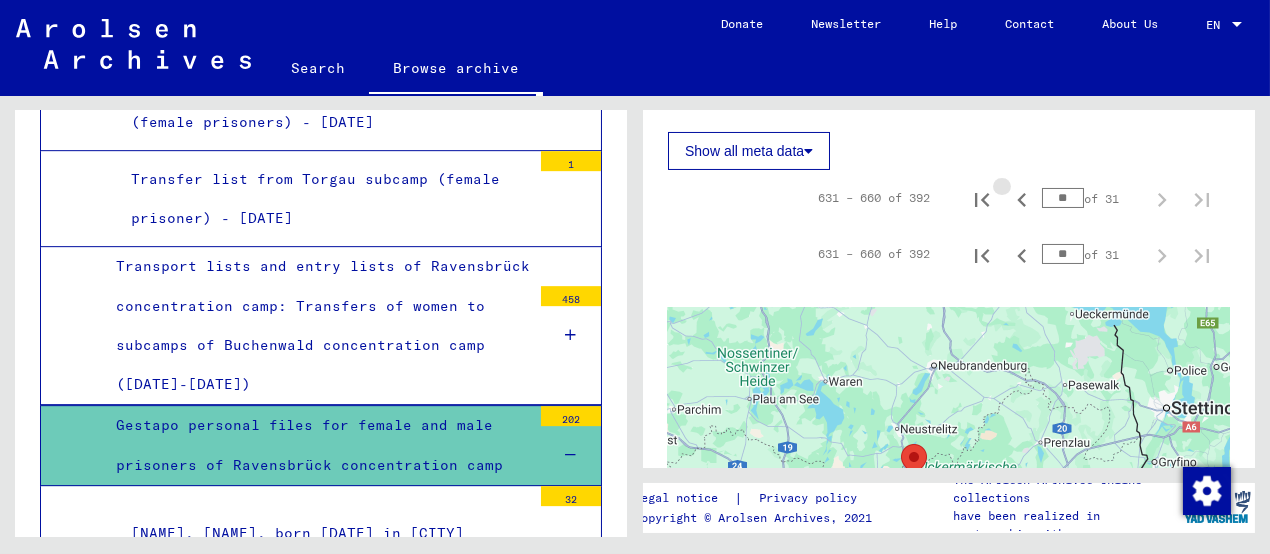 type on "**" 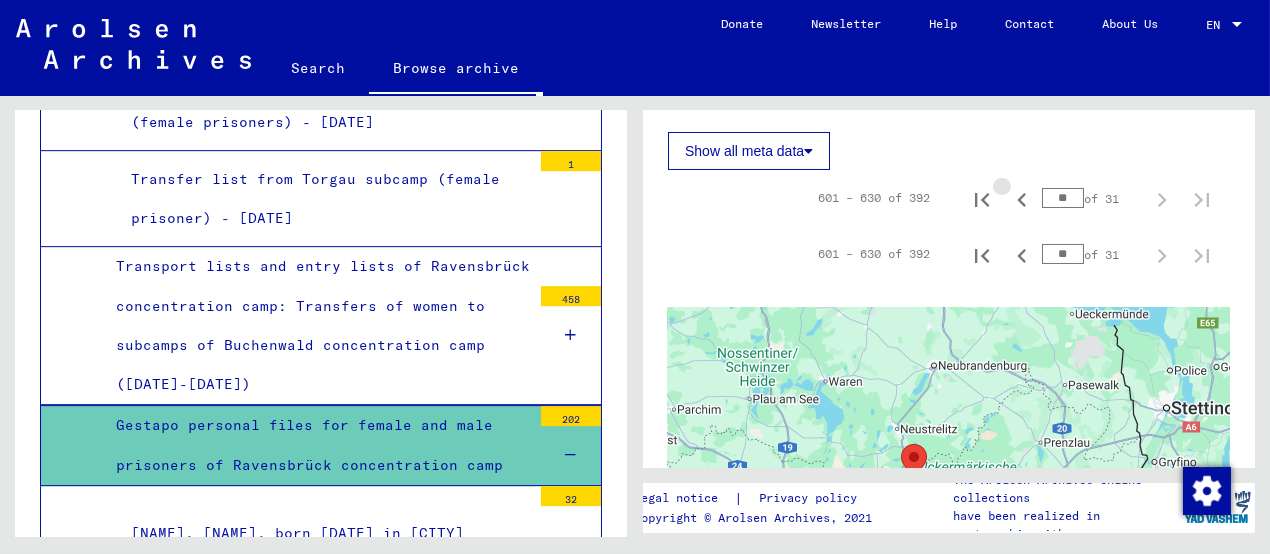 type on "**" 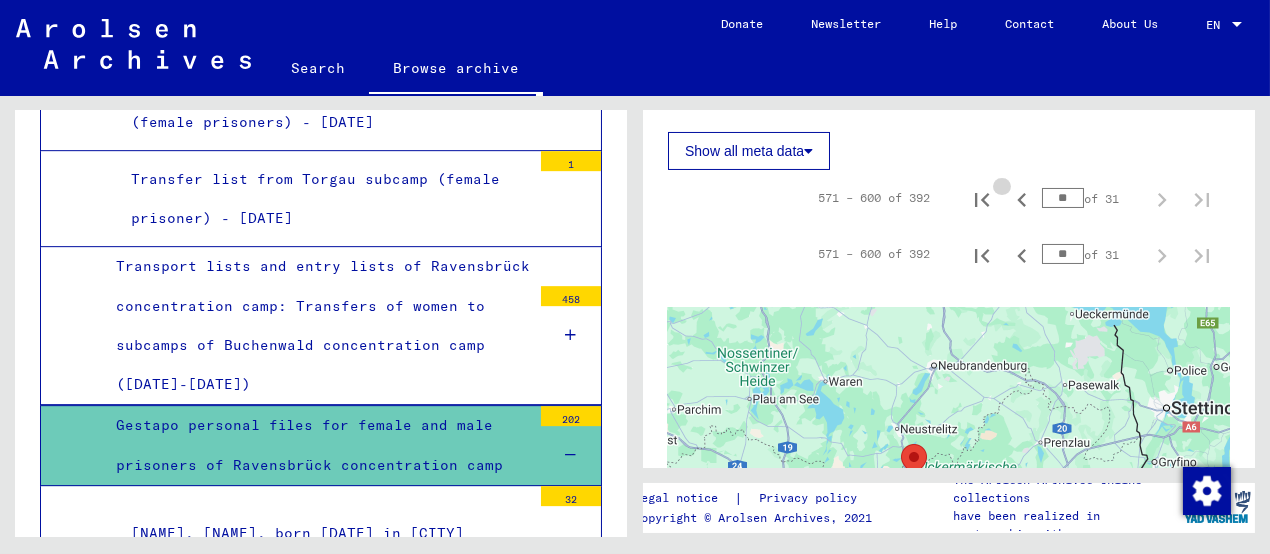 type on "**" 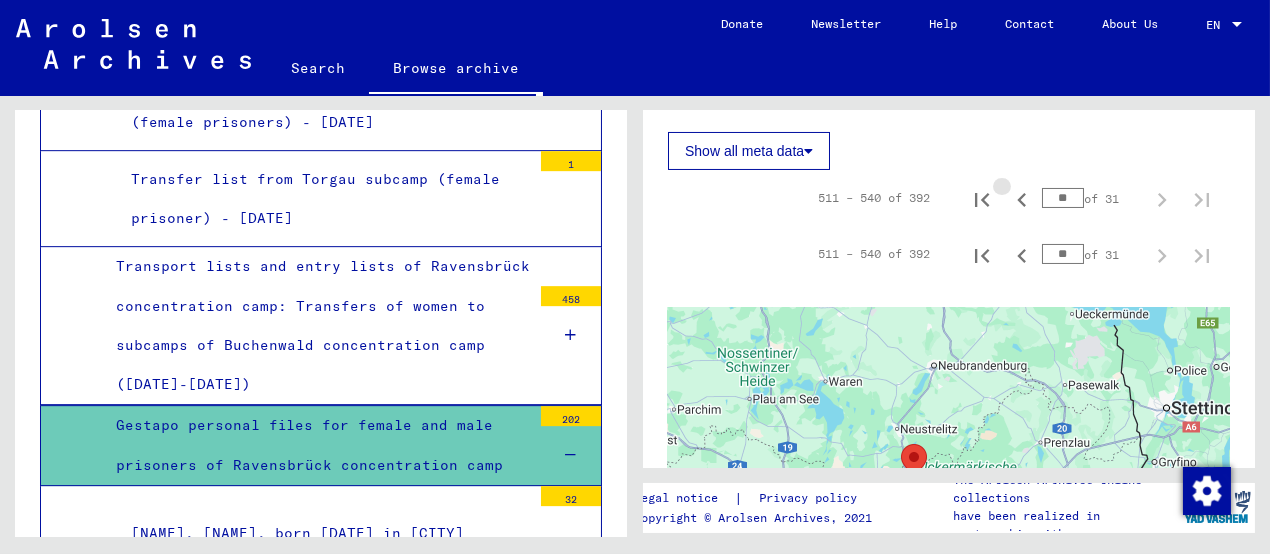 type on "**" 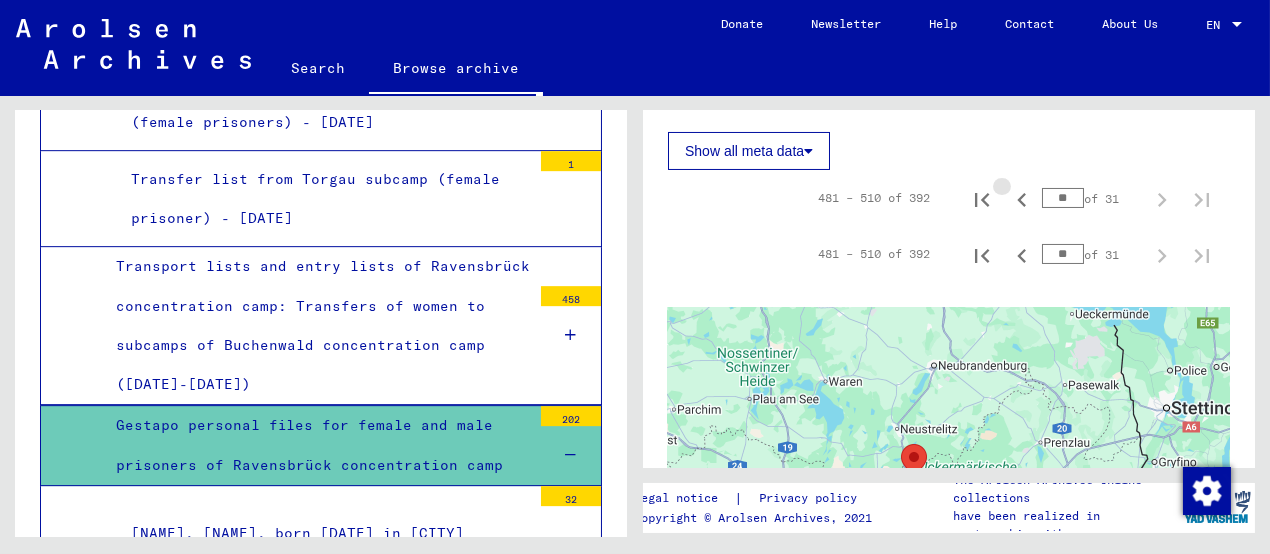 type on "**" 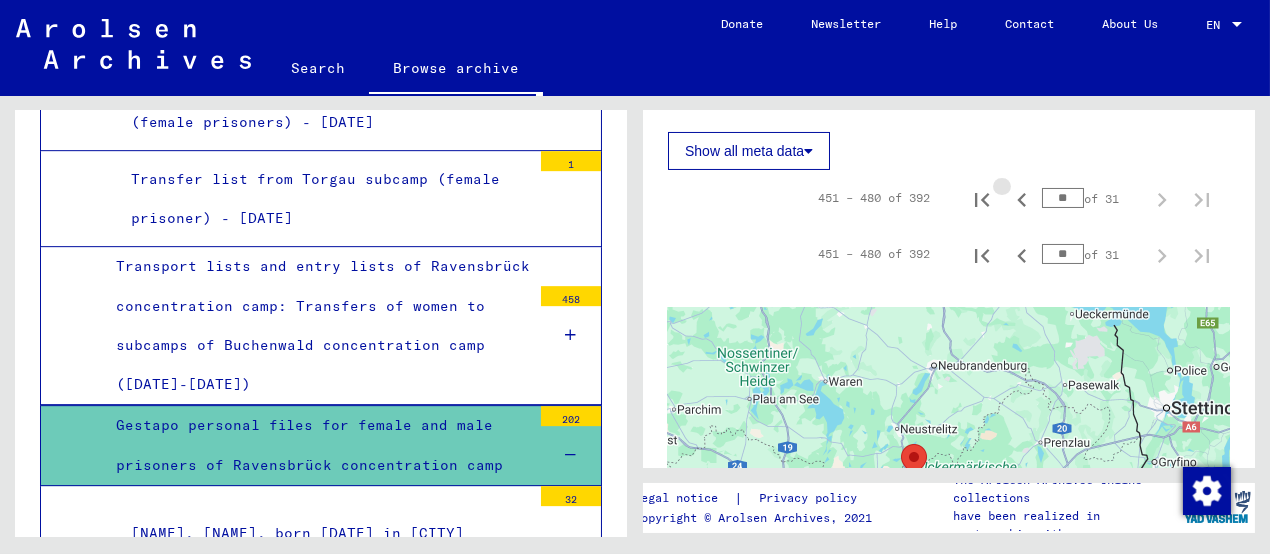 type on "**" 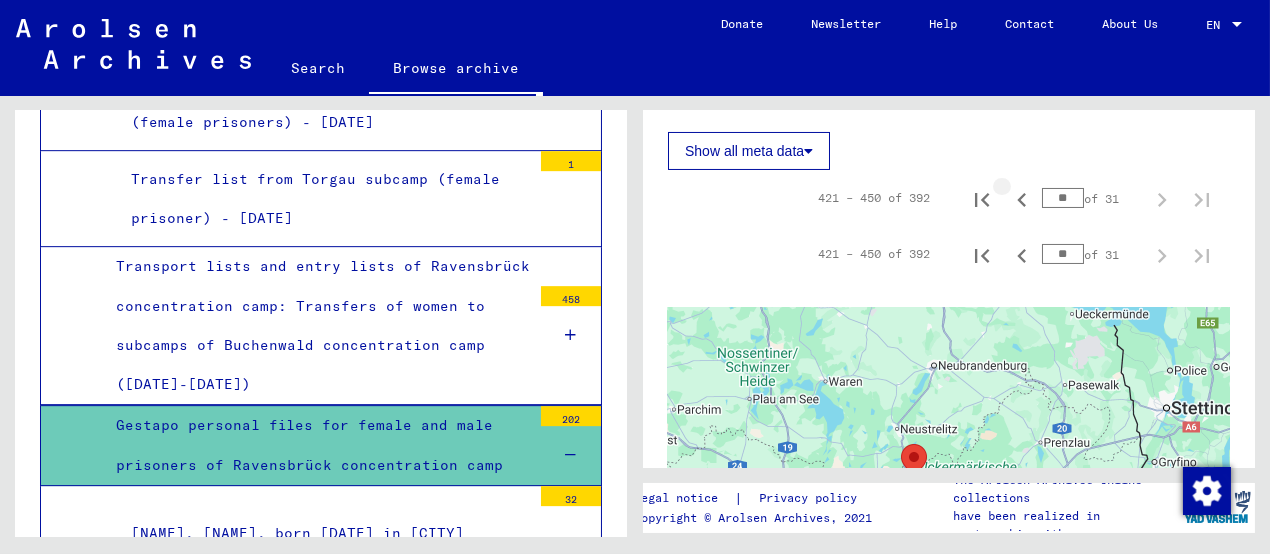 type on "**" 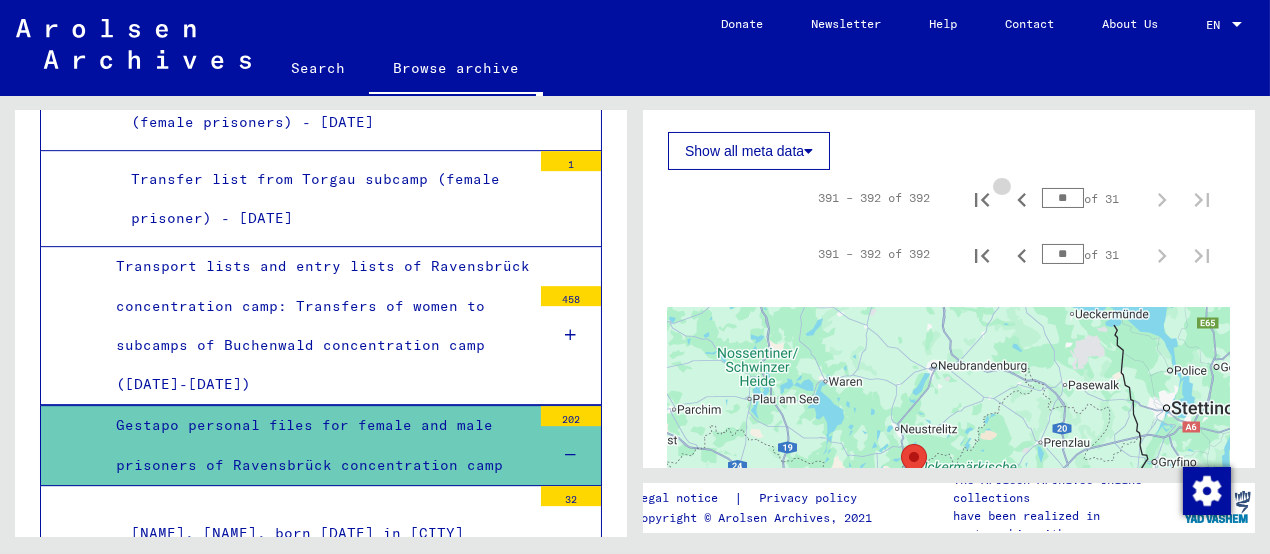 type on "**" 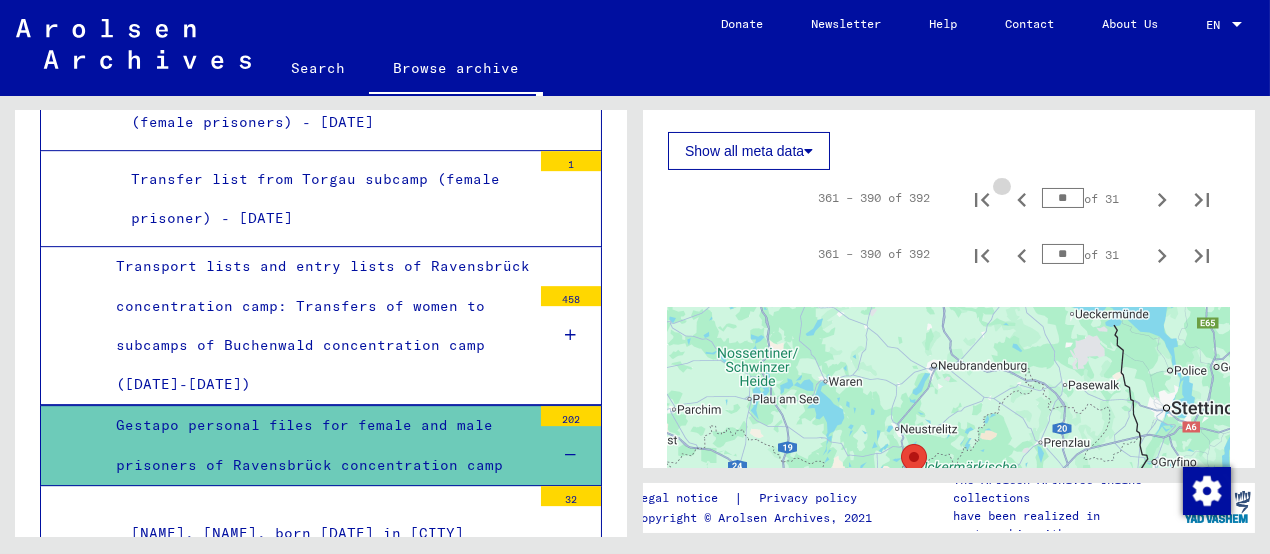 type on "**" 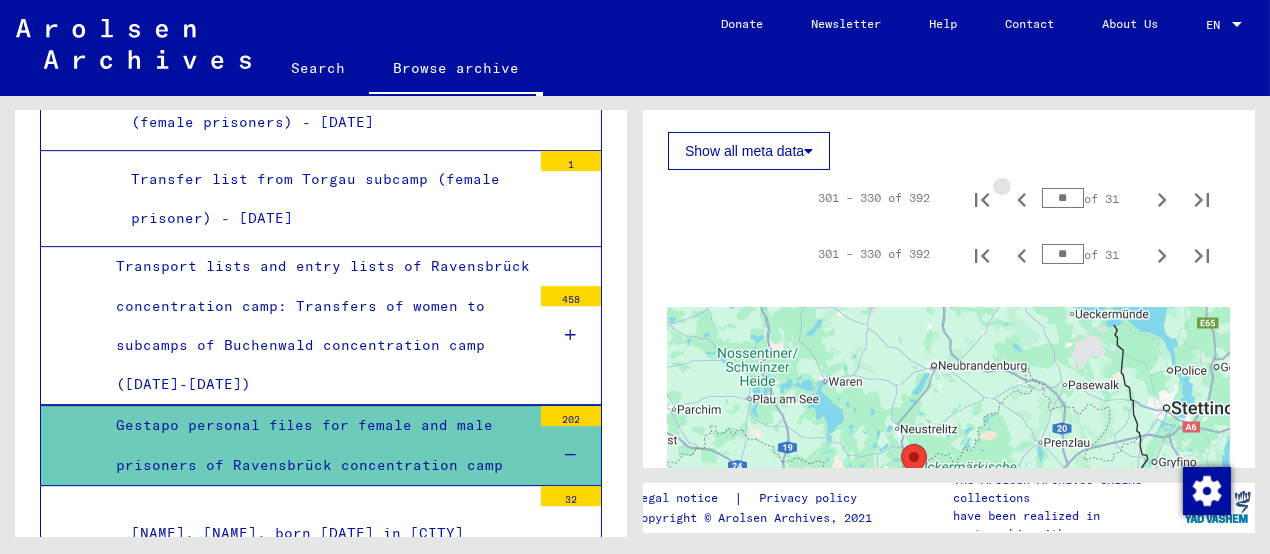 type on "**" 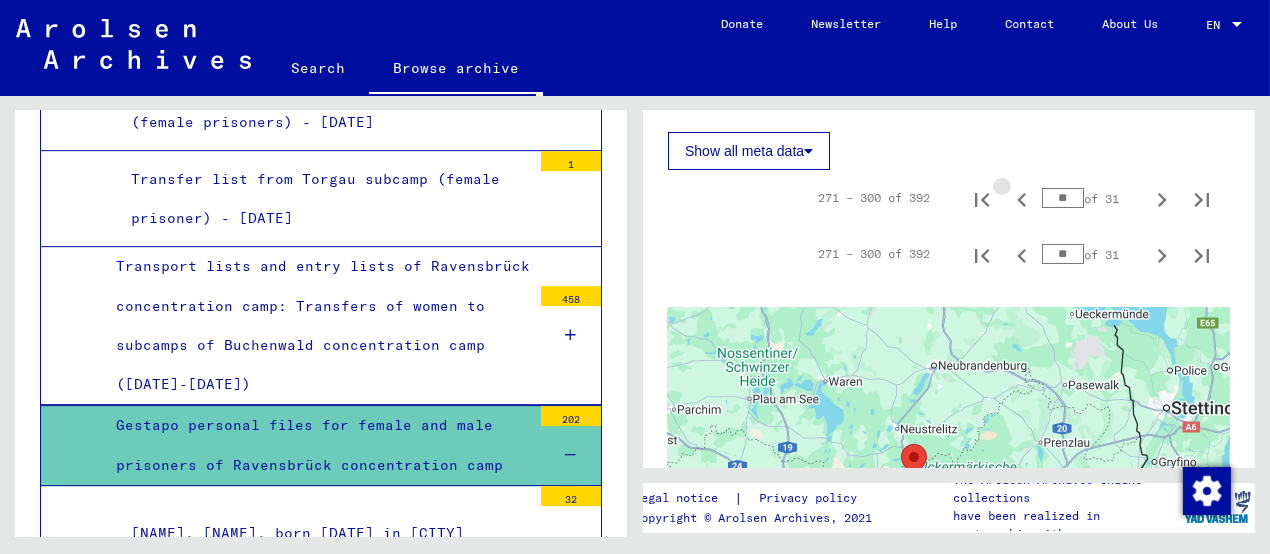 type on "*" 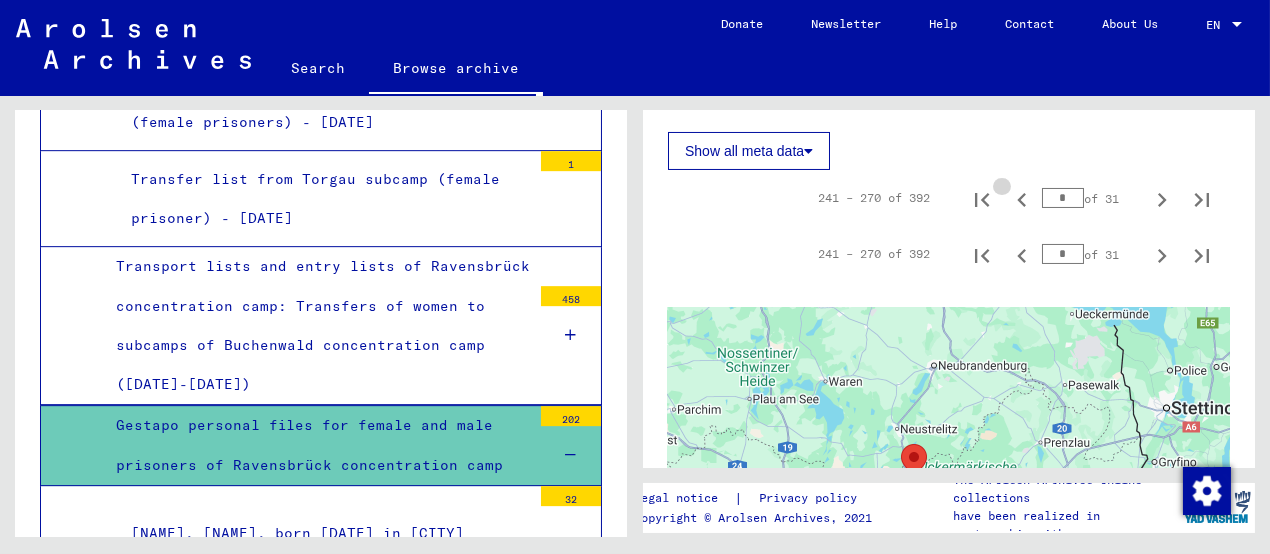 type on "*" 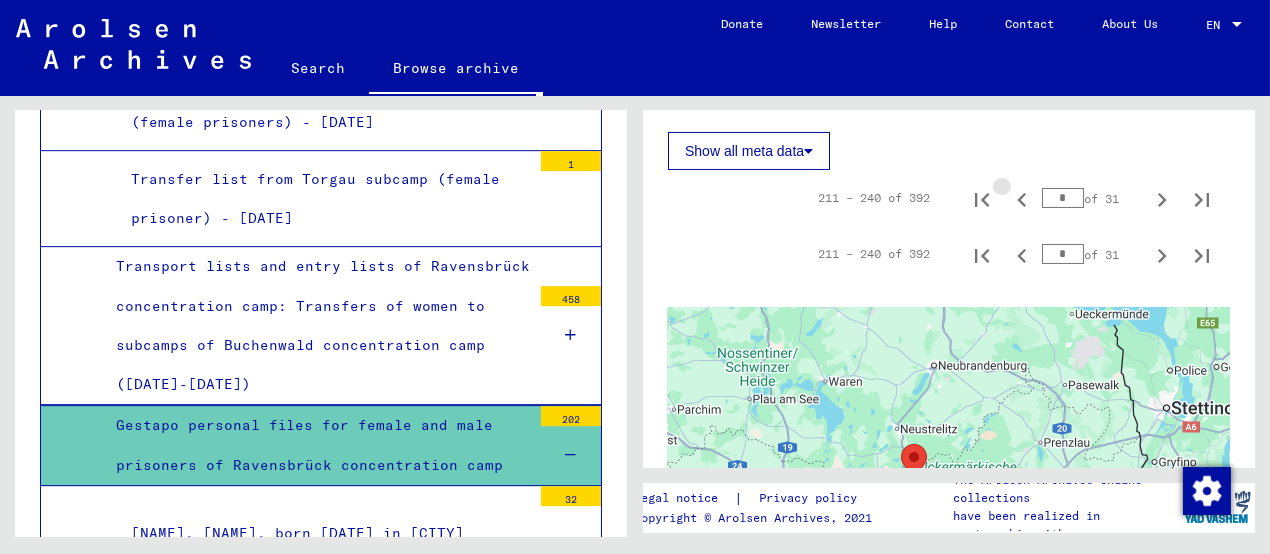 type on "*" 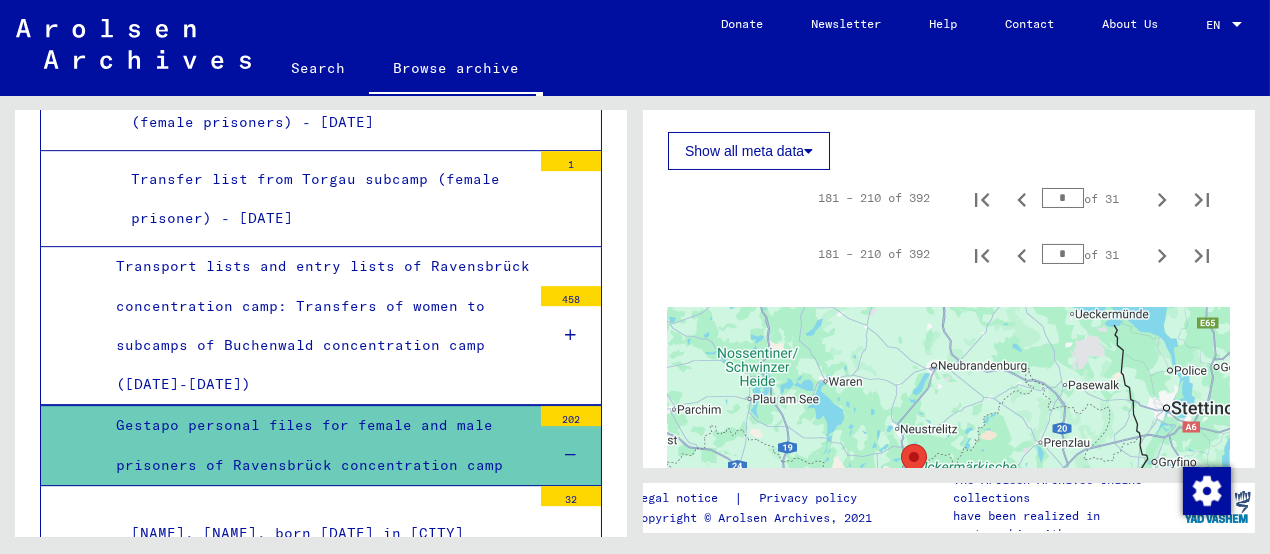type on "*" 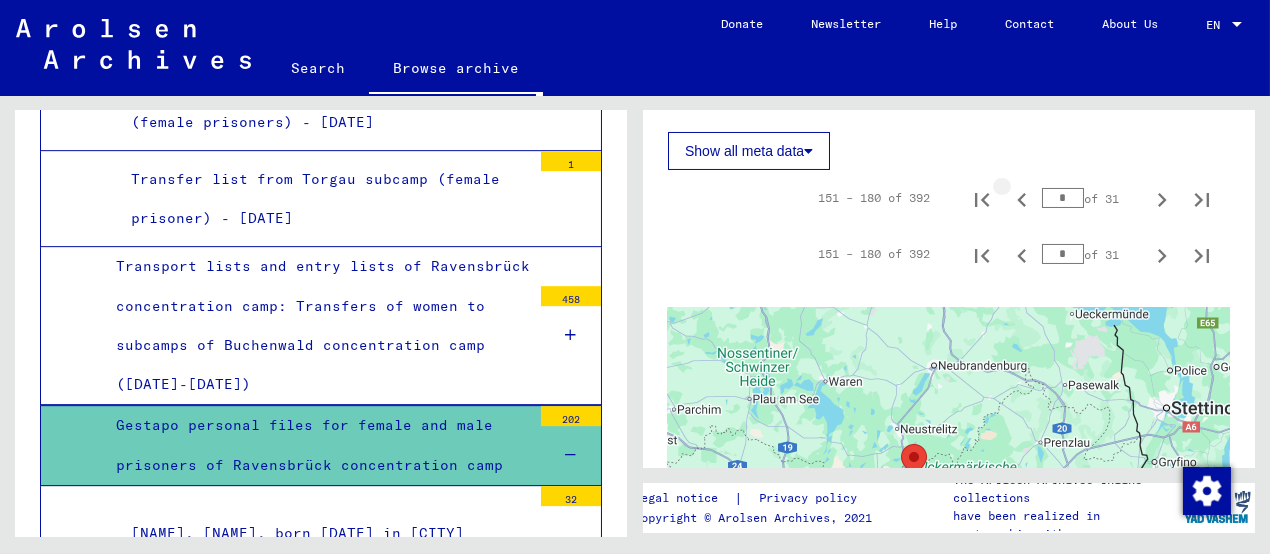 type on "*" 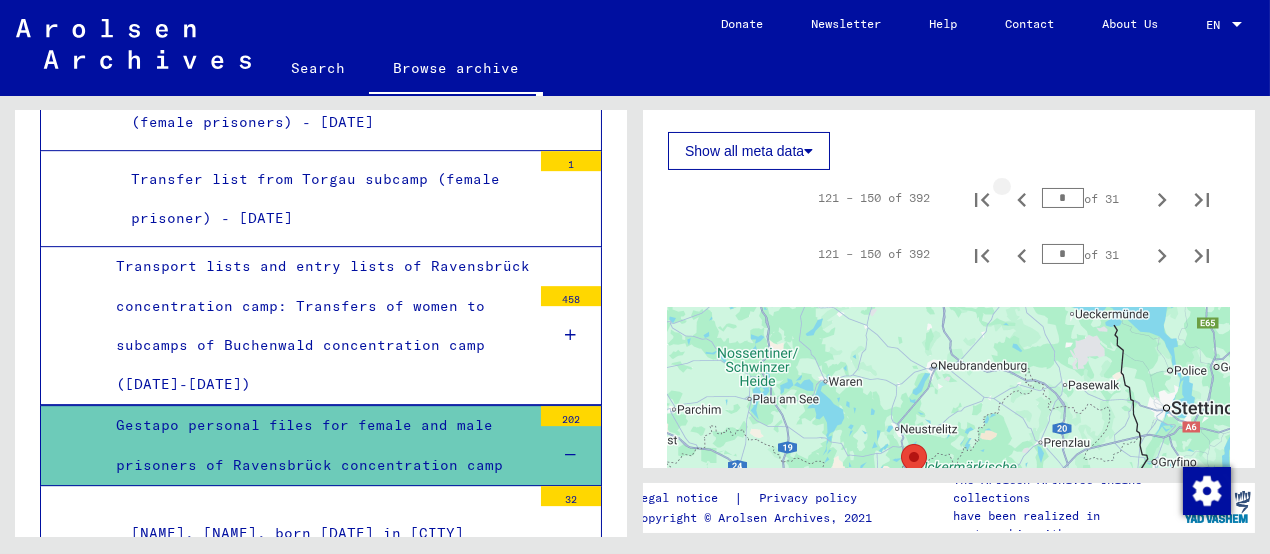 type on "*" 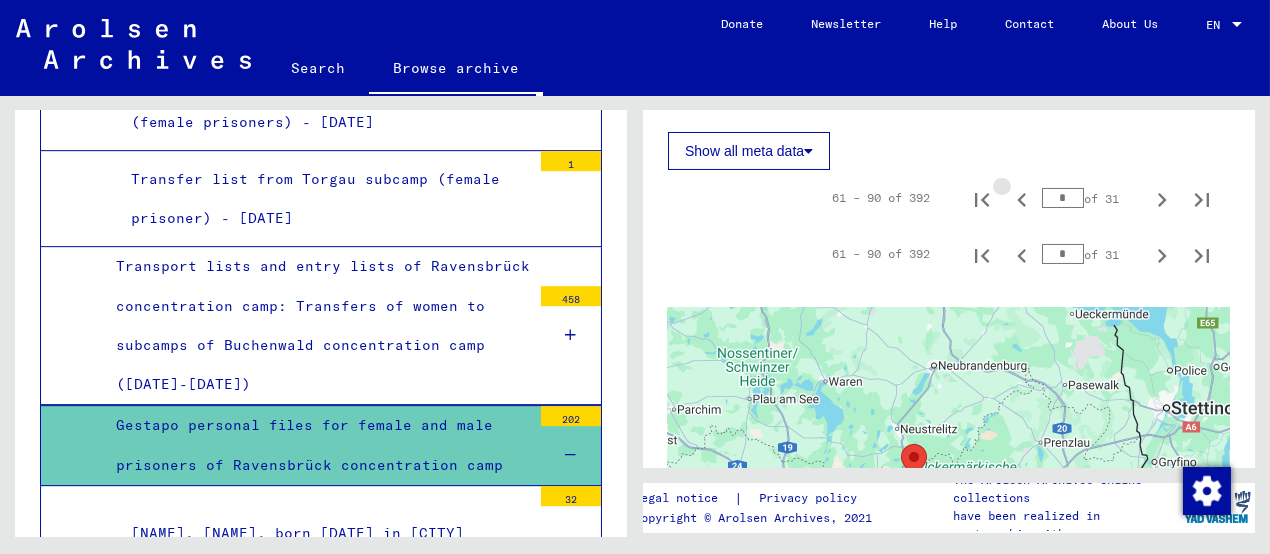 type on "*" 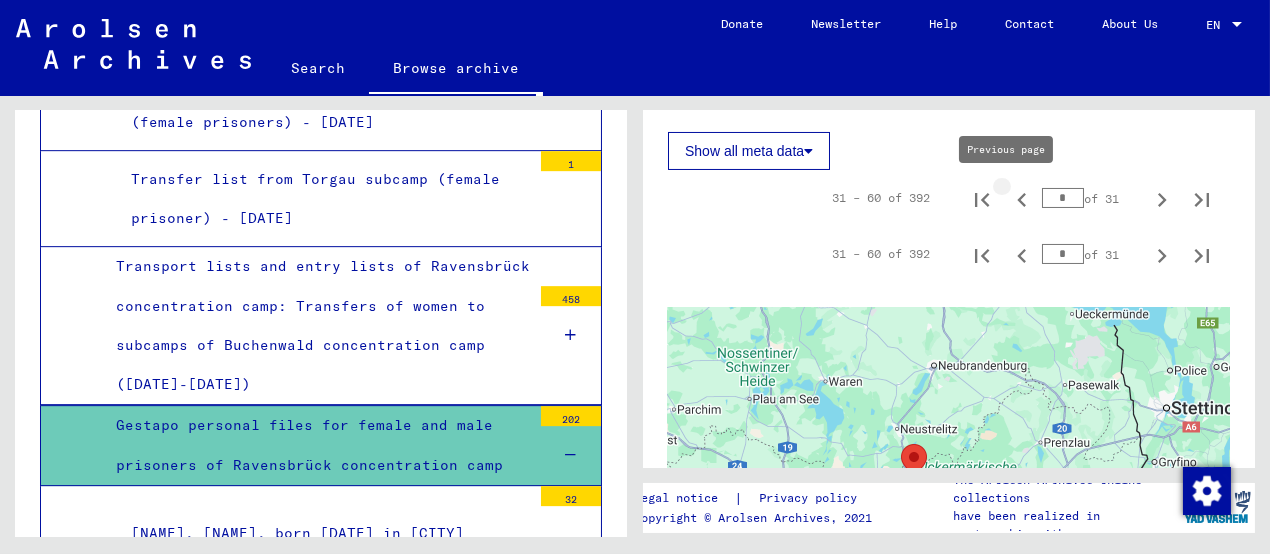 type on "*" 